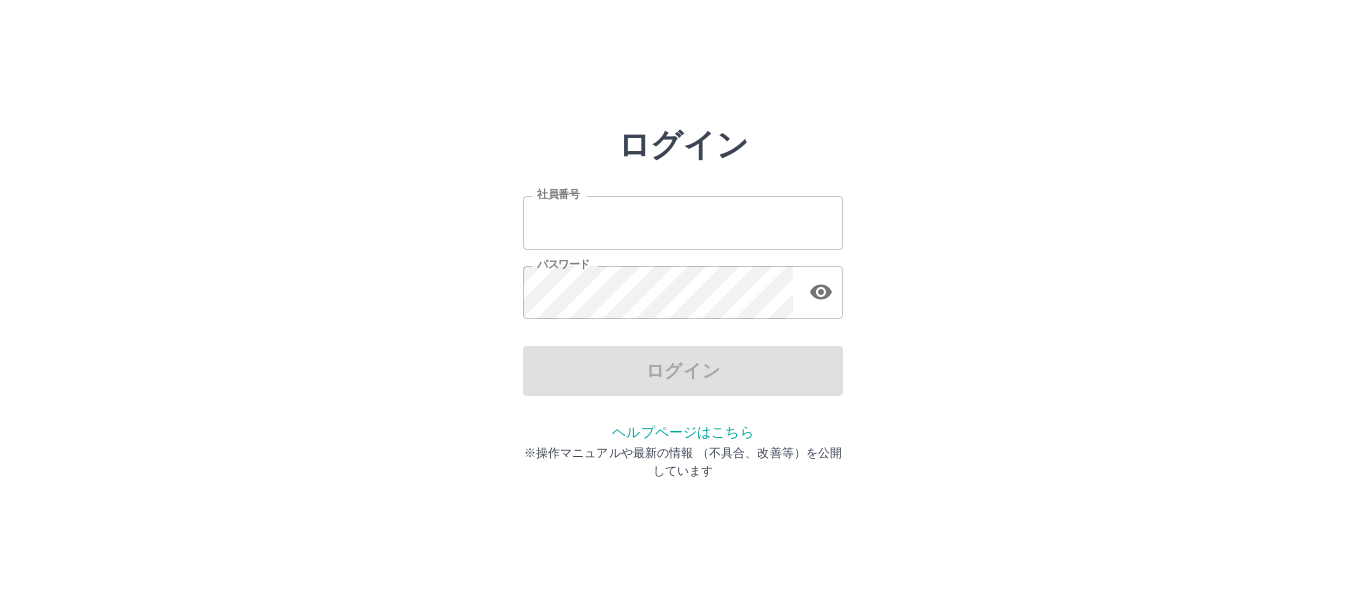 scroll, scrollTop: 0, scrollLeft: 0, axis: both 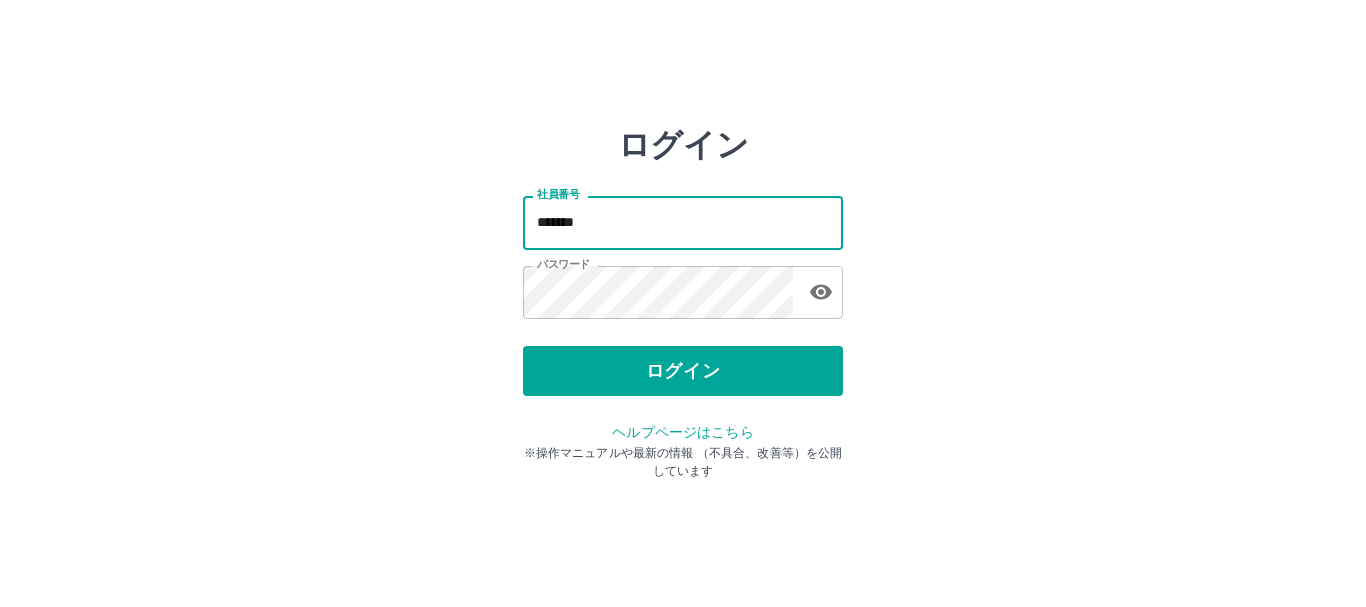 click on "*******" at bounding box center (683, 222) 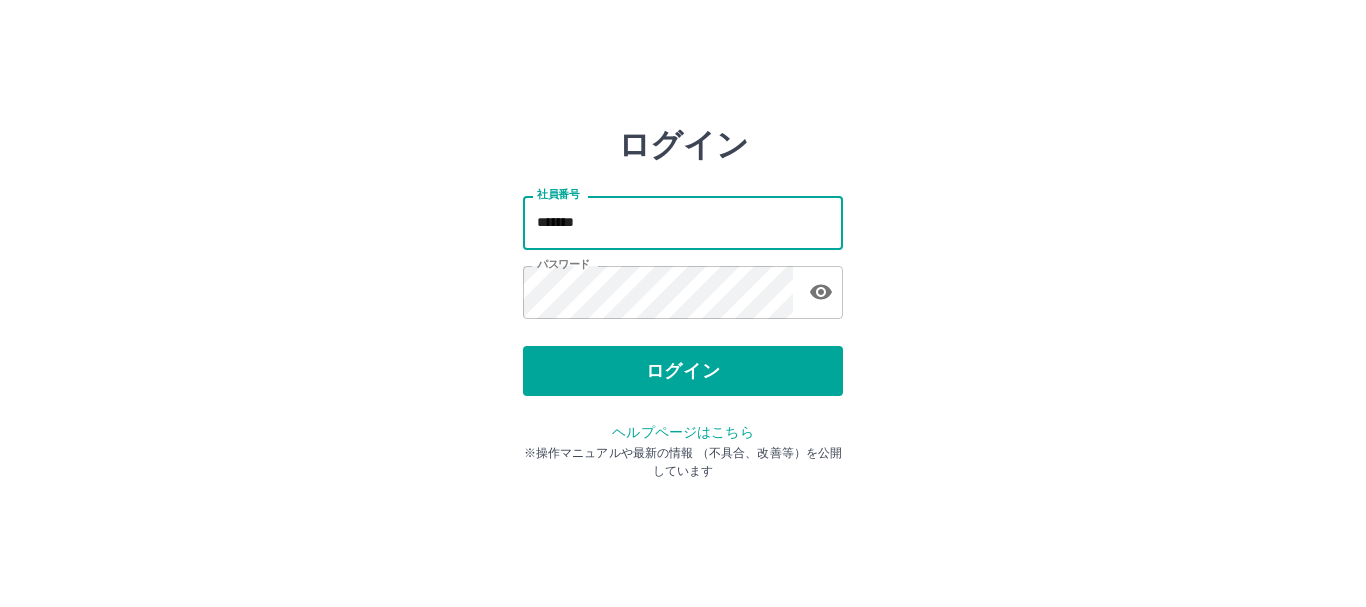 type on "*******" 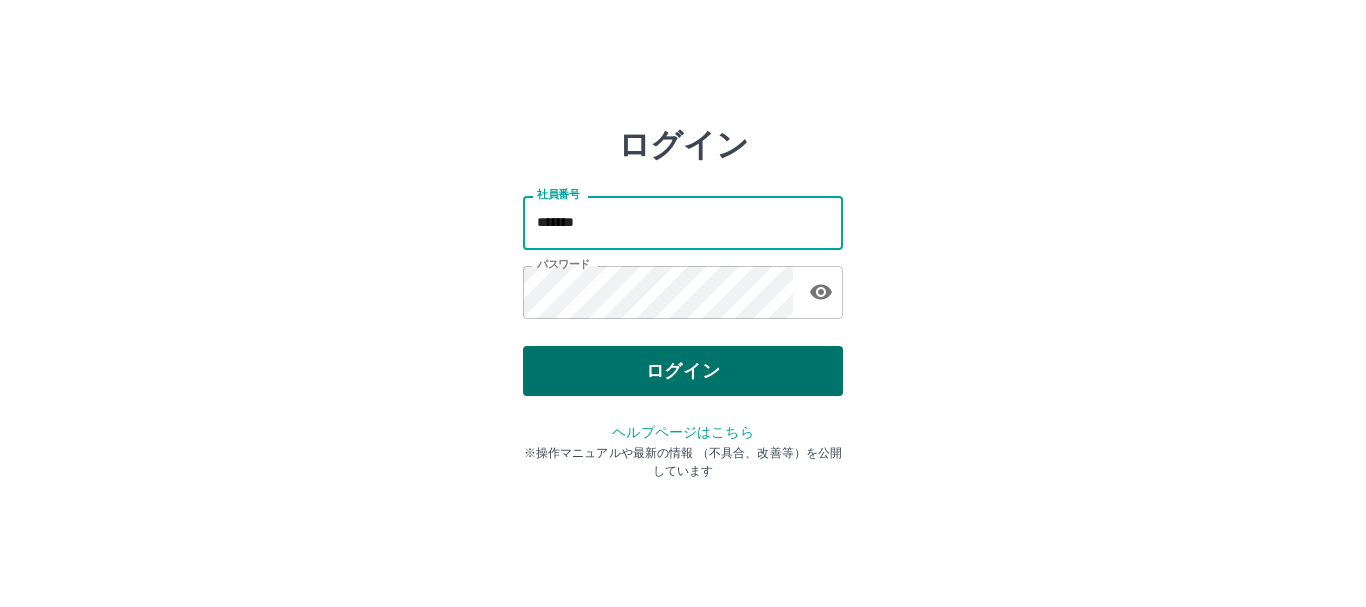 click on "ログイン" at bounding box center [683, 371] 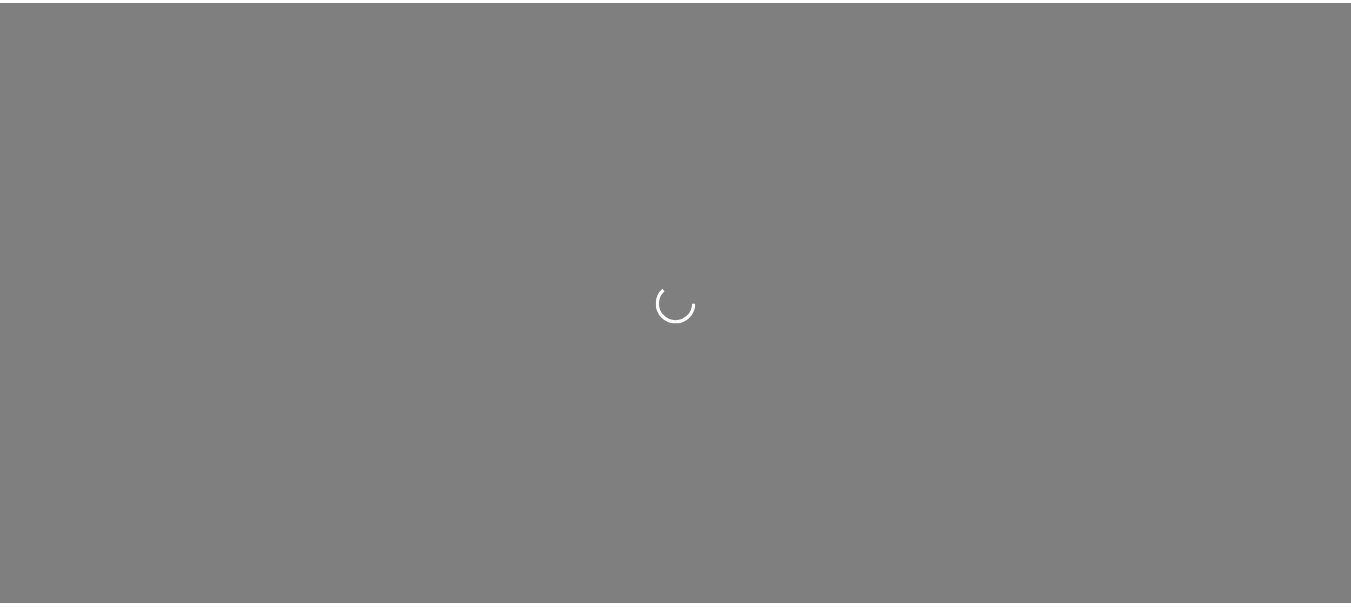 scroll, scrollTop: 0, scrollLeft: 0, axis: both 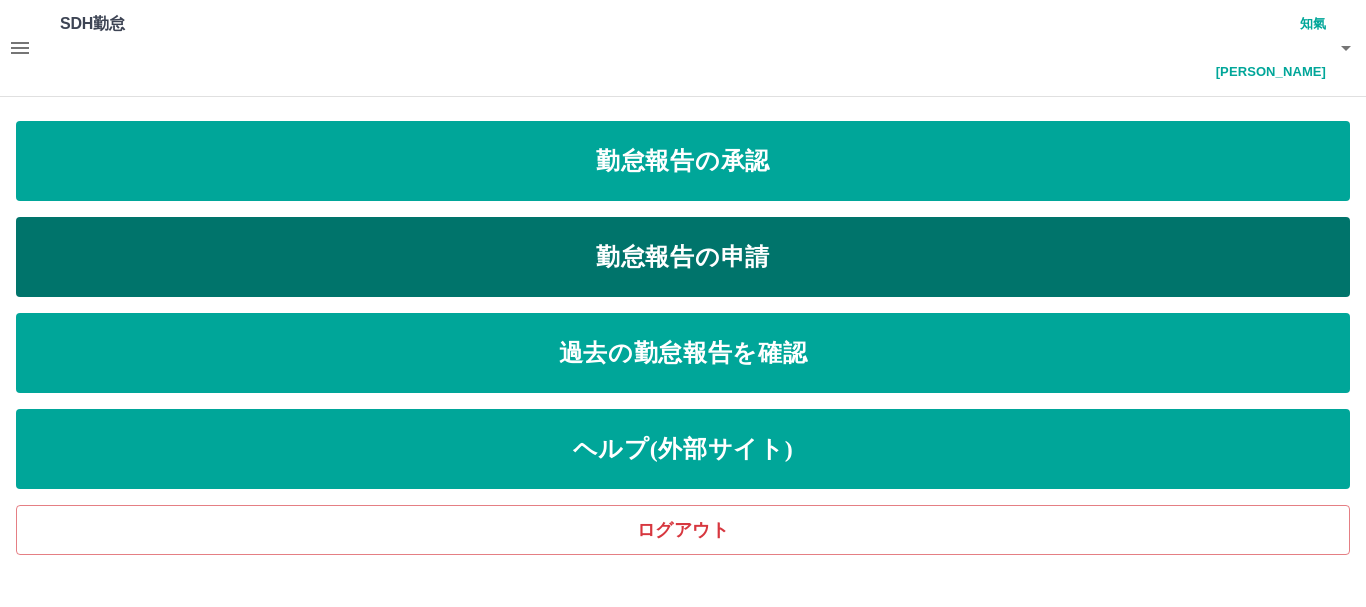 click on "勤怠報告の申請" at bounding box center [683, 257] 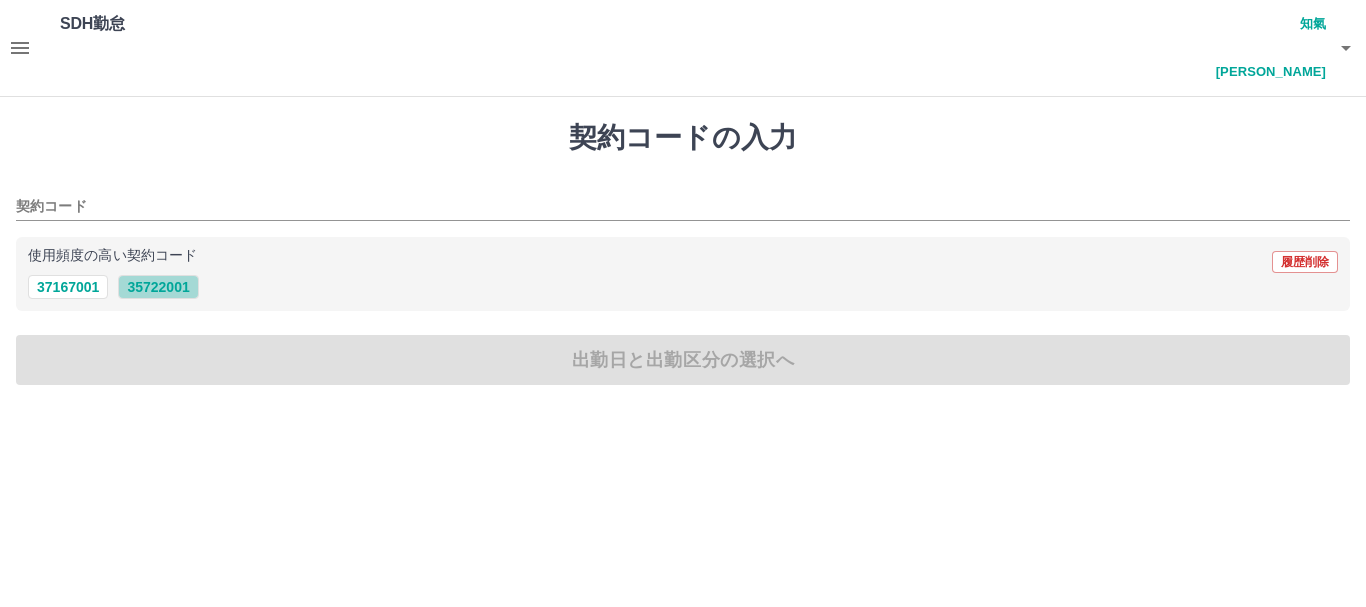 click on "35722001" at bounding box center (158, 287) 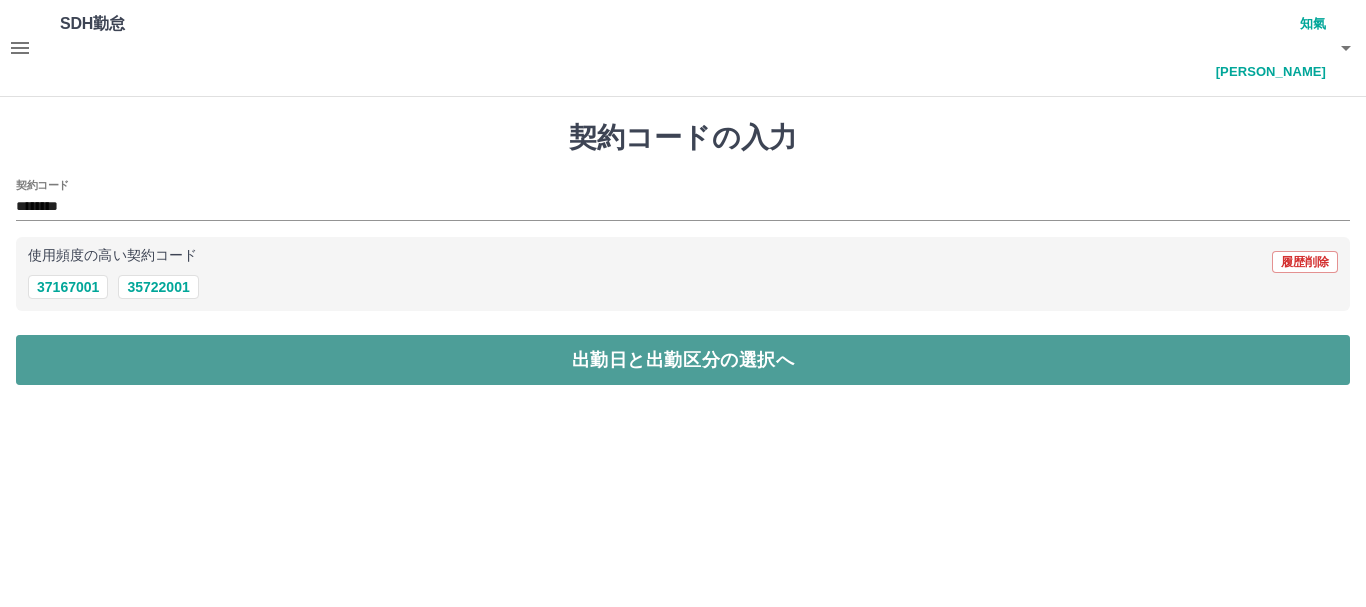 click on "出勤日と出勤区分の選択へ" at bounding box center (683, 360) 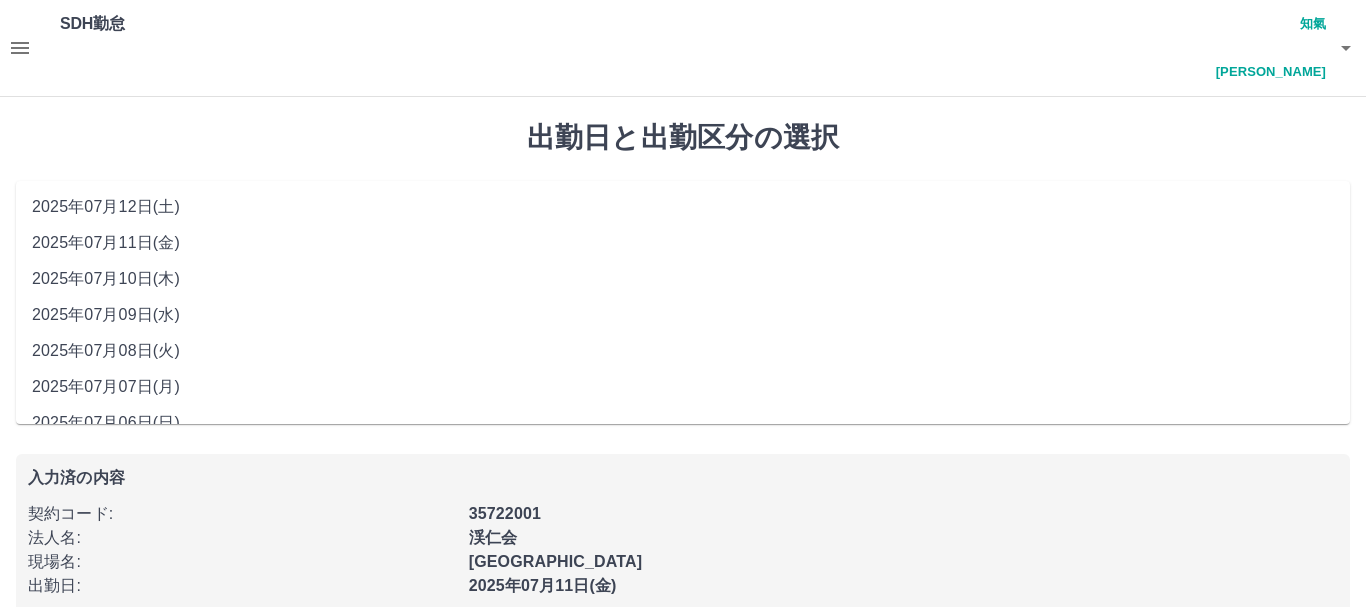 click on "**********" at bounding box center (683, 215) 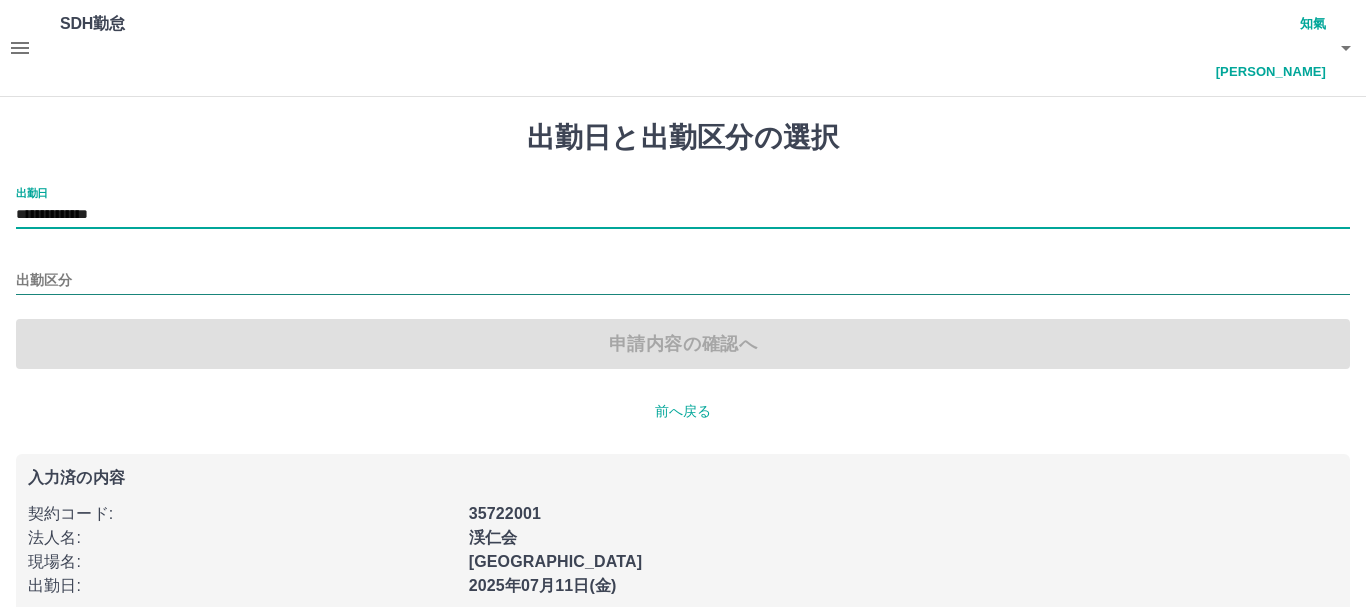 click on "出勤区分" at bounding box center [683, 281] 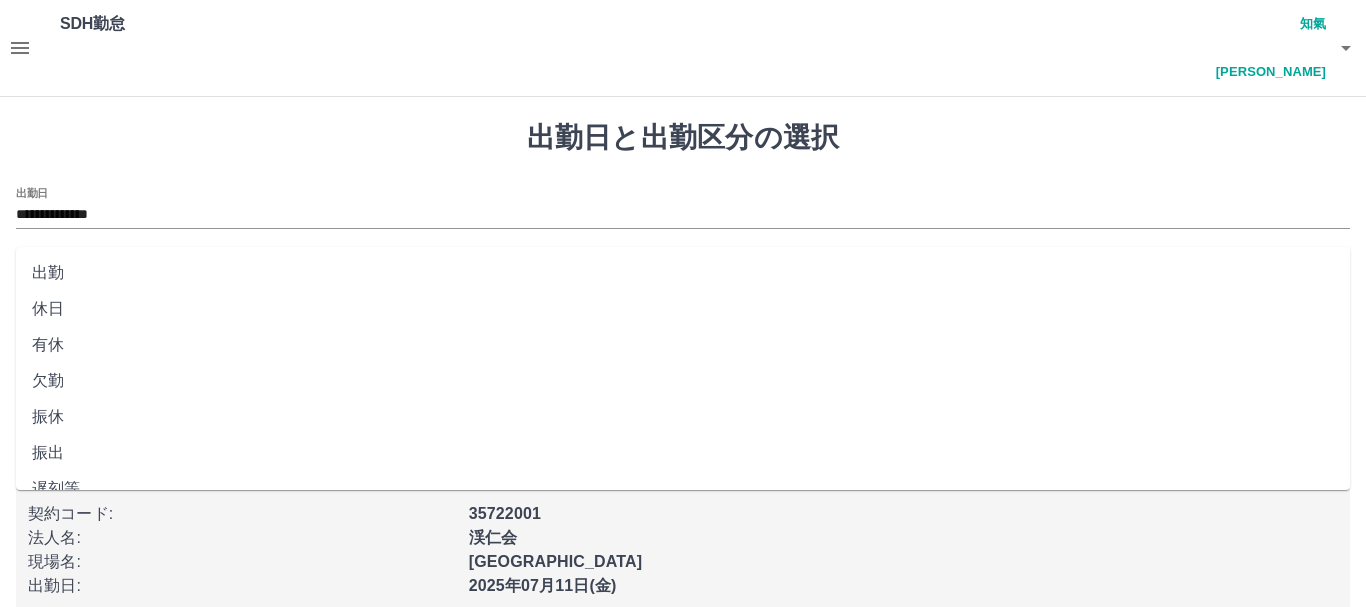 click on "出勤" at bounding box center [683, 273] 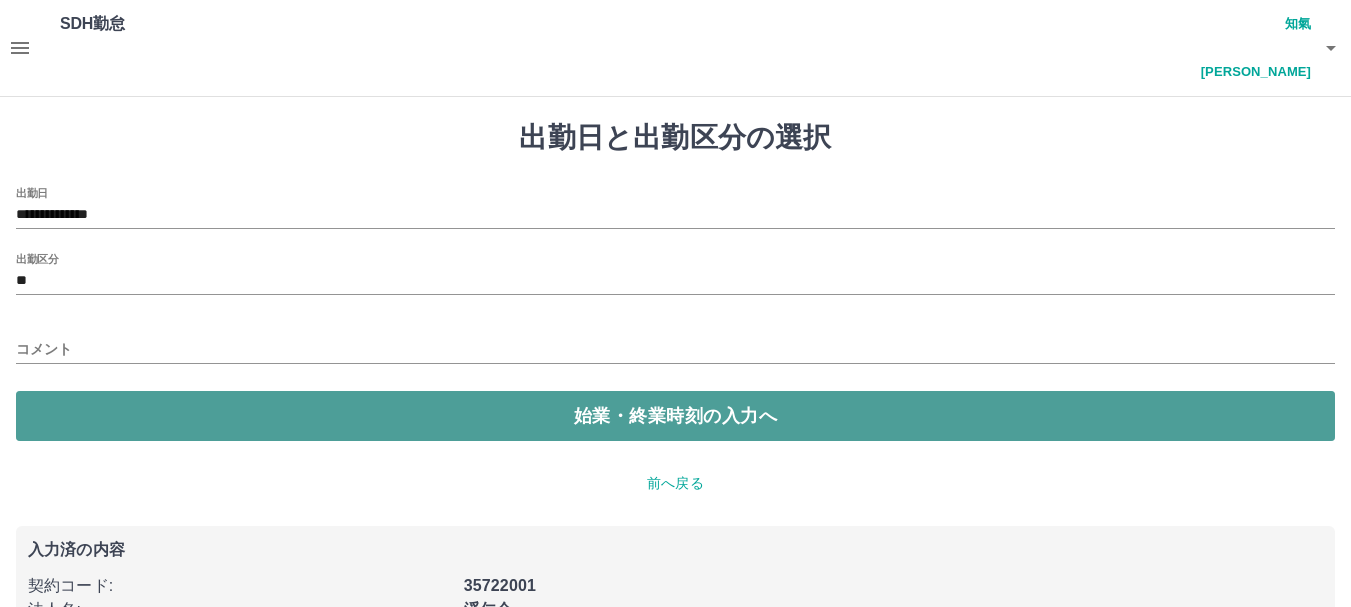 click on "始業・終業時刻の入力へ" at bounding box center [675, 416] 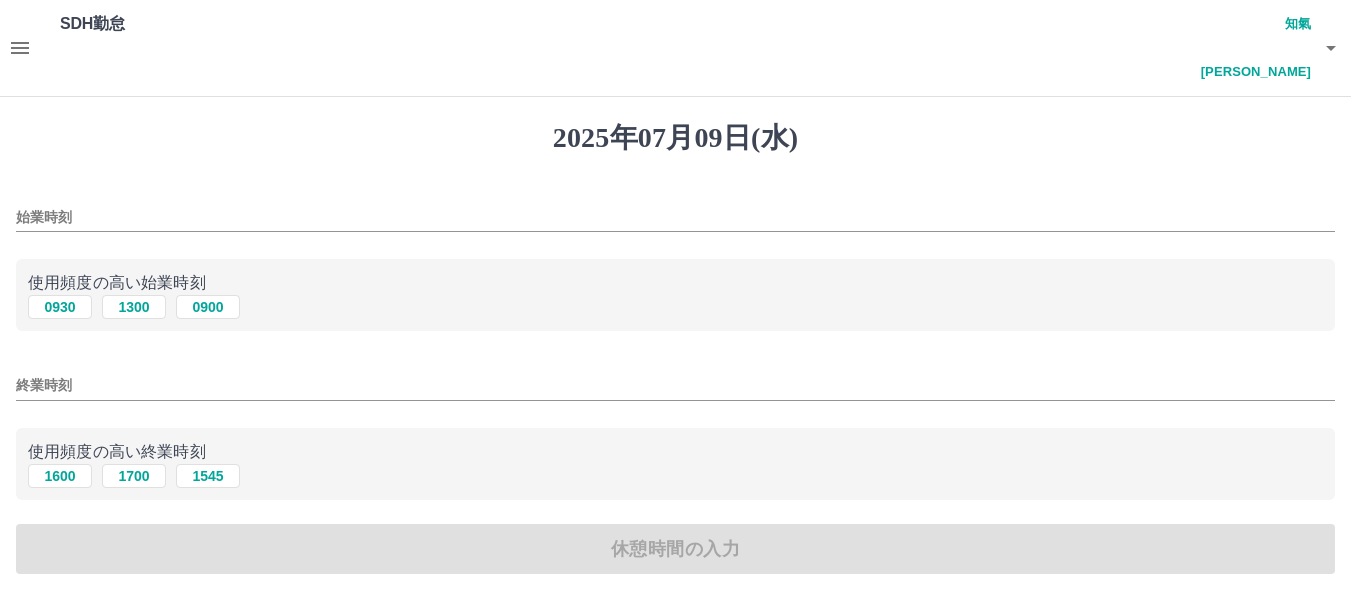 click on "始業時刻" at bounding box center (675, 217) 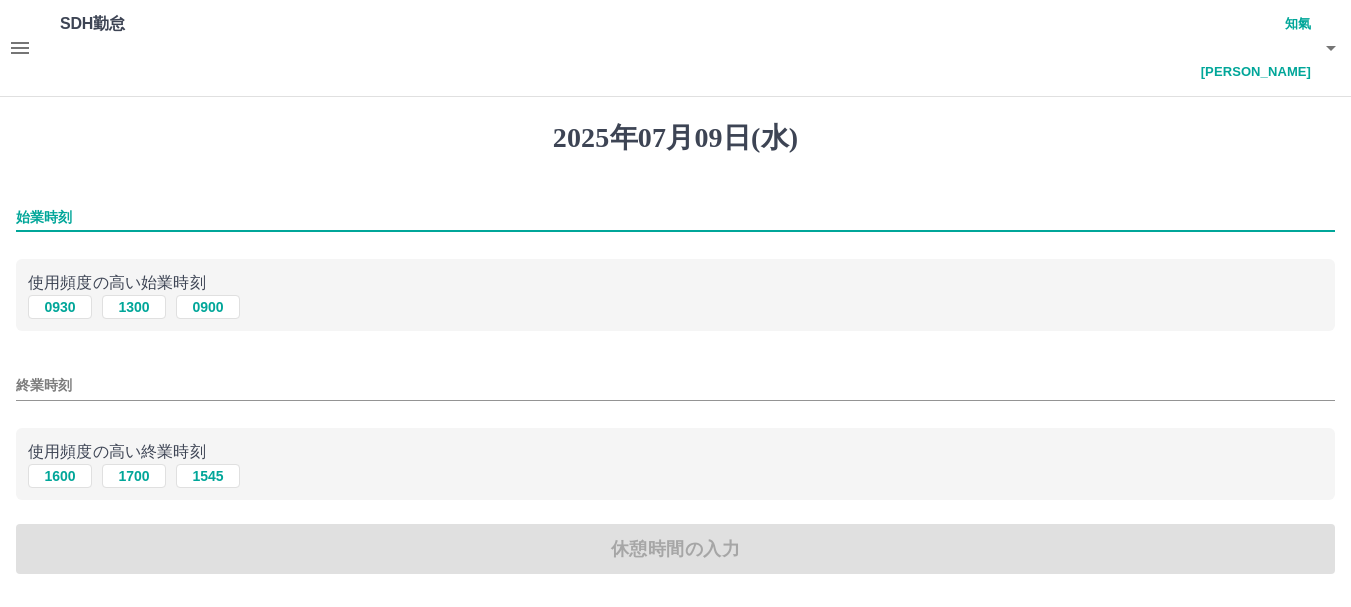 type on "****" 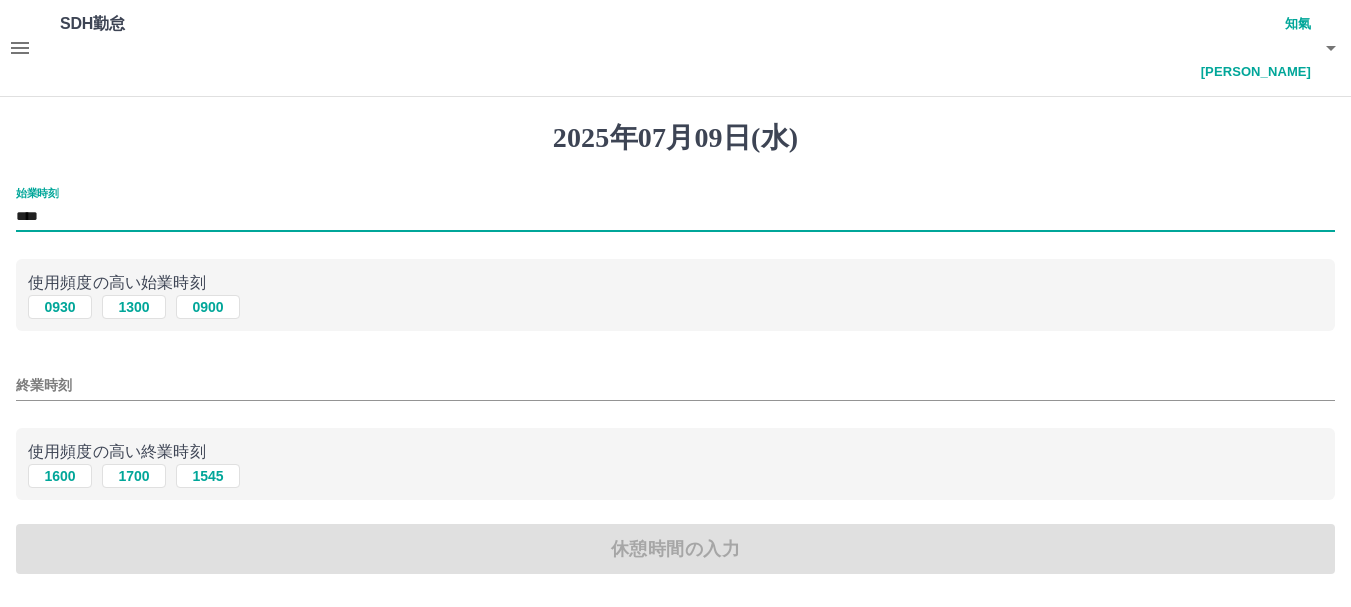 click on "終業時刻" at bounding box center (675, 385) 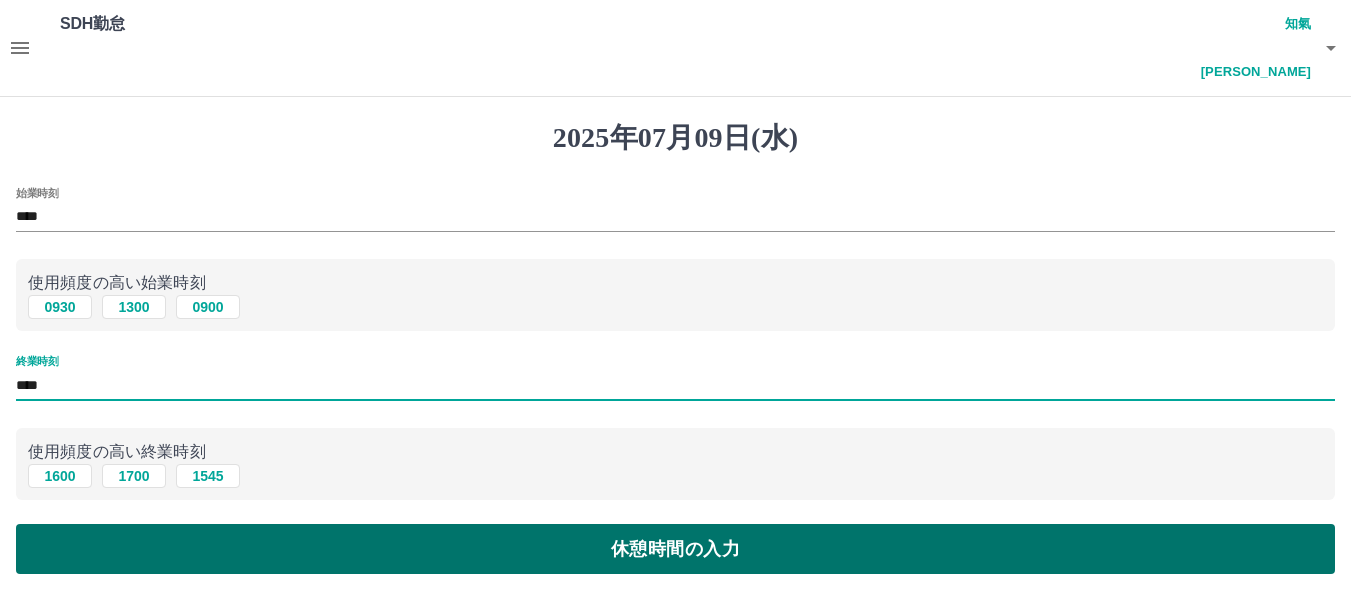 type on "****" 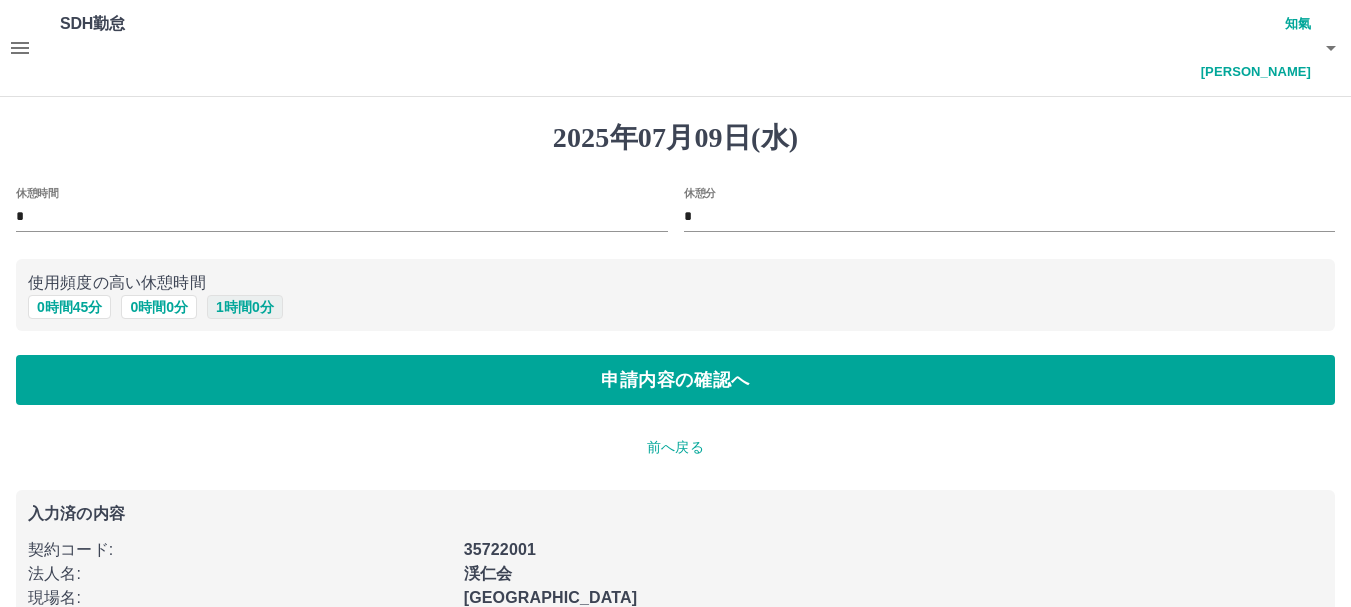 click on "1 時間 0 分" at bounding box center (245, 307) 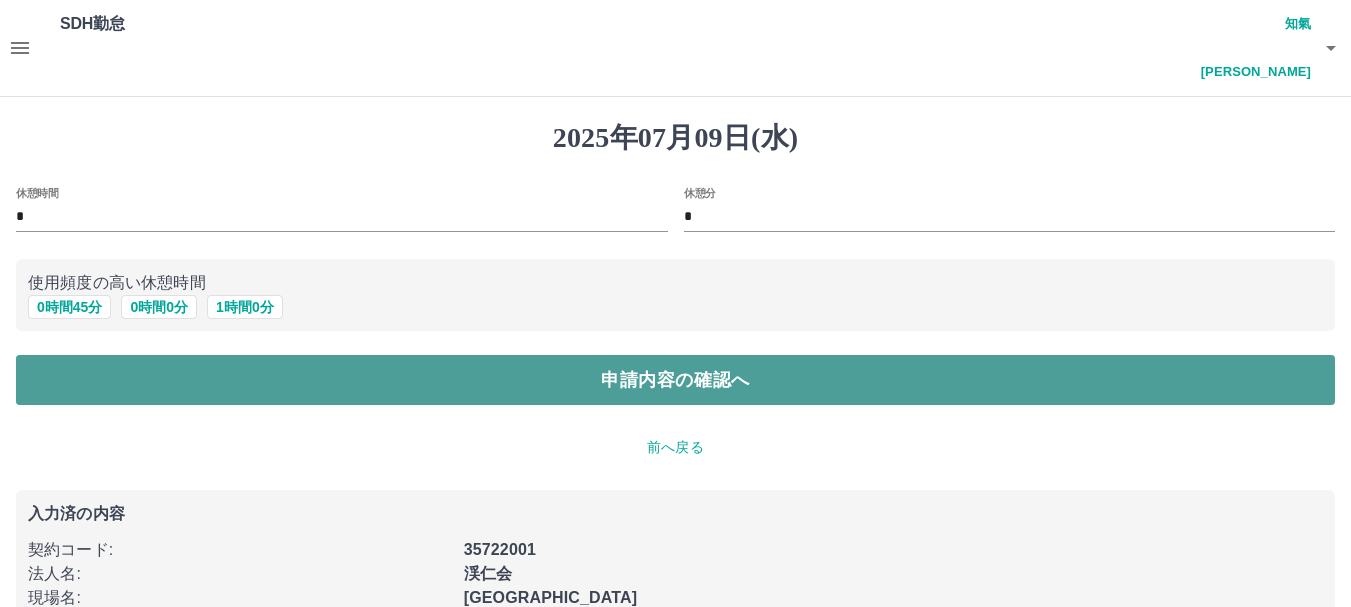 click on "申請内容の確認へ" at bounding box center [675, 380] 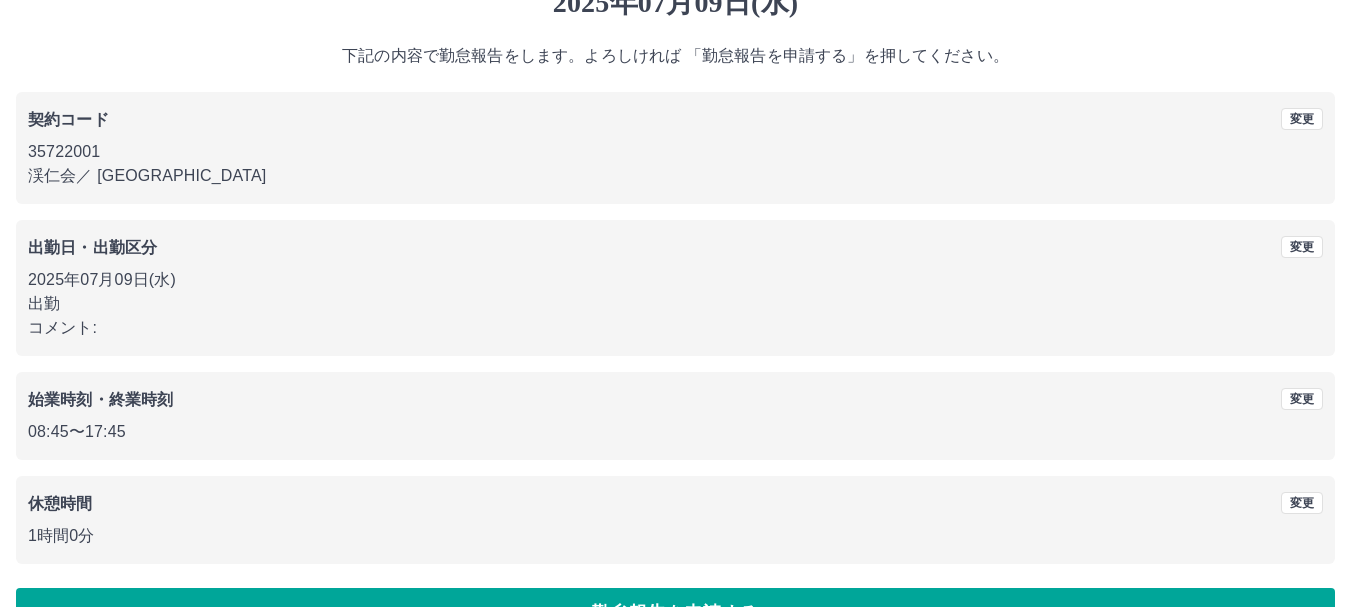 scroll, scrollTop: 142, scrollLeft: 0, axis: vertical 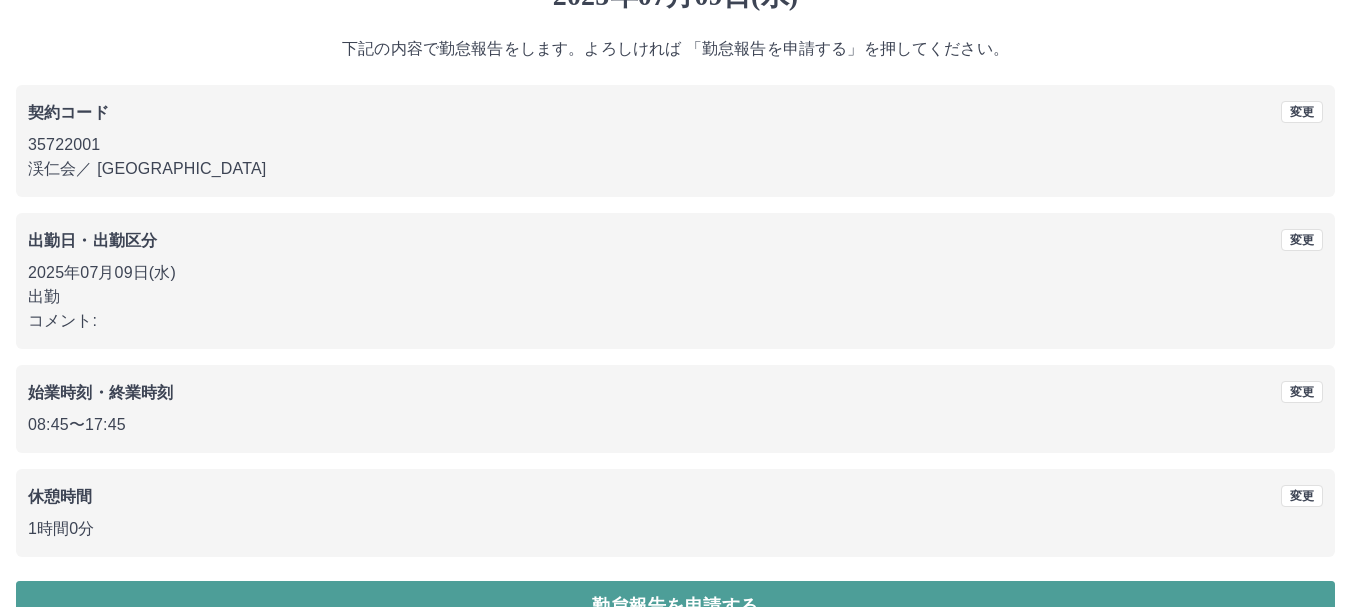 click on "勤怠報告を申請する" at bounding box center (675, 606) 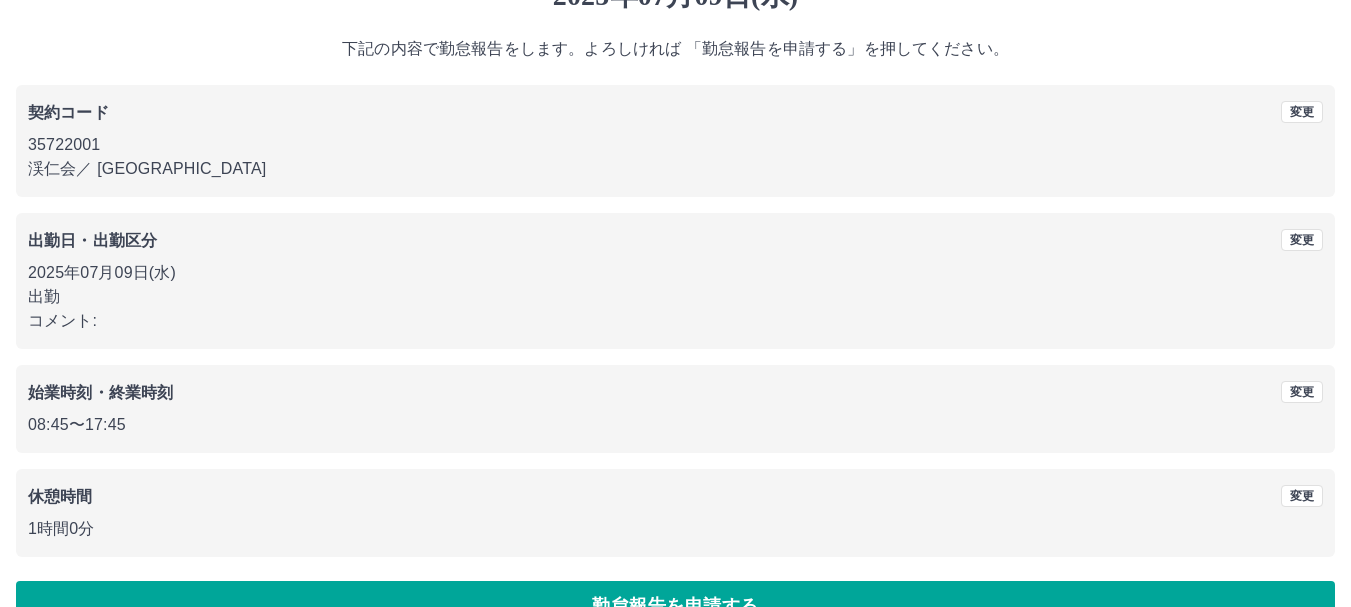 scroll, scrollTop: 0, scrollLeft: 0, axis: both 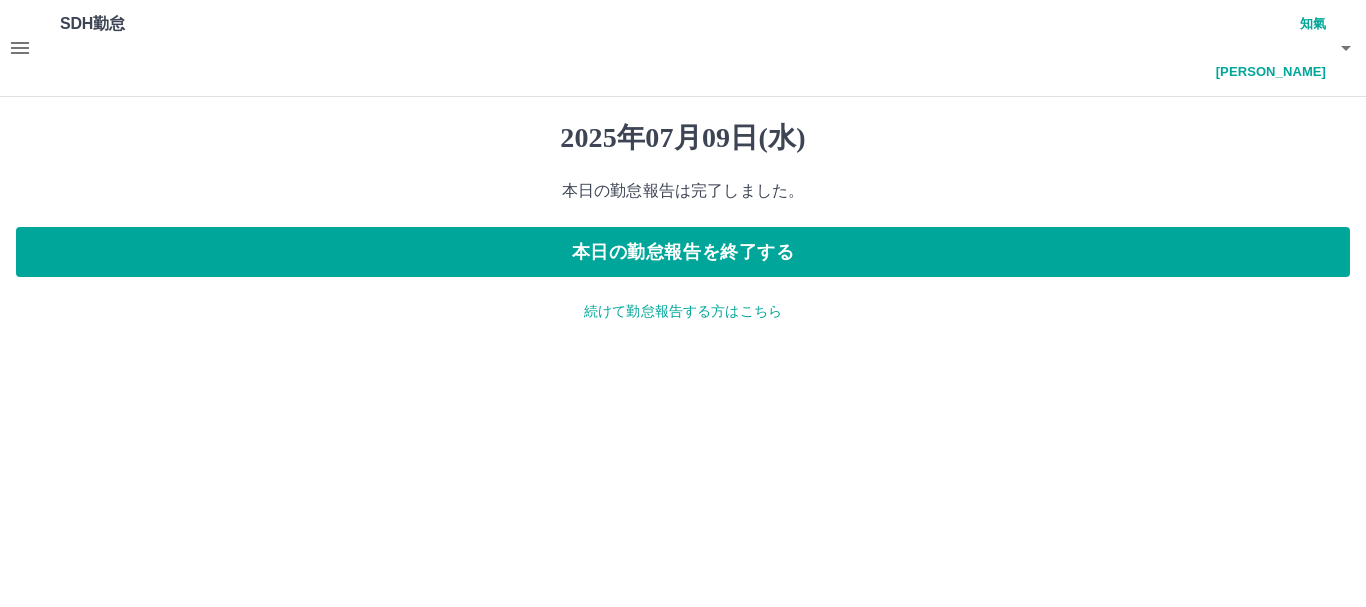 click on "2025年07月09日(水) 本日の勤怠報告は完了しました。 本日の勤怠報告を終了する 続けて勤怠報告する方はこちら" at bounding box center [683, 221] 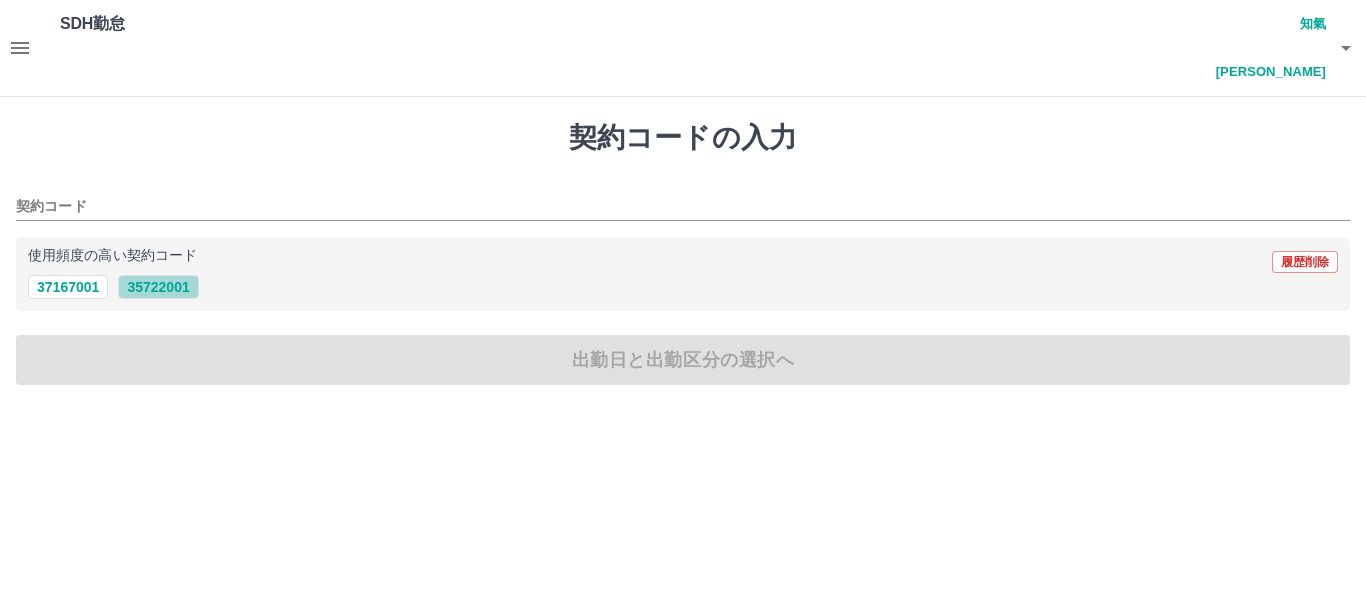 click on "35722001" at bounding box center [158, 287] 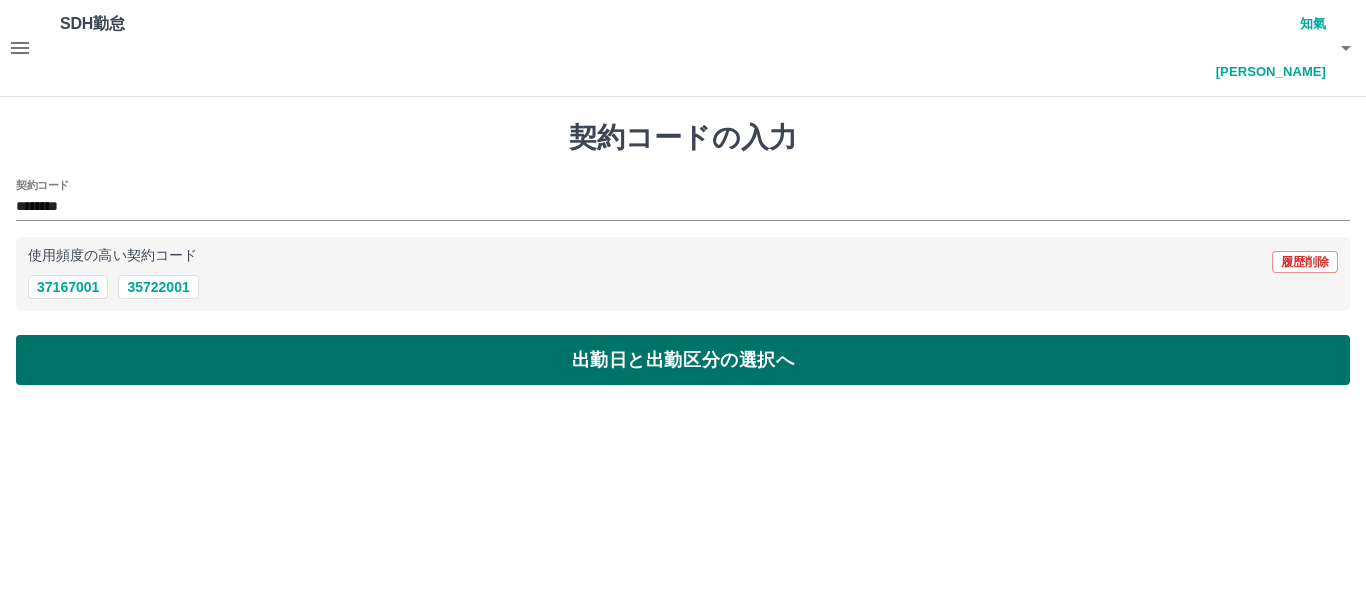 click on "出勤日と出勤区分の選択へ" at bounding box center (683, 360) 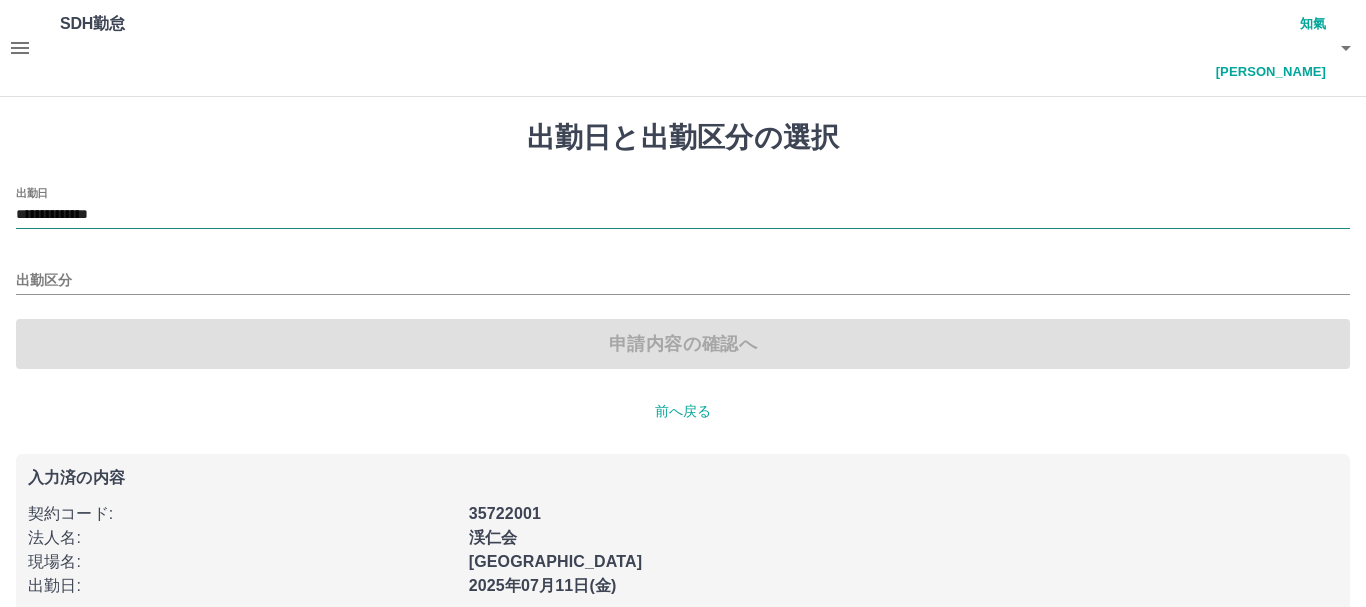 click on "**********" at bounding box center [683, 215] 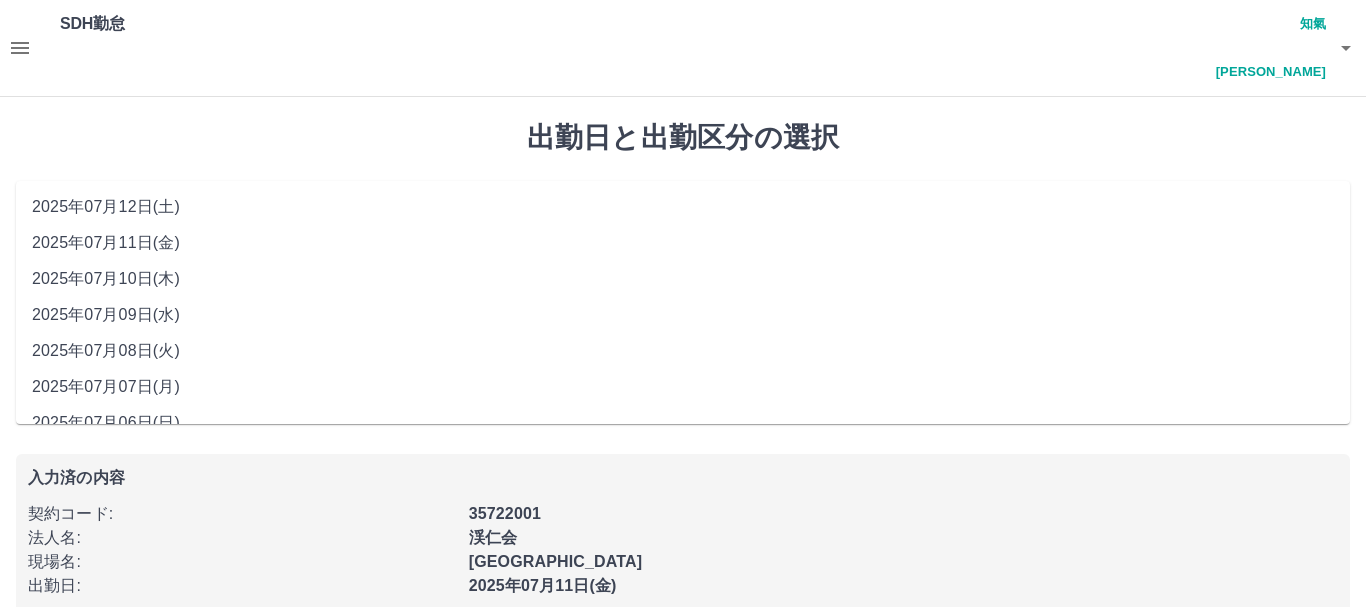 click on "2025年07月10日(木)" at bounding box center [683, 279] 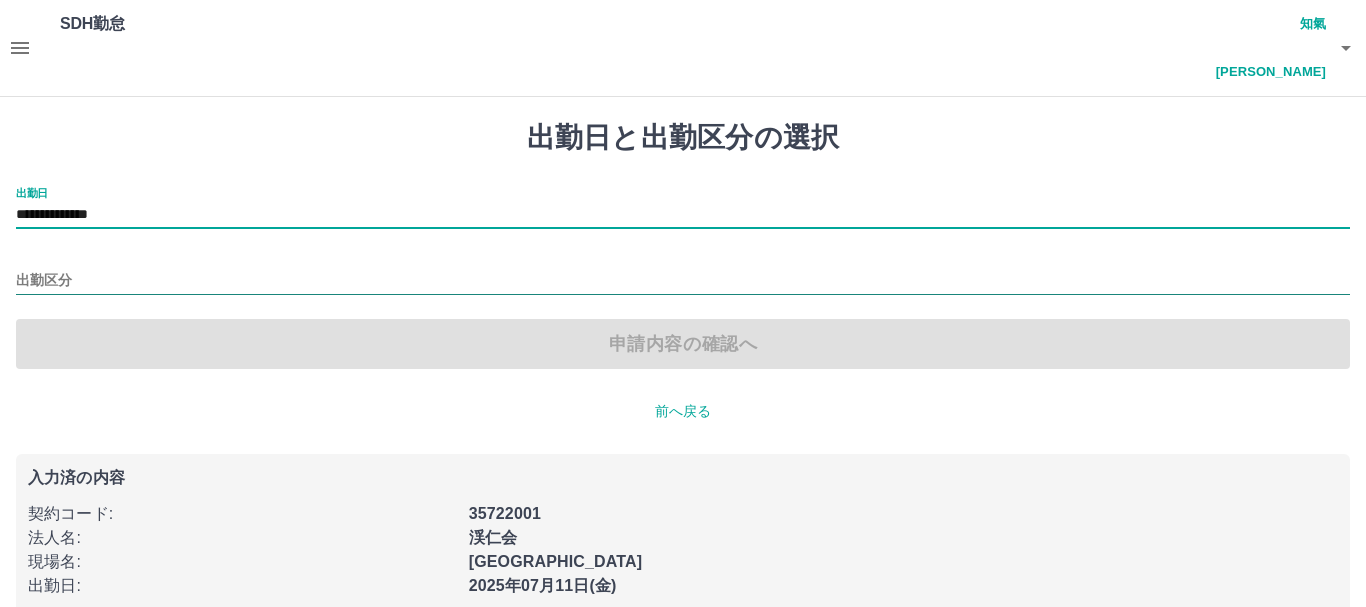 click on "出勤区分" at bounding box center [683, 281] 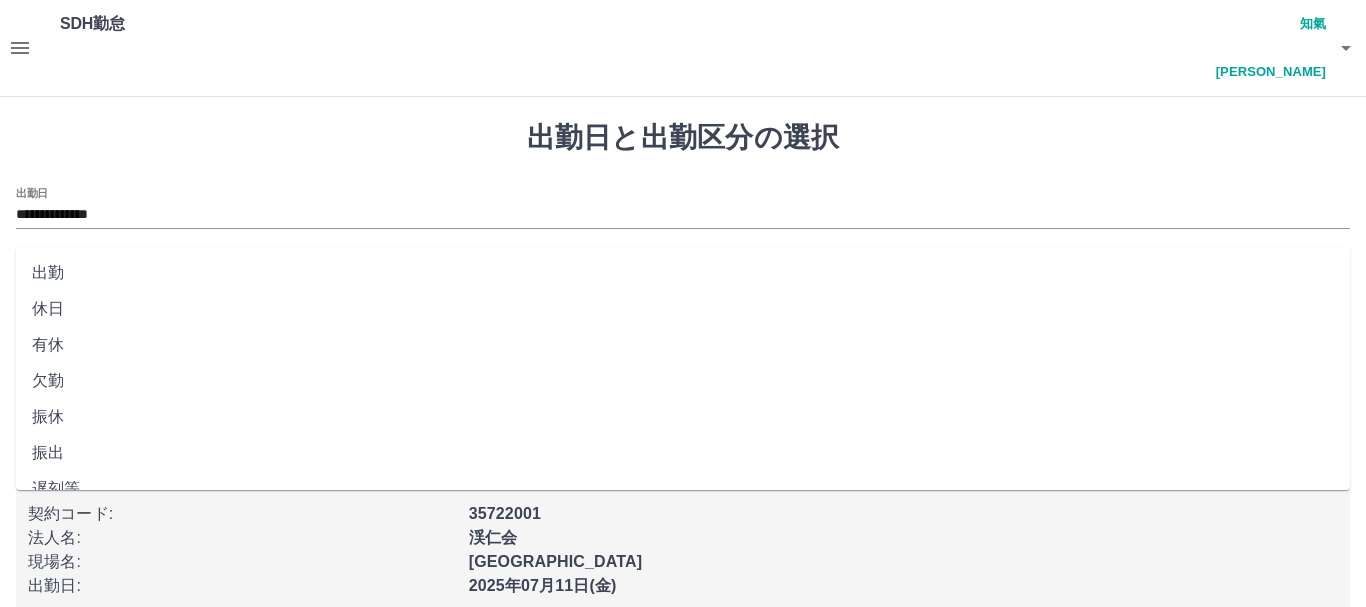 click on "出勤" at bounding box center [683, 273] 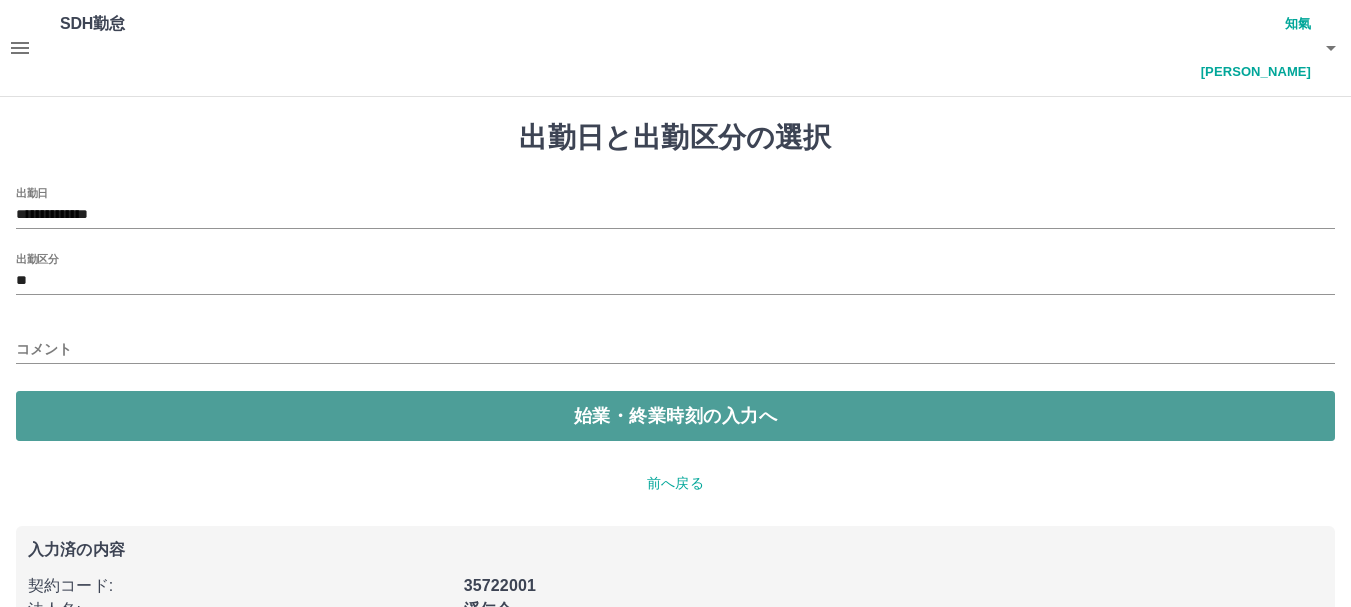 click on "始業・終業時刻の入力へ" at bounding box center (675, 416) 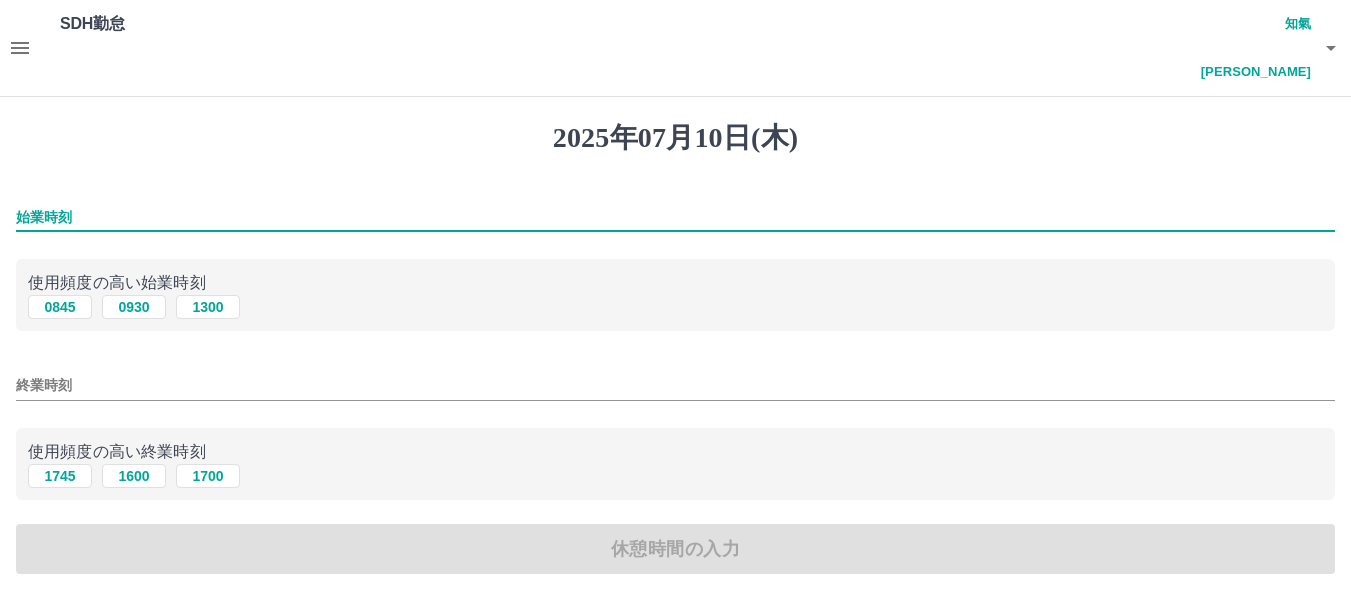 click on "始業時刻" at bounding box center [675, 217] 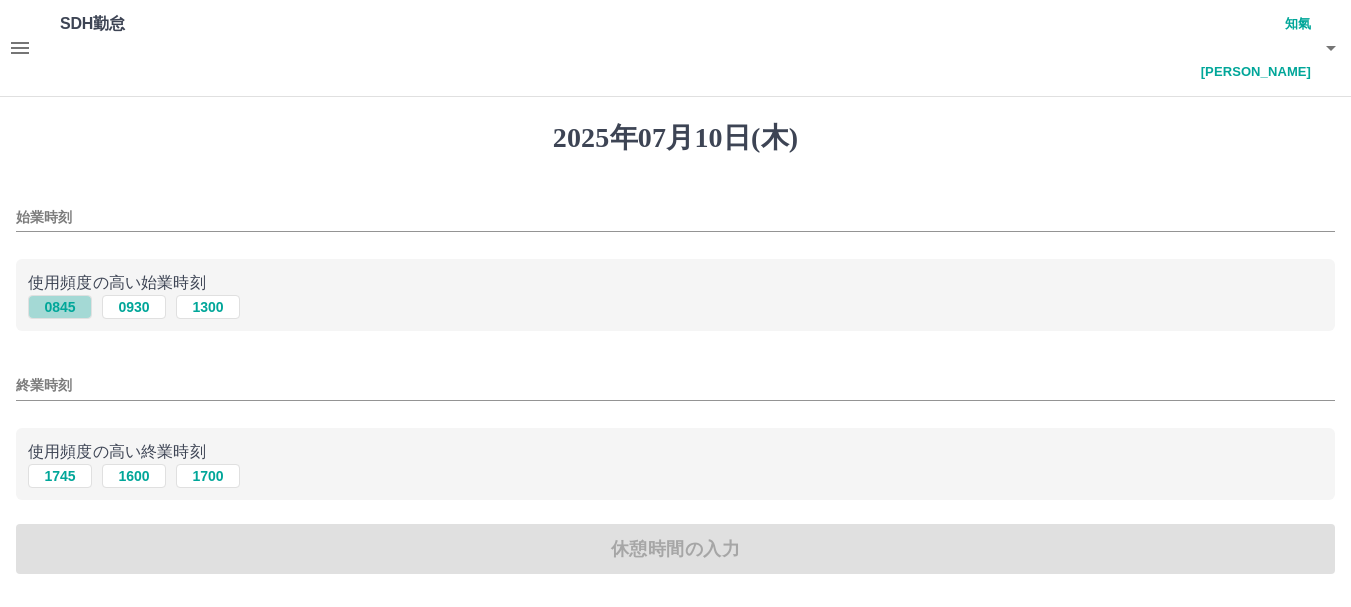 click on "0845" at bounding box center [60, 307] 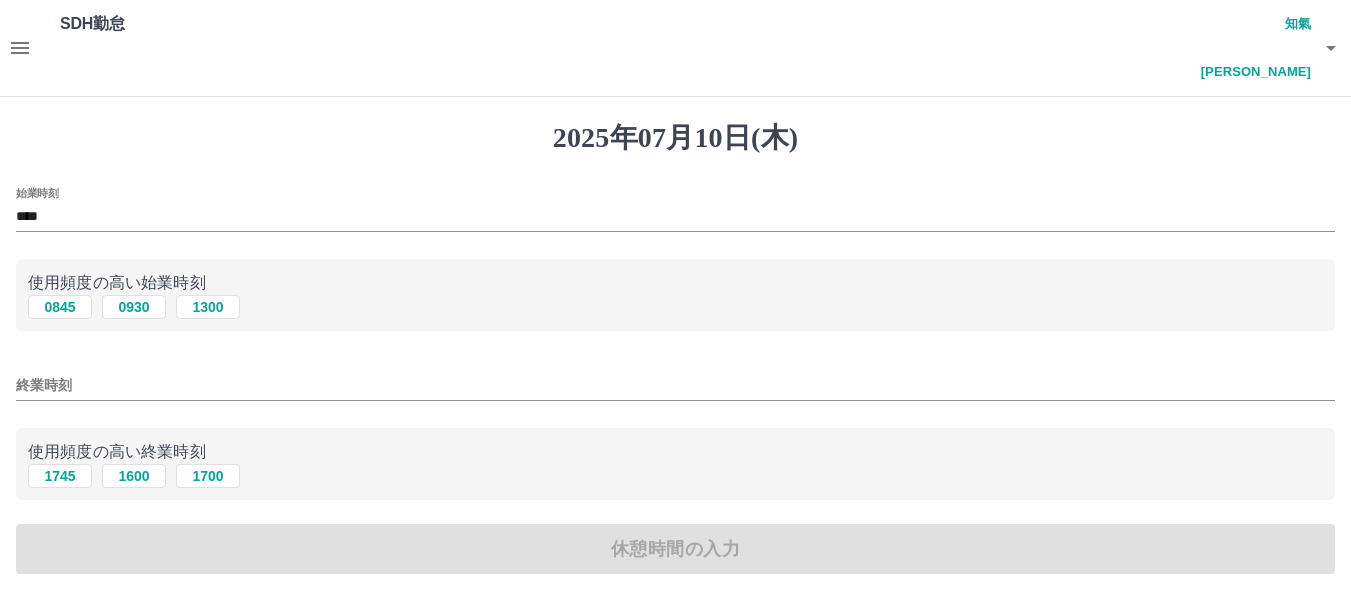 click on "終業時刻" at bounding box center (675, 385) 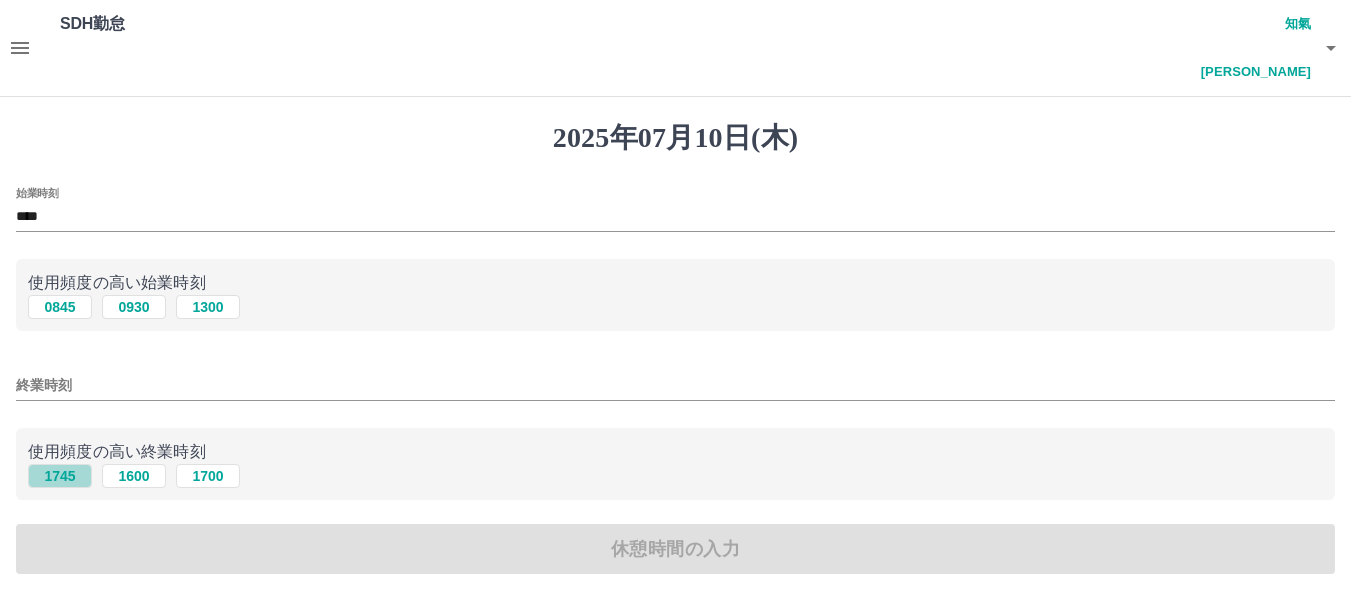 click on "1745" at bounding box center [60, 476] 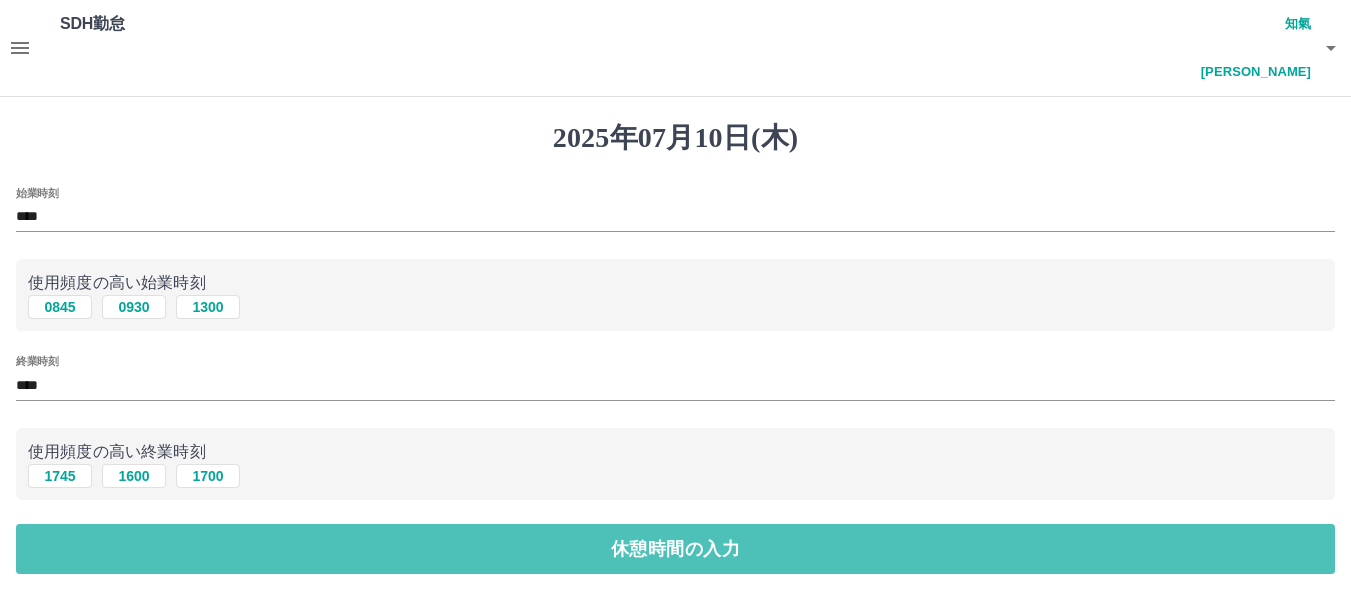 click on "休憩時間の入力" at bounding box center (675, 549) 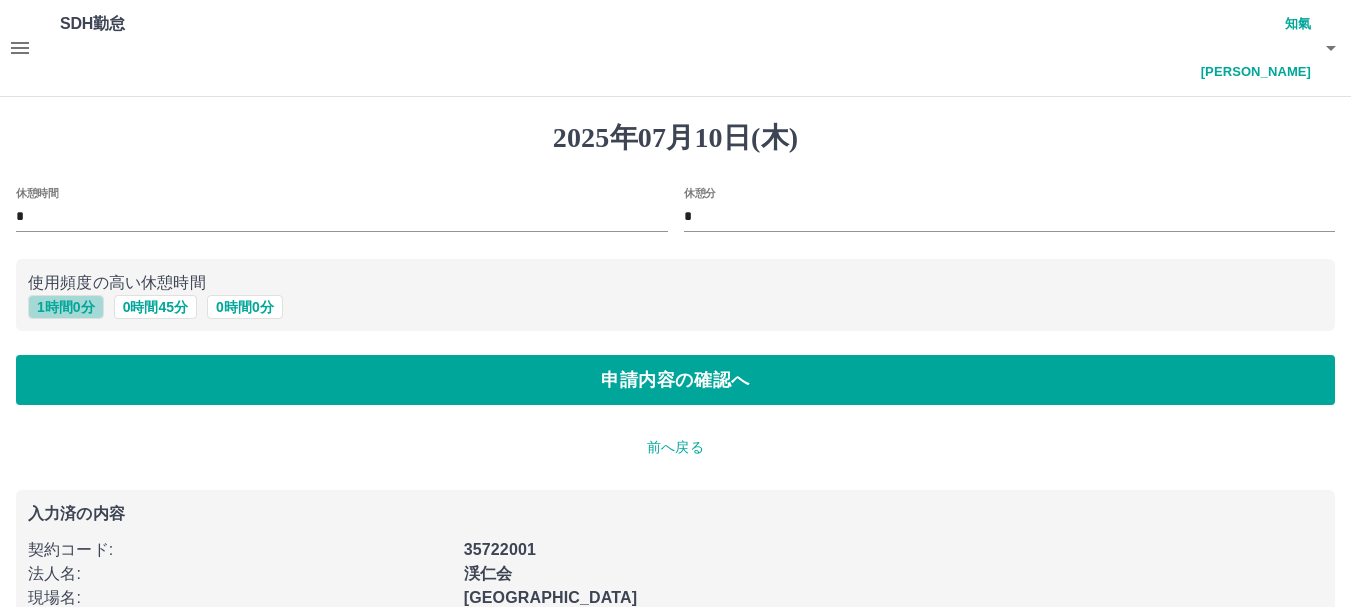 click on "1 時間 0 分" at bounding box center (66, 307) 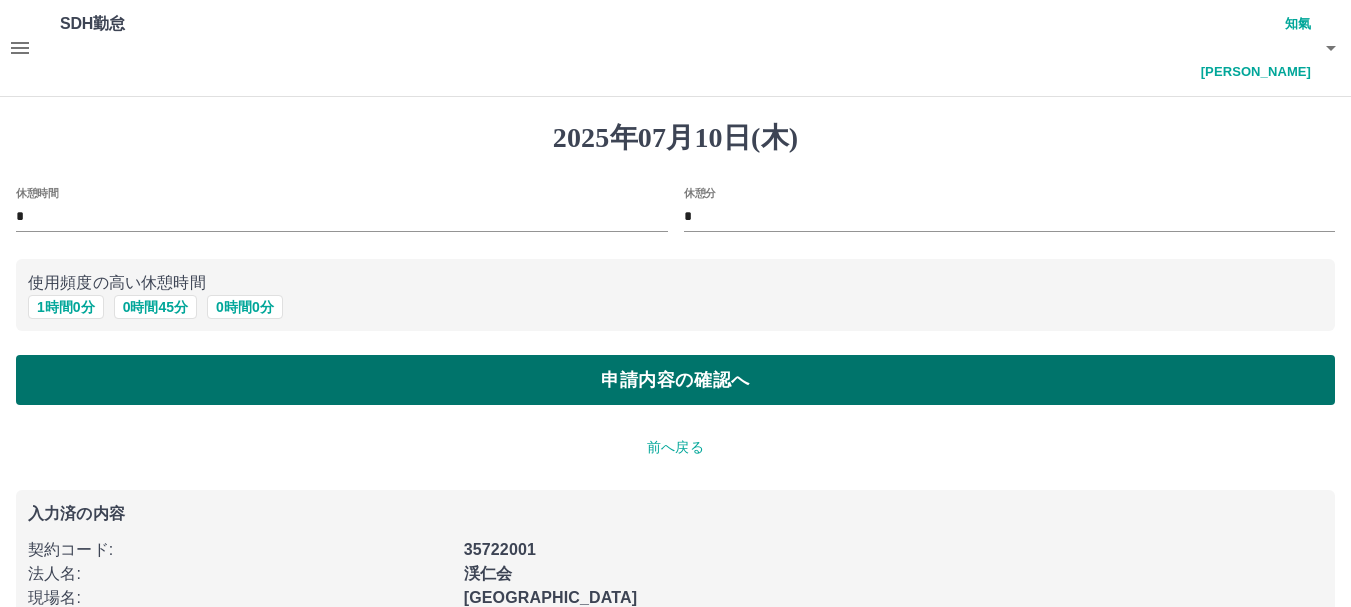 click on "申請内容の確認へ" at bounding box center (675, 380) 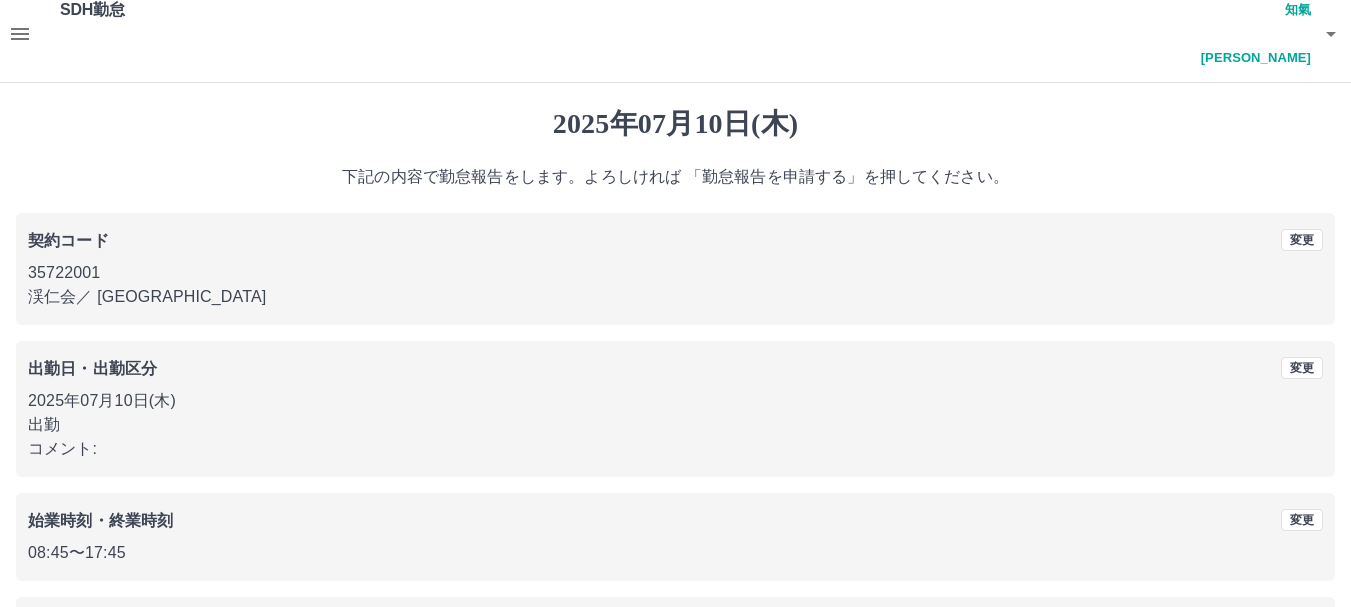 scroll, scrollTop: 142, scrollLeft: 0, axis: vertical 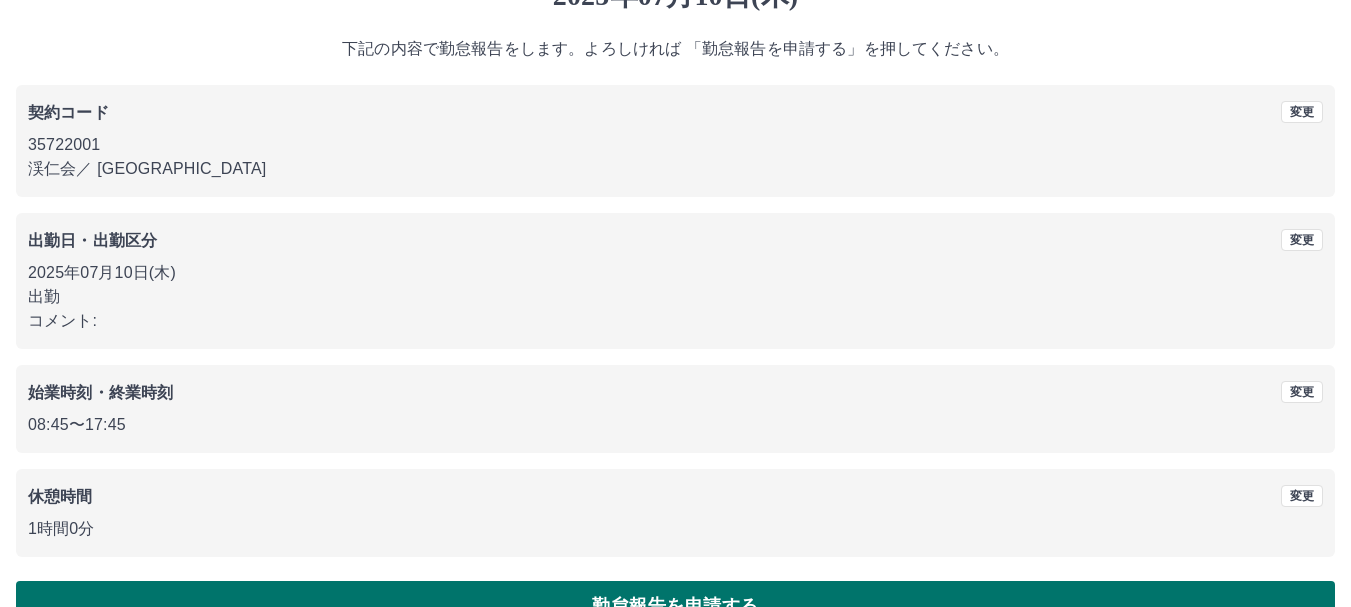 click on "勤怠報告を申請する" at bounding box center (675, 606) 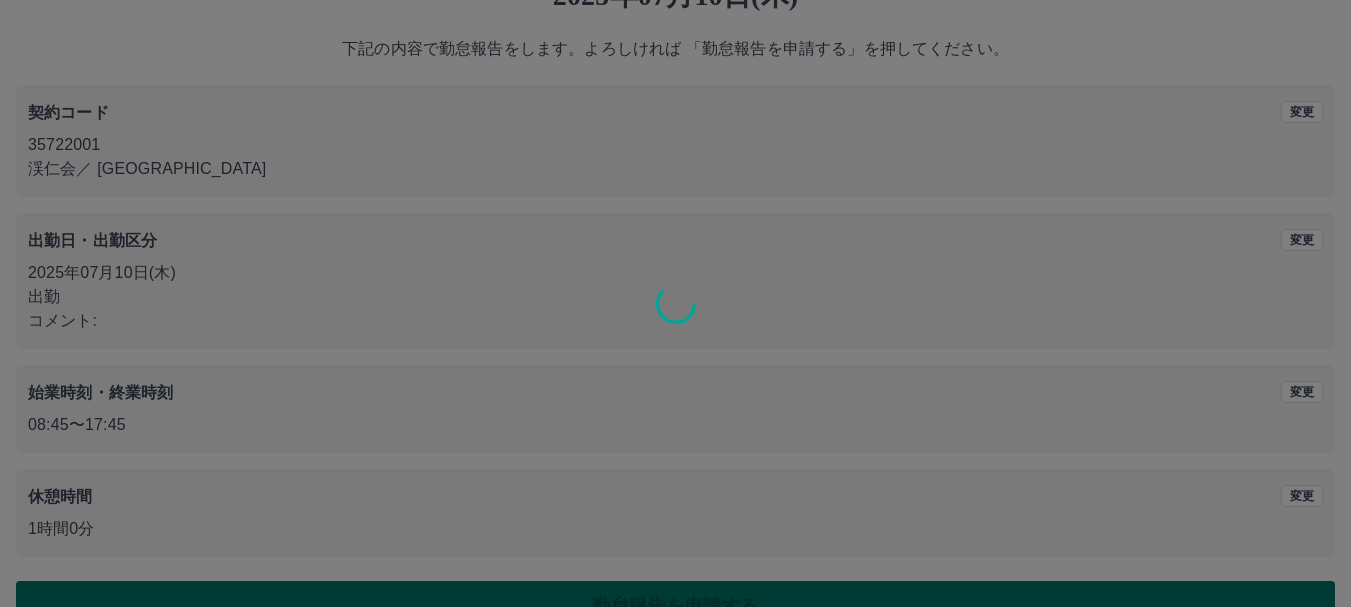 scroll, scrollTop: 0, scrollLeft: 0, axis: both 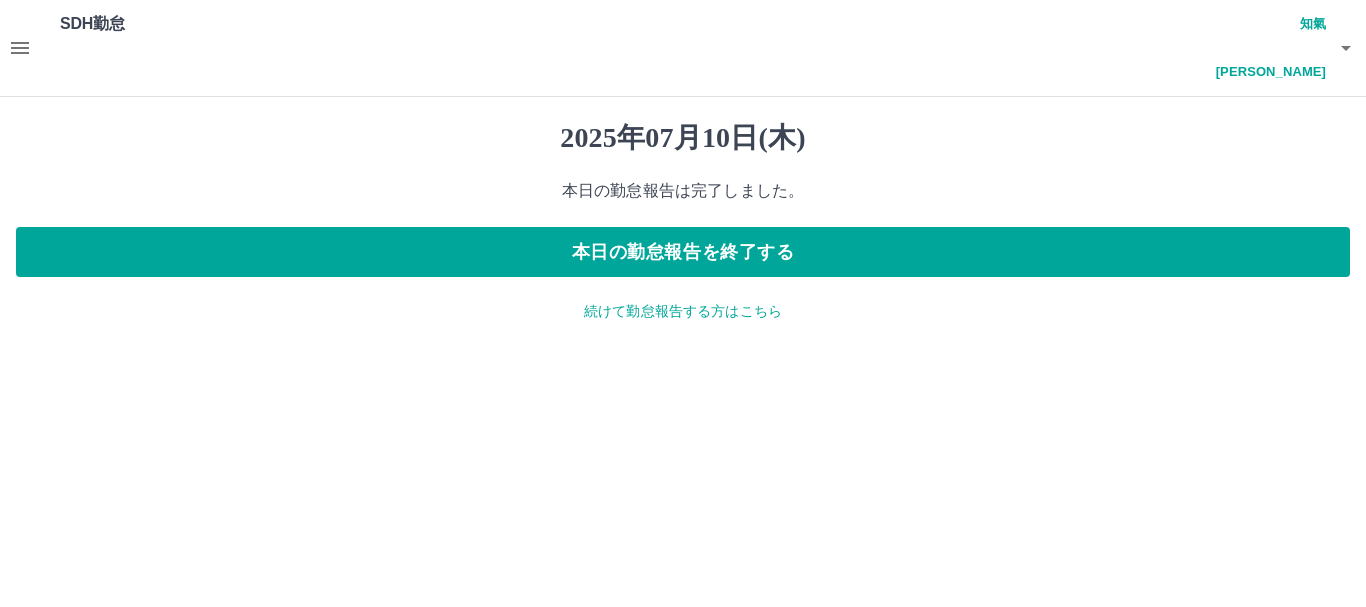 click on "続けて勤怠報告する方はこちら" at bounding box center (683, 311) 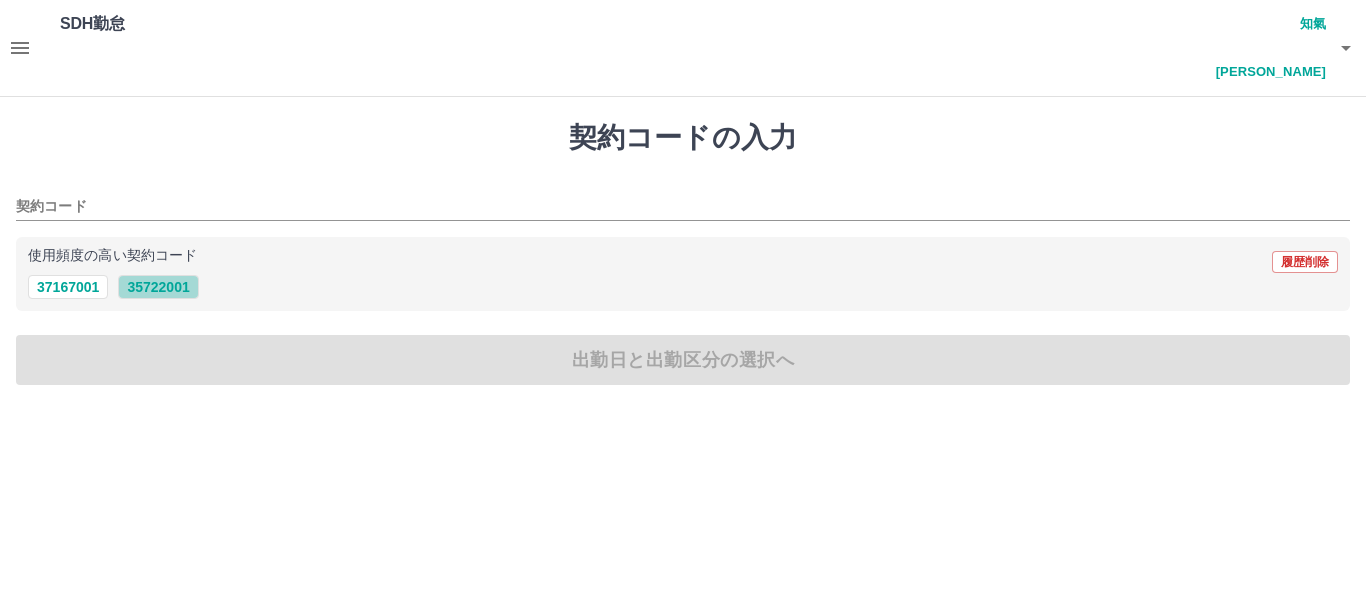 click on "35722001" at bounding box center (158, 287) 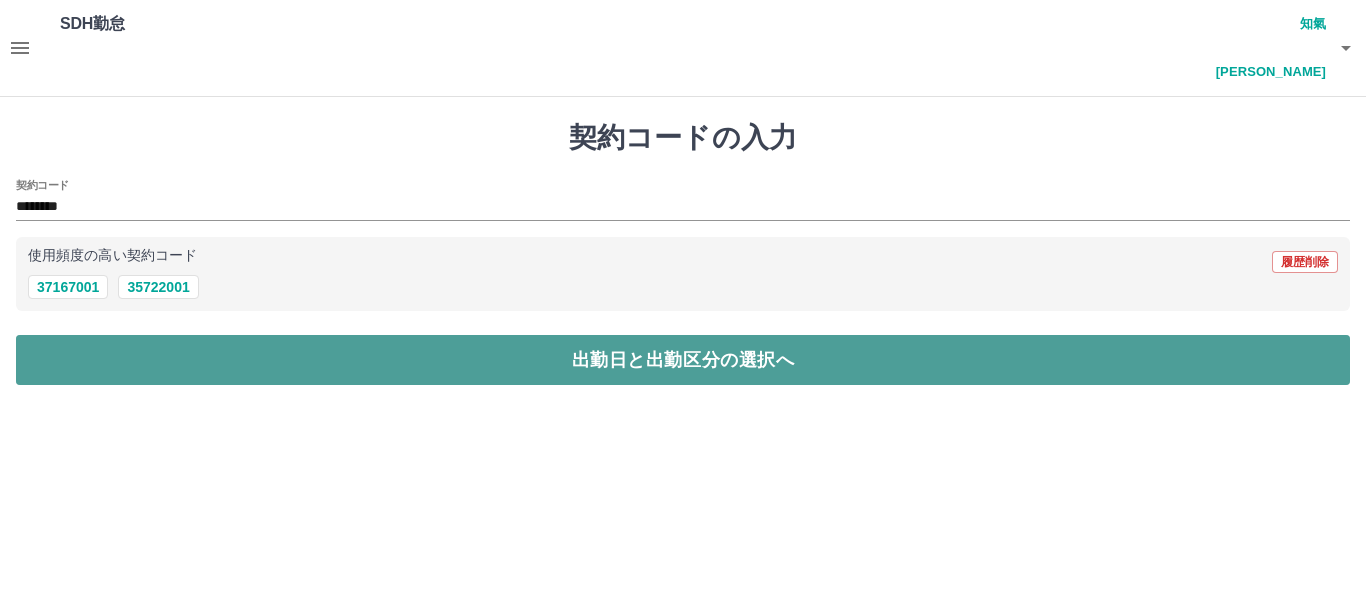 click on "出勤日と出勤区分の選択へ" at bounding box center [683, 360] 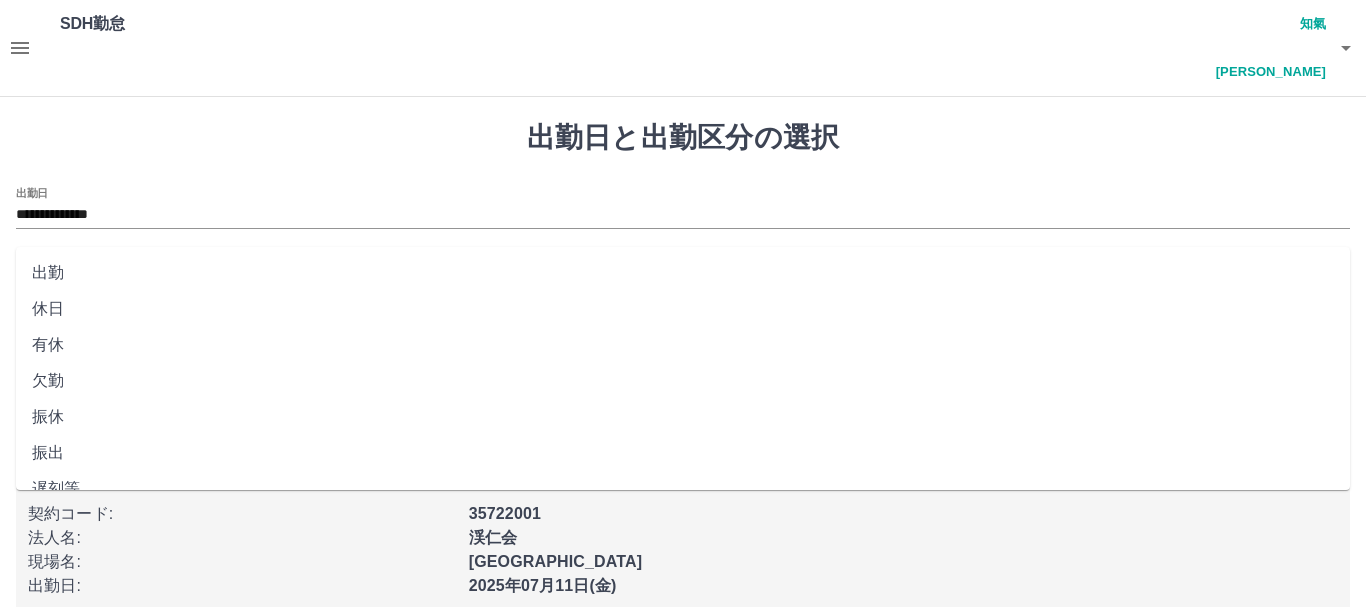 click on "出勤区分" at bounding box center [683, 281] 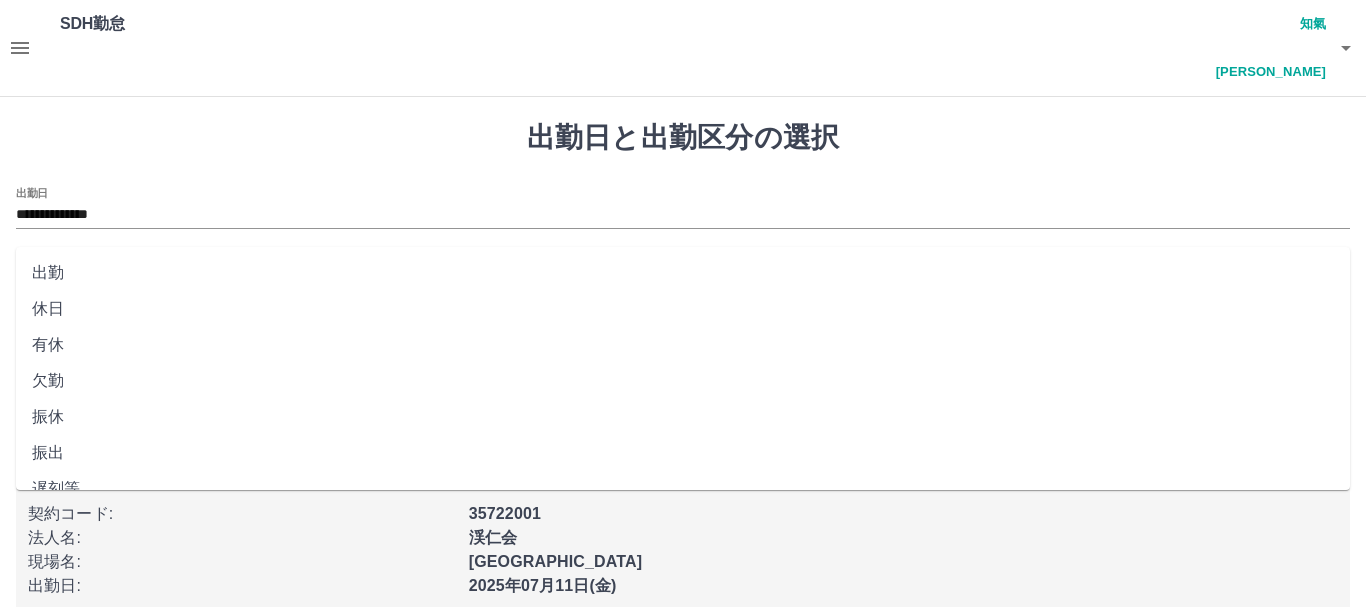click on "出勤" at bounding box center [683, 273] 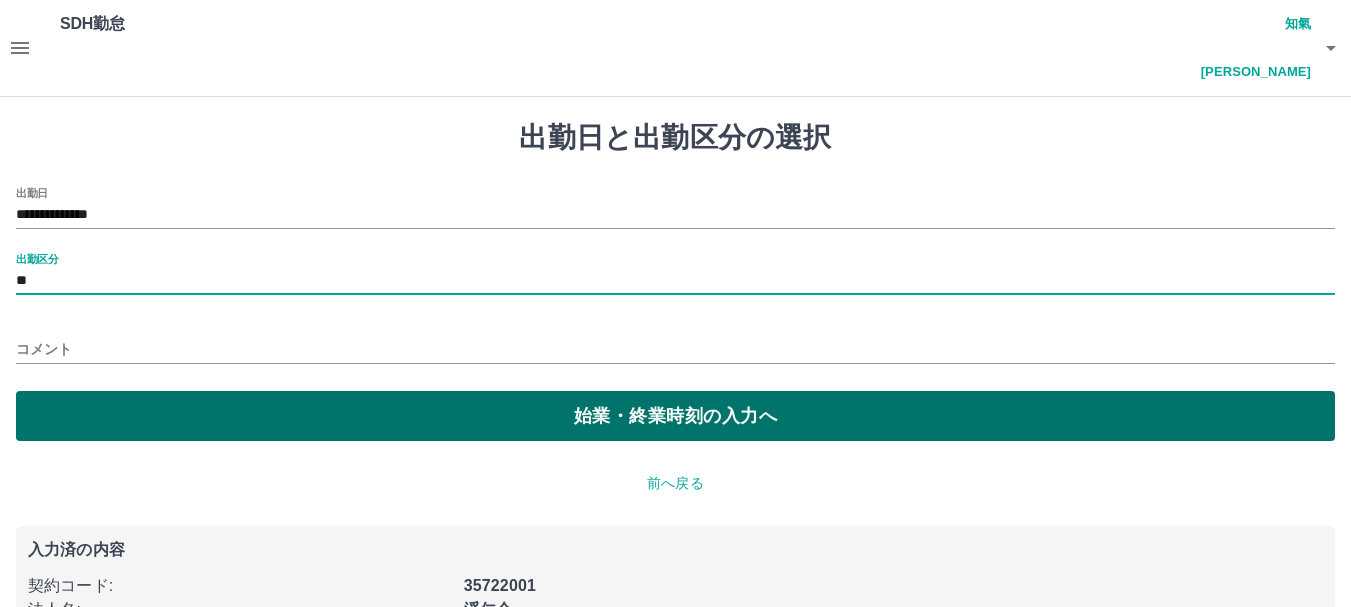 click on "始業・終業時刻の入力へ" at bounding box center [675, 416] 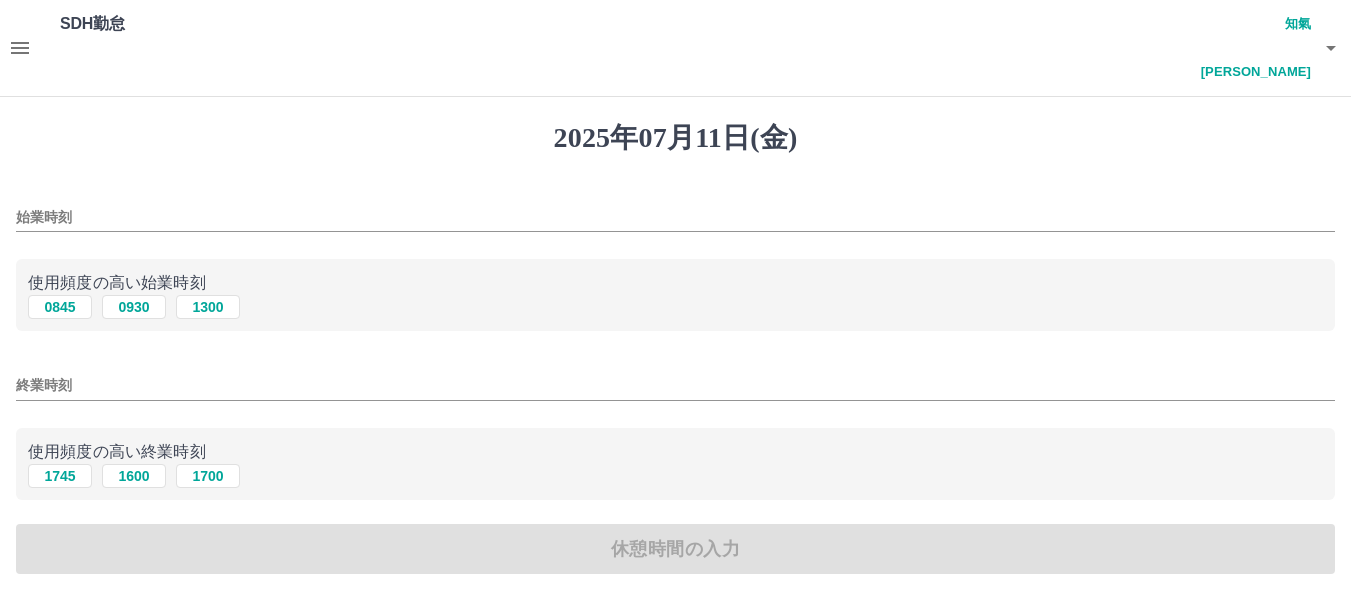 click on "始業時刻" at bounding box center (675, 217) 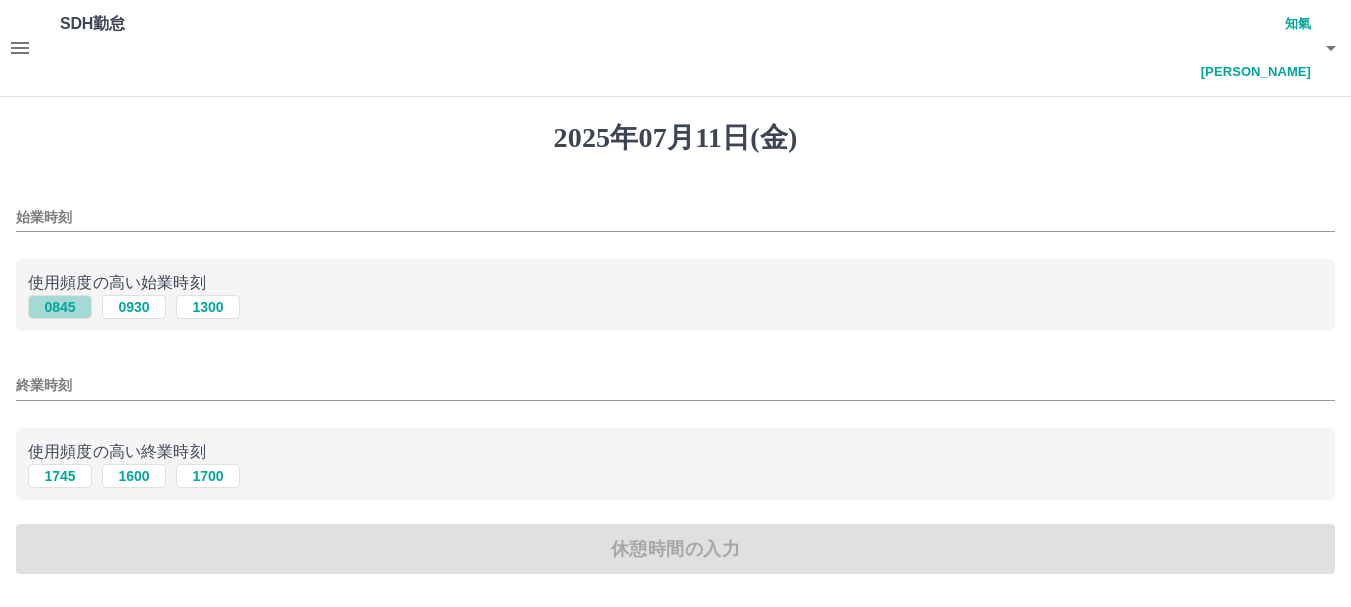 click on "0845" at bounding box center [60, 307] 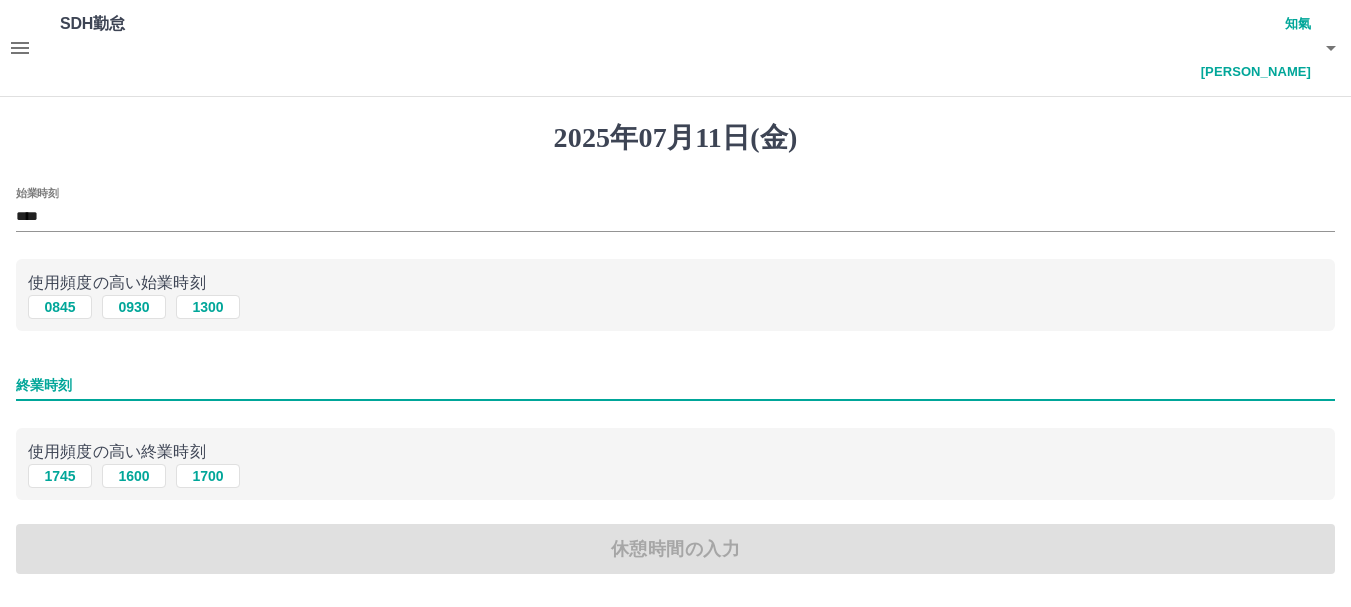 click on "終業時刻" at bounding box center (675, 385) 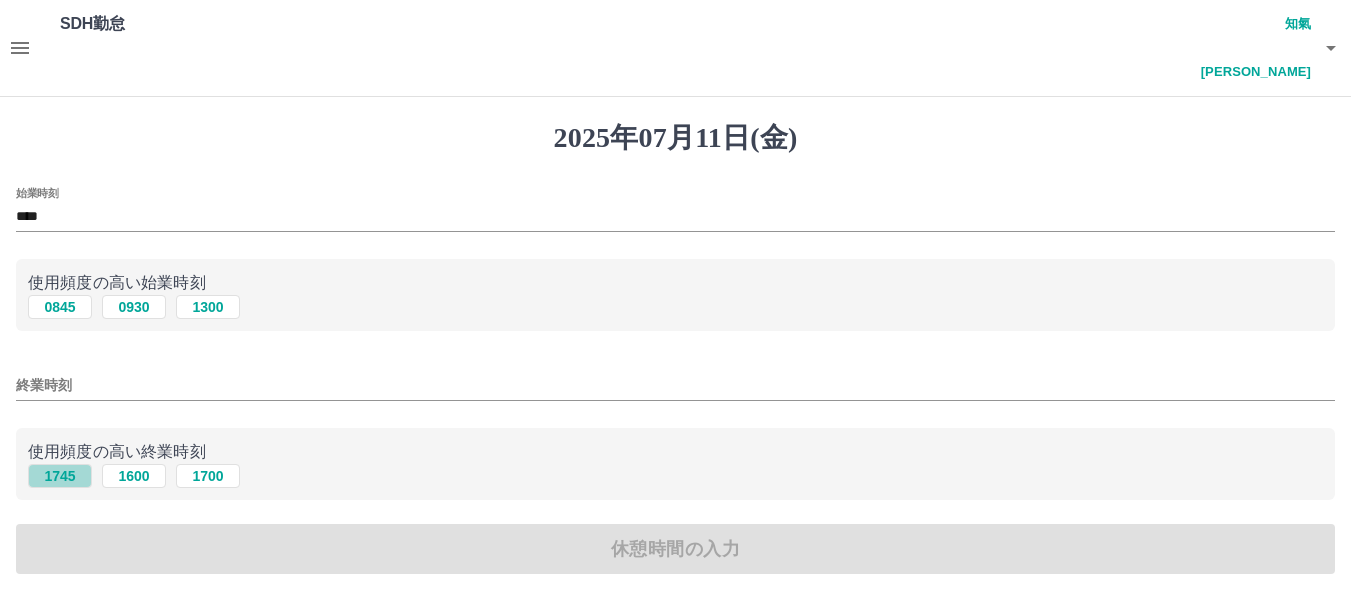click on "1745" at bounding box center [60, 476] 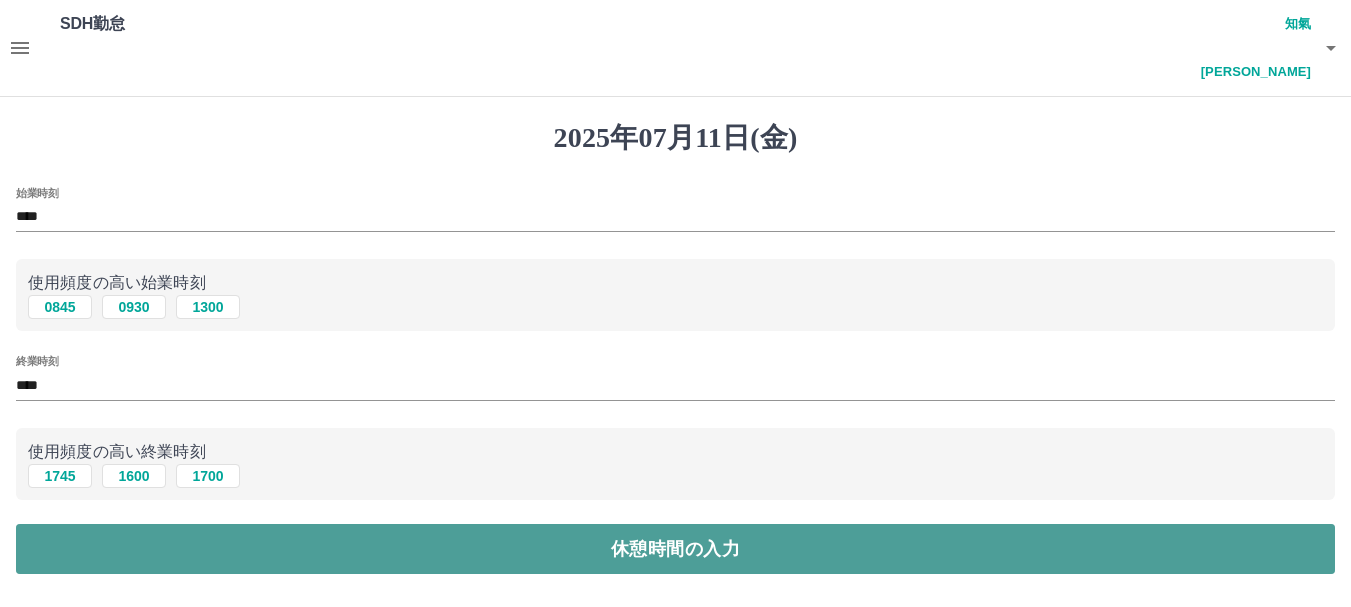 click on "休憩時間の入力" at bounding box center (675, 549) 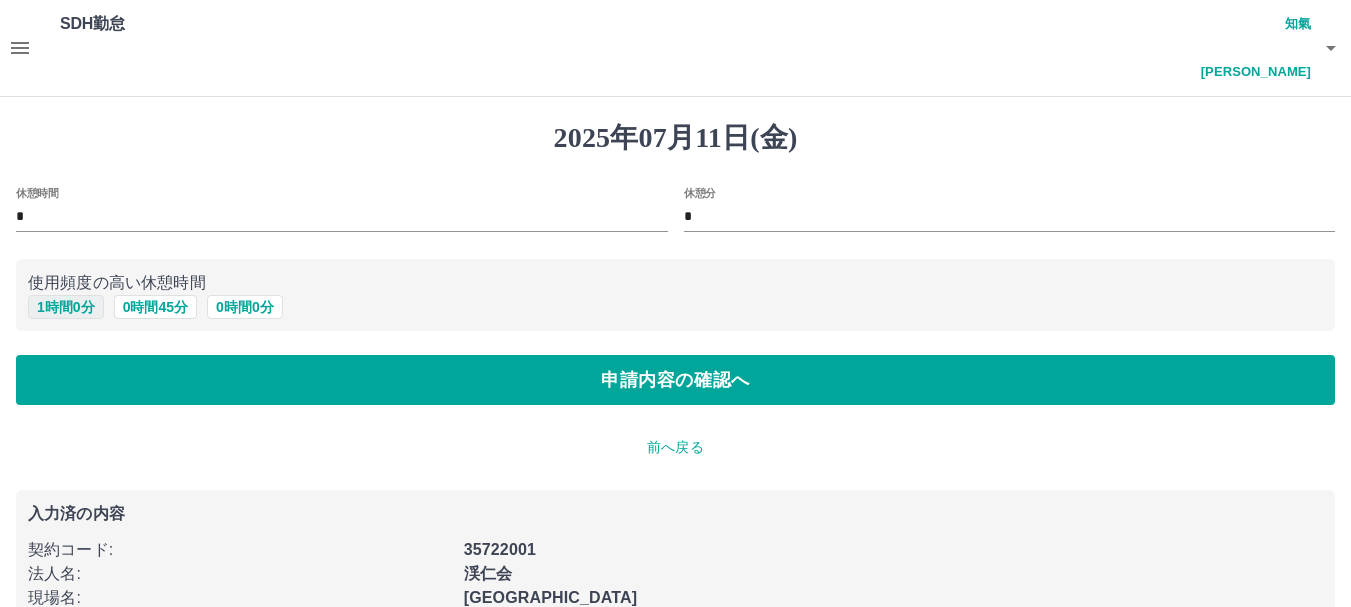 click on "1 時間 0 分" at bounding box center [66, 307] 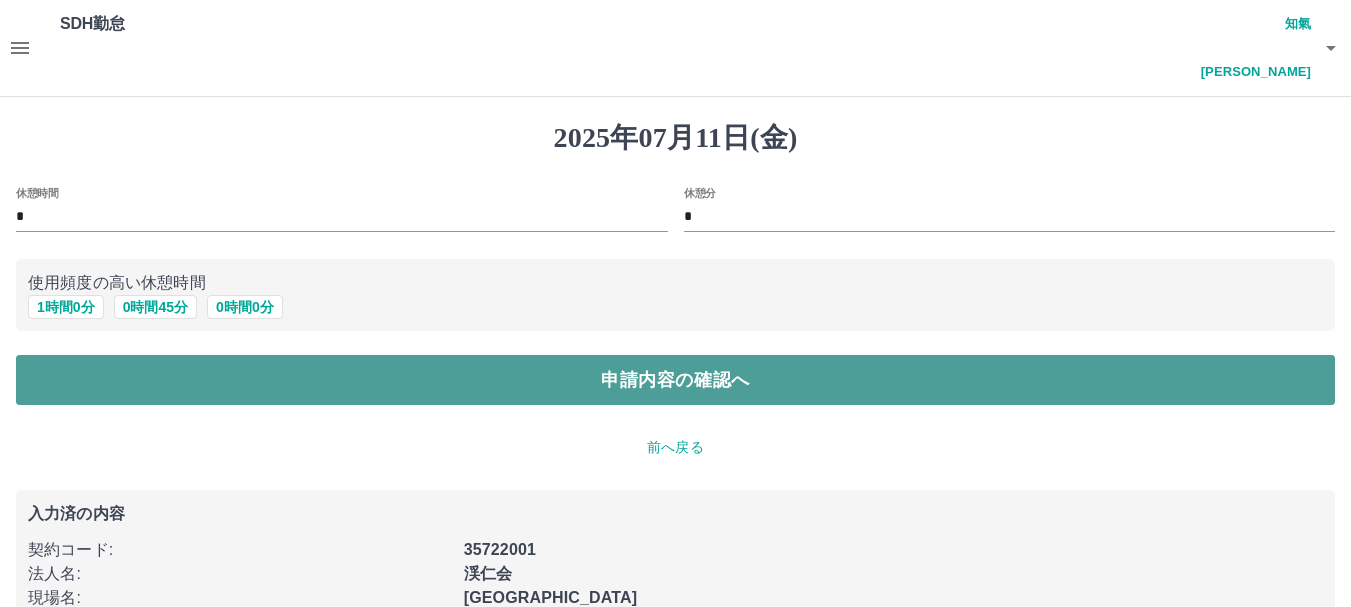click on "申請内容の確認へ" at bounding box center (675, 380) 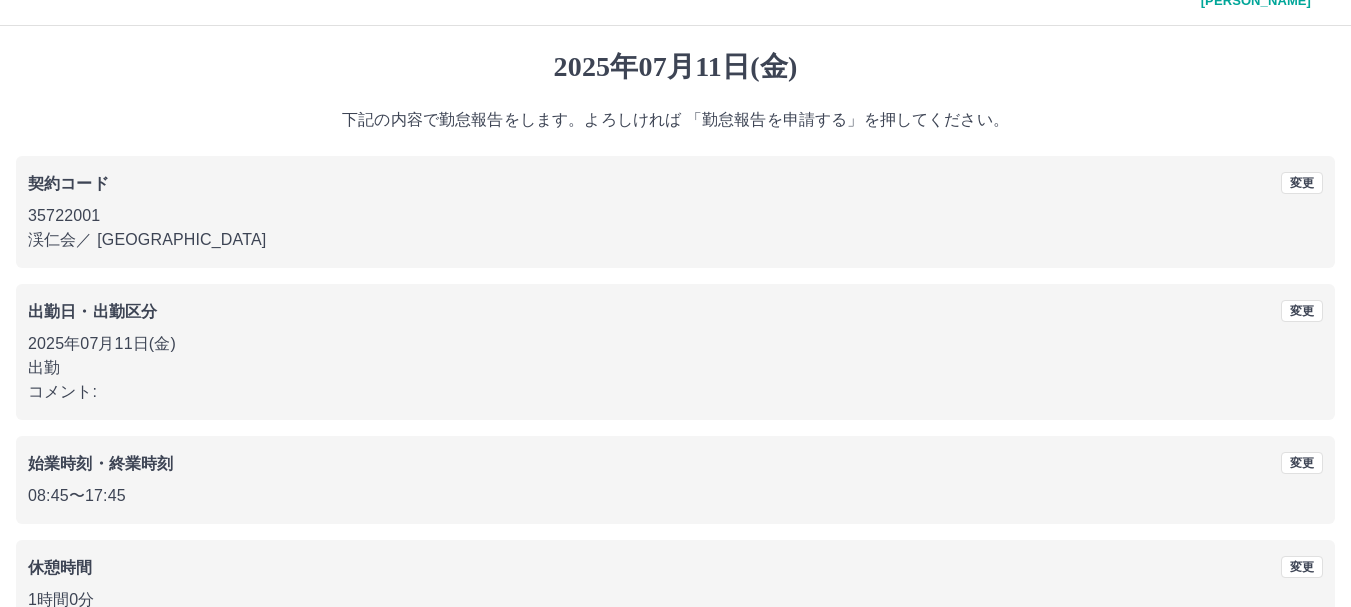 scroll, scrollTop: 142, scrollLeft: 0, axis: vertical 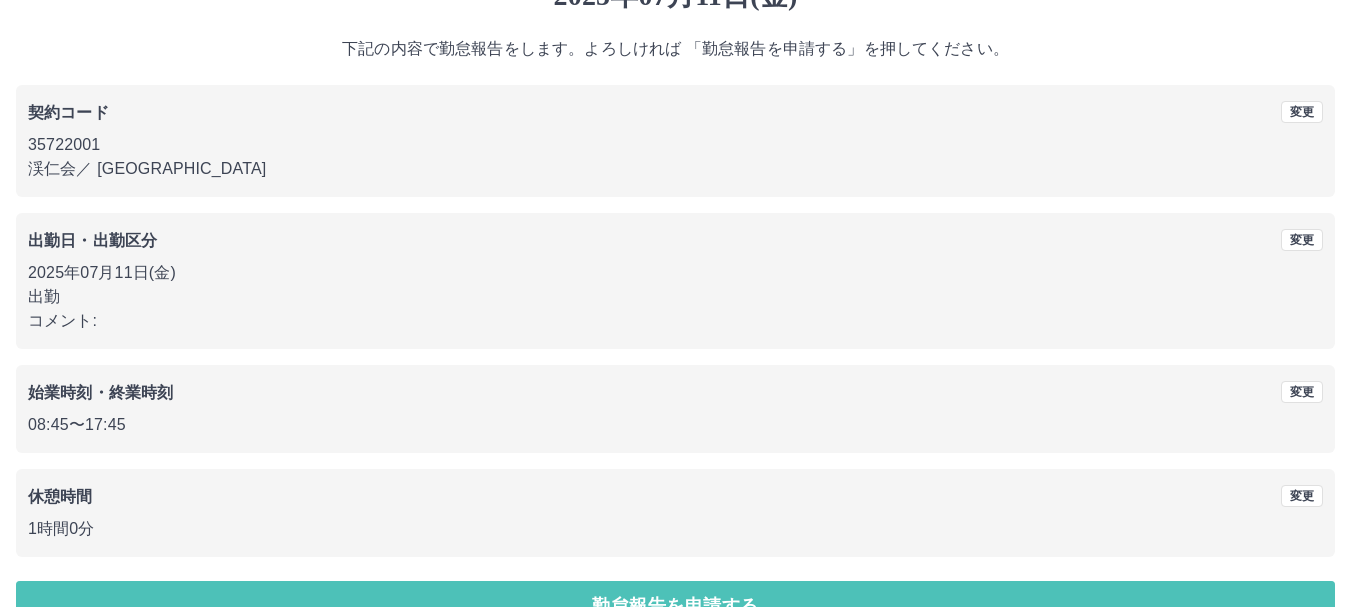 click on "勤怠報告を申請する" at bounding box center (675, 606) 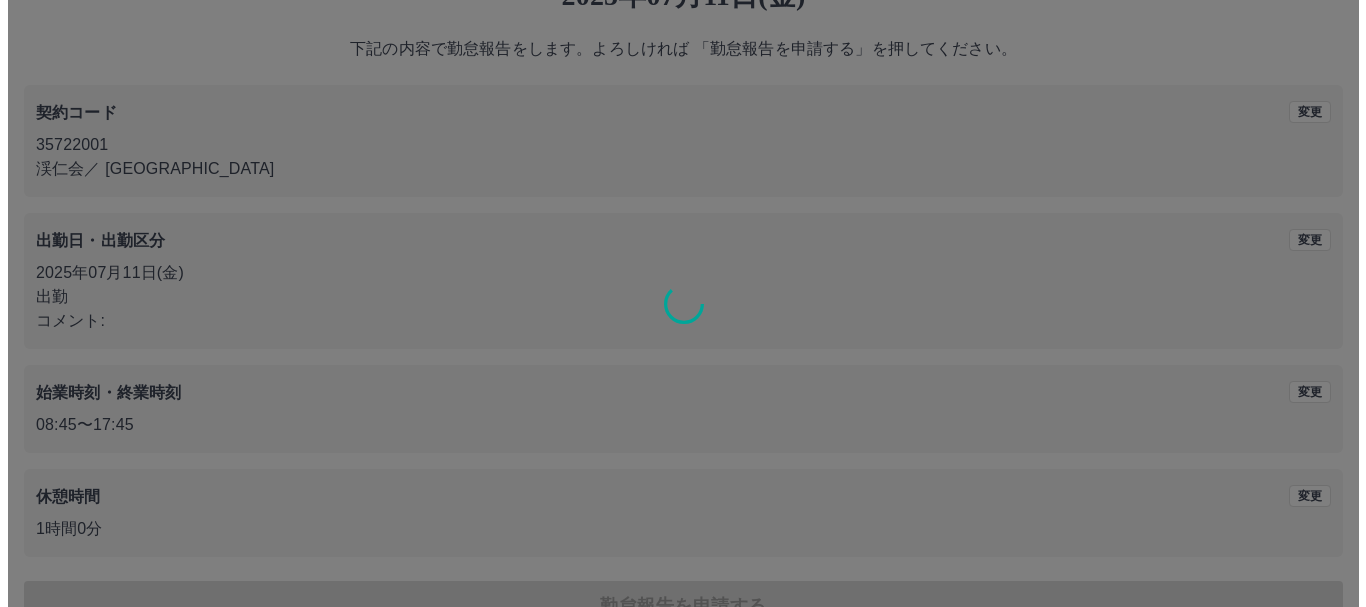 scroll, scrollTop: 0, scrollLeft: 0, axis: both 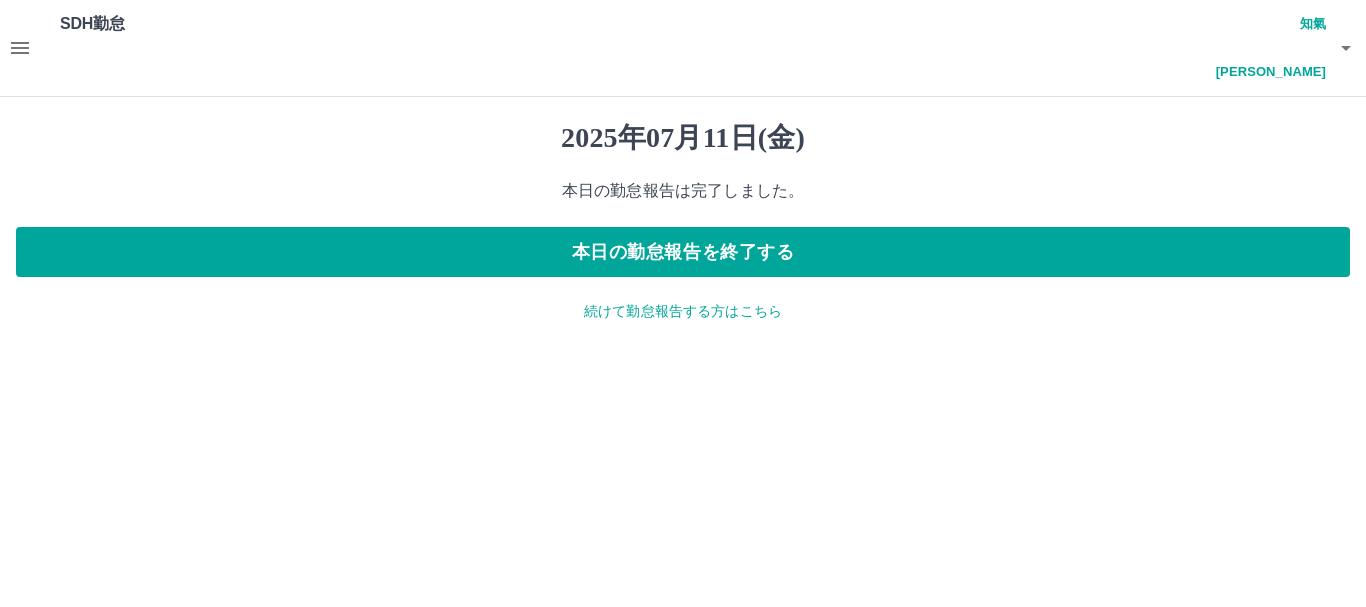 click on "知氣　奈穂子" at bounding box center (1266, 48) 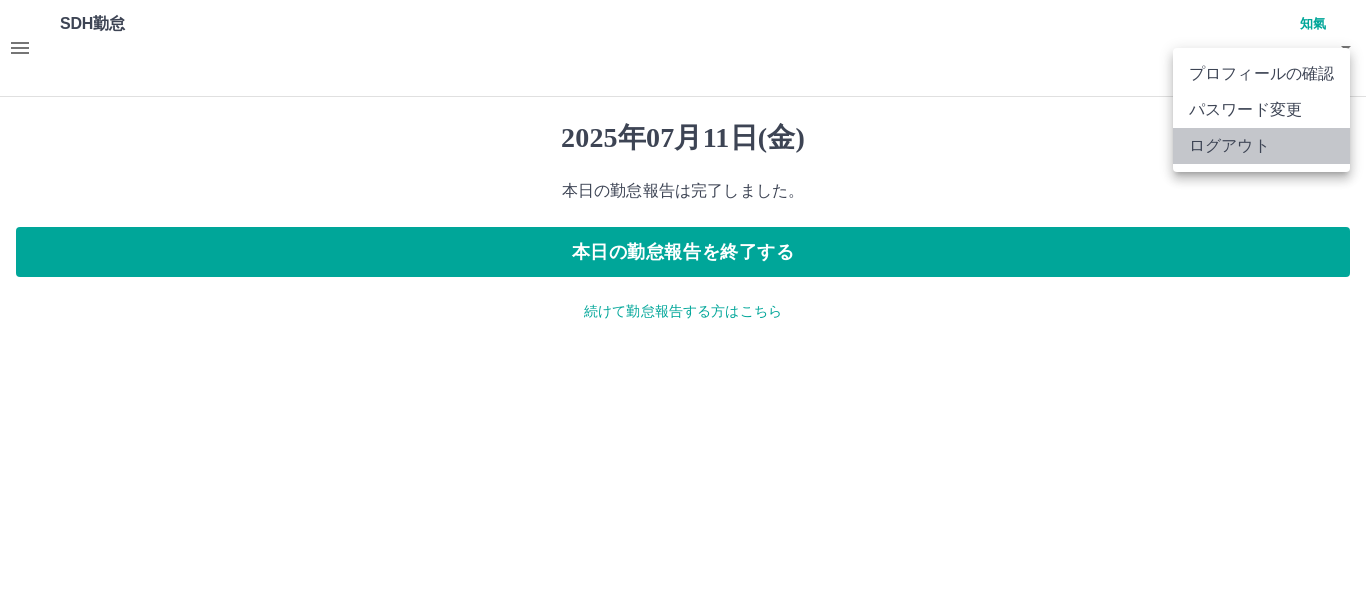 click on "ログアウト" at bounding box center (1261, 146) 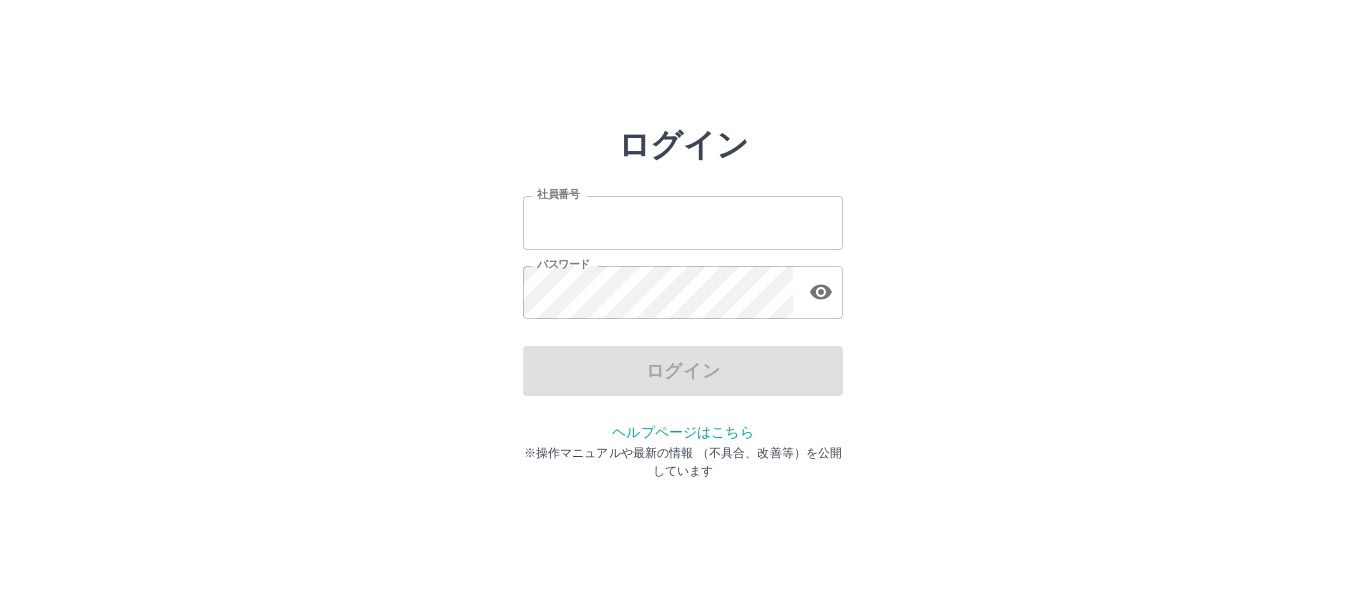 scroll, scrollTop: 0, scrollLeft: 0, axis: both 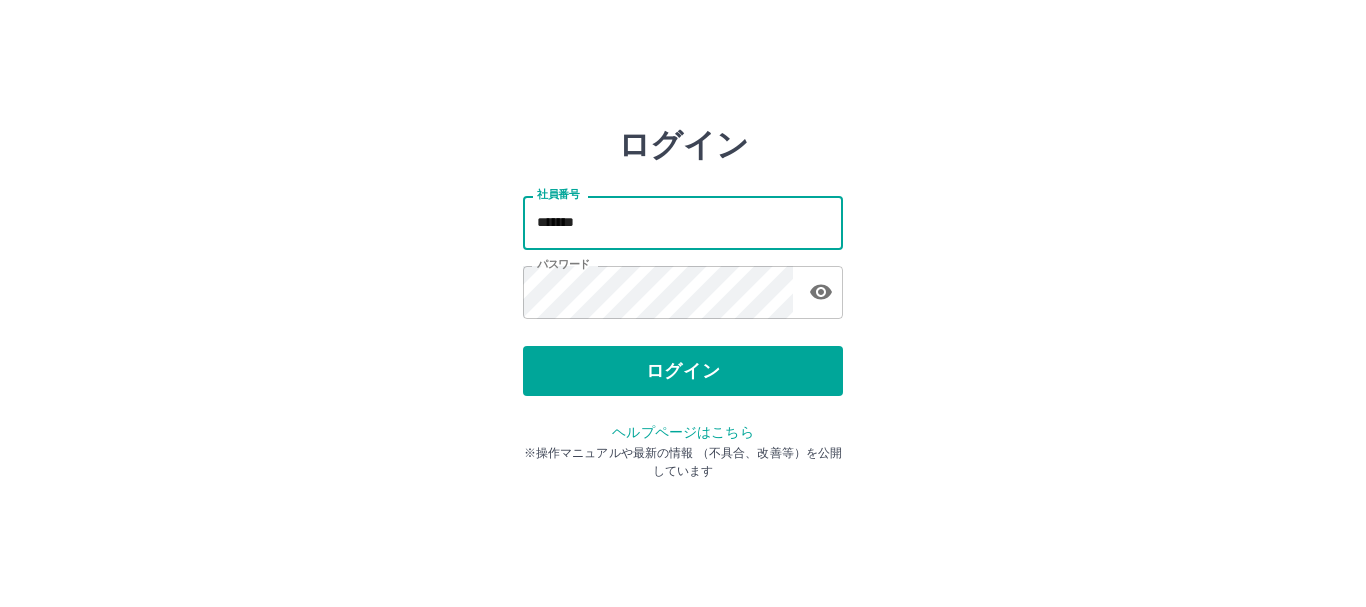 click on "*******" at bounding box center [683, 222] 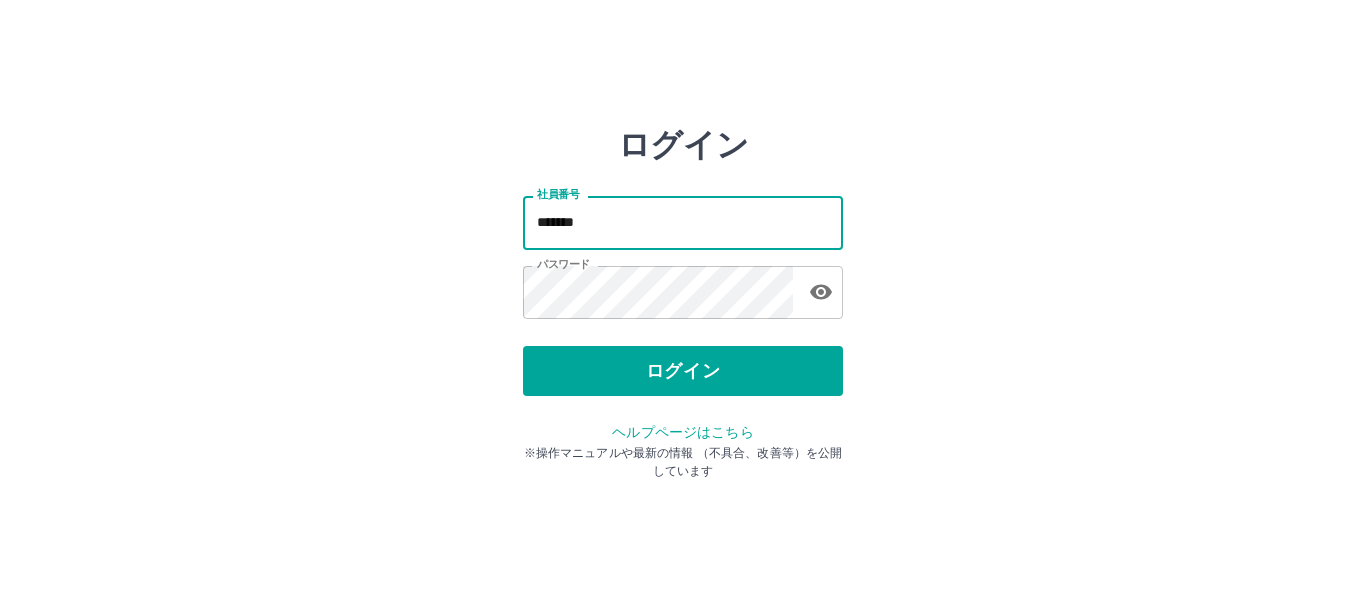 type on "*******" 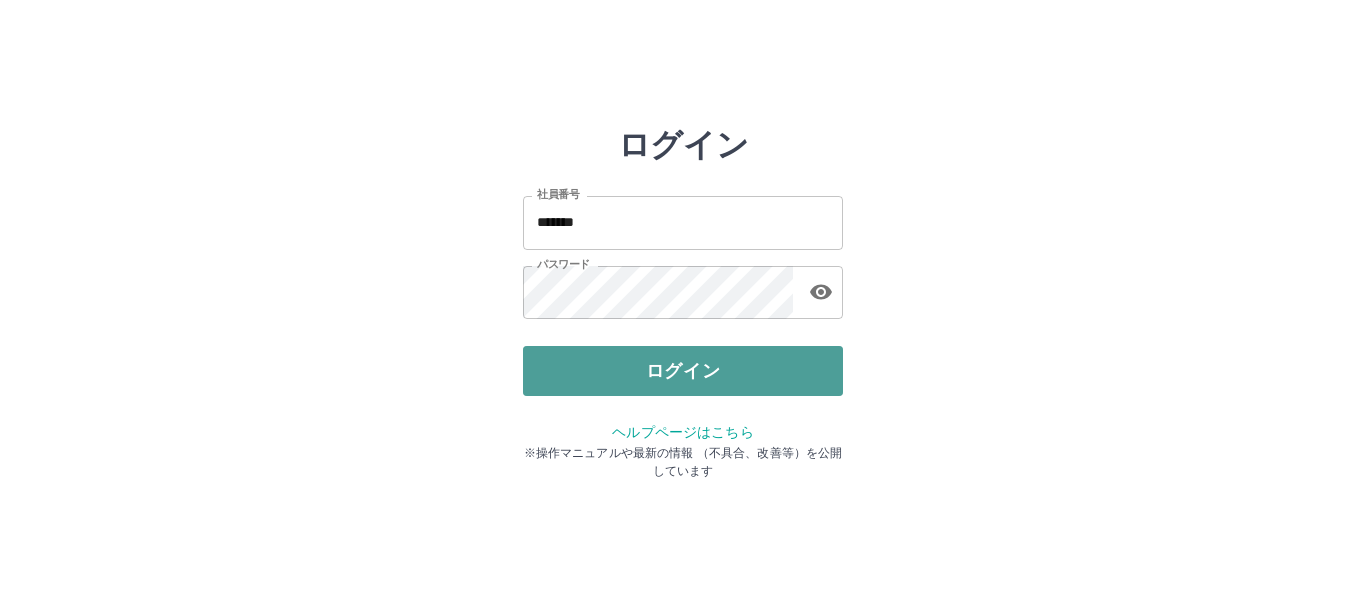 click on "ログイン" at bounding box center [683, 371] 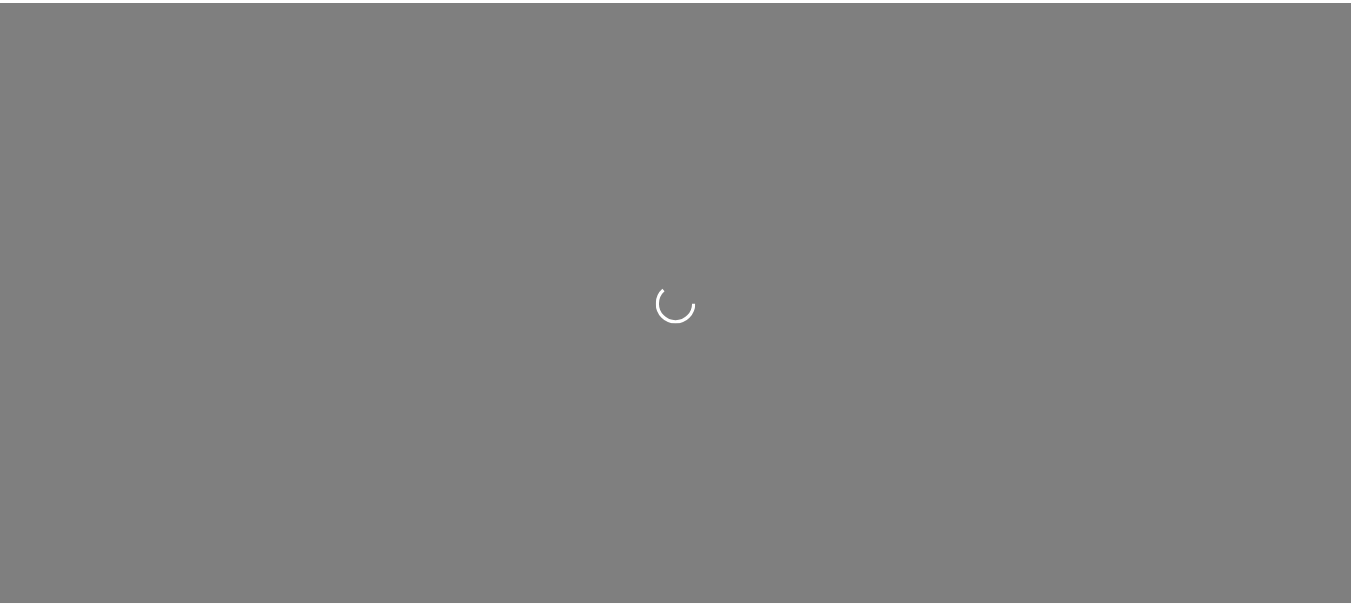 scroll, scrollTop: 0, scrollLeft: 0, axis: both 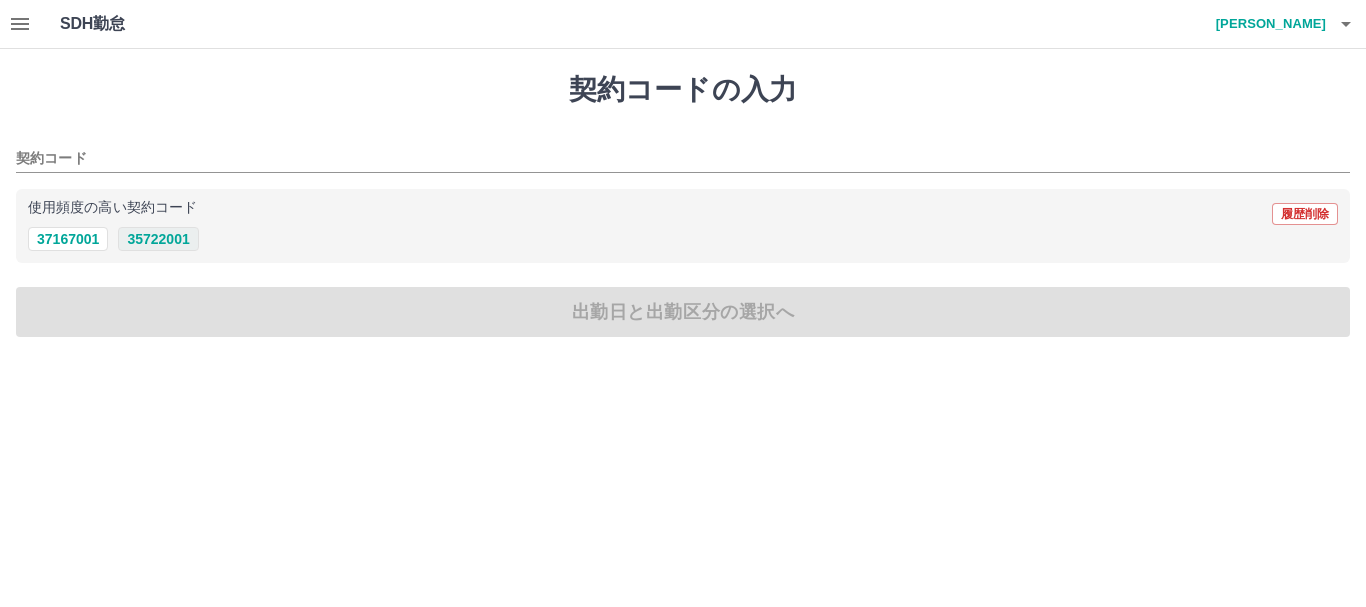 click on "35722001" at bounding box center [158, 239] 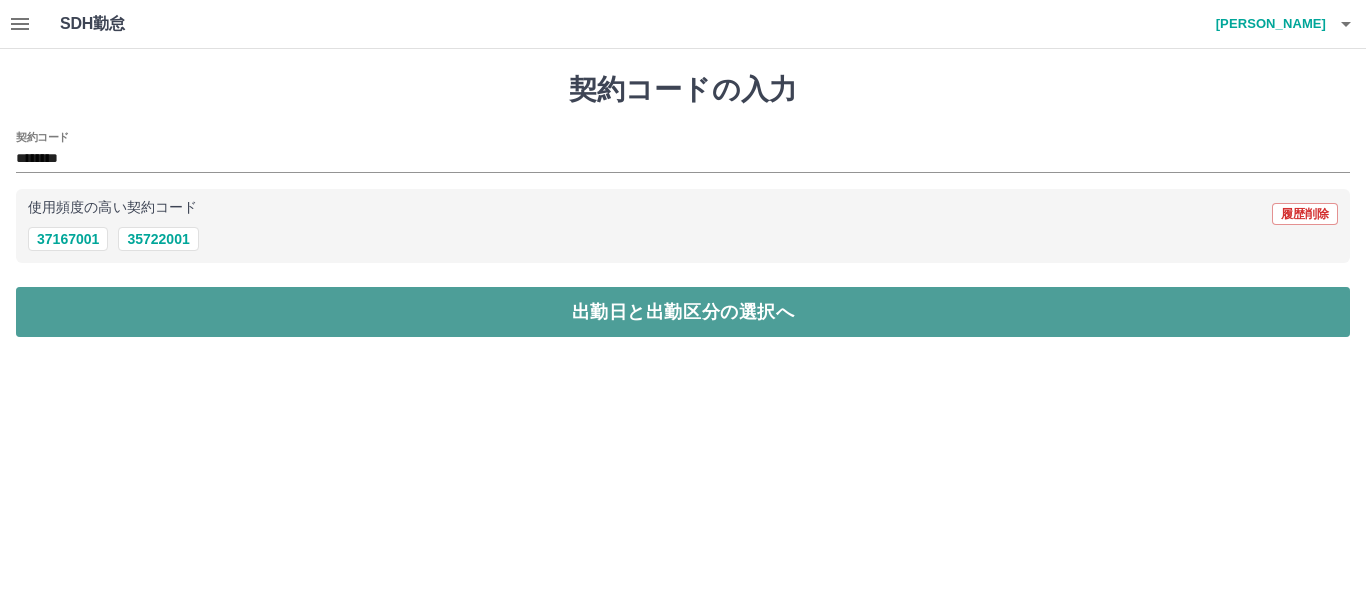 click on "出勤日と出勤区分の選択へ" at bounding box center [683, 312] 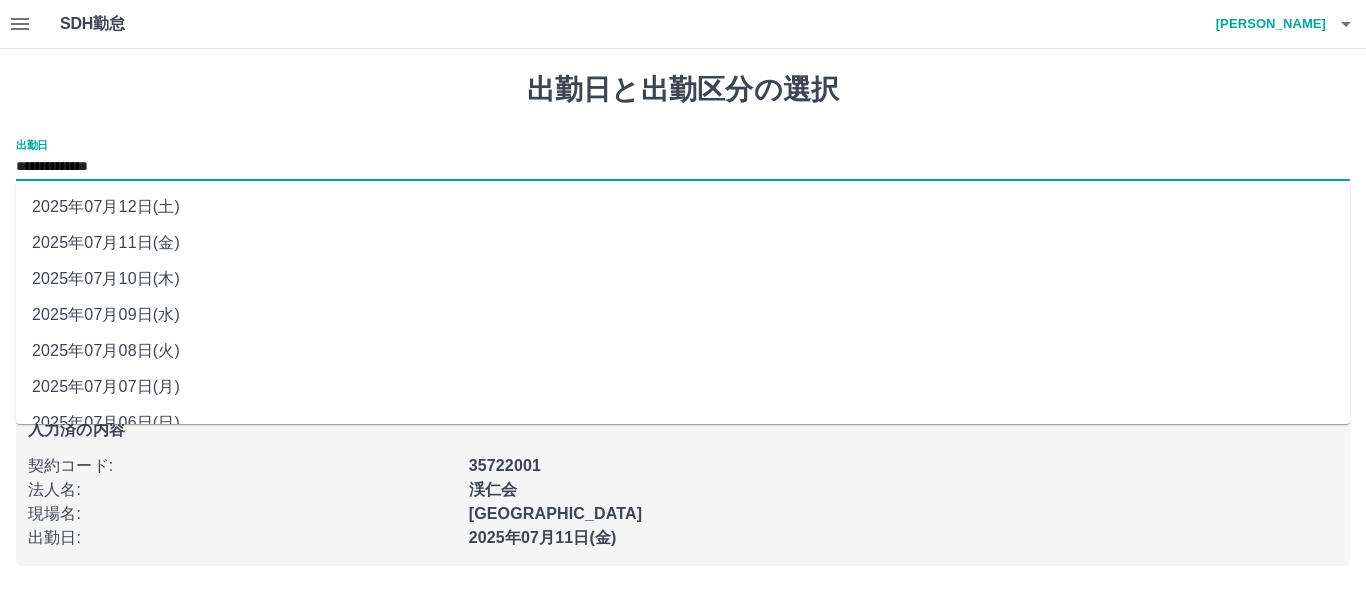 click on "**********" at bounding box center (683, 167) 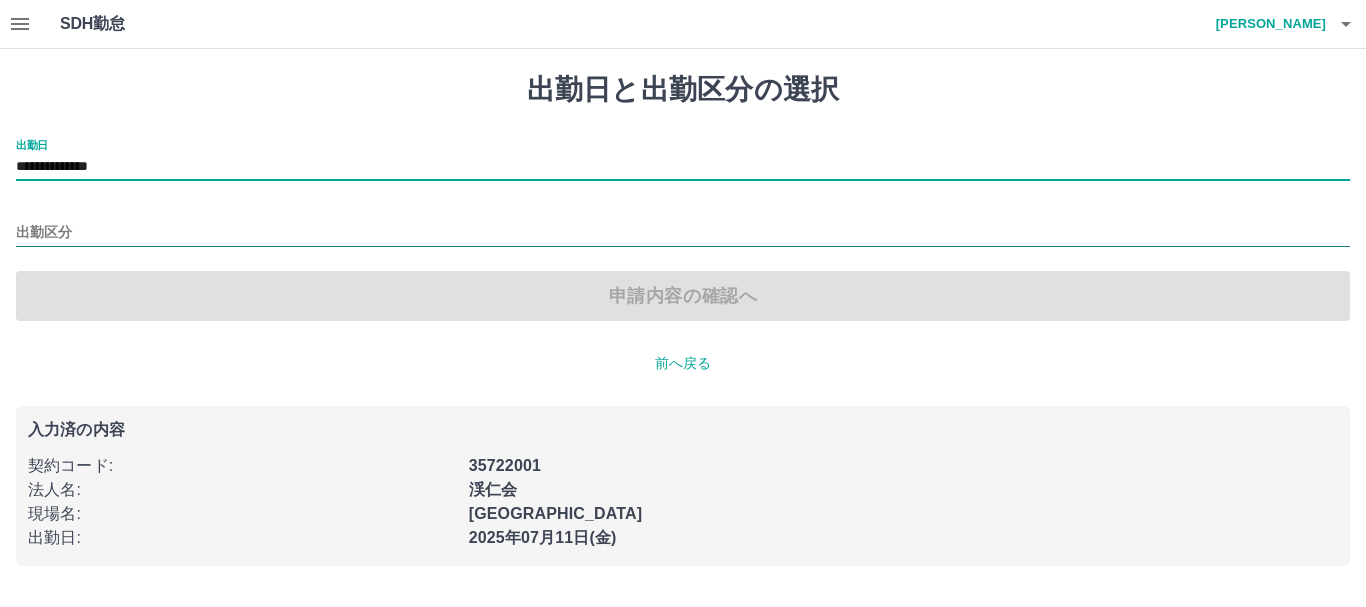 click on "出勤区分" at bounding box center (683, 233) 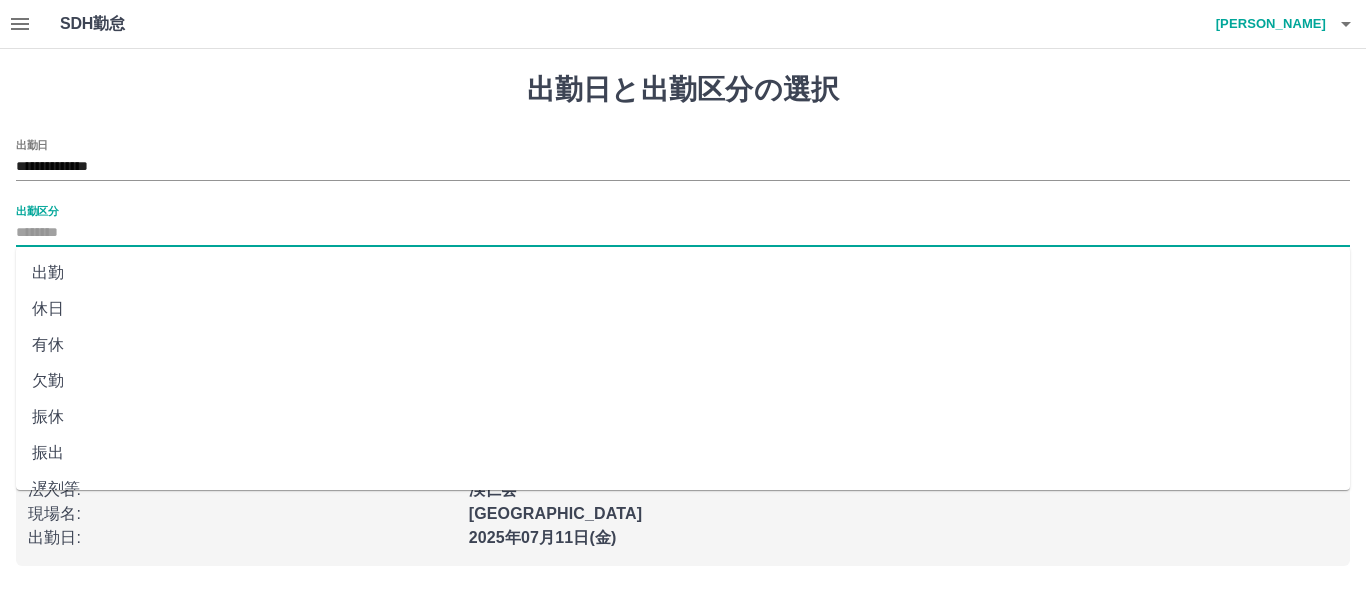 click on "出勤" at bounding box center (683, 273) 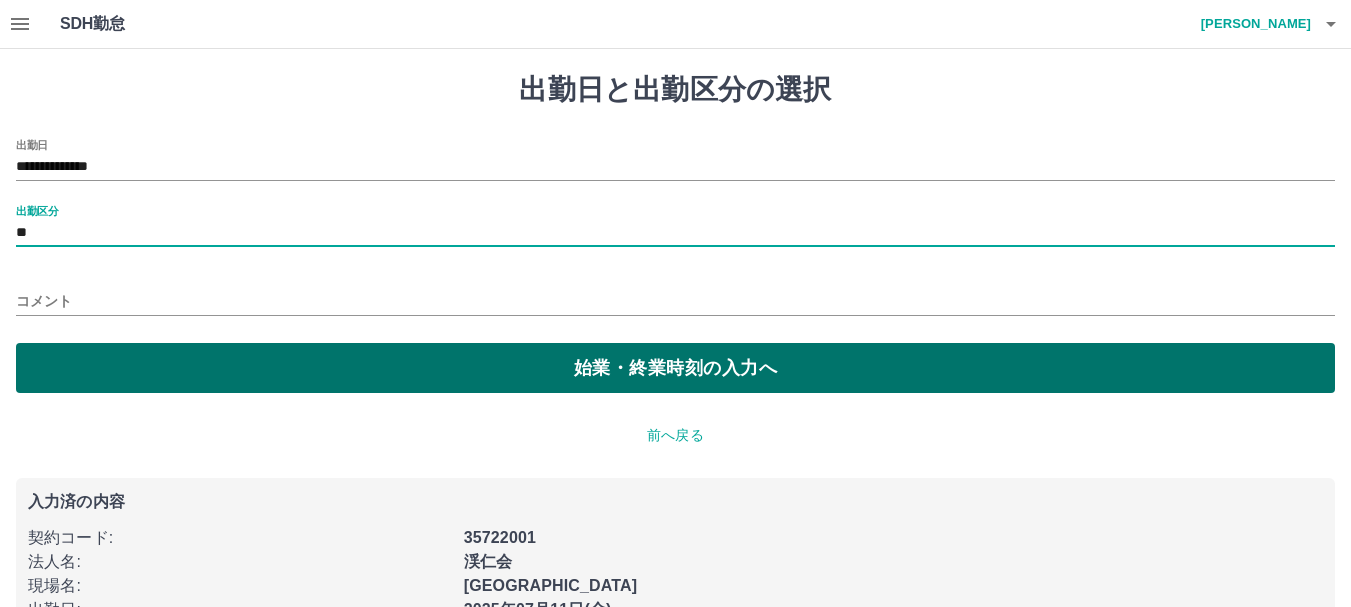 click on "始業・終業時刻の入力へ" at bounding box center (675, 368) 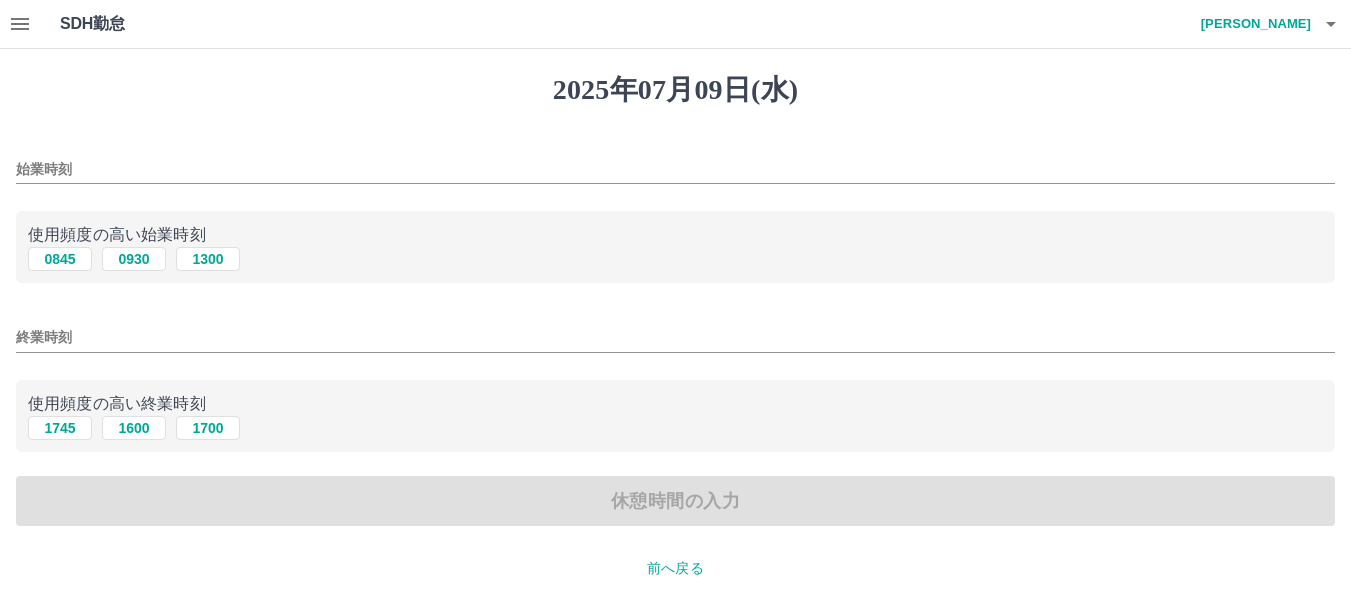 click on "始業時刻" at bounding box center (675, 169) 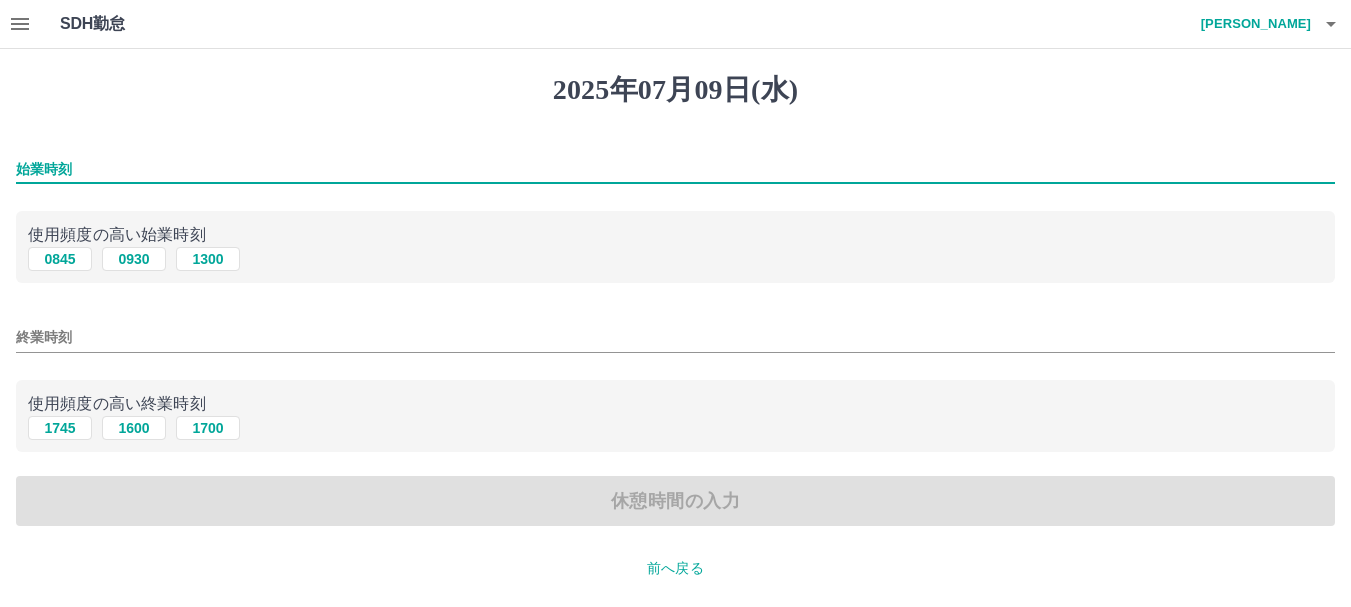 type on "****" 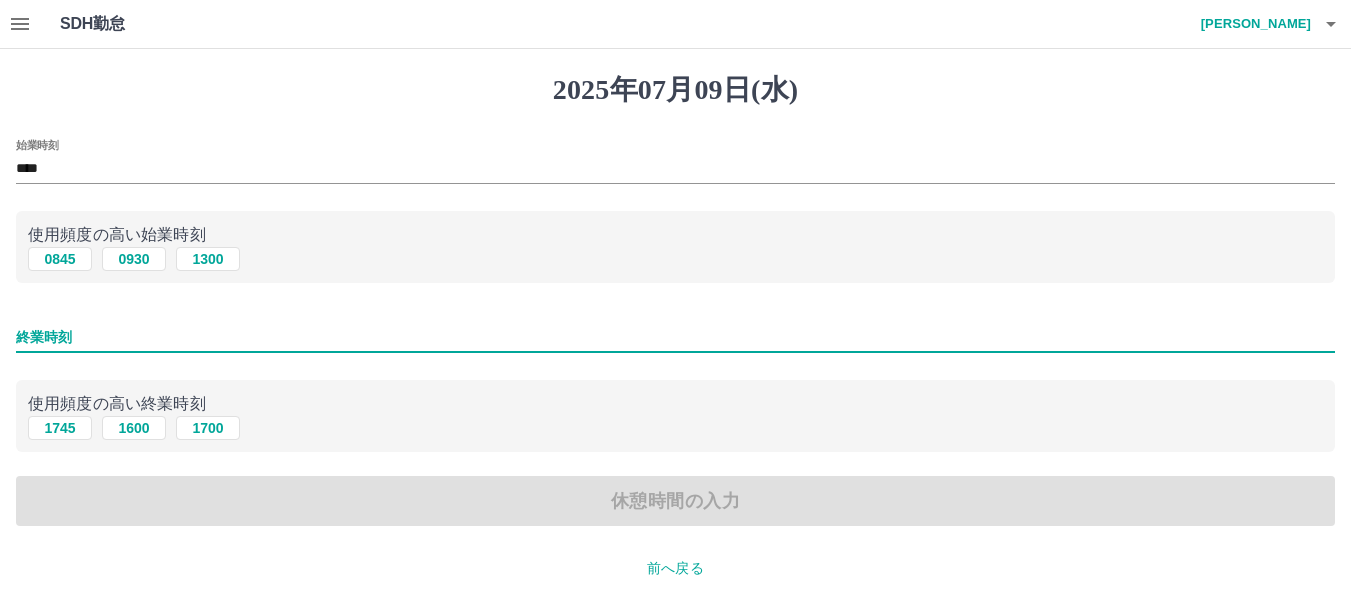 click on "終業時刻" at bounding box center [675, 337] 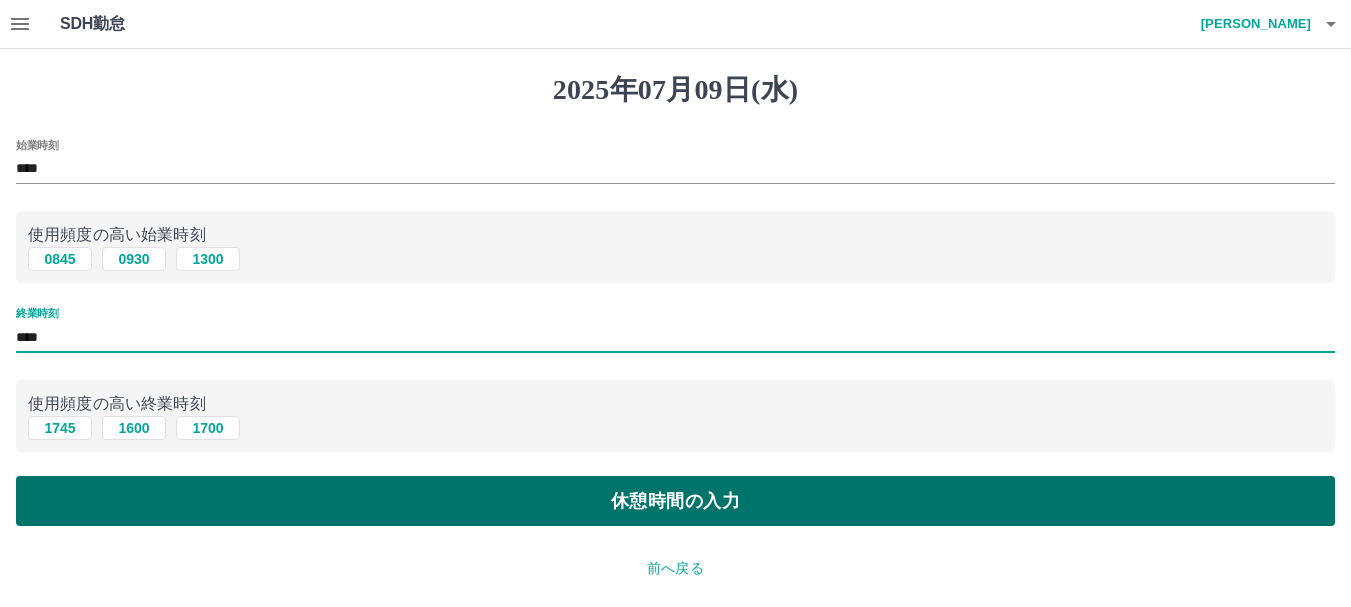 type on "****" 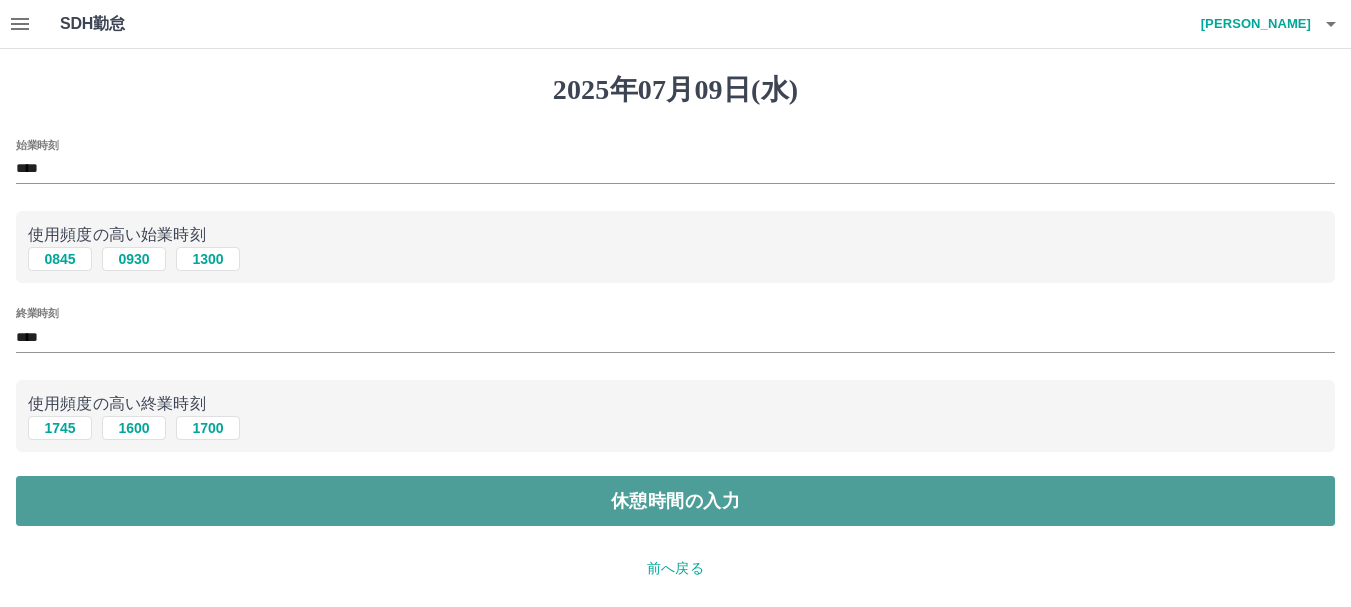click on "休憩時間の入力" at bounding box center [675, 501] 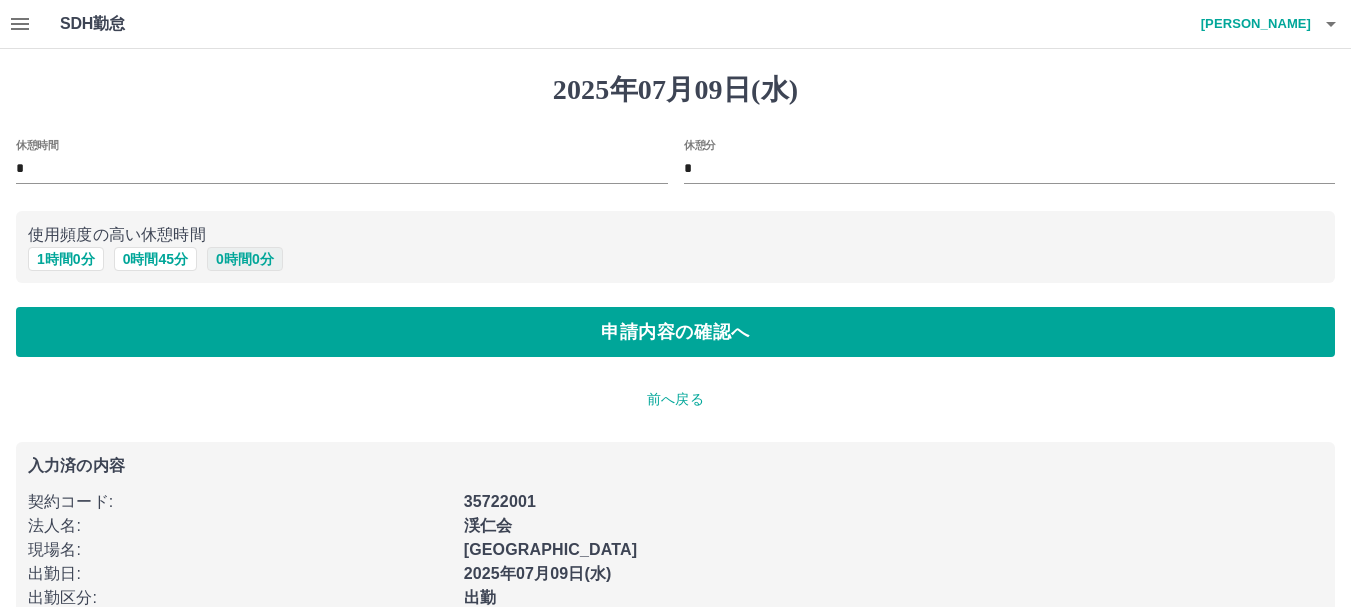 click on "0 時間 0 分" at bounding box center (245, 259) 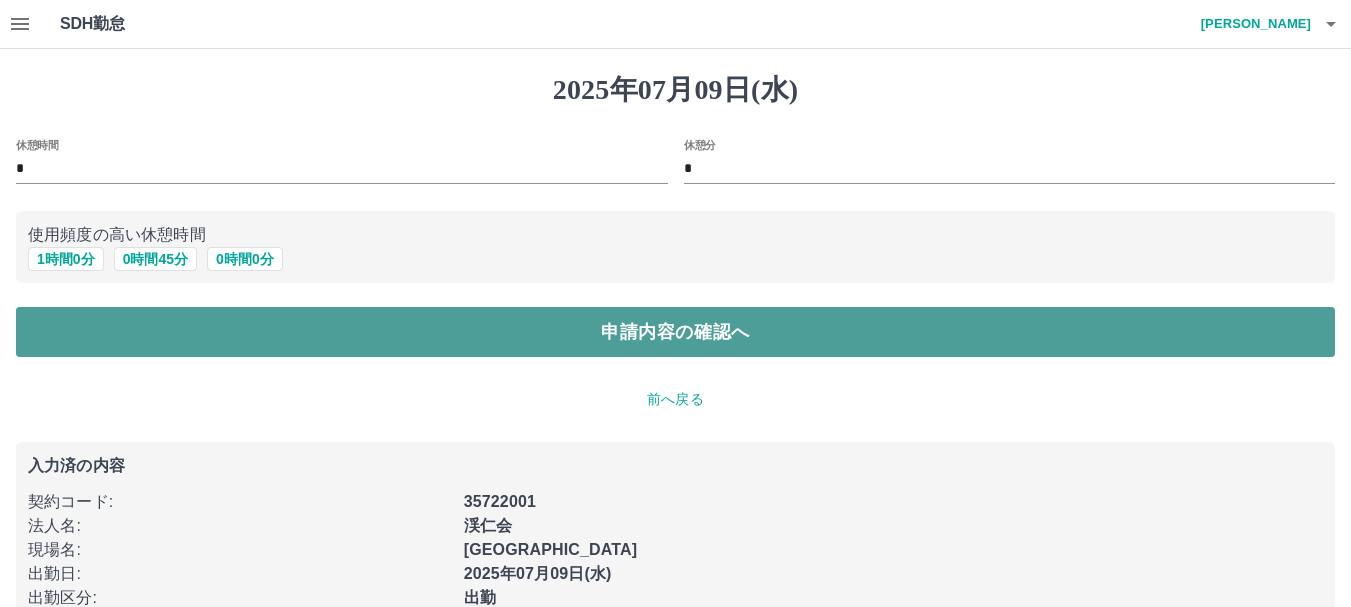 click on "申請内容の確認へ" at bounding box center [675, 332] 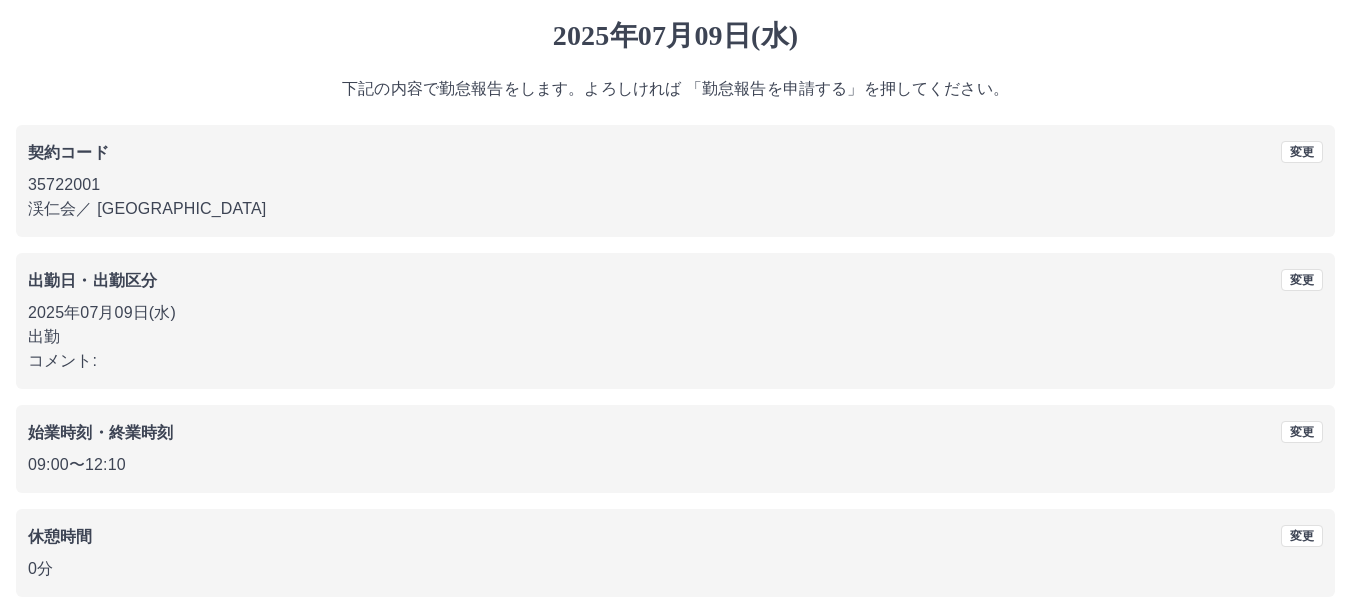 scroll, scrollTop: 142, scrollLeft: 0, axis: vertical 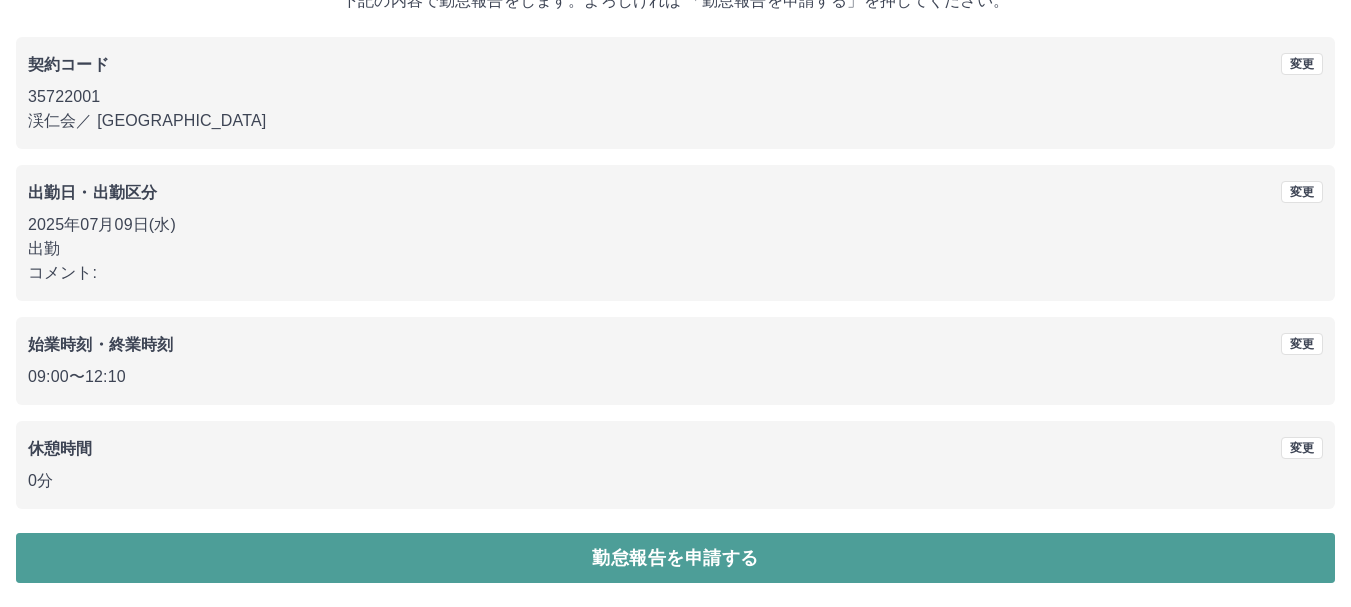 click on "勤怠報告を申請する" at bounding box center (675, 558) 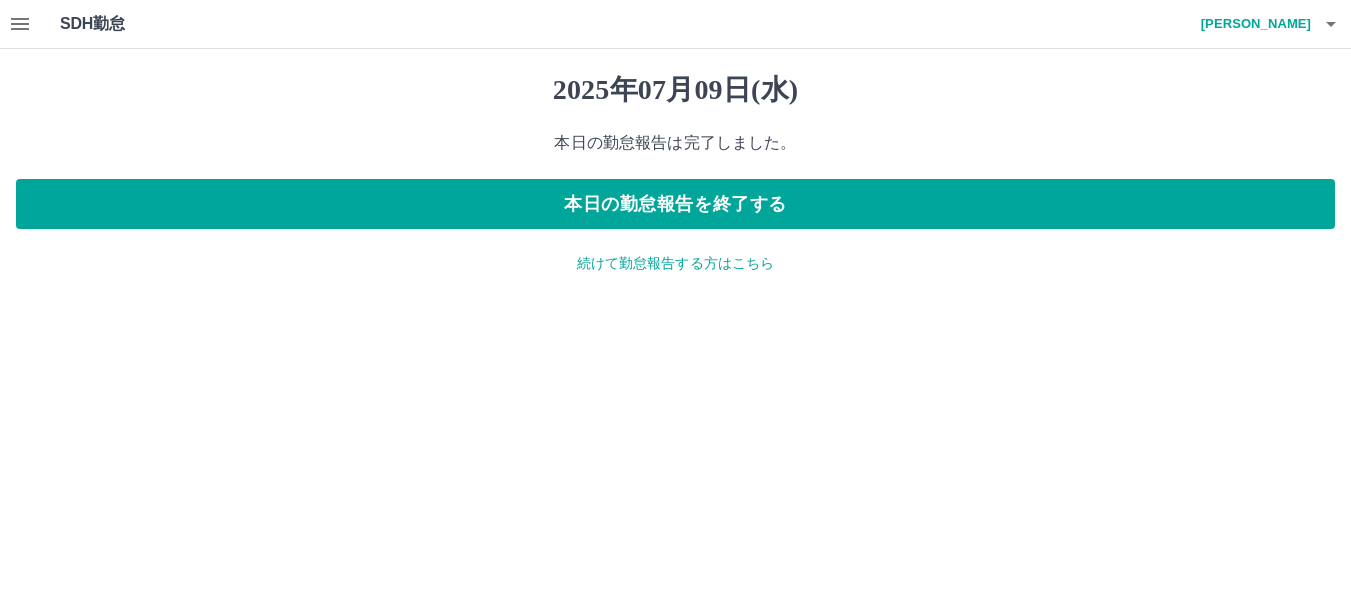 scroll, scrollTop: 0, scrollLeft: 0, axis: both 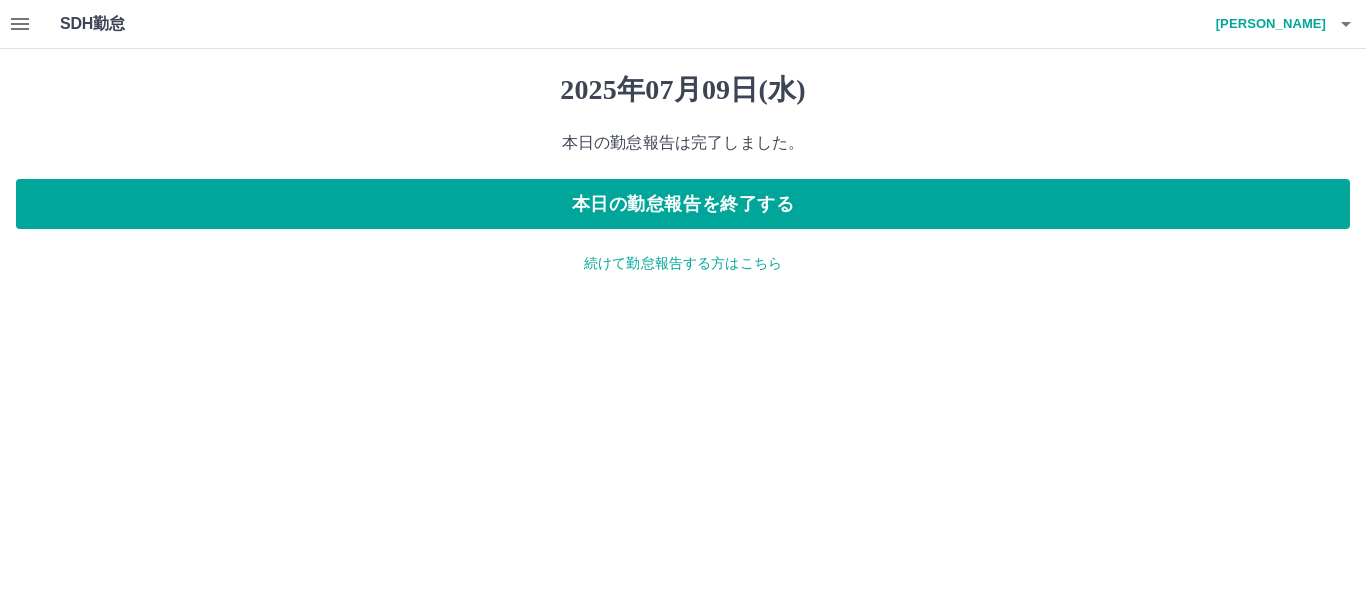 click on "続けて勤怠報告する方はこちら" at bounding box center (683, 263) 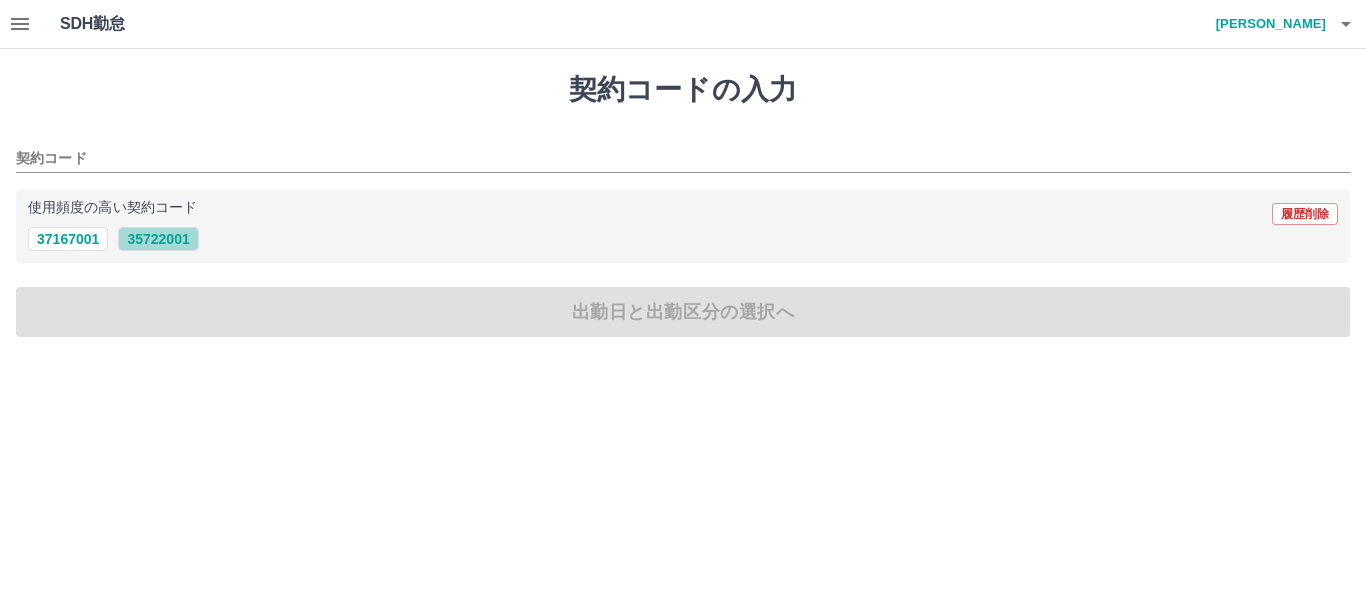 click on "35722001" at bounding box center (158, 239) 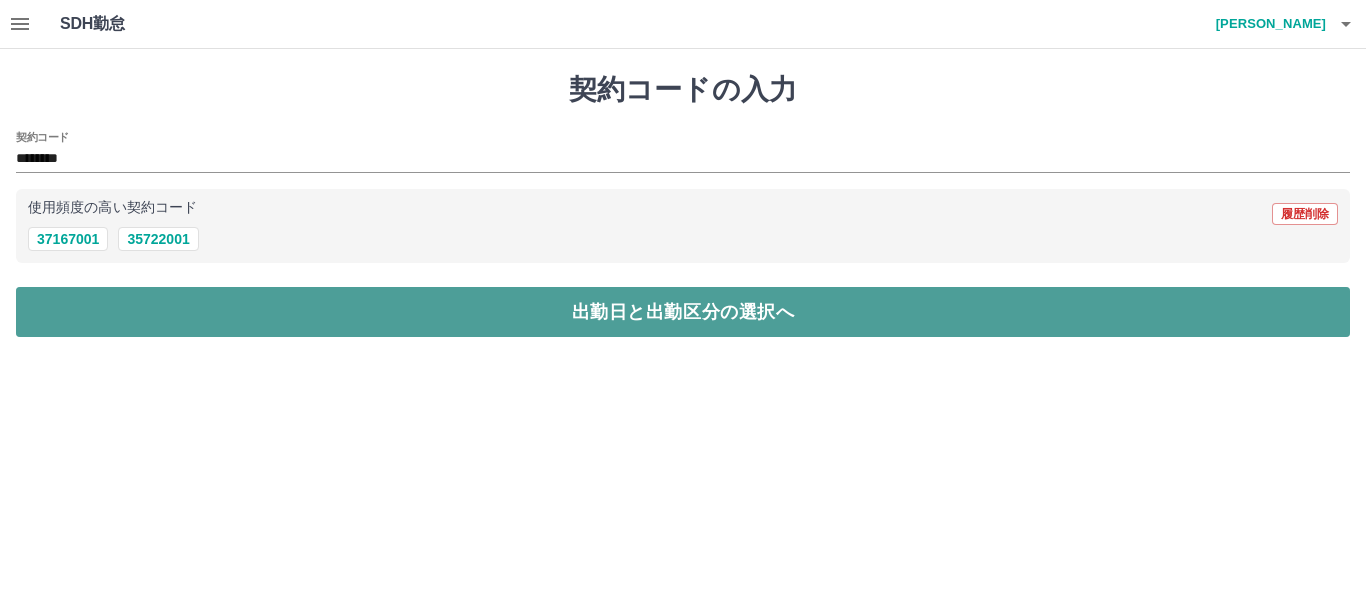 click on "出勤日と出勤区分の選択へ" at bounding box center (683, 312) 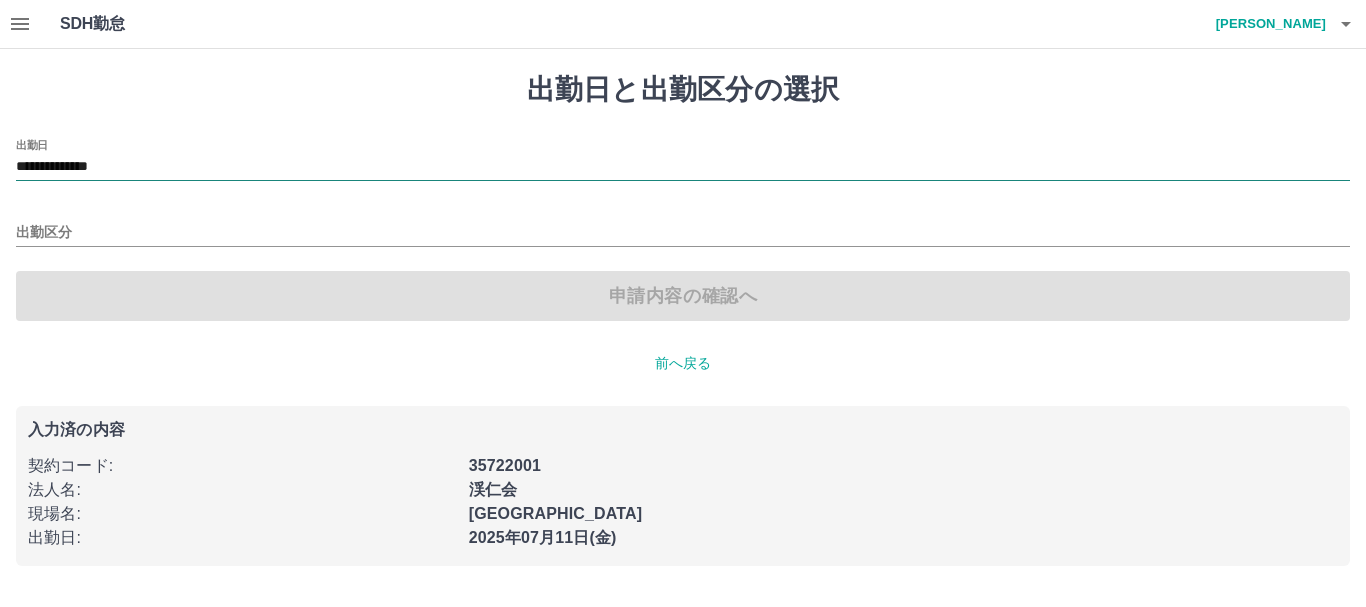 click on "**********" at bounding box center [683, 167] 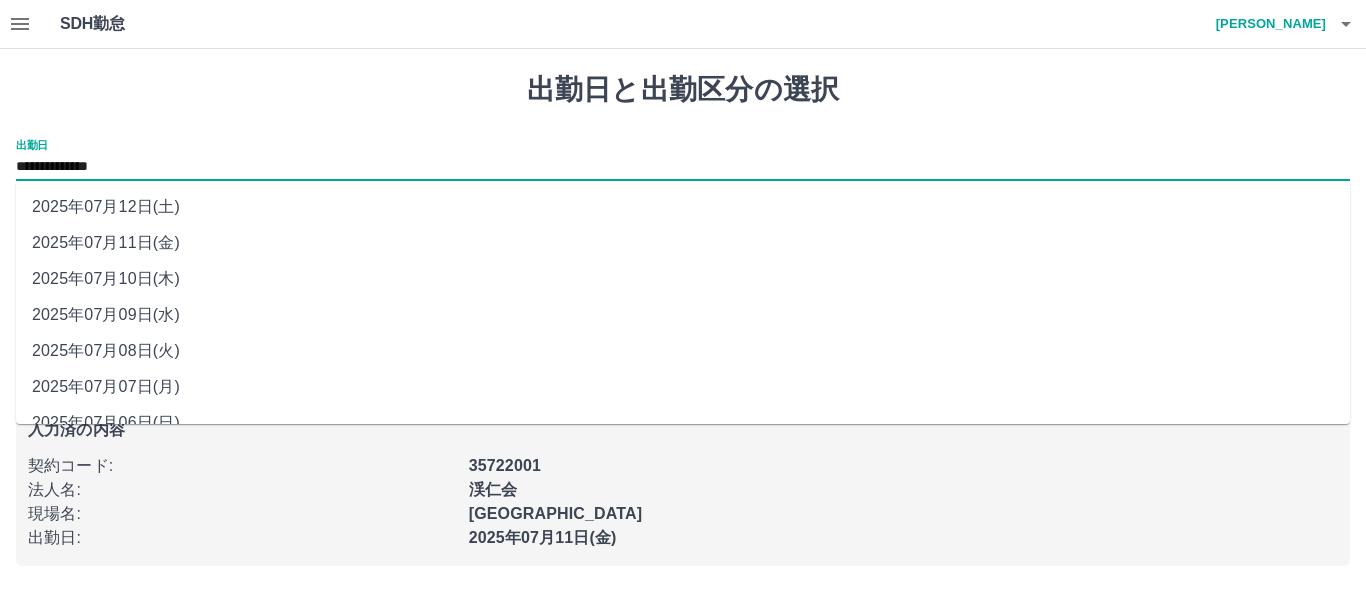 click on "2025年07月10日(木)" at bounding box center [683, 279] 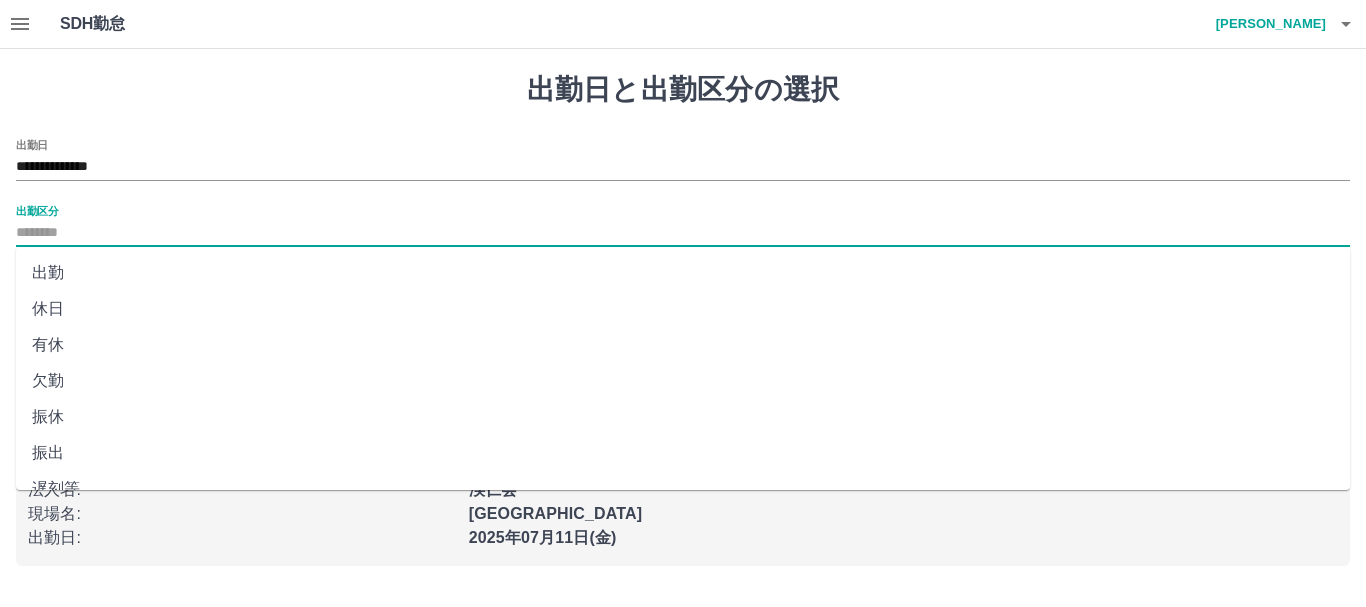 click on "出勤区分" at bounding box center [683, 233] 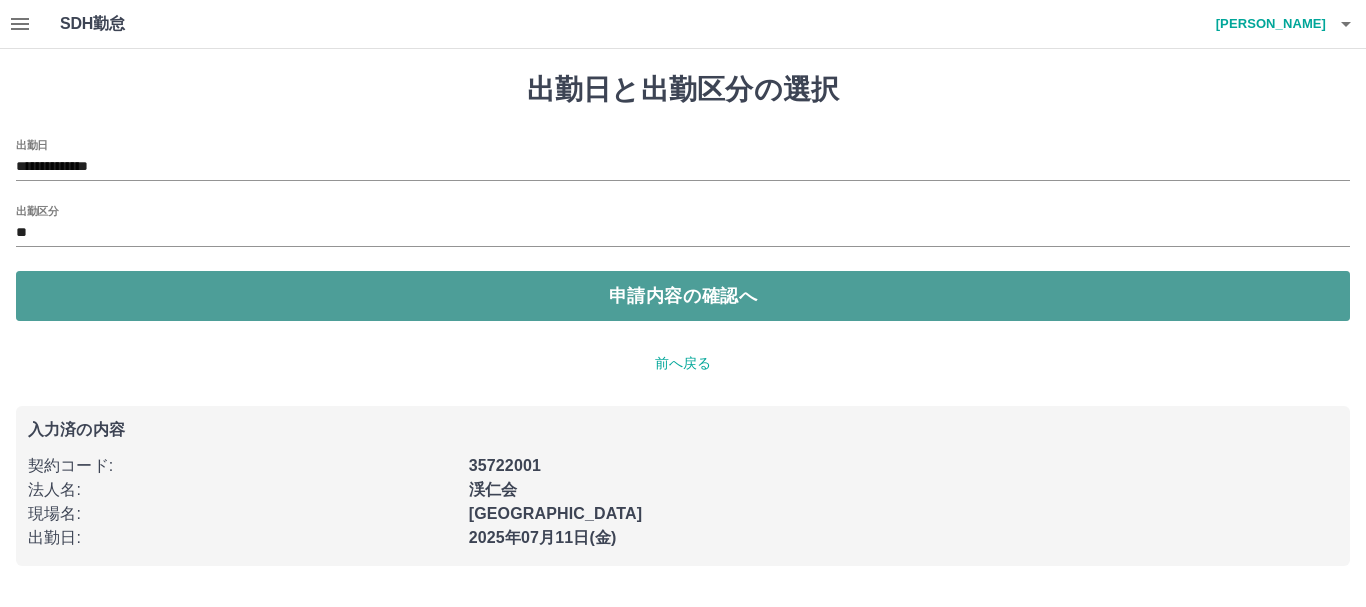 click on "申請内容の確認へ" at bounding box center (683, 296) 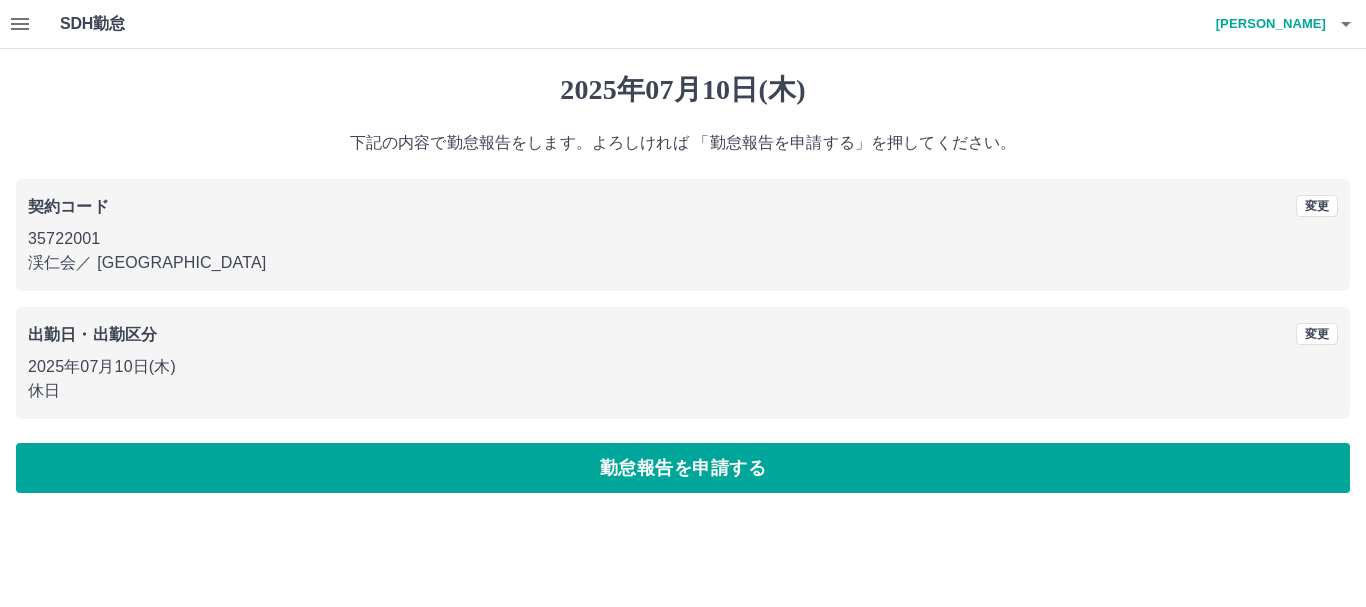 click on "勤怠報告を申請する" at bounding box center (683, 468) 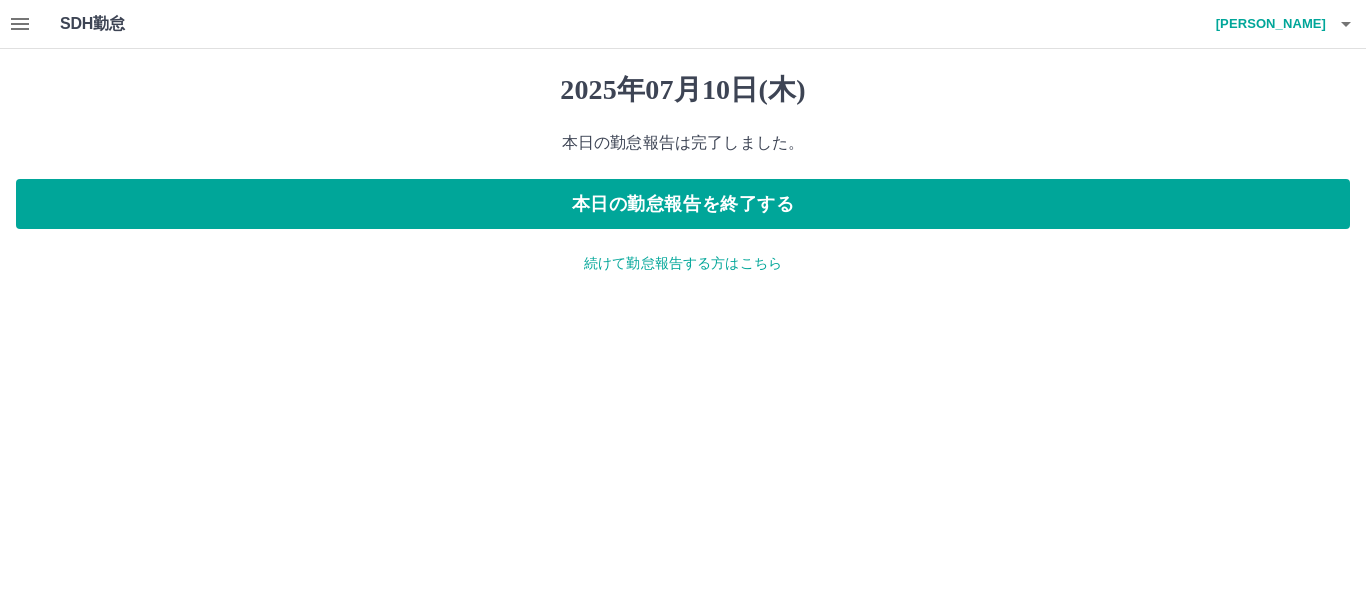 click on "続けて勤怠報告する方はこちら" at bounding box center (683, 263) 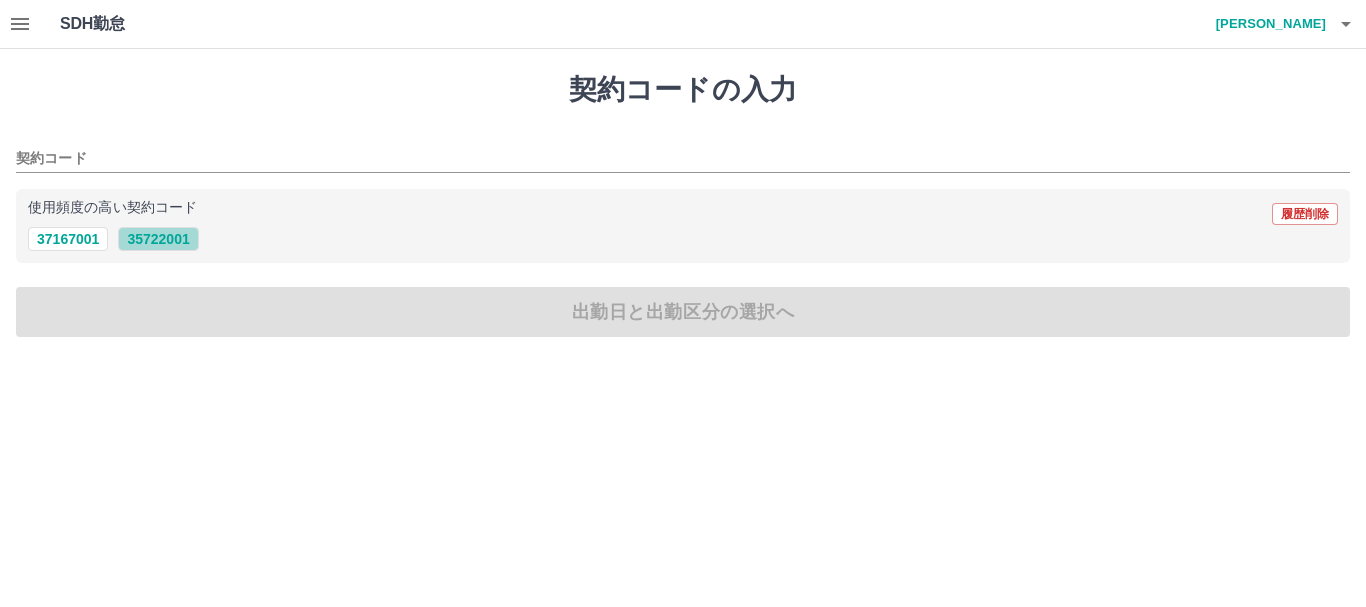 click on "35722001" at bounding box center (158, 239) 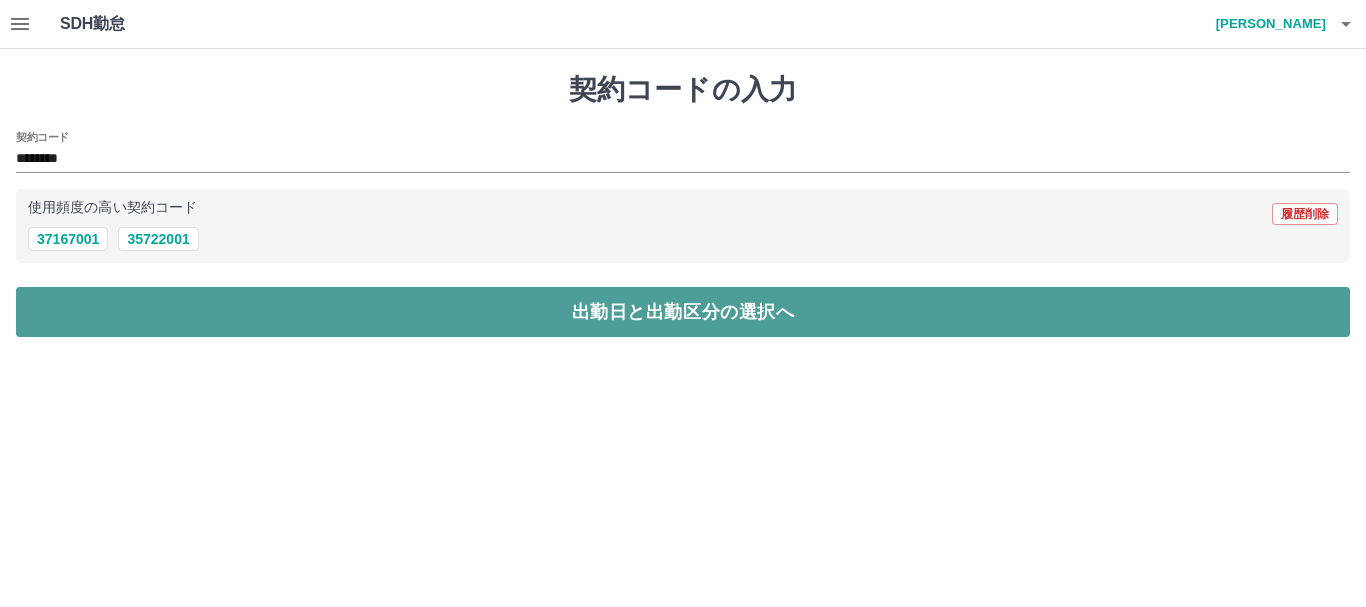 click on "出勤日と出勤区分の選択へ" at bounding box center [683, 312] 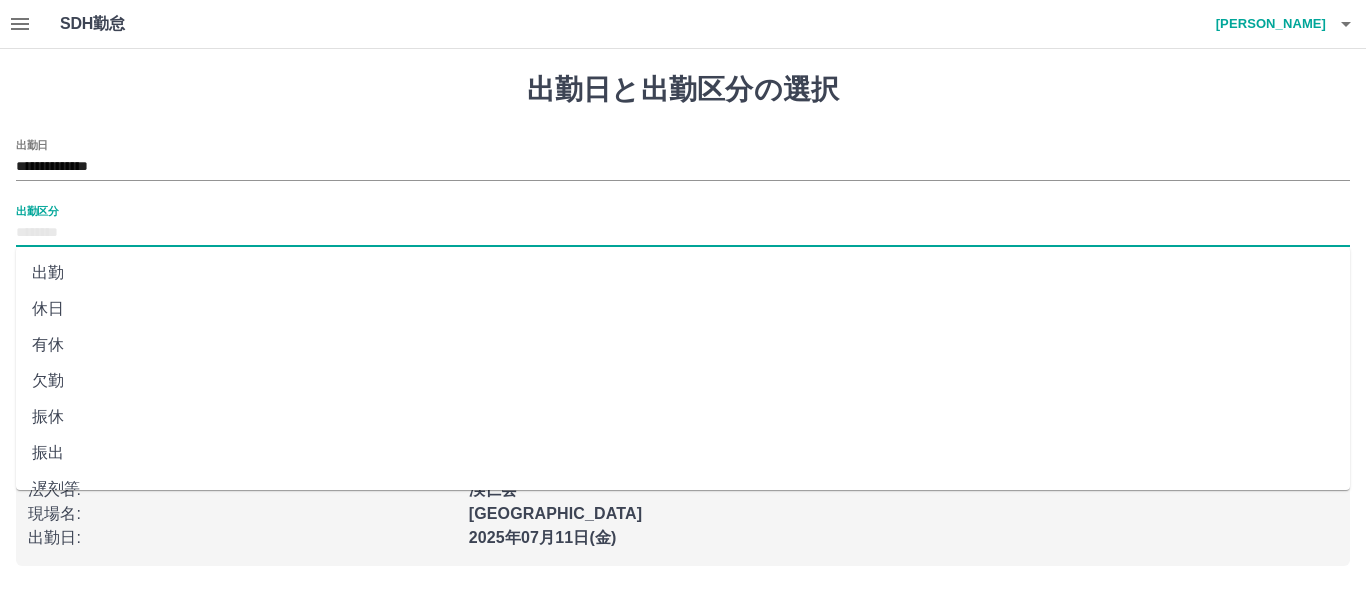 click on "出勤区分" at bounding box center [683, 233] 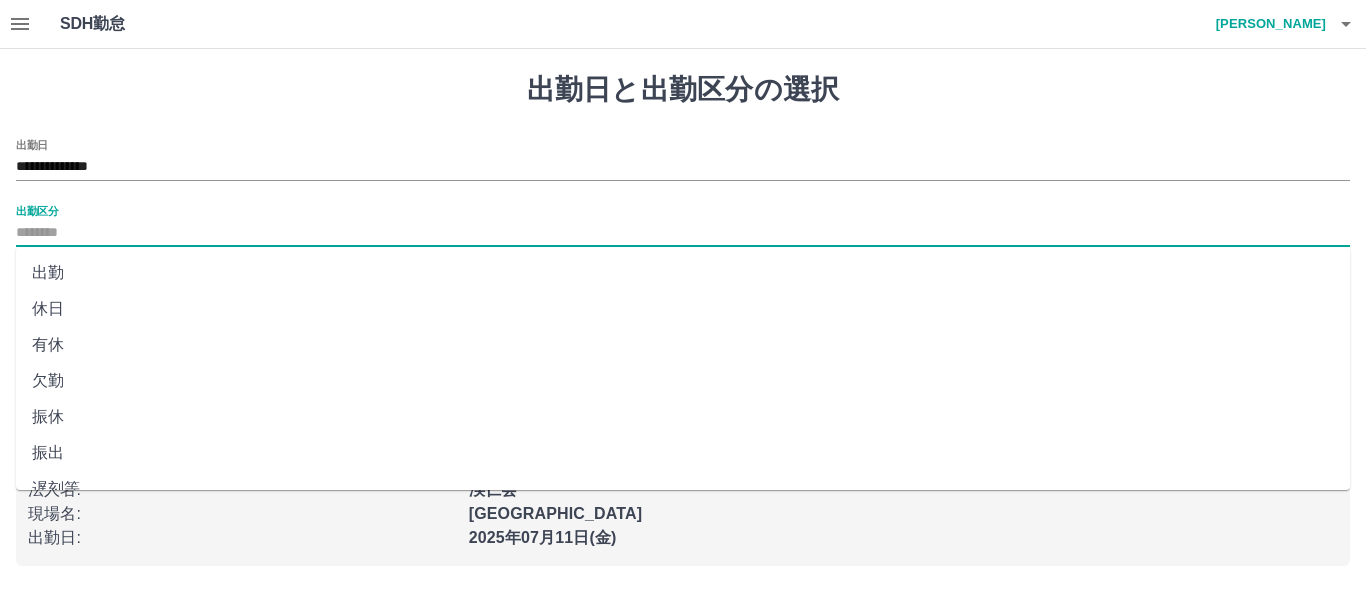 click on "出勤" at bounding box center (683, 273) 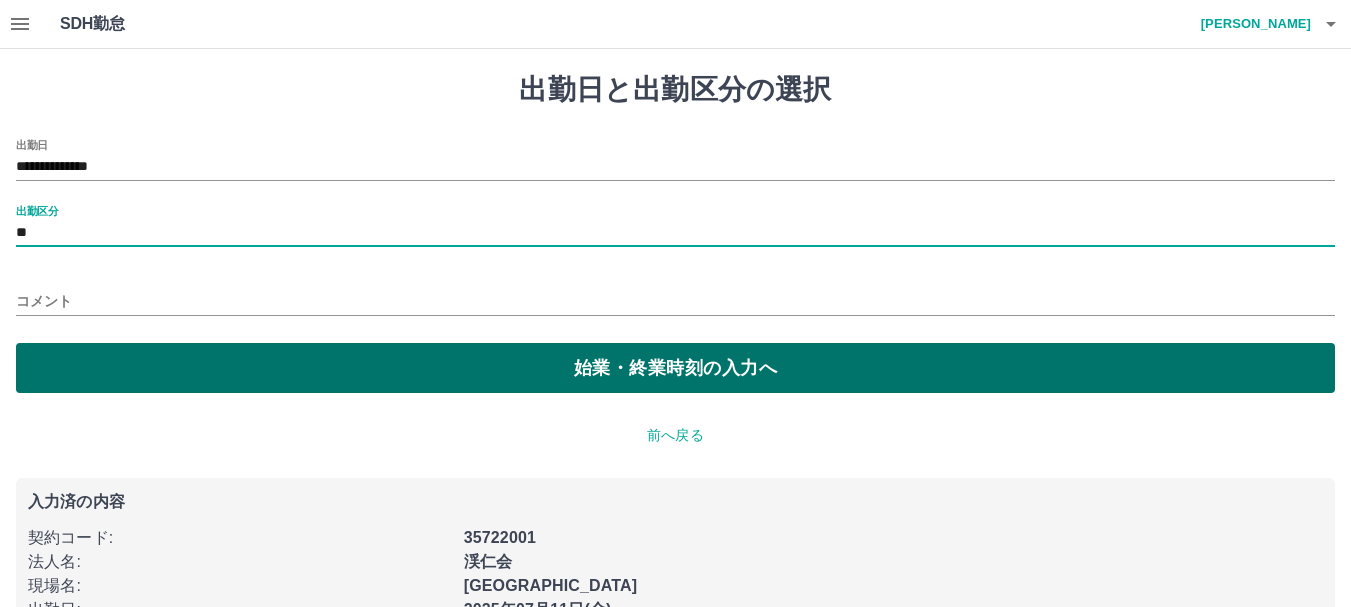 click on "始業・終業時刻の入力へ" at bounding box center (675, 368) 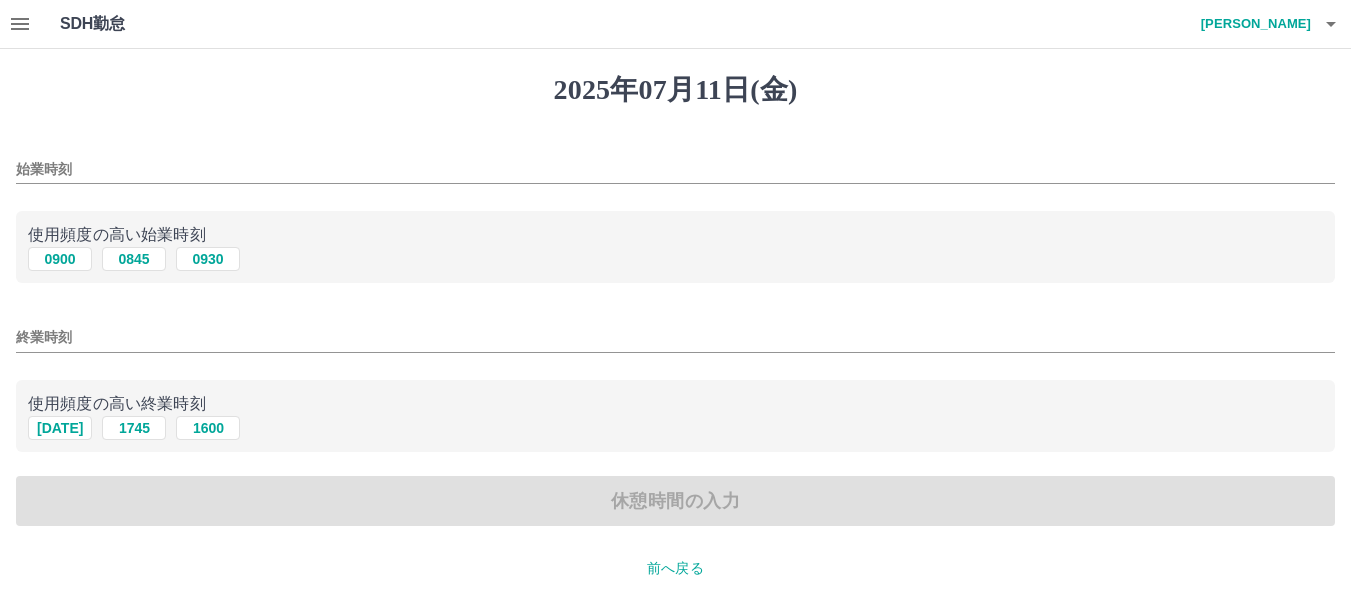 click on "始業時刻" at bounding box center [675, 169] 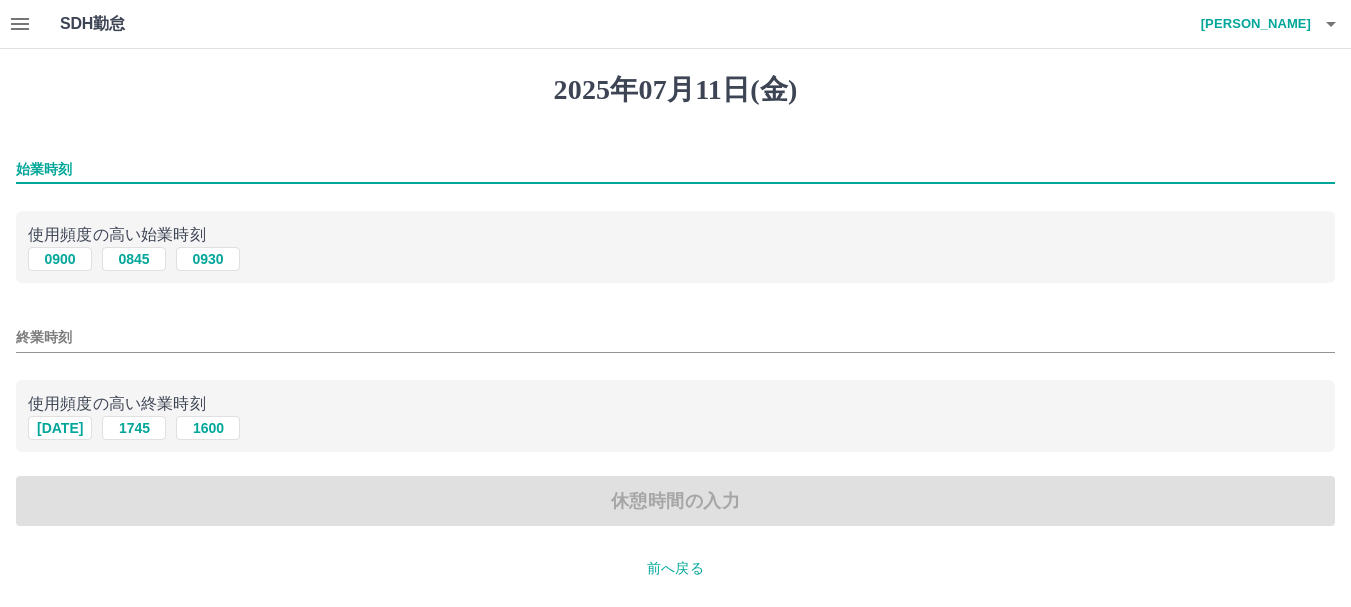 type on "****" 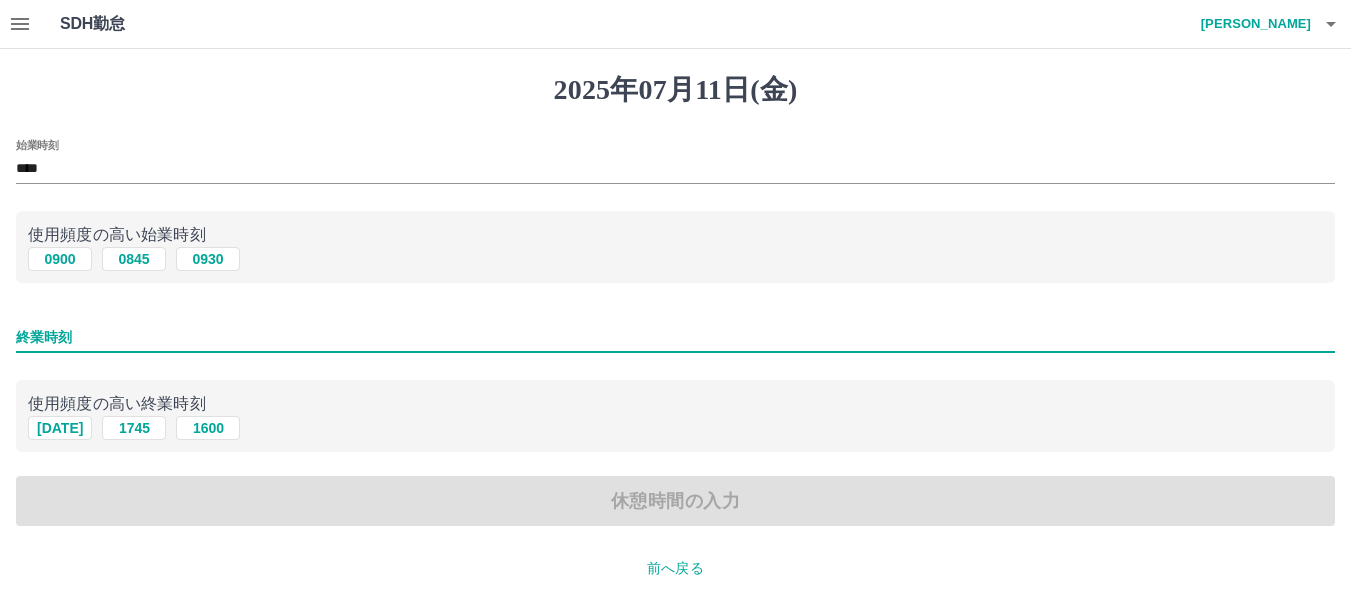 click on "終業時刻" at bounding box center [675, 337] 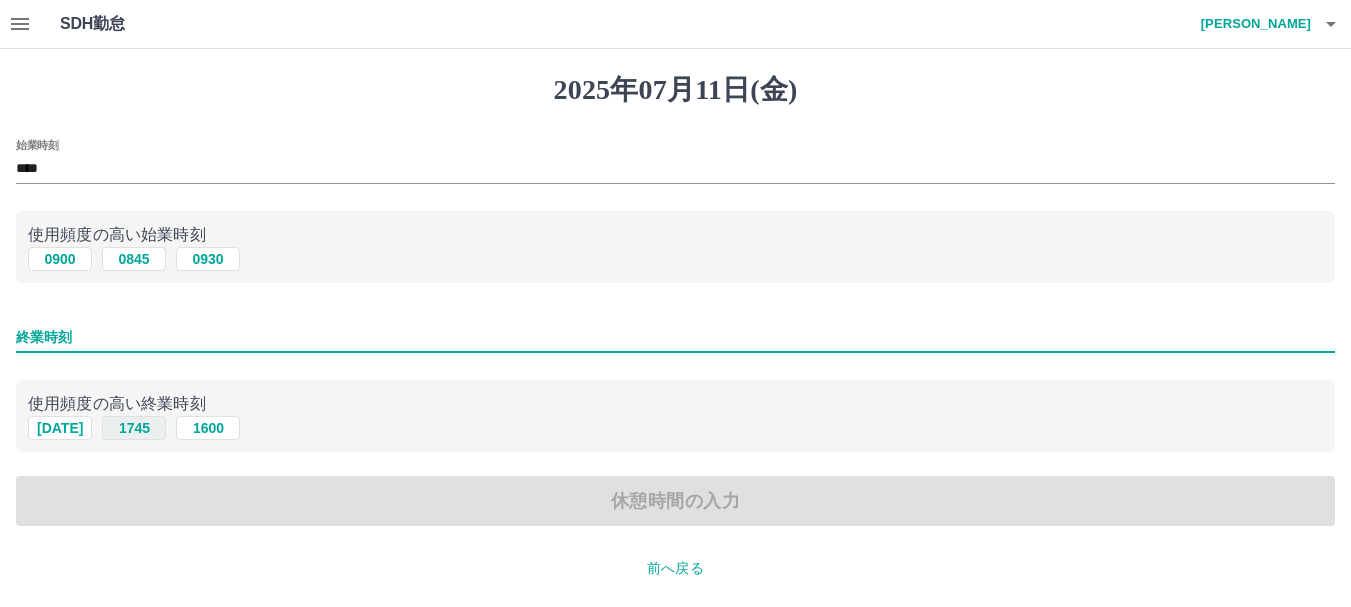 type on "****" 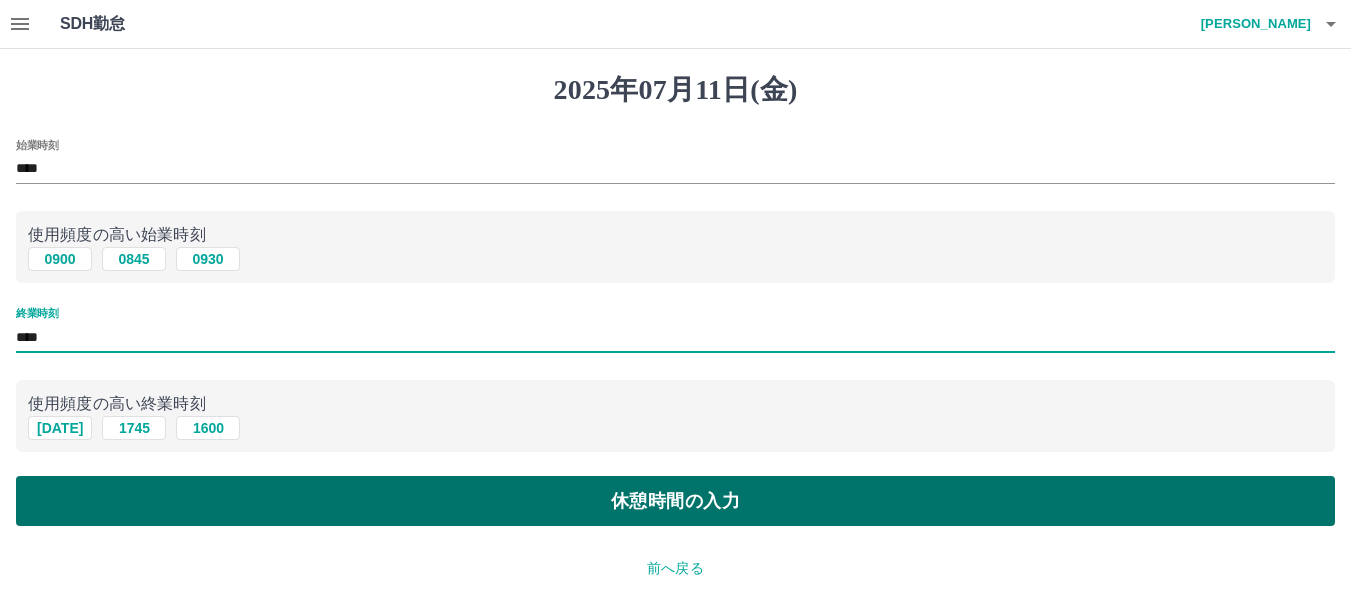 click on "休憩時間の入力" at bounding box center [675, 501] 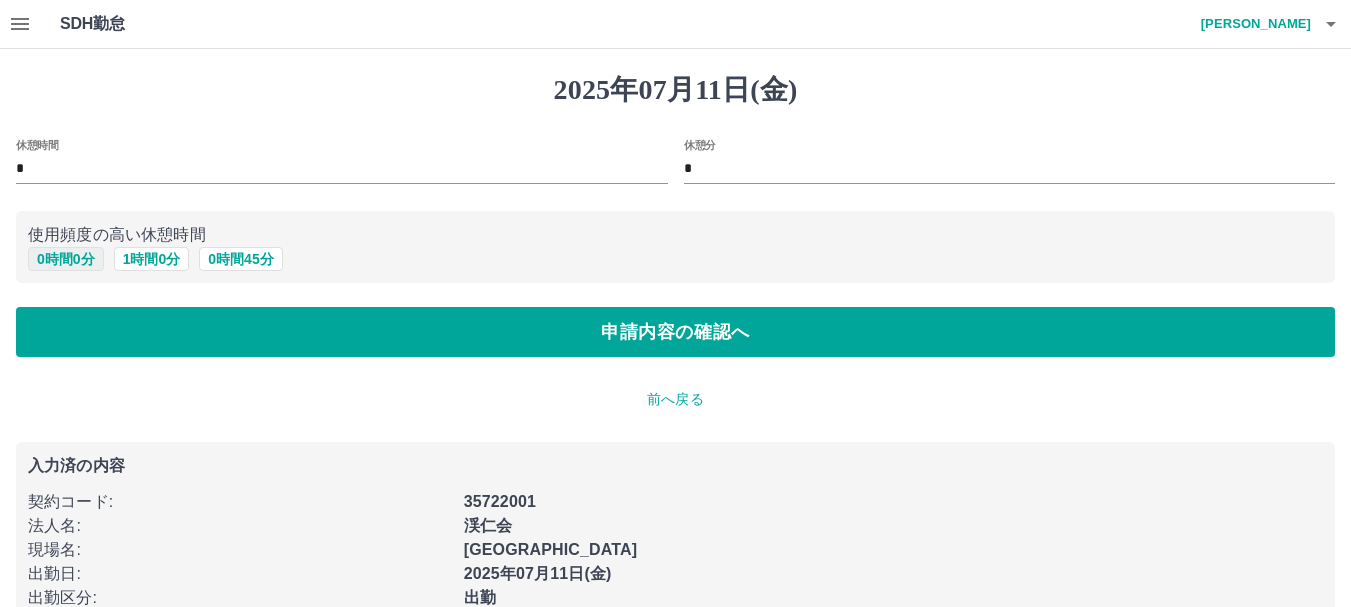click on "0 時間 0 分" at bounding box center [66, 259] 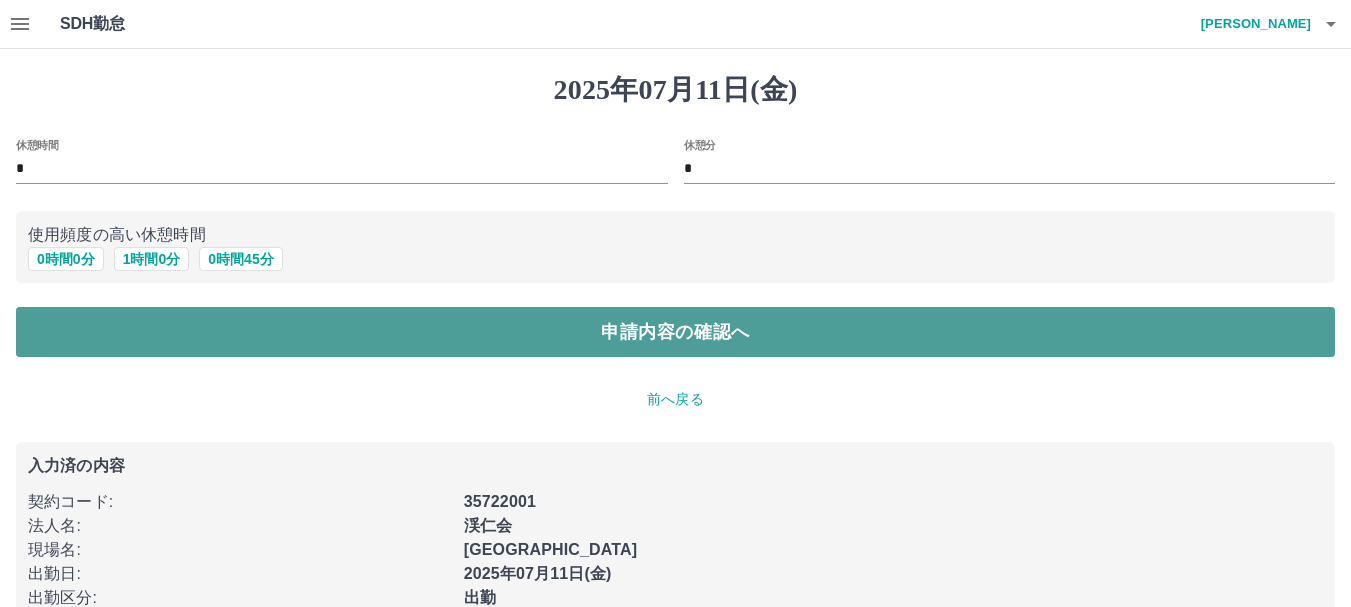 click on "申請内容の確認へ" at bounding box center (675, 332) 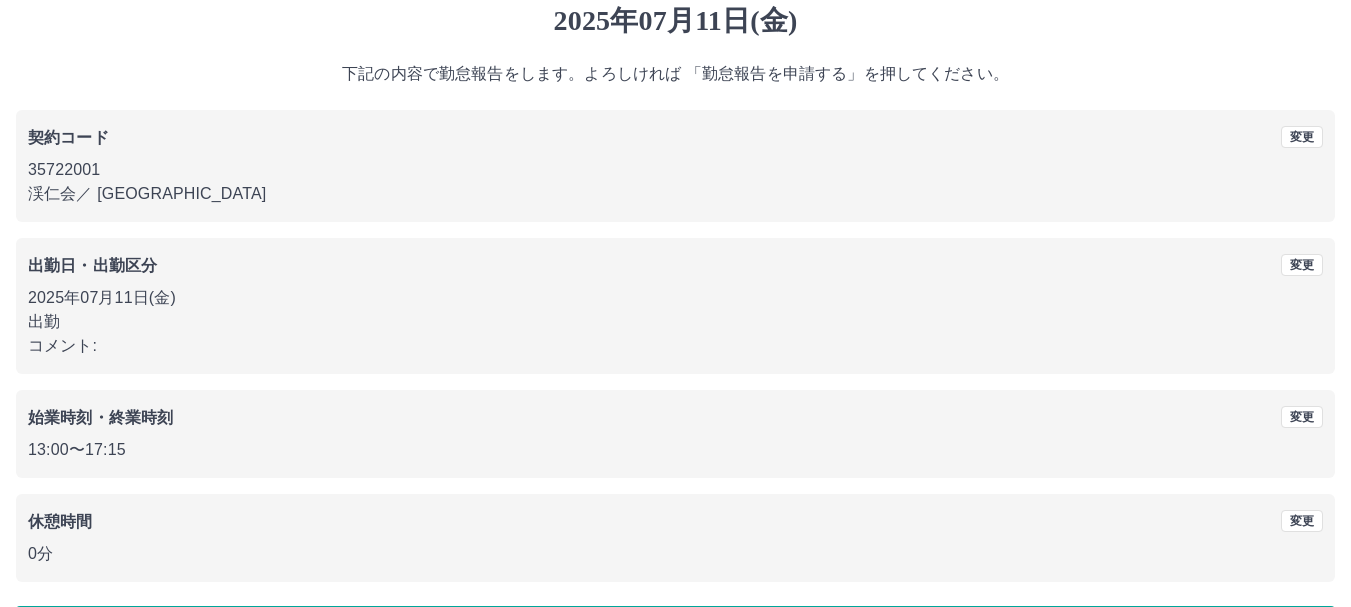 scroll, scrollTop: 142, scrollLeft: 0, axis: vertical 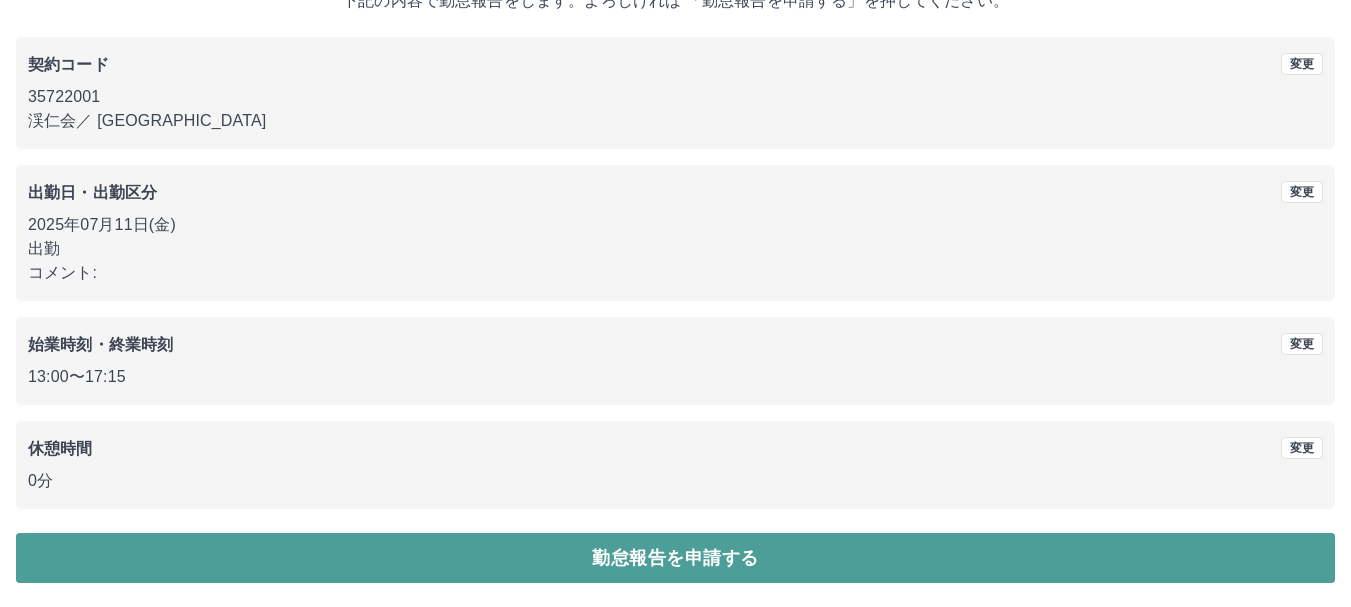 click on "勤怠報告を申請する" at bounding box center (675, 558) 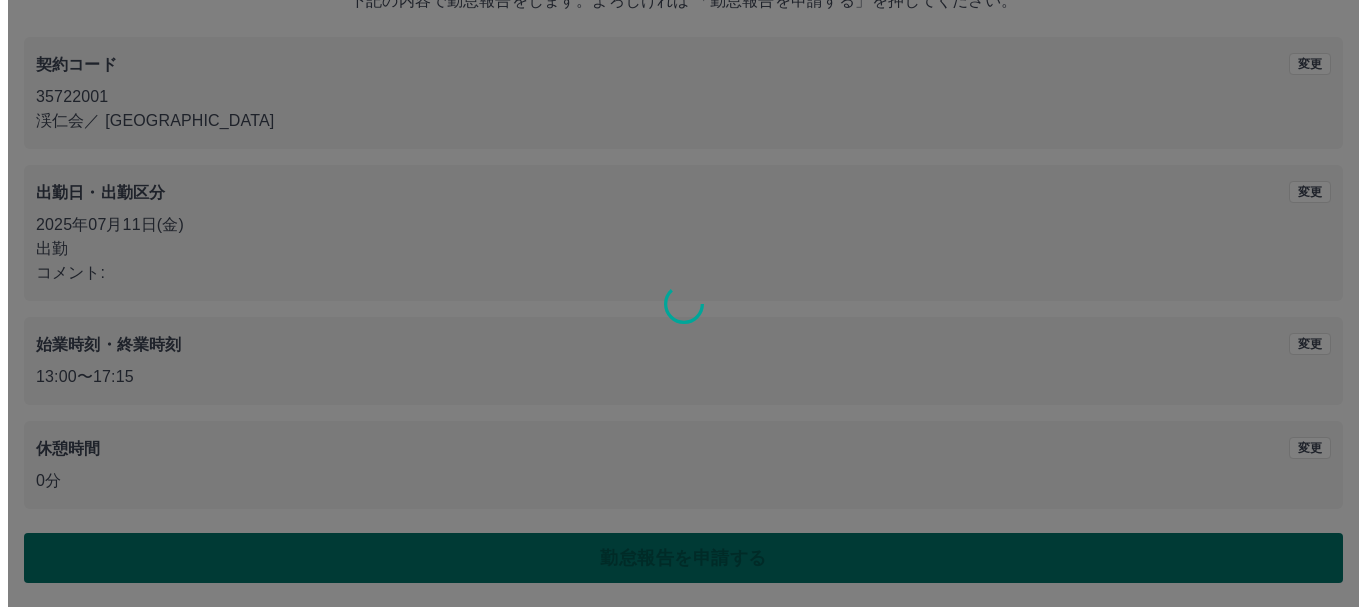 scroll, scrollTop: 0, scrollLeft: 0, axis: both 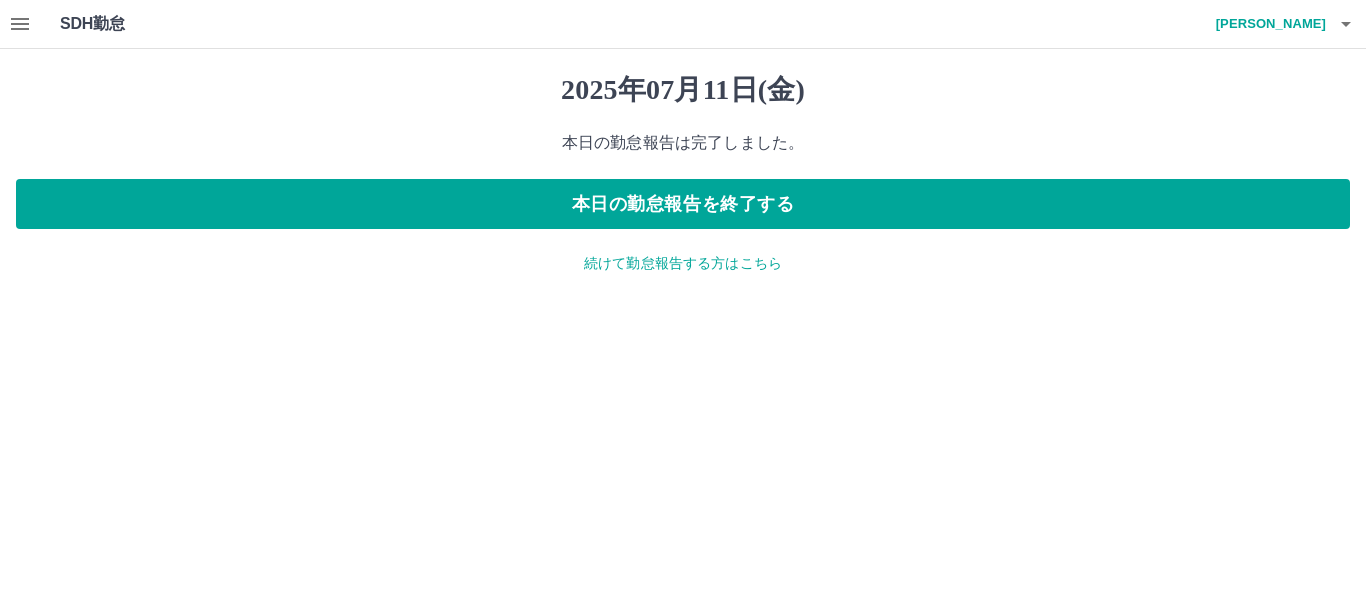 click on "相場　美由紀" at bounding box center (1266, 24) 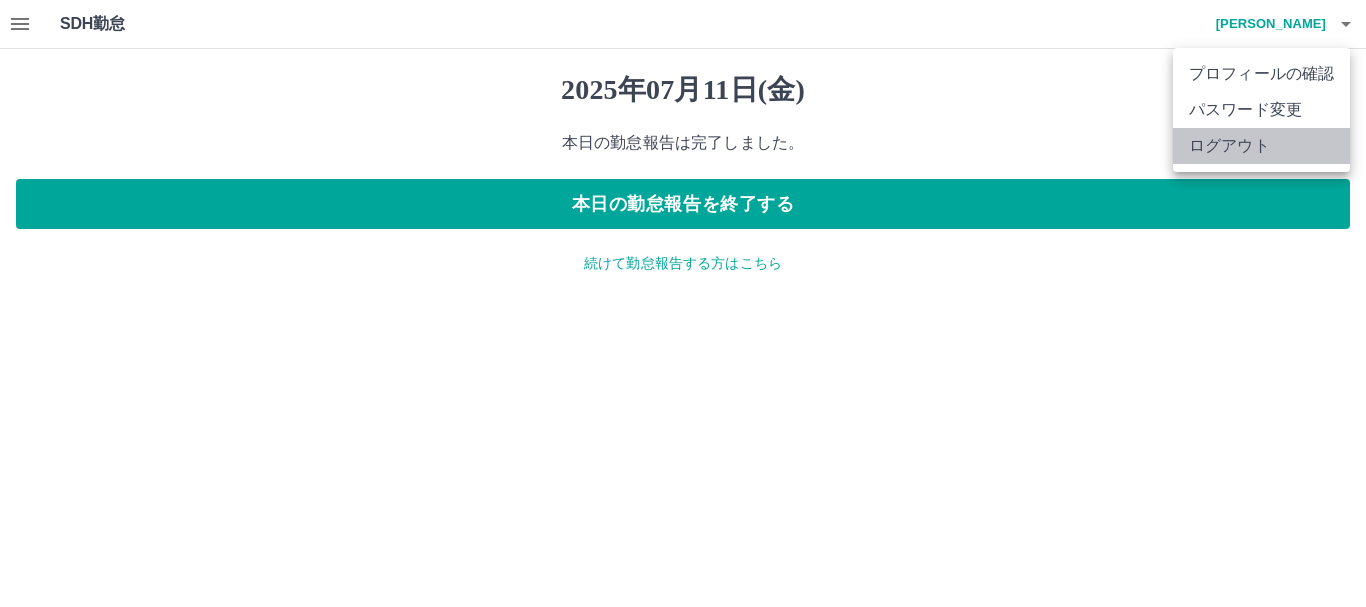 click on "ログアウト" at bounding box center [1261, 146] 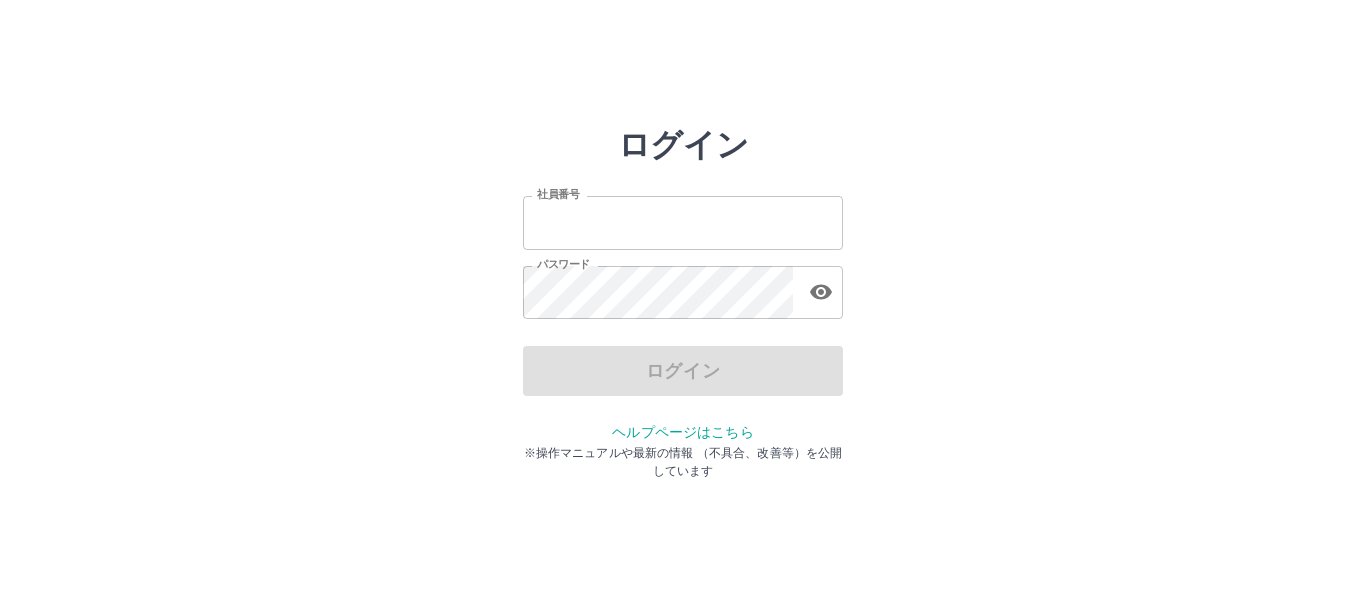 scroll, scrollTop: 0, scrollLeft: 0, axis: both 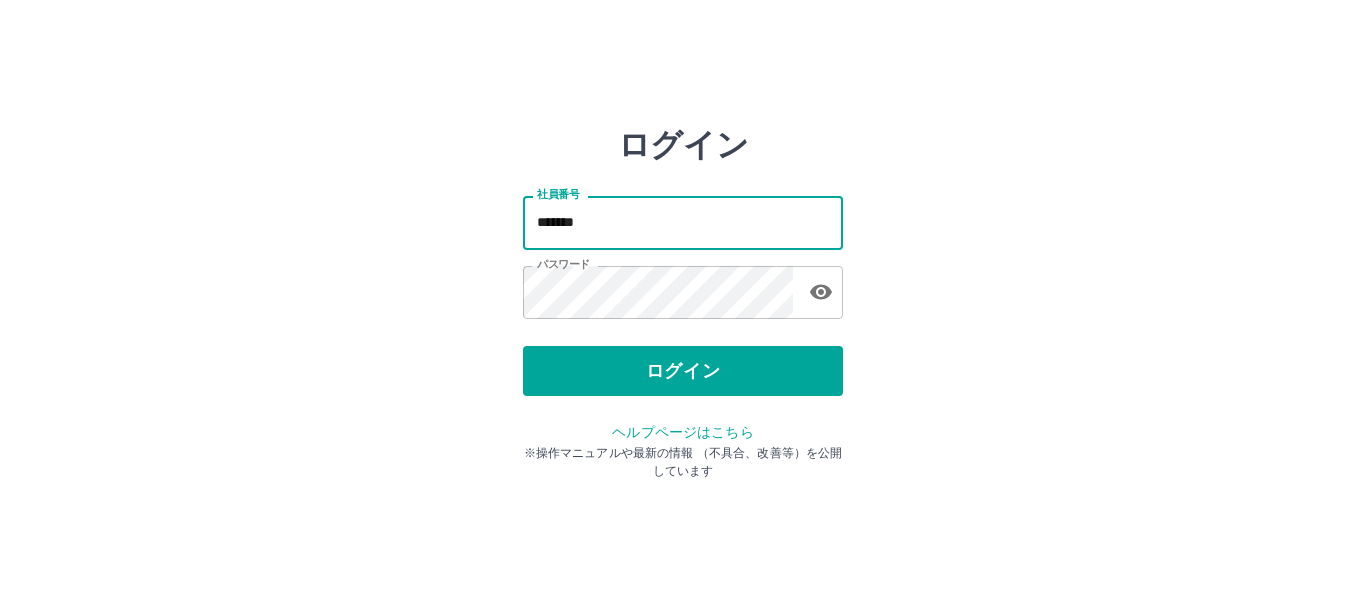 drag, startPoint x: 614, startPoint y: 221, endPoint x: 619, endPoint y: 230, distance: 10.29563 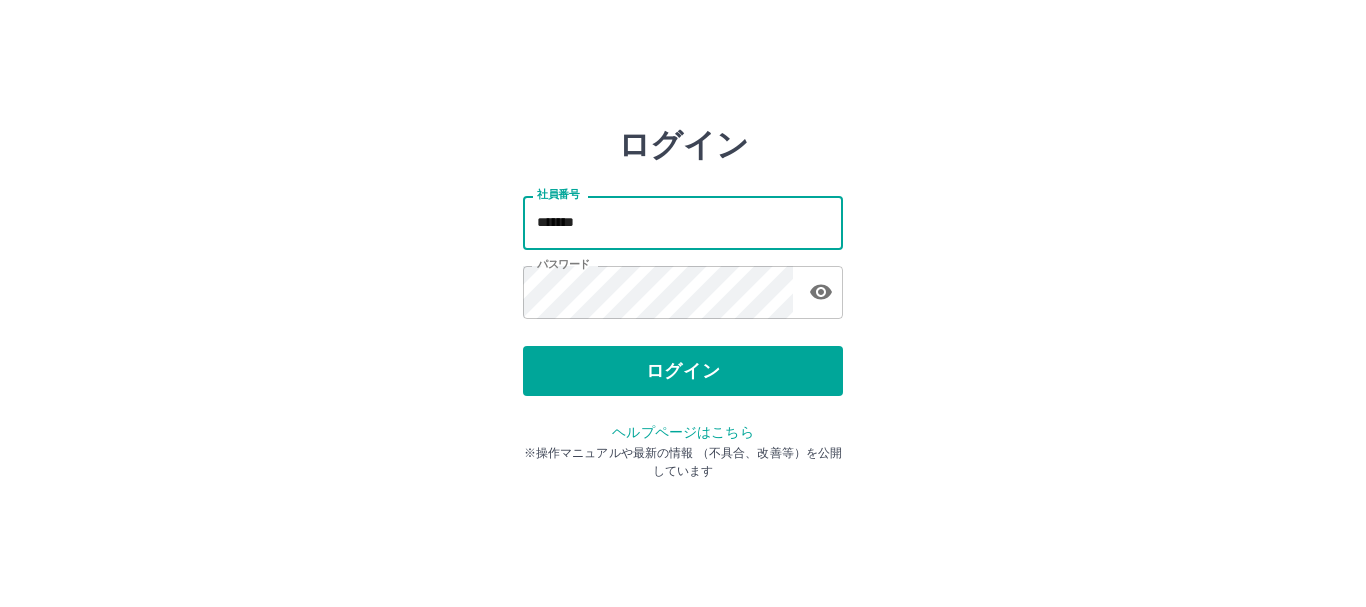 type on "*******" 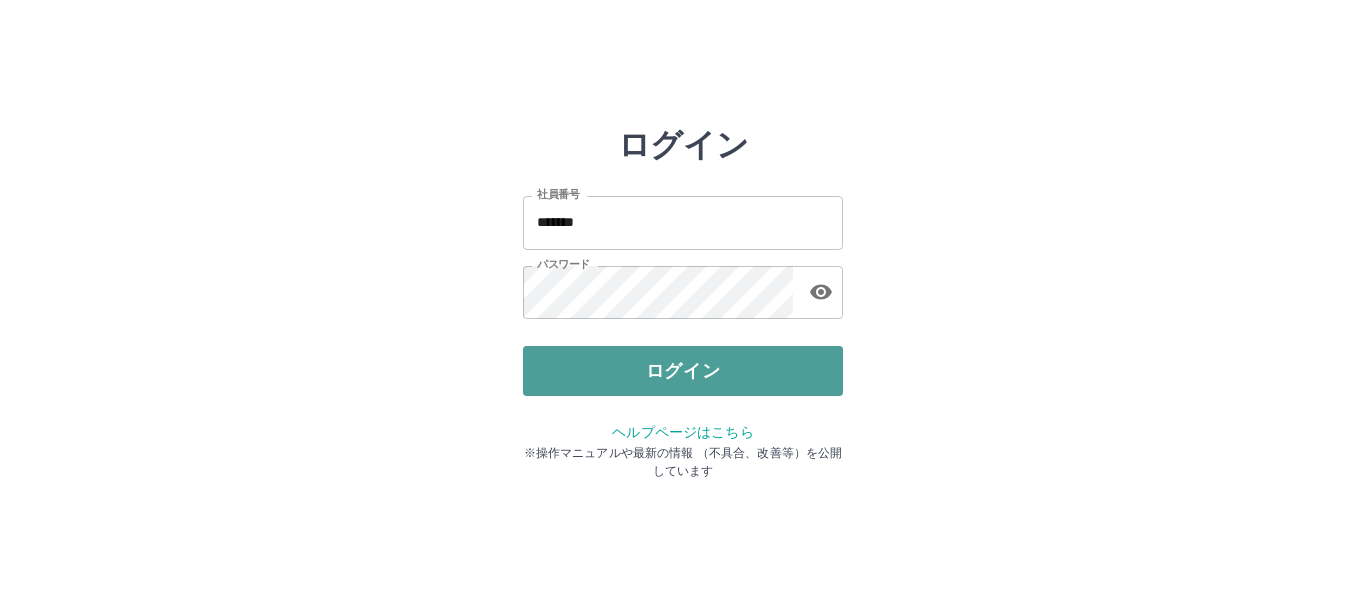 click on "ログイン" at bounding box center [683, 371] 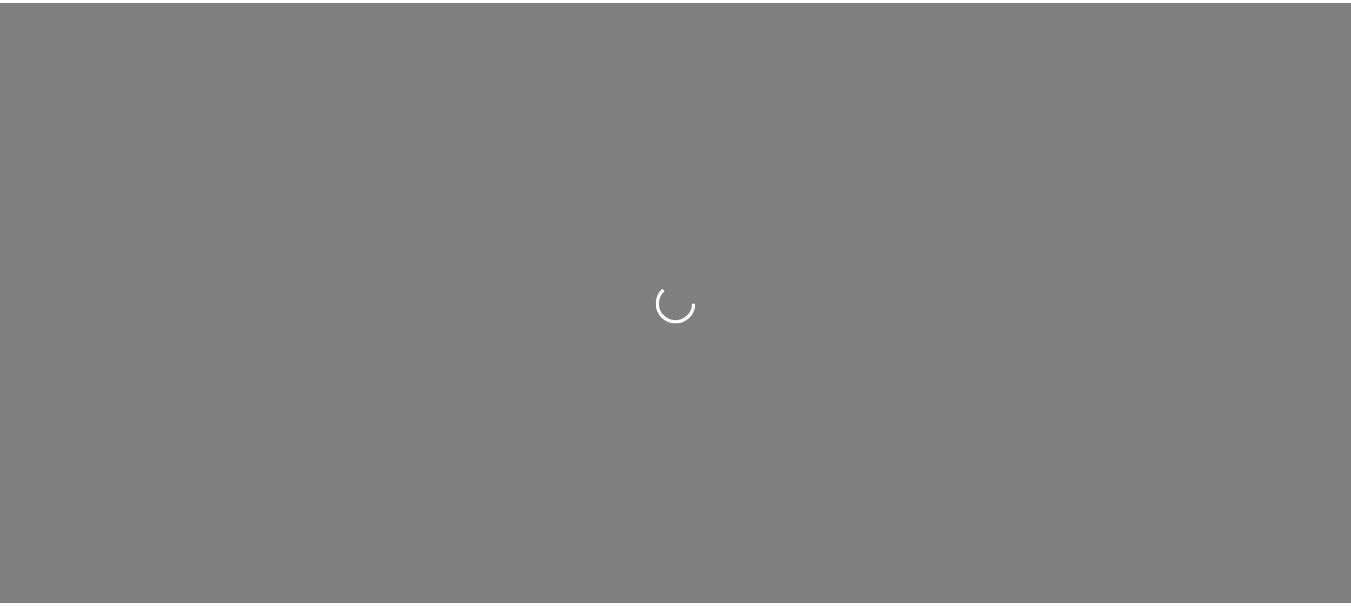 scroll, scrollTop: 0, scrollLeft: 0, axis: both 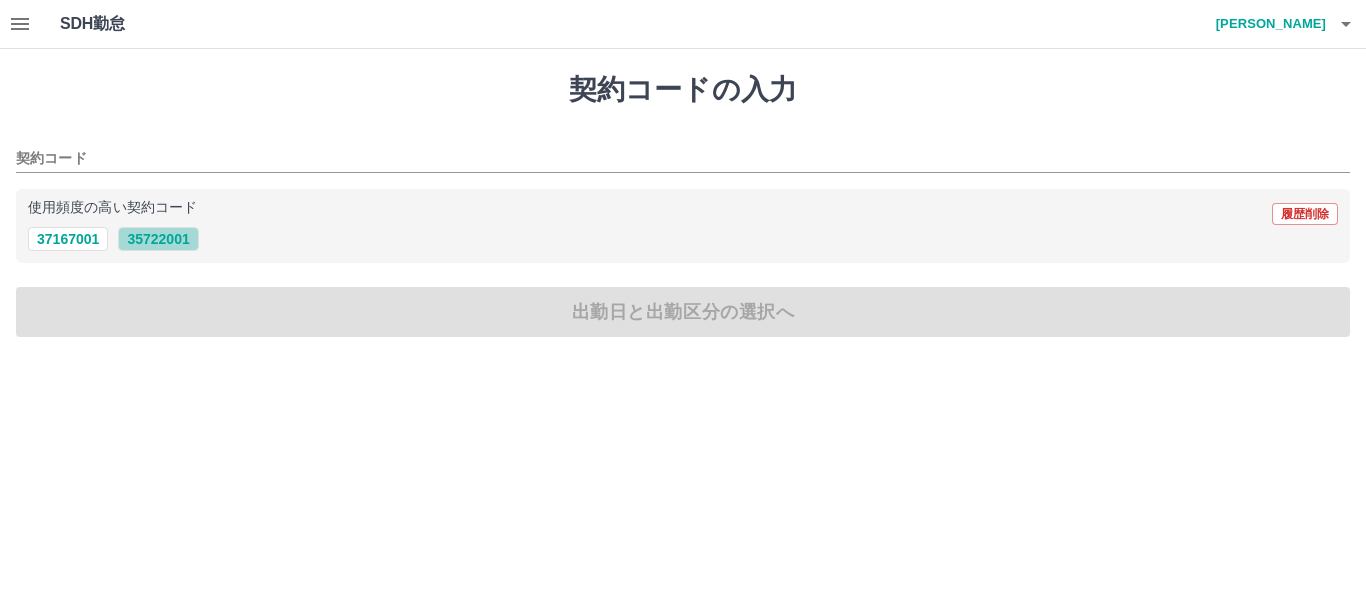 drag, startPoint x: 151, startPoint y: 234, endPoint x: 168, endPoint y: 241, distance: 18.384777 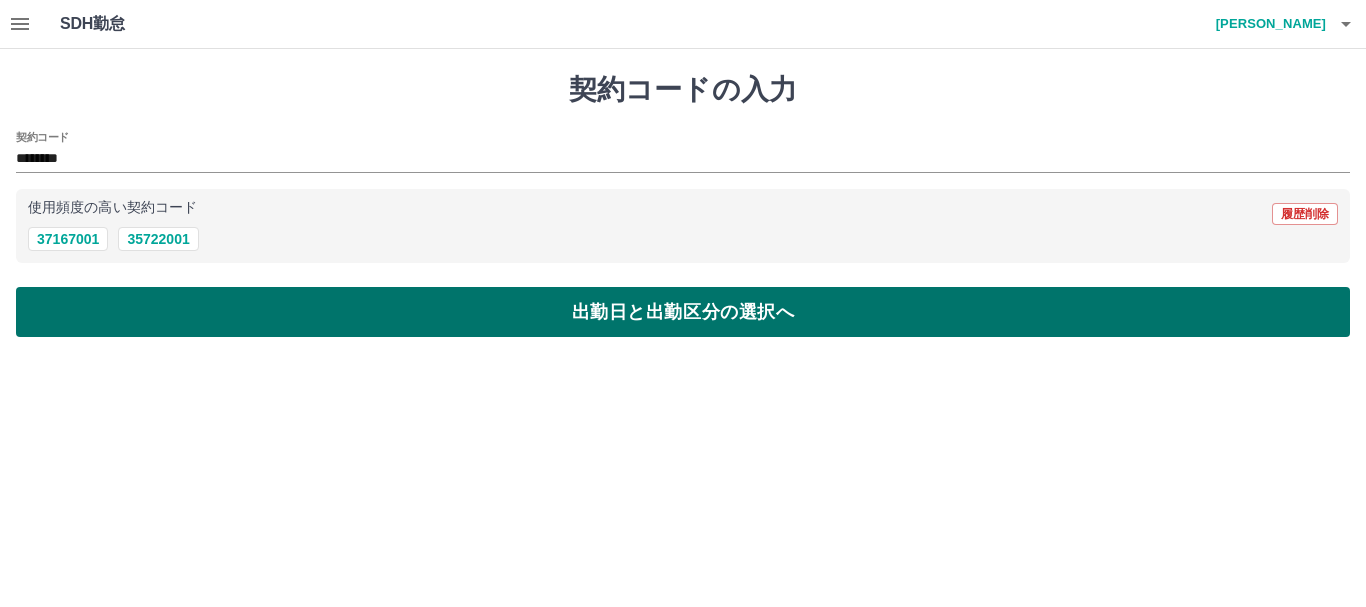 click on "出勤日と出勤区分の選択へ" at bounding box center (683, 312) 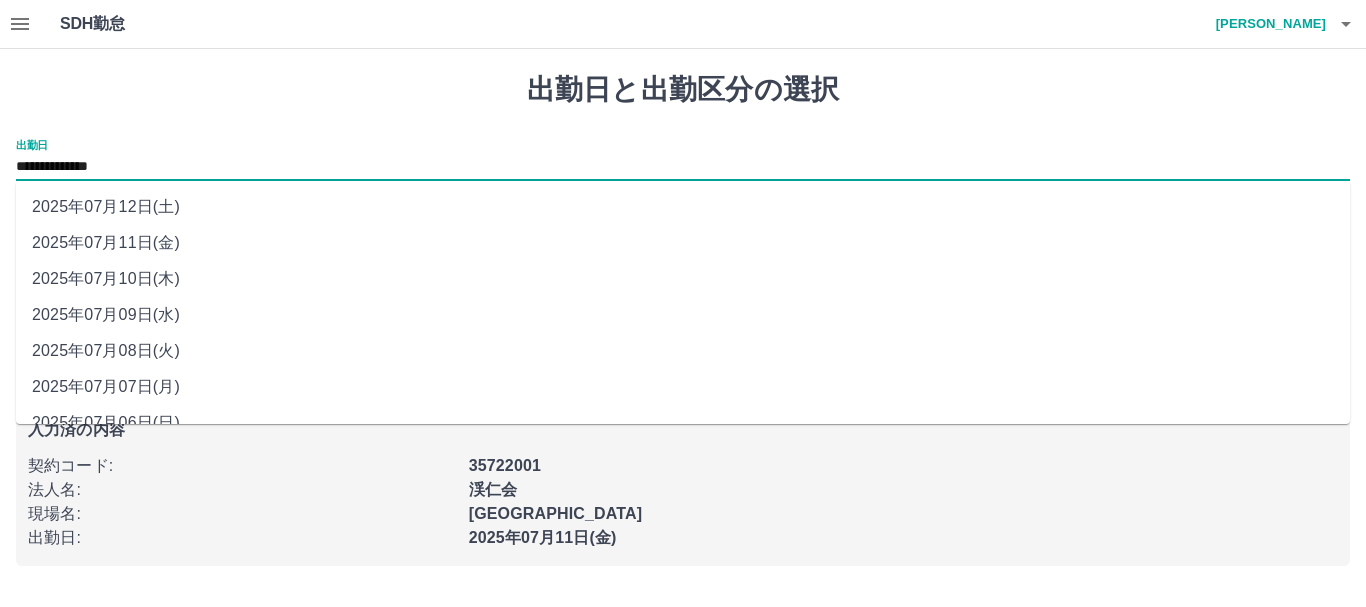click on "**********" at bounding box center [683, 167] 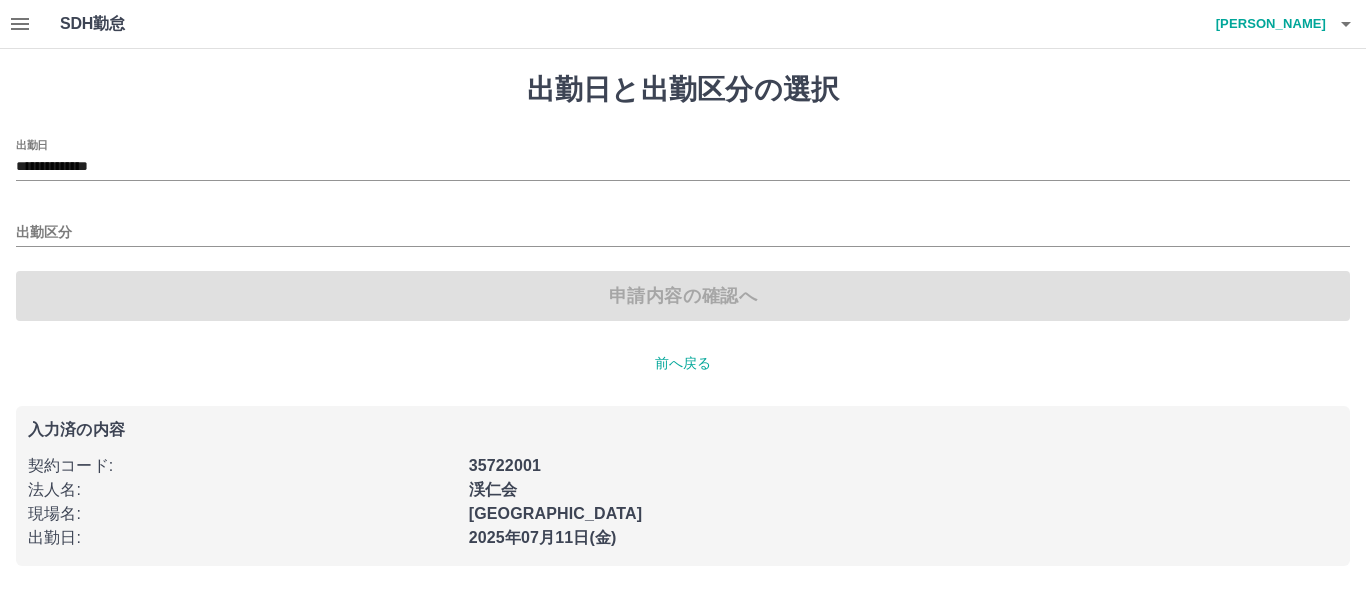 click on "申請内容の確認へ" at bounding box center [683, 296] 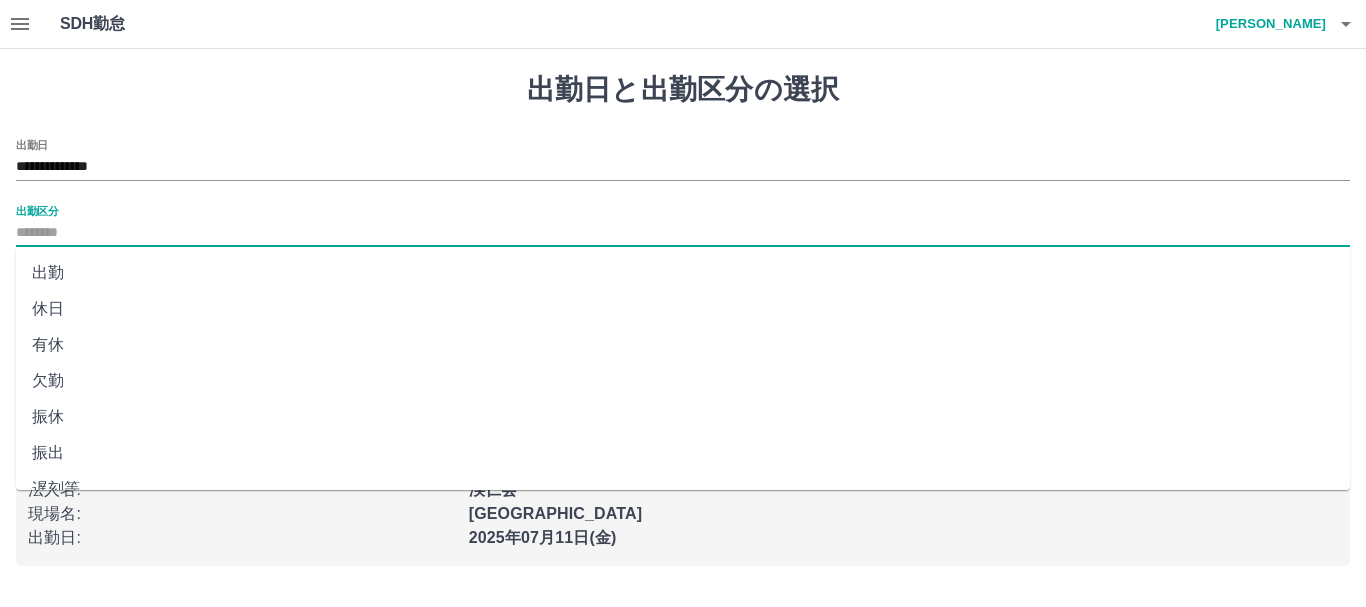click on "出勤区分" at bounding box center [683, 233] 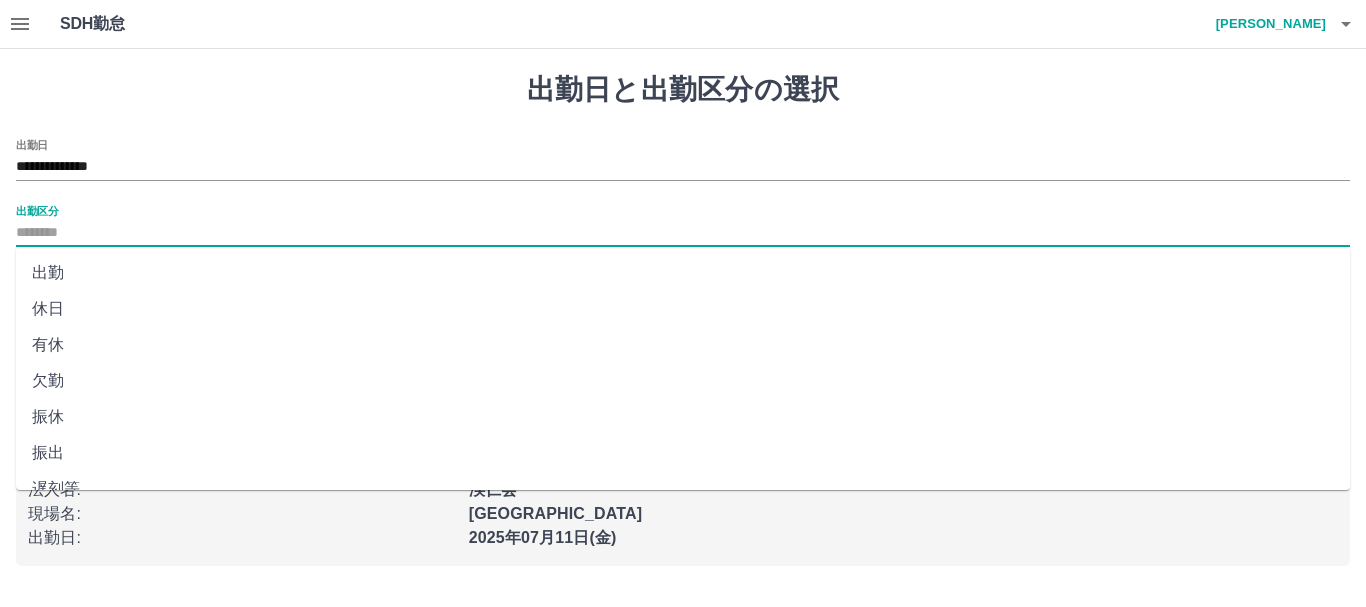 click on "出勤" at bounding box center [683, 273] 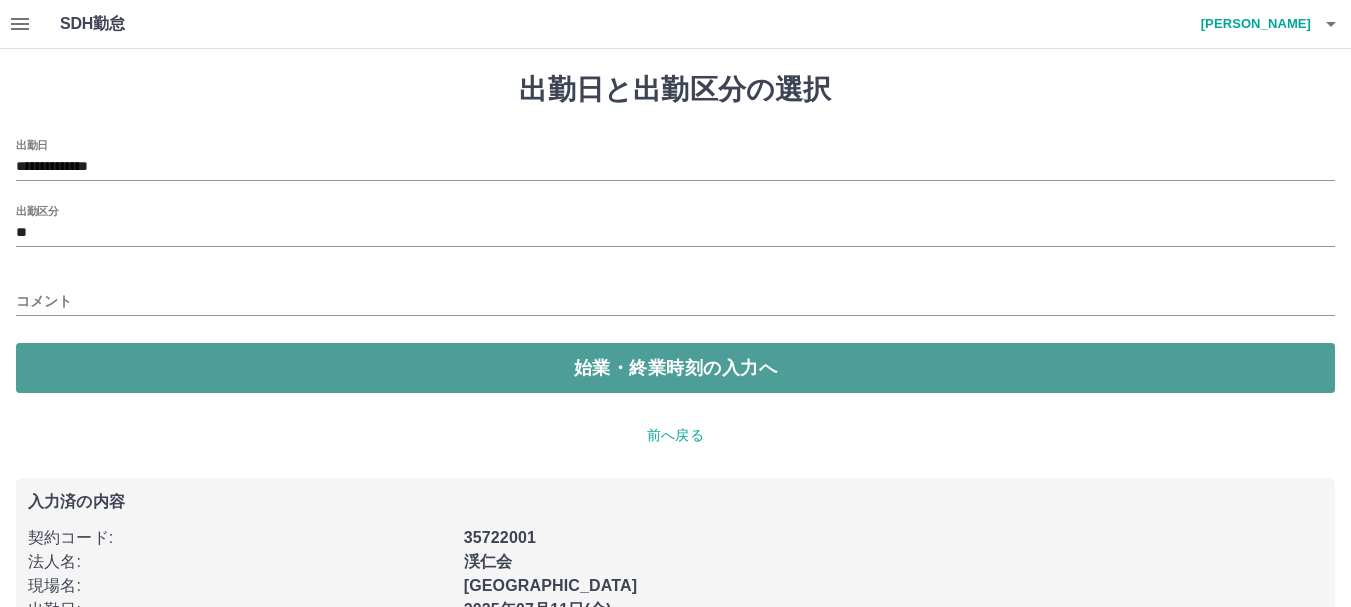 click on "始業・終業時刻の入力へ" at bounding box center [675, 368] 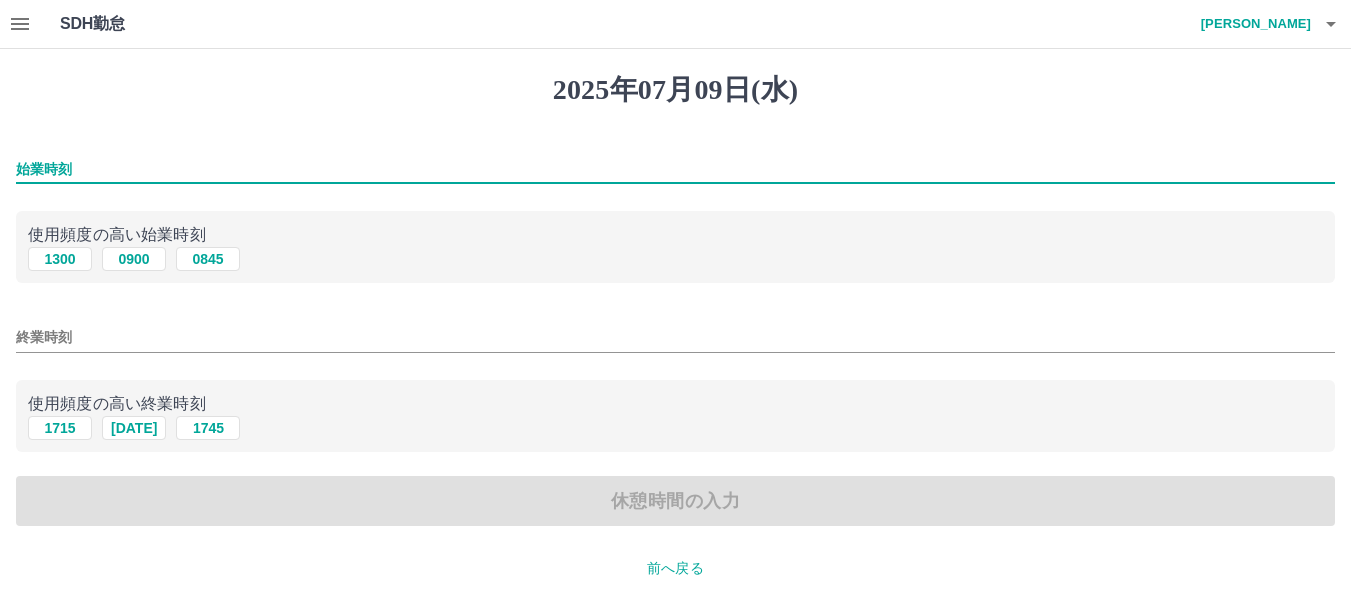 click on "始業時刻" at bounding box center [675, 169] 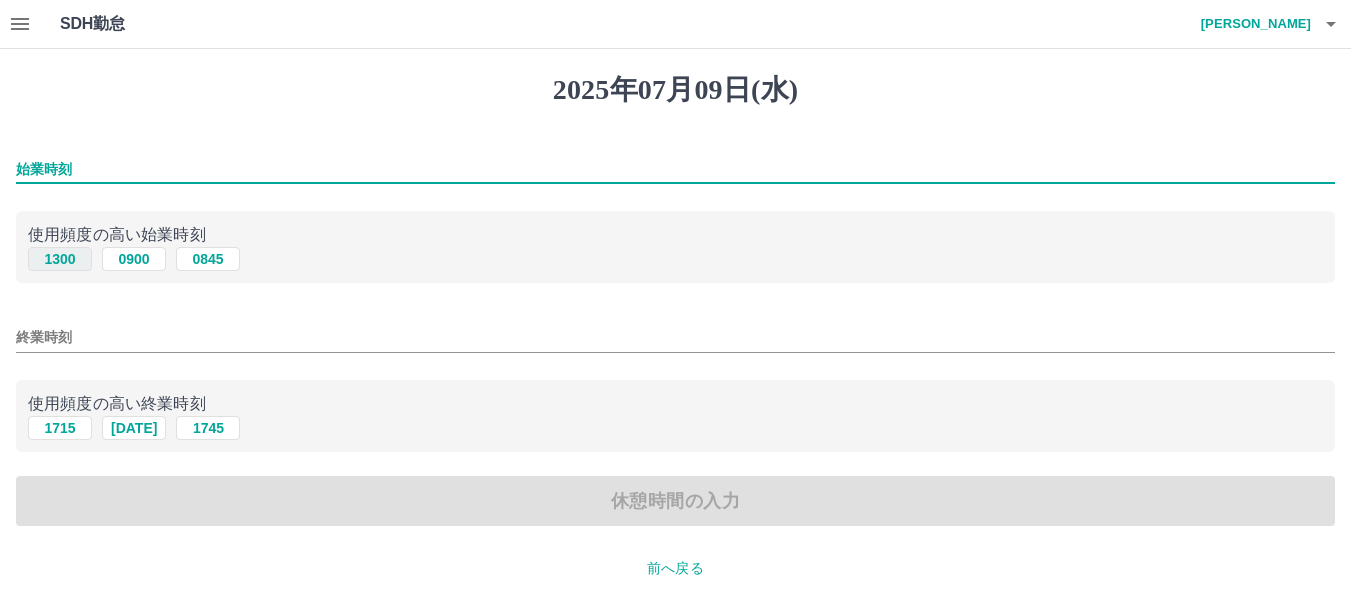 click on "1300" at bounding box center [60, 259] 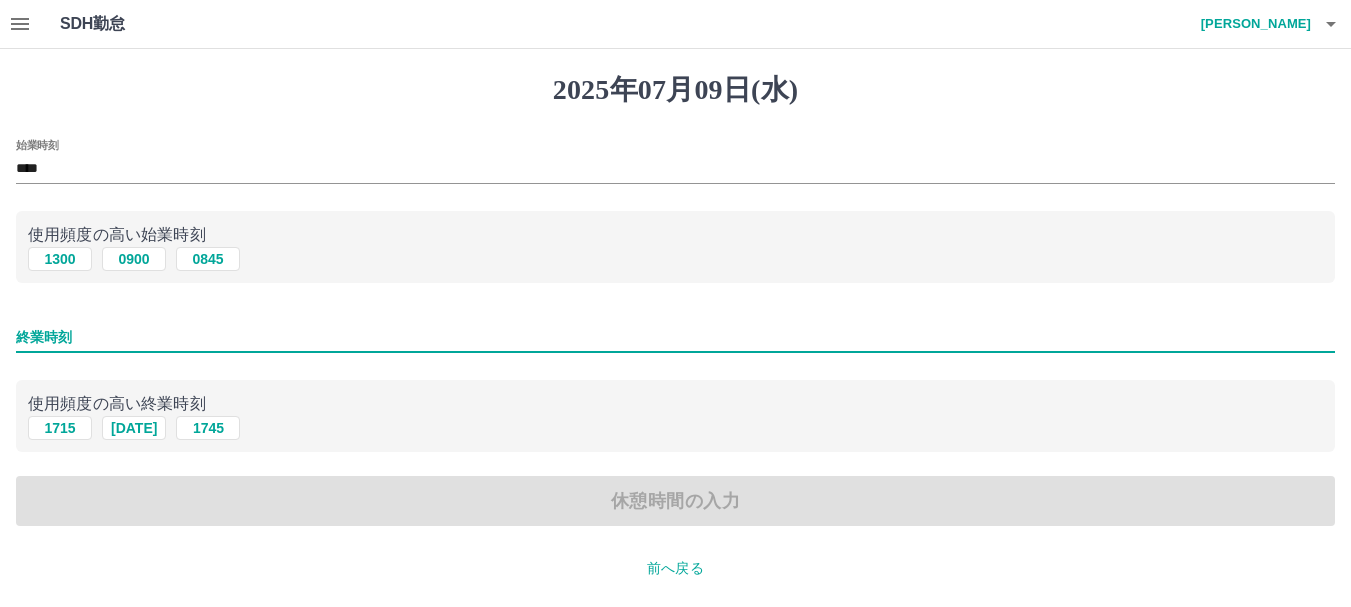 click on "終業時刻" at bounding box center (675, 337) 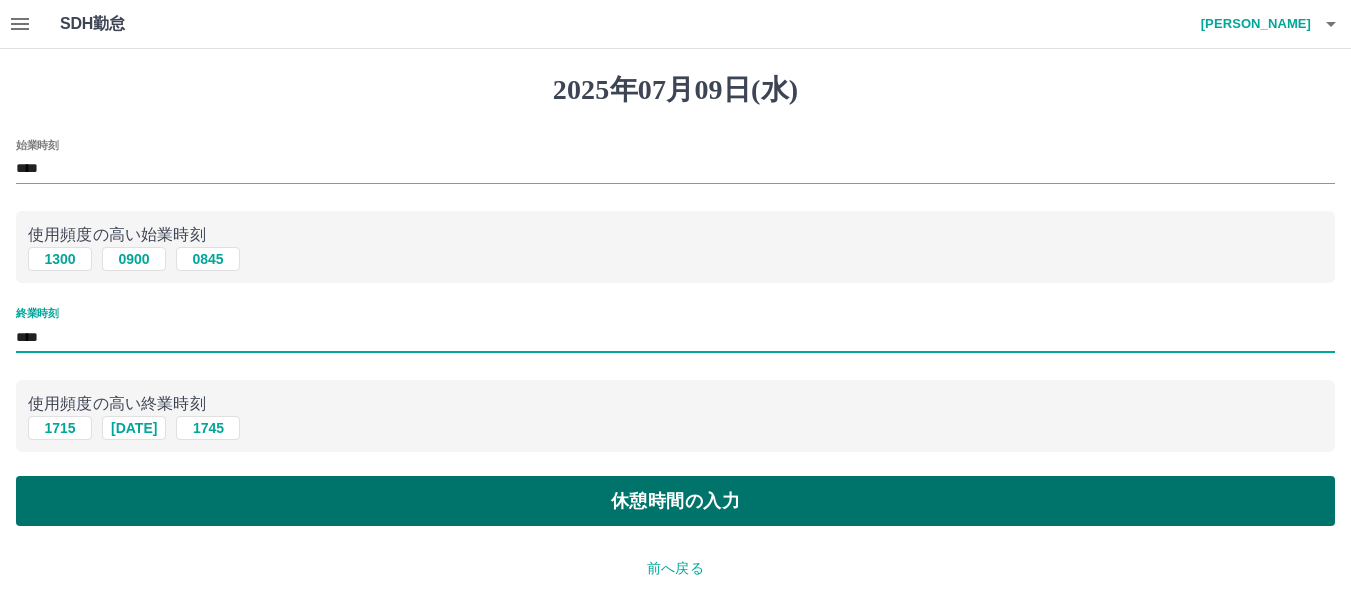 type on "****" 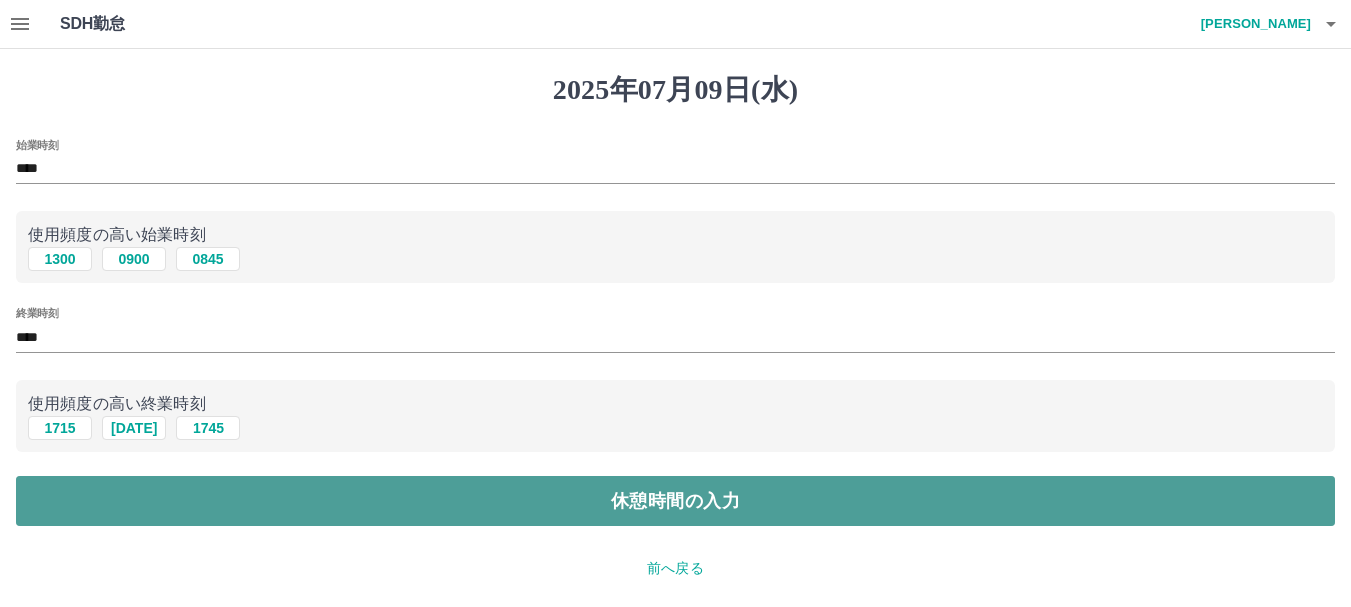 click on "休憩時間の入力" at bounding box center (675, 501) 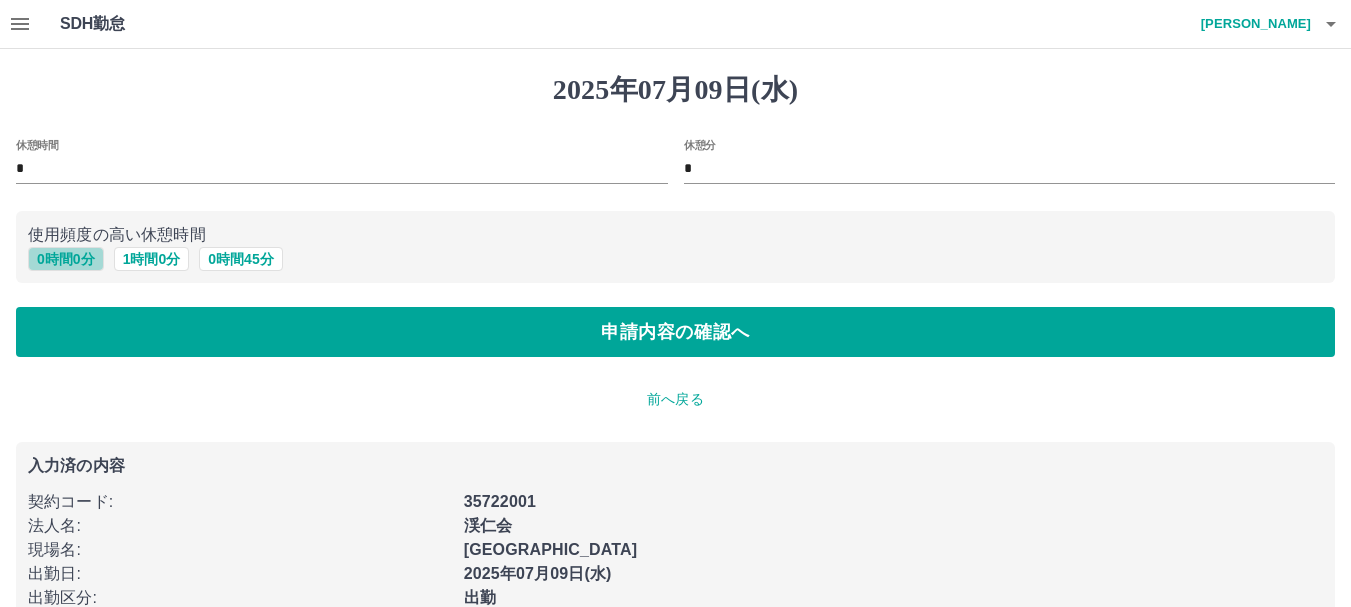 click on "0 時間 0 分" at bounding box center [66, 259] 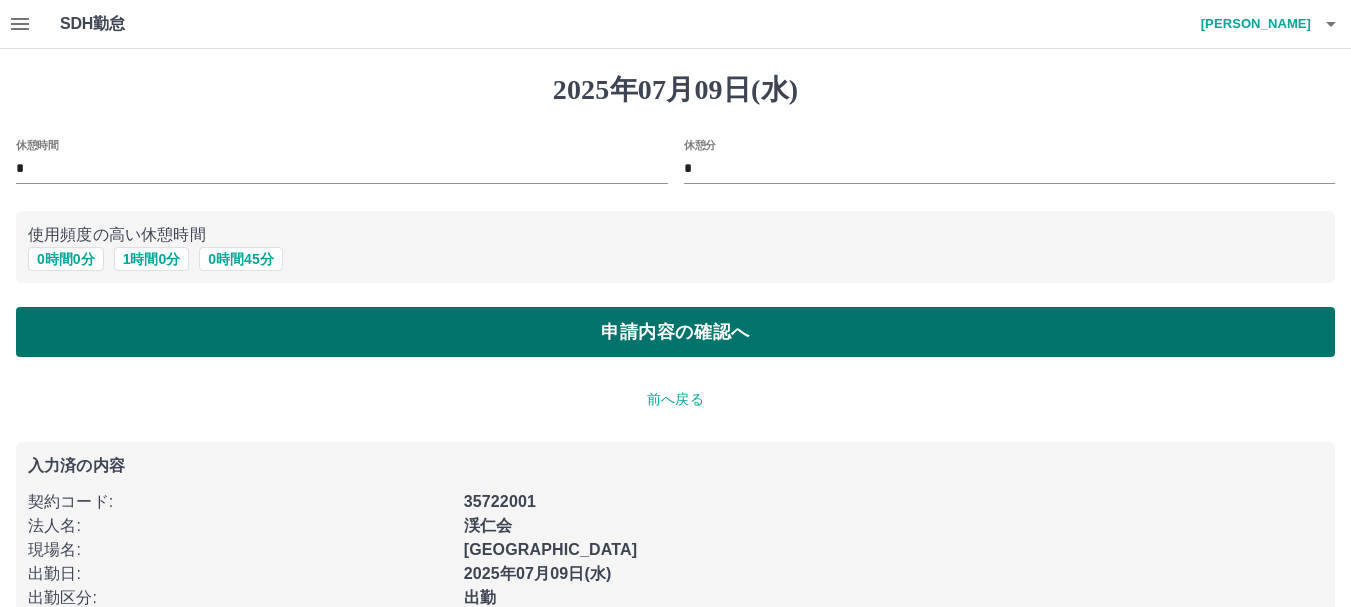 click on "申請内容の確認へ" at bounding box center [675, 332] 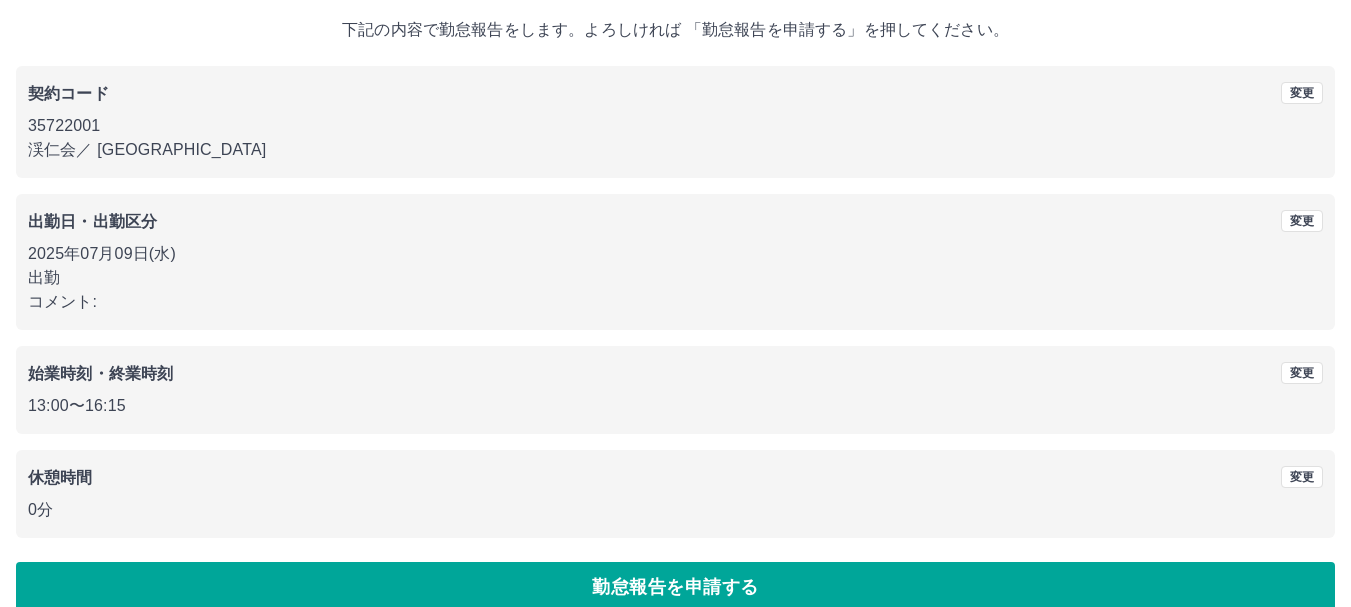 scroll, scrollTop: 142, scrollLeft: 0, axis: vertical 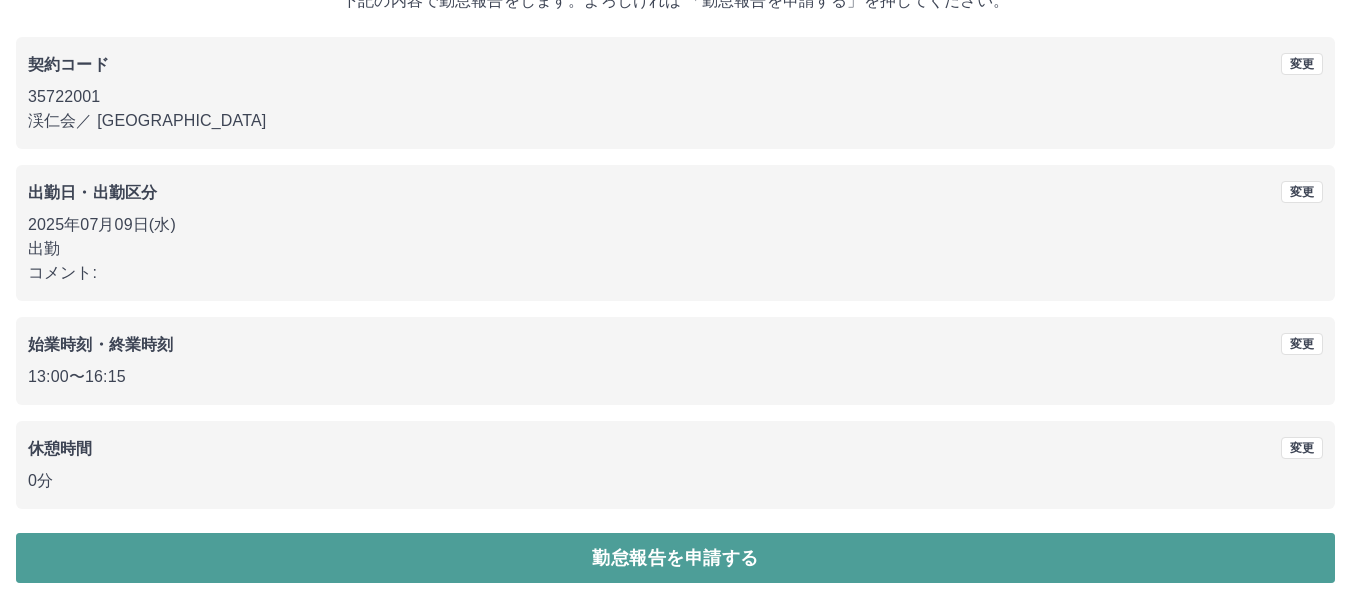 click on "勤怠報告を申請する" at bounding box center (675, 558) 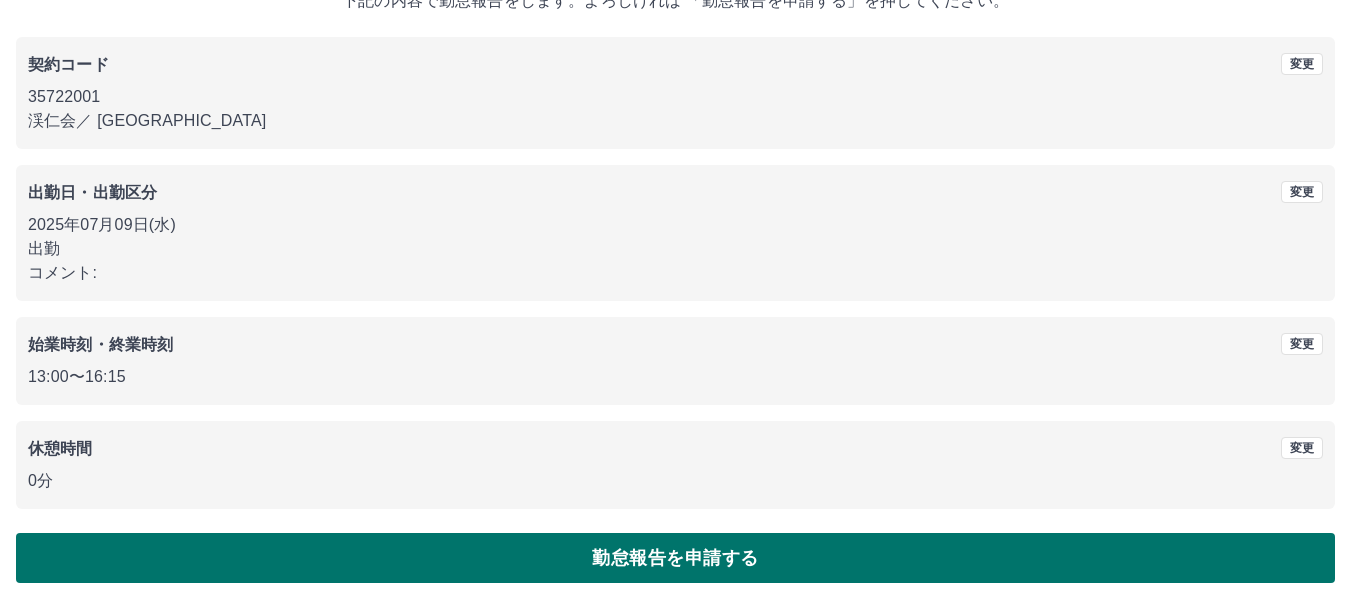 scroll, scrollTop: 0, scrollLeft: 0, axis: both 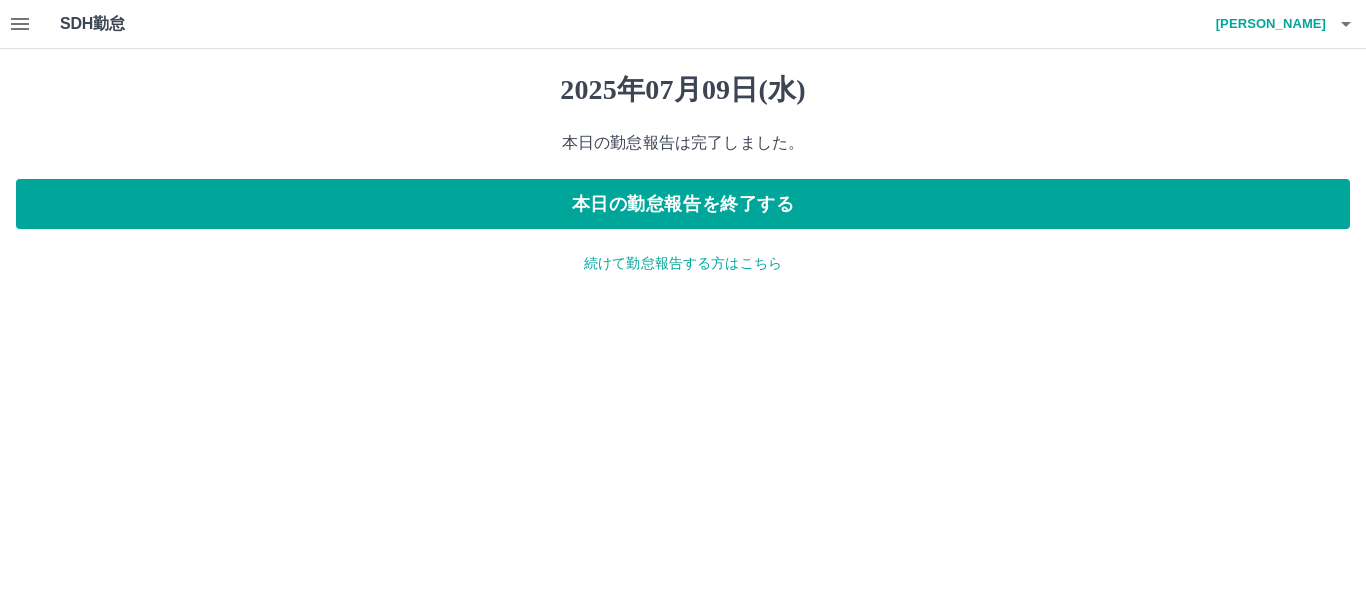 click on "続けて勤怠報告する方はこちら" at bounding box center (683, 263) 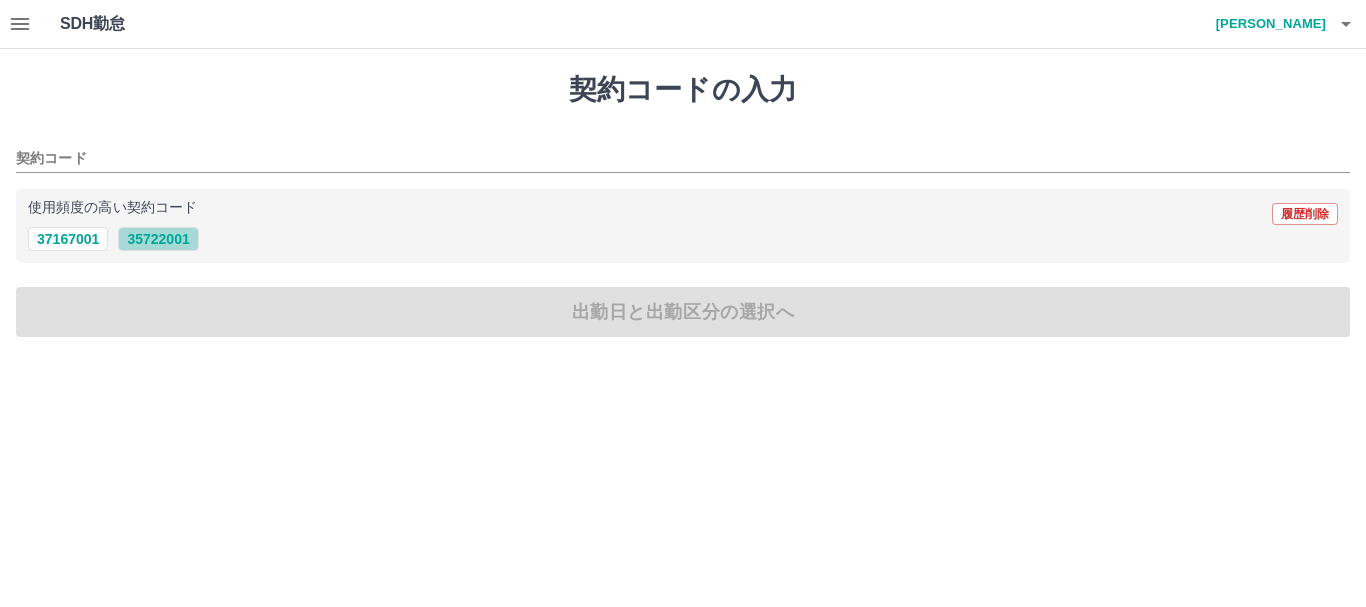 click on "35722001" at bounding box center [158, 239] 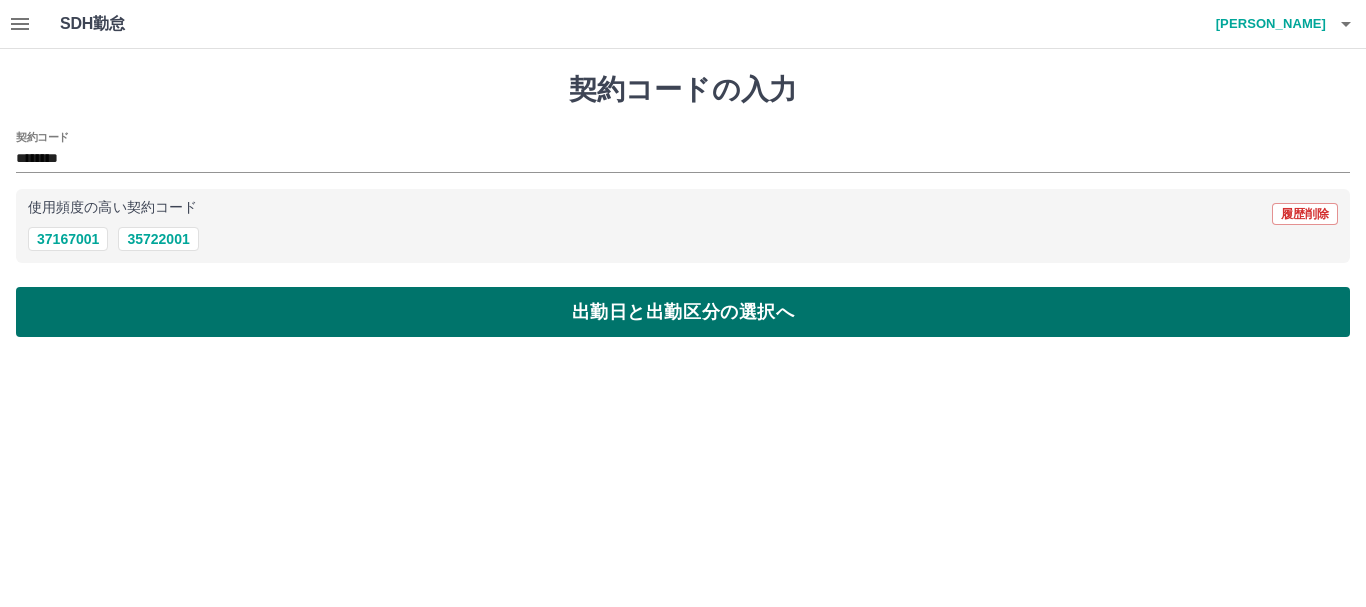 click on "出勤日と出勤区分の選択へ" at bounding box center (683, 312) 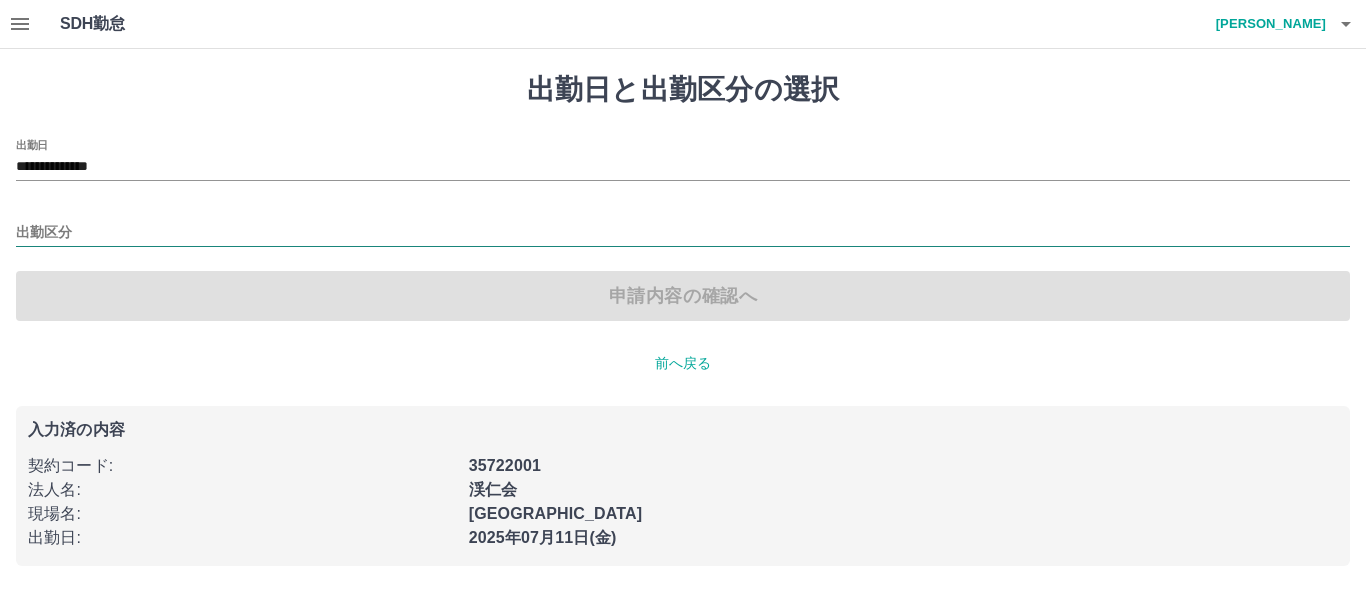 click on "出勤区分" at bounding box center [683, 233] 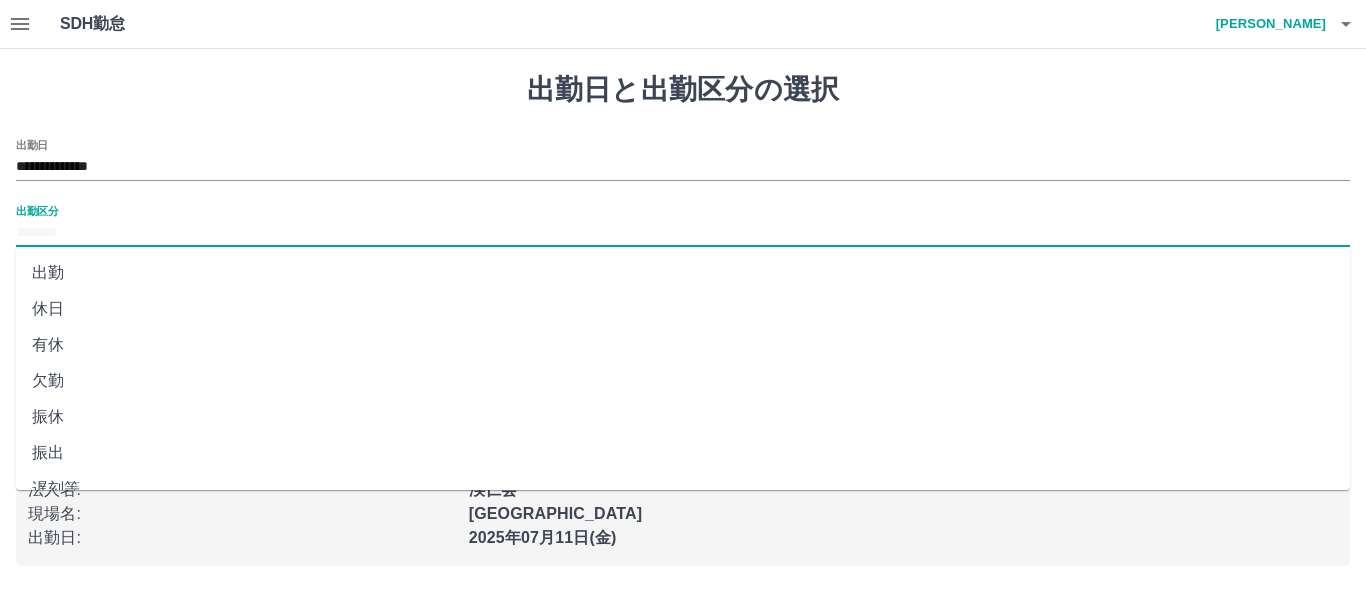 click on "出勤" at bounding box center (683, 273) 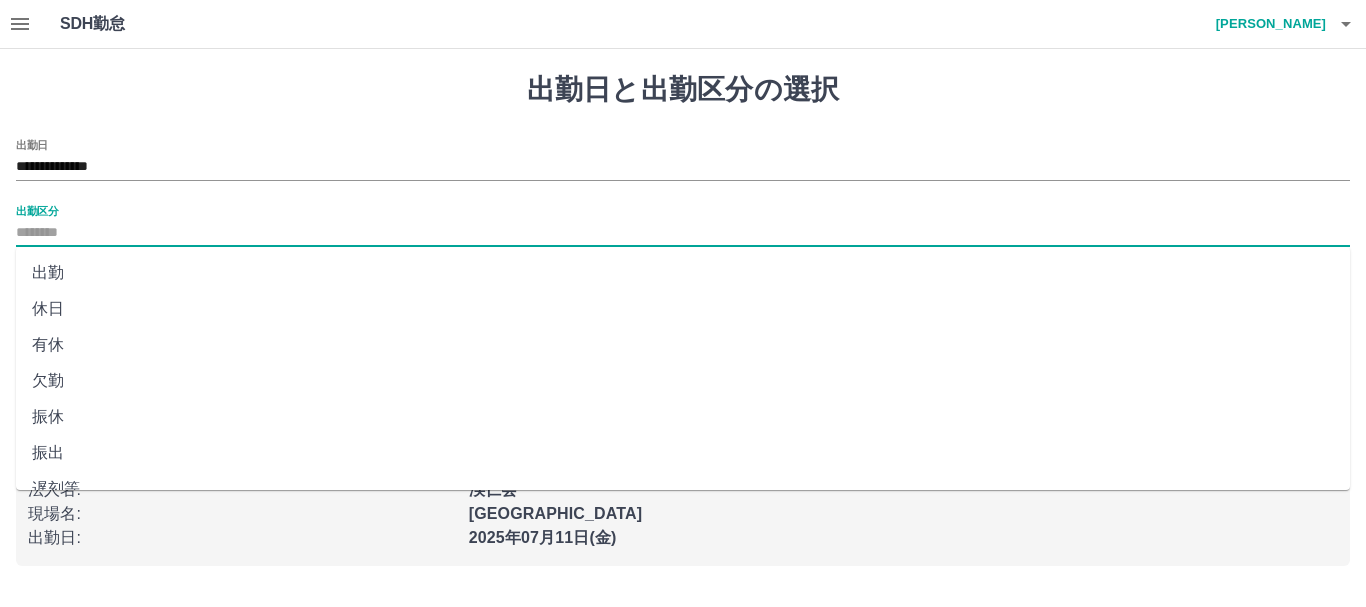 type on "**" 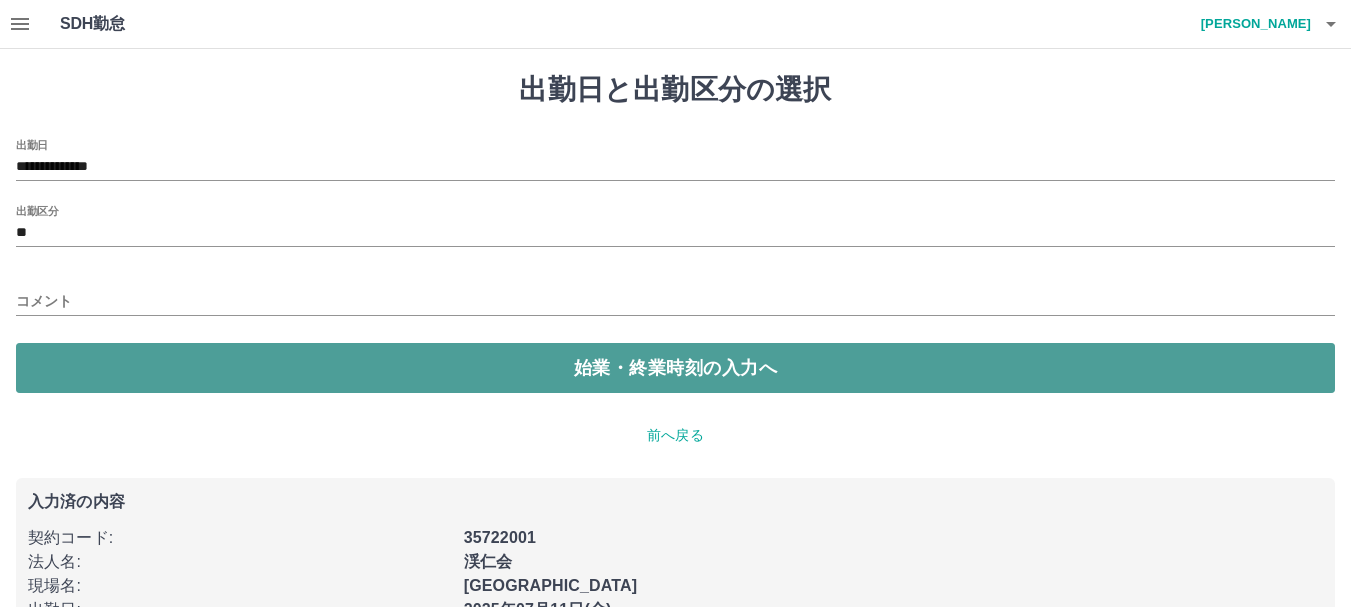 click on "始業・終業時刻の入力へ" at bounding box center [675, 368] 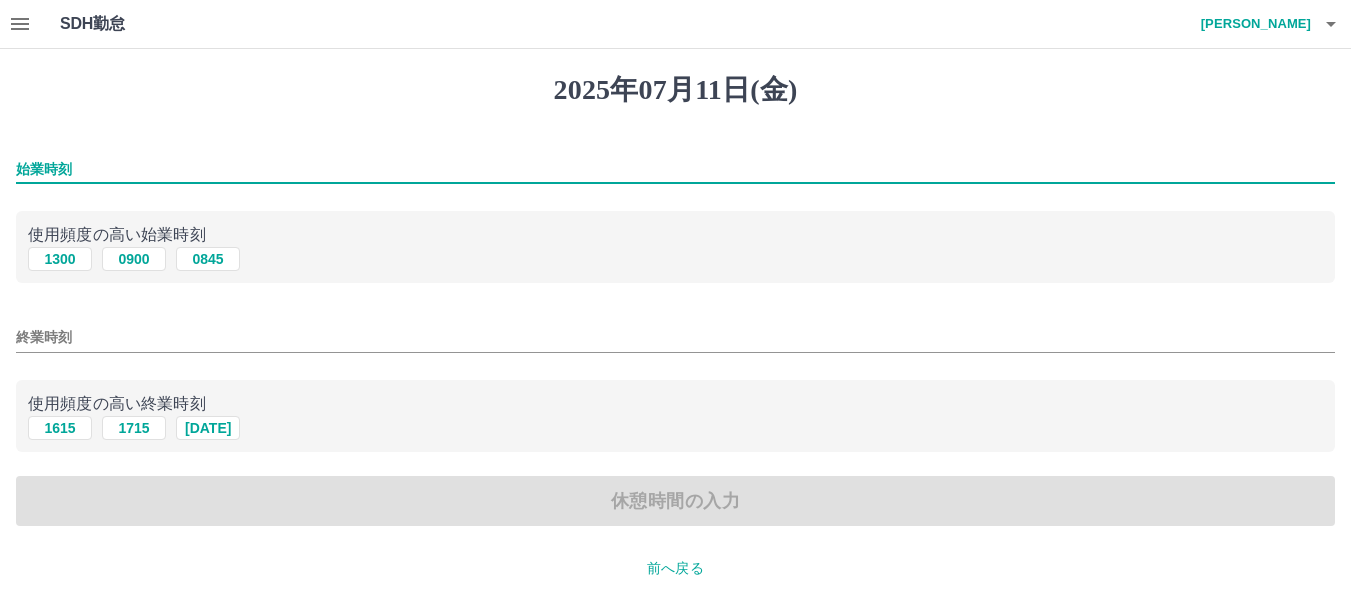 click on "始業時刻" at bounding box center (675, 169) 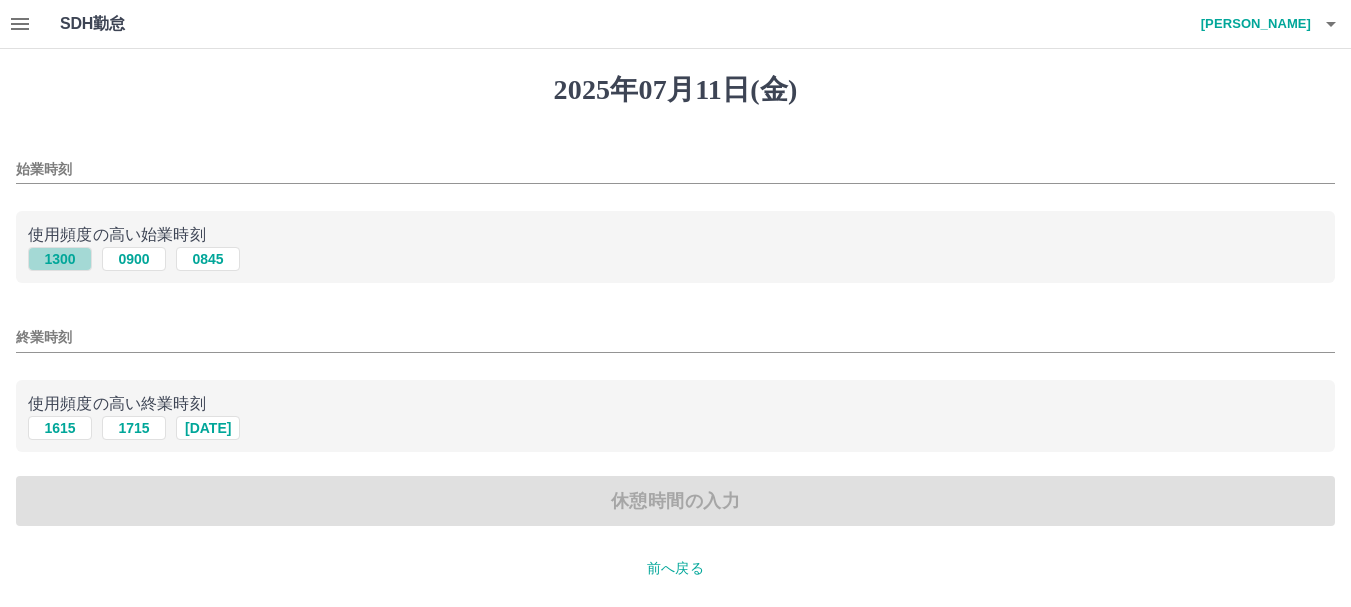 click on "1300" at bounding box center [60, 259] 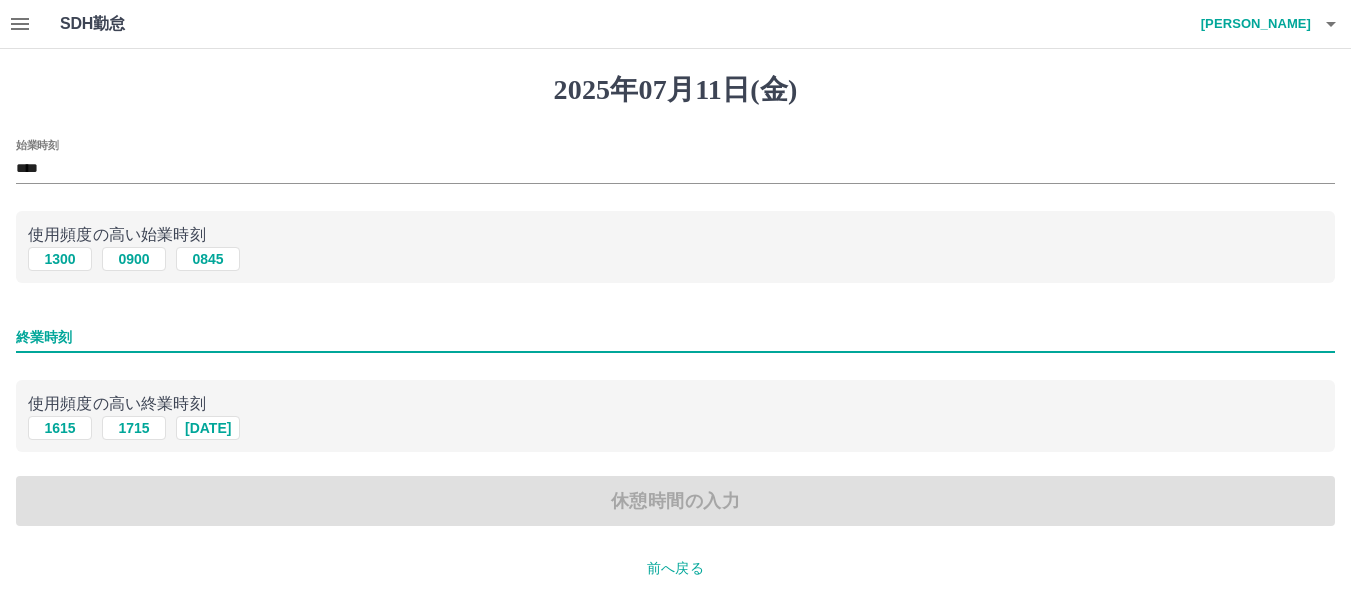 click on "終業時刻" at bounding box center (675, 337) 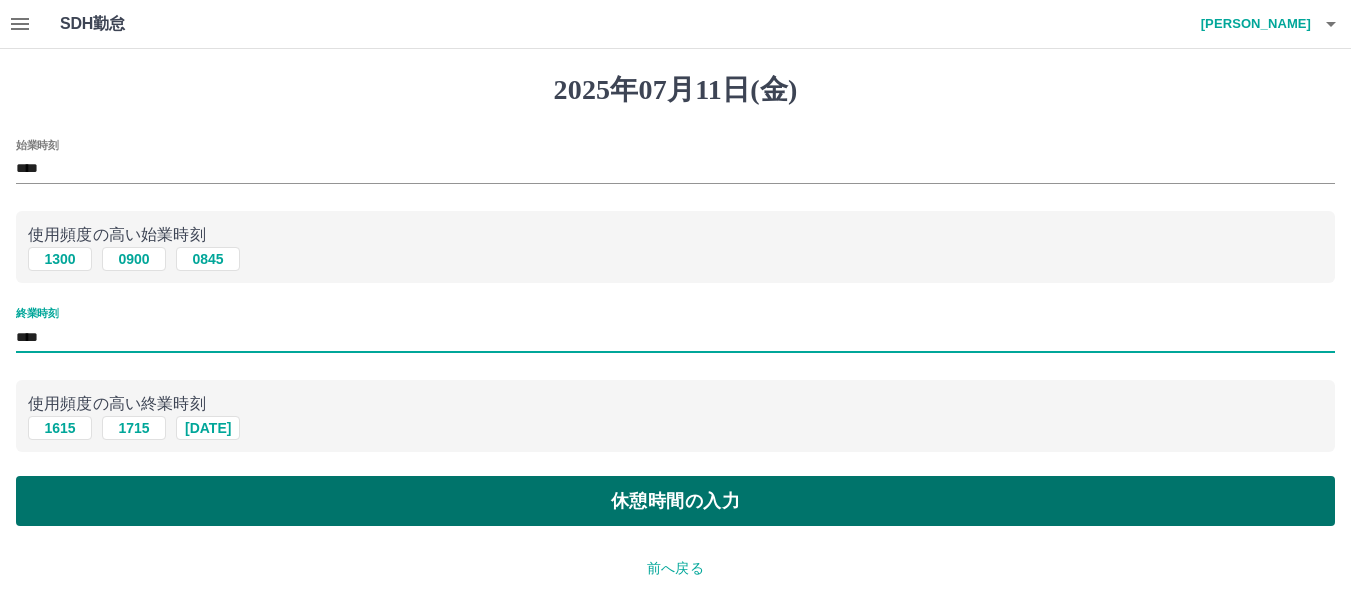 type on "****" 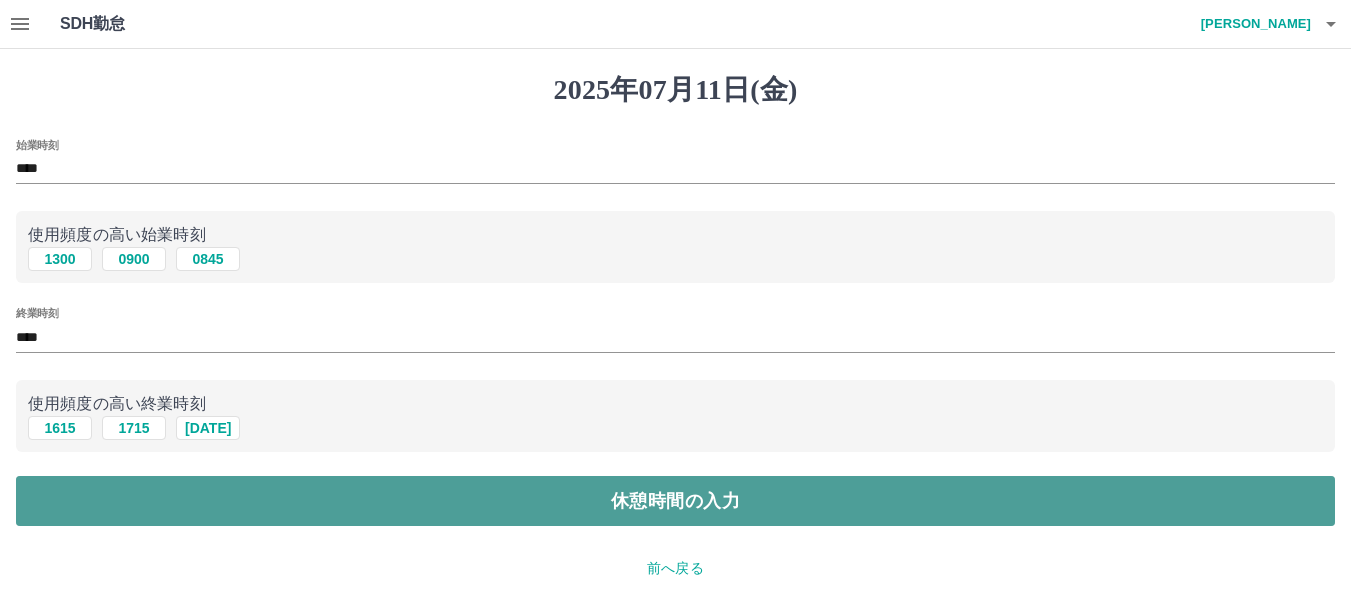 click on "休憩時間の入力" at bounding box center [675, 501] 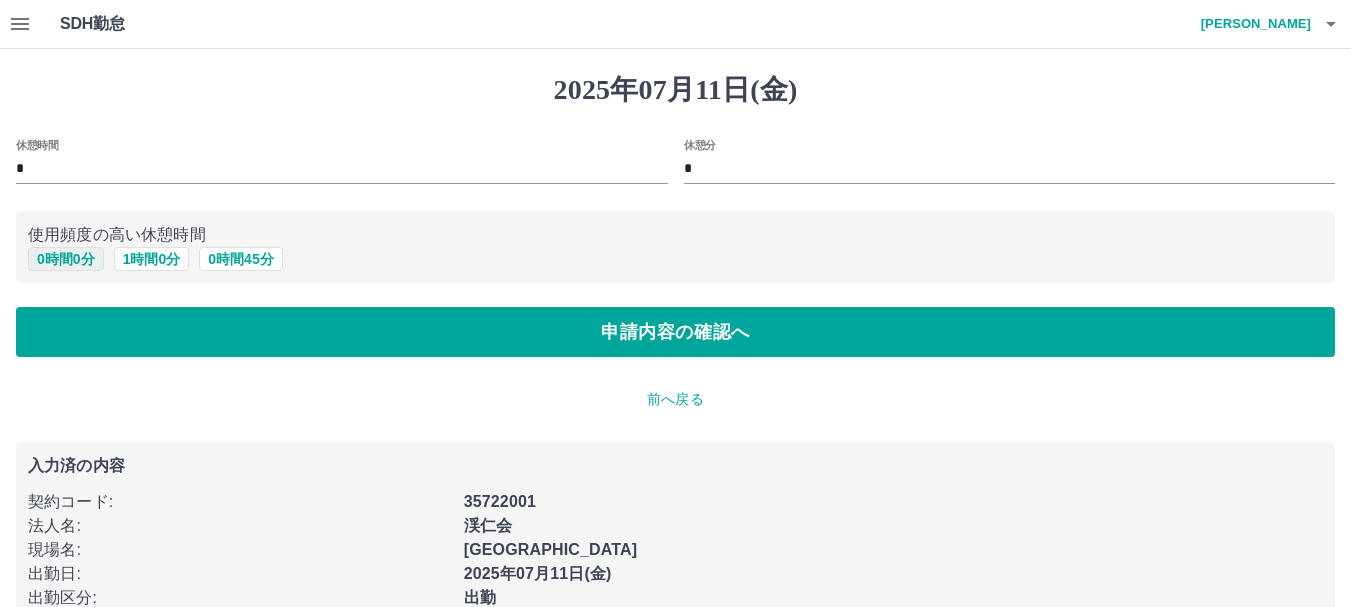 click on "0 時間 0 分" at bounding box center (66, 259) 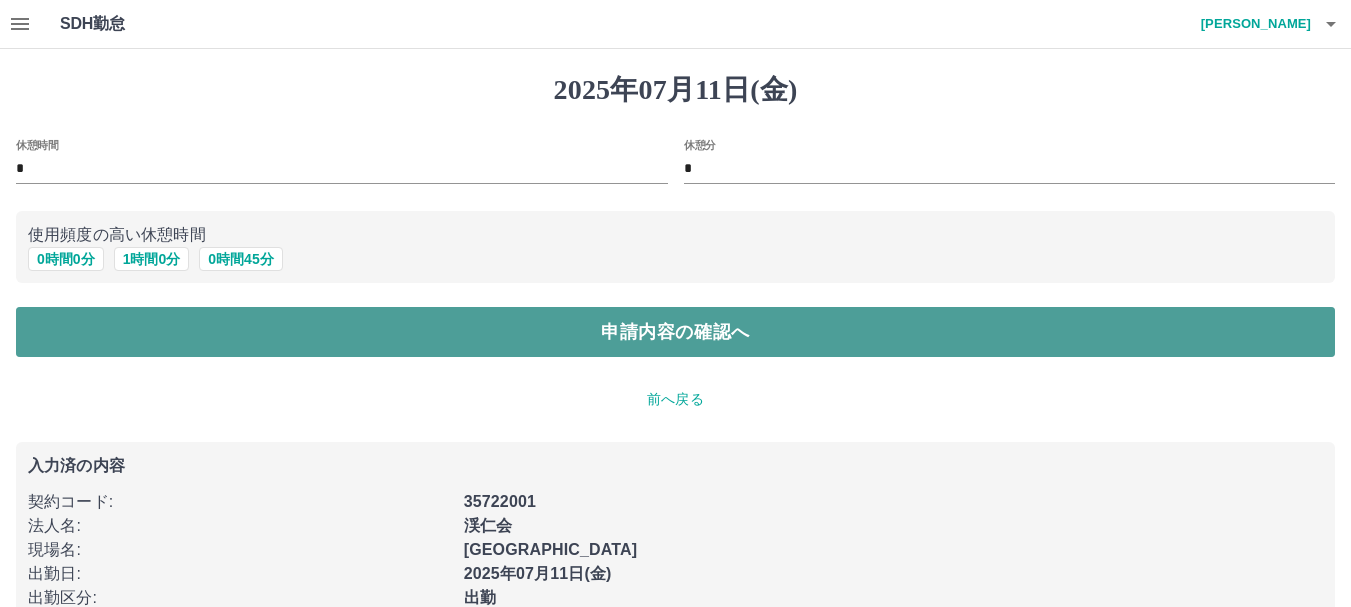 click on "申請内容の確認へ" at bounding box center (675, 332) 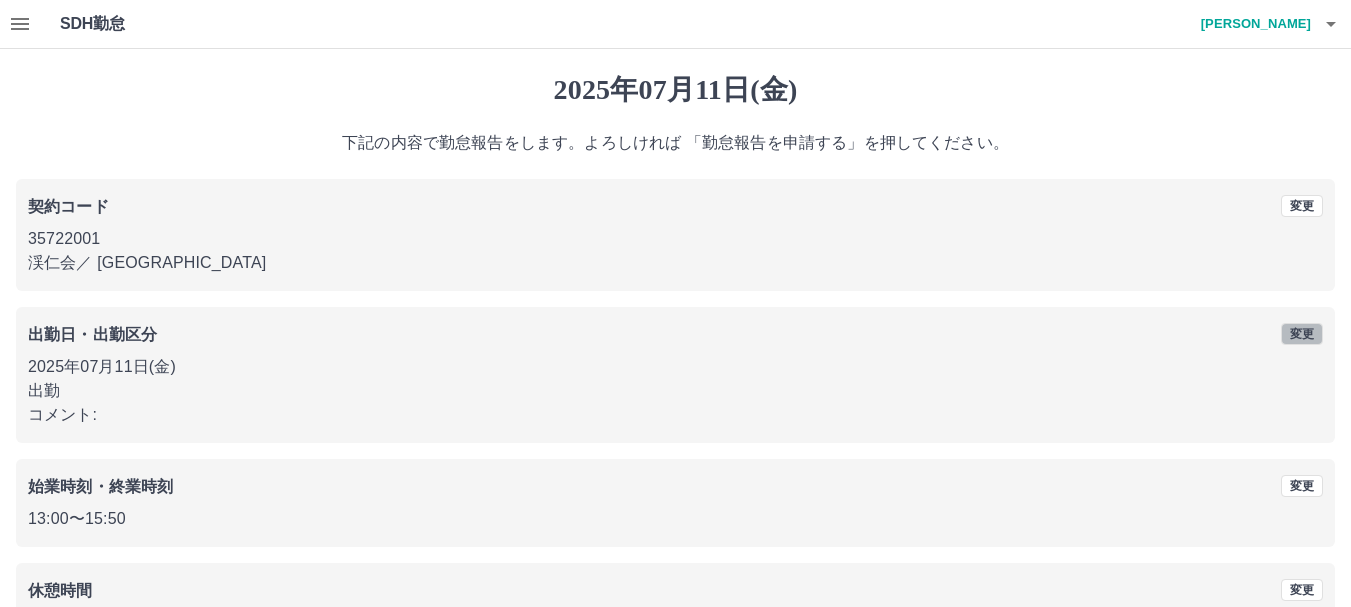 click on "変更" at bounding box center [1302, 334] 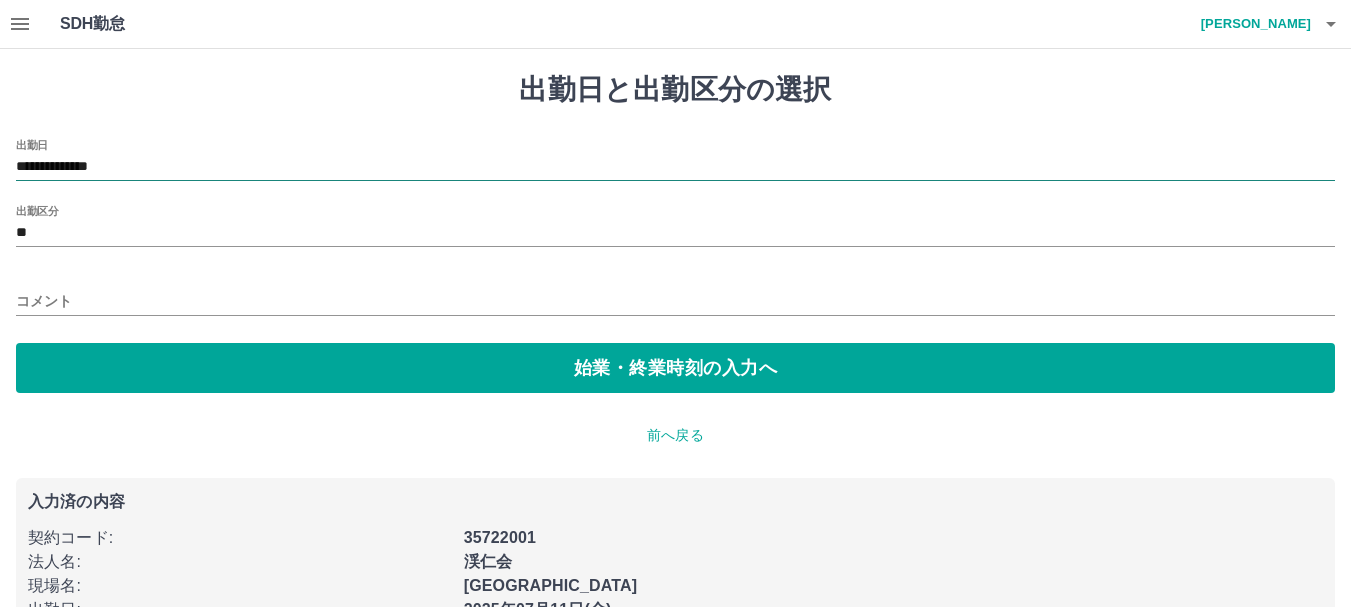 click on "**********" at bounding box center [675, 167] 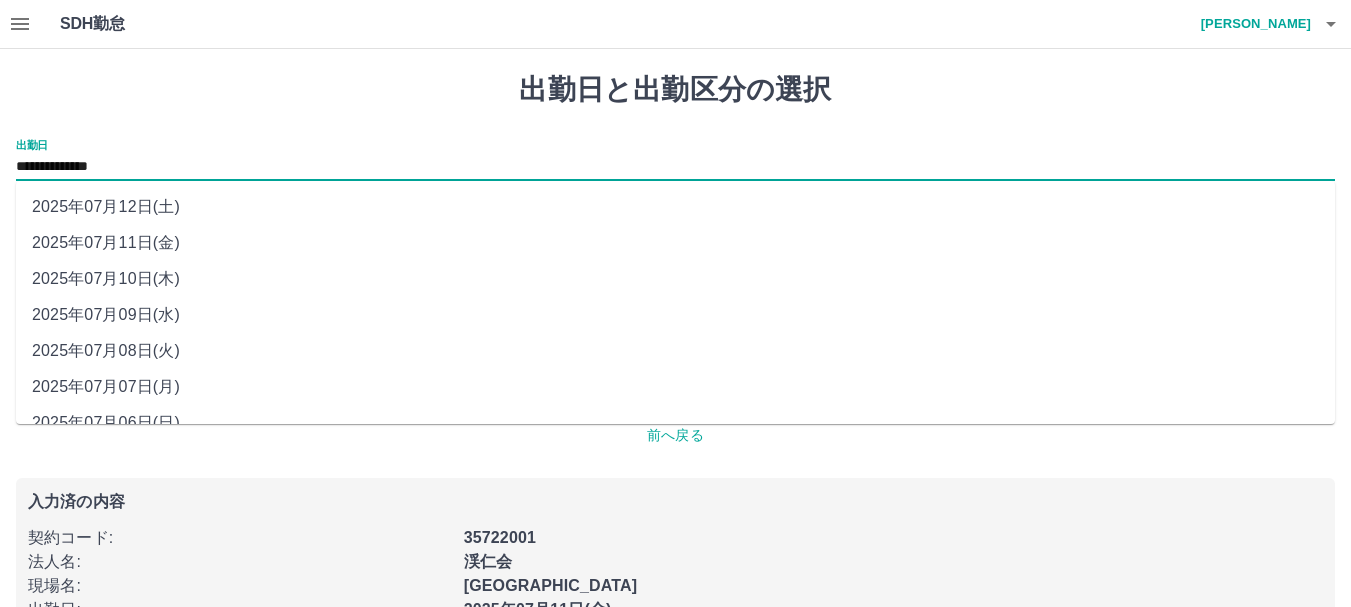 click on "2025年07月10日(木)" at bounding box center (675, 279) 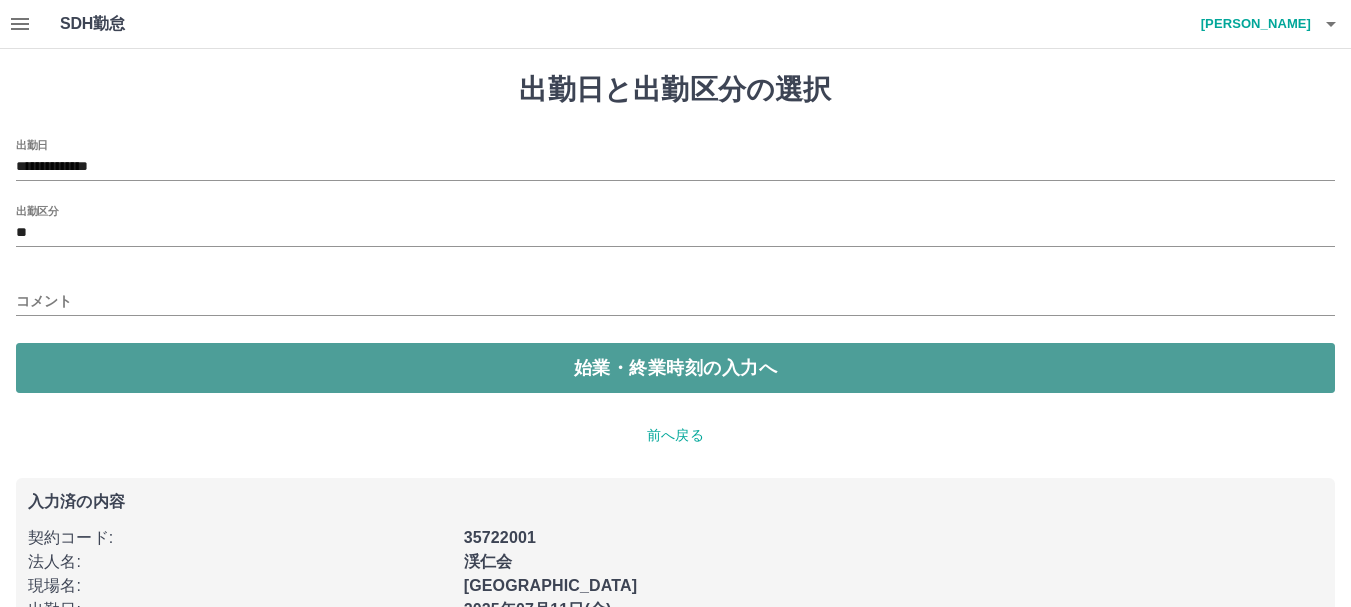 click on "始業・終業時刻の入力へ" at bounding box center (675, 368) 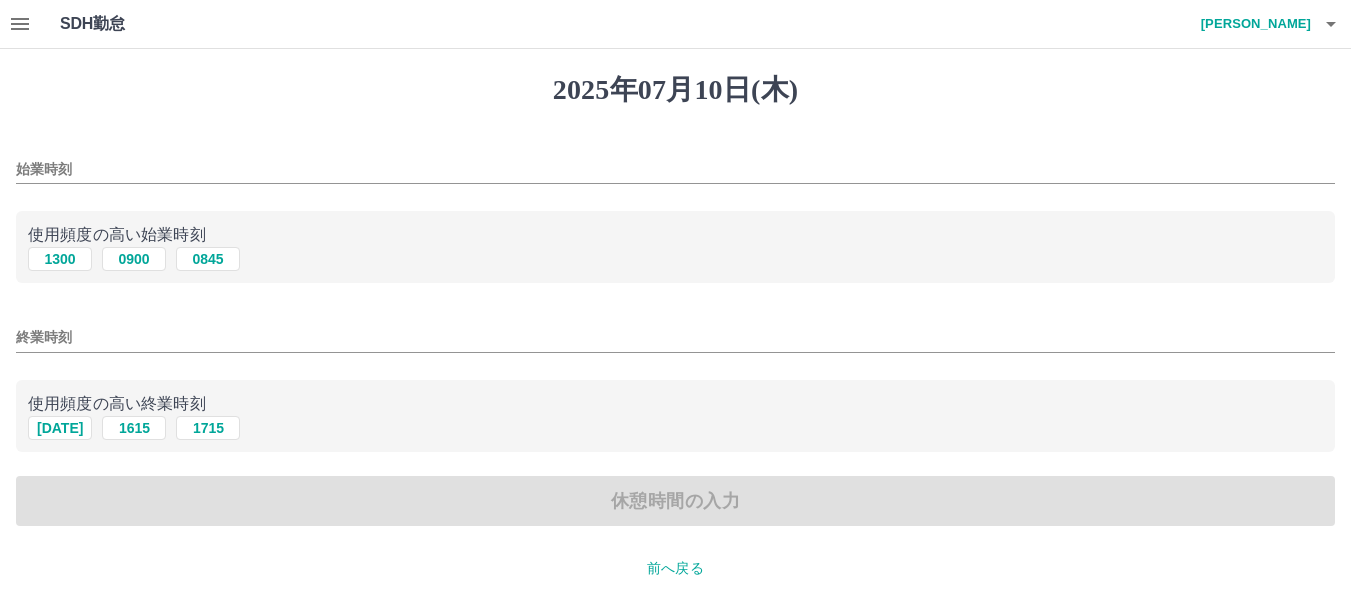click on "始業時刻" at bounding box center [675, 169] 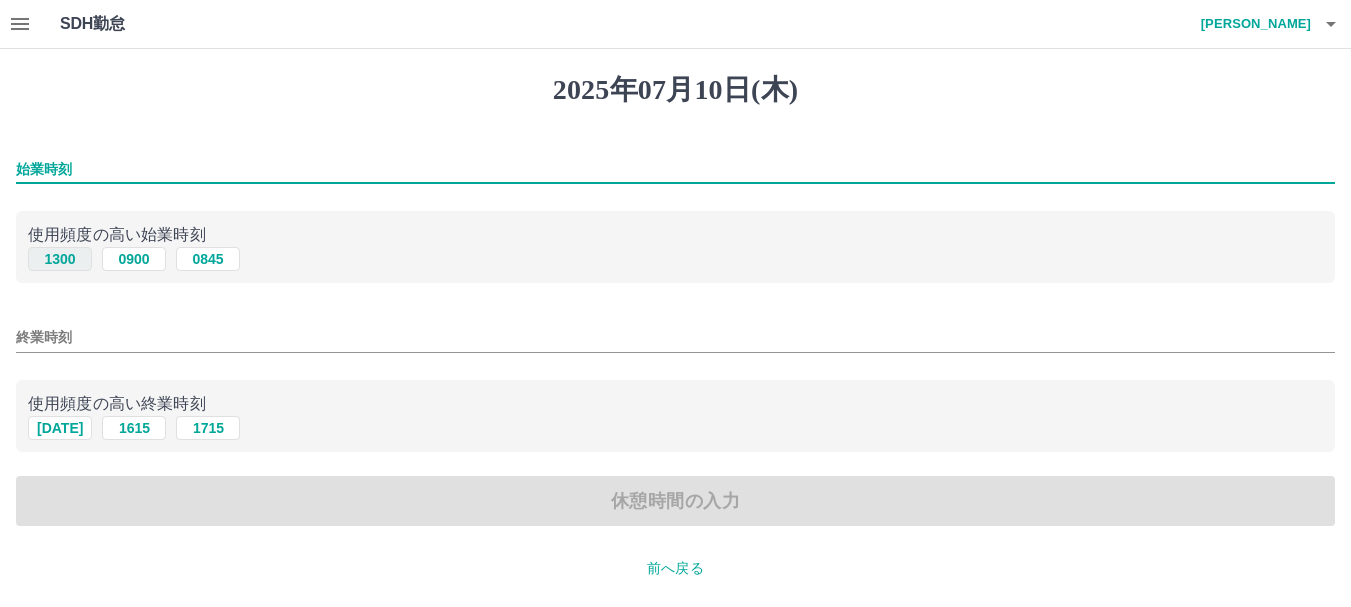 click on "1300" at bounding box center [60, 259] 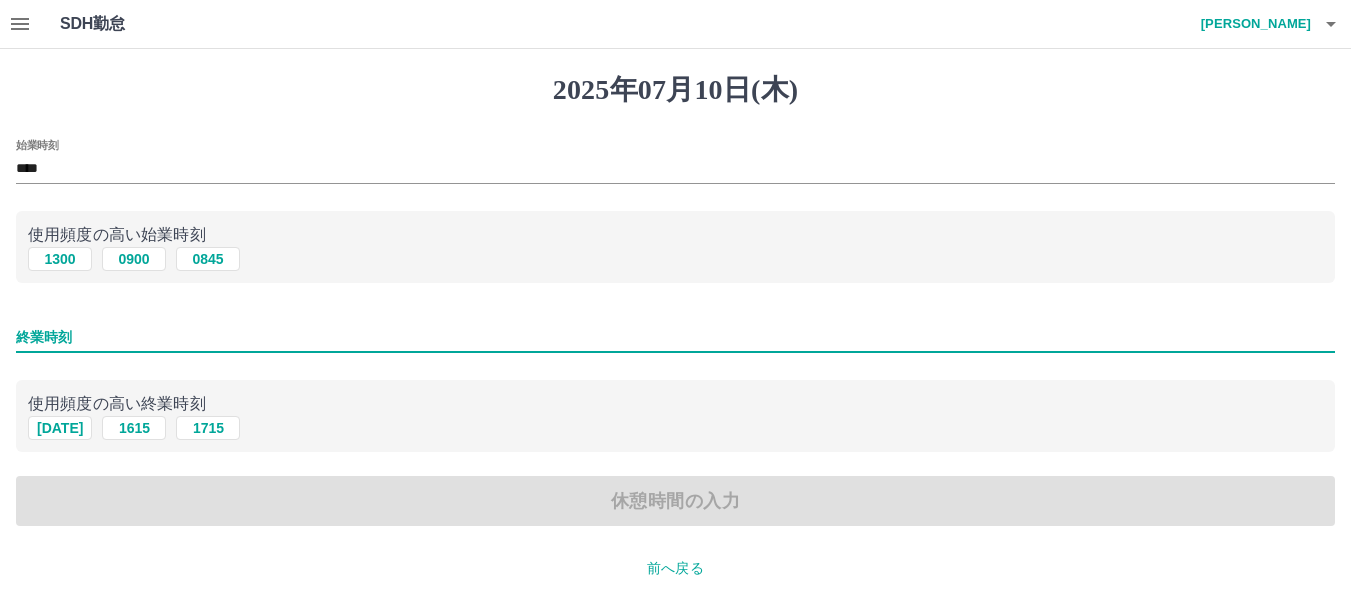 click on "終業時刻" at bounding box center [675, 337] 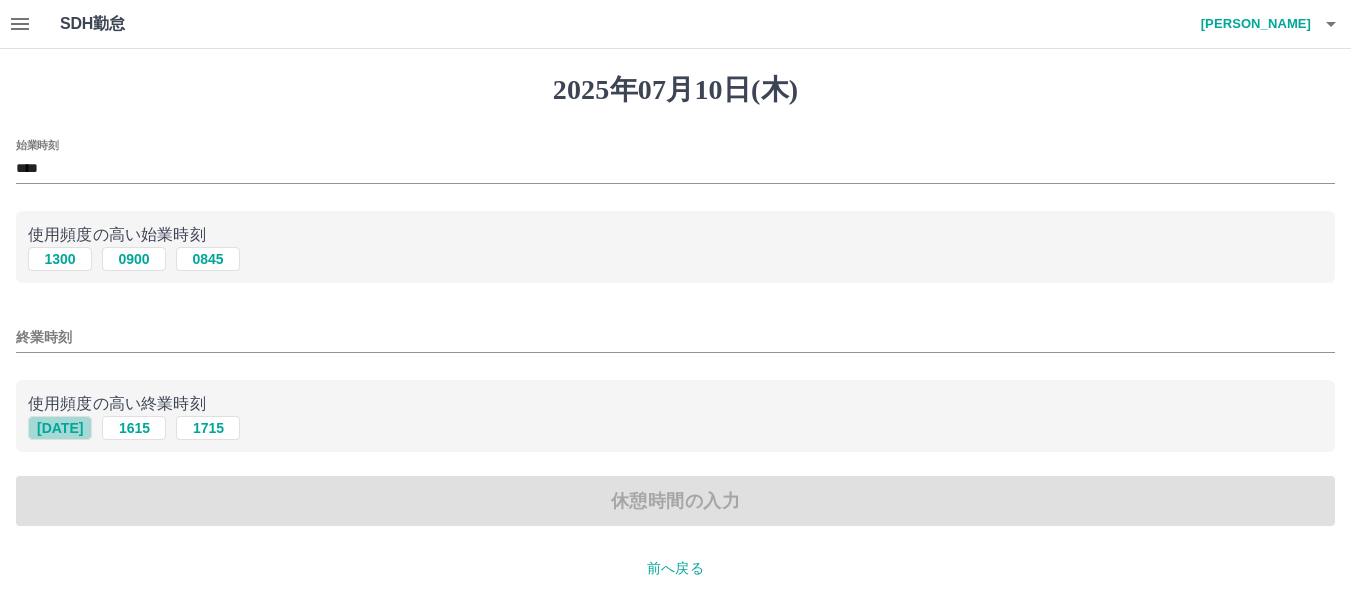 click on "[DATE]" at bounding box center (60, 428) 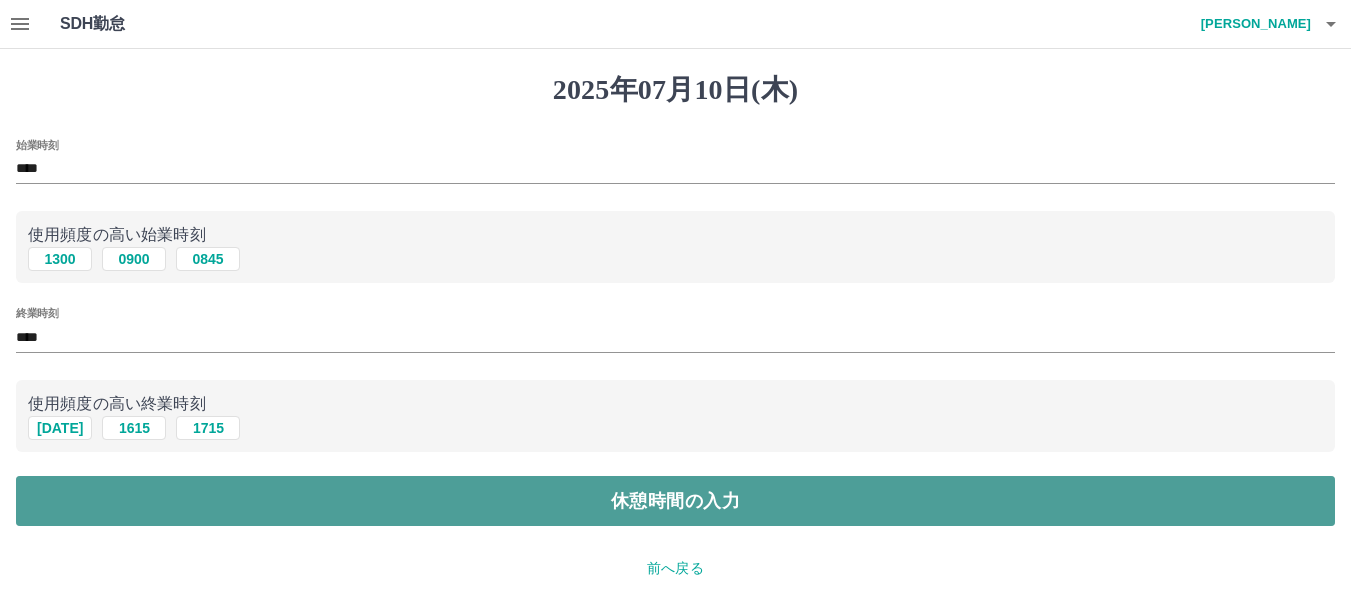click on "休憩時間の入力" at bounding box center [675, 501] 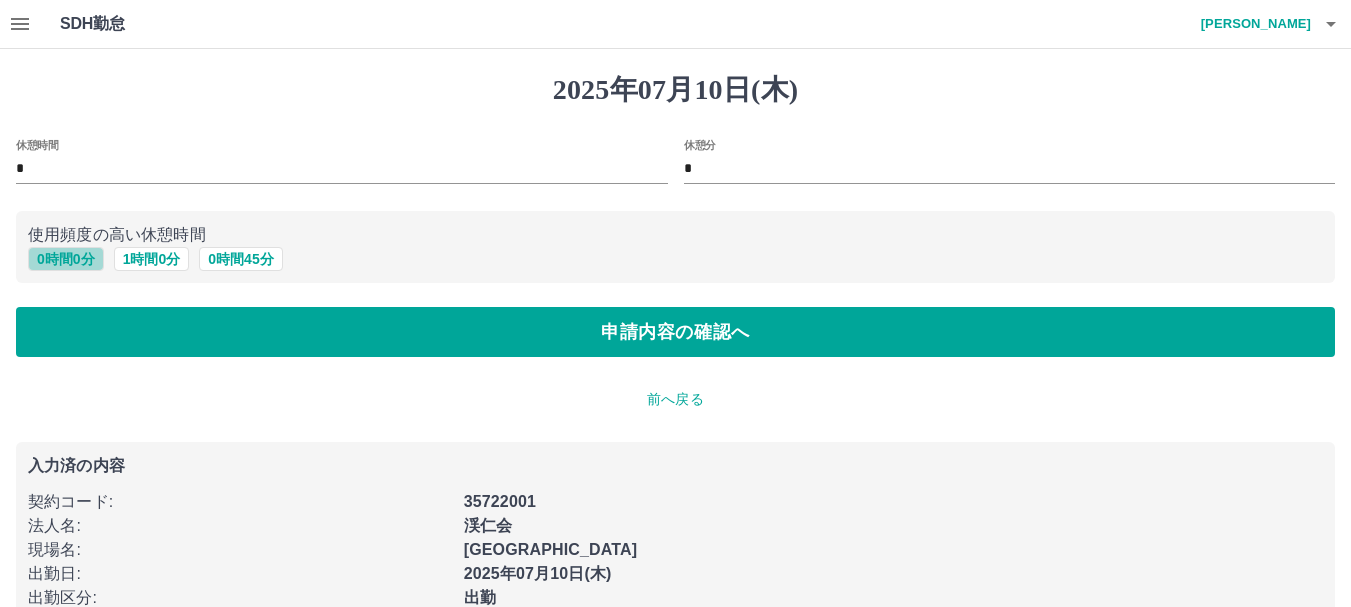 click on "0 時間 0 分" at bounding box center (66, 259) 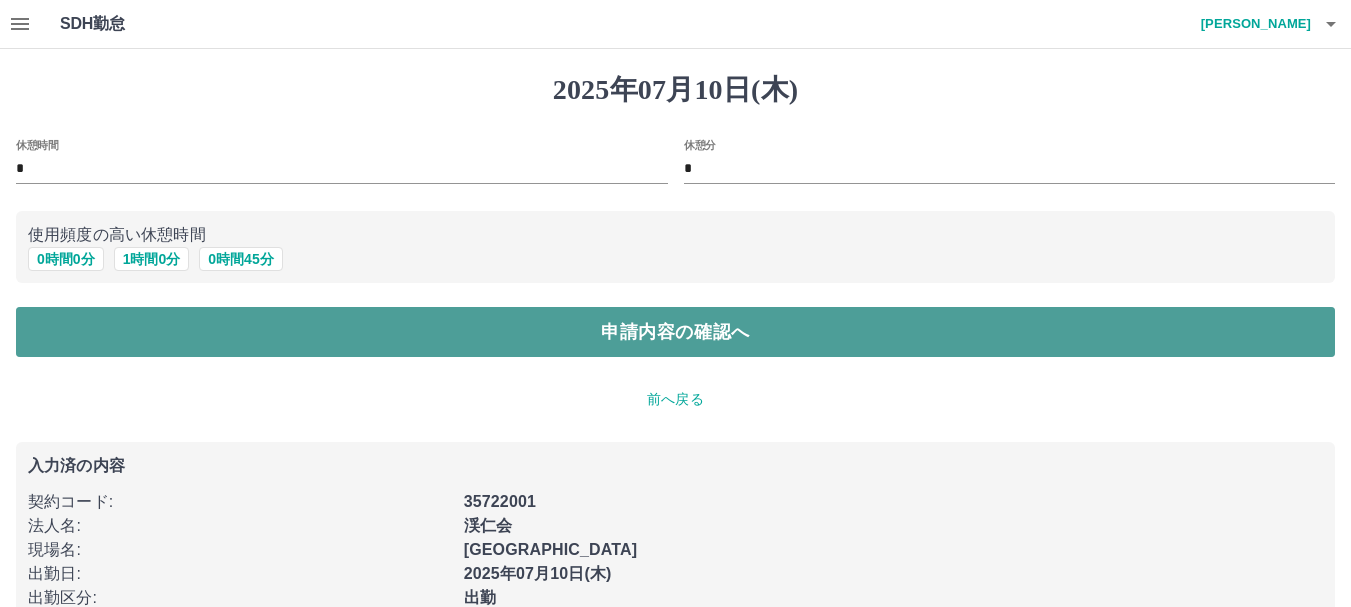 click on "申請内容の確認へ" at bounding box center (675, 332) 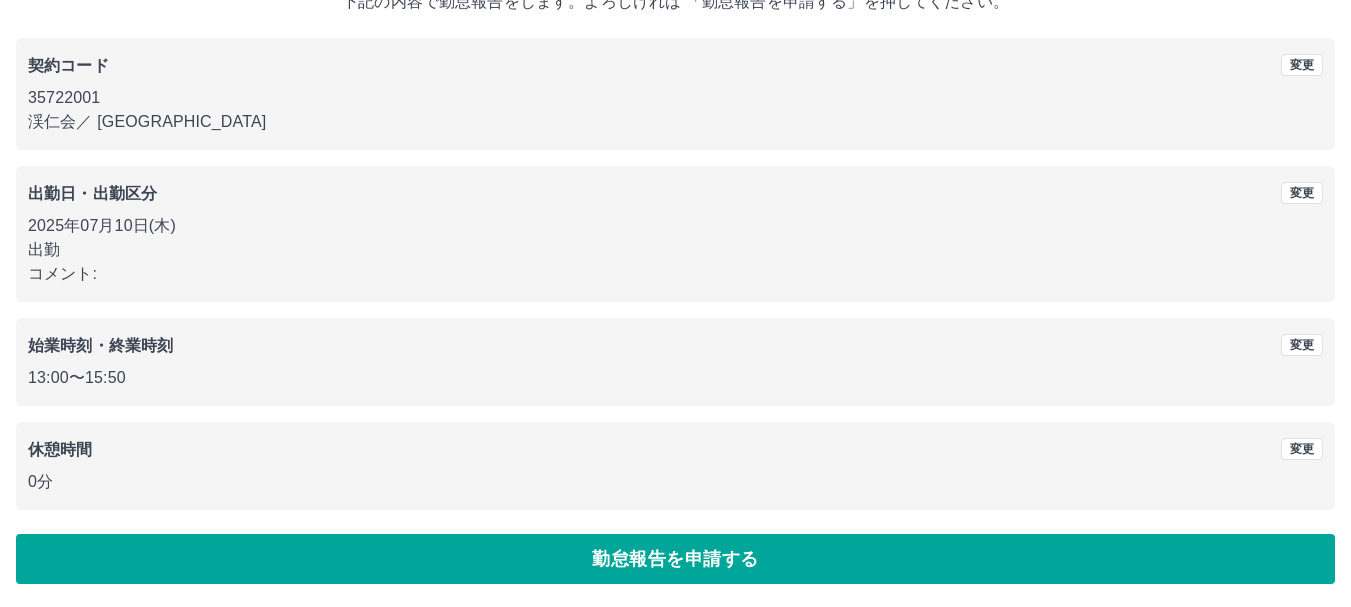 scroll, scrollTop: 142, scrollLeft: 0, axis: vertical 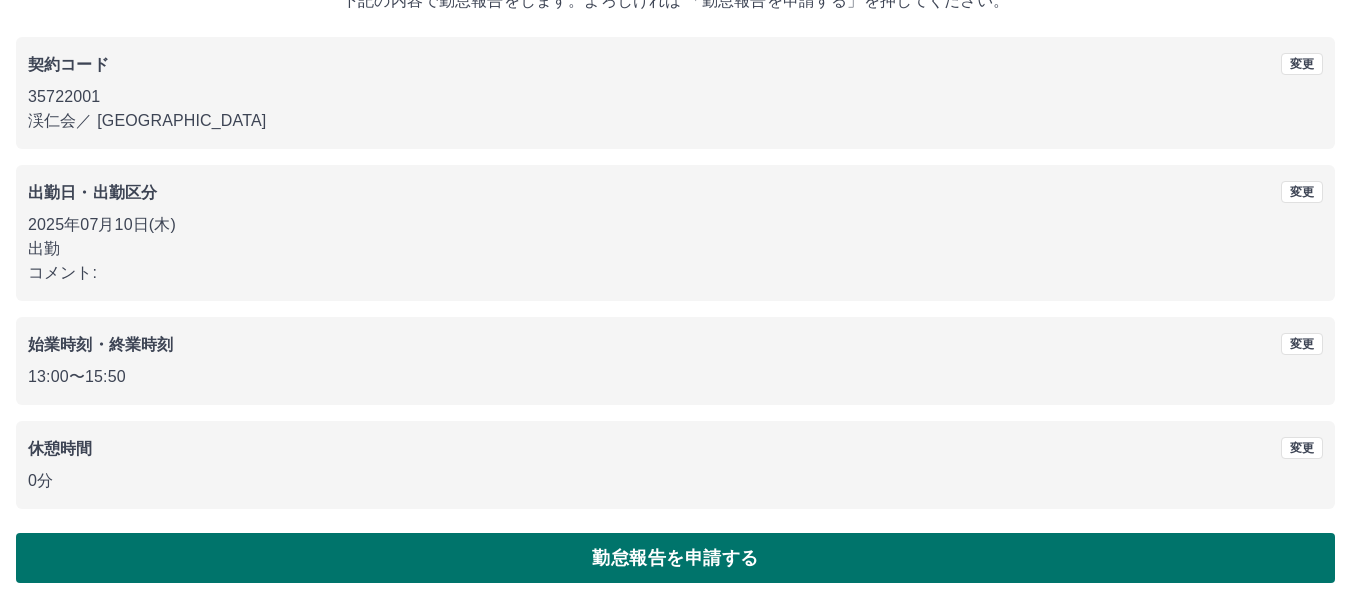 click on "勤怠報告を申請する" at bounding box center [675, 558] 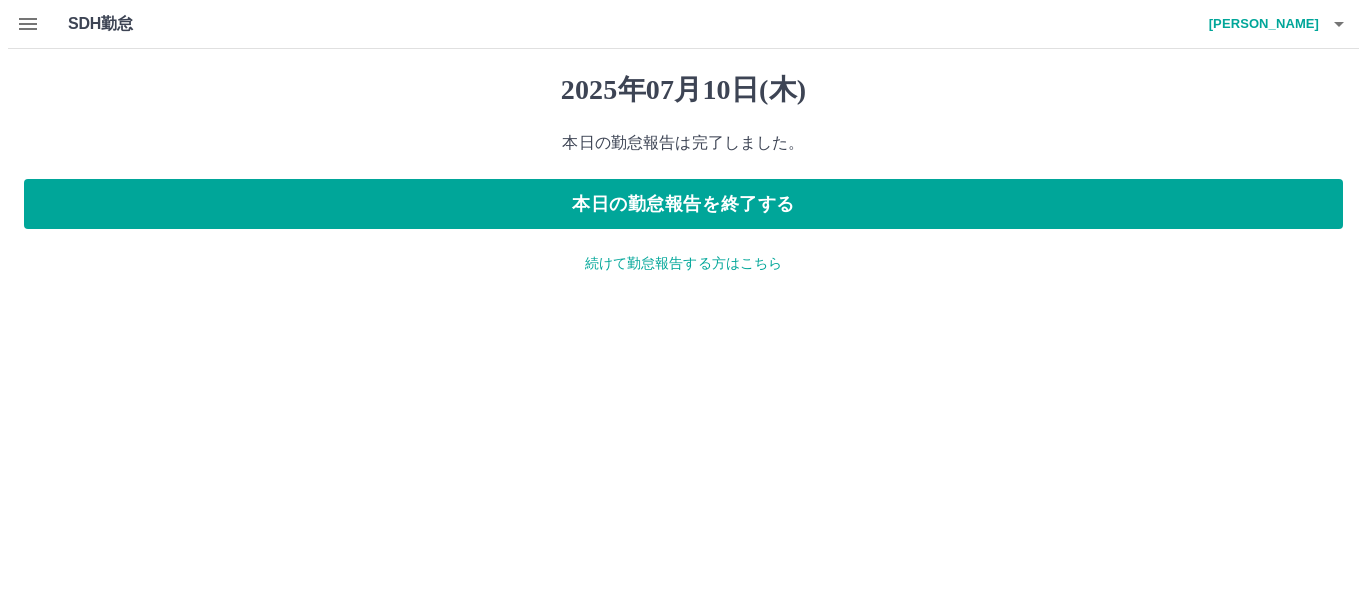 scroll, scrollTop: 0, scrollLeft: 0, axis: both 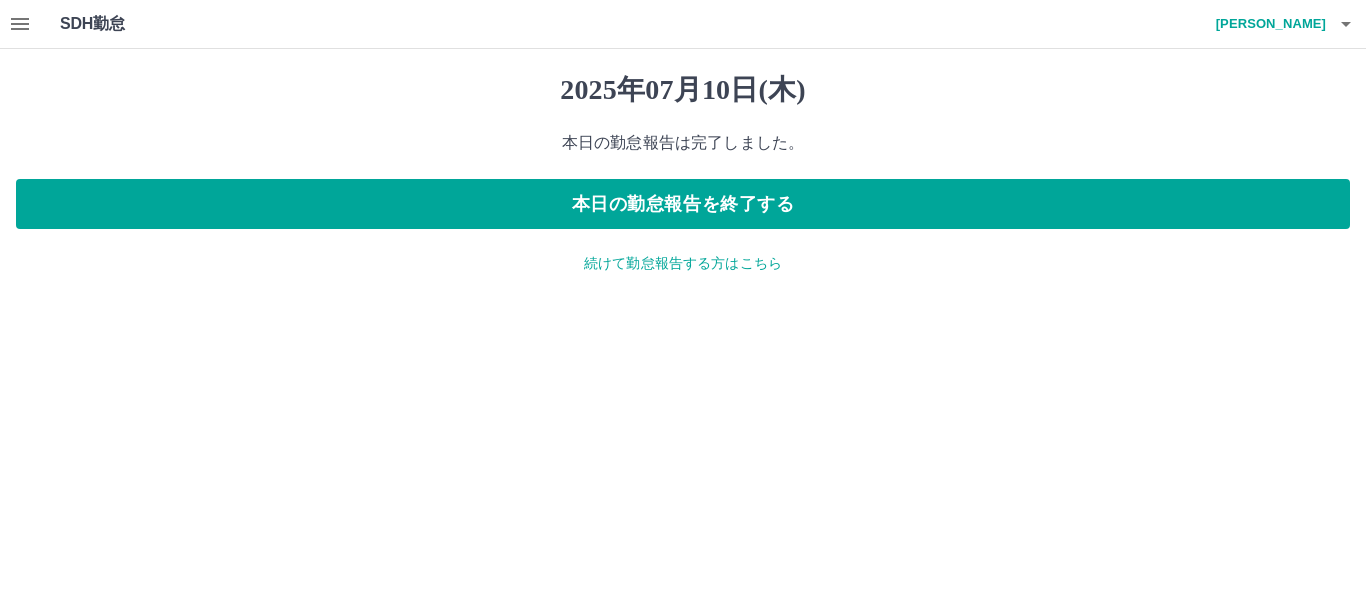 click on "続けて勤怠報告する方はこちら" at bounding box center [683, 263] 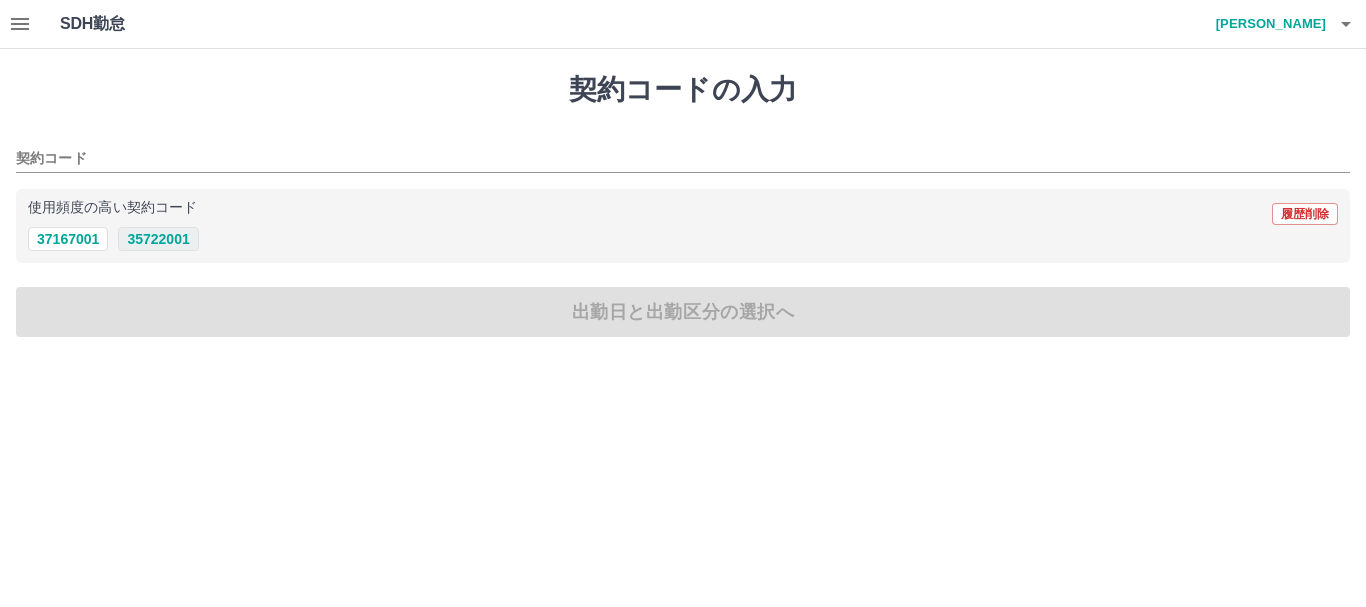 click on "35722001" at bounding box center (158, 239) 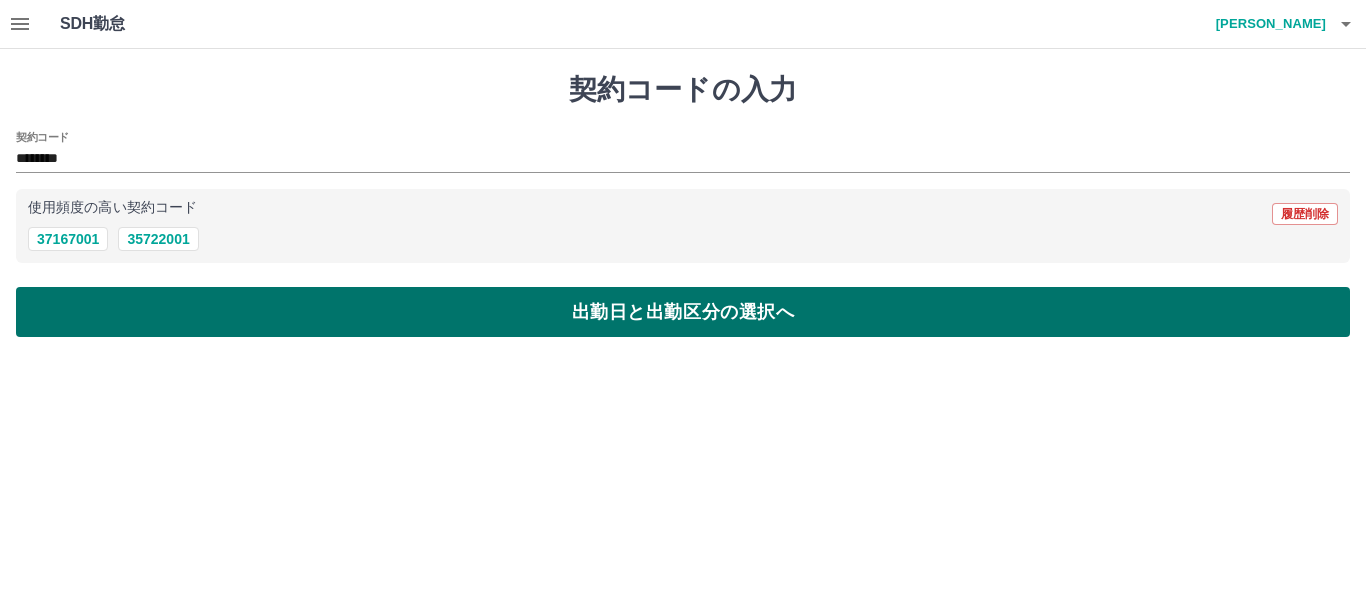 click on "出勤日と出勤区分の選択へ" at bounding box center [683, 312] 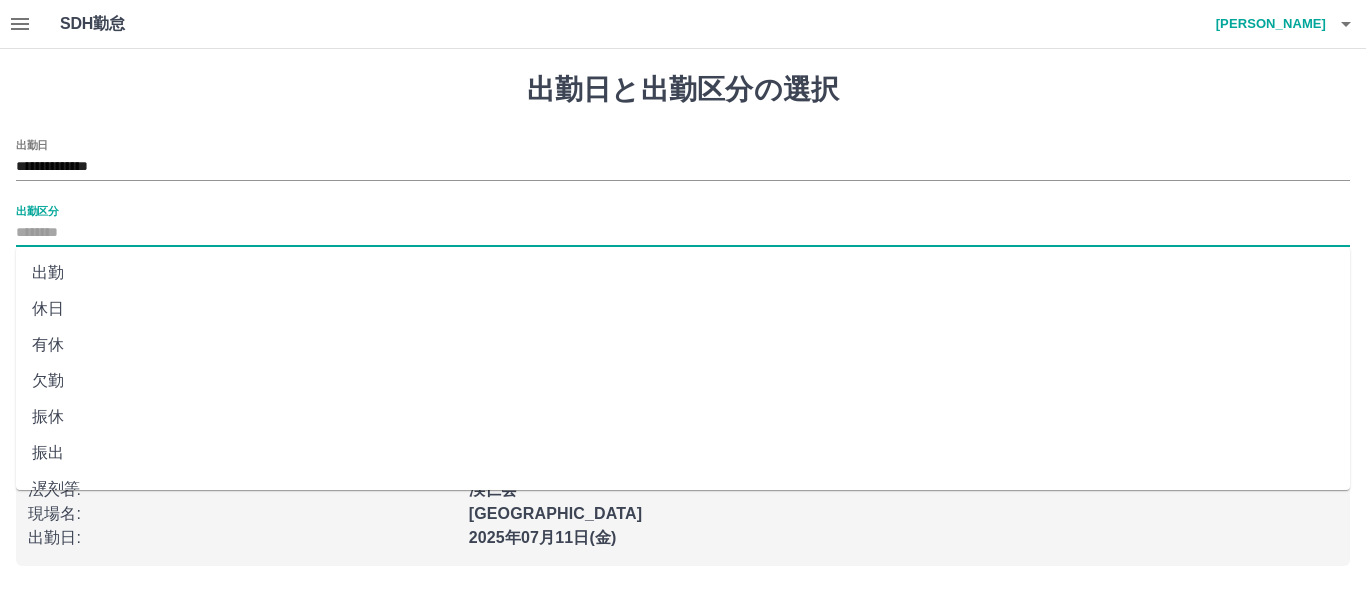click on "出勤区分" at bounding box center [683, 233] 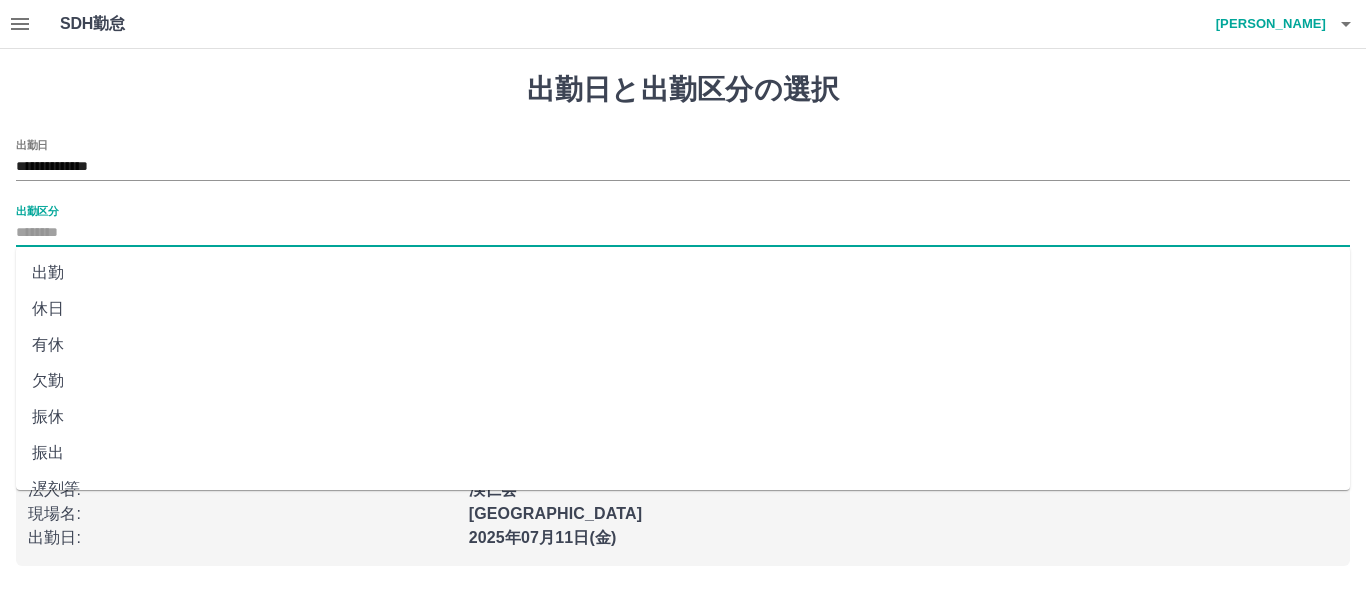 click on "休日" at bounding box center [683, 309] 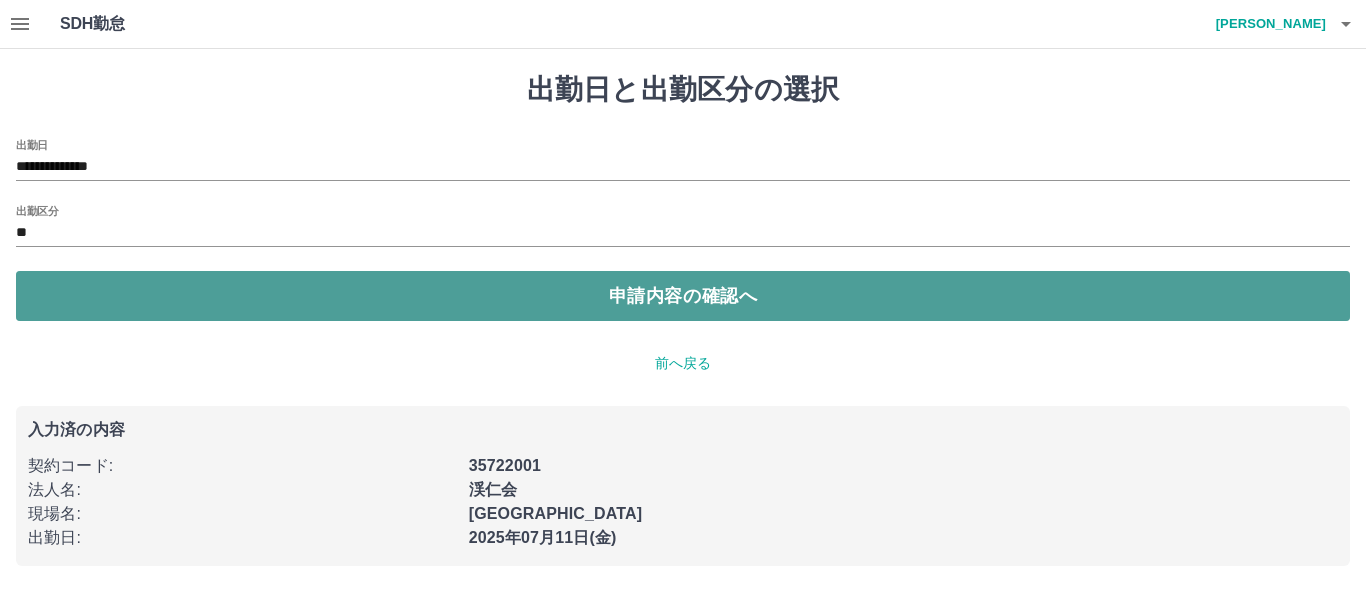 click on "申請内容の確認へ" at bounding box center [683, 296] 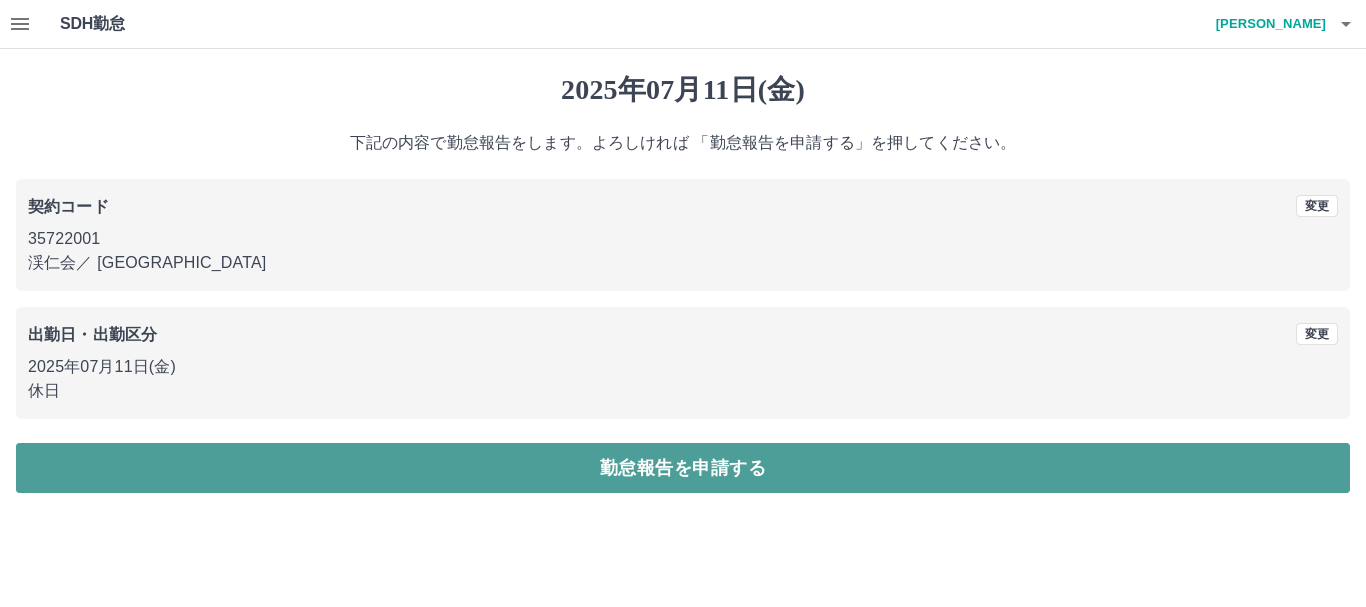 click on "勤怠報告を申請する" at bounding box center (683, 468) 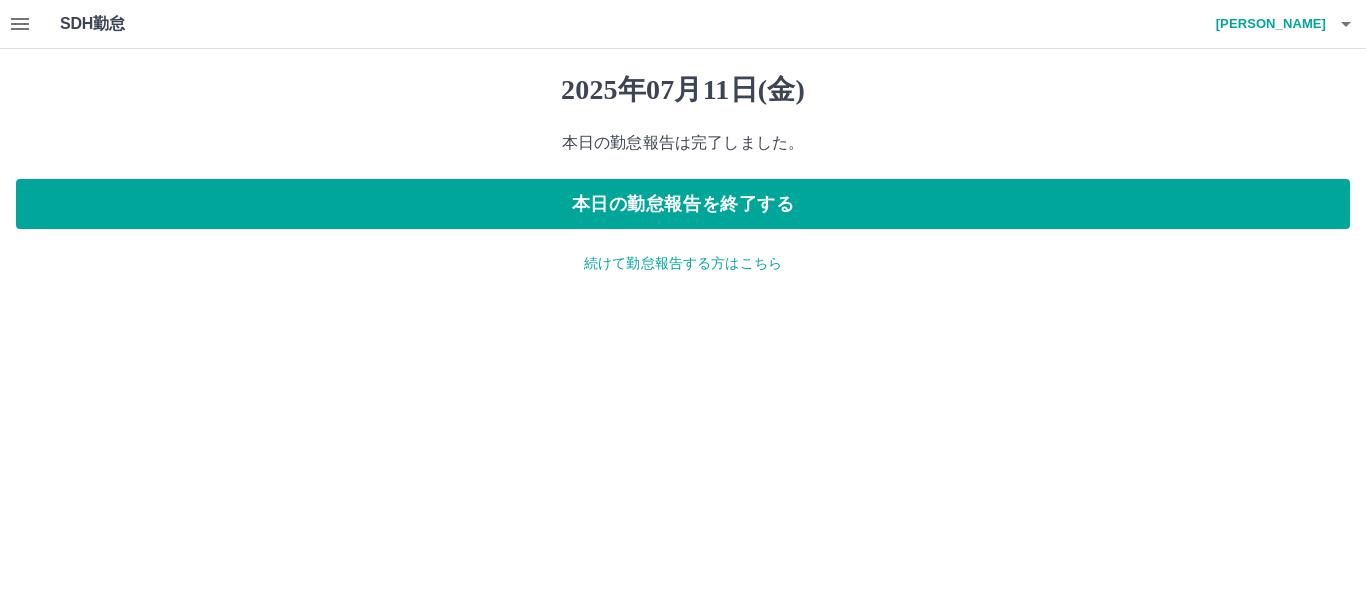 click on "杉本　良江" at bounding box center (1266, 24) 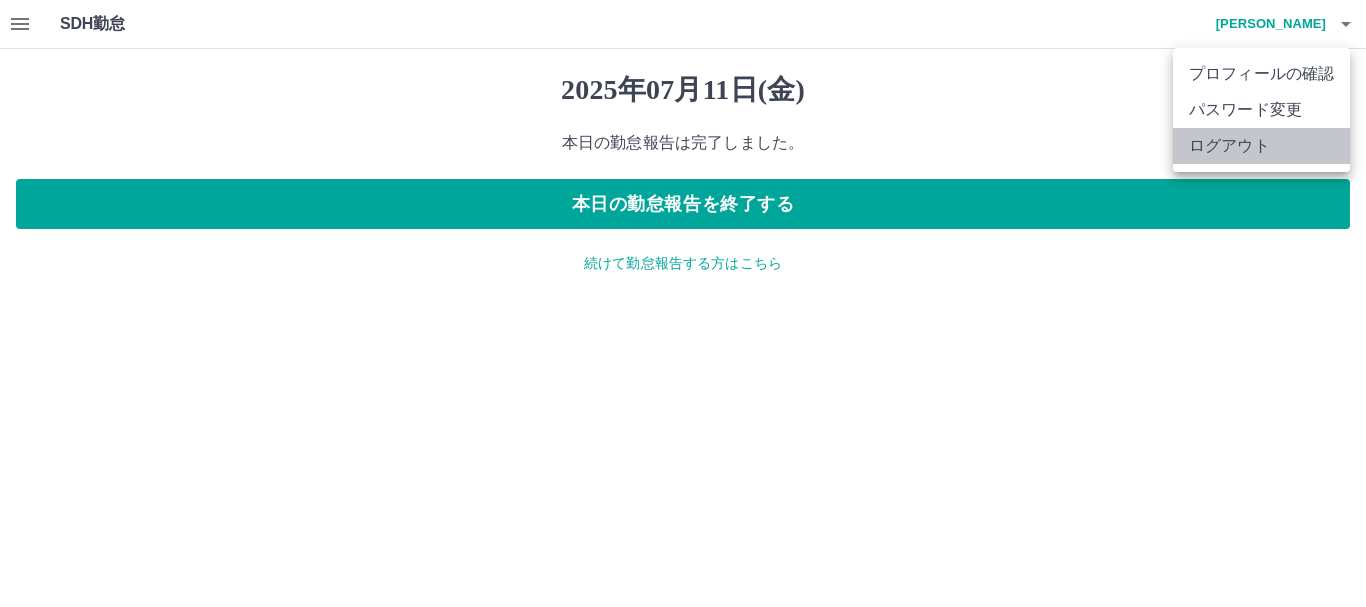 click on "ログアウト" at bounding box center (1261, 146) 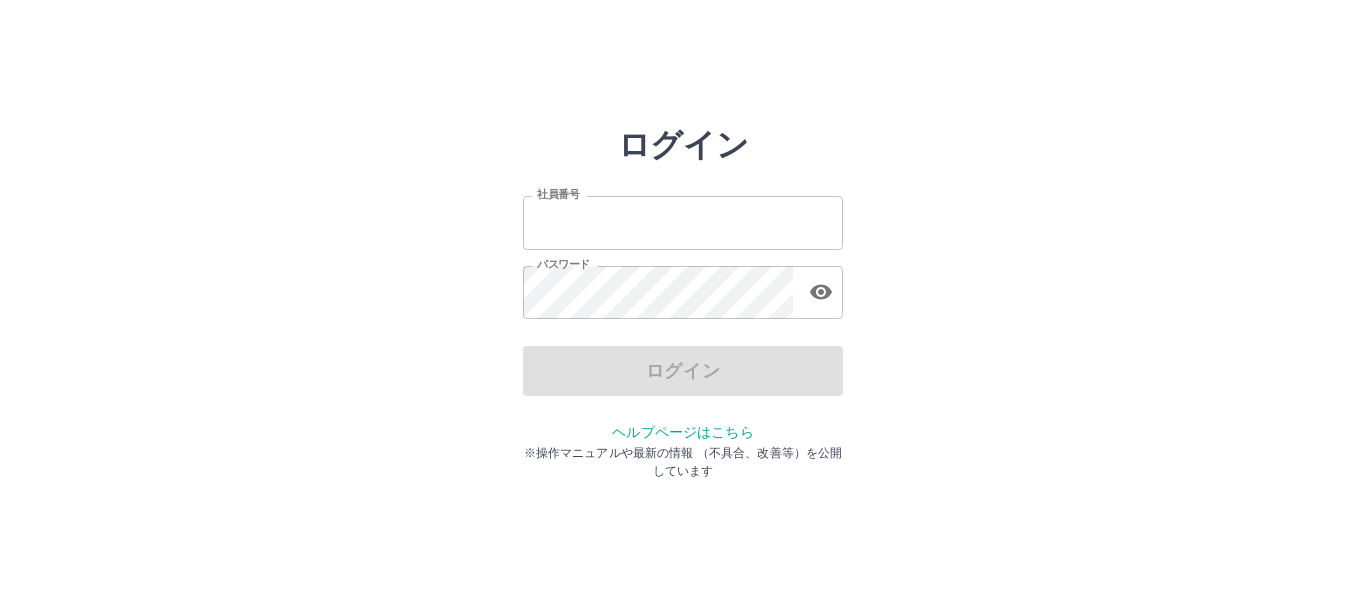 scroll, scrollTop: 0, scrollLeft: 0, axis: both 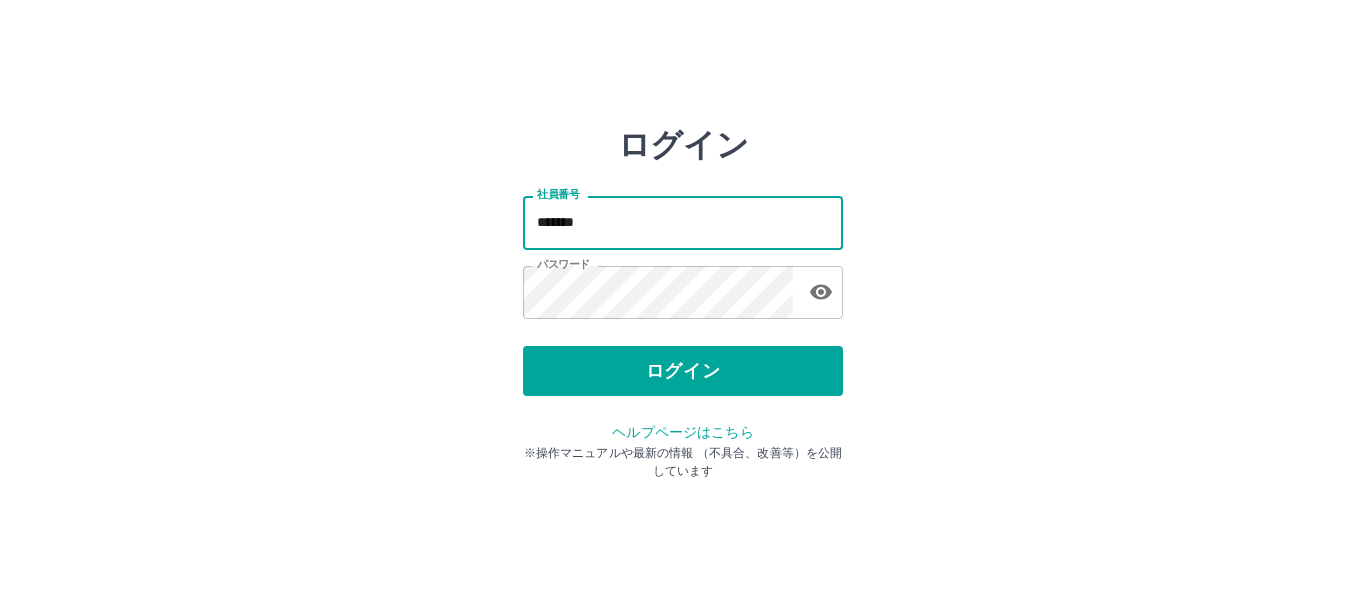 click on "*******" at bounding box center (683, 222) 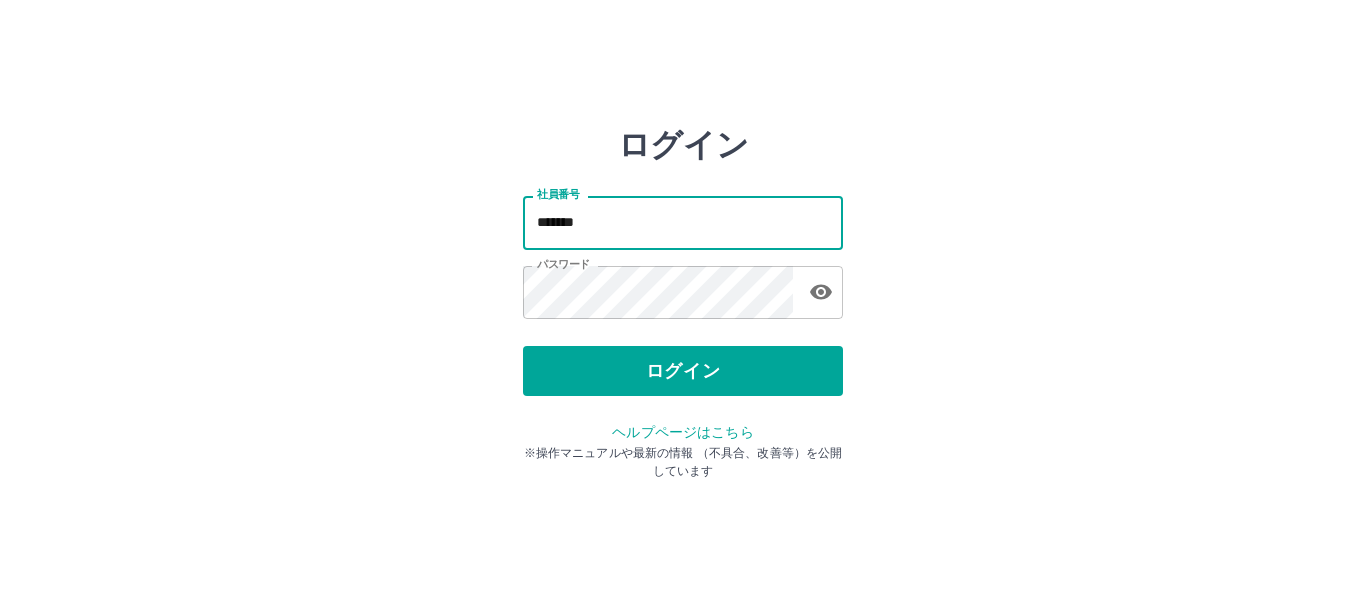 type on "*******" 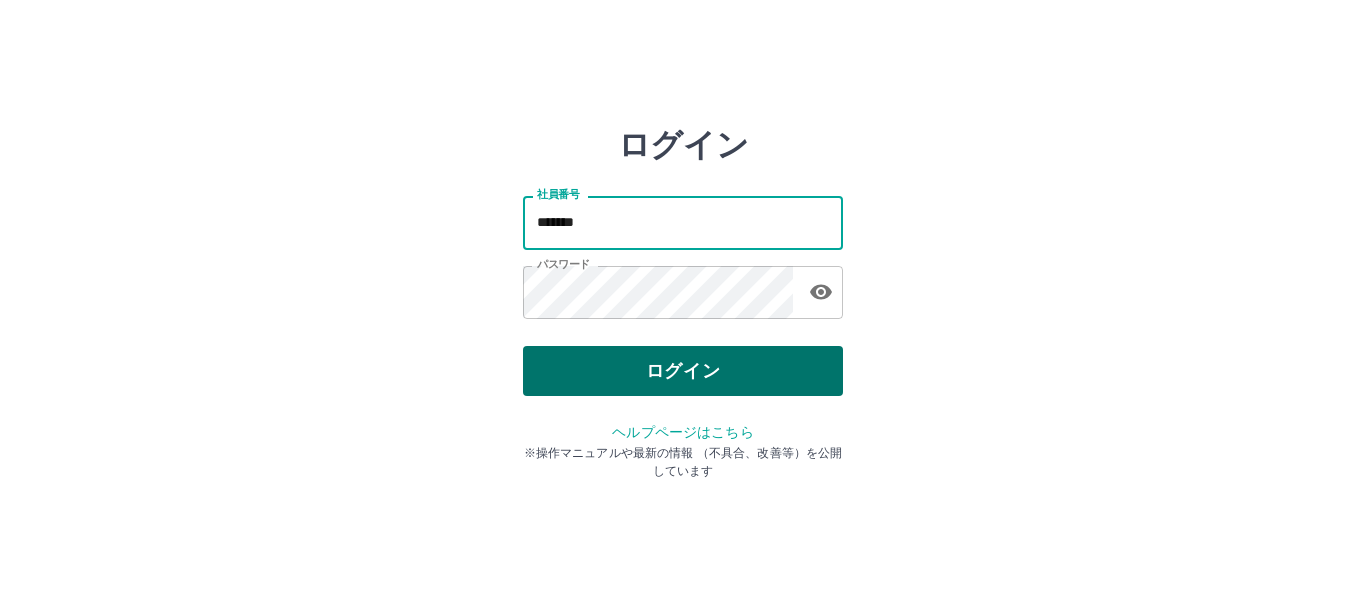 click on "ログイン" at bounding box center (683, 371) 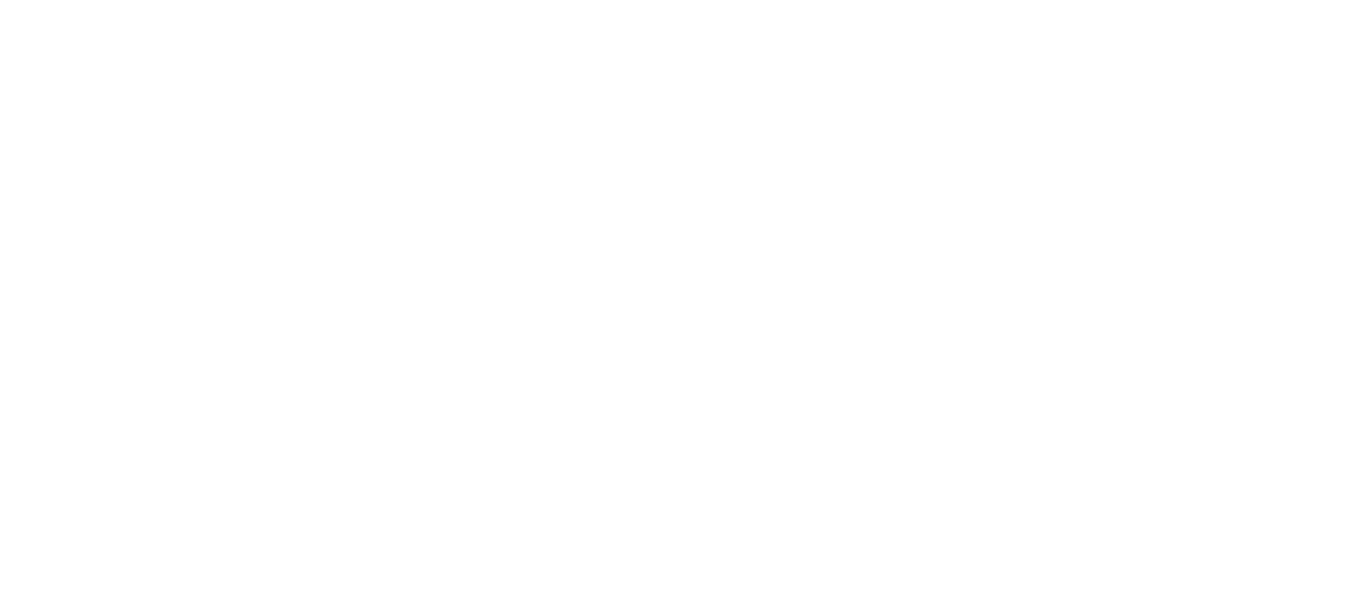 scroll, scrollTop: 0, scrollLeft: 0, axis: both 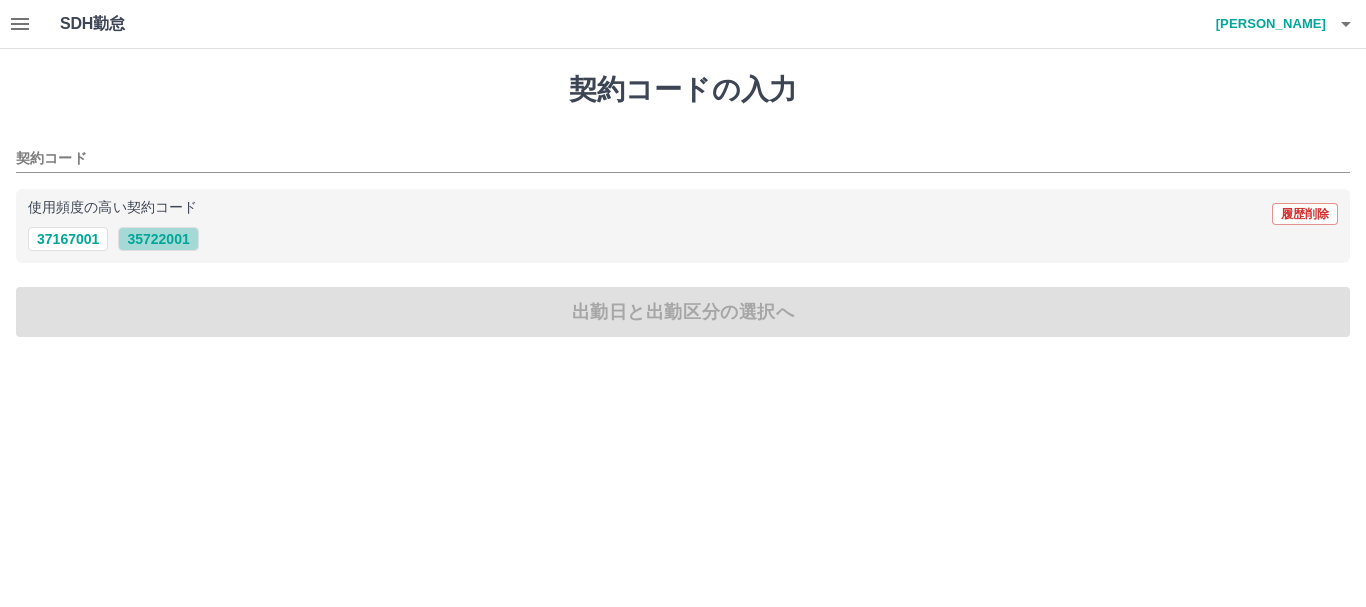 click on "35722001" at bounding box center (158, 239) 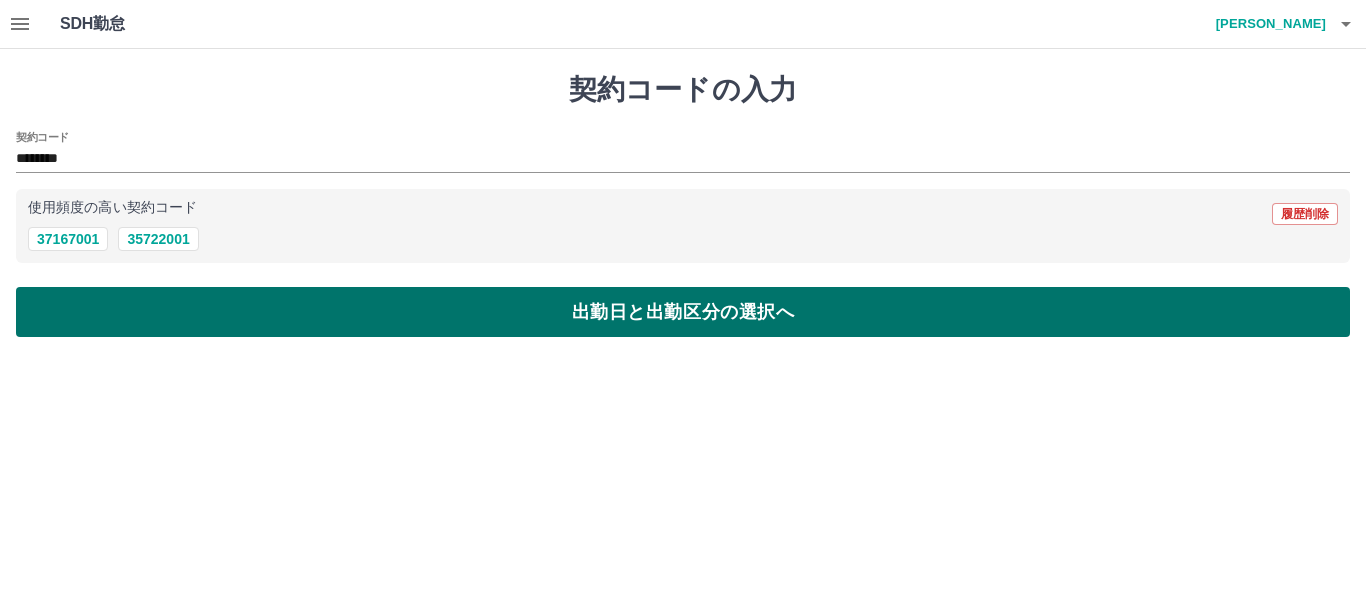 click on "出勤日と出勤区分の選択へ" at bounding box center (683, 312) 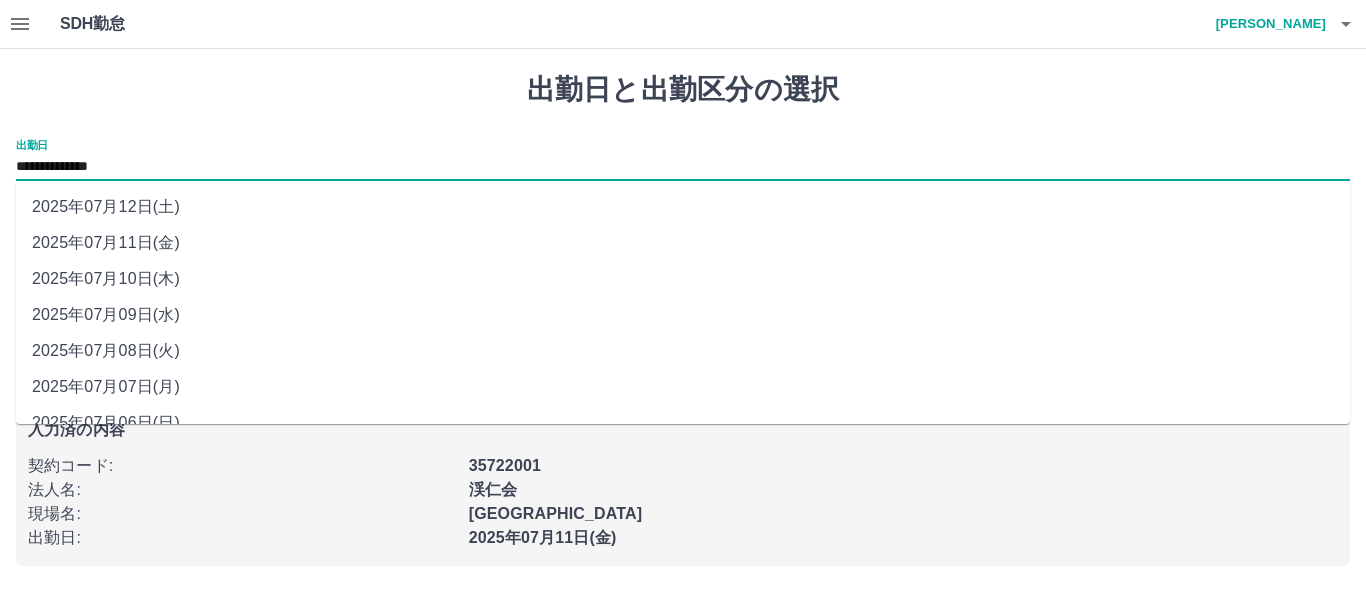 click on "**********" at bounding box center (683, 167) 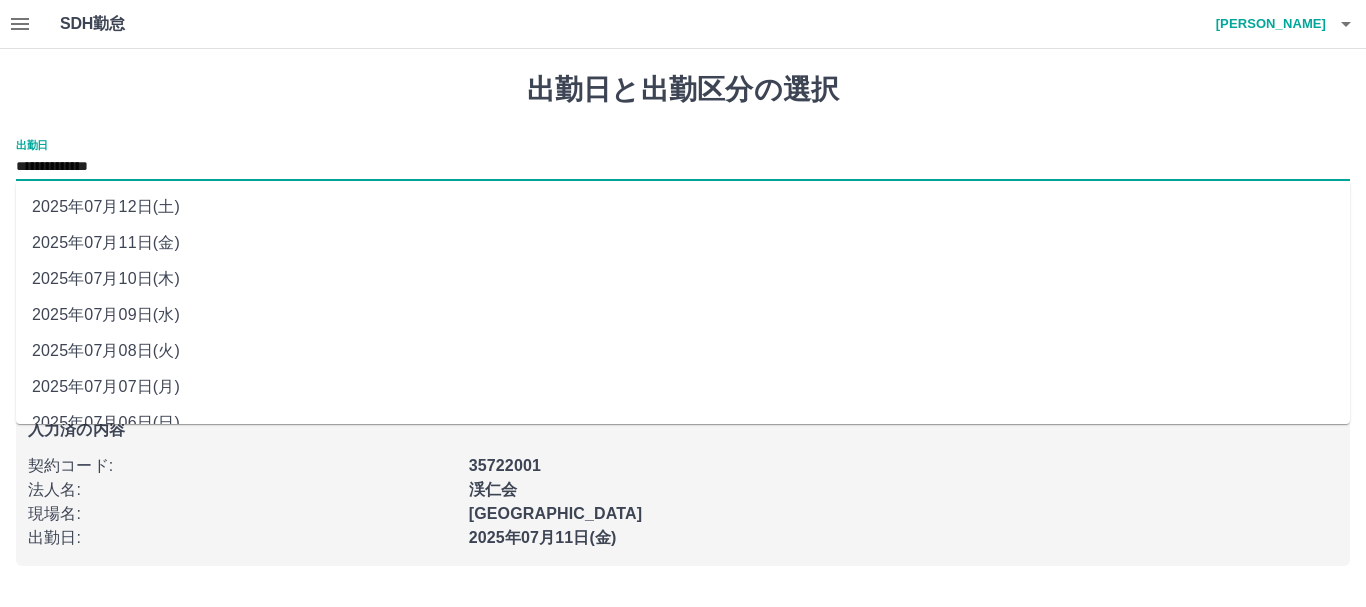 click on "2025年07月09日(水)" at bounding box center [683, 315] 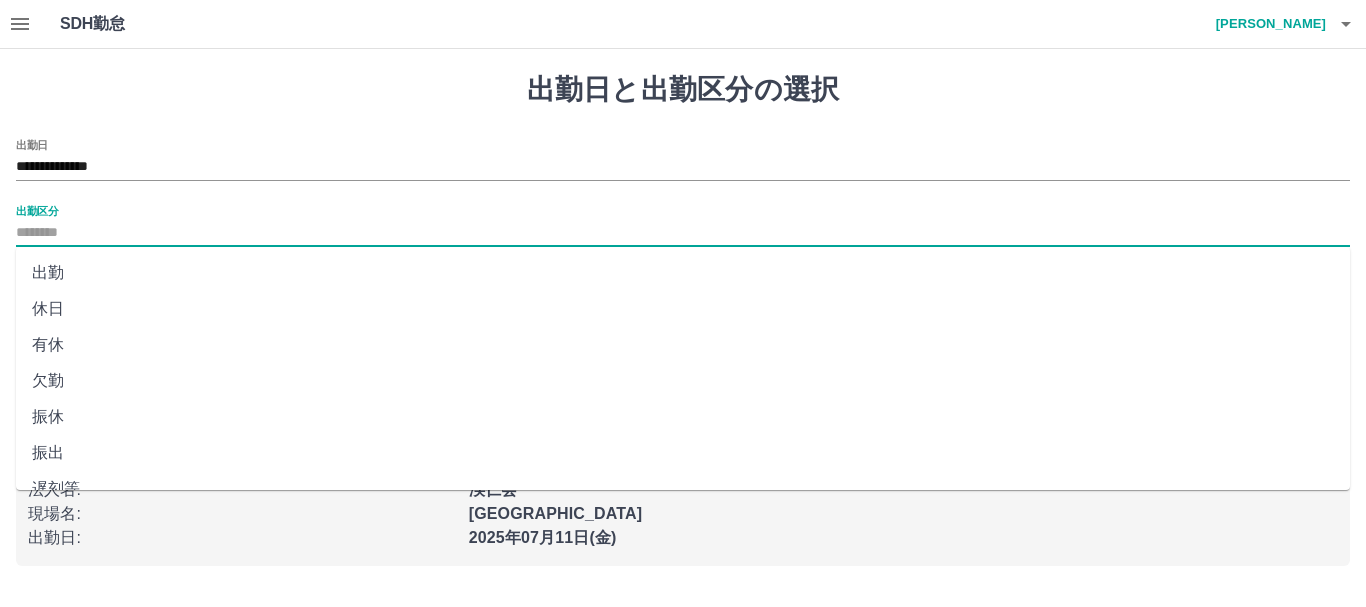 click on "出勤区分" at bounding box center (683, 233) 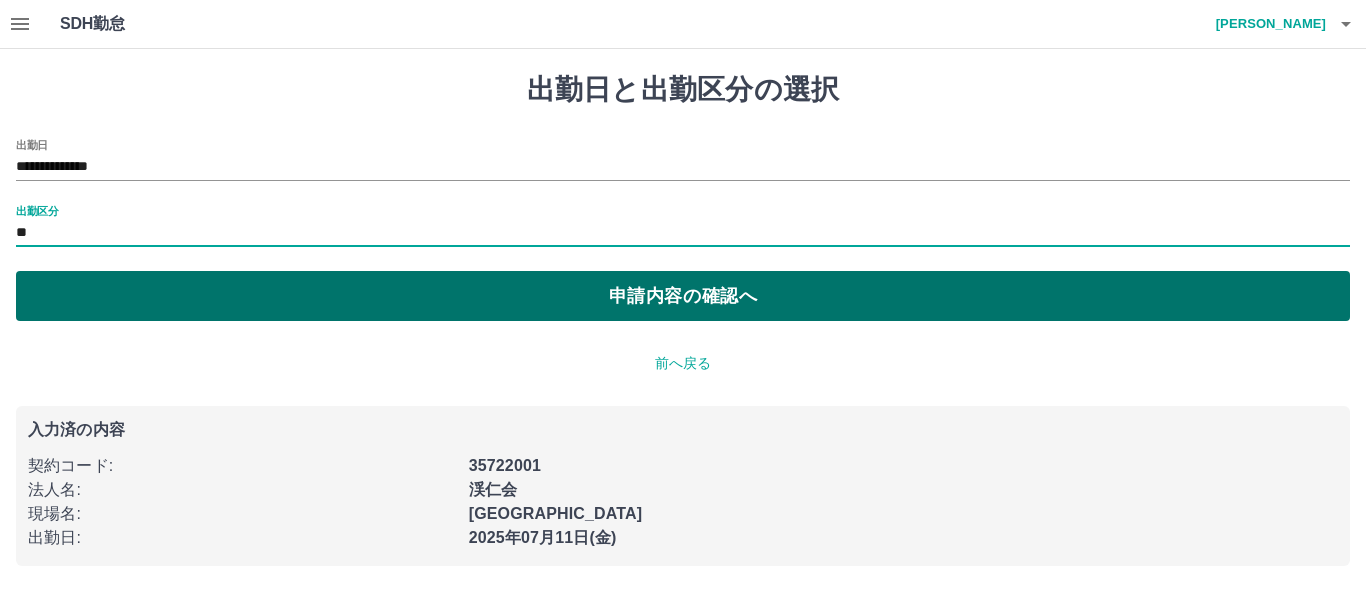 click on "申請内容の確認へ" at bounding box center (683, 296) 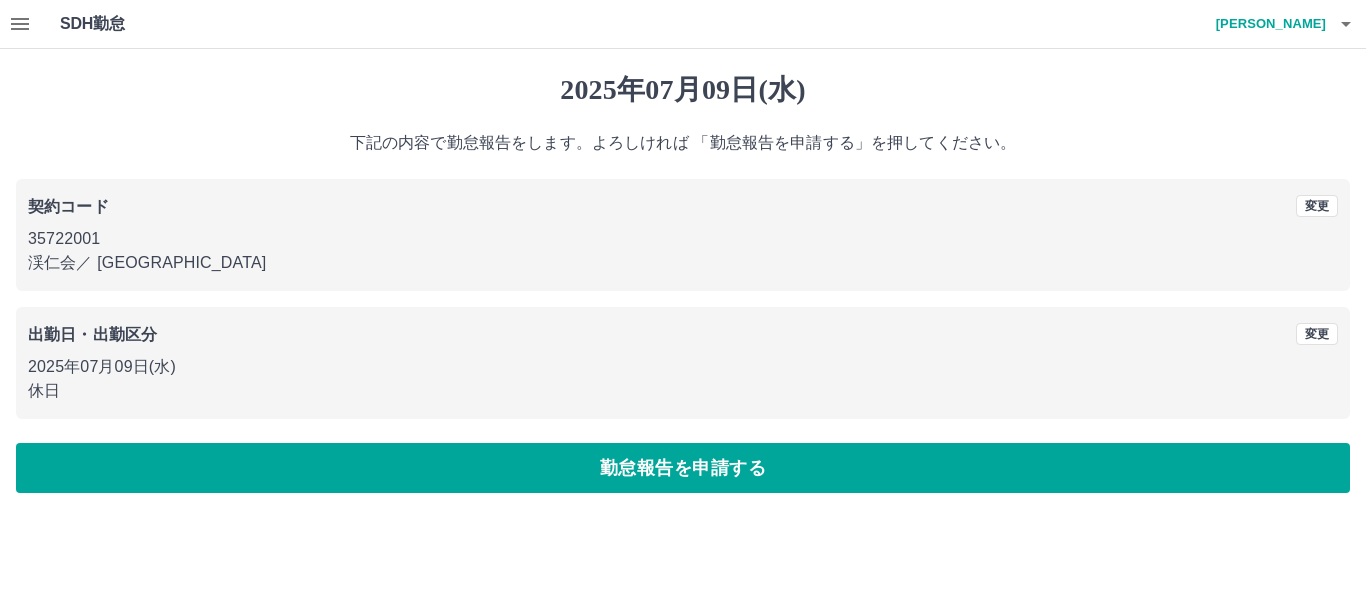click on "勤怠報告を申請する" at bounding box center [683, 468] 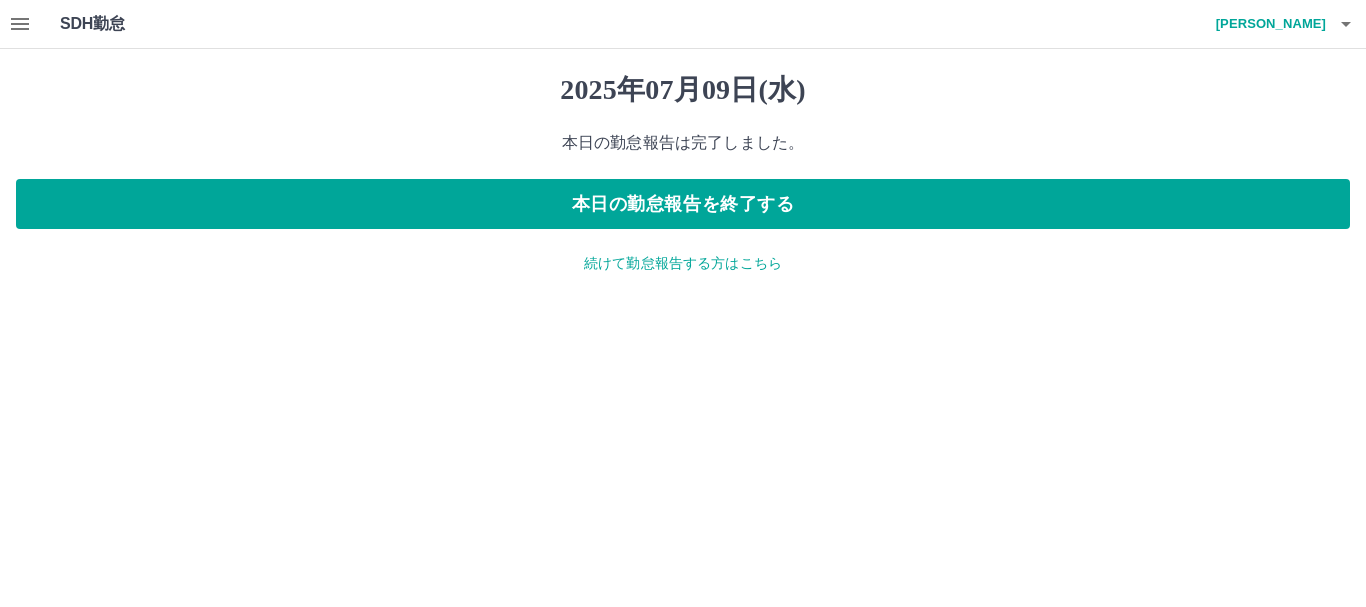 click on "続けて勤怠報告する方はこちら" at bounding box center [683, 263] 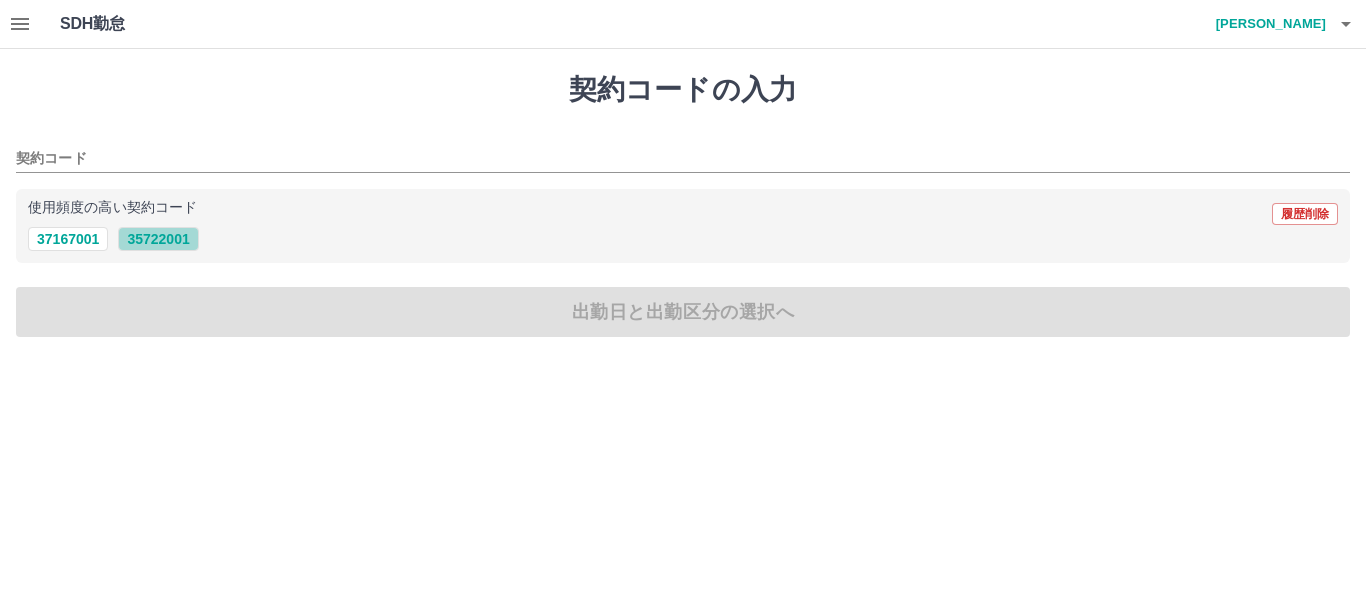 click on "35722001" at bounding box center [158, 239] 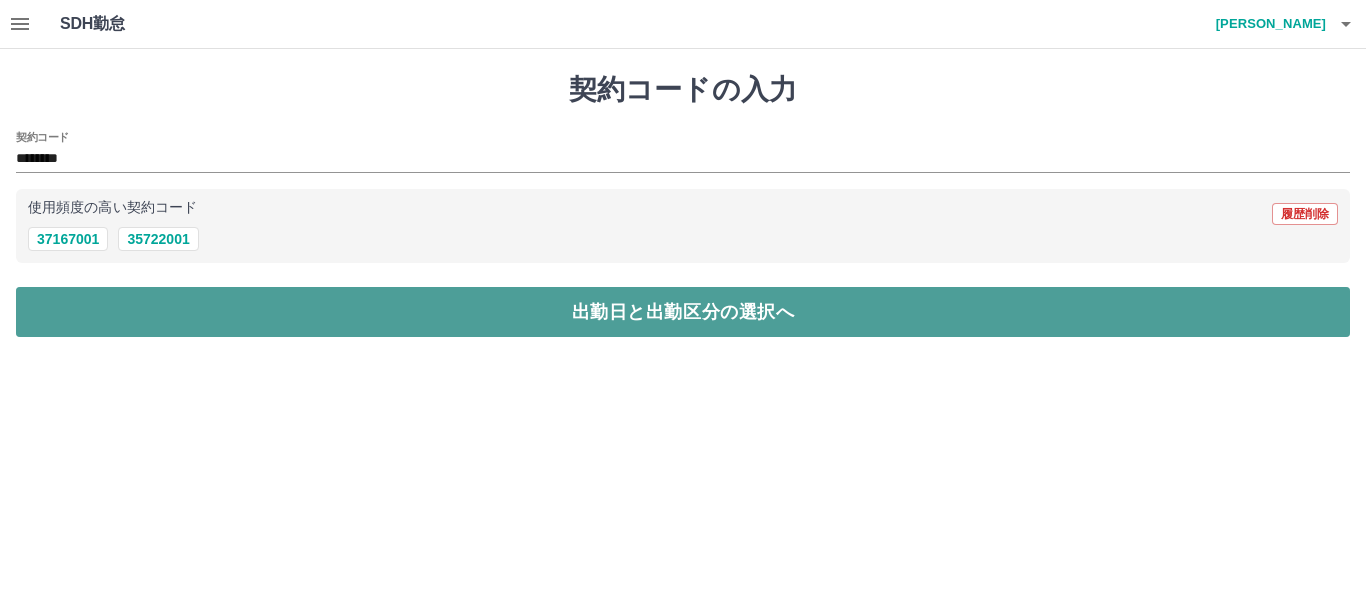 click on "出勤日と出勤区分の選択へ" at bounding box center (683, 312) 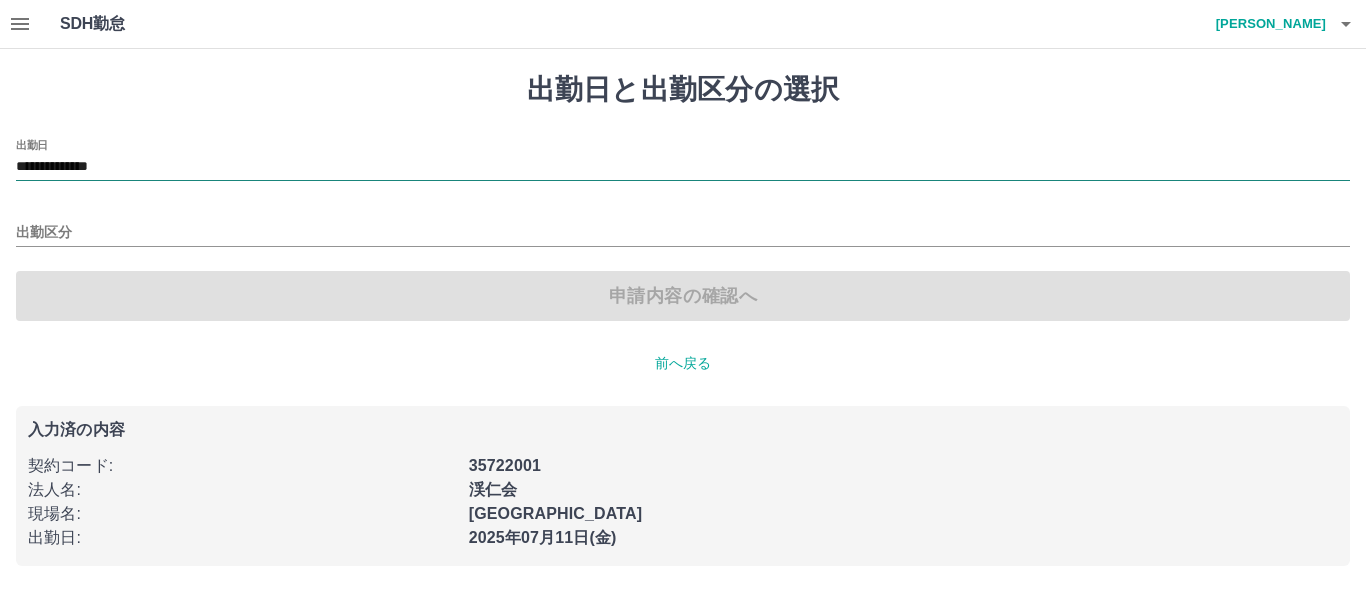 click on "**********" at bounding box center (683, 167) 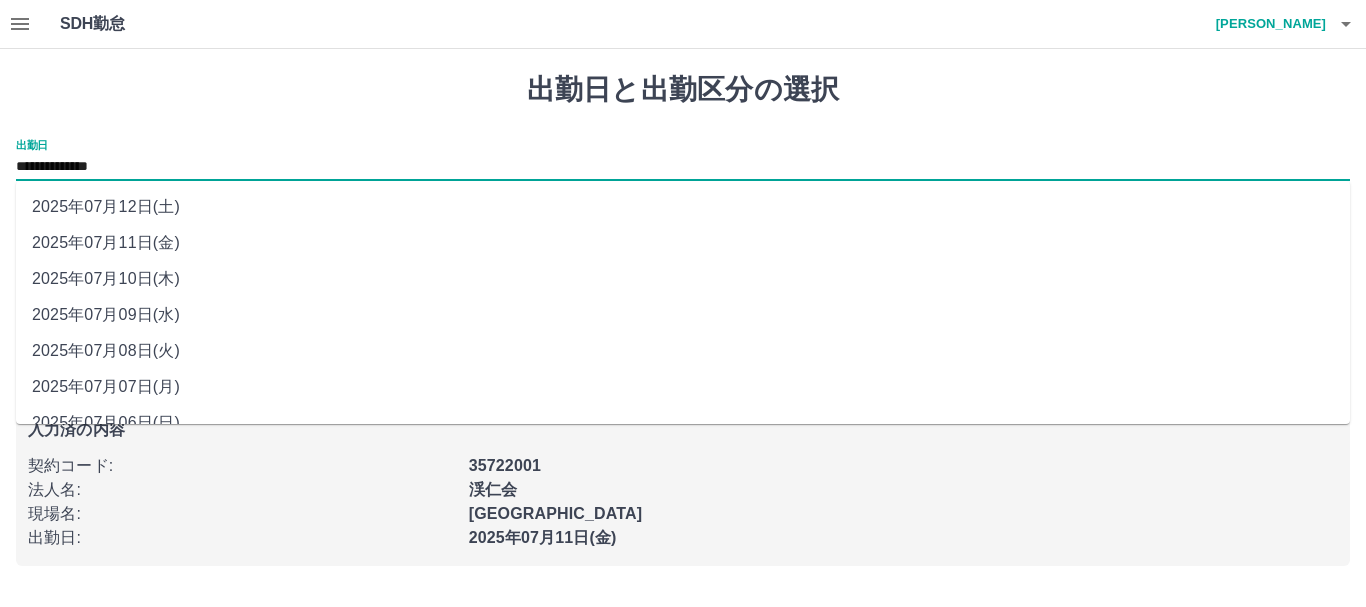 click on "2025年07月10日(木)" at bounding box center (683, 279) 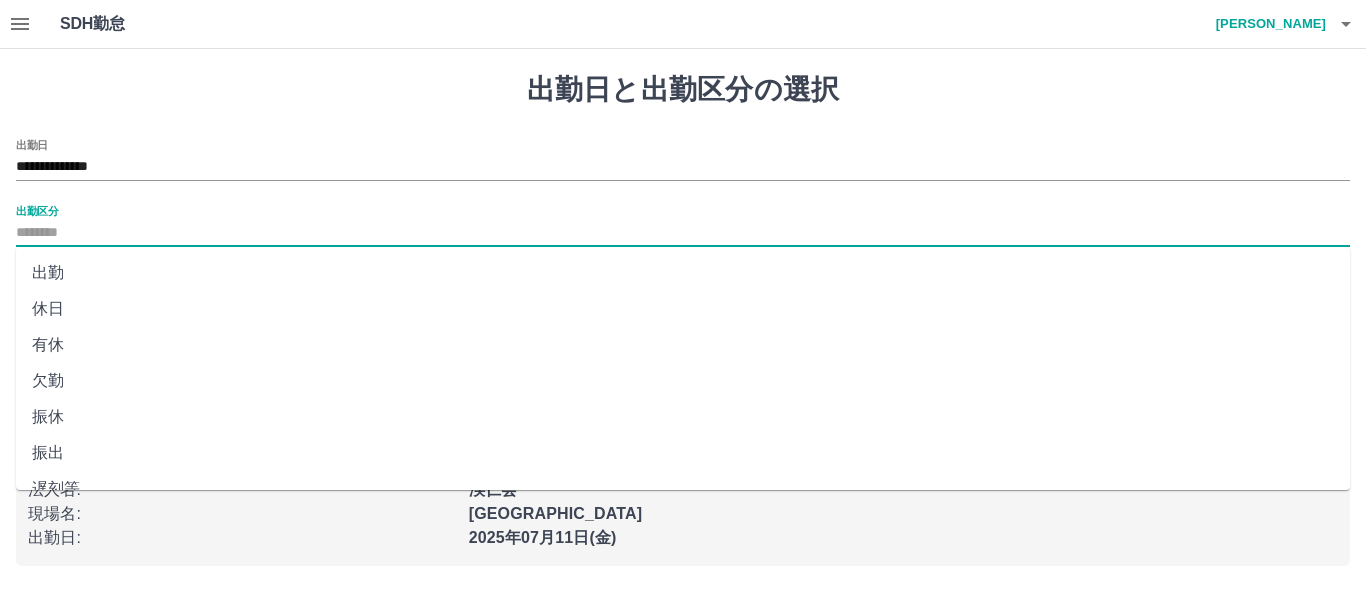 click on "出勤区分" at bounding box center [683, 233] 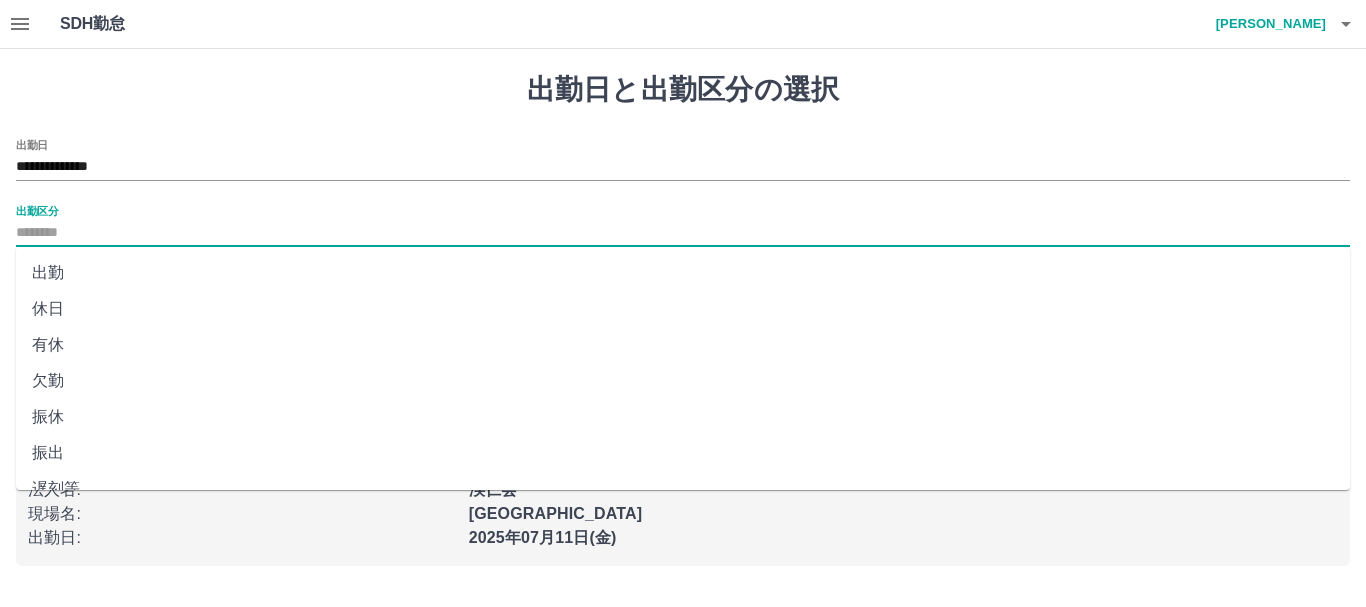 click on "出勤" at bounding box center [683, 273] 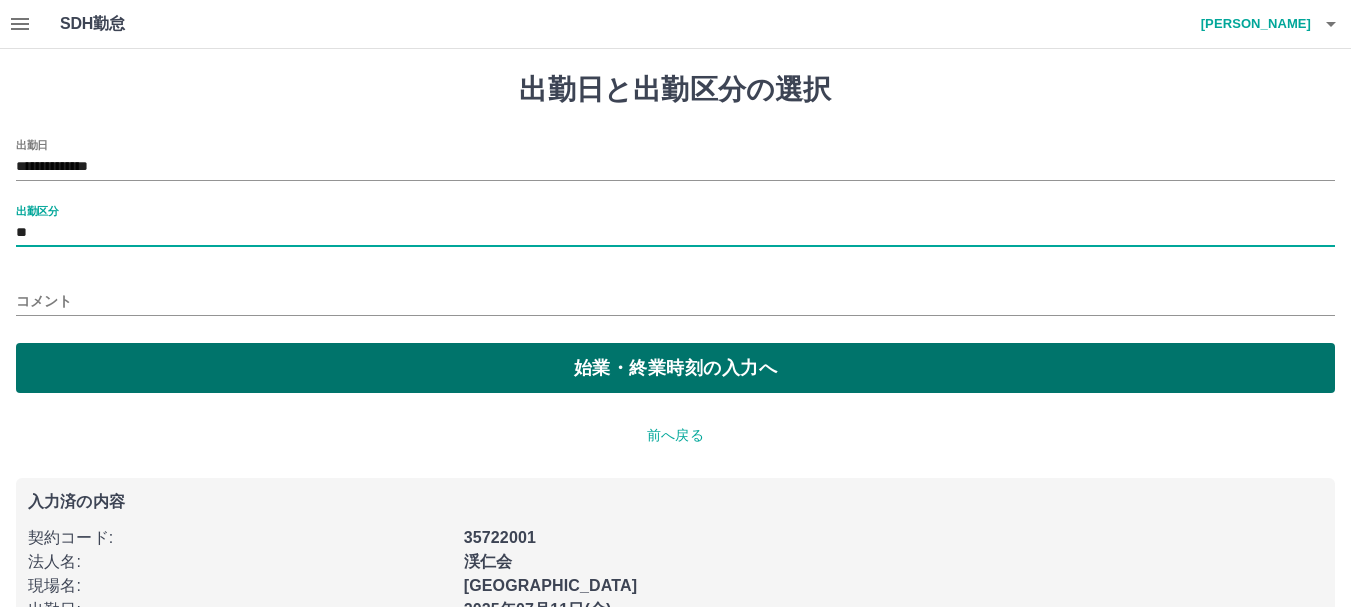 click on "始業・終業時刻の入力へ" at bounding box center (675, 368) 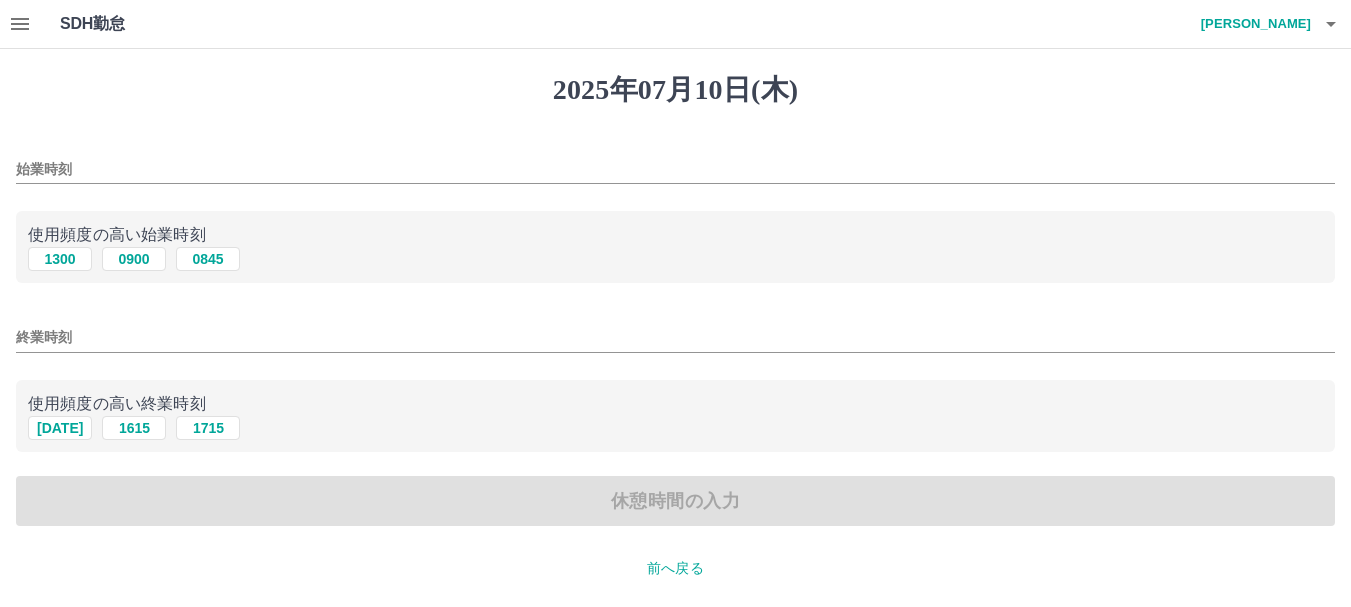 click on "始業時刻" at bounding box center (675, 163) 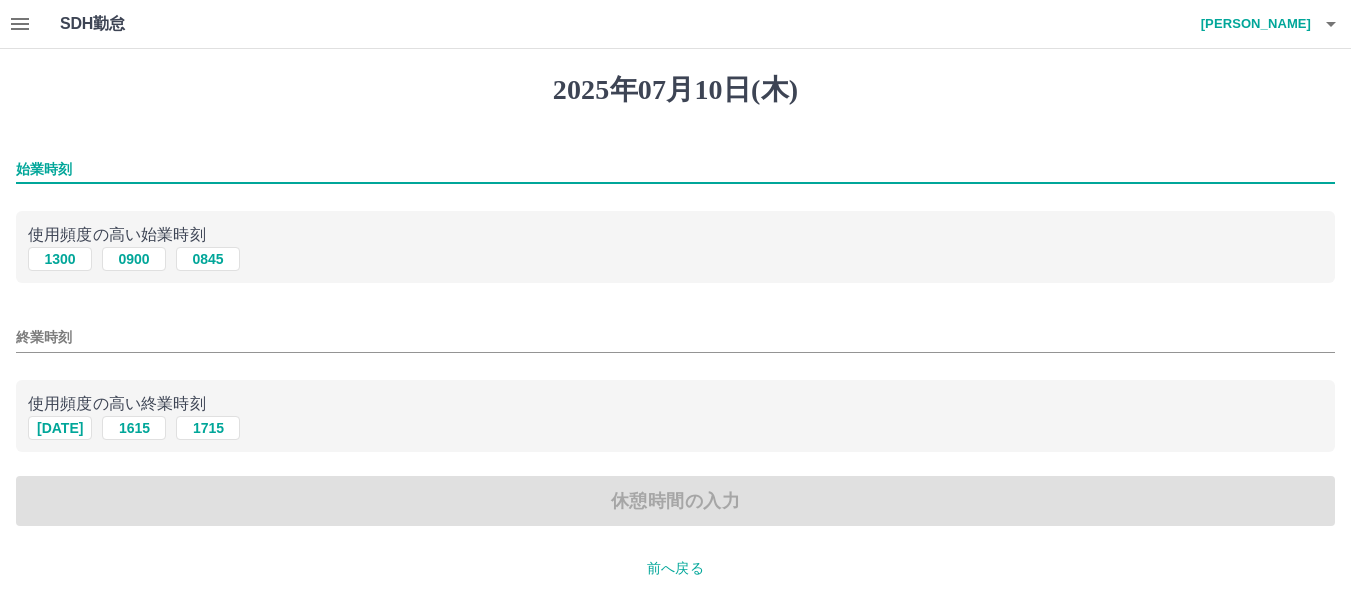 click on "始業時刻" at bounding box center [675, 169] 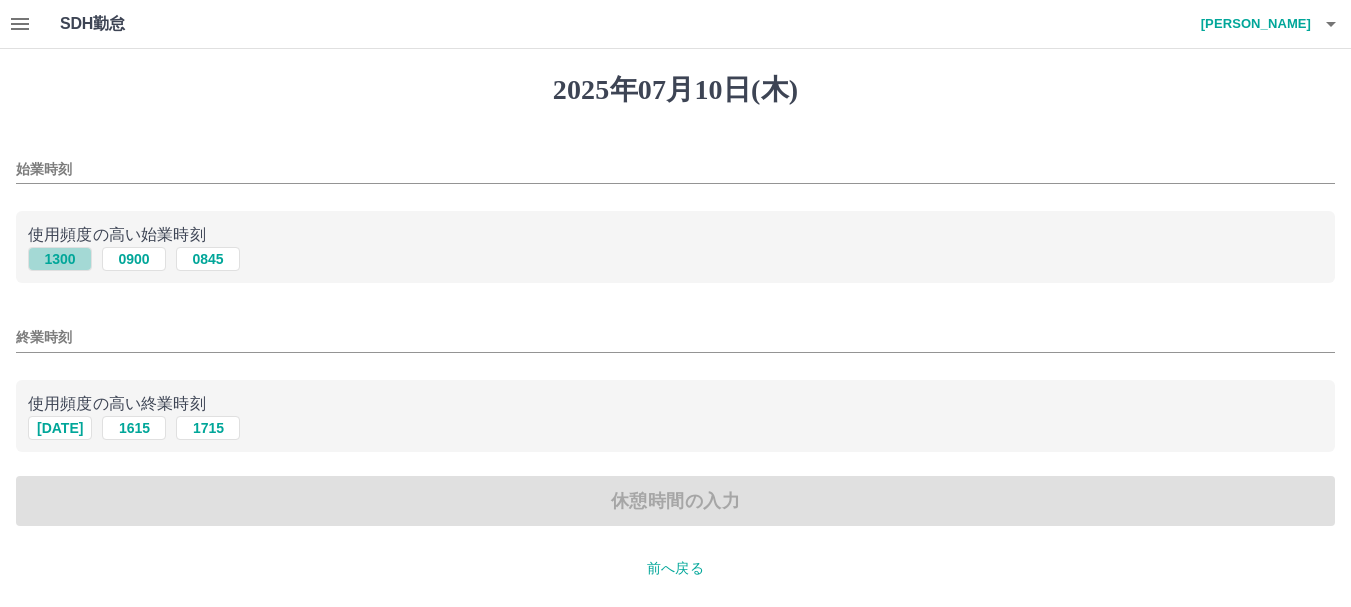 click on "1300" at bounding box center [60, 259] 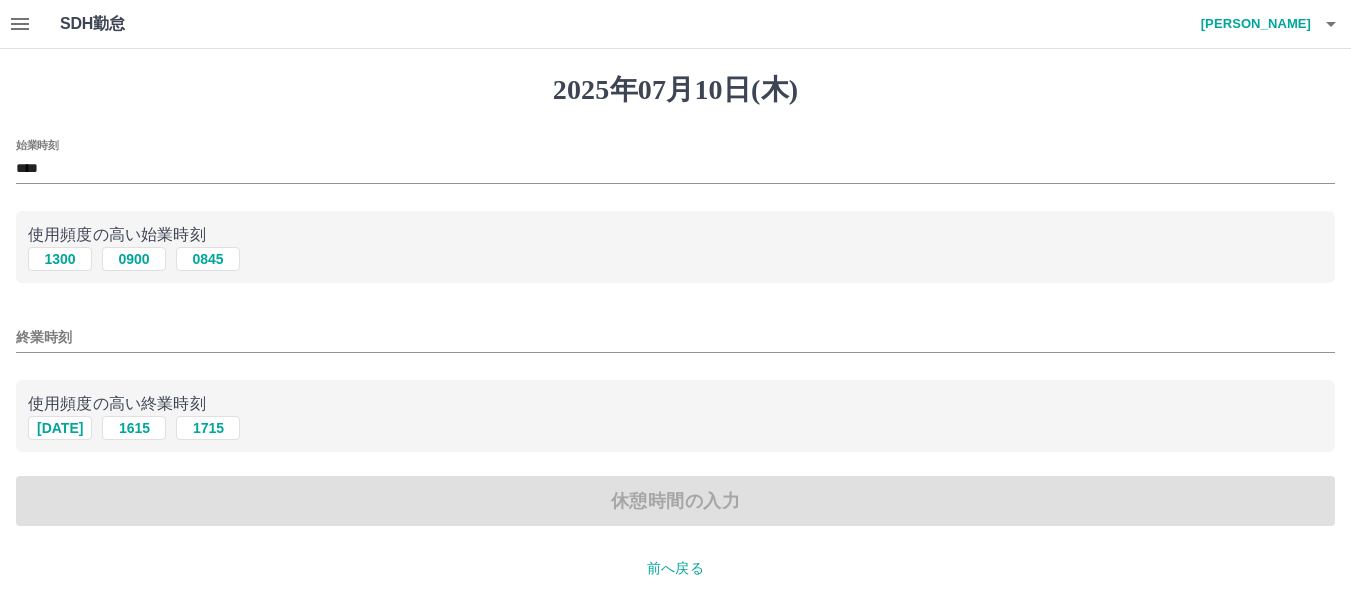 click on "終業時刻" at bounding box center [675, 337] 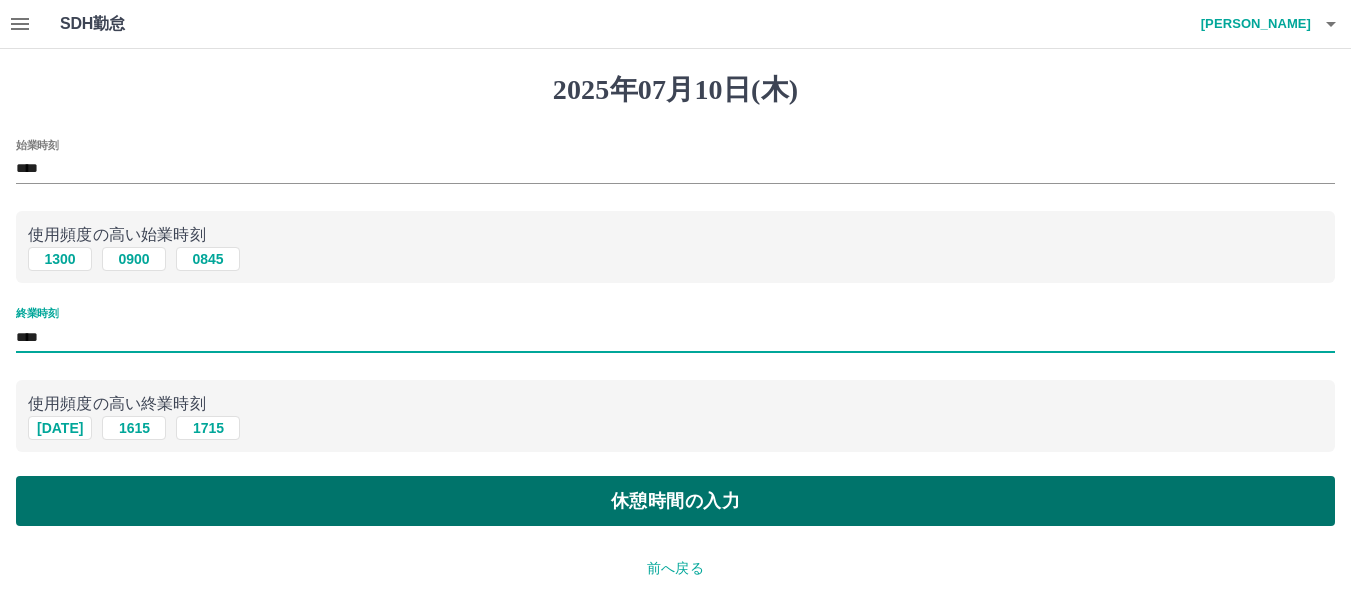type on "****" 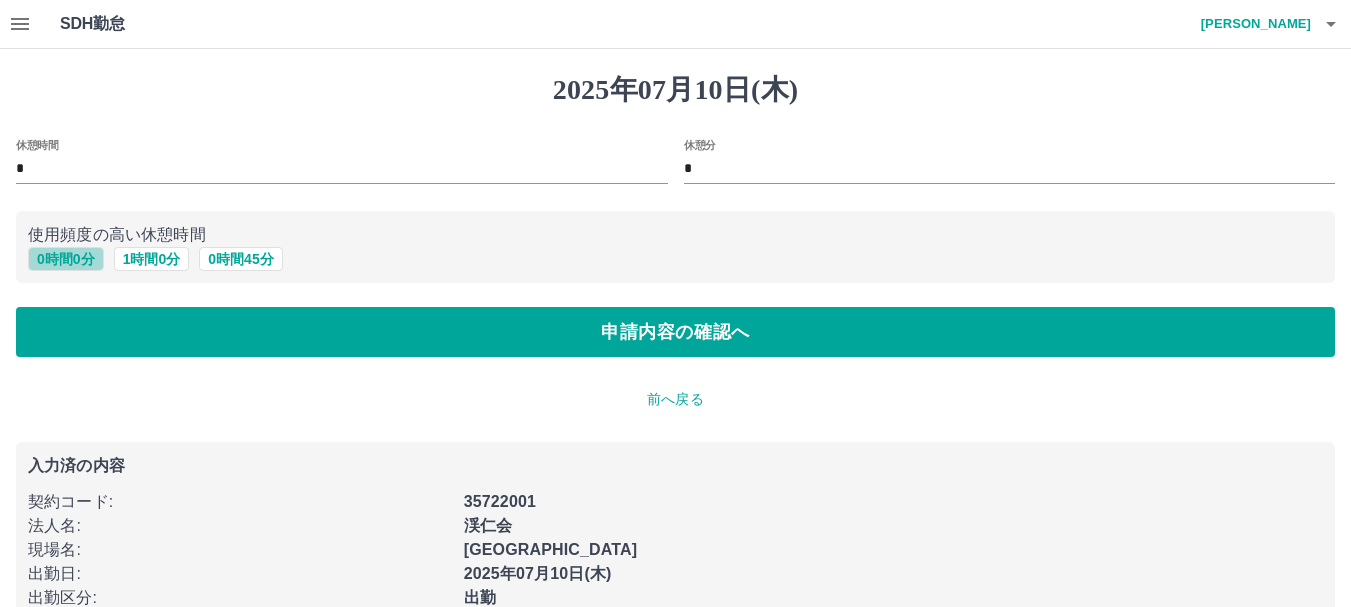 click on "0 時間 0 分" at bounding box center [66, 259] 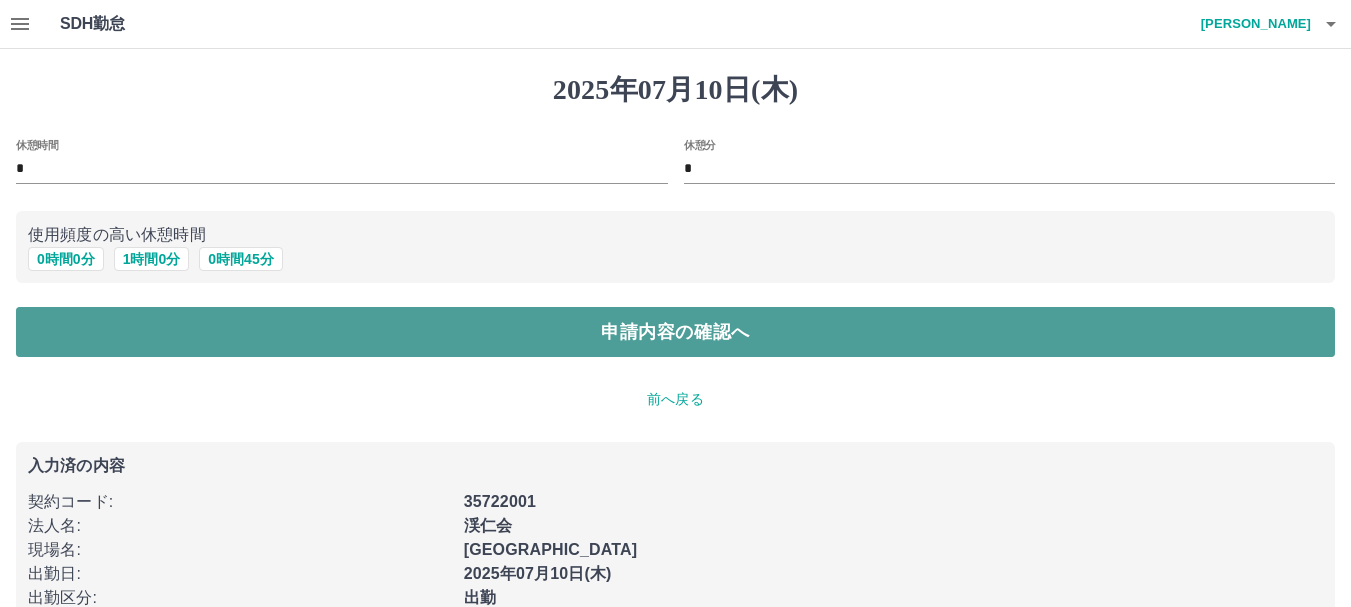 click on "申請内容の確認へ" at bounding box center [675, 332] 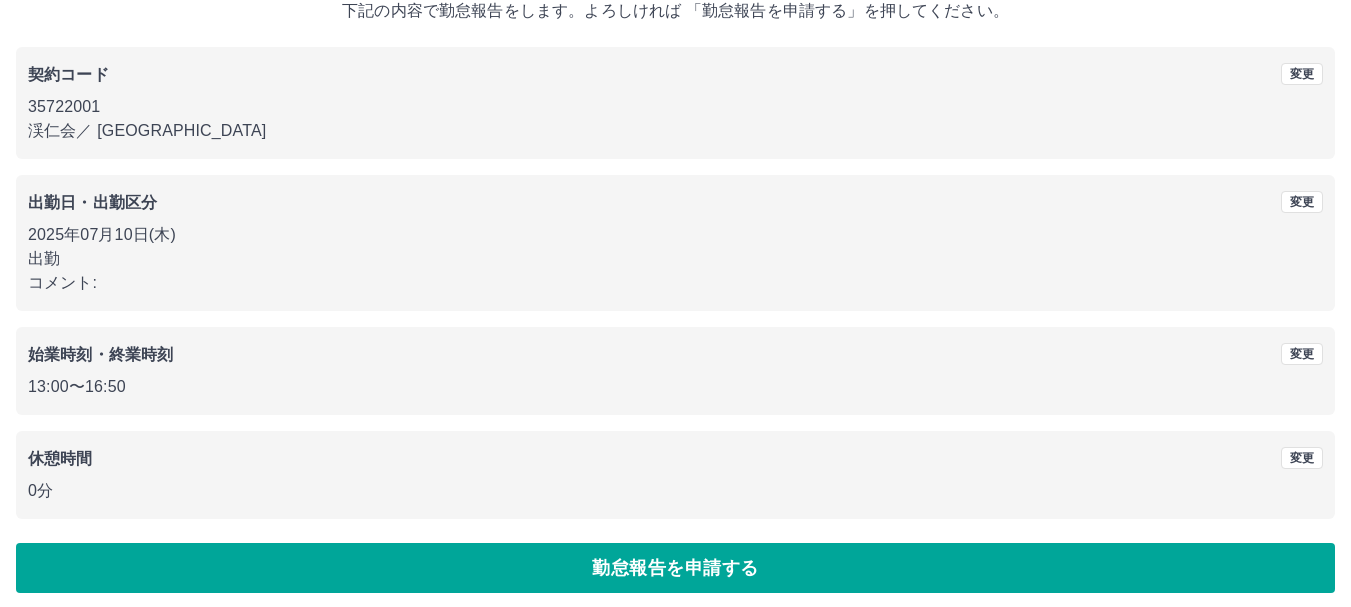 scroll, scrollTop: 142, scrollLeft: 0, axis: vertical 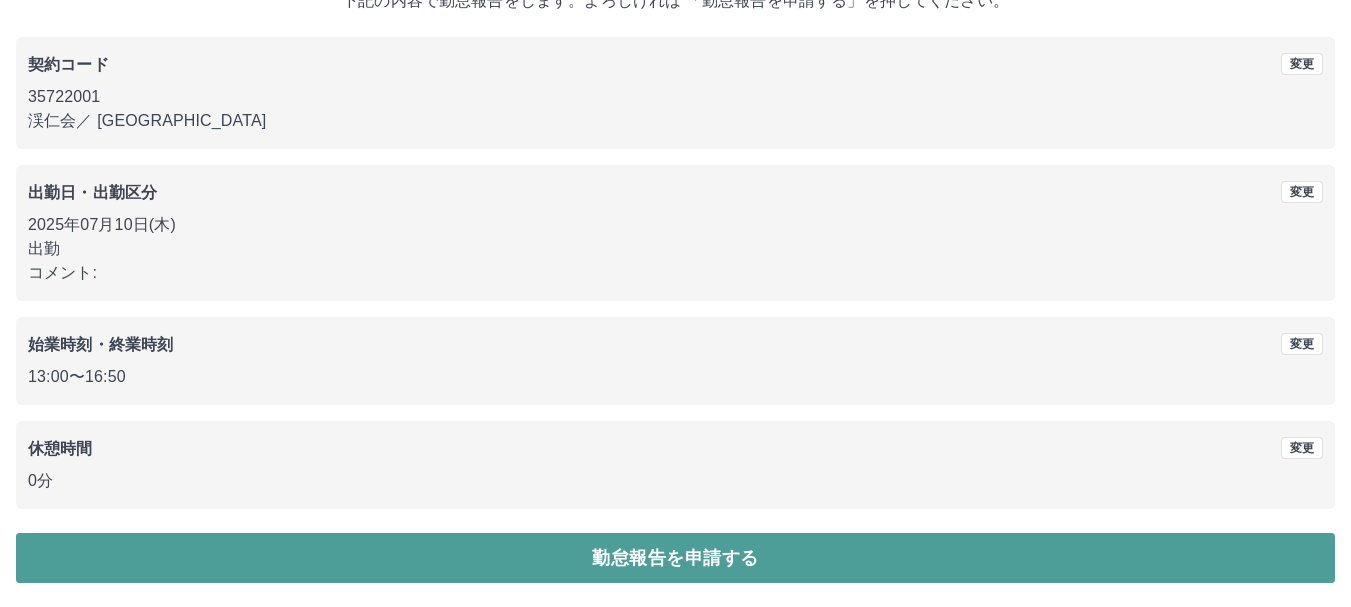 click on "勤怠報告を申請する" at bounding box center [675, 558] 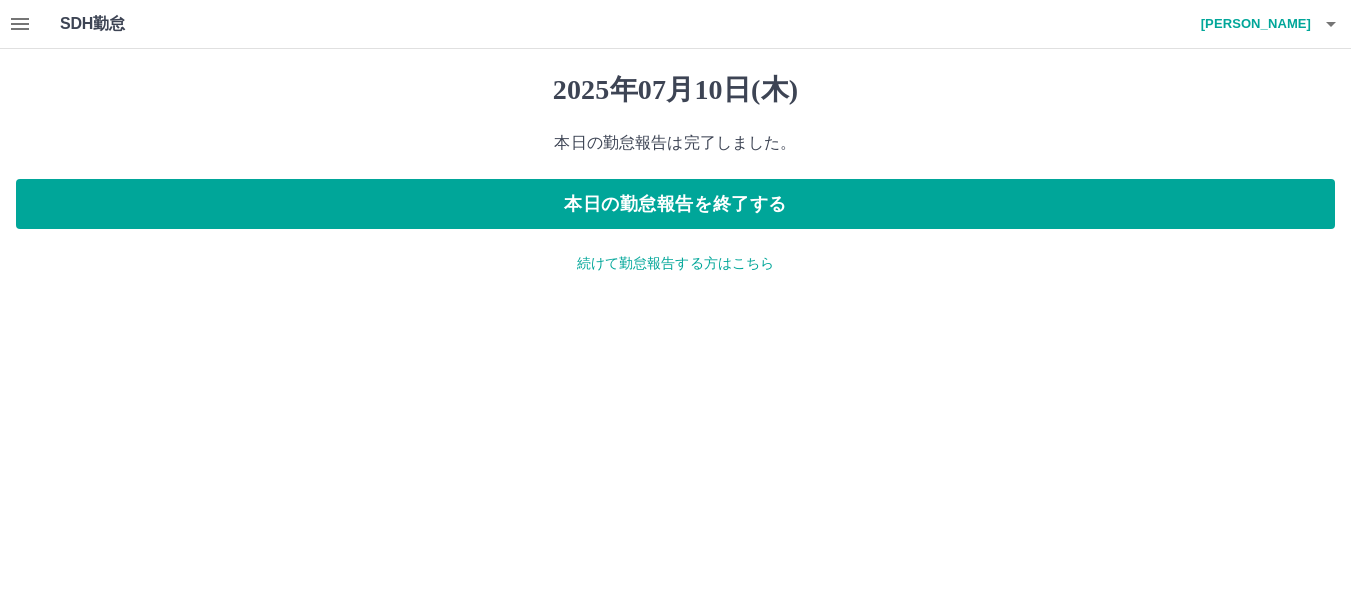 scroll, scrollTop: 0, scrollLeft: 0, axis: both 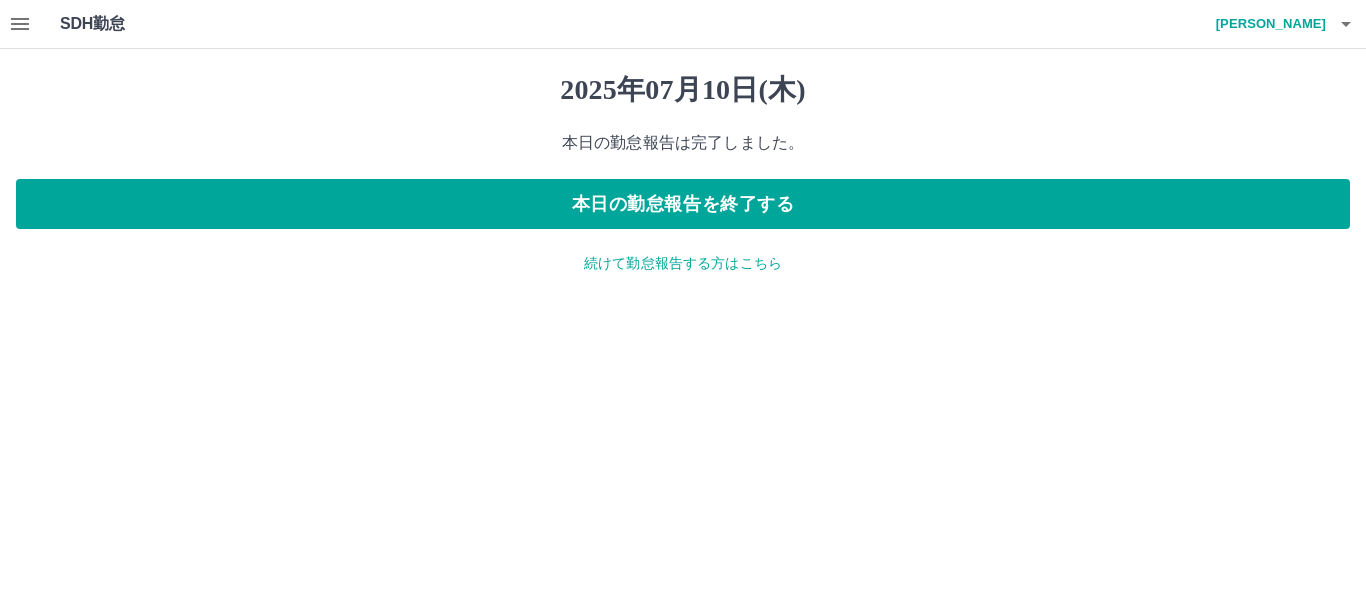 click on "続けて勤怠報告する方はこちら" at bounding box center (683, 263) 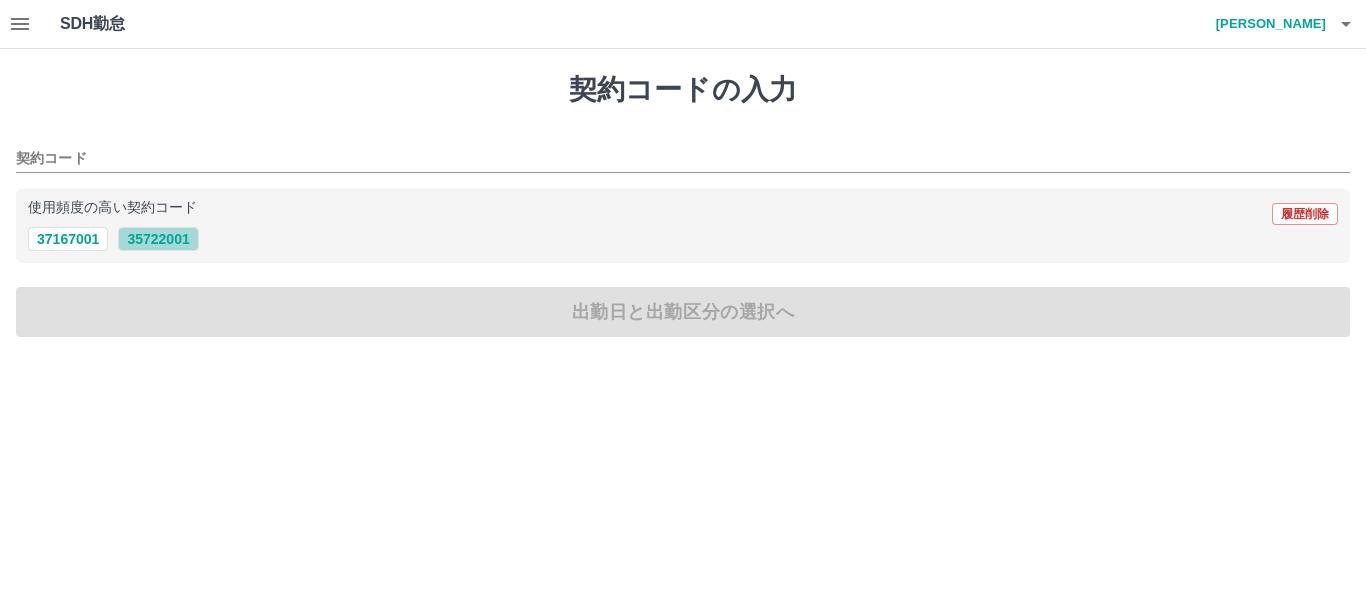 click on "35722001" at bounding box center (158, 239) 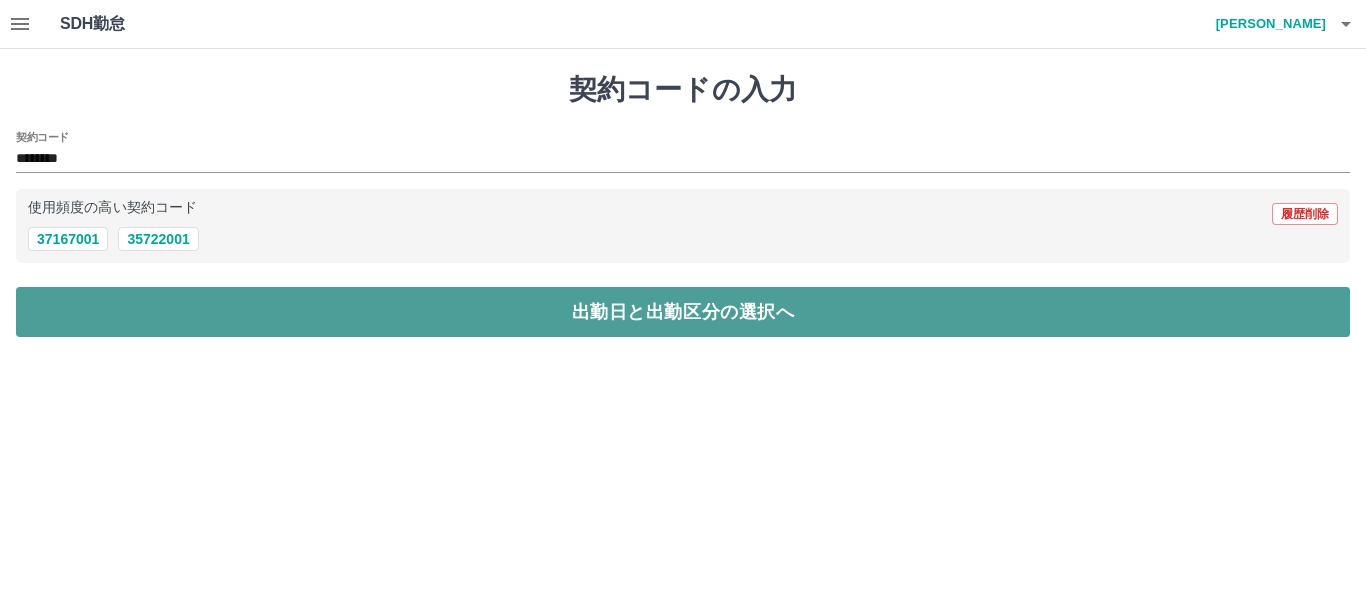 click on "出勤日と出勤区分の選択へ" at bounding box center [683, 312] 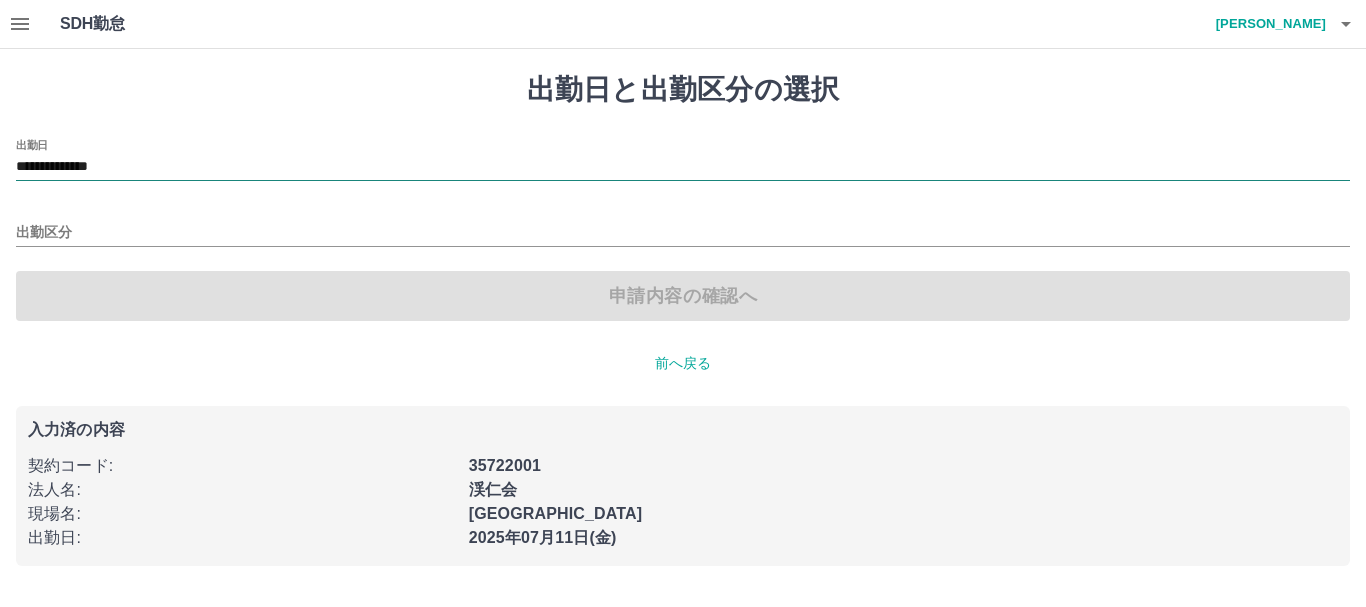 click on "**********" at bounding box center (683, 167) 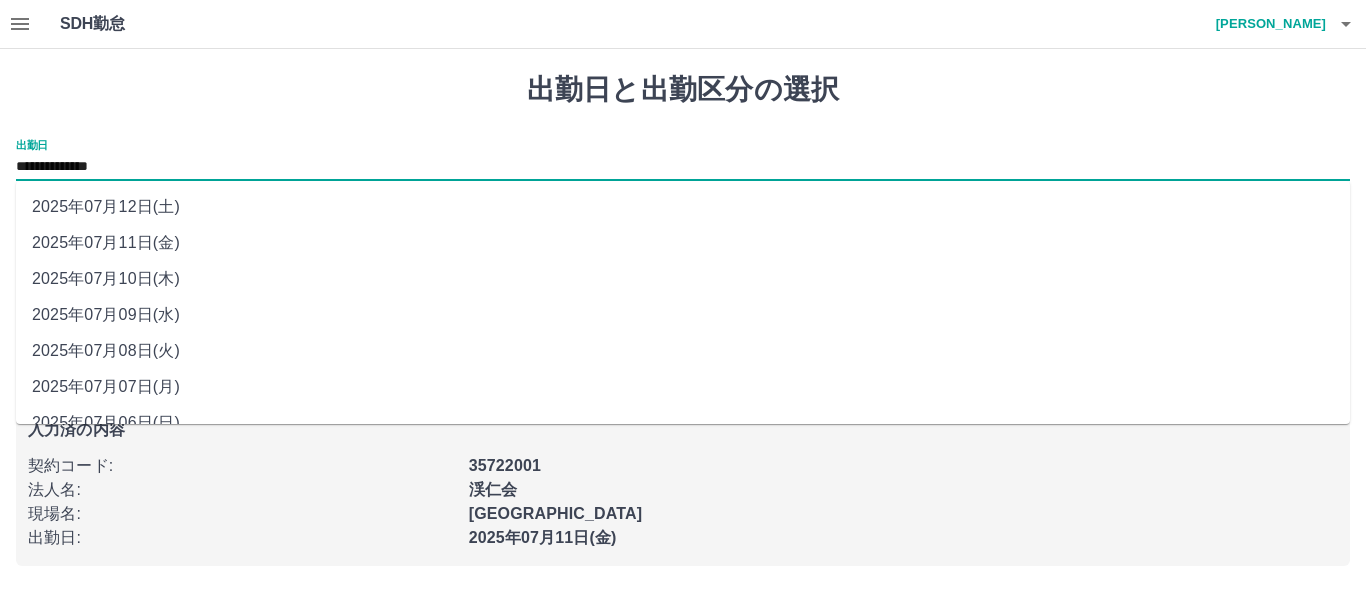 click on "2025年07月11日(金)" at bounding box center [683, 243] 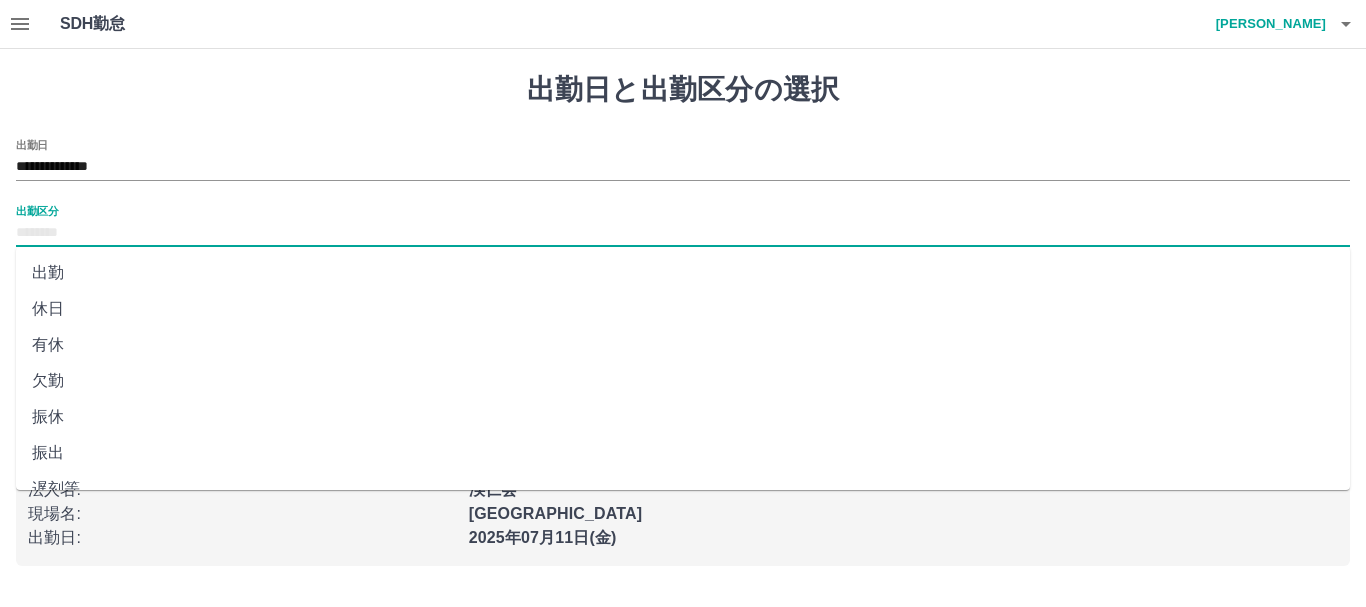 click on "出勤区分" at bounding box center [683, 233] 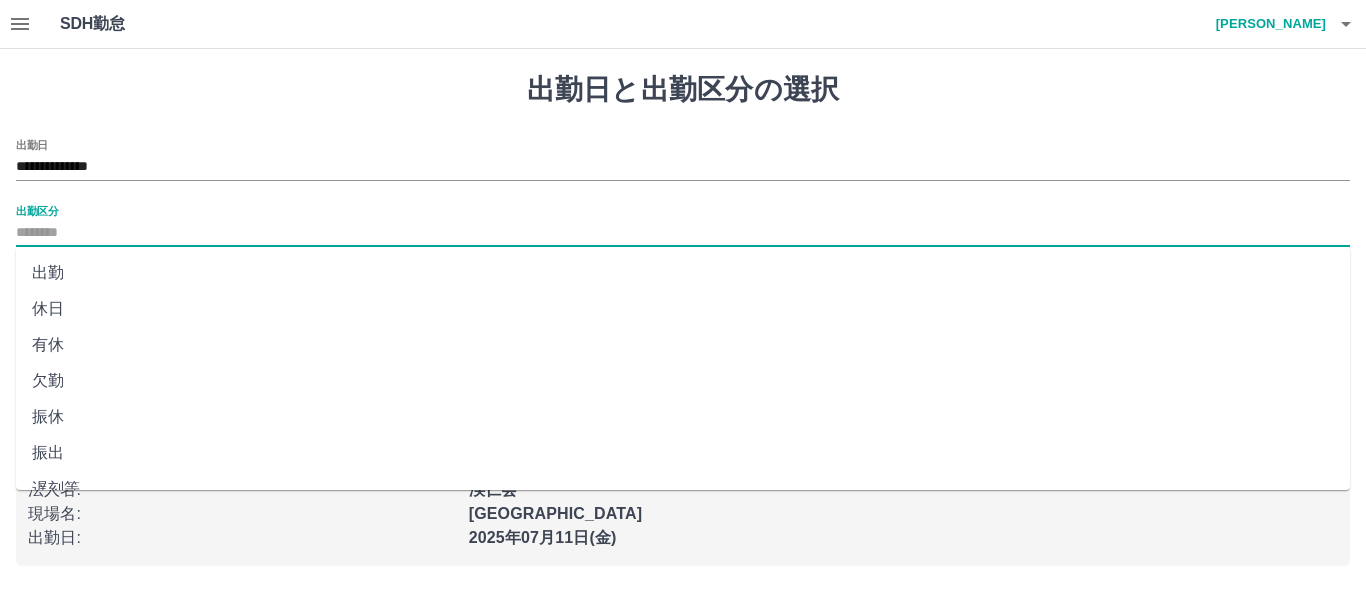 click on "出勤" at bounding box center (683, 273) 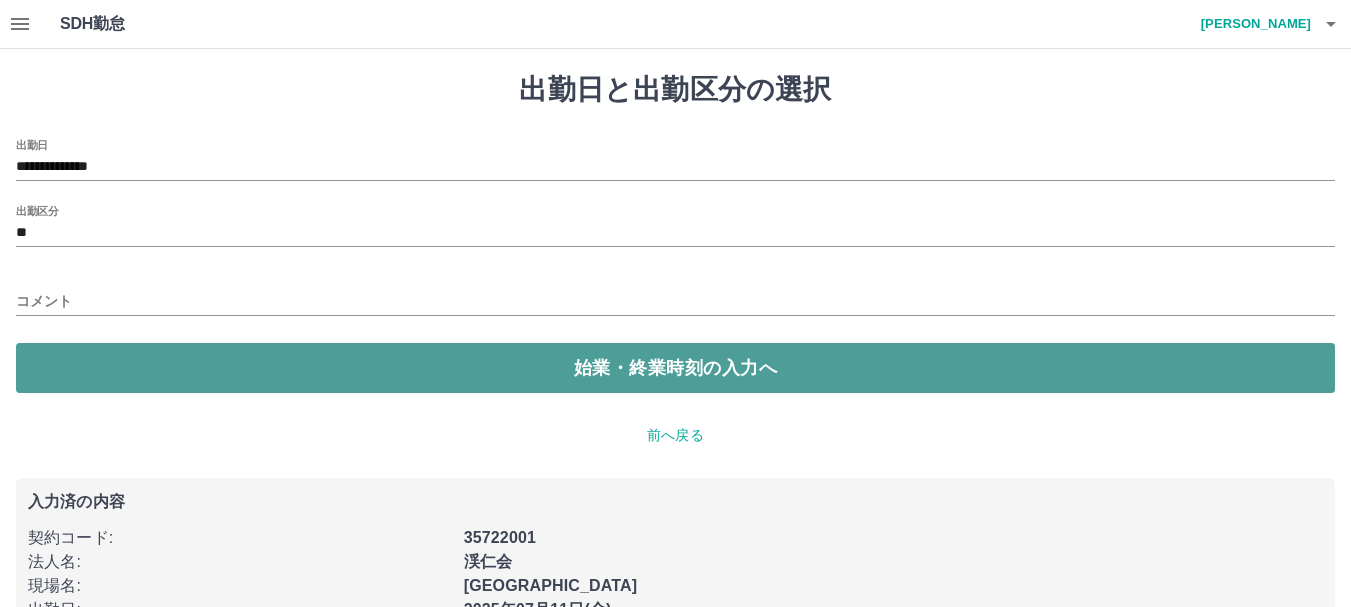 click on "始業・終業時刻の入力へ" at bounding box center (675, 368) 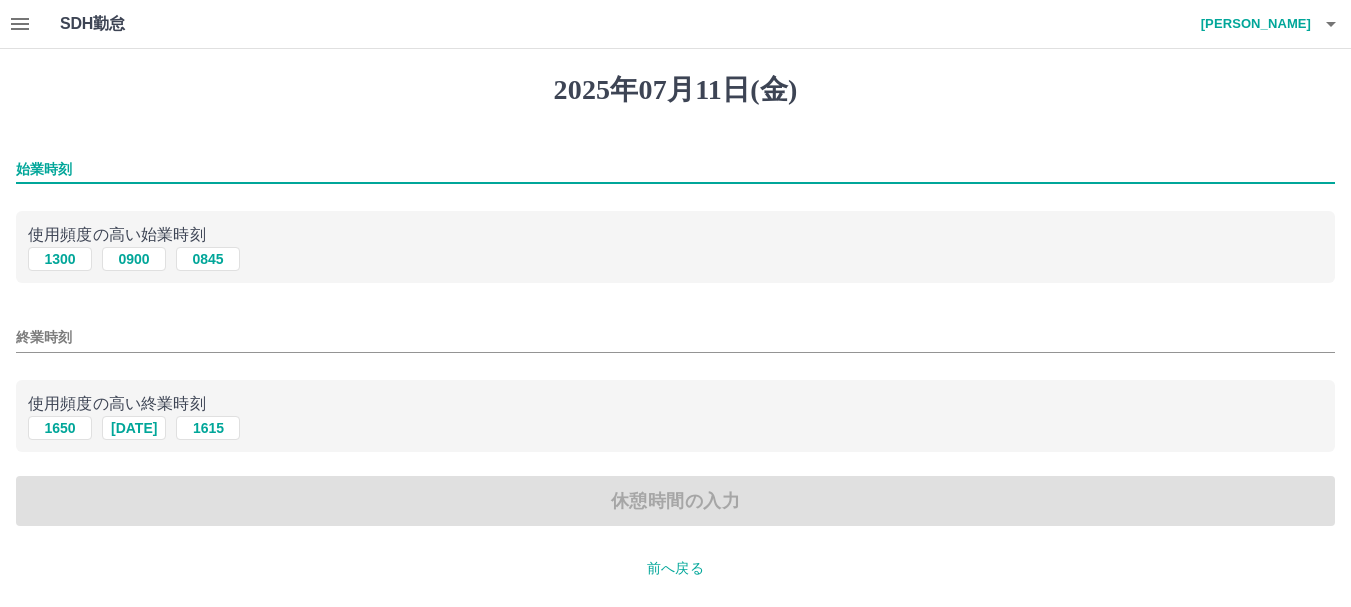 click on "始業時刻" at bounding box center [675, 169] 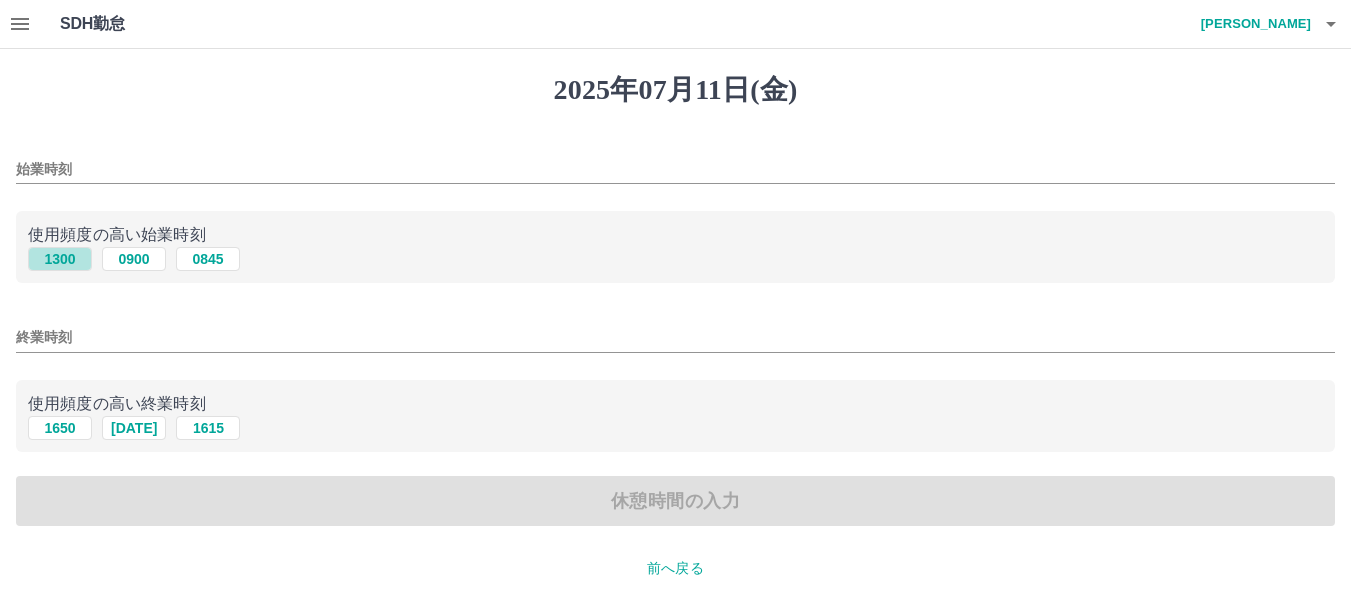 drag, startPoint x: 62, startPoint y: 264, endPoint x: 89, endPoint y: 285, distance: 34.20526 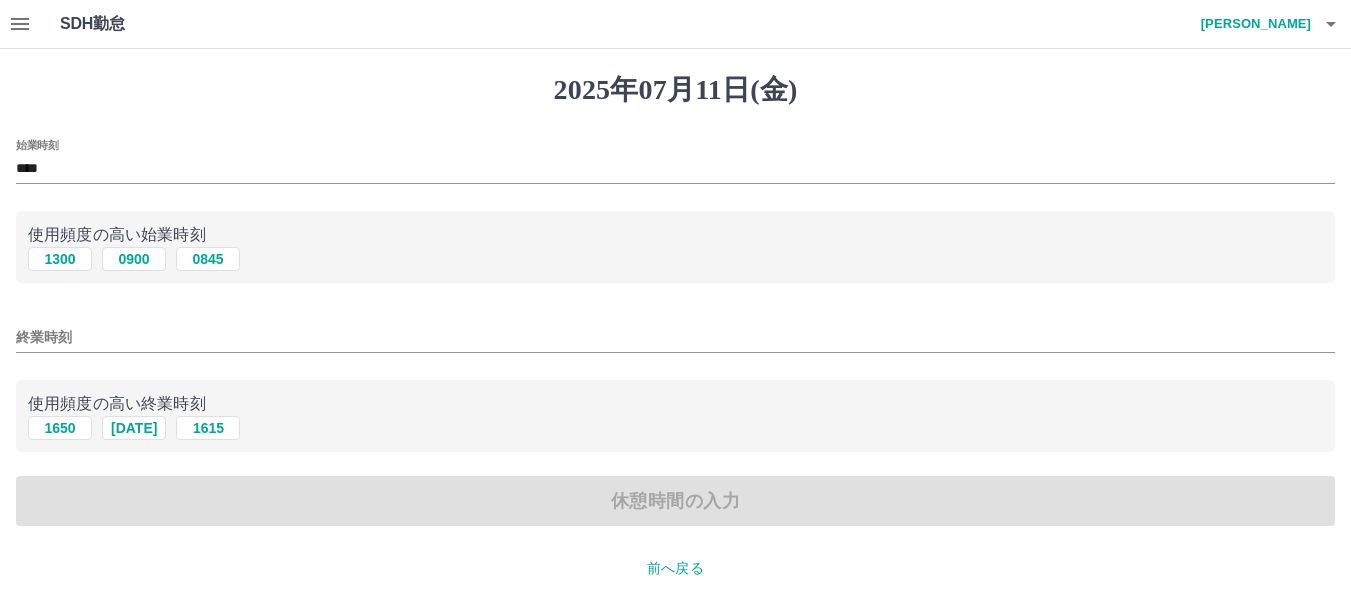 click on "終業時刻" at bounding box center (675, 337) 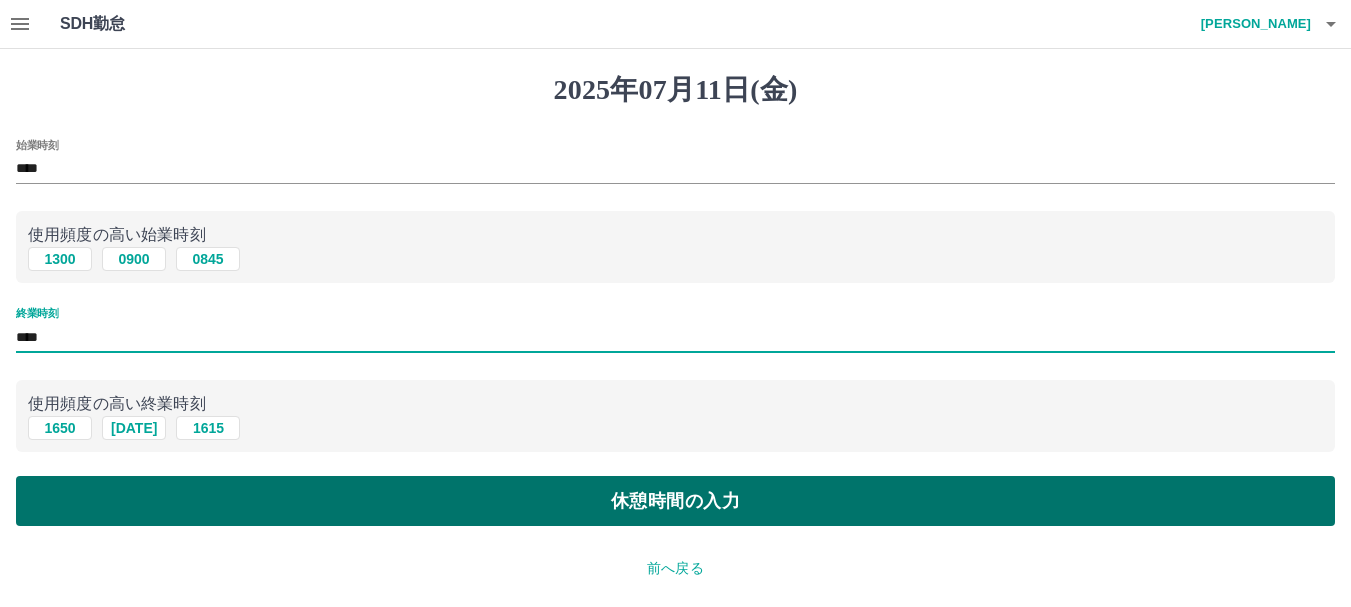 type on "****" 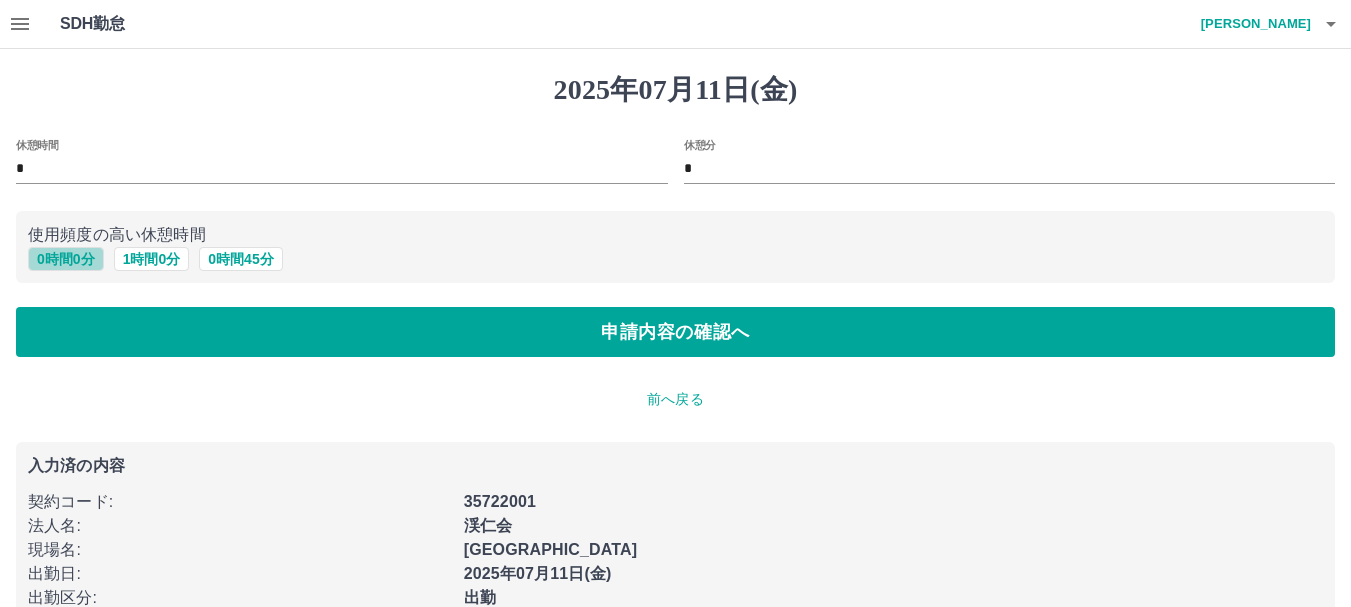 click on "0 時間 0 分" at bounding box center [66, 259] 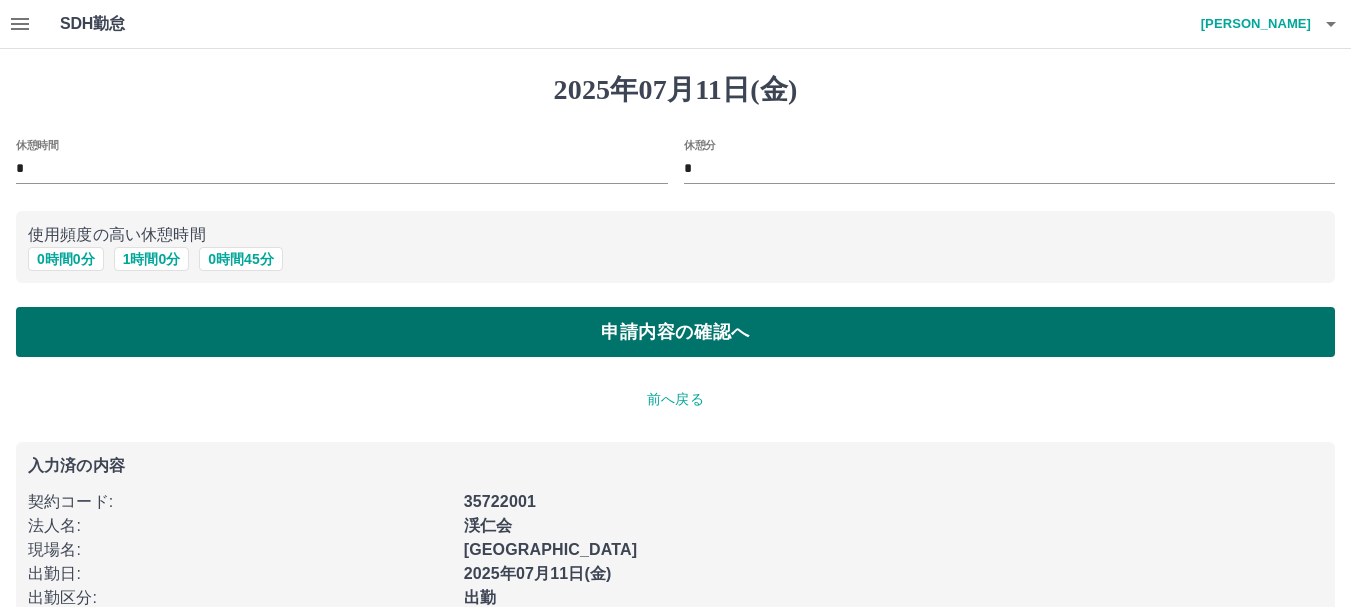 drag, startPoint x: 112, startPoint y: 314, endPoint x: 121, endPoint y: 323, distance: 12.727922 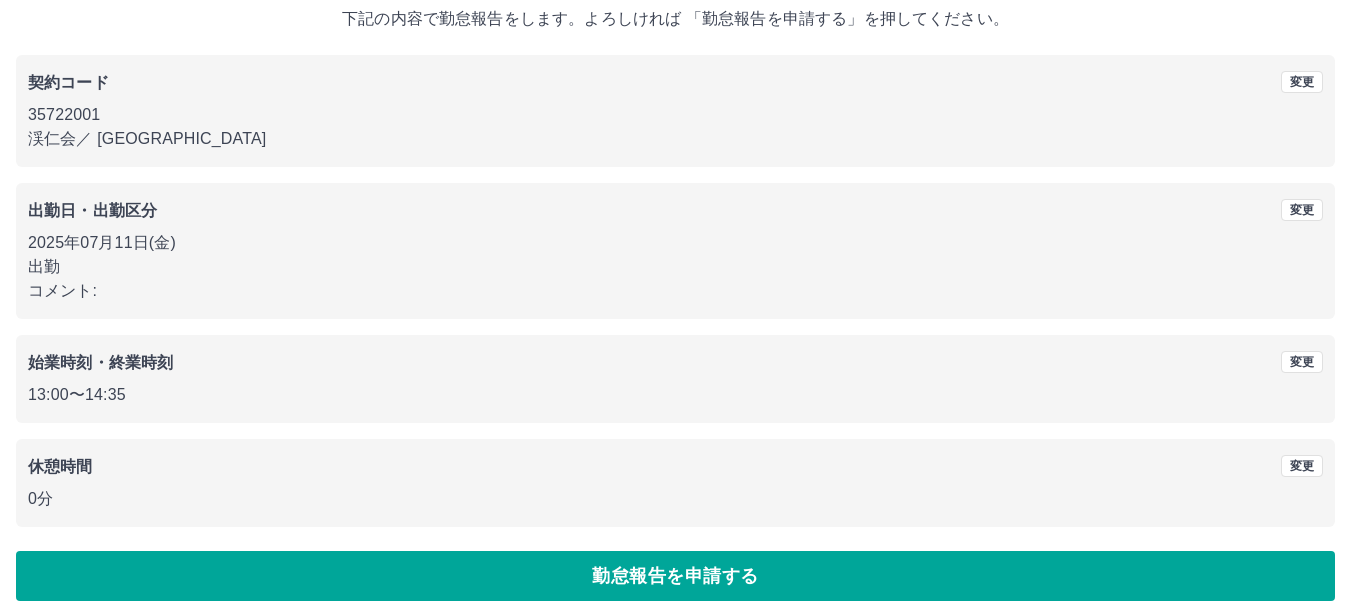 scroll, scrollTop: 142, scrollLeft: 0, axis: vertical 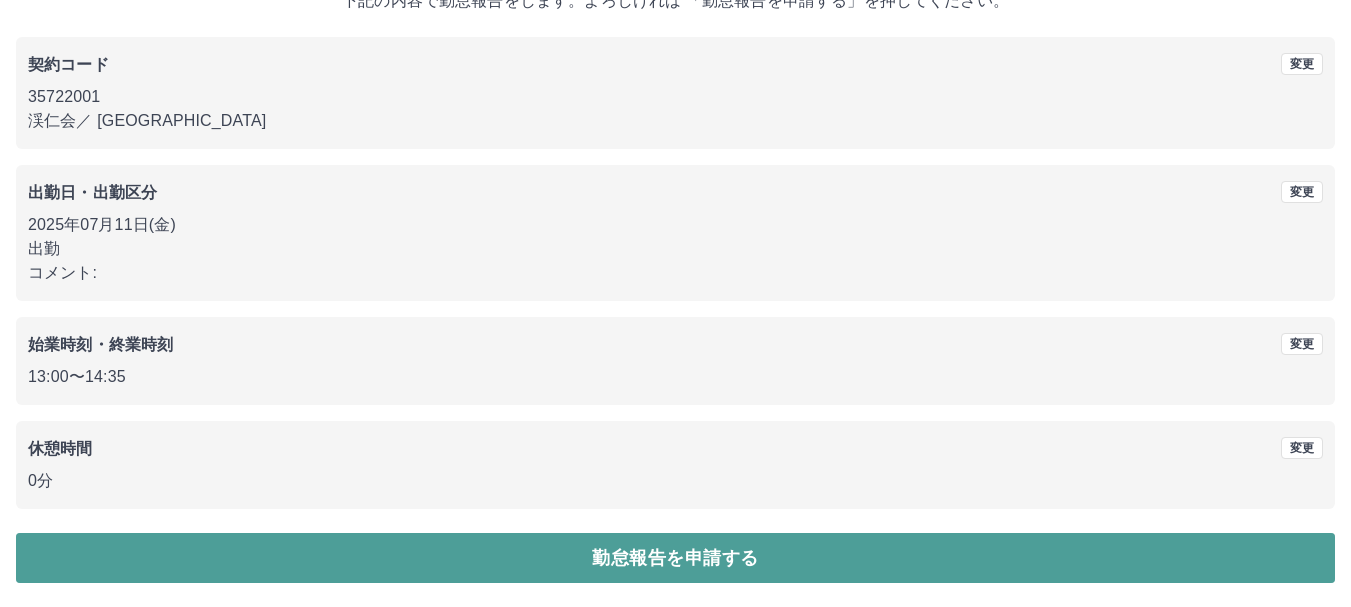 click on "勤怠報告を申請する" at bounding box center [675, 558] 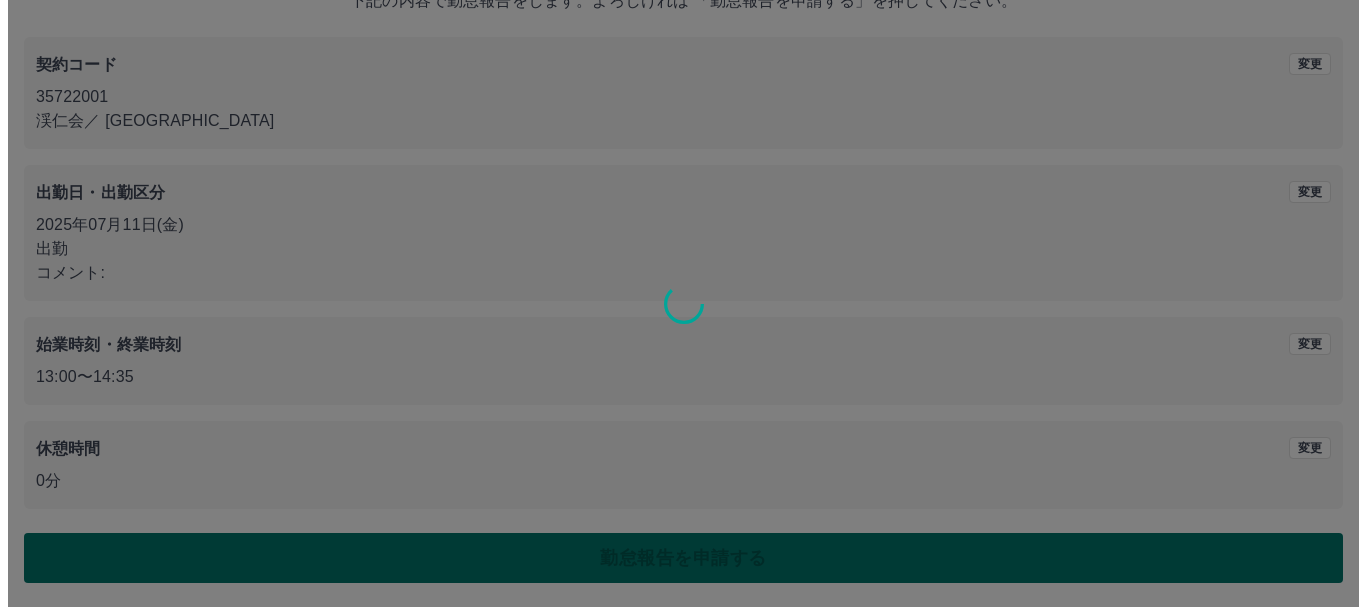 scroll, scrollTop: 0, scrollLeft: 0, axis: both 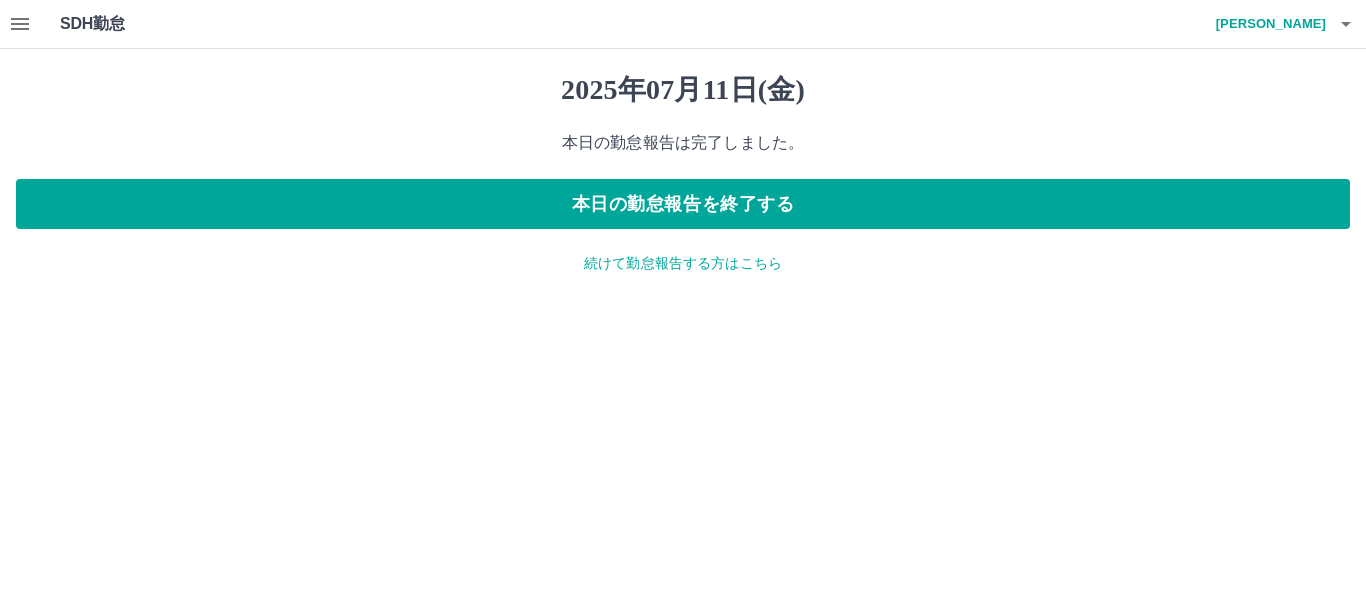 click on "永井　玲子" at bounding box center (1266, 24) 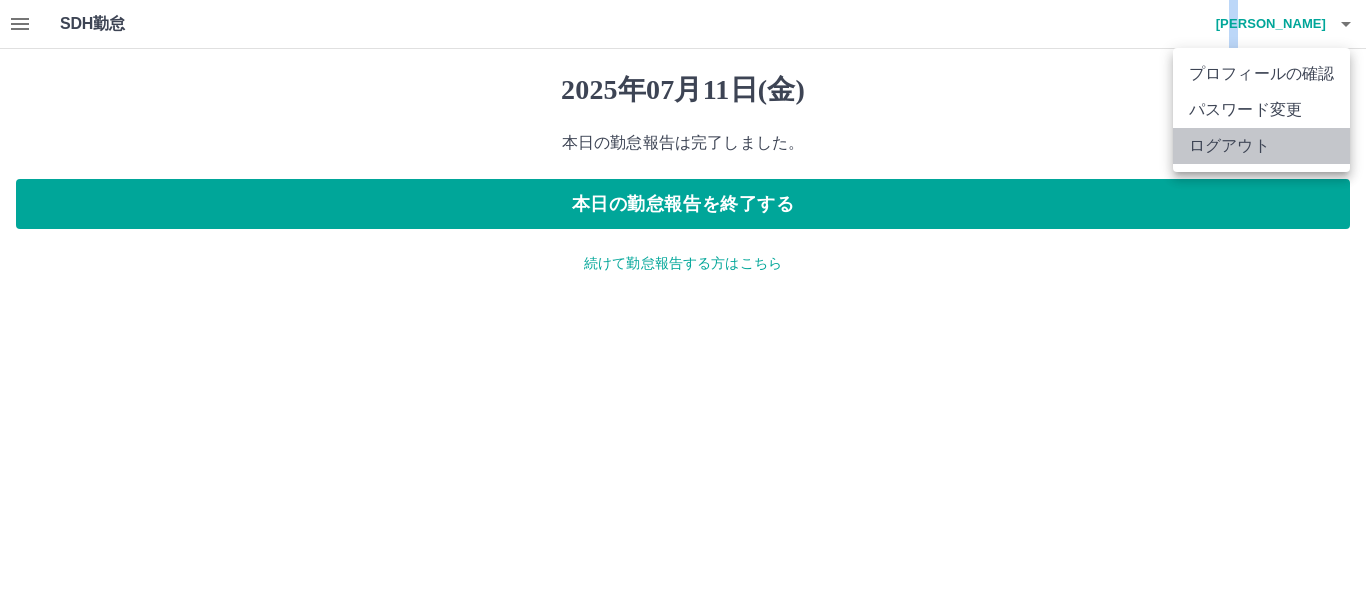 click on "ログアウト" at bounding box center (1261, 146) 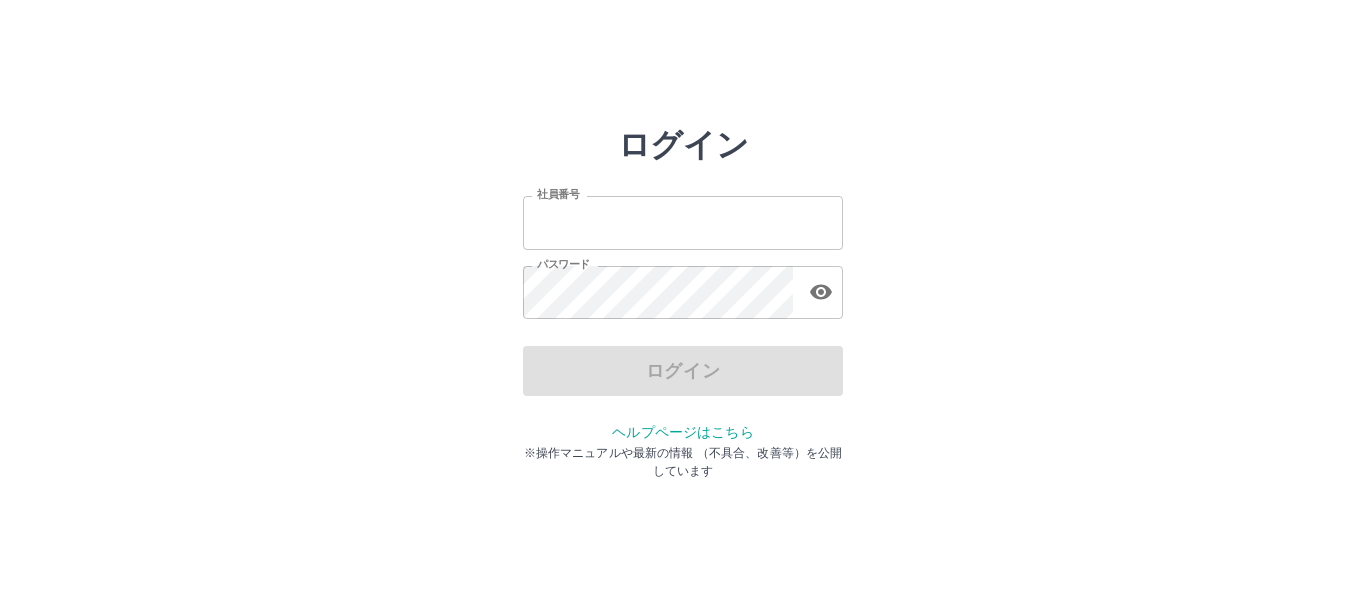 scroll, scrollTop: 0, scrollLeft: 0, axis: both 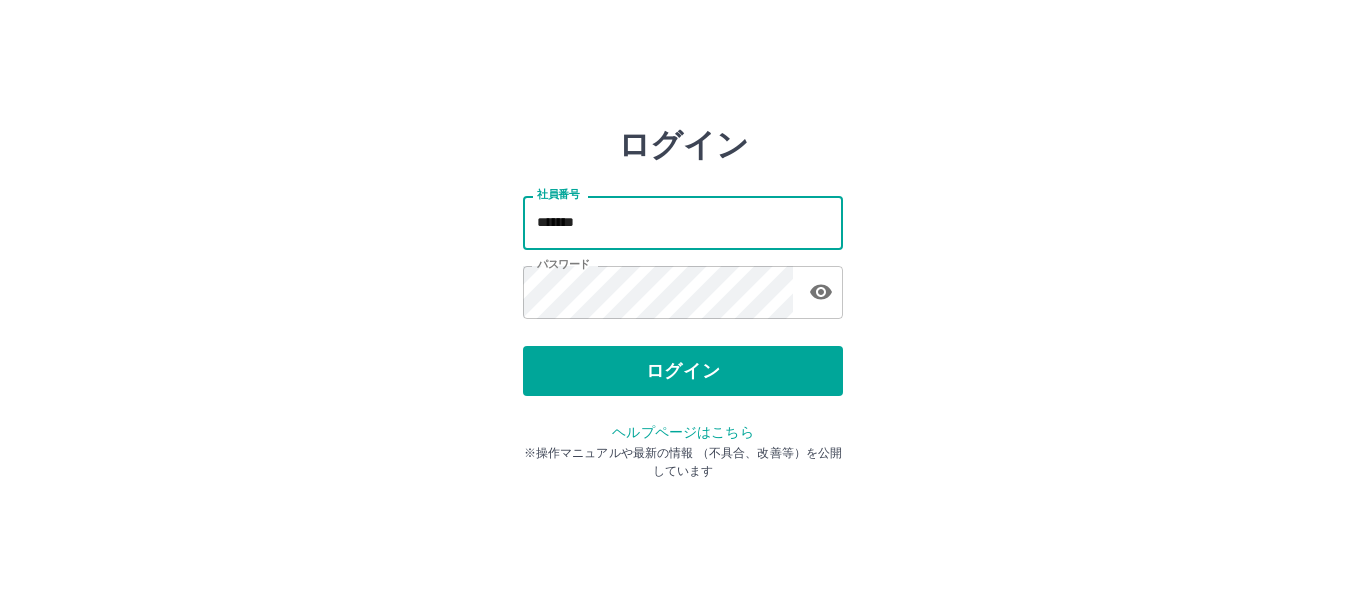 drag, startPoint x: 594, startPoint y: 220, endPoint x: 603, endPoint y: 236, distance: 18.35756 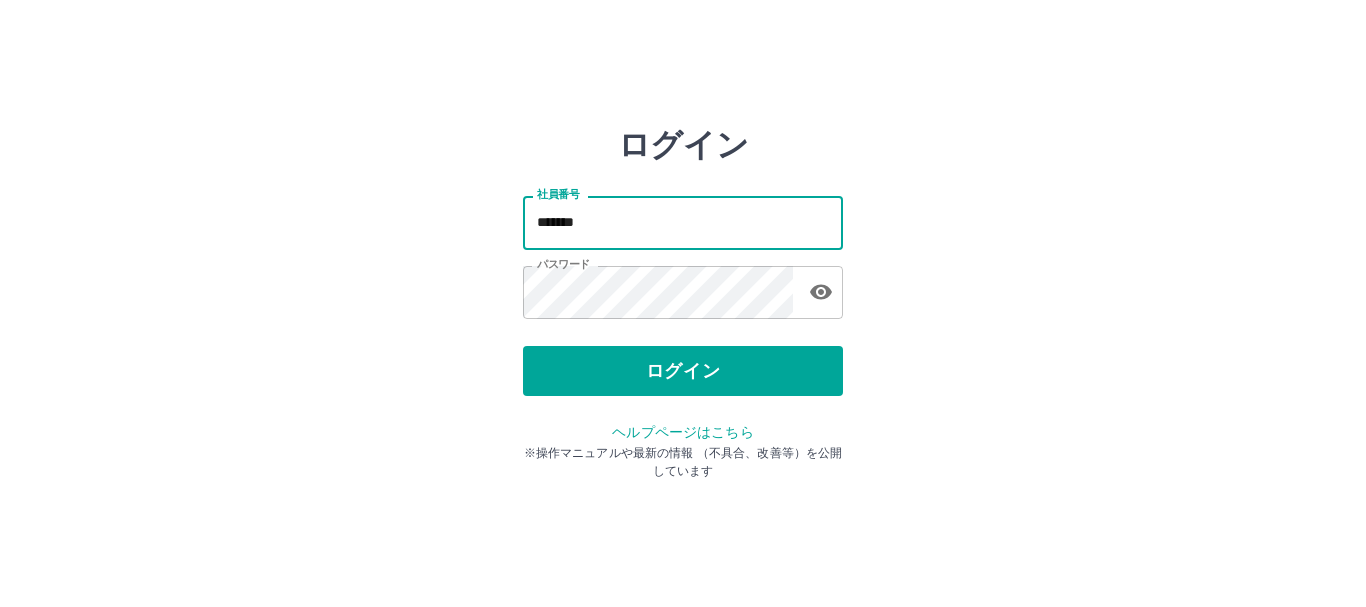 type on "*******" 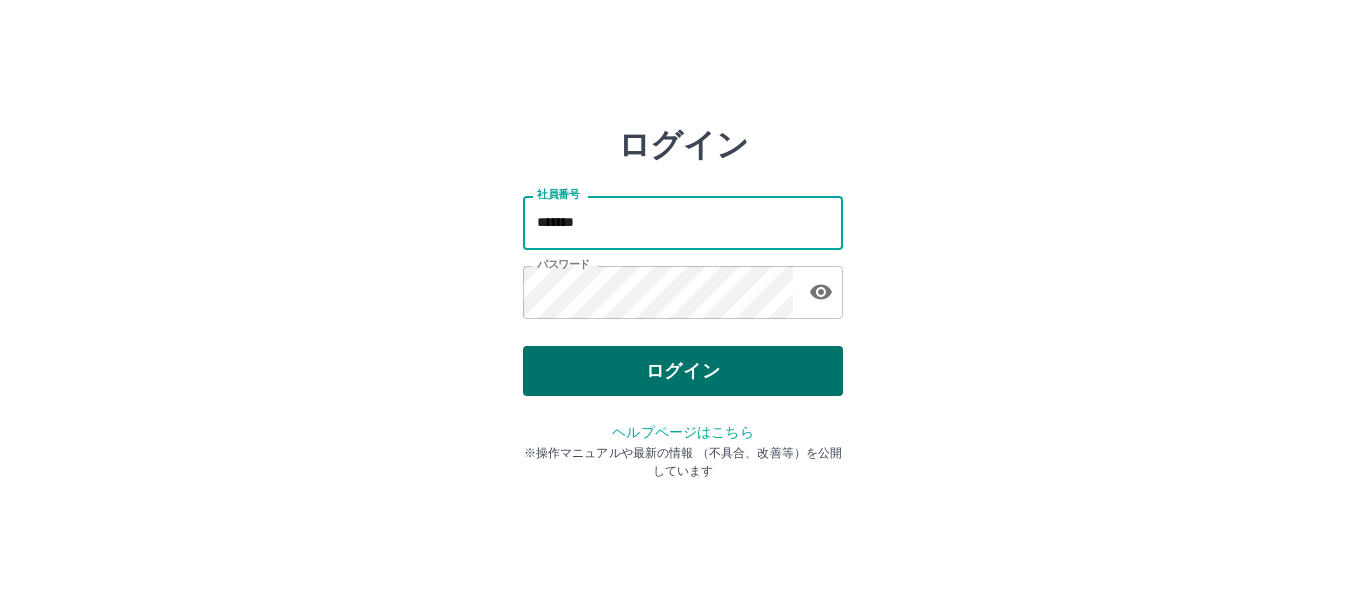 click on "ログイン" at bounding box center (683, 371) 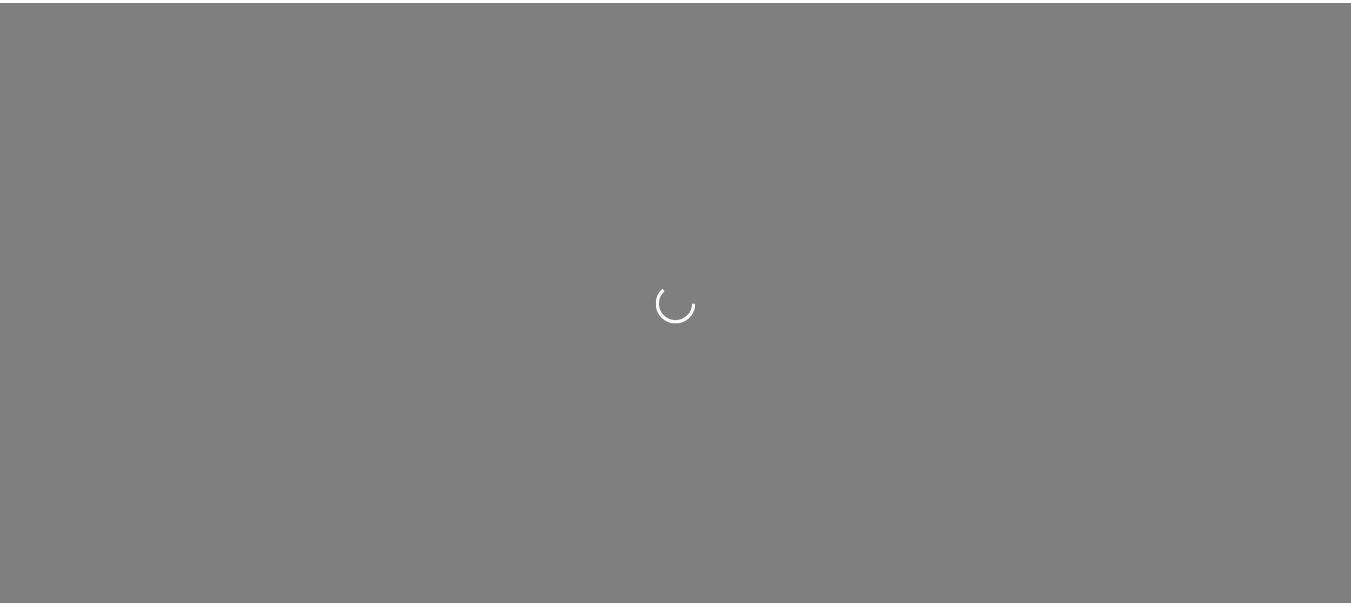 scroll, scrollTop: 0, scrollLeft: 0, axis: both 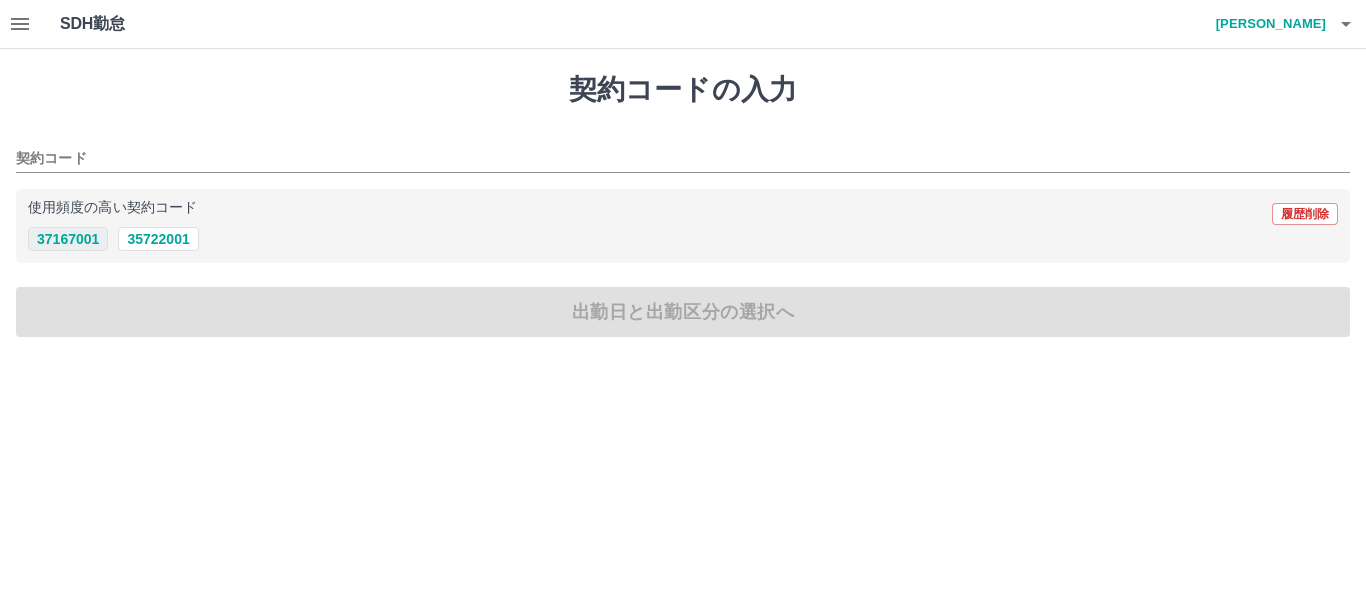 click on "37167001" at bounding box center [68, 239] 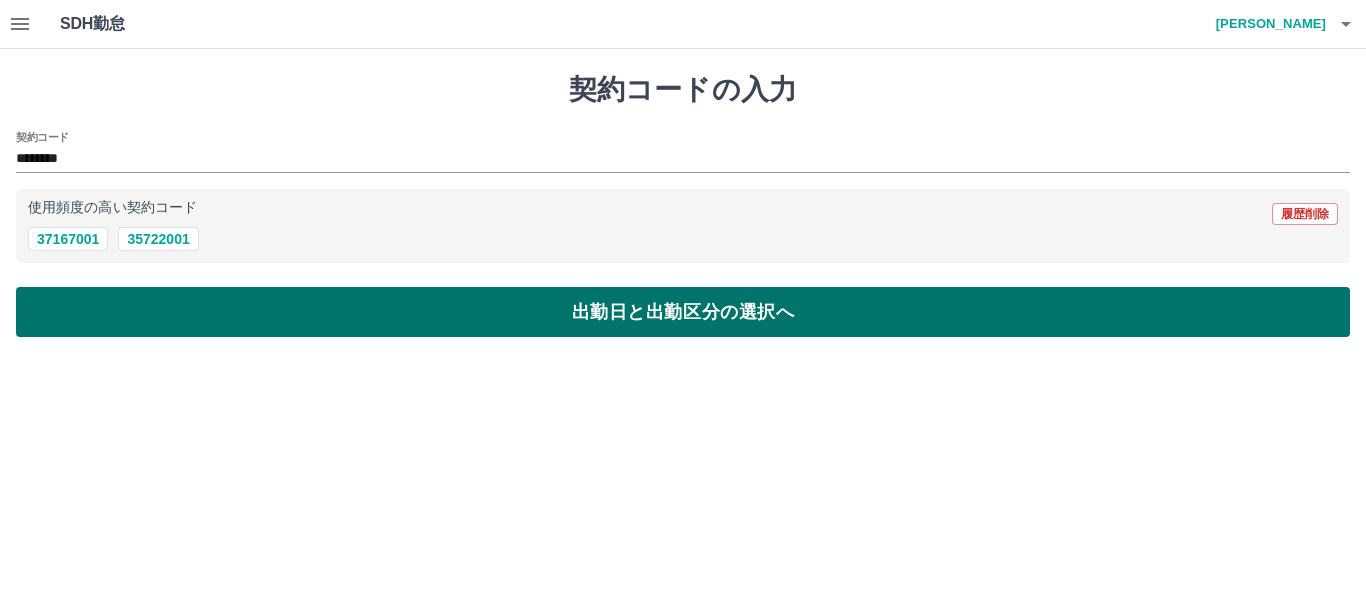 click on "出勤日と出勤区分の選択へ" at bounding box center [683, 312] 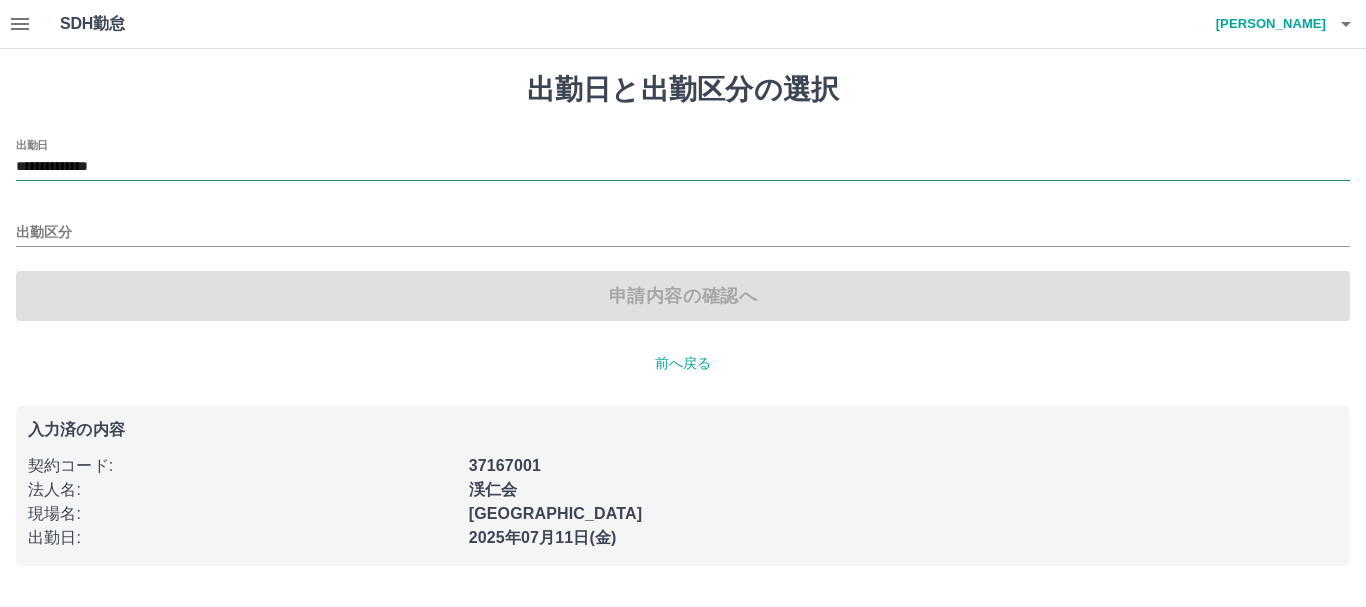 click on "**********" at bounding box center [683, 167] 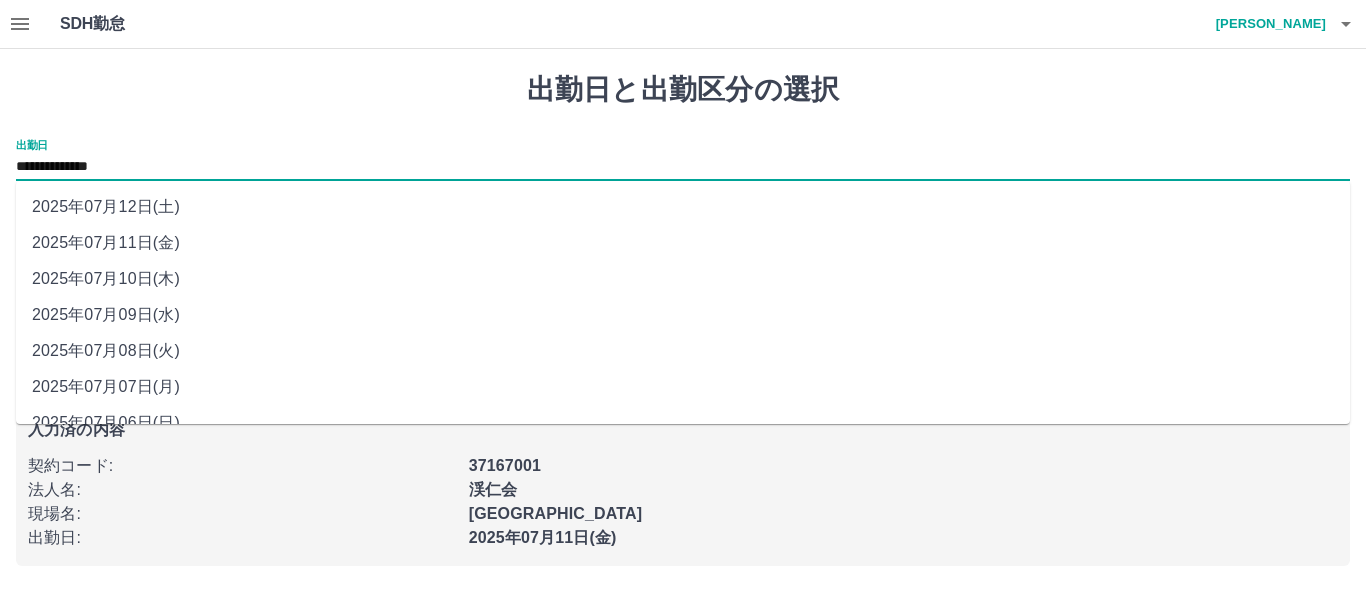 click on "2025年07月09日(水)" at bounding box center (683, 315) 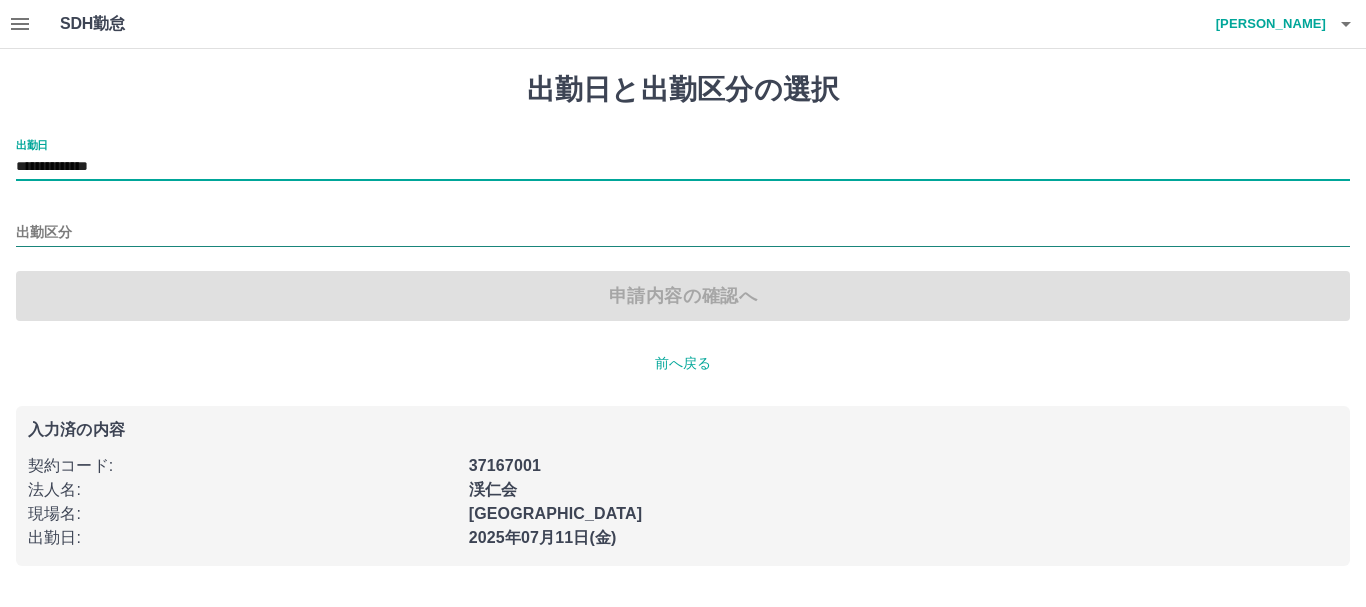 click on "出勤区分" at bounding box center [683, 233] 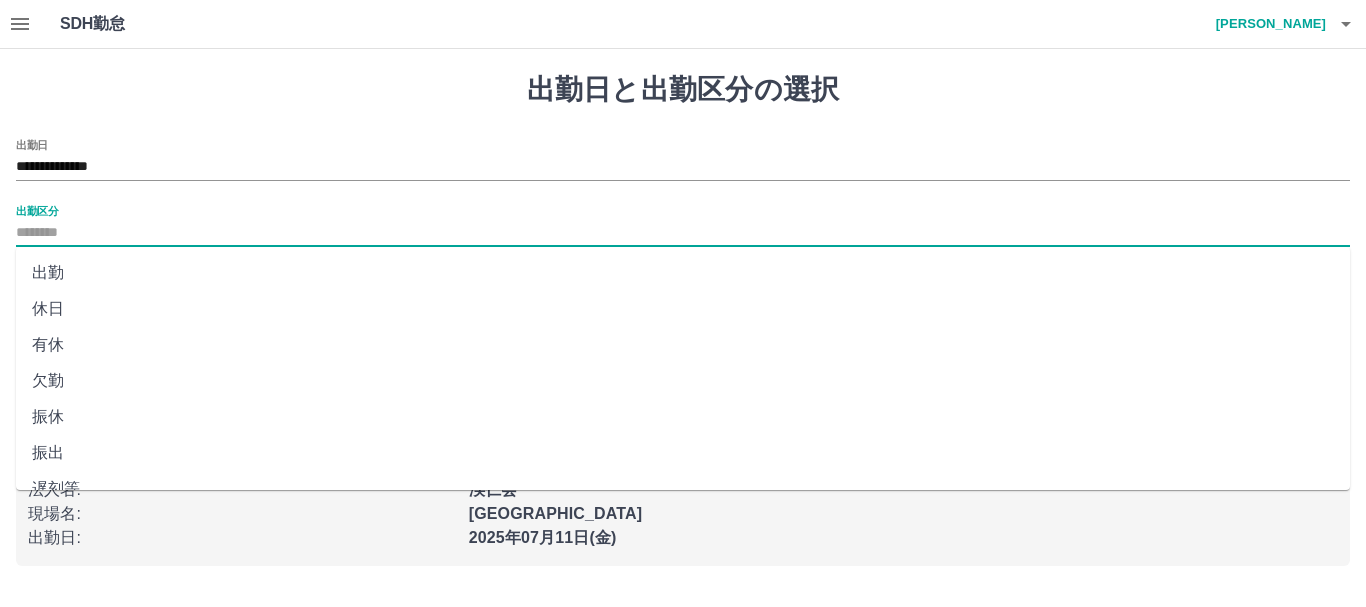 click on "出勤" at bounding box center [683, 273] 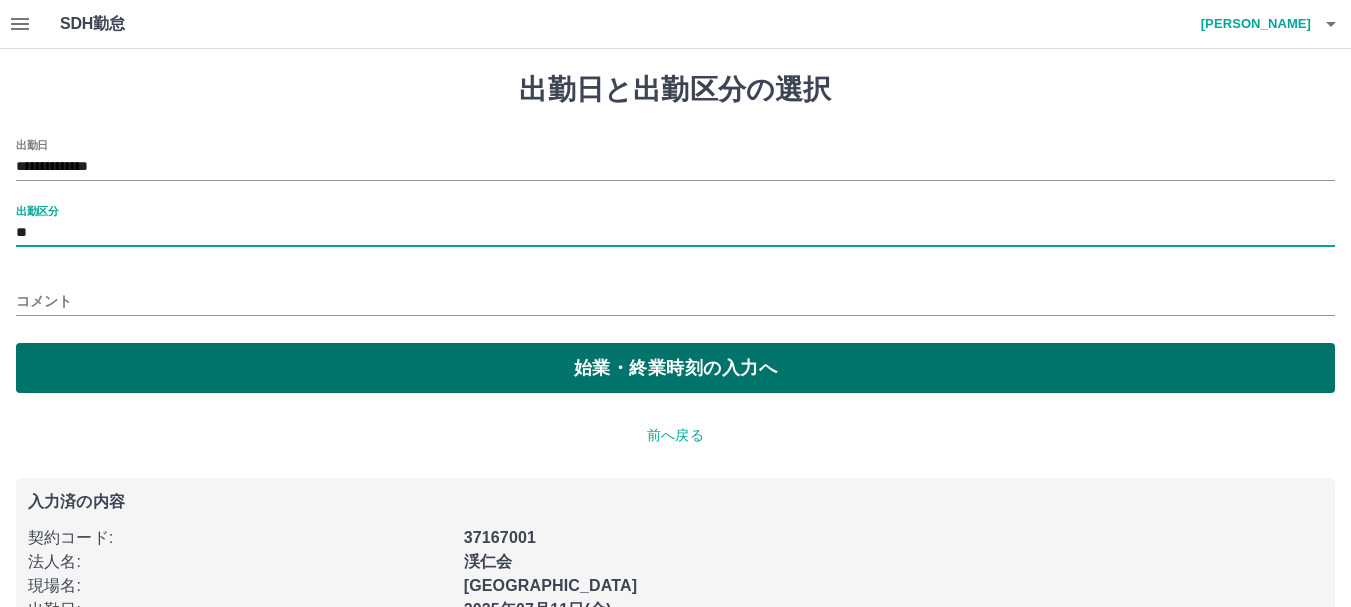 click on "始業・終業時刻の入力へ" at bounding box center (675, 368) 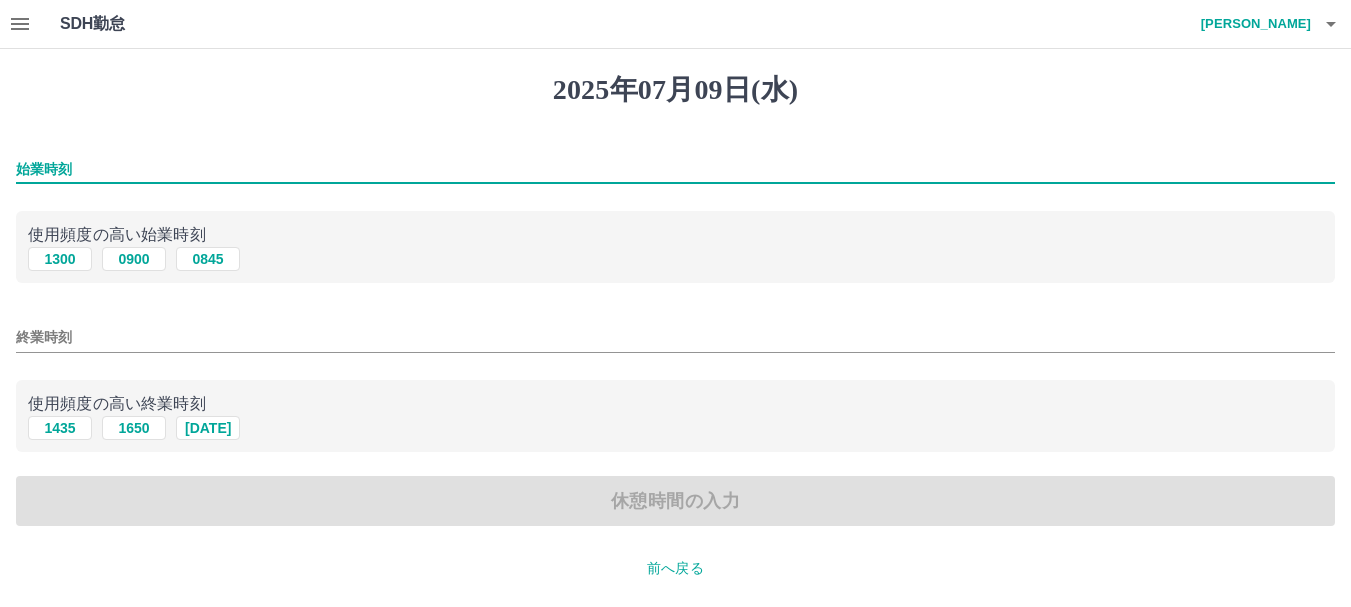 click on "始業時刻" at bounding box center (675, 169) 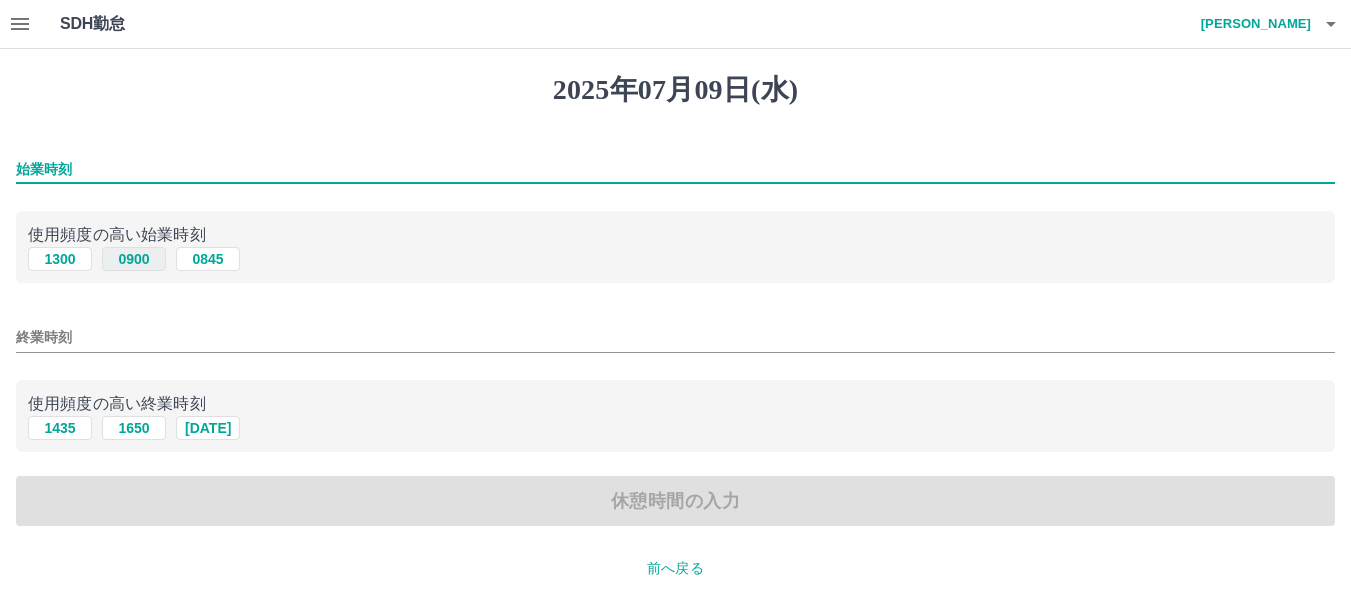 type on "****" 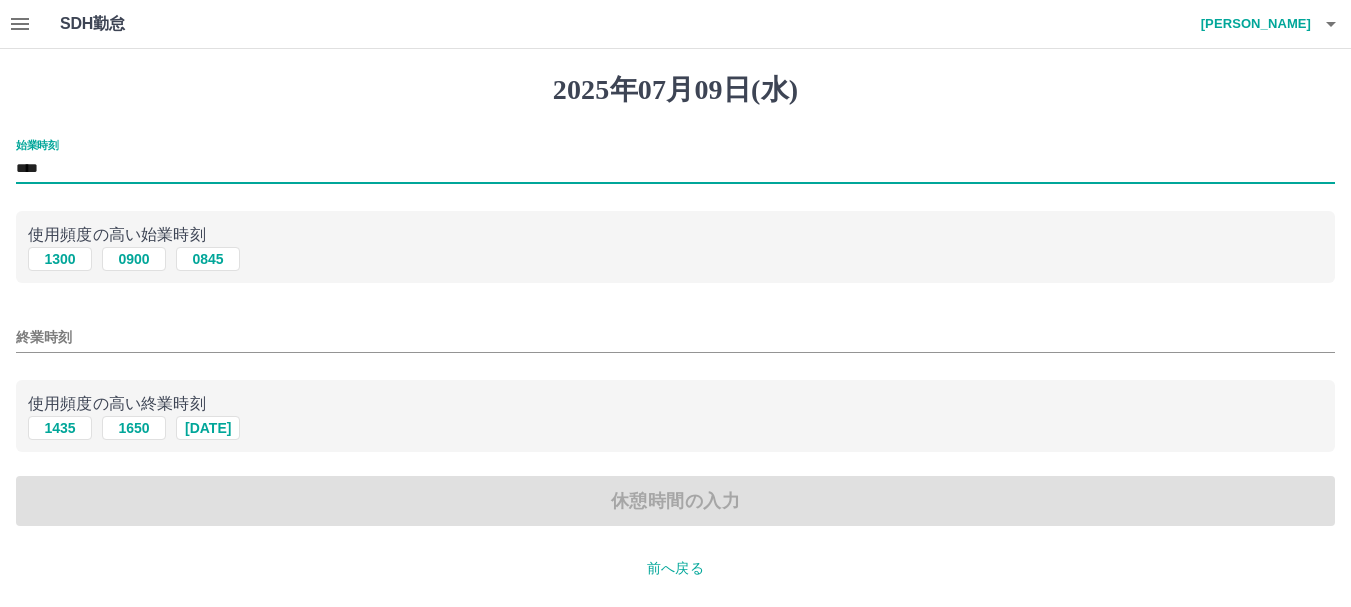 click on "終業時刻" at bounding box center (675, 337) 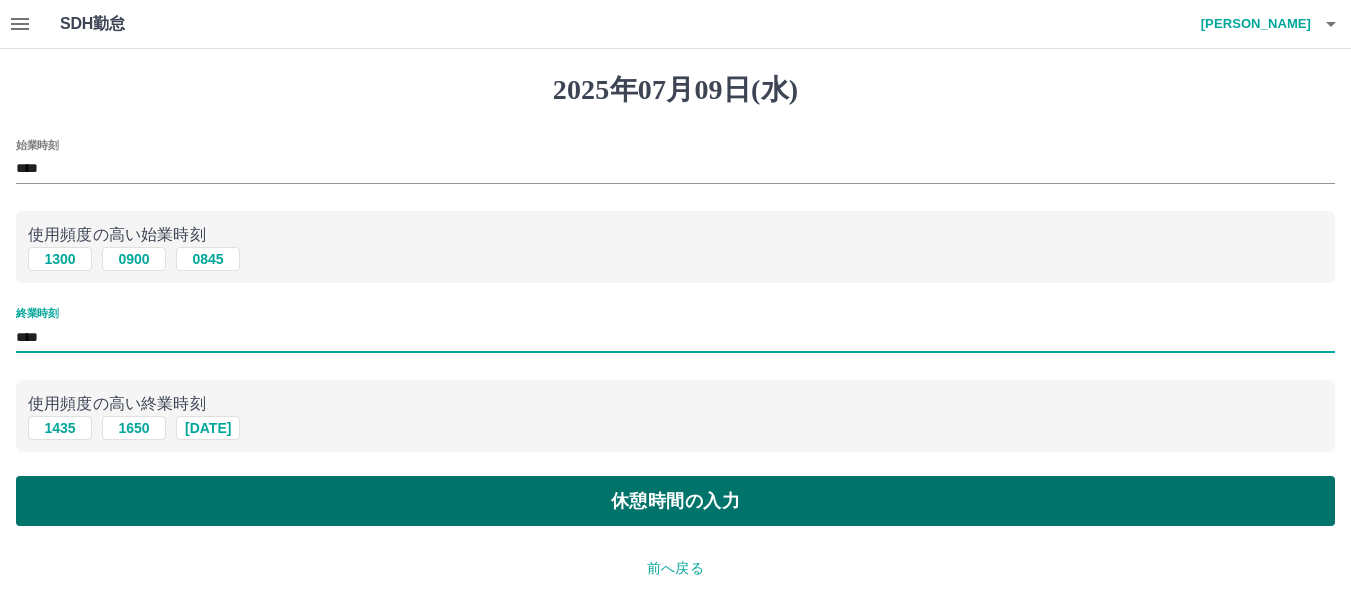 type on "****" 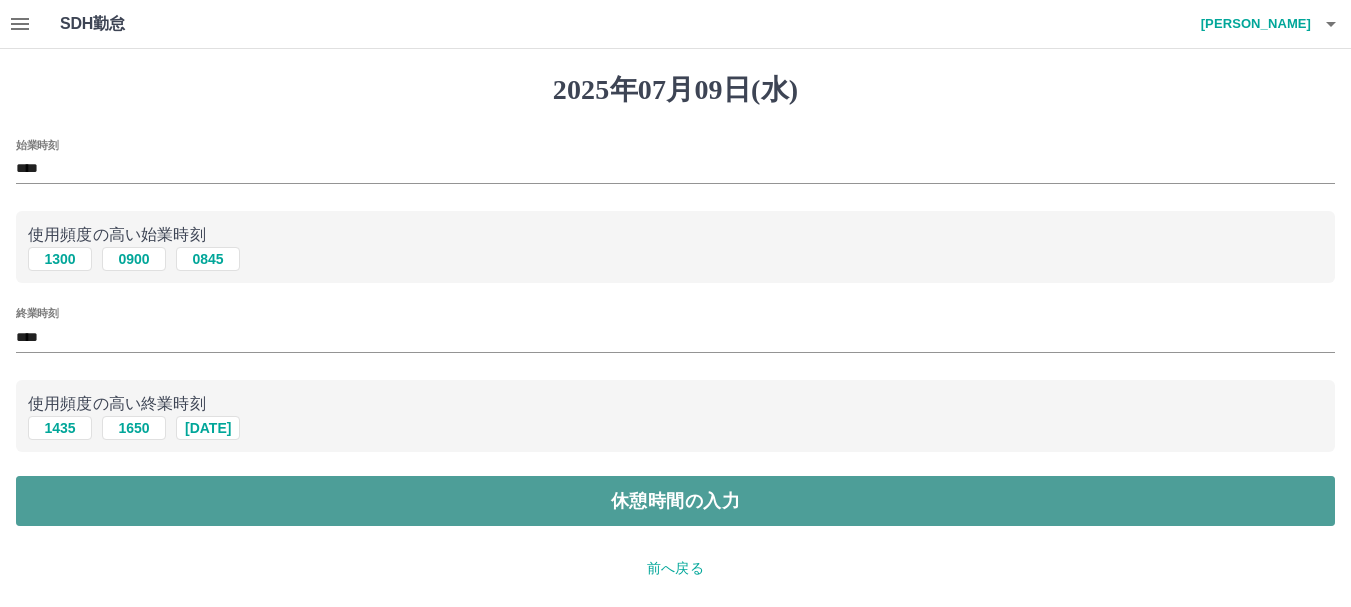 click on "休憩時間の入力" at bounding box center [675, 501] 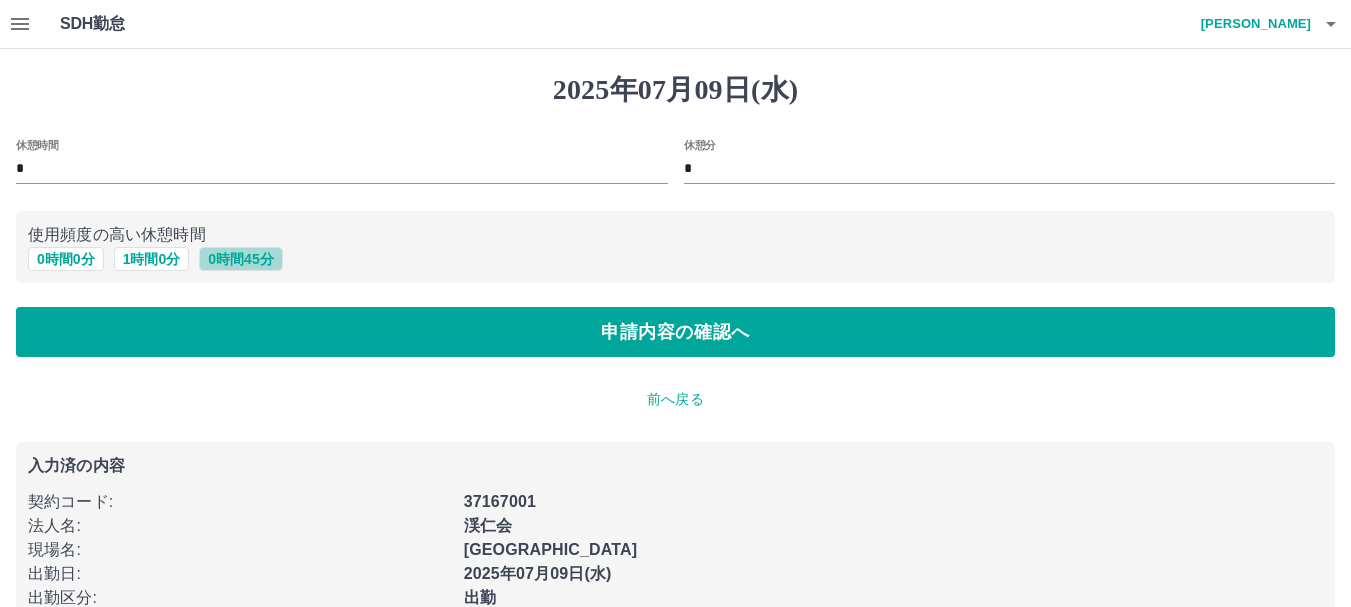click on "0 時間 45 分" at bounding box center (240, 259) 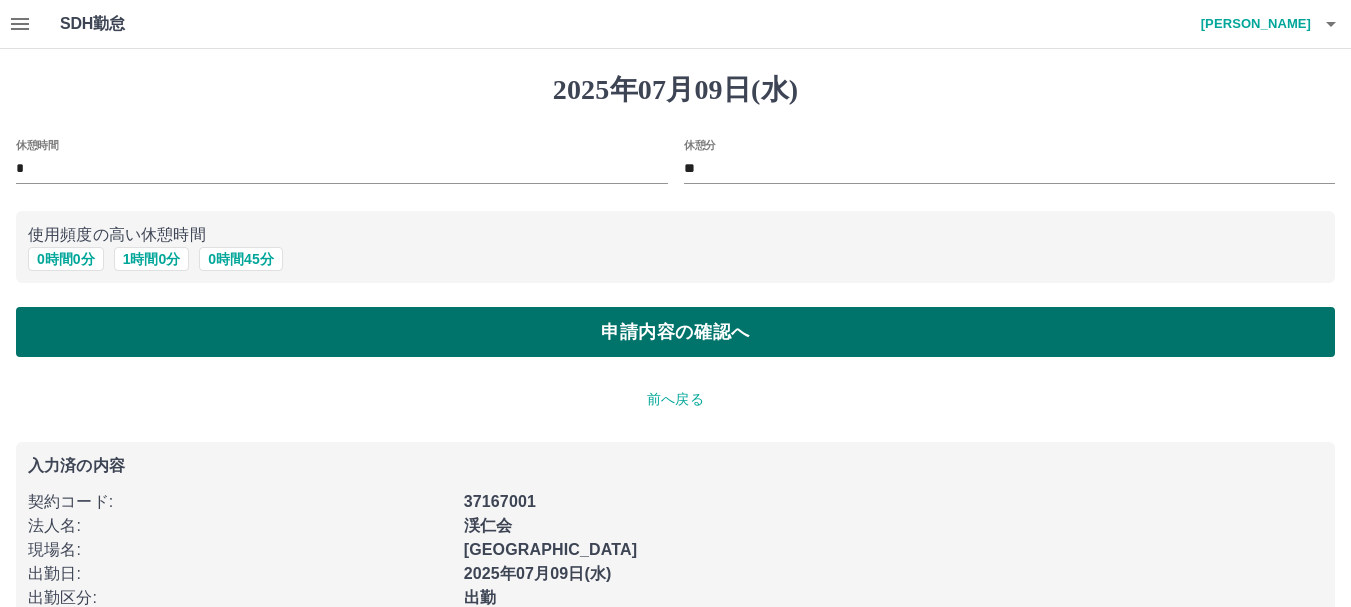 click on "申請内容の確認へ" at bounding box center (675, 332) 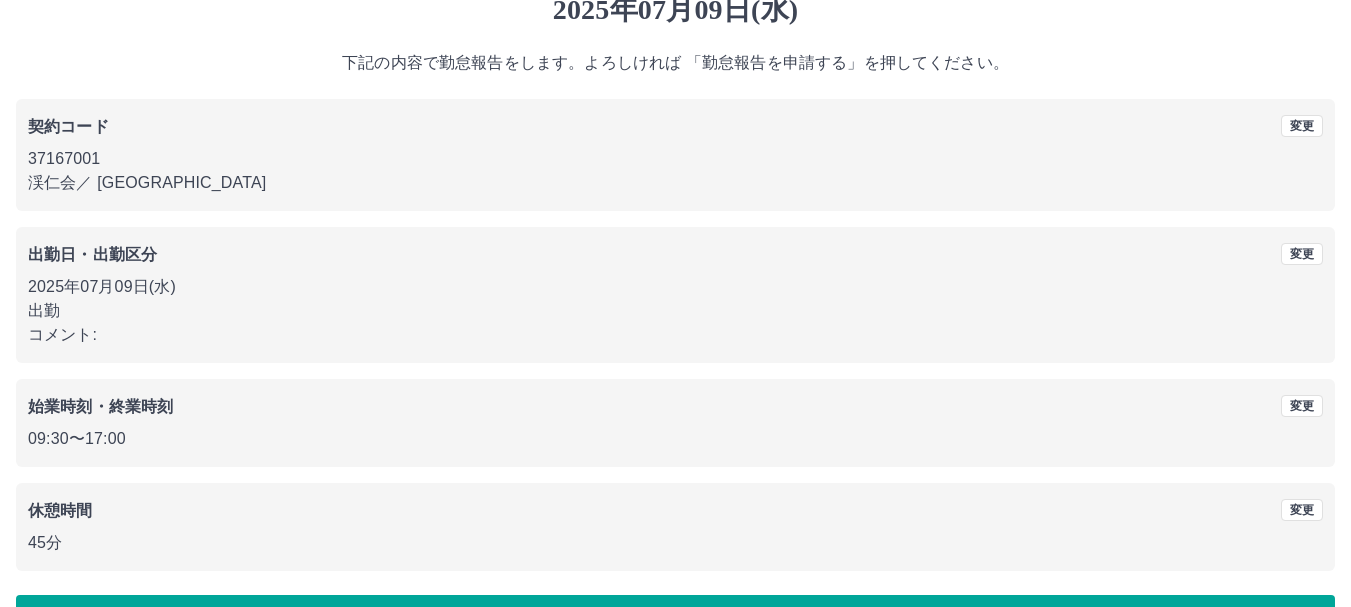 scroll, scrollTop: 142, scrollLeft: 0, axis: vertical 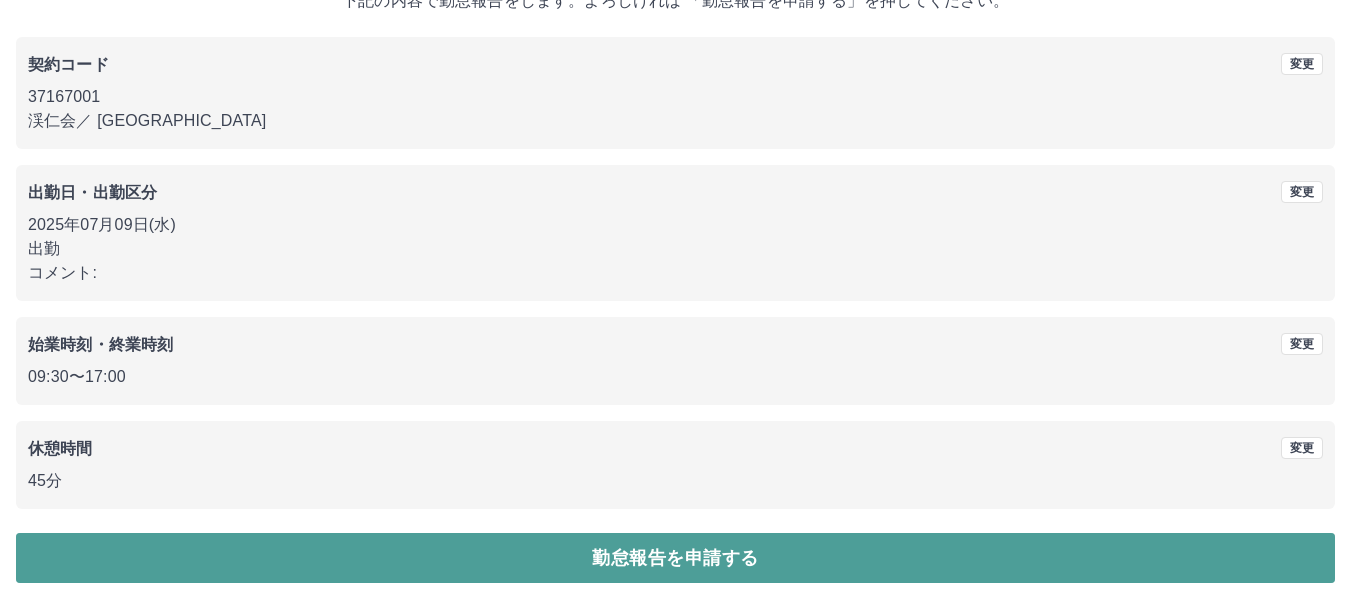 click on "勤怠報告を申請する" at bounding box center (675, 558) 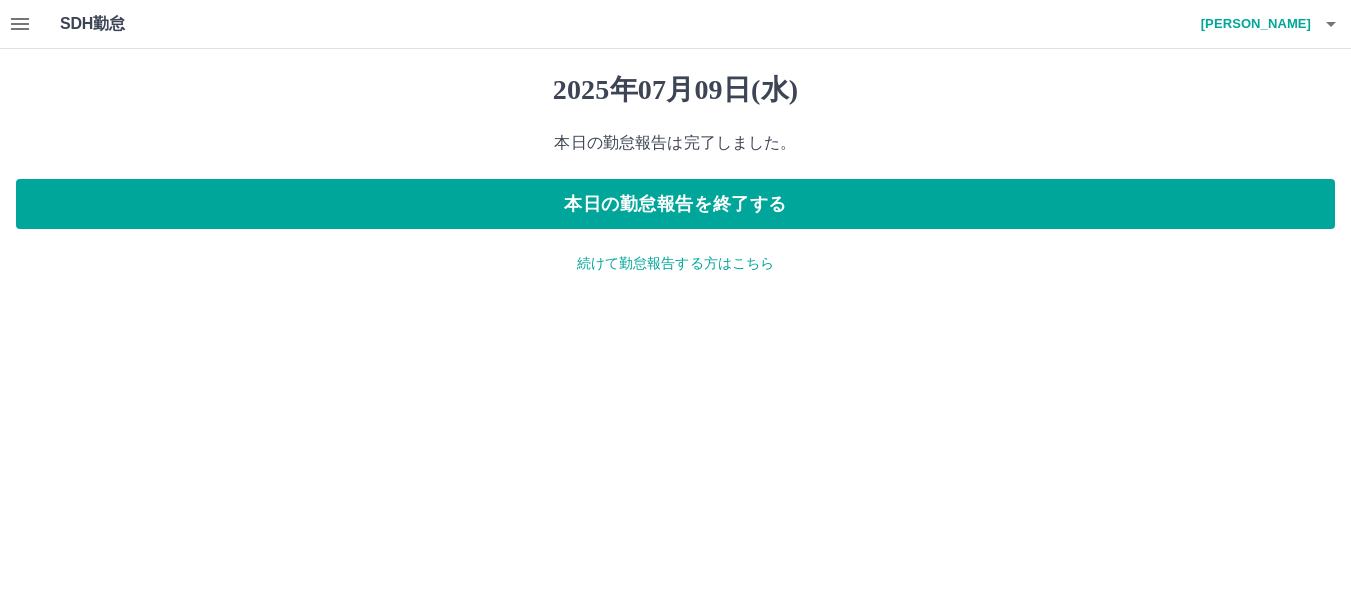 scroll, scrollTop: 0, scrollLeft: 0, axis: both 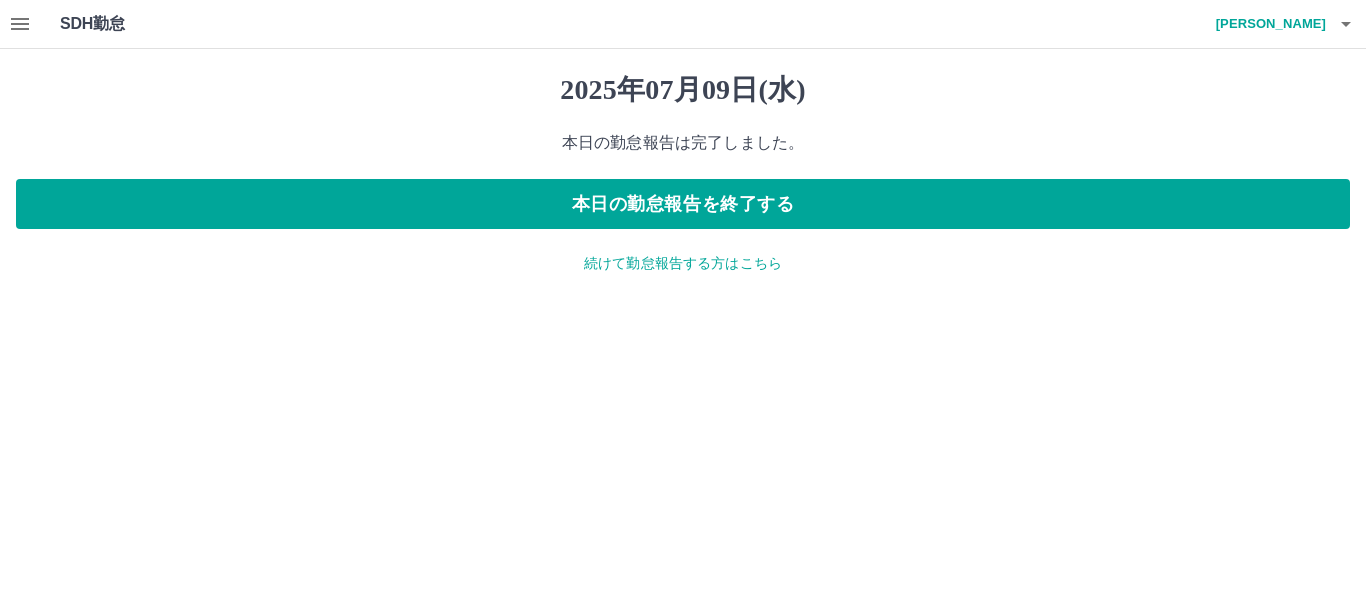 click on "続けて勤怠報告する方はこちら" at bounding box center (683, 263) 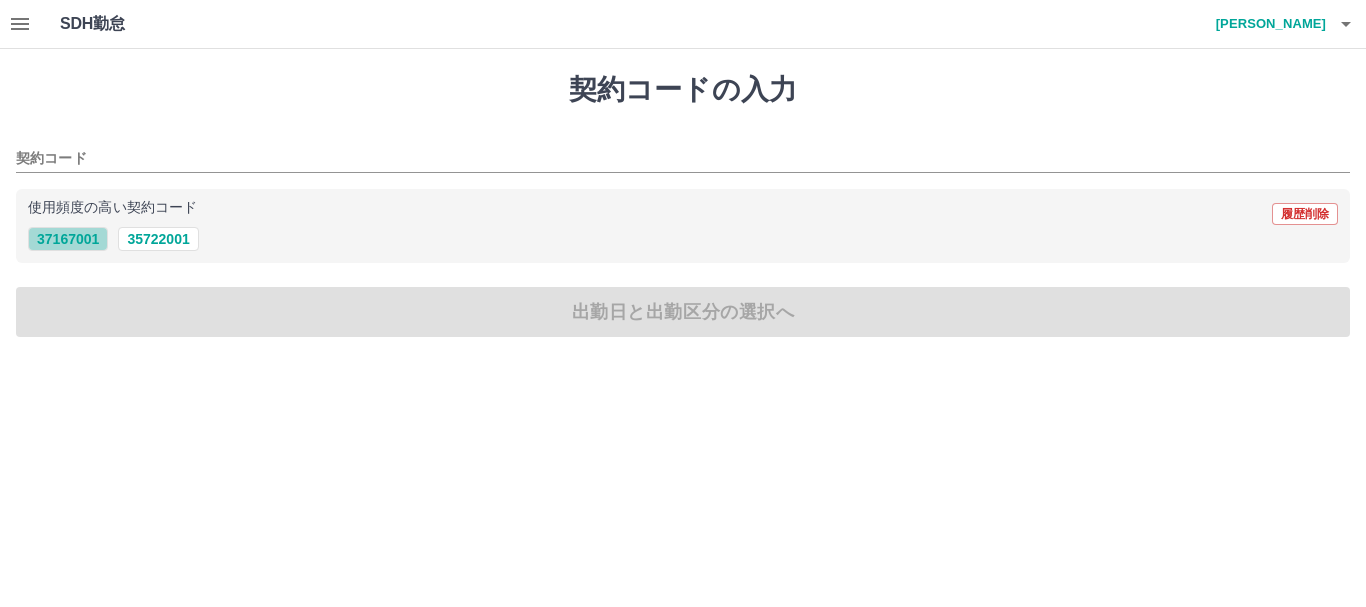 click on "37167001" at bounding box center (68, 239) 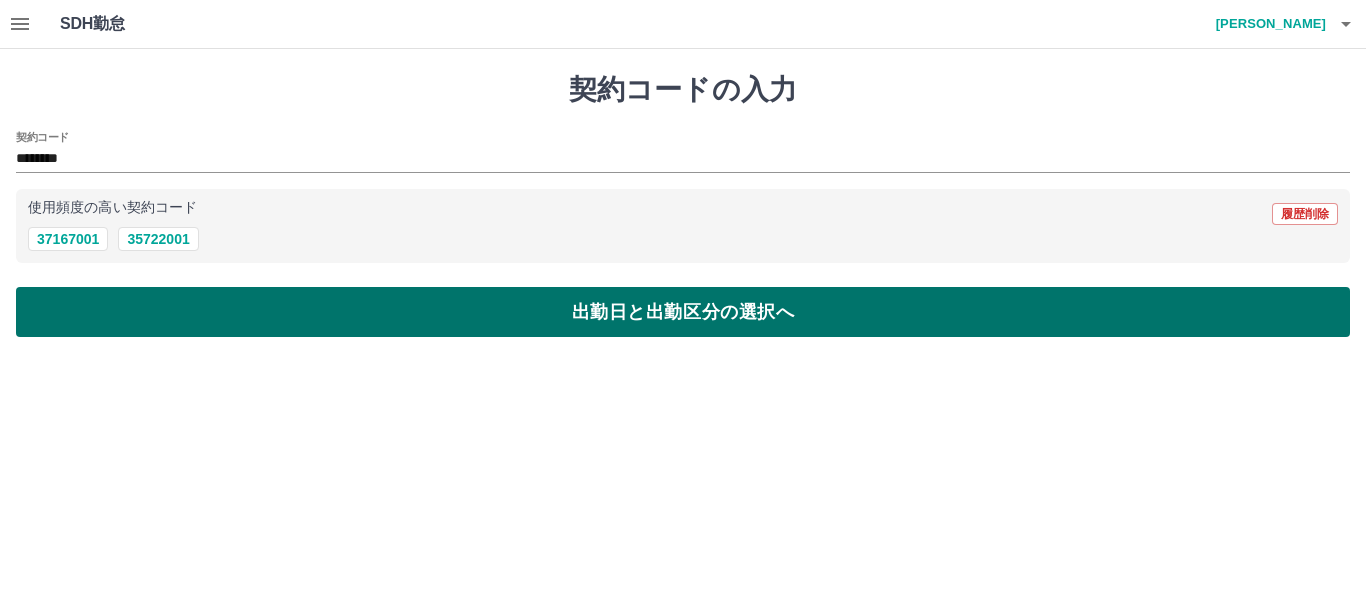 click on "出勤日と出勤区分の選択へ" at bounding box center (683, 312) 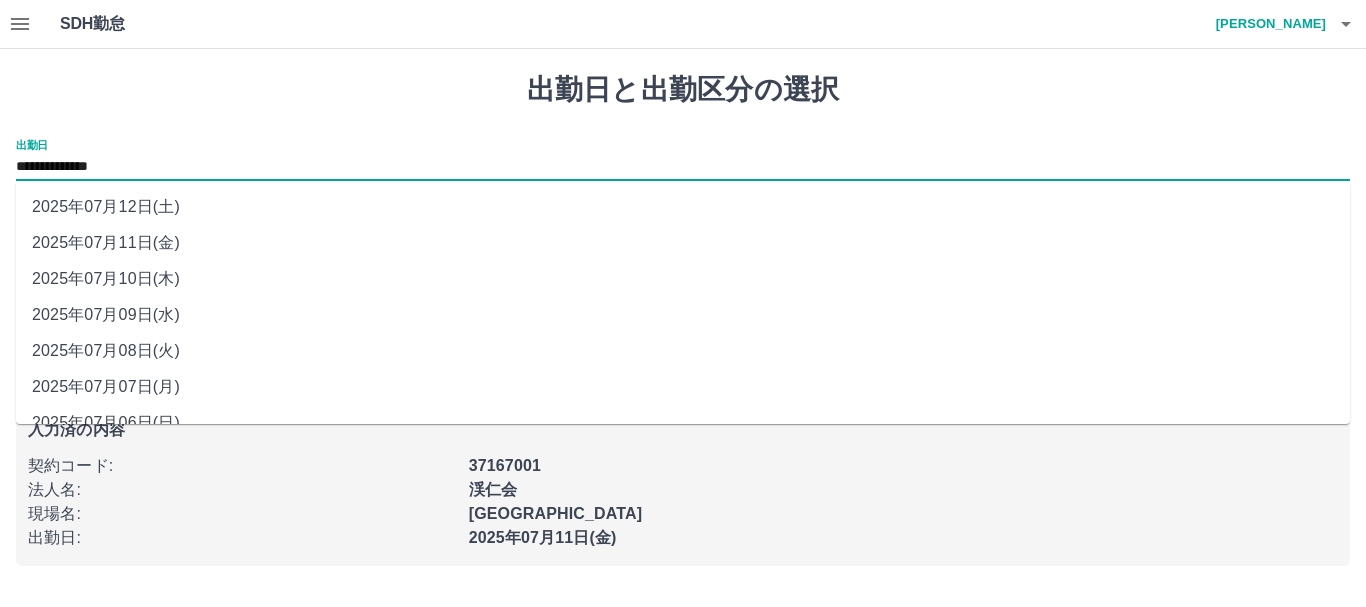 click on "**********" at bounding box center (683, 167) 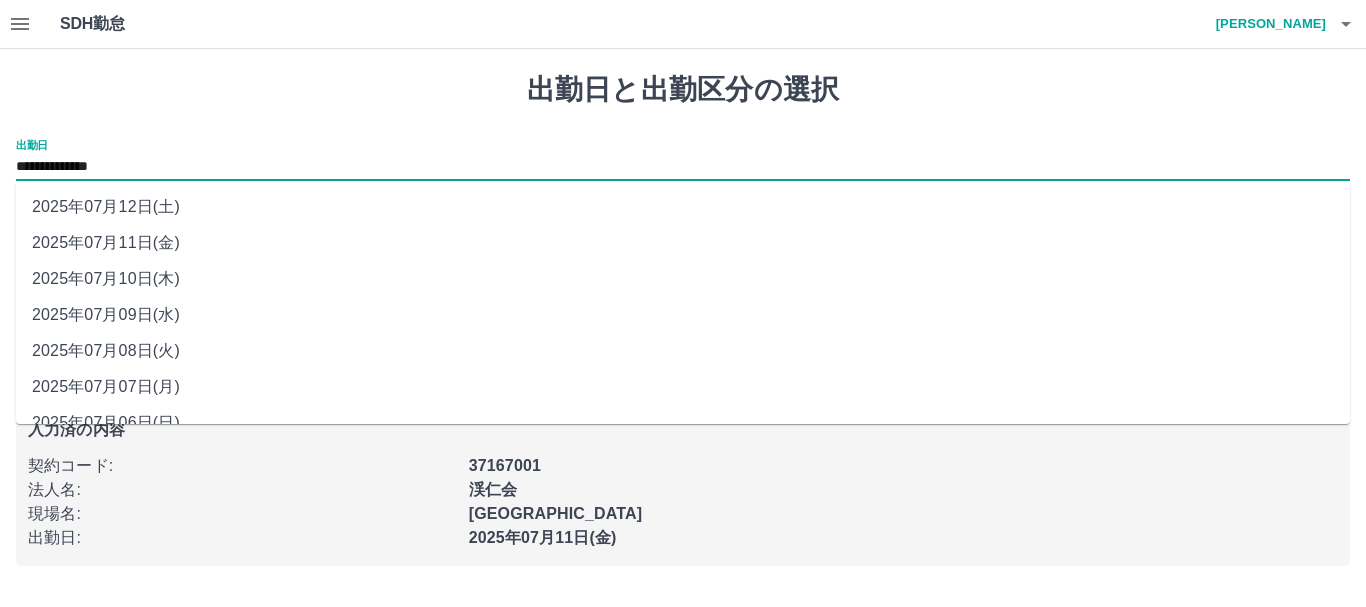 click on "2025年07月10日(木)" at bounding box center [683, 279] 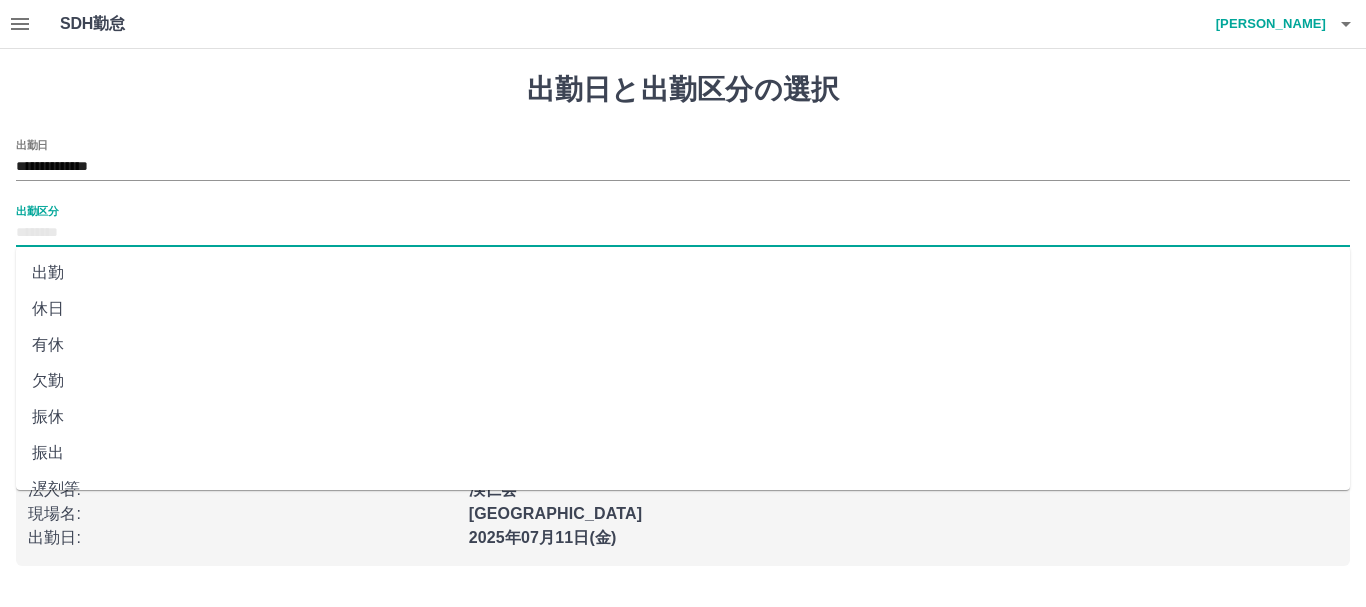 click on "出勤区分" at bounding box center [683, 233] 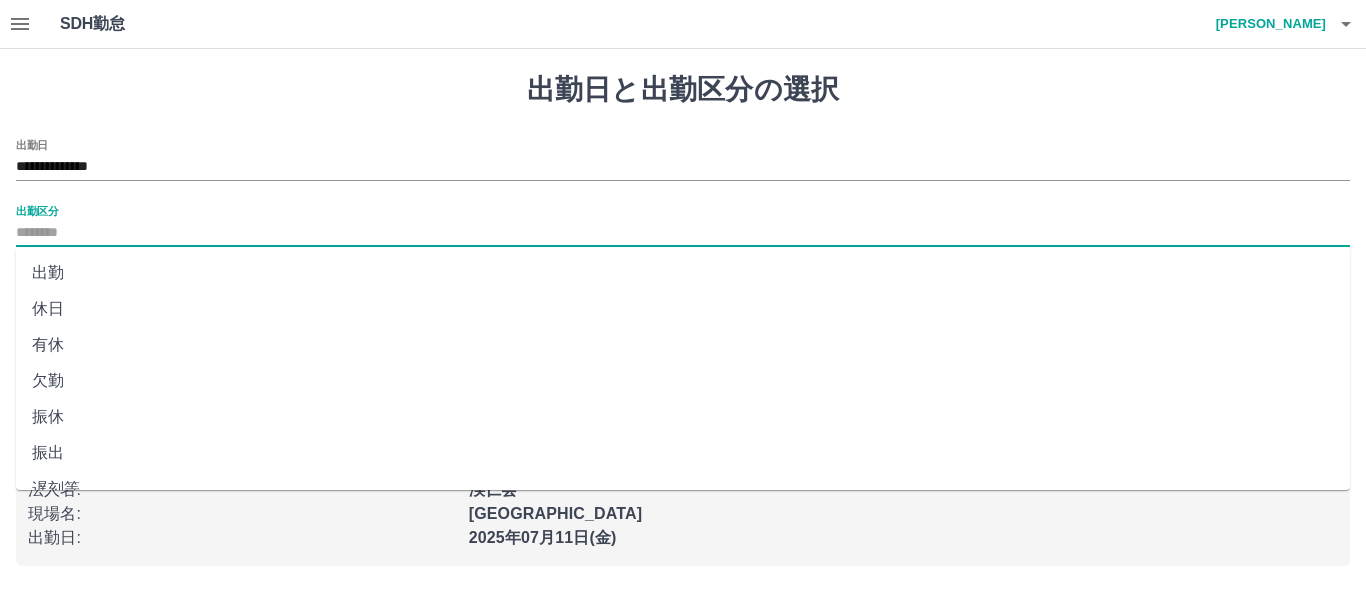 click on "出勤" at bounding box center (683, 273) 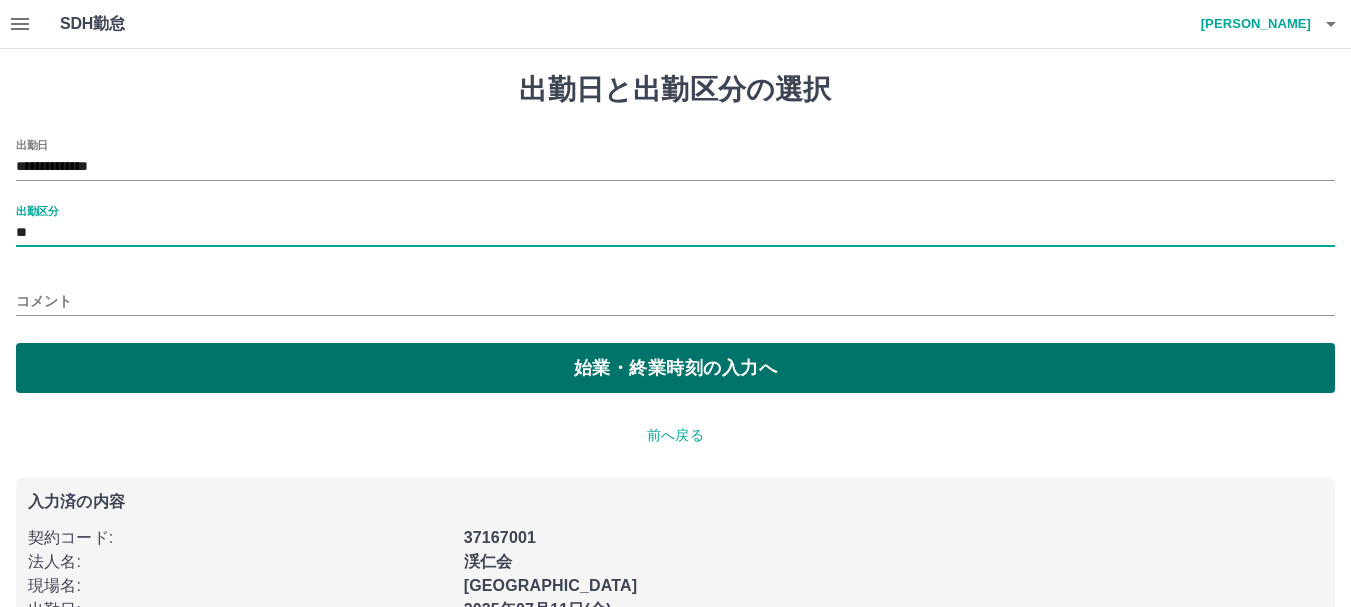 click on "始業・終業時刻の入力へ" at bounding box center (675, 368) 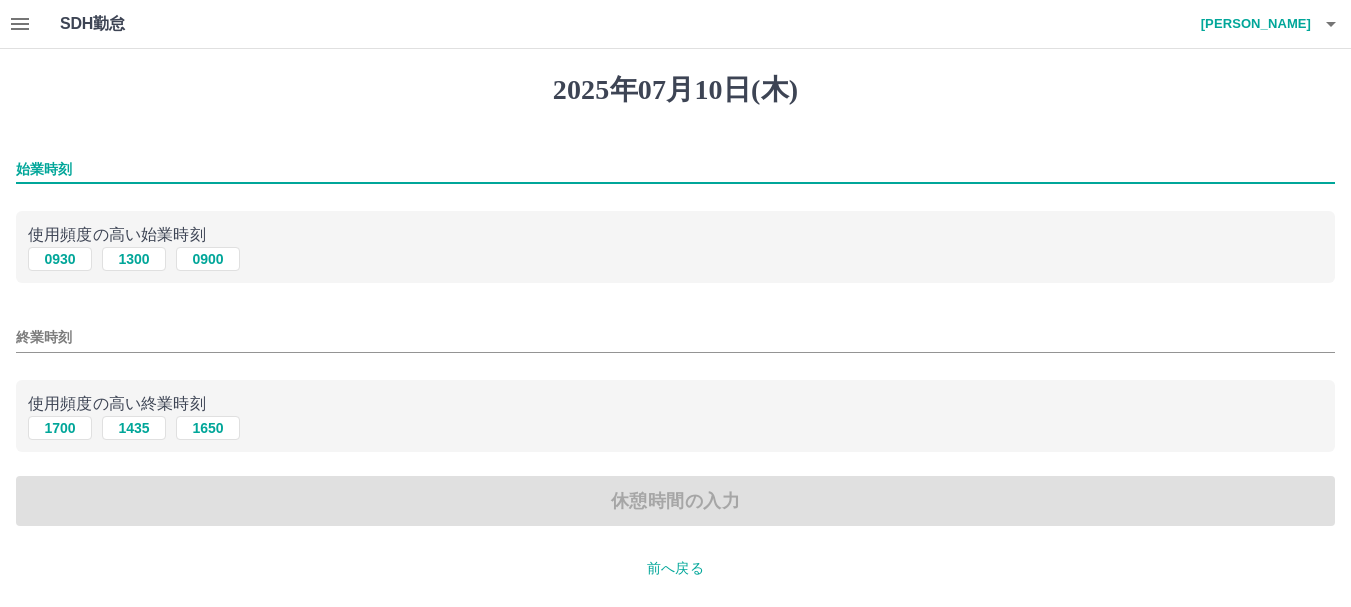 click on "始業時刻" at bounding box center (675, 169) 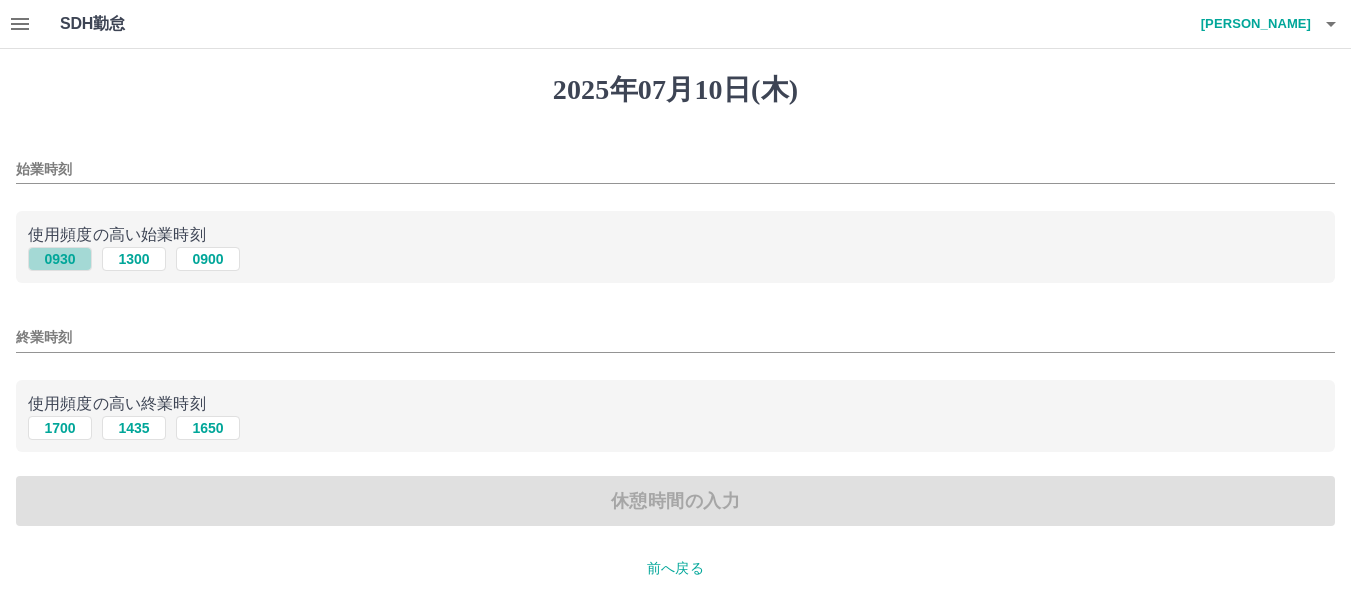 click on "0930" at bounding box center (60, 259) 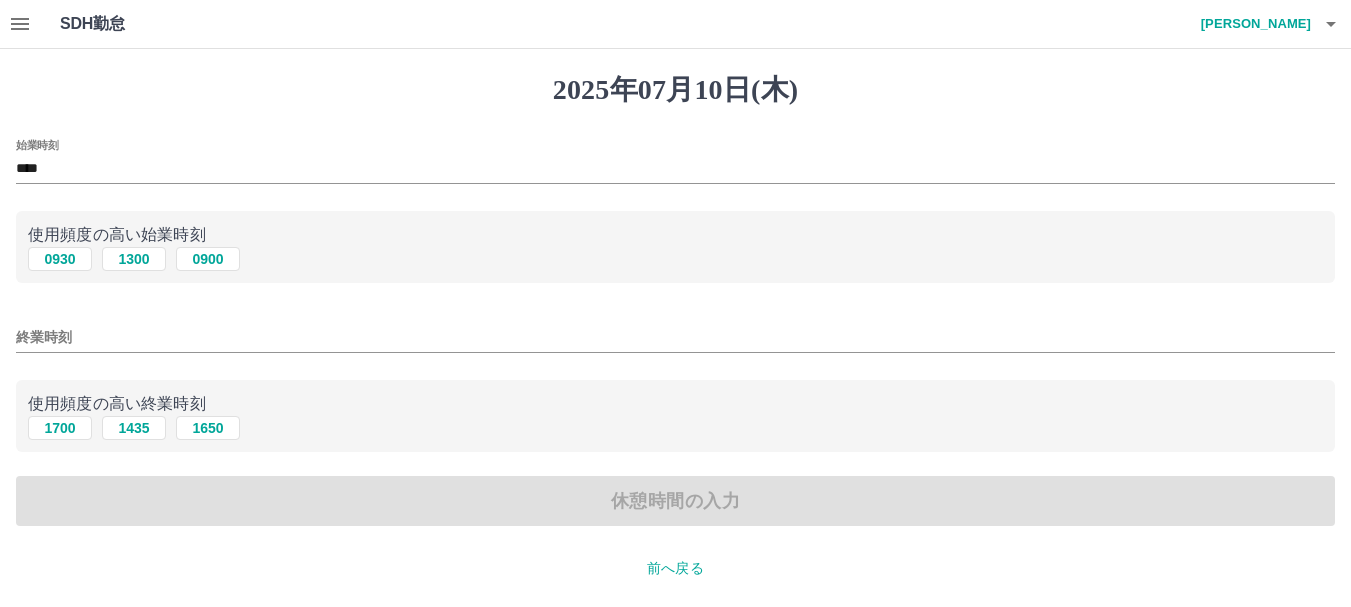 click on "終業時刻" at bounding box center [675, 337] 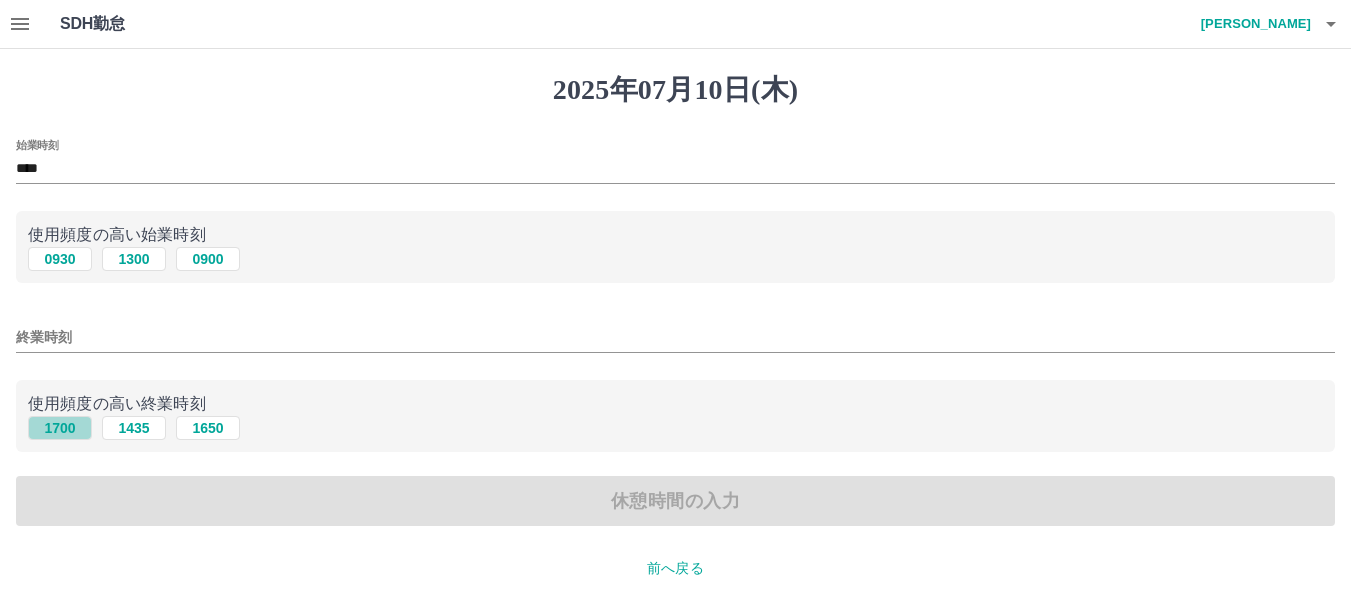 click on "1700" at bounding box center [60, 428] 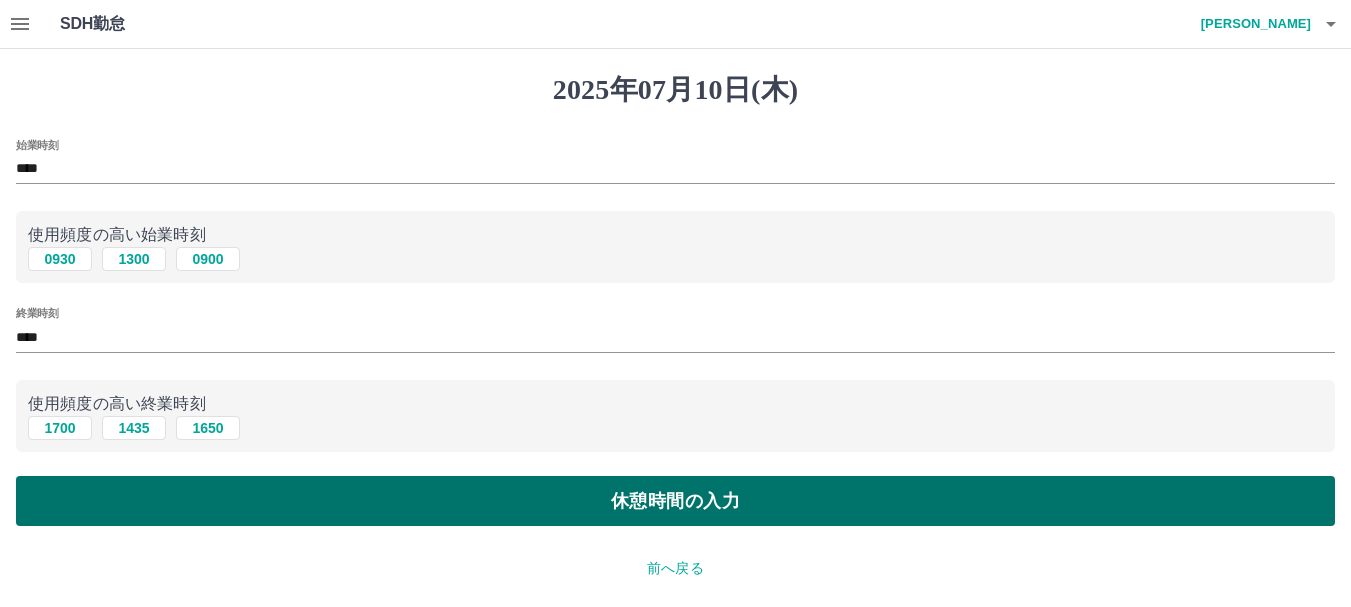 click on "休憩時間の入力" at bounding box center (675, 501) 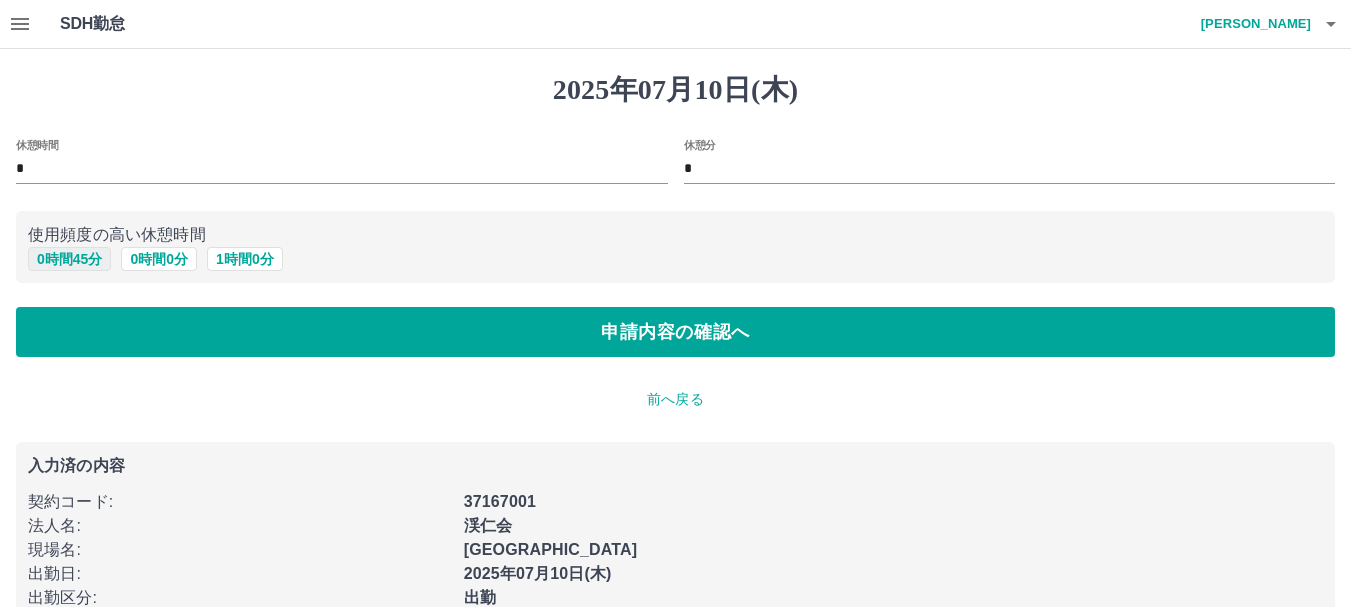 click on "0 時間 45 分" at bounding box center (69, 259) 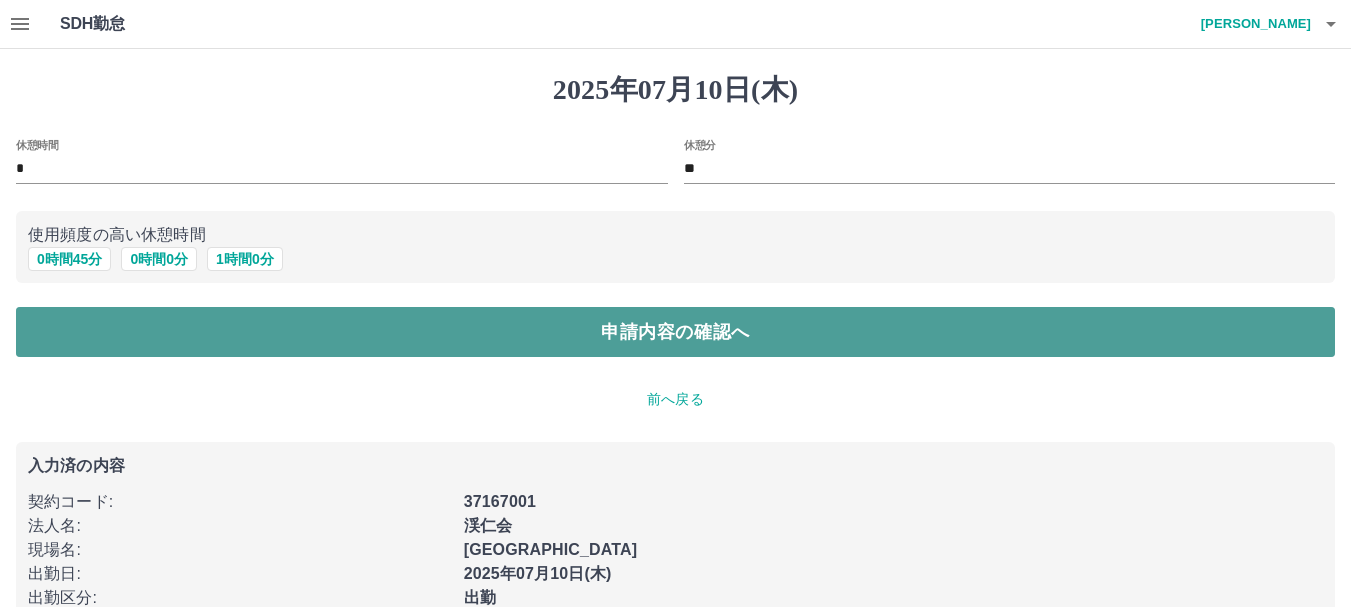click on "申請内容の確認へ" at bounding box center (675, 332) 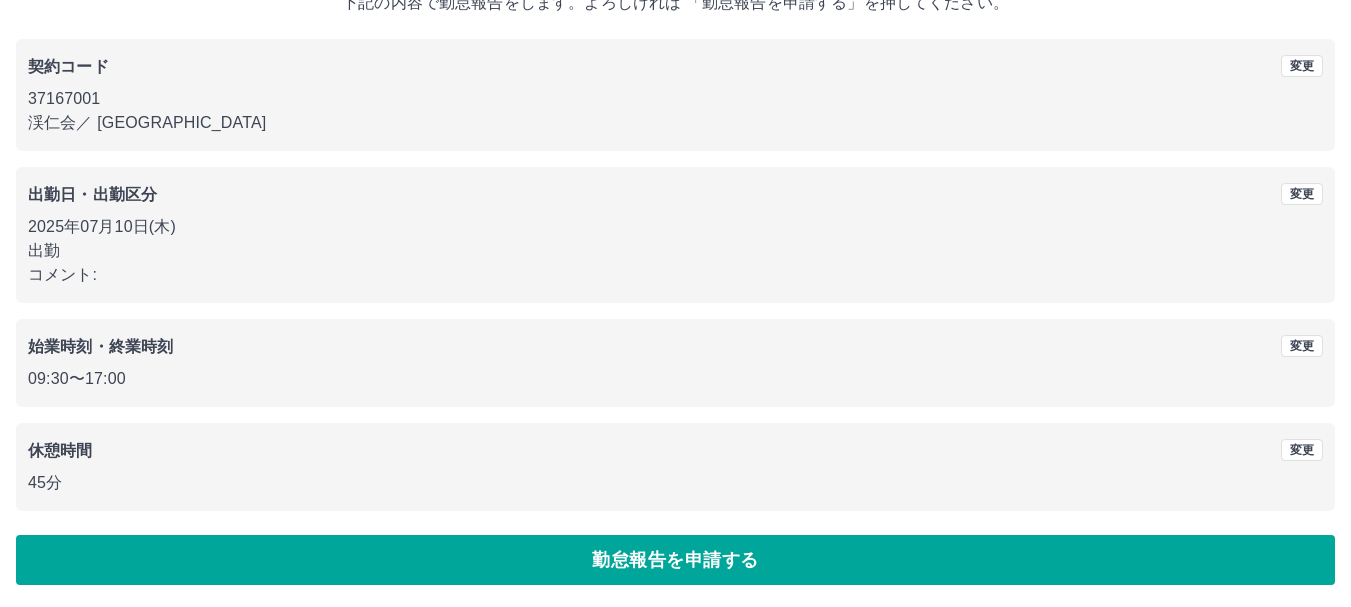 scroll, scrollTop: 142, scrollLeft: 0, axis: vertical 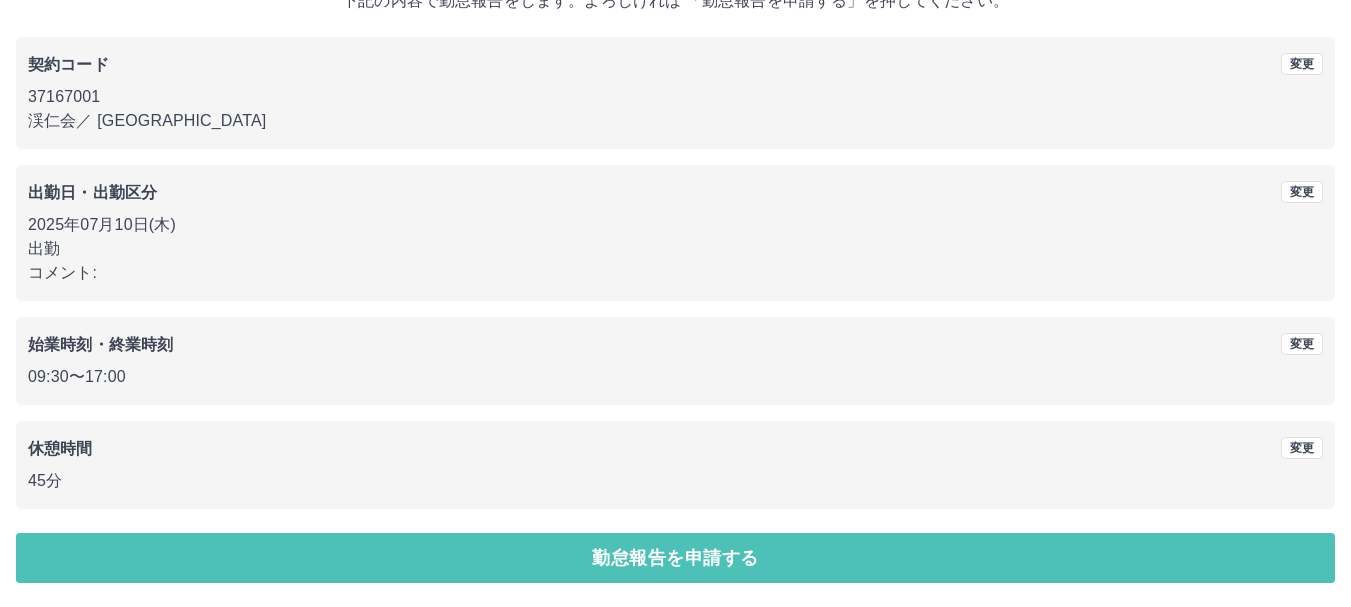drag, startPoint x: 155, startPoint y: 551, endPoint x: 166, endPoint y: 532, distance: 21.954498 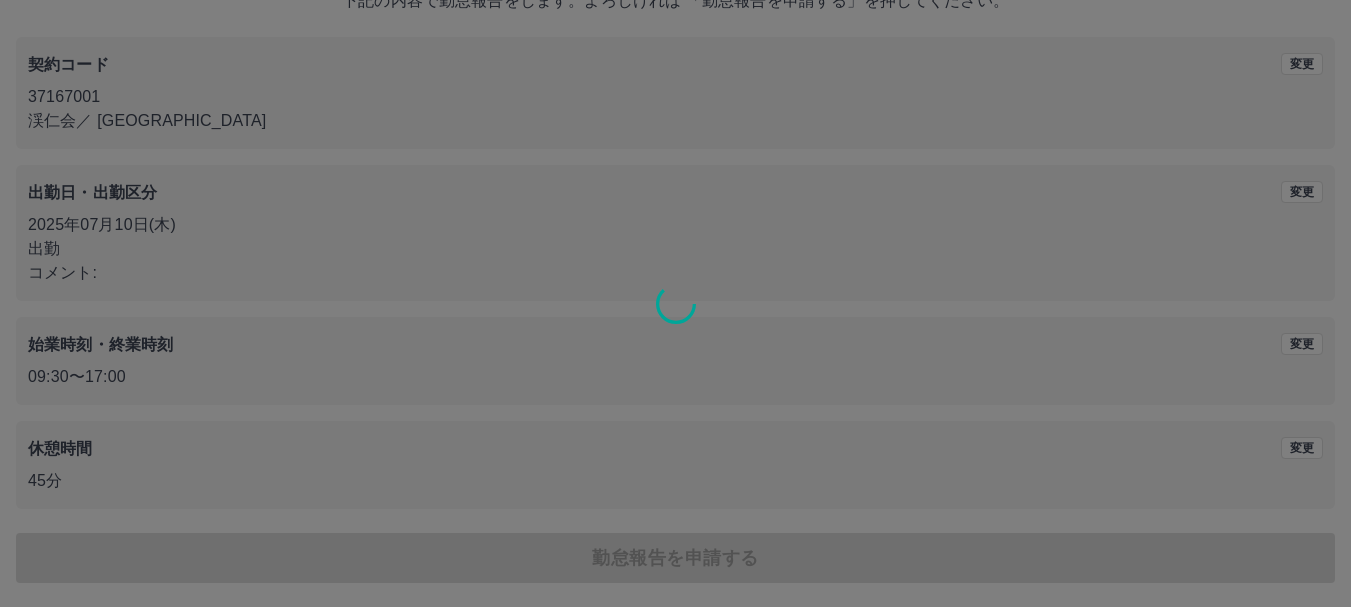 scroll, scrollTop: 0, scrollLeft: 0, axis: both 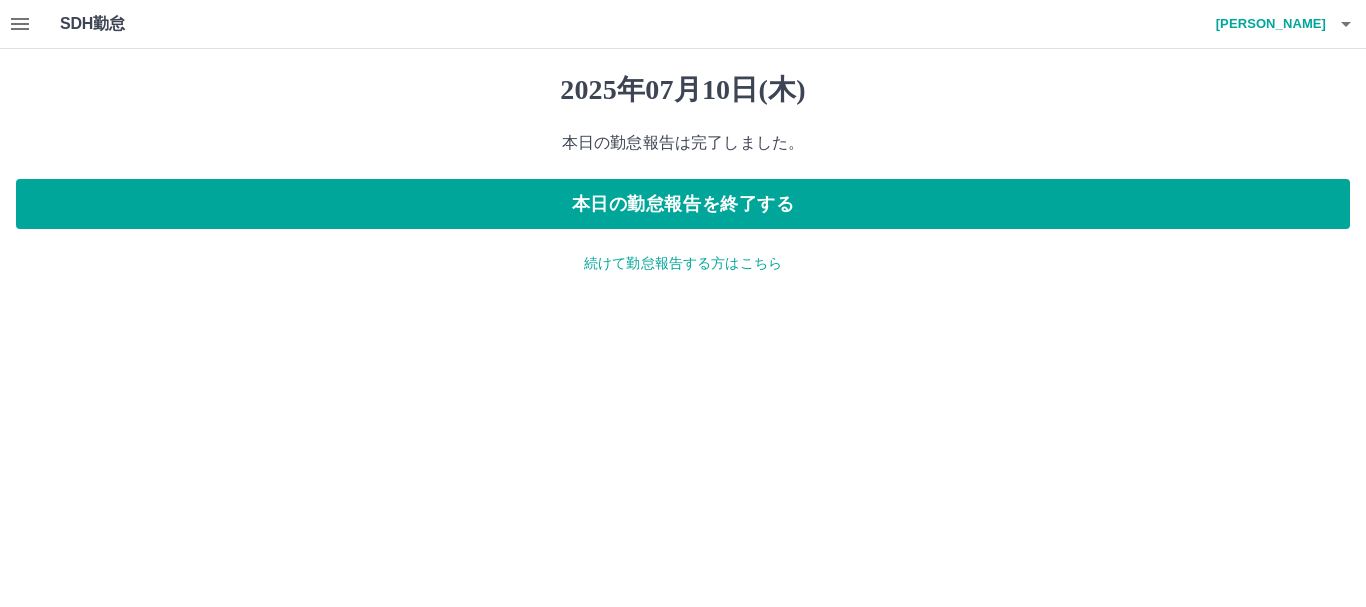 click on "続けて勤怠報告する方はこちら" at bounding box center (683, 263) 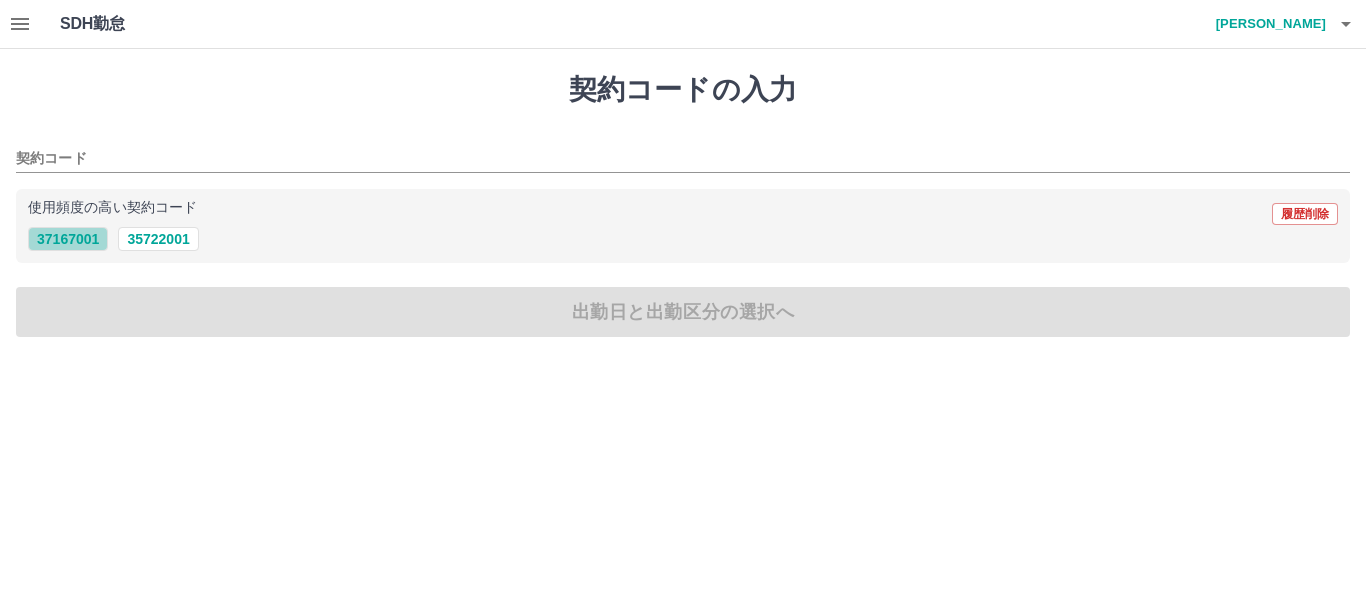 click on "37167001" at bounding box center [68, 239] 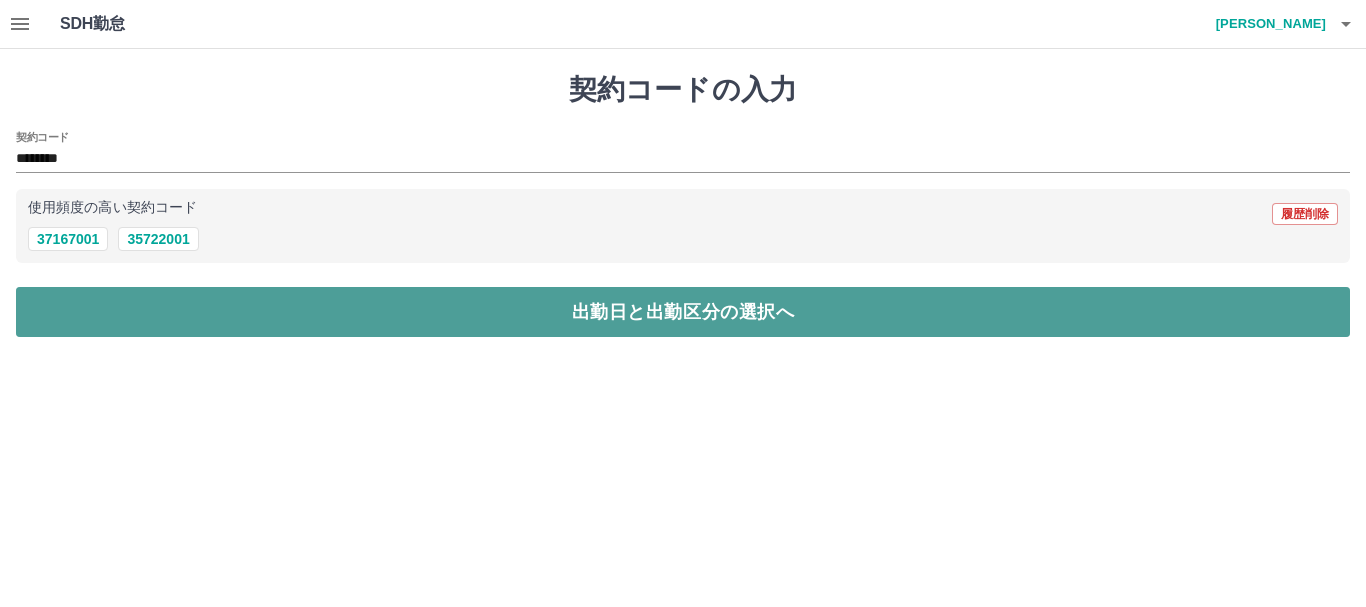 click on "出勤日と出勤区分の選択へ" at bounding box center [683, 312] 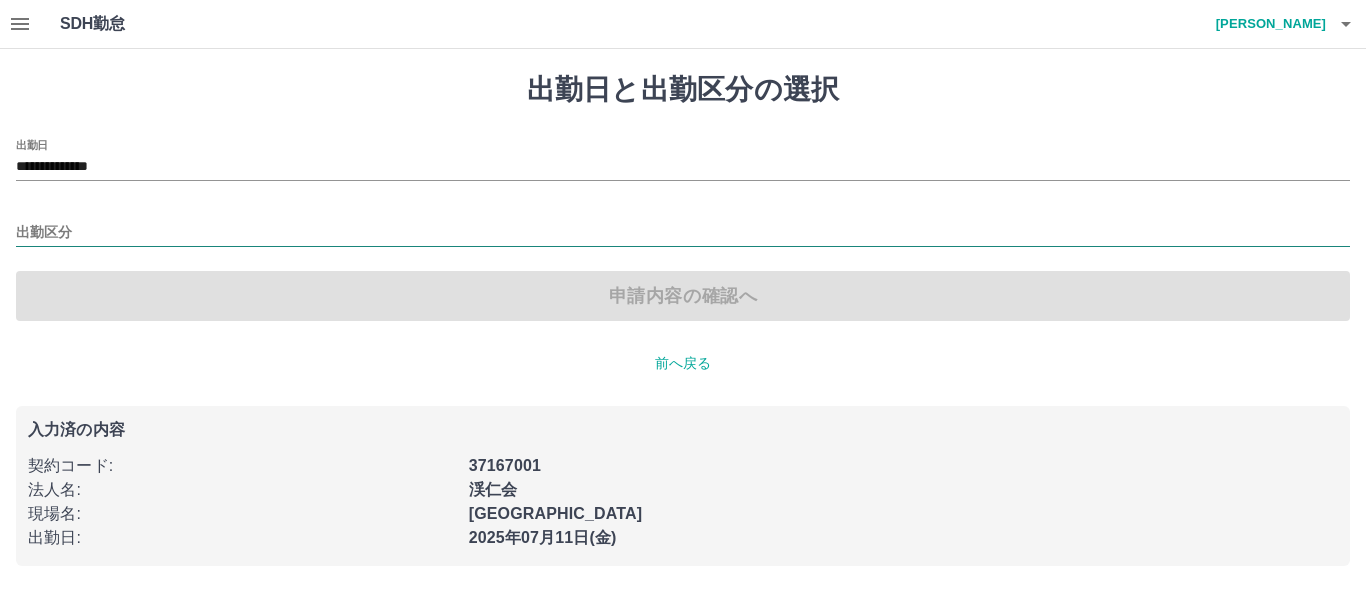 click on "出勤区分" at bounding box center (683, 233) 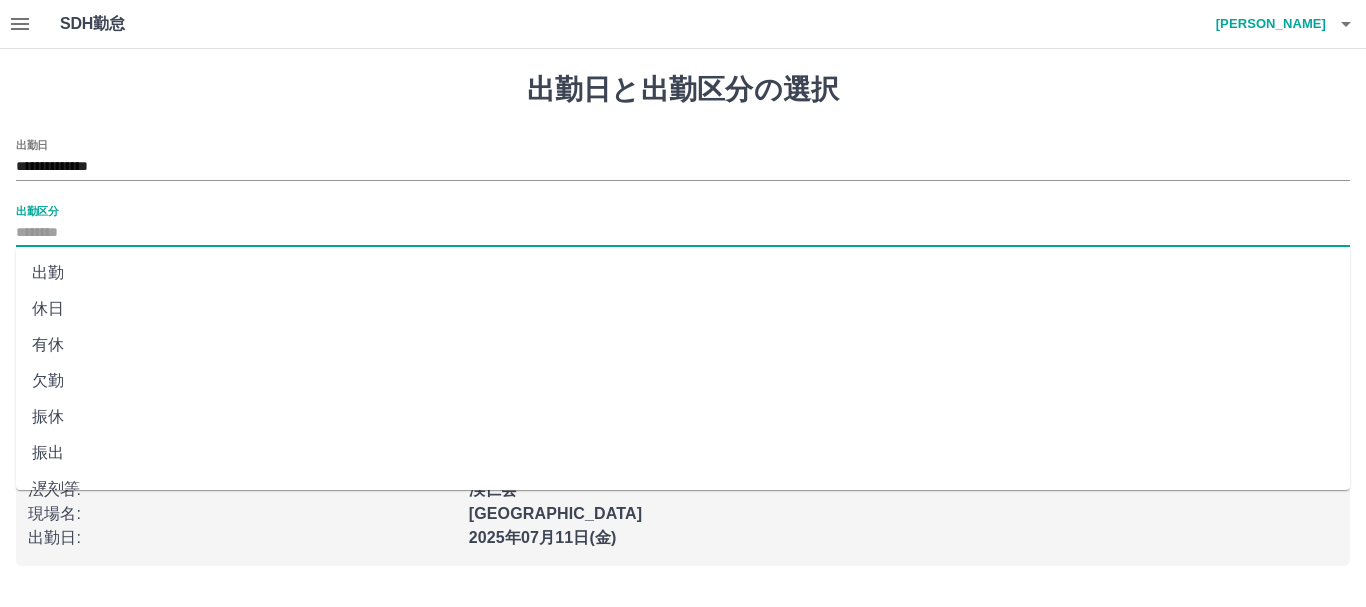 click on "出勤" at bounding box center [683, 273] 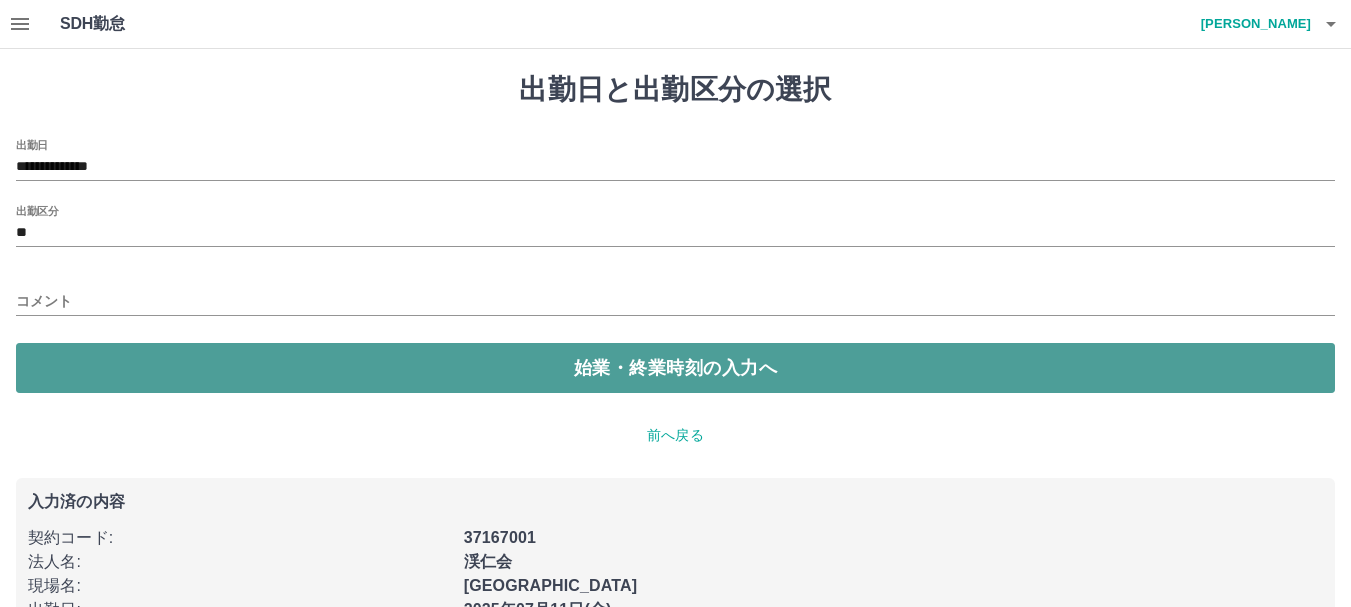 click on "始業・終業時刻の入力へ" at bounding box center (675, 368) 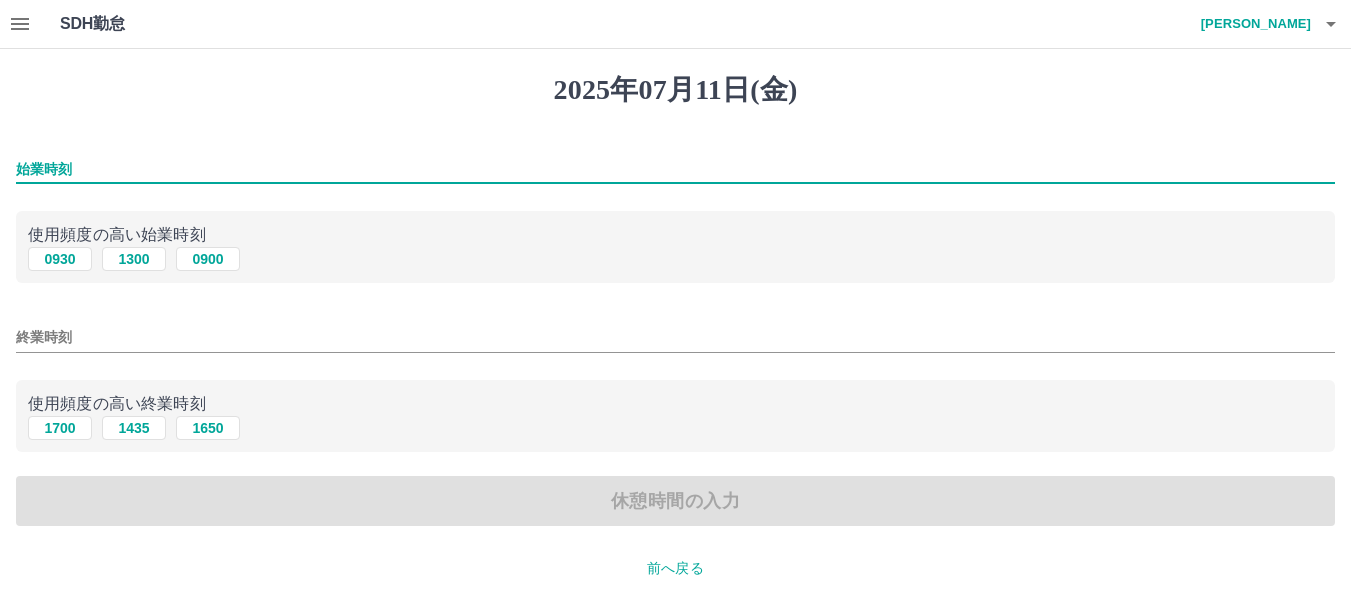 click on "始業時刻" at bounding box center (675, 169) 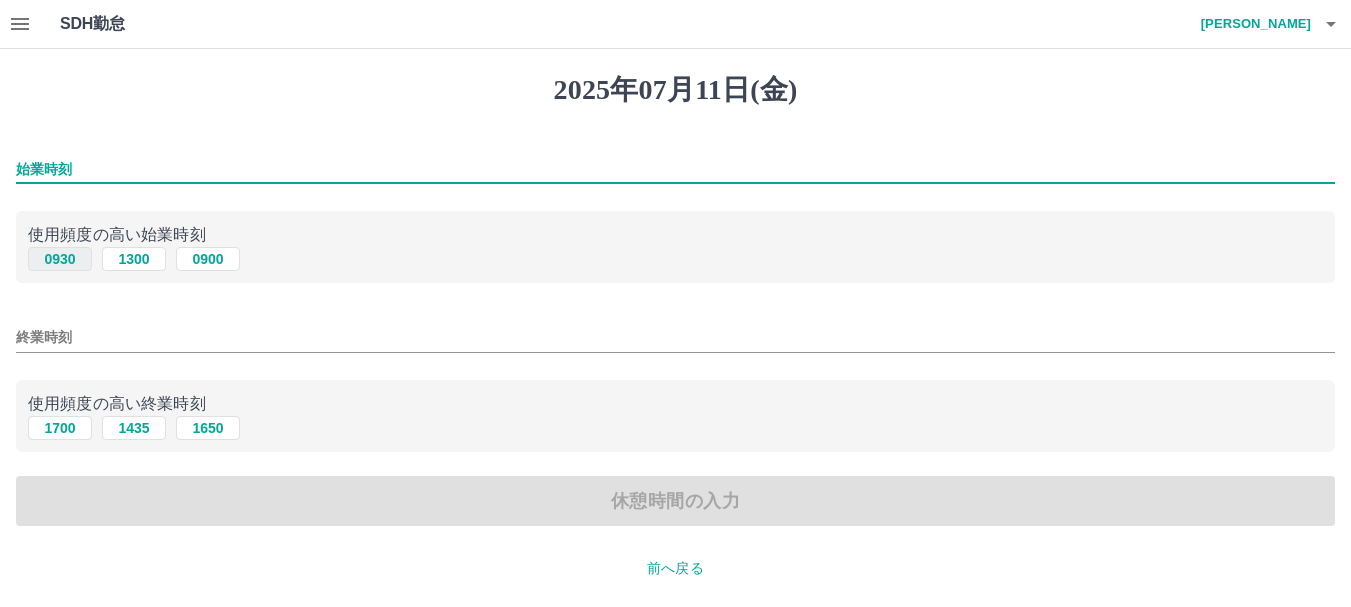 click on "0930" at bounding box center [60, 259] 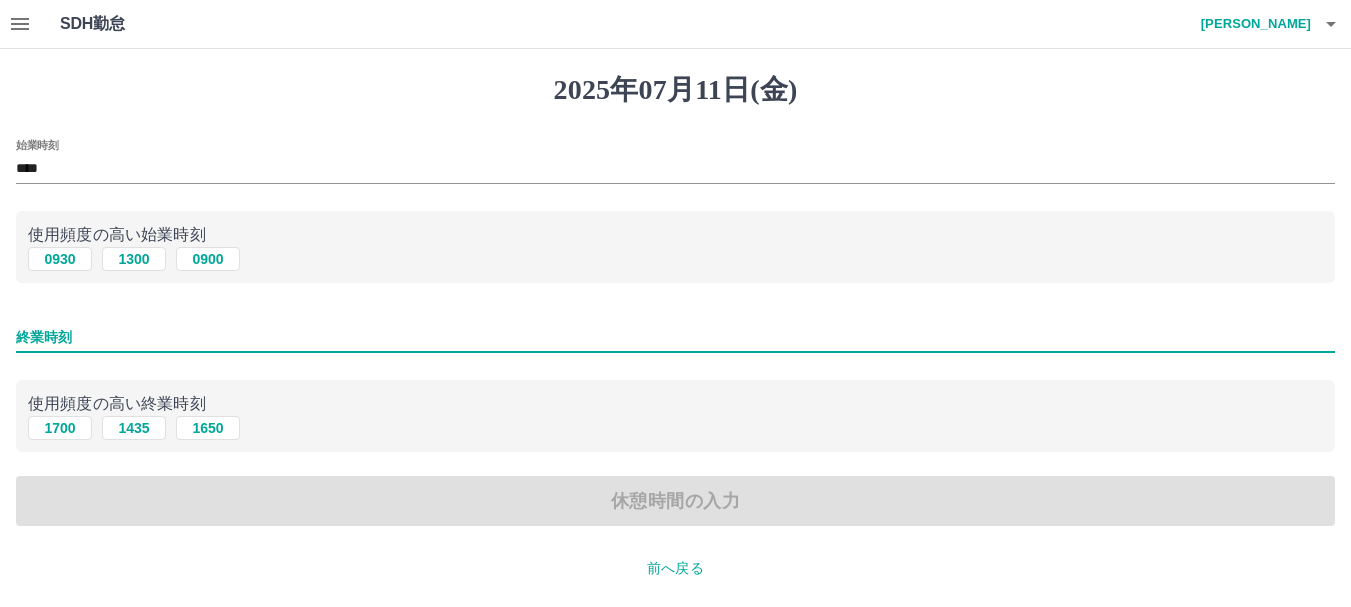click on "終業時刻" at bounding box center [675, 337] 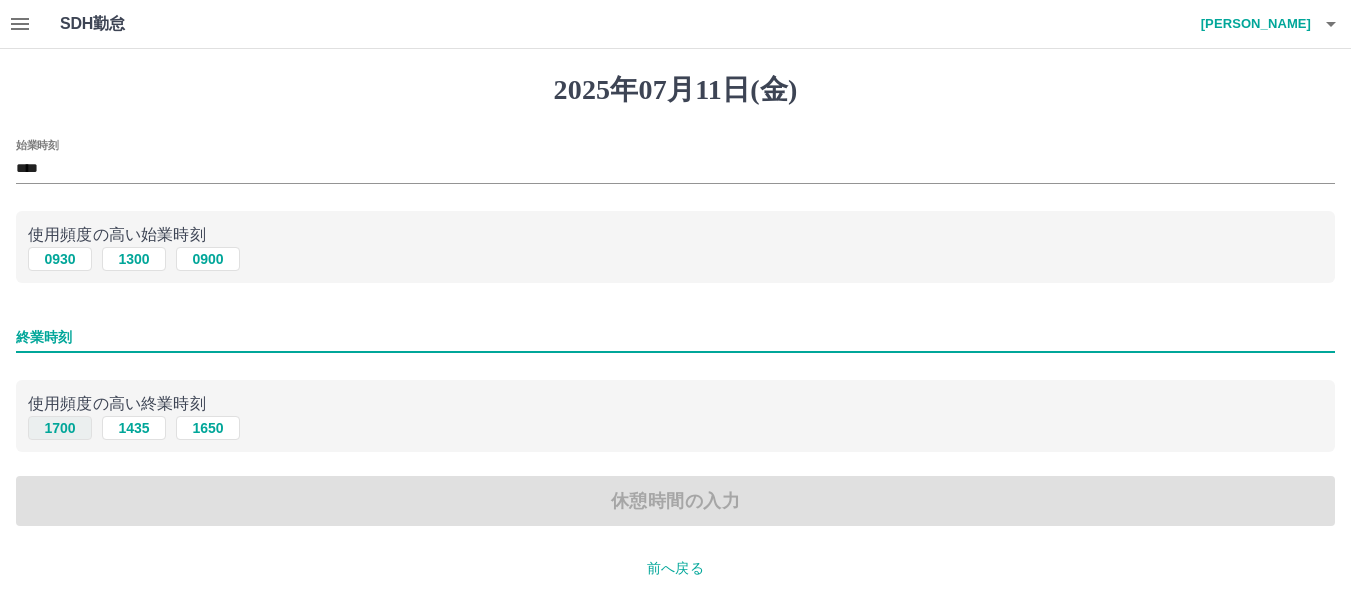 click on "1700" at bounding box center (60, 428) 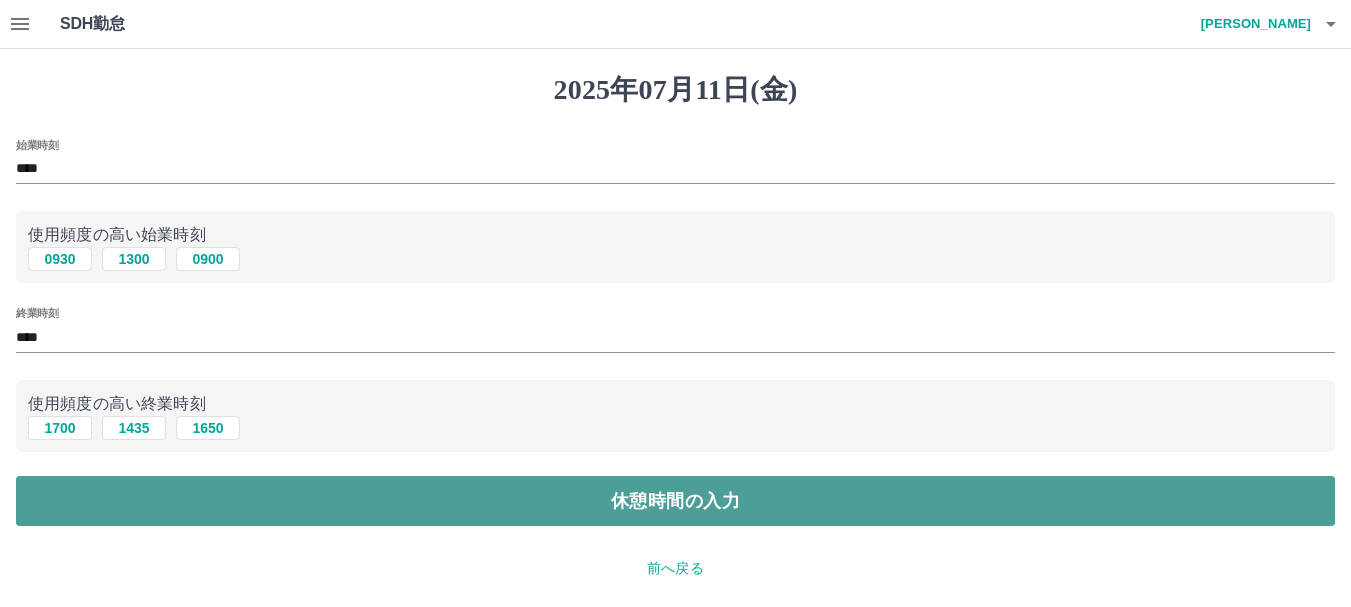 click on "休憩時間の入力" at bounding box center (675, 501) 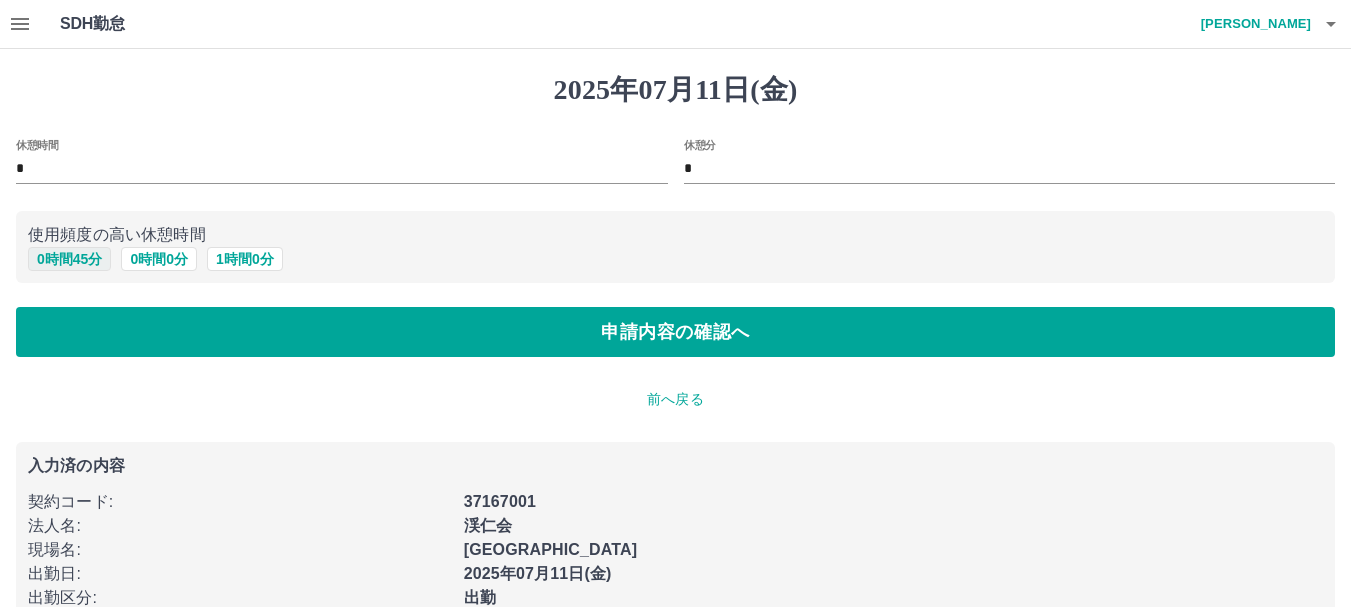 click on "0 時間 45 分" at bounding box center (69, 259) 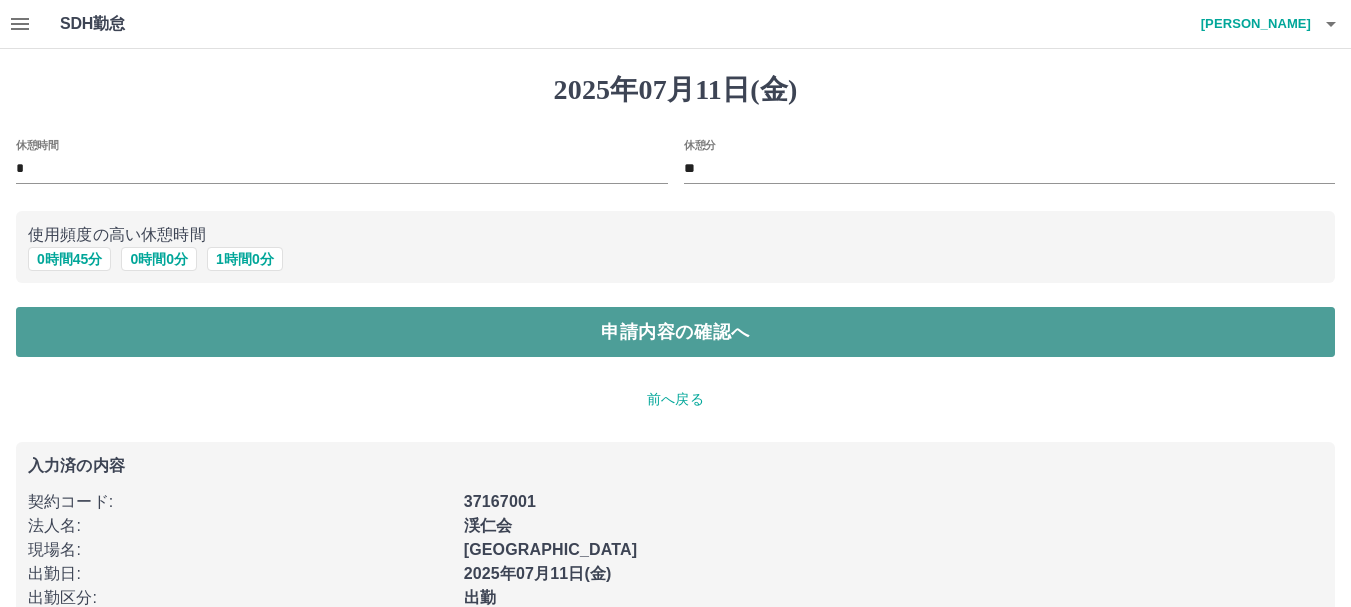 click on "申請内容の確認へ" at bounding box center (675, 332) 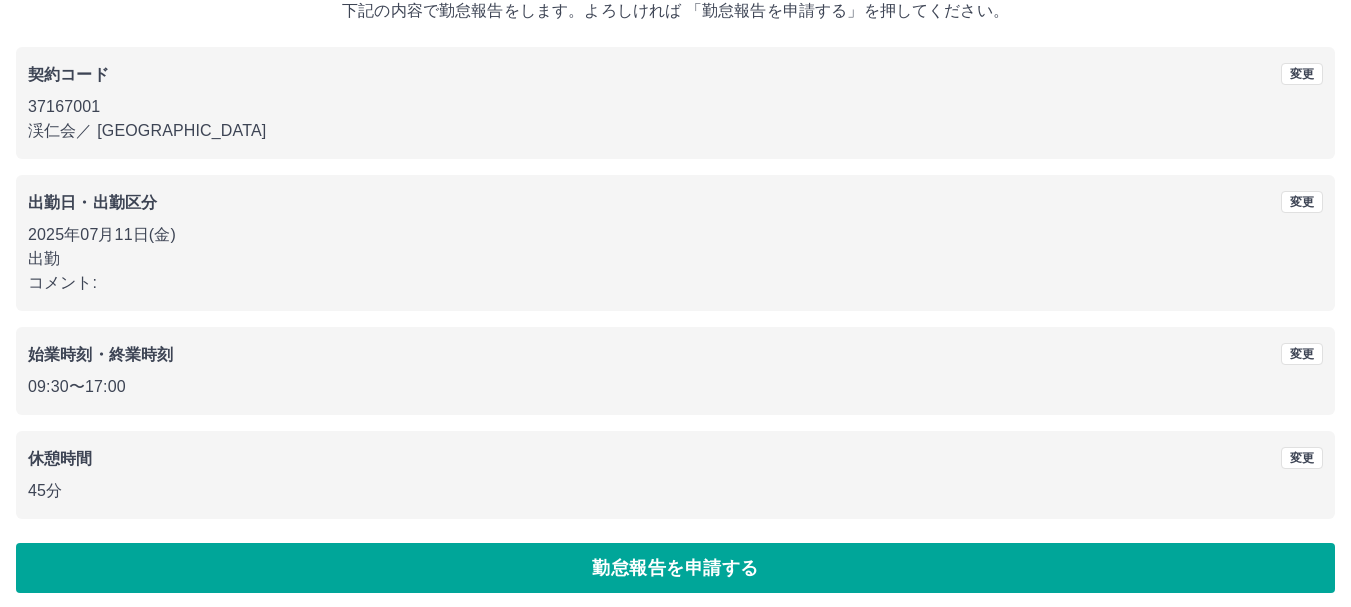 scroll, scrollTop: 142, scrollLeft: 0, axis: vertical 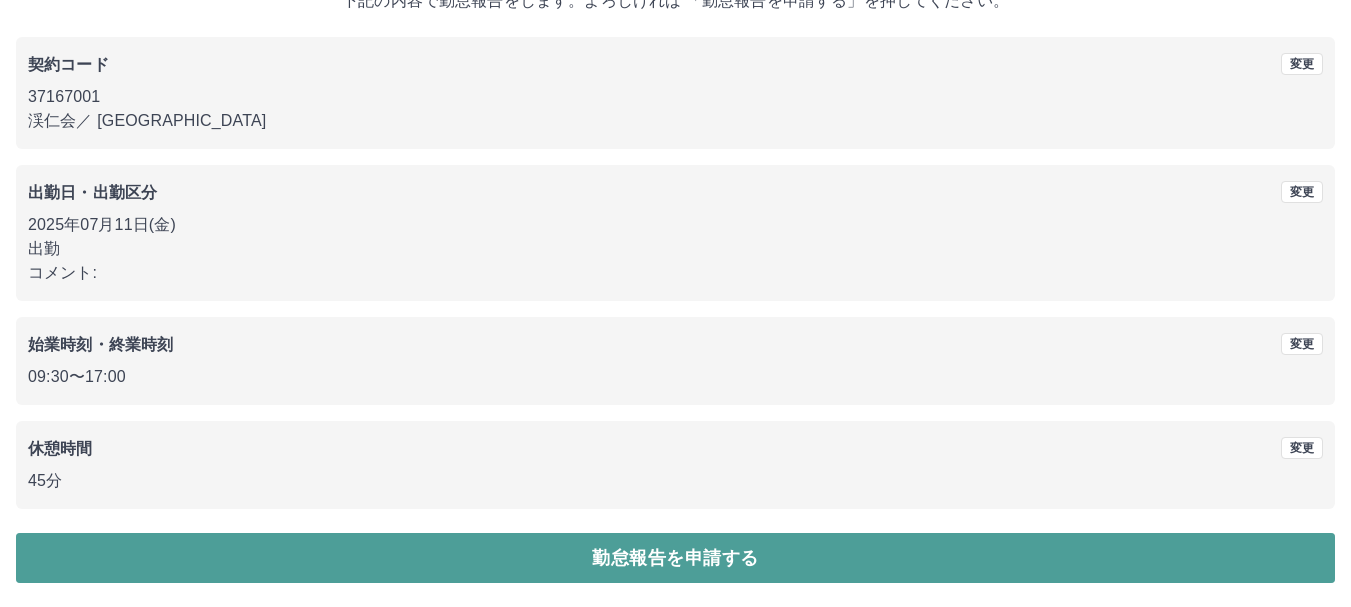 click on "勤怠報告を申請する" at bounding box center (675, 558) 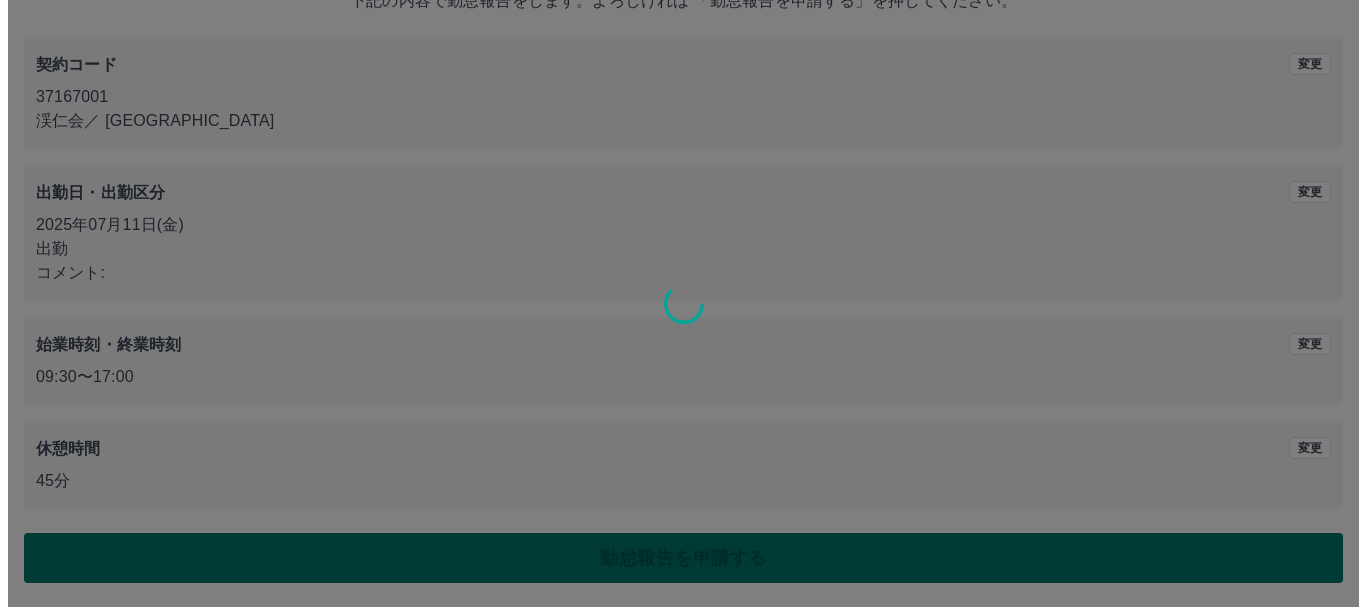 scroll, scrollTop: 0, scrollLeft: 0, axis: both 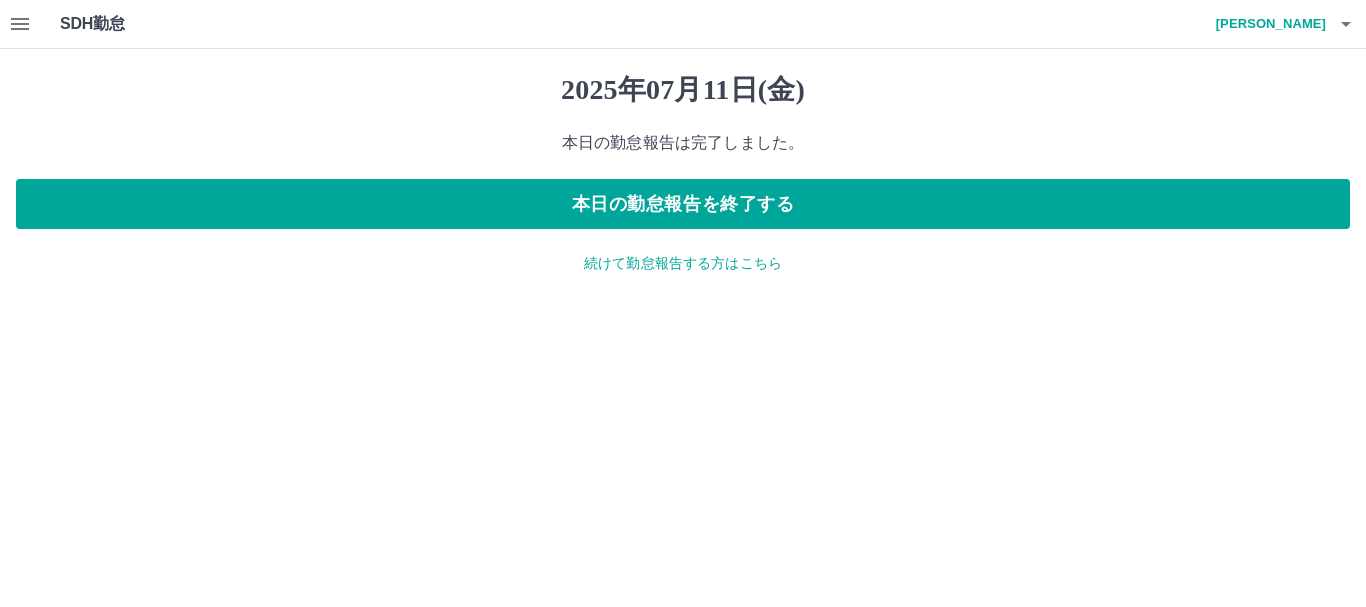 click on "吉田　美貴子" at bounding box center (1266, 24) 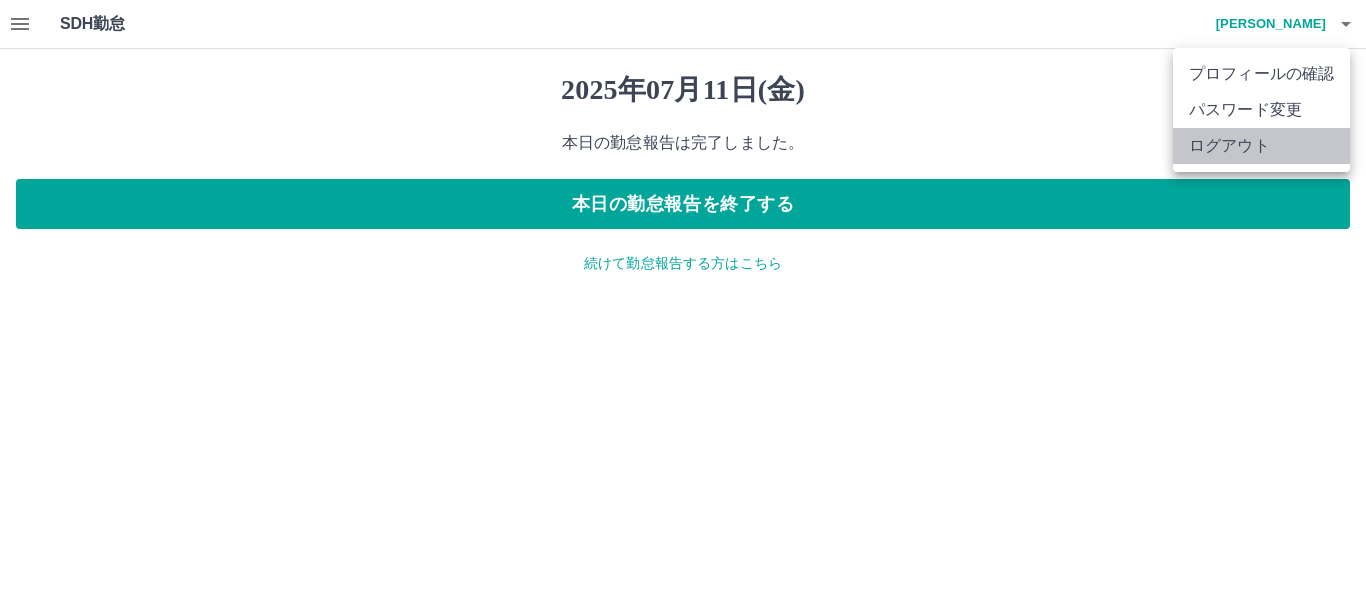 click on "ログアウト" at bounding box center [1261, 146] 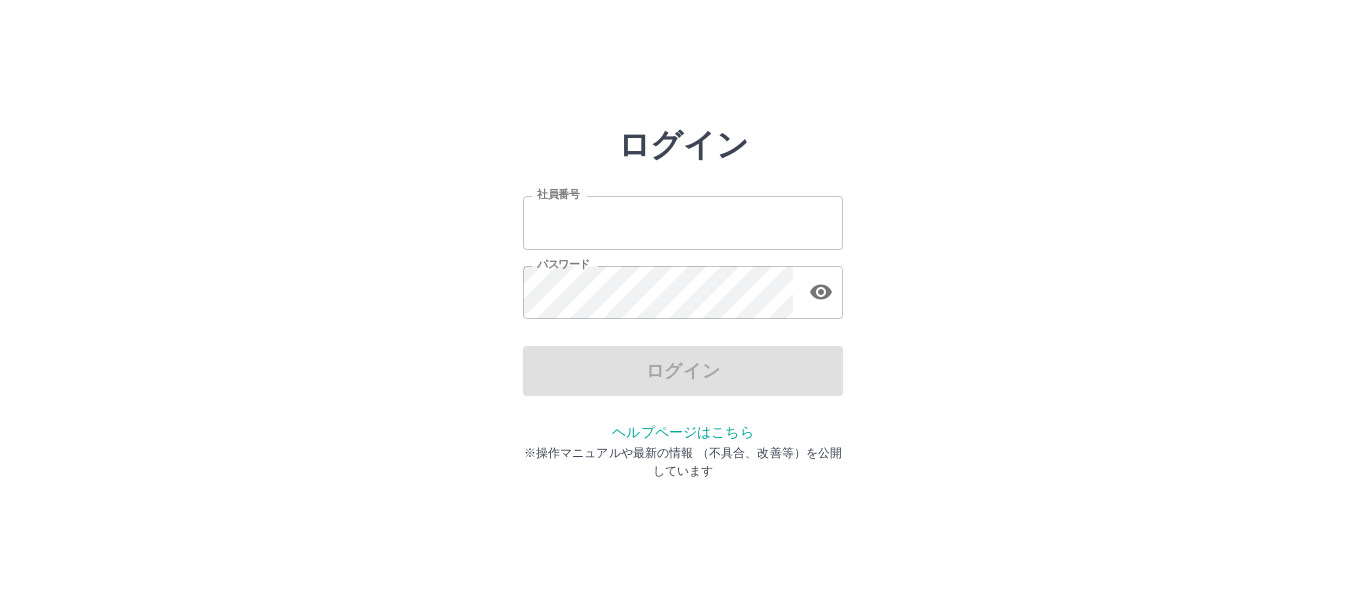 scroll, scrollTop: 0, scrollLeft: 0, axis: both 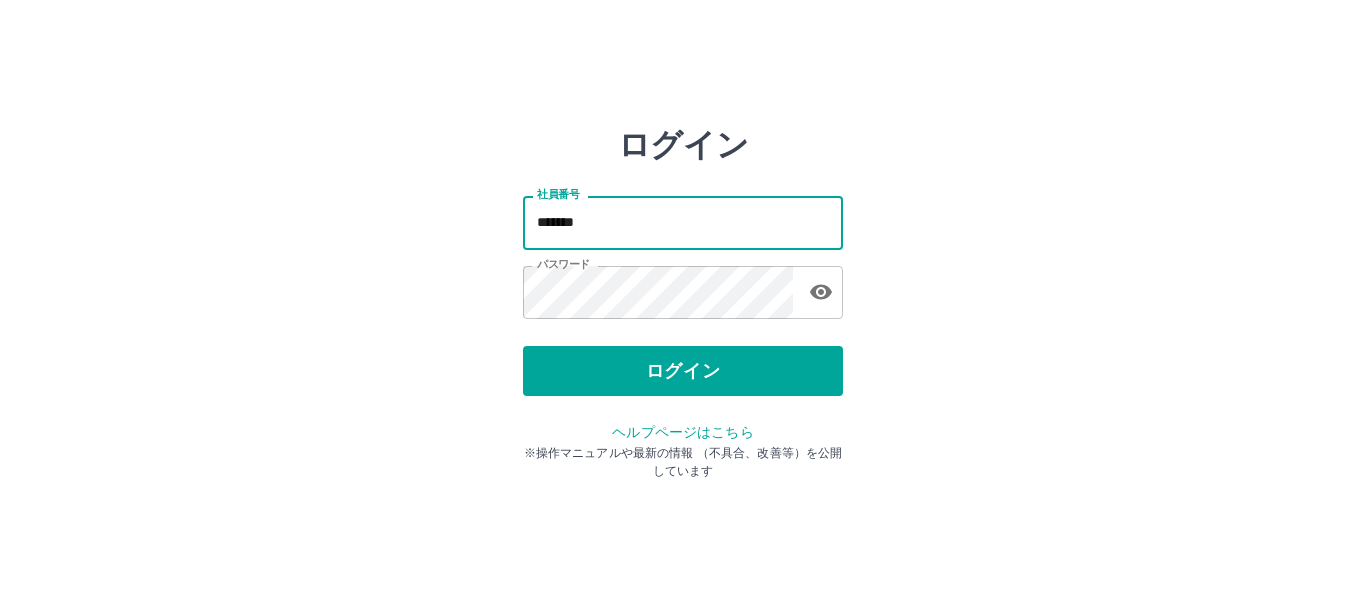 click on "*******" at bounding box center [683, 222] 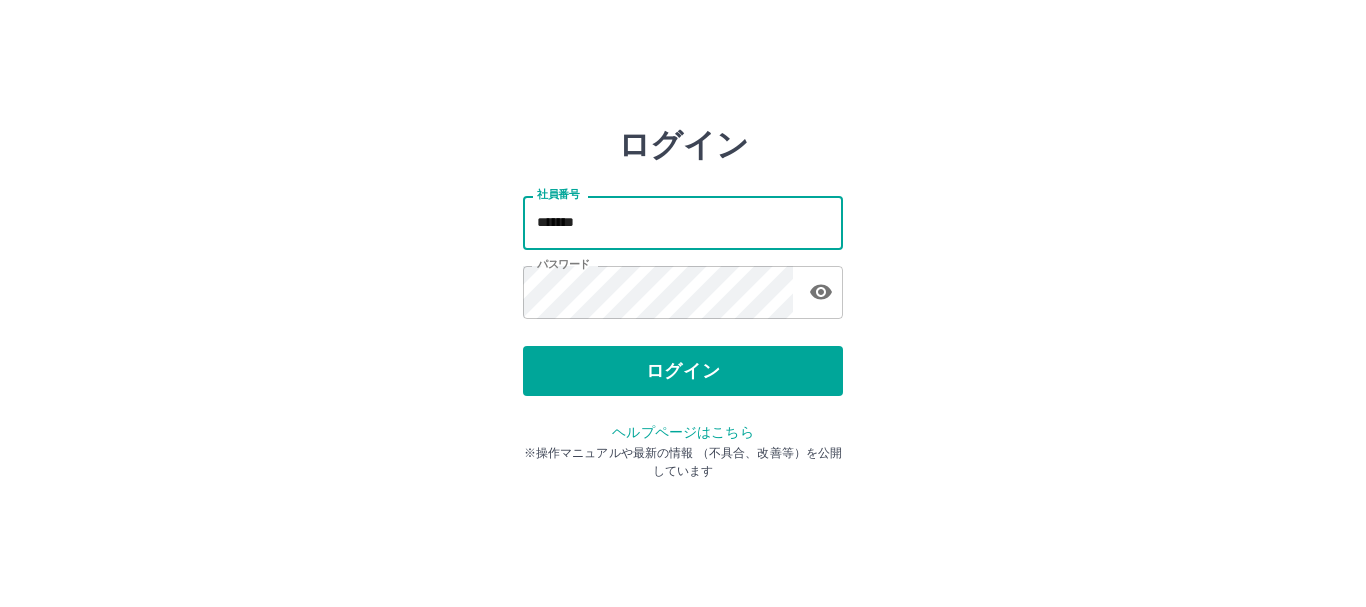 type on "*******" 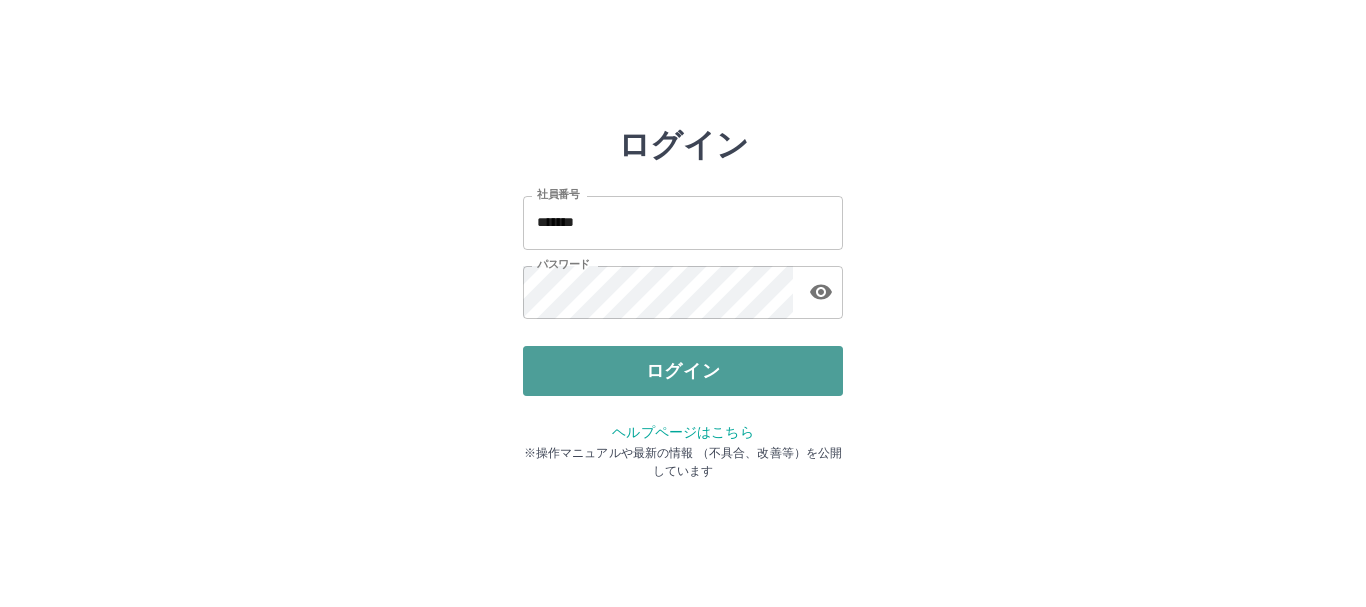 click on "ログイン" at bounding box center (683, 371) 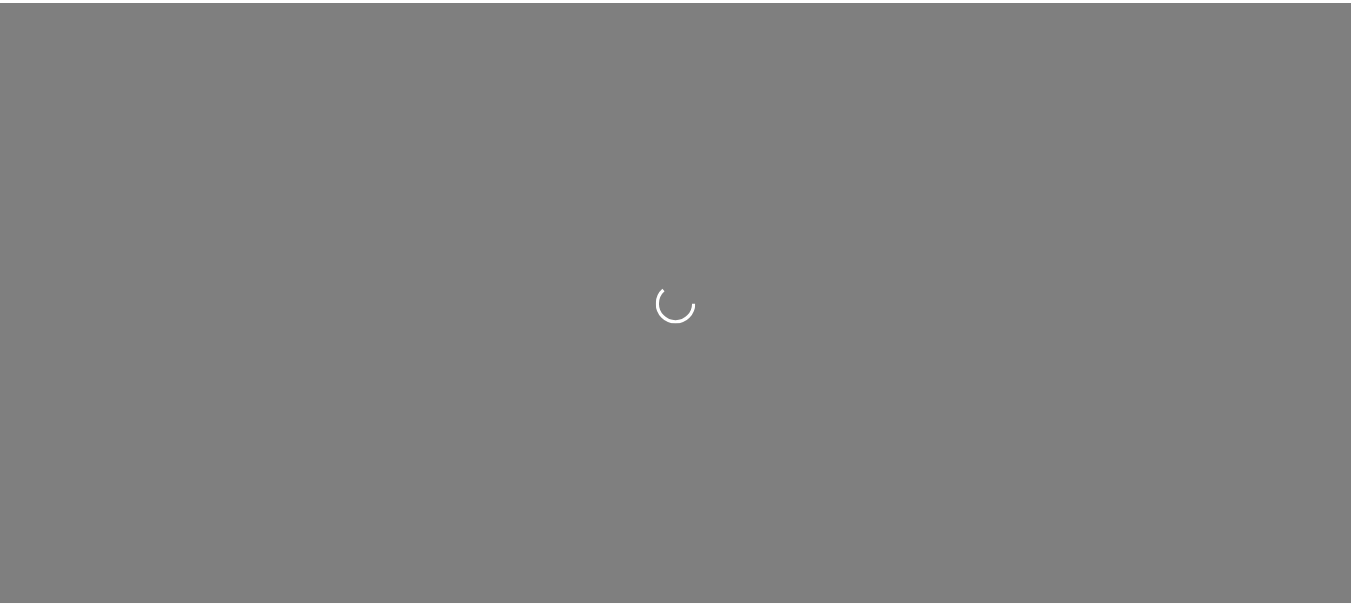 scroll, scrollTop: 0, scrollLeft: 0, axis: both 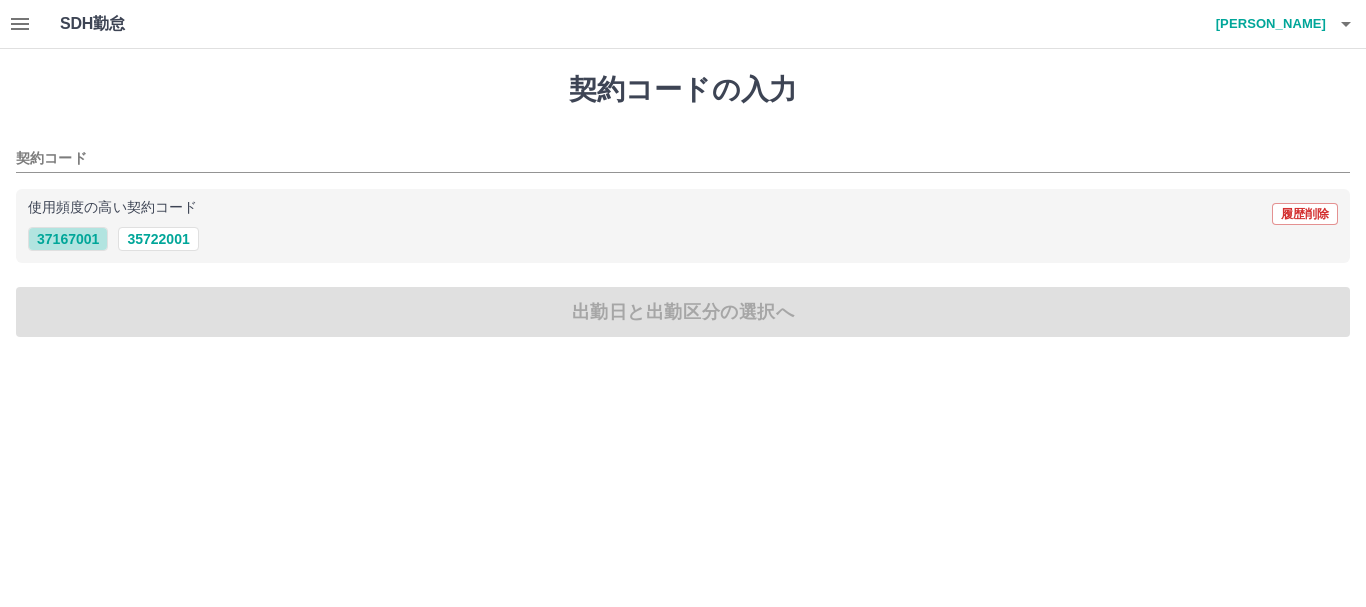 drag, startPoint x: 94, startPoint y: 242, endPoint x: 107, endPoint y: 270, distance: 30.870699 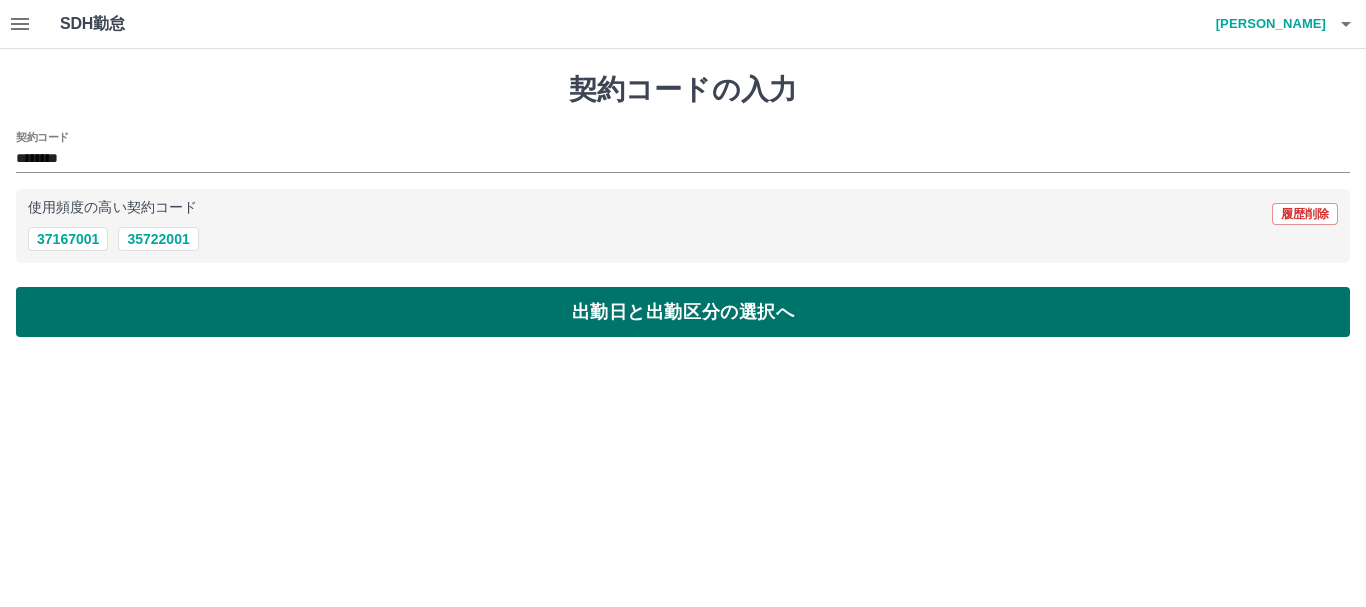 click on "出勤日と出勤区分の選択へ" at bounding box center (683, 312) 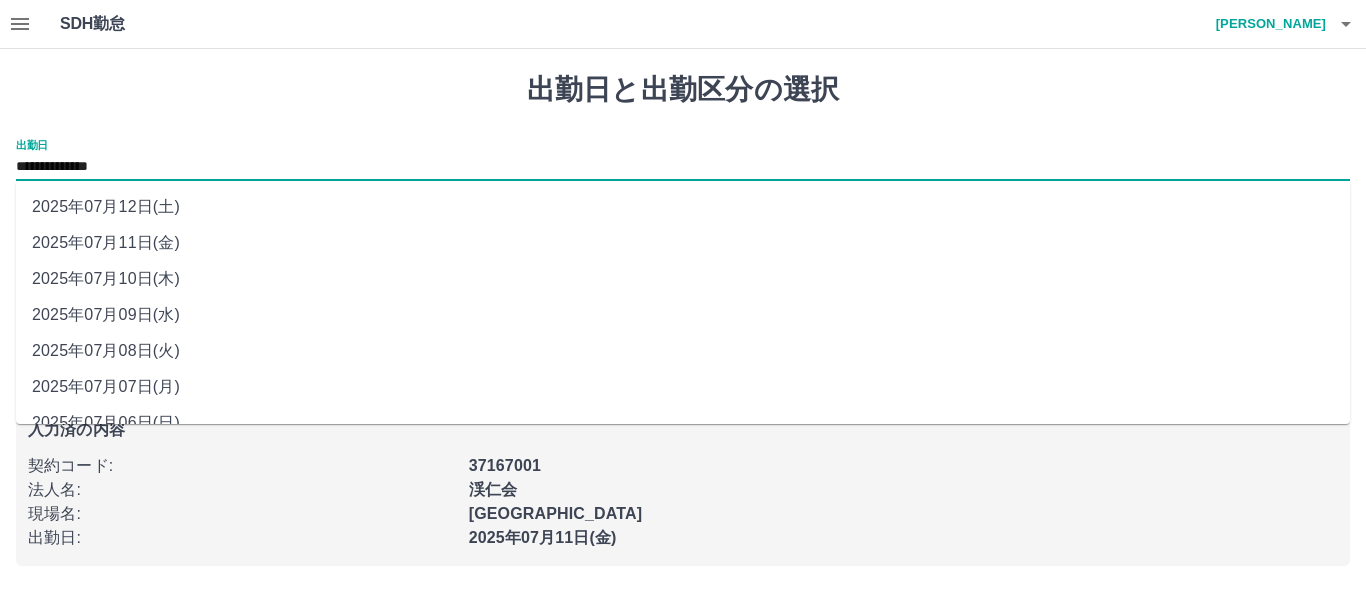 click on "**********" at bounding box center [683, 167] 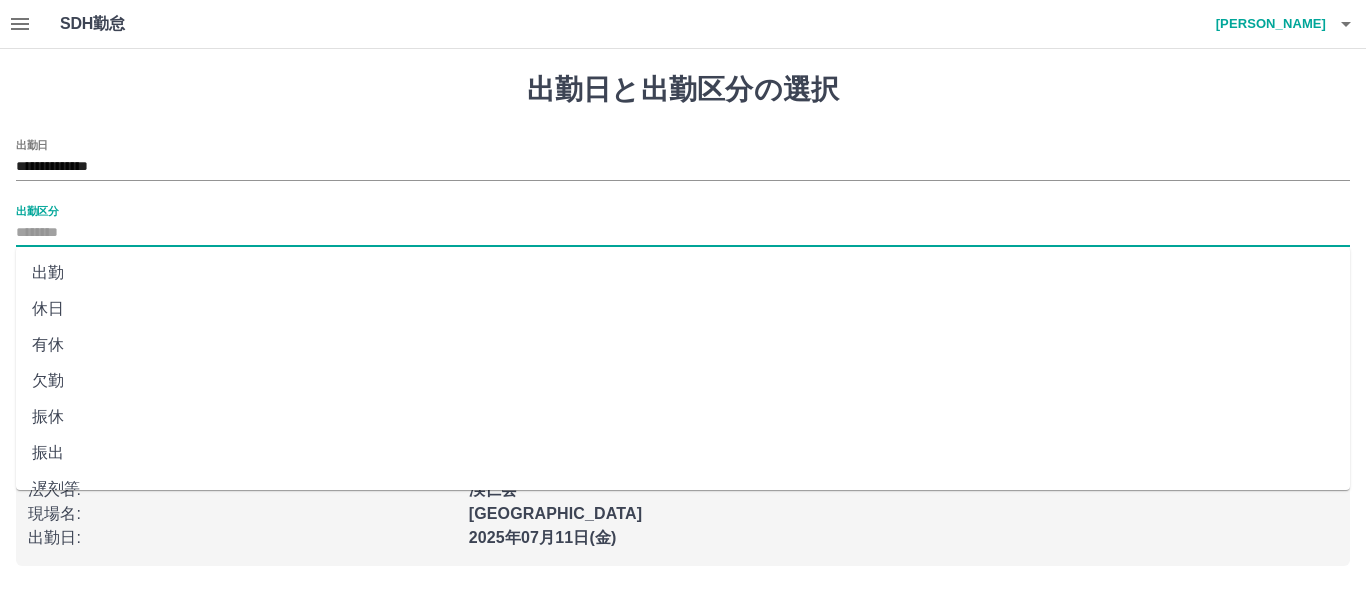 click on "出勤区分" at bounding box center (683, 233) 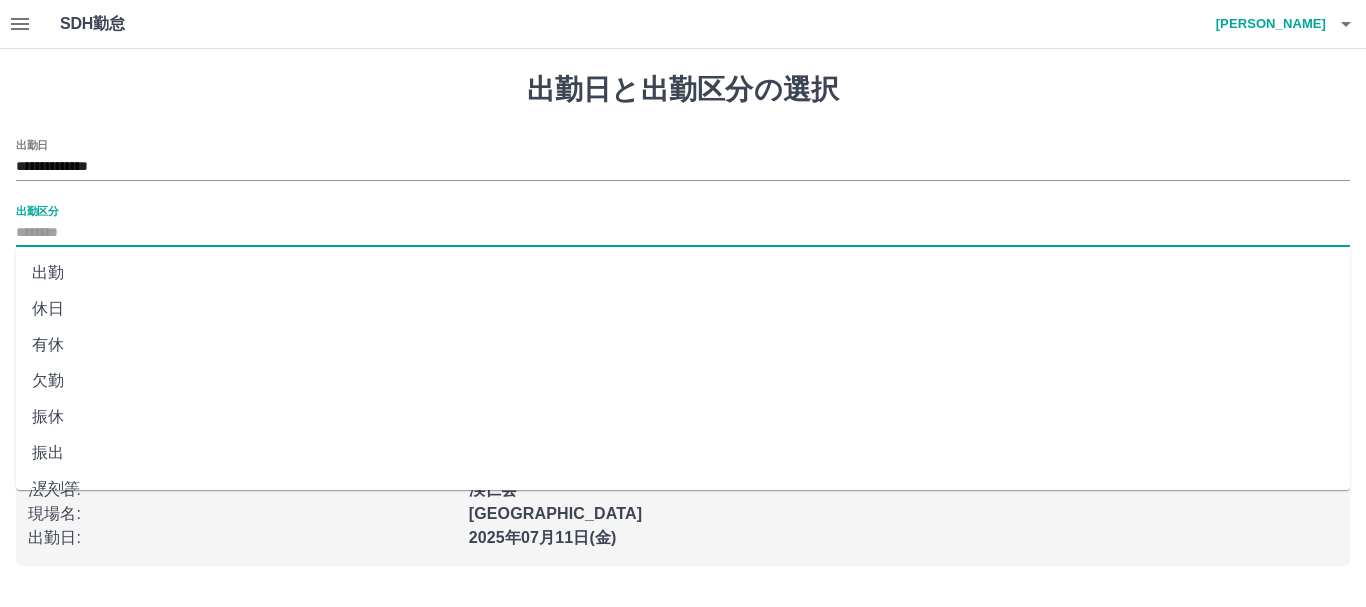 click on "出勤" at bounding box center [683, 273] 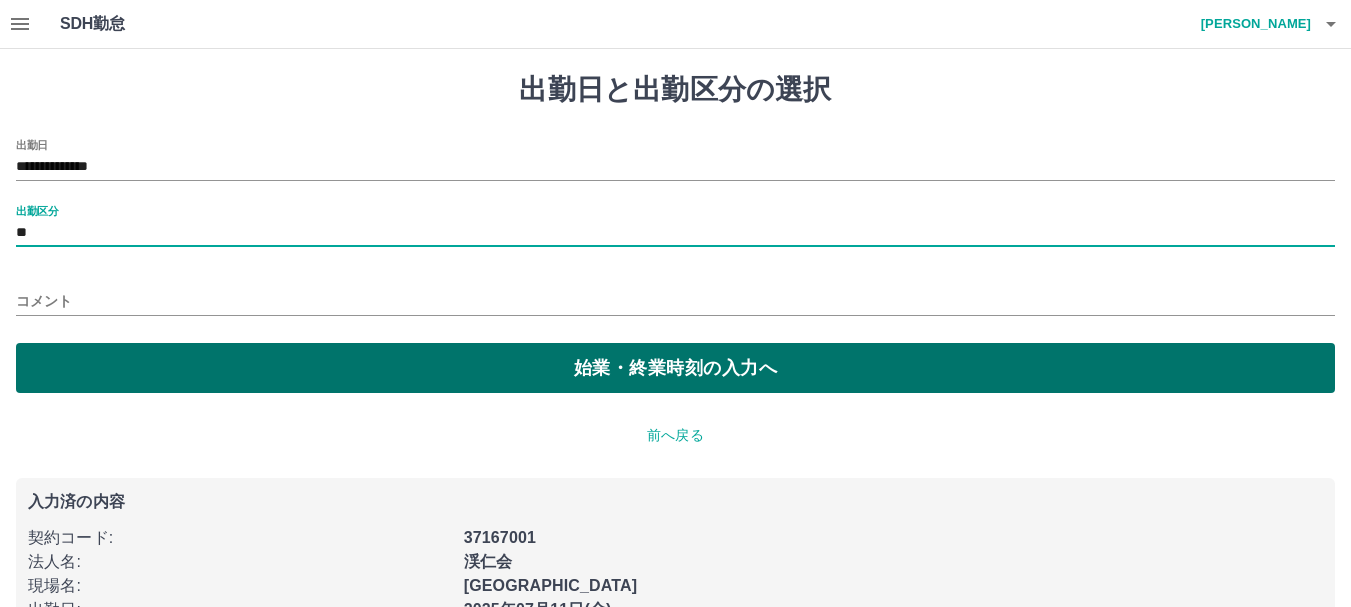 click on "始業・終業時刻の入力へ" at bounding box center (675, 368) 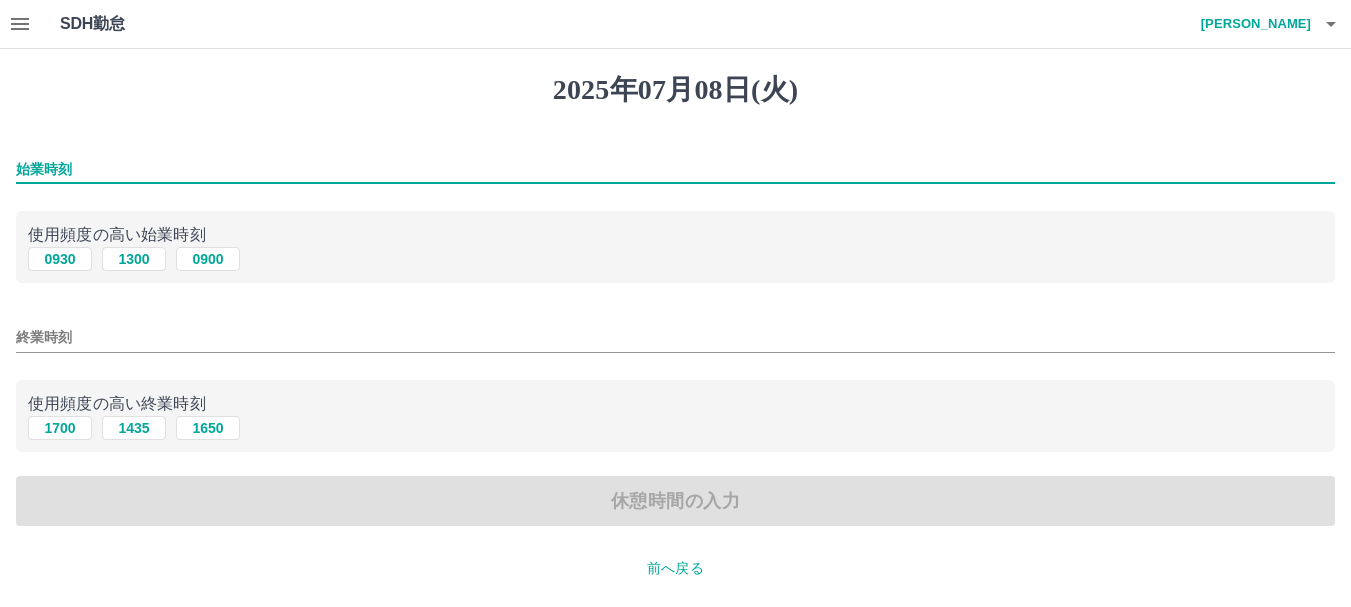 click on "始業時刻" at bounding box center (675, 169) 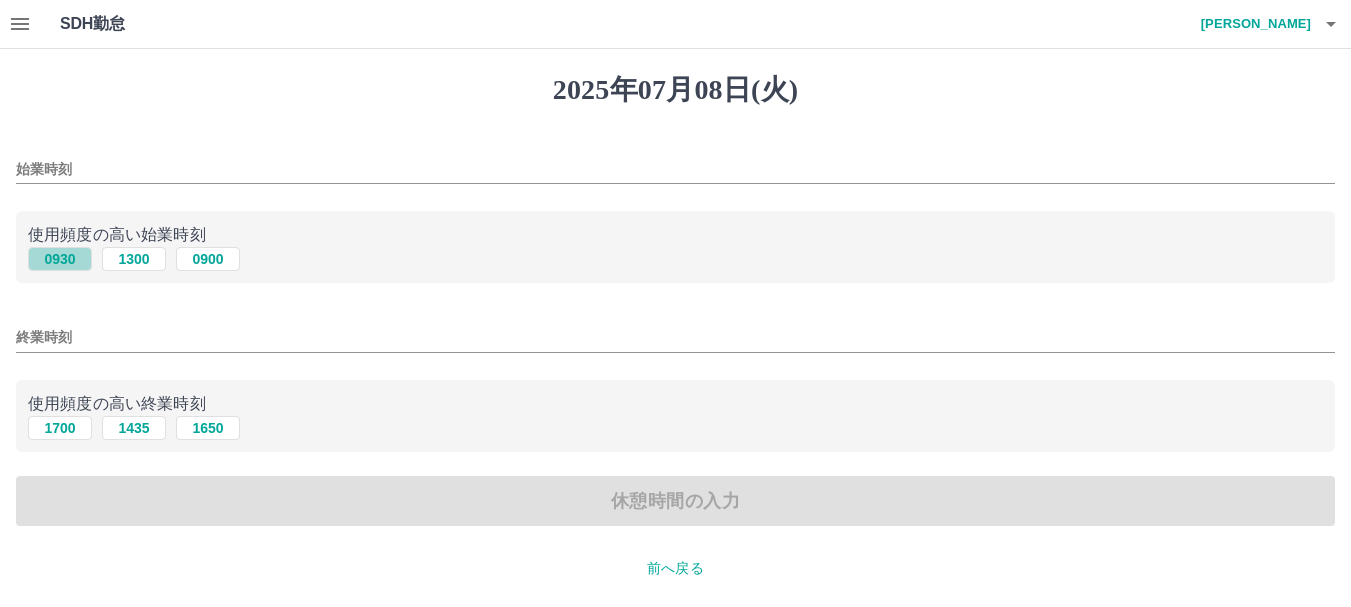 click on "0930" at bounding box center (60, 259) 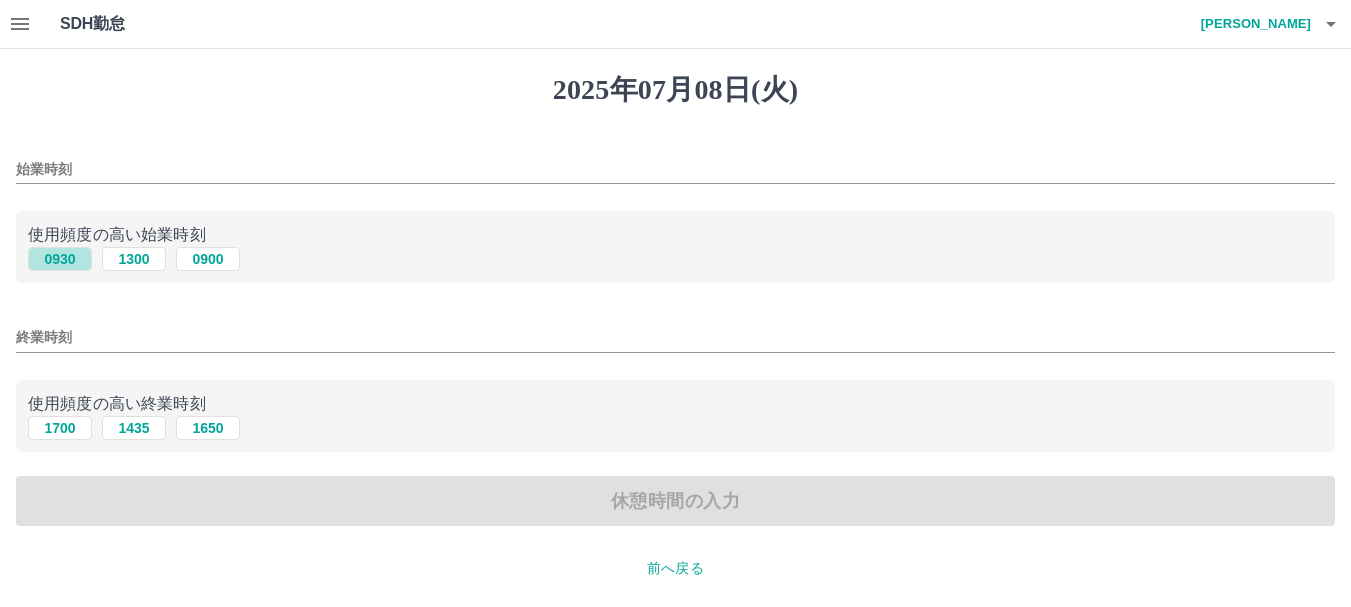 type on "****" 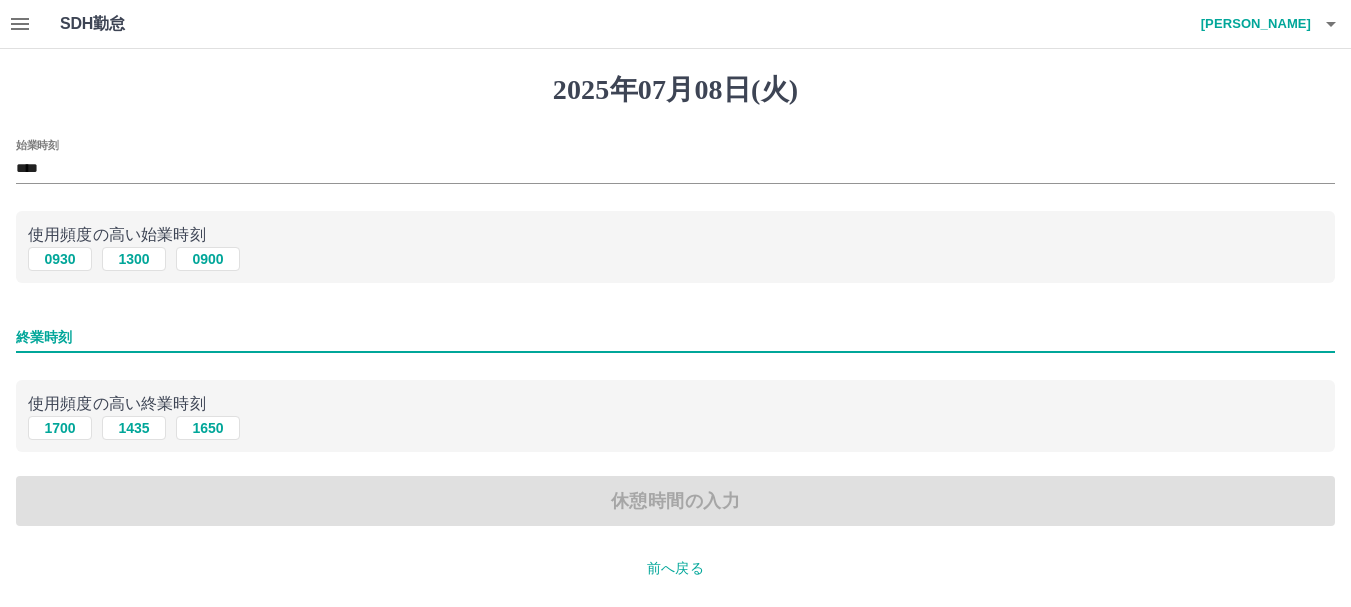 click on "終業時刻" at bounding box center (675, 337) 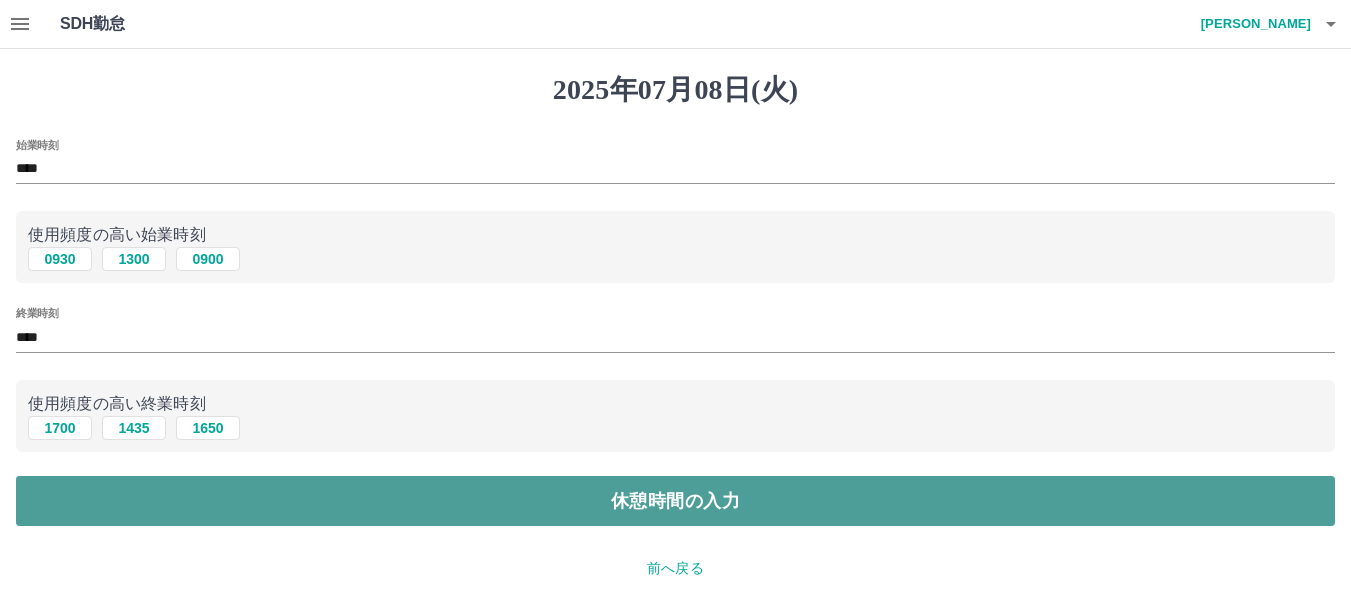 click on "休憩時間の入力" at bounding box center (675, 501) 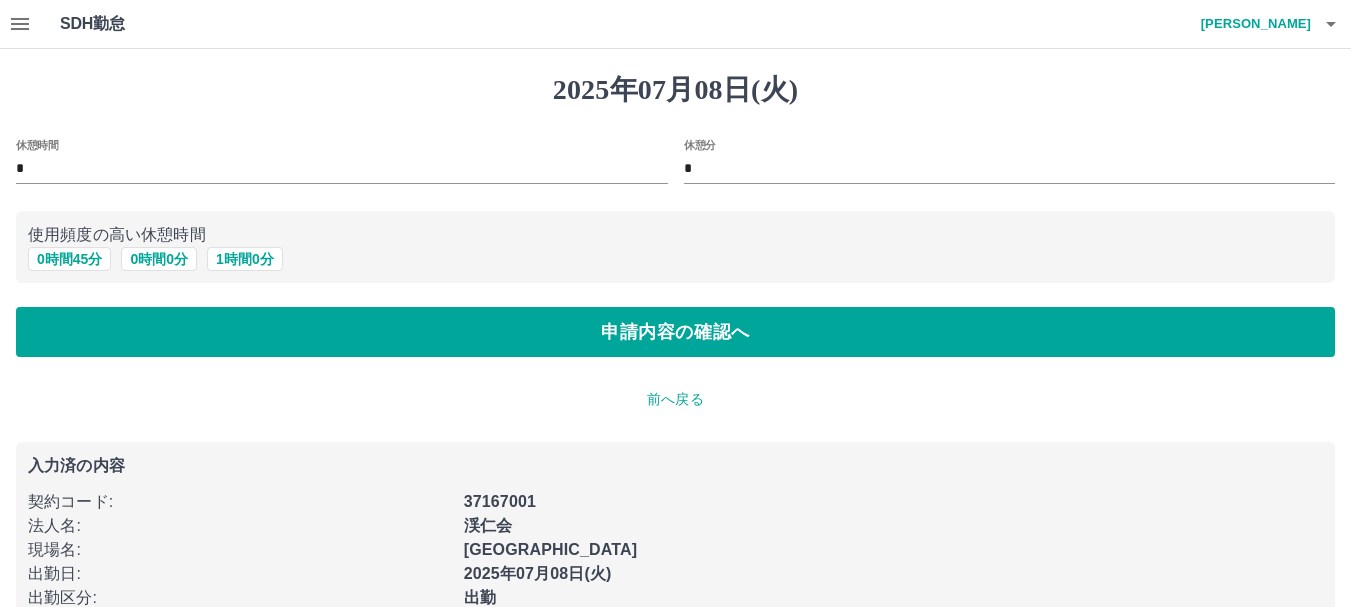 click on "0 時間 45 分 0 時間 0 分 1 時間 0 分" at bounding box center (675, 259) 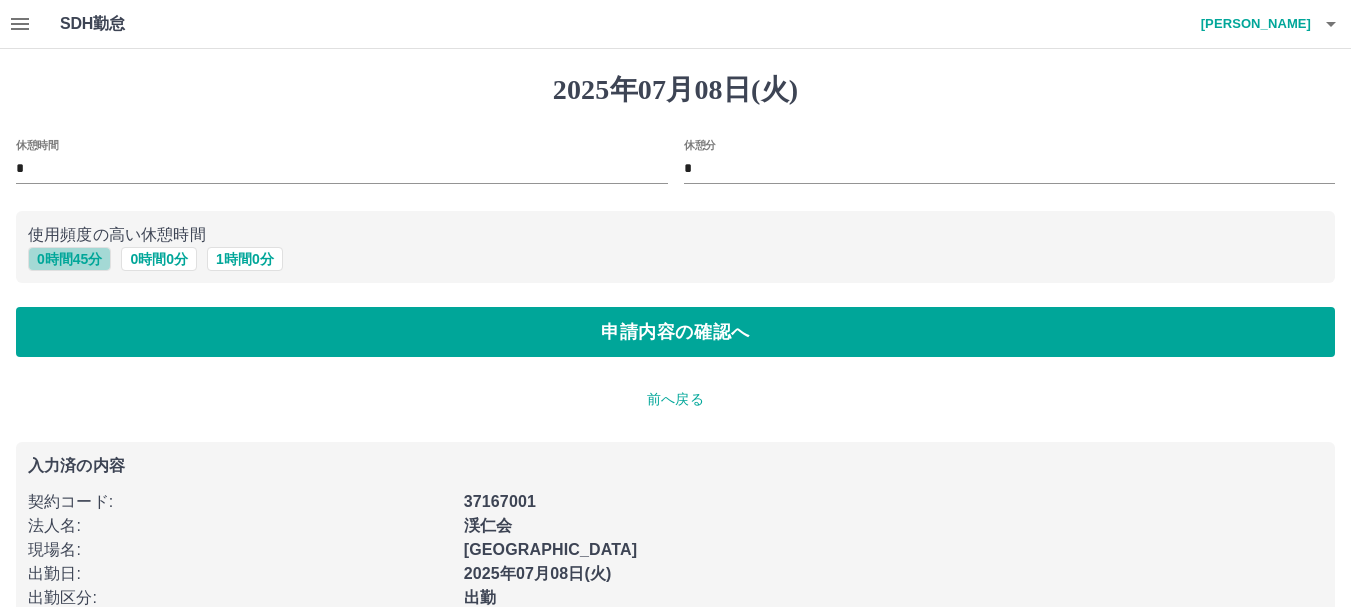 click on "0 時間 45 分" at bounding box center [69, 259] 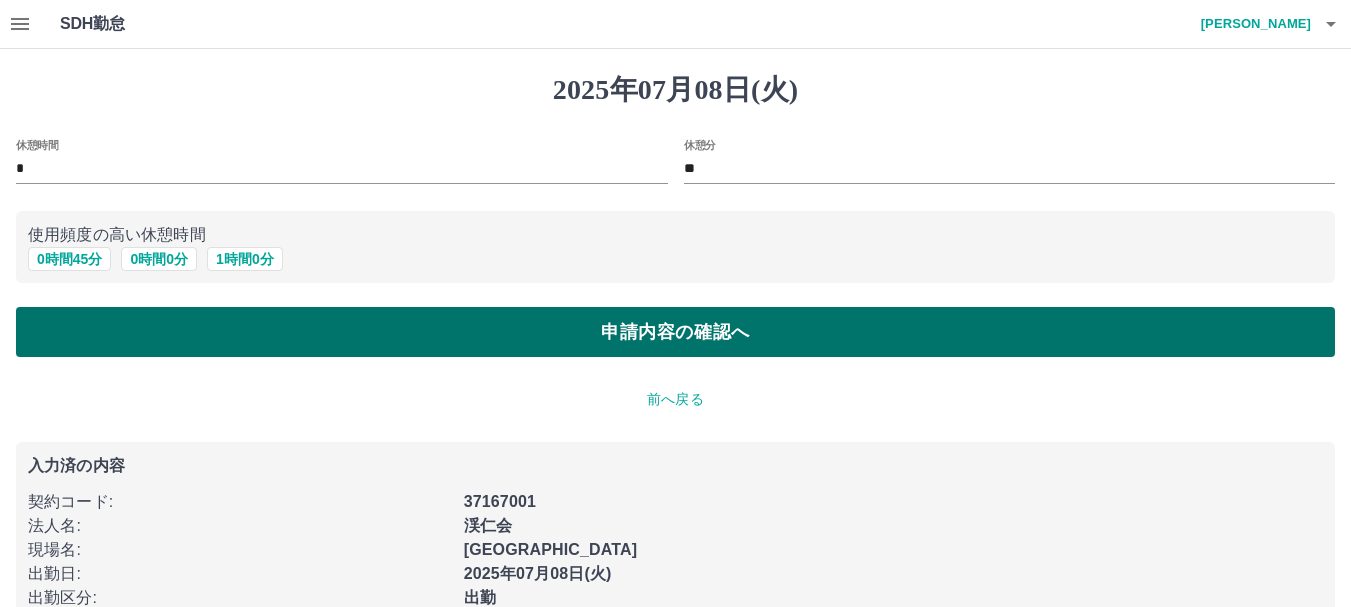 click on "申請内容の確認へ" at bounding box center (675, 332) 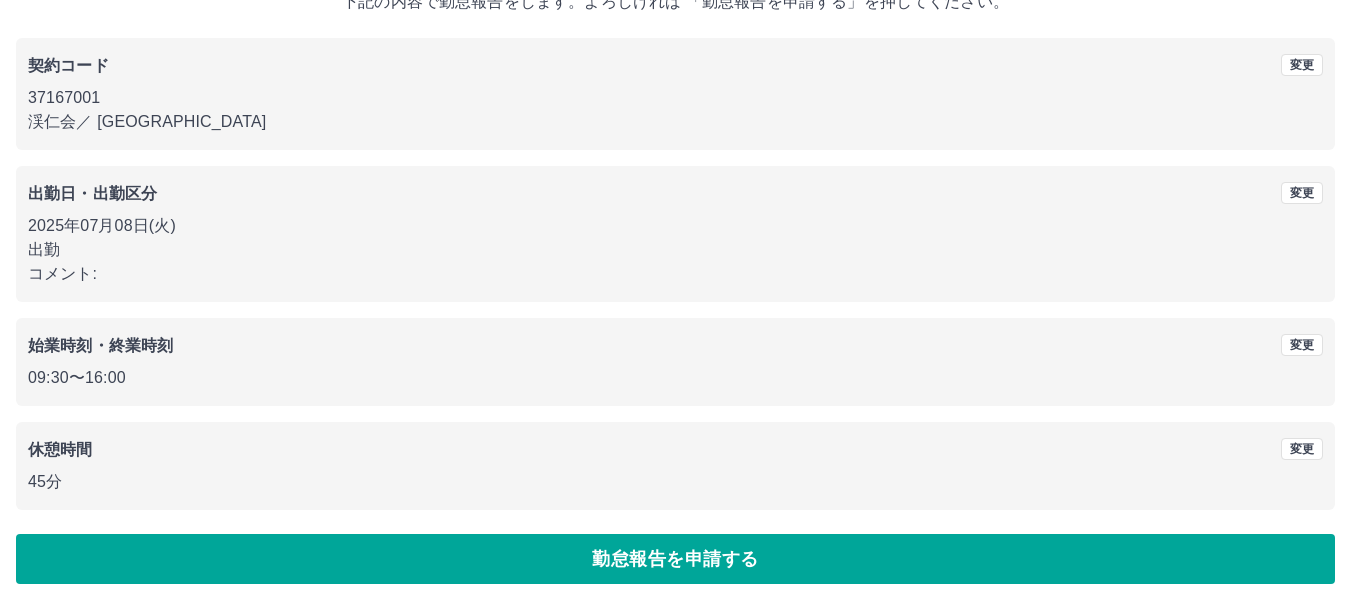 scroll, scrollTop: 142, scrollLeft: 0, axis: vertical 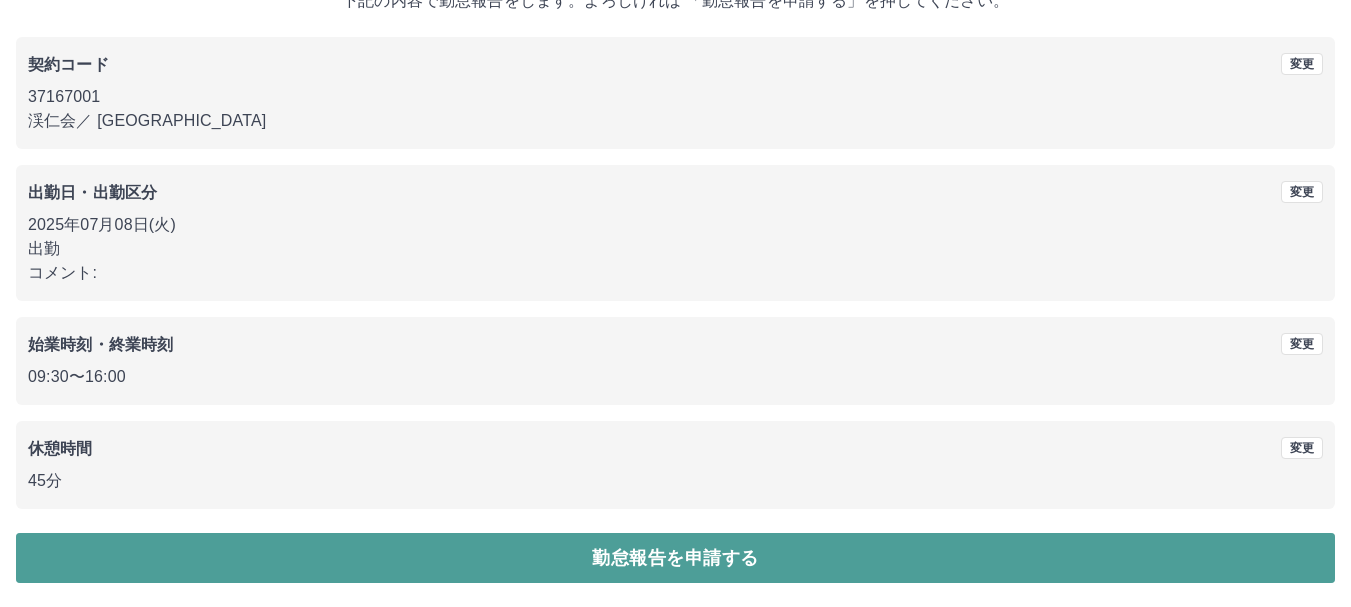 click on "勤怠報告を申請する" at bounding box center [675, 558] 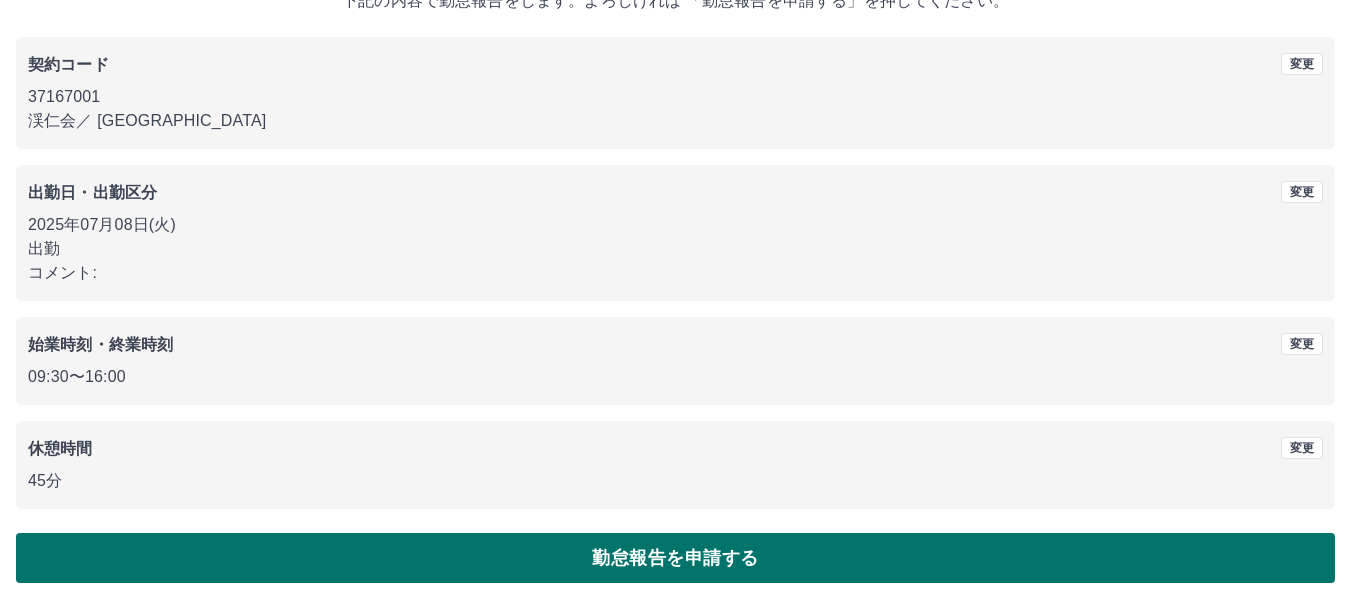scroll, scrollTop: 0, scrollLeft: 0, axis: both 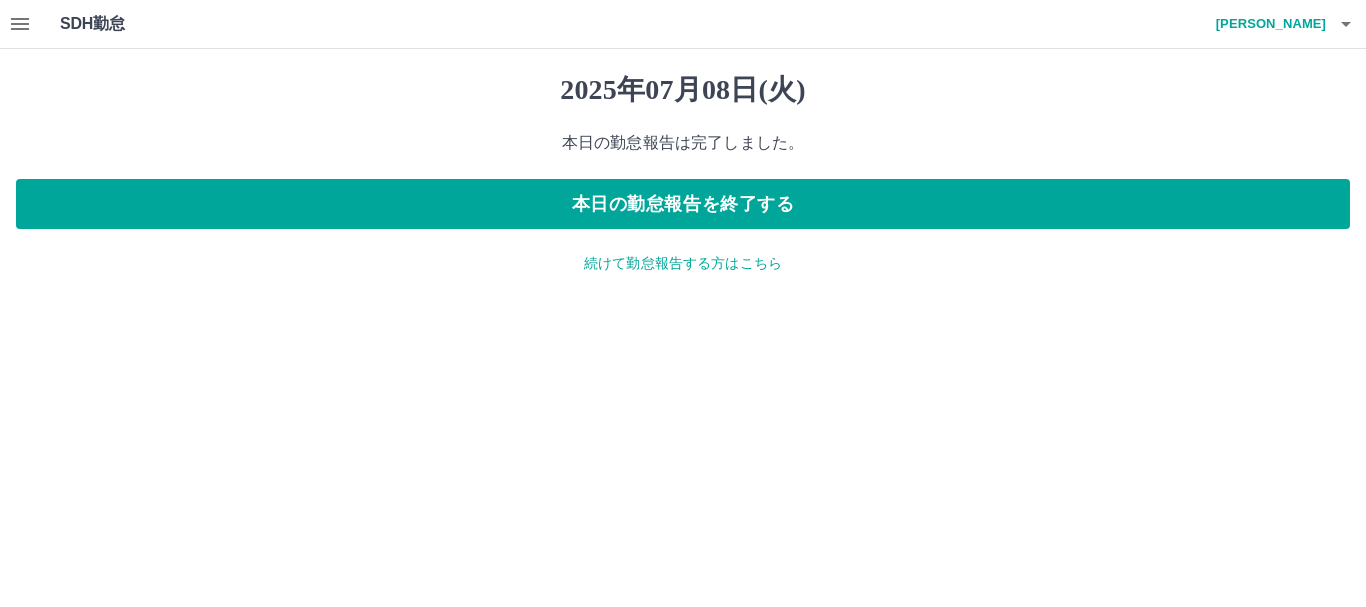 click on "続けて勤怠報告する方はこちら" at bounding box center [683, 263] 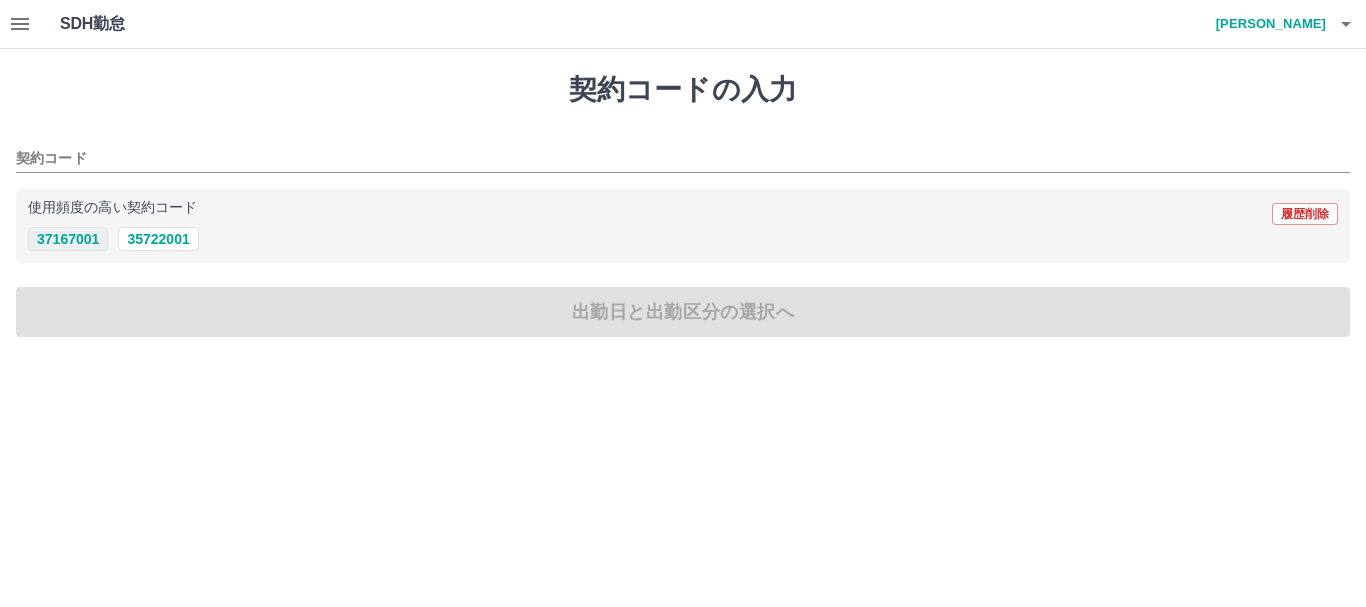 click on "37167001" at bounding box center [68, 239] 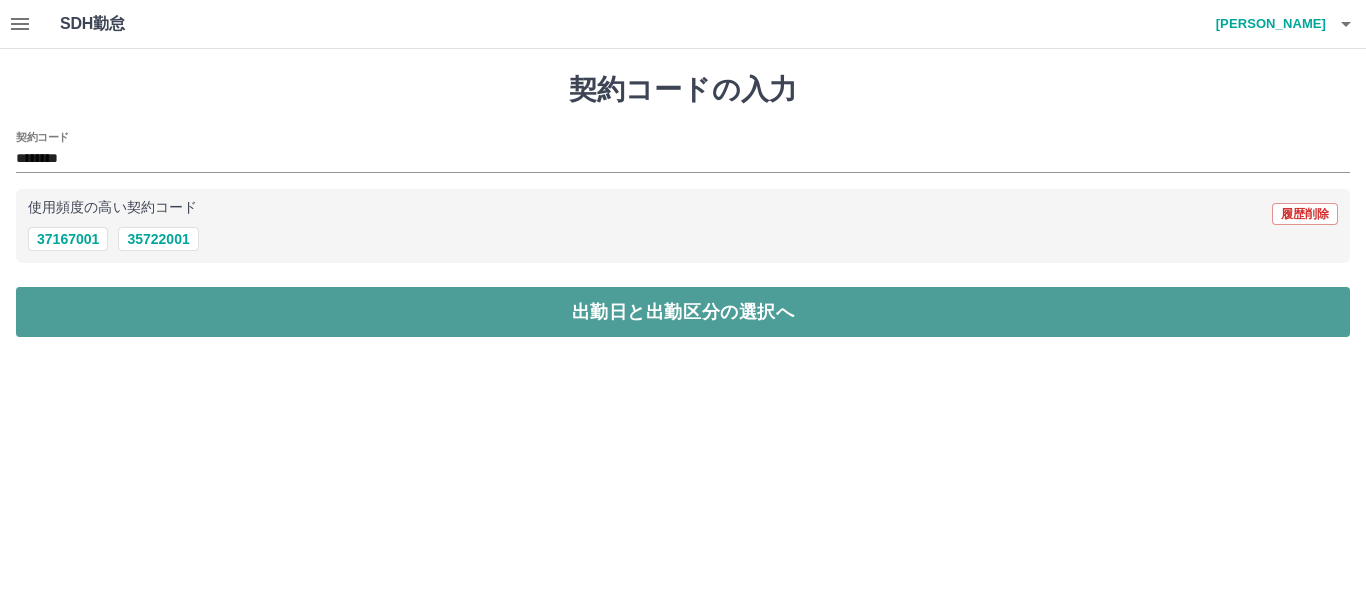 click on "出勤日と出勤区分の選択へ" at bounding box center (683, 312) 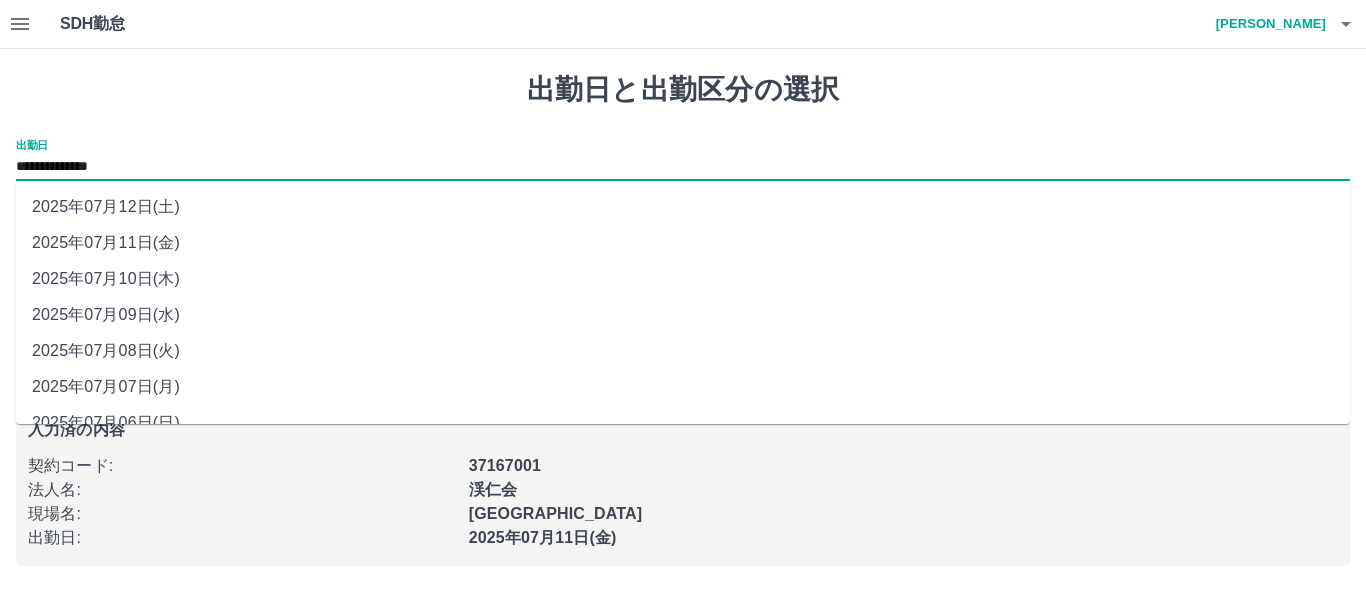click on "**********" at bounding box center (683, 167) 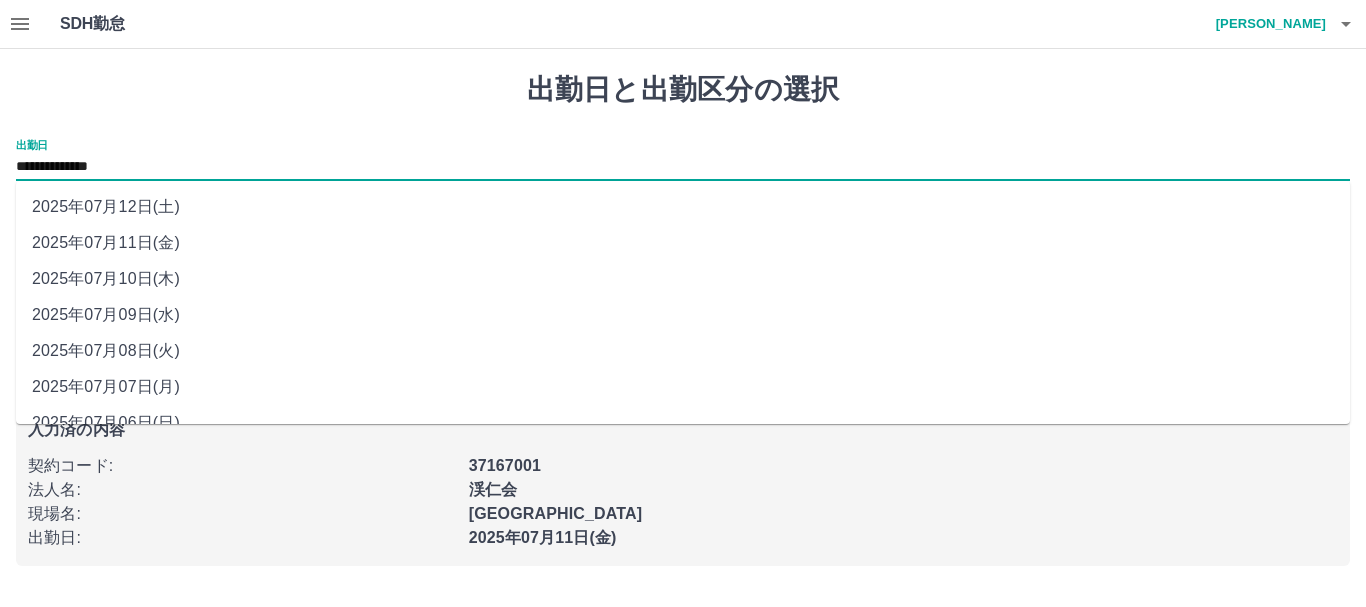click on "2025年07月09日(水)" at bounding box center (683, 315) 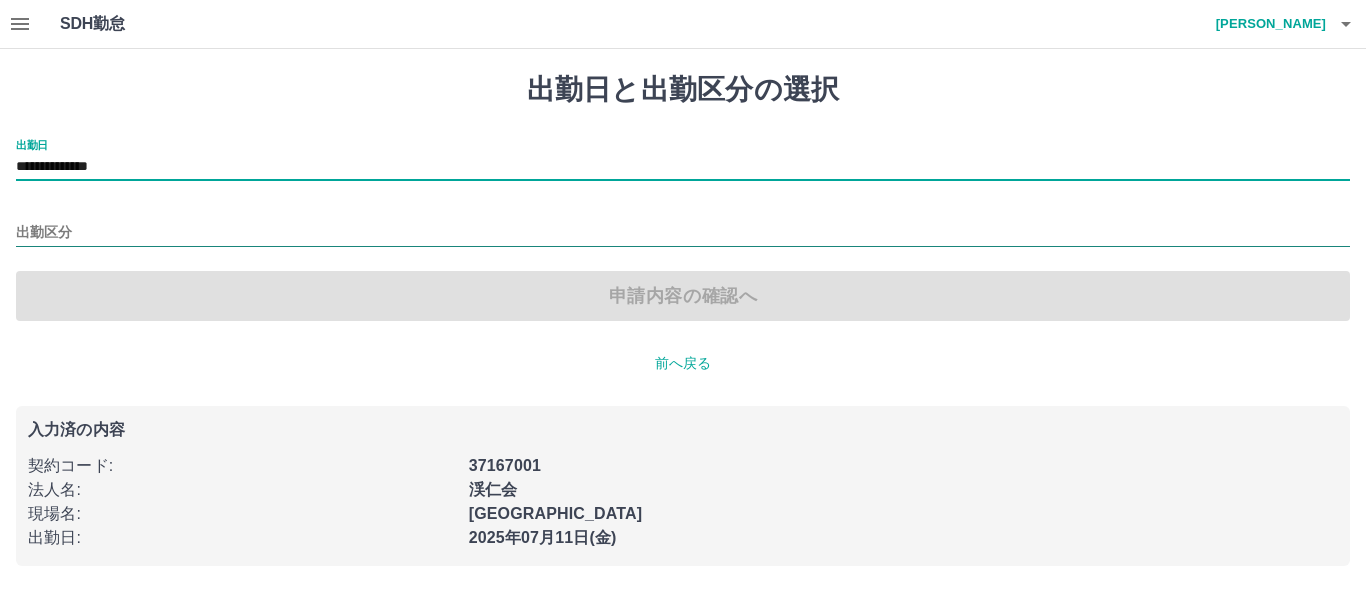 click on "出勤区分" at bounding box center [683, 233] 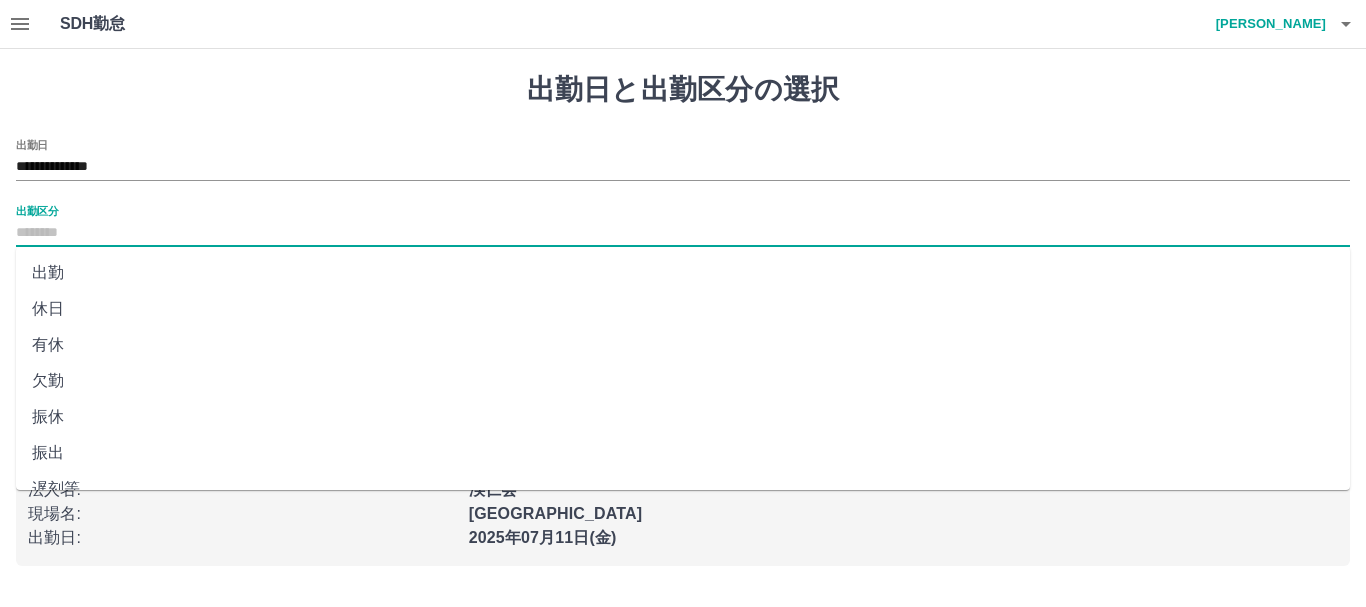 click on "休日" at bounding box center [683, 309] 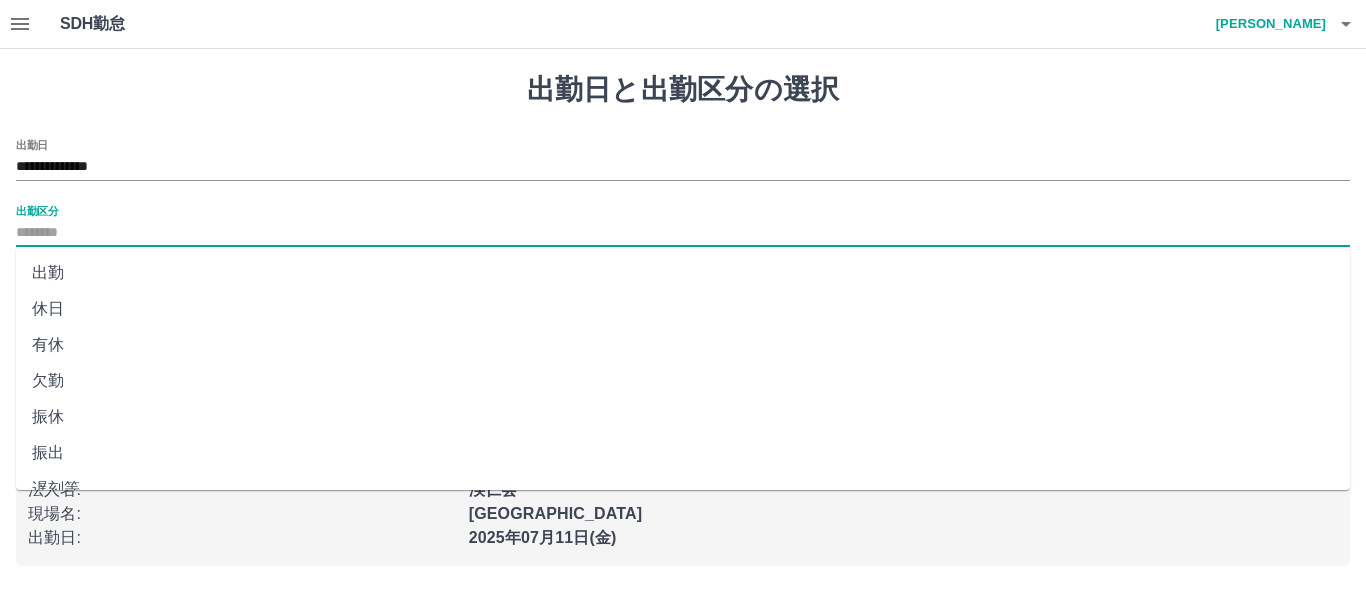 type on "**" 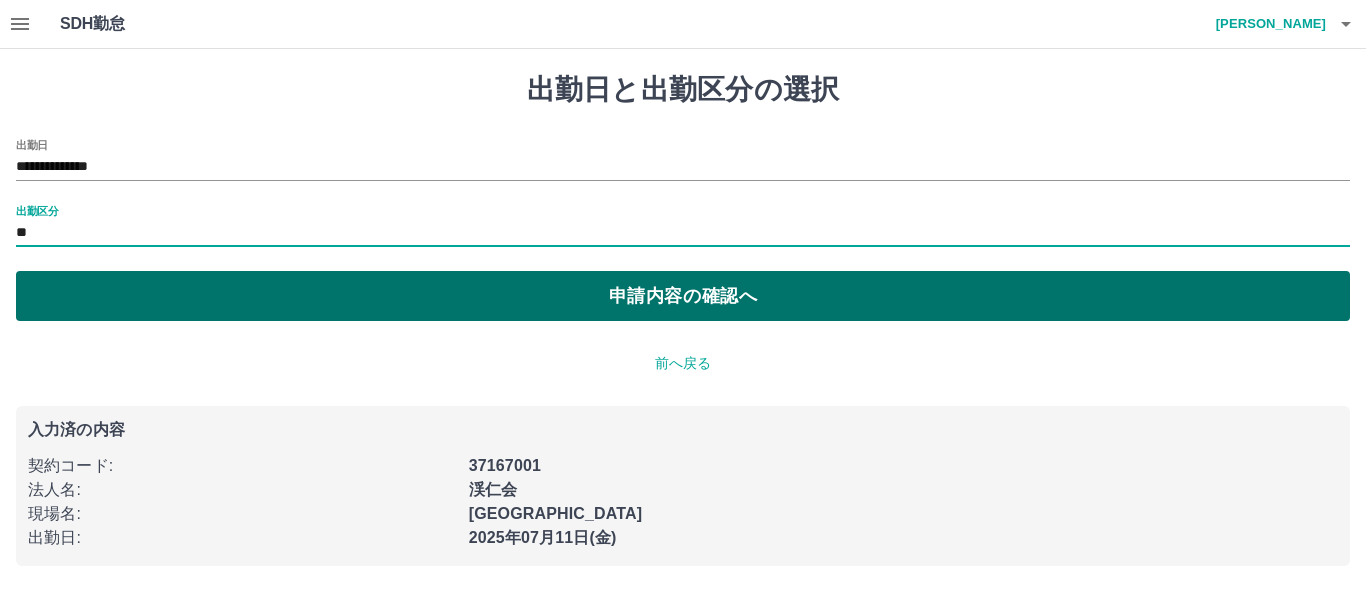 click on "申請内容の確認へ" at bounding box center (683, 296) 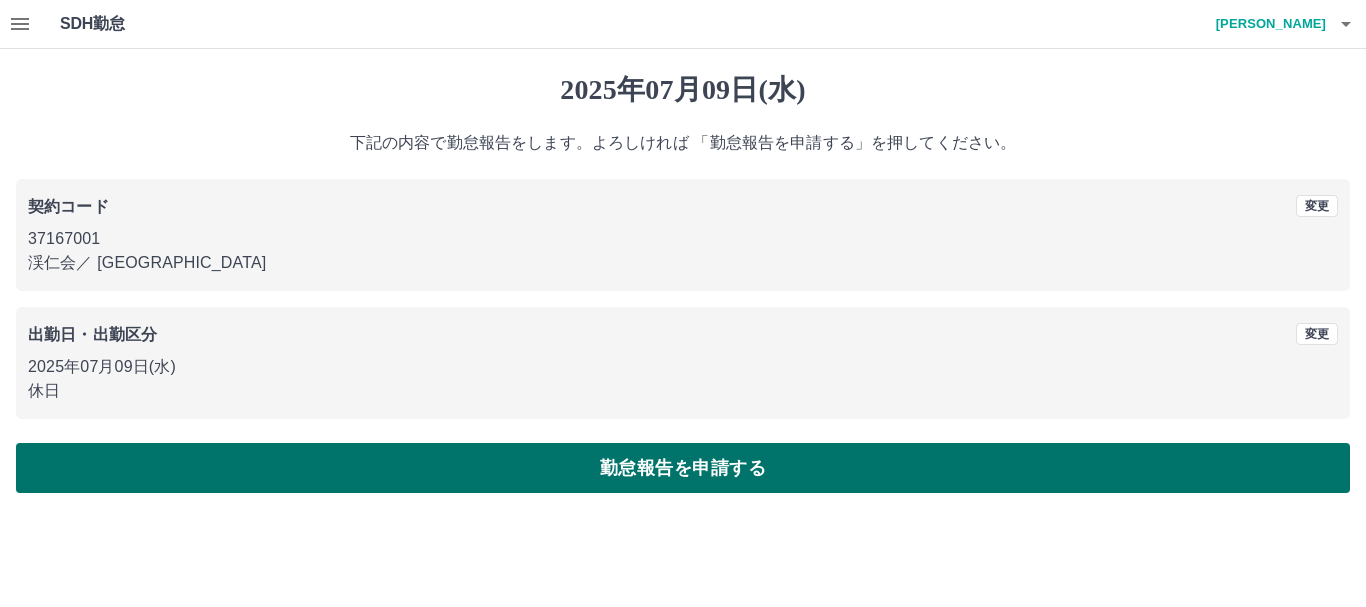 click on "勤怠報告を申請する" at bounding box center [683, 468] 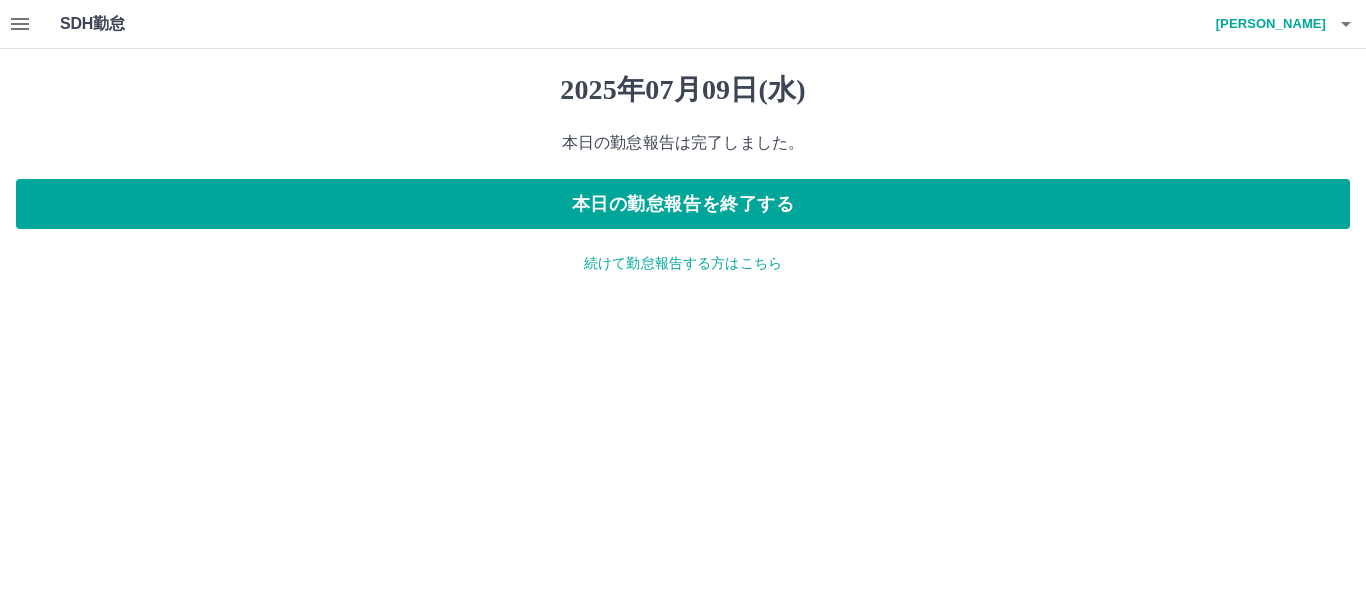 click on "続けて勤怠報告する方はこちら" at bounding box center [683, 263] 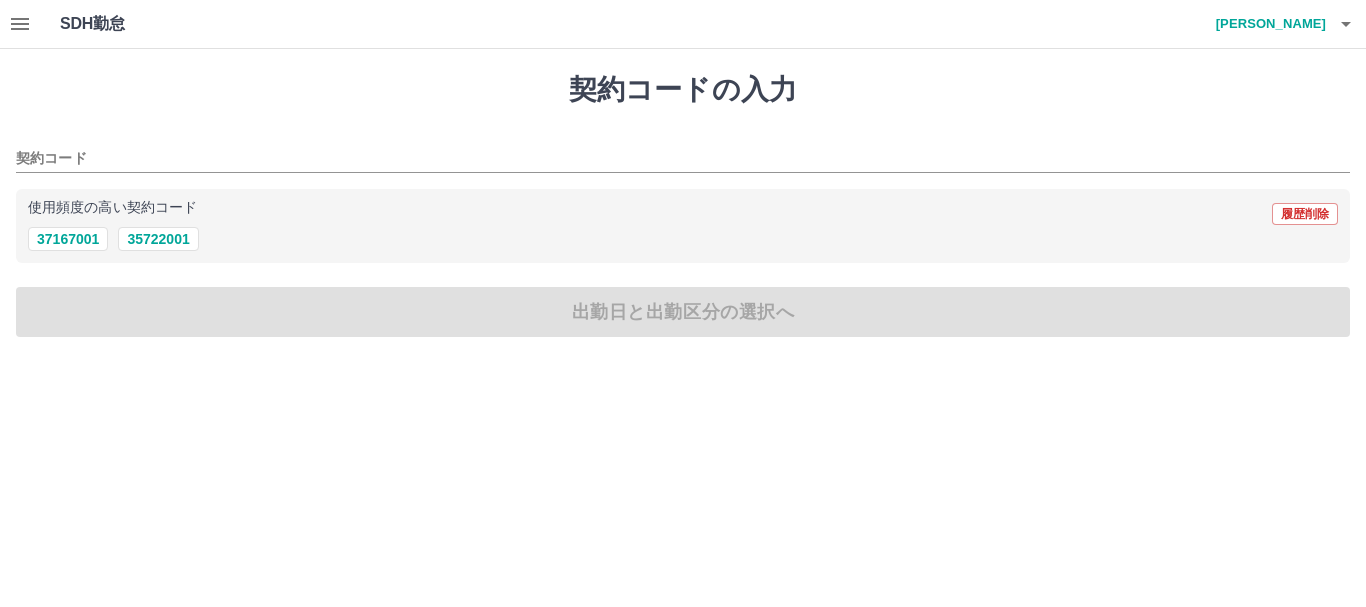 drag, startPoint x: 71, startPoint y: 240, endPoint x: 97, endPoint y: 253, distance: 29.068884 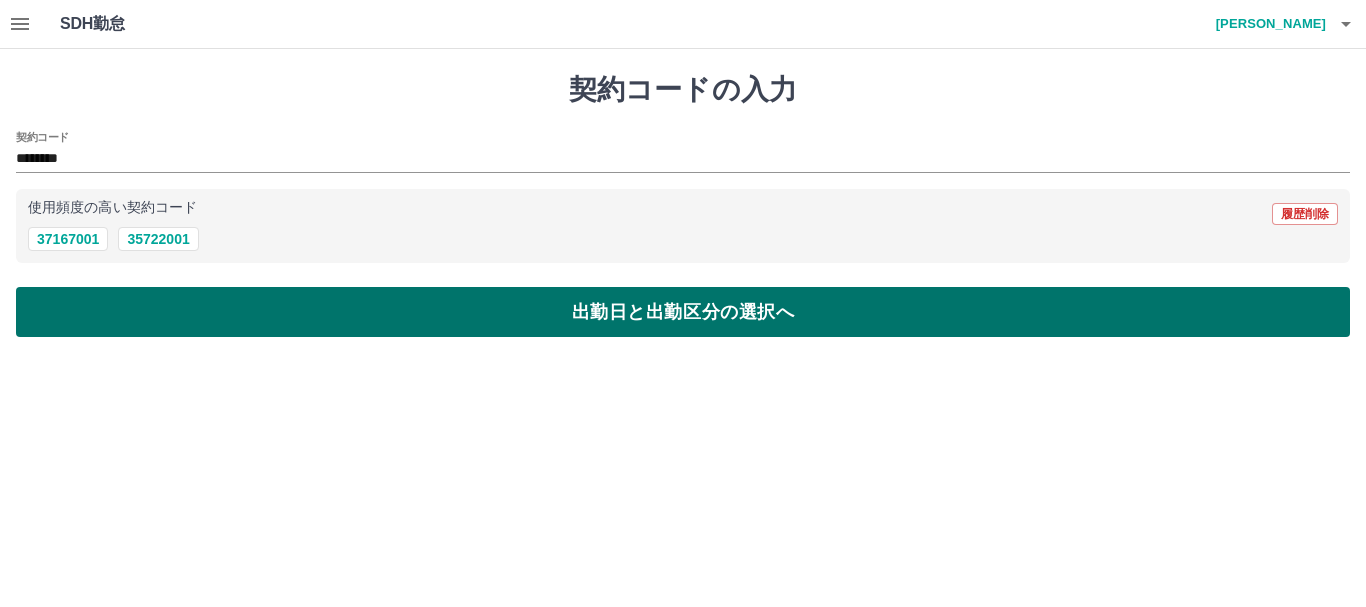 click on "出勤日と出勤区分の選択へ" at bounding box center (683, 312) 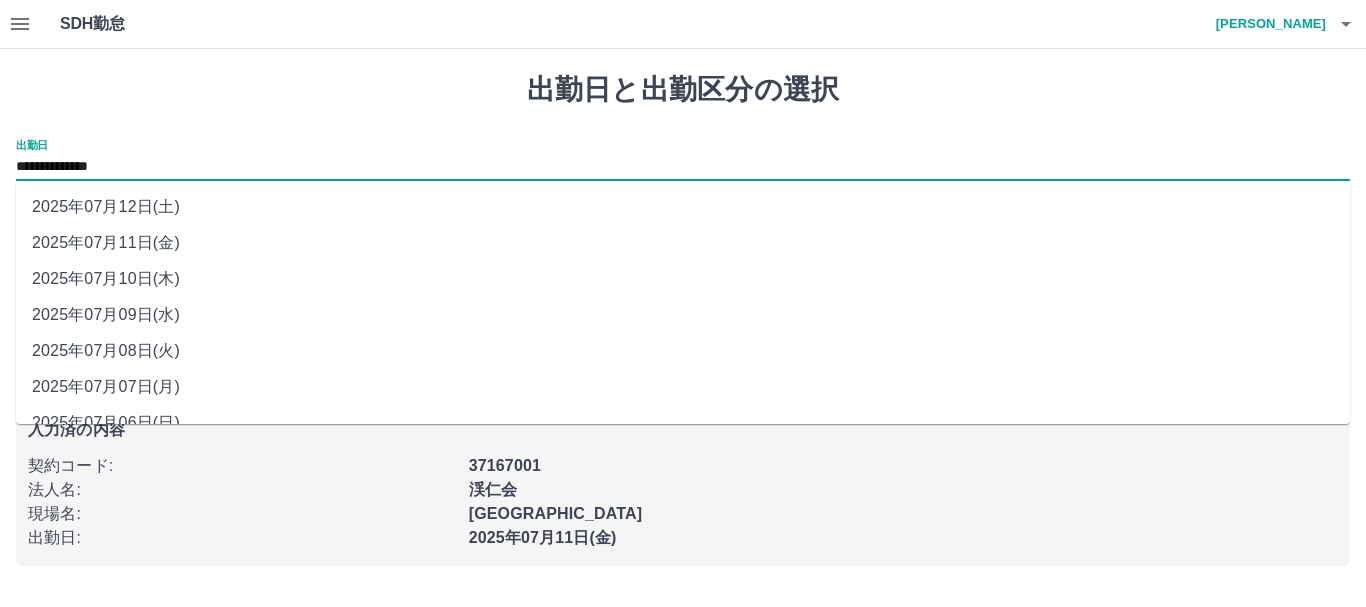 click on "**********" at bounding box center [683, 167] 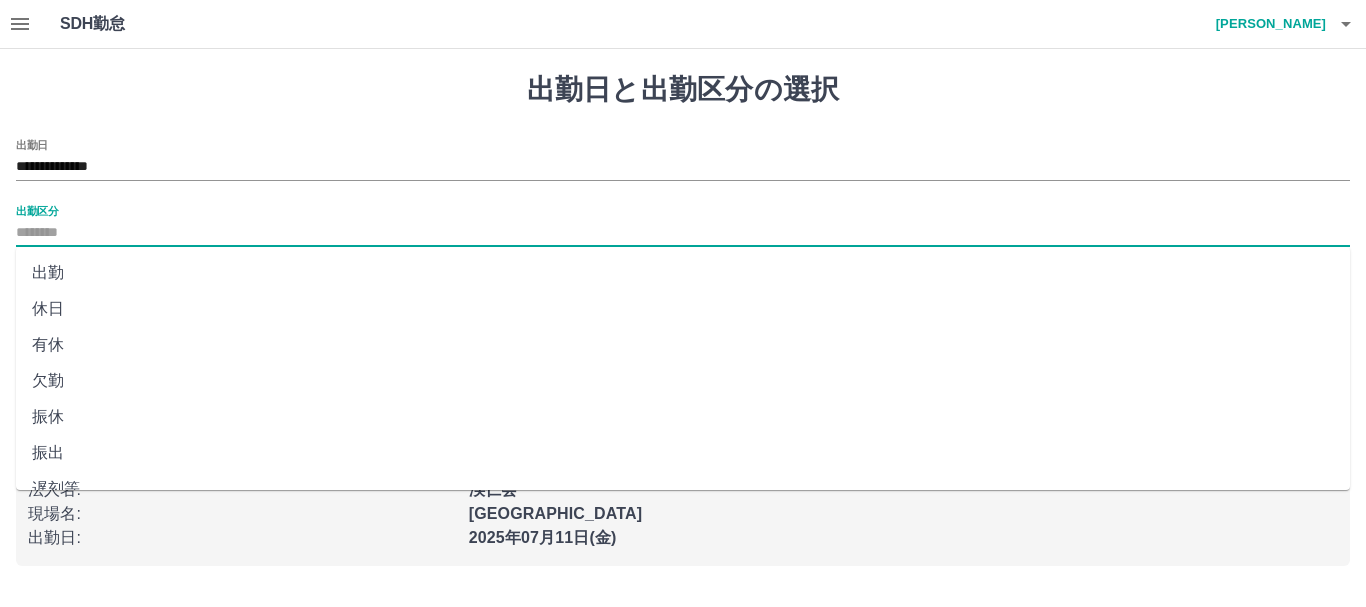 click on "出勤区分" at bounding box center [683, 233] 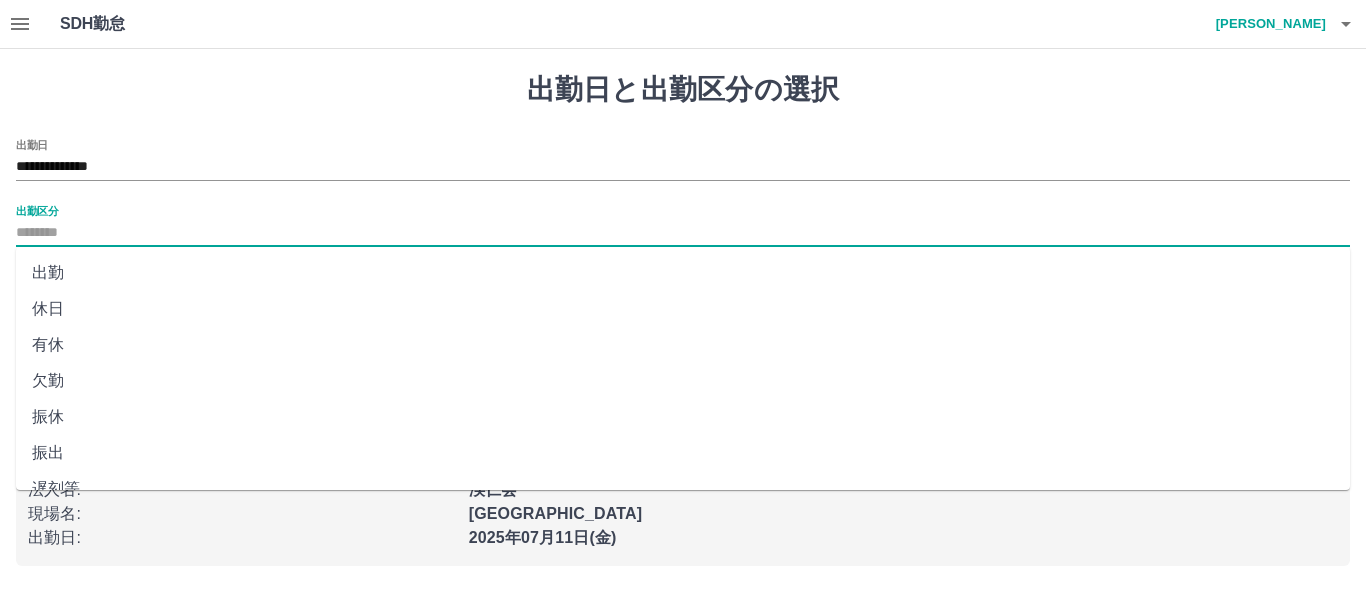 click on "出勤" at bounding box center [683, 273] 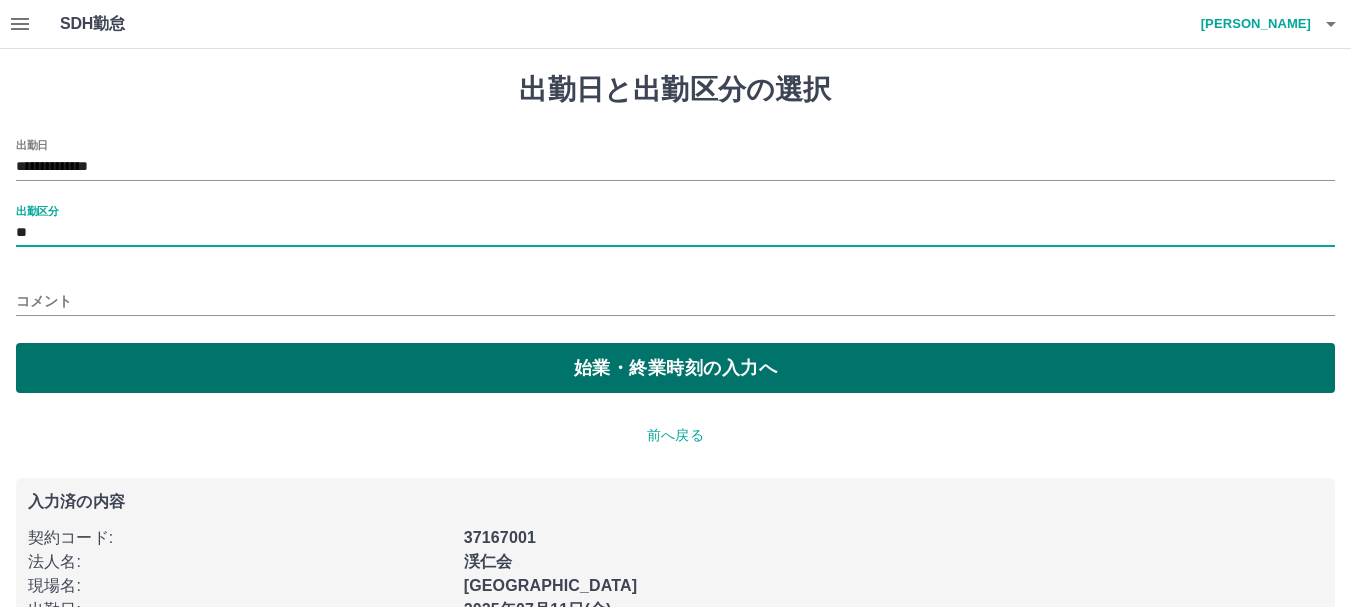 click on "始業・終業時刻の入力へ" at bounding box center [675, 368] 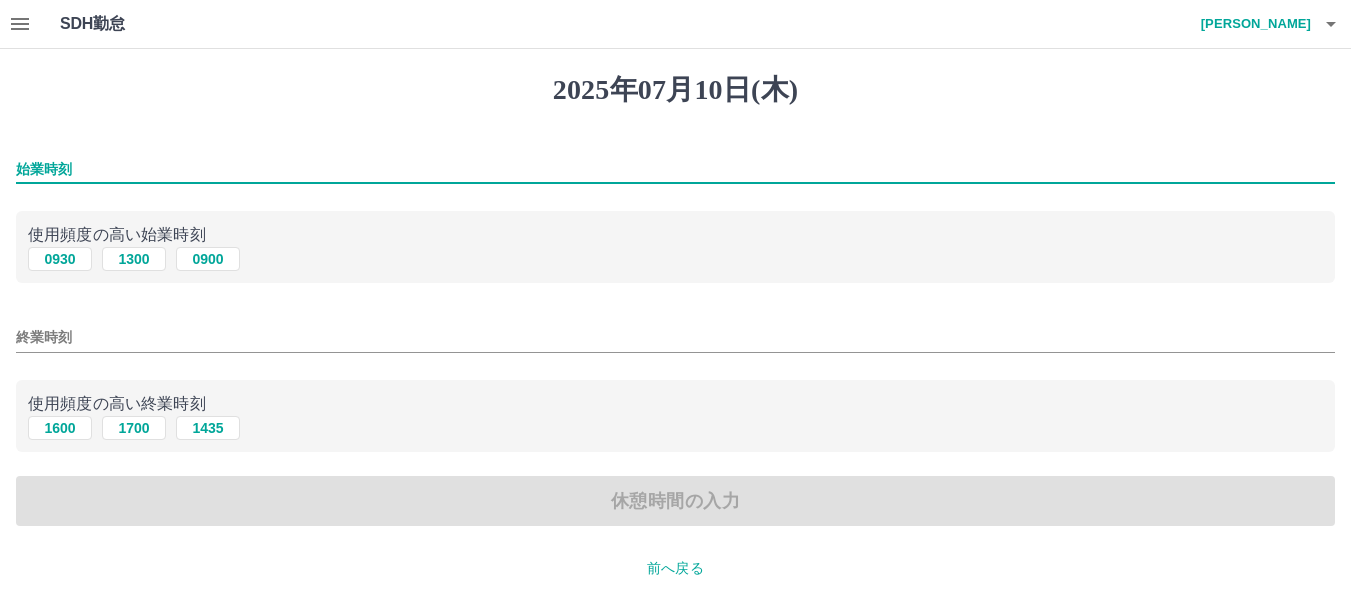 click on "始業時刻" at bounding box center [675, 169] 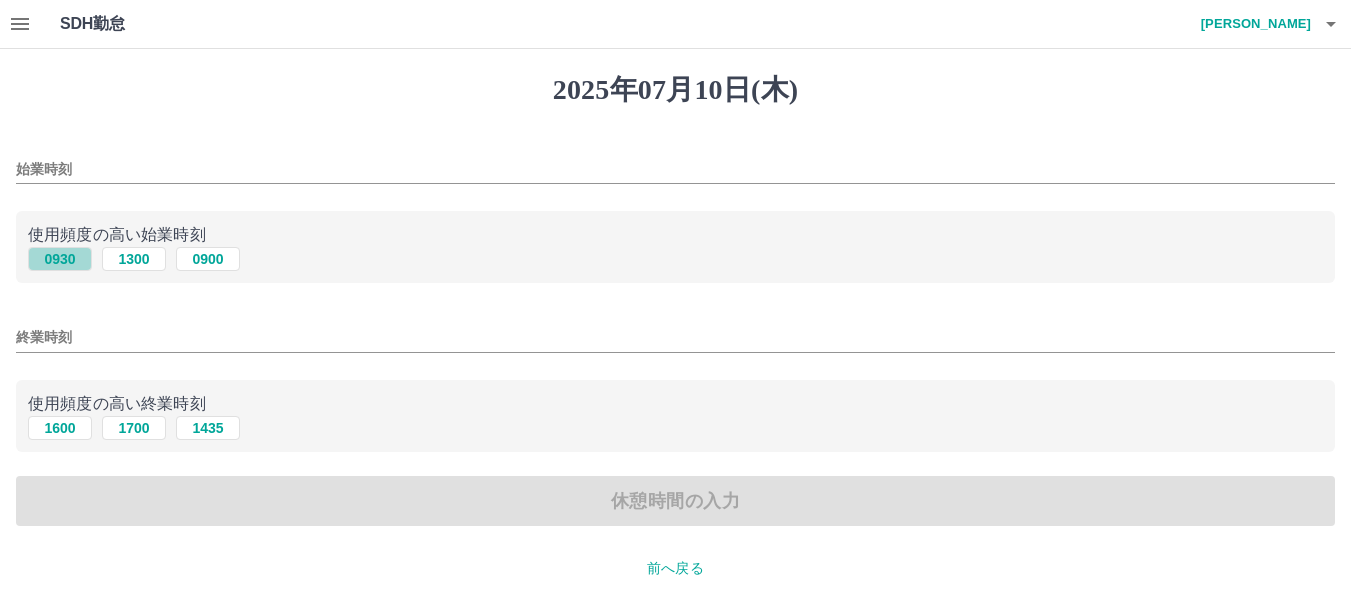 click on "0930" at bounding box center (60, 259) 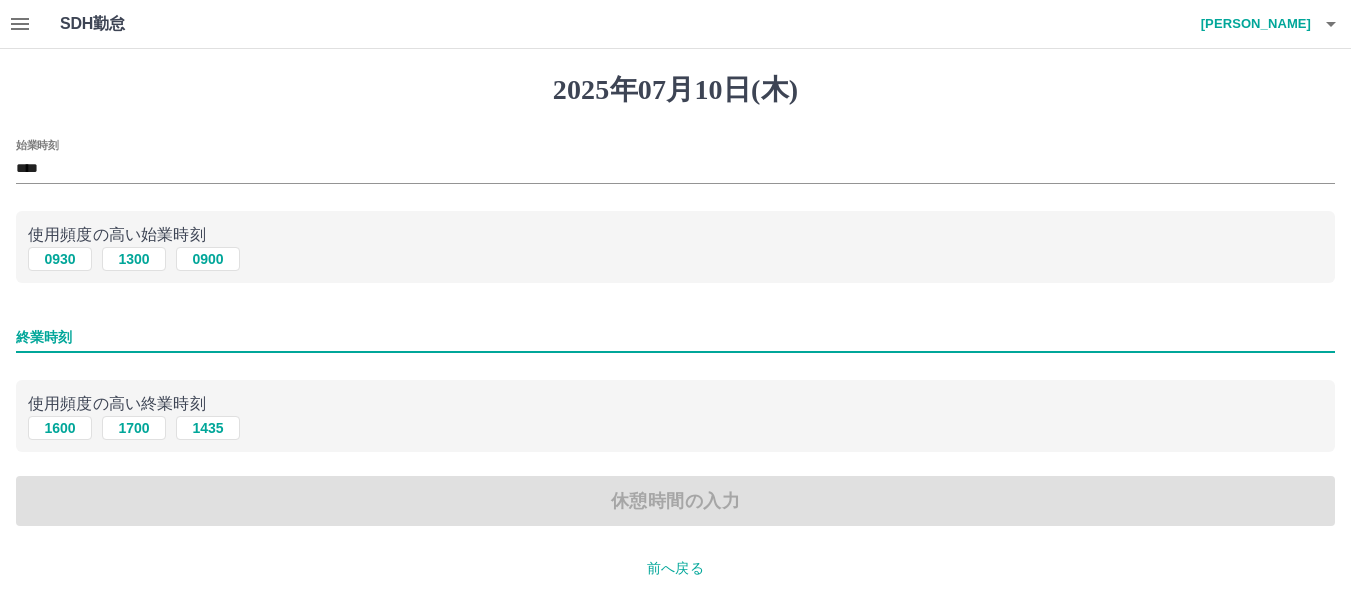 click on "終業時刻" at bounding box center (675, 337) 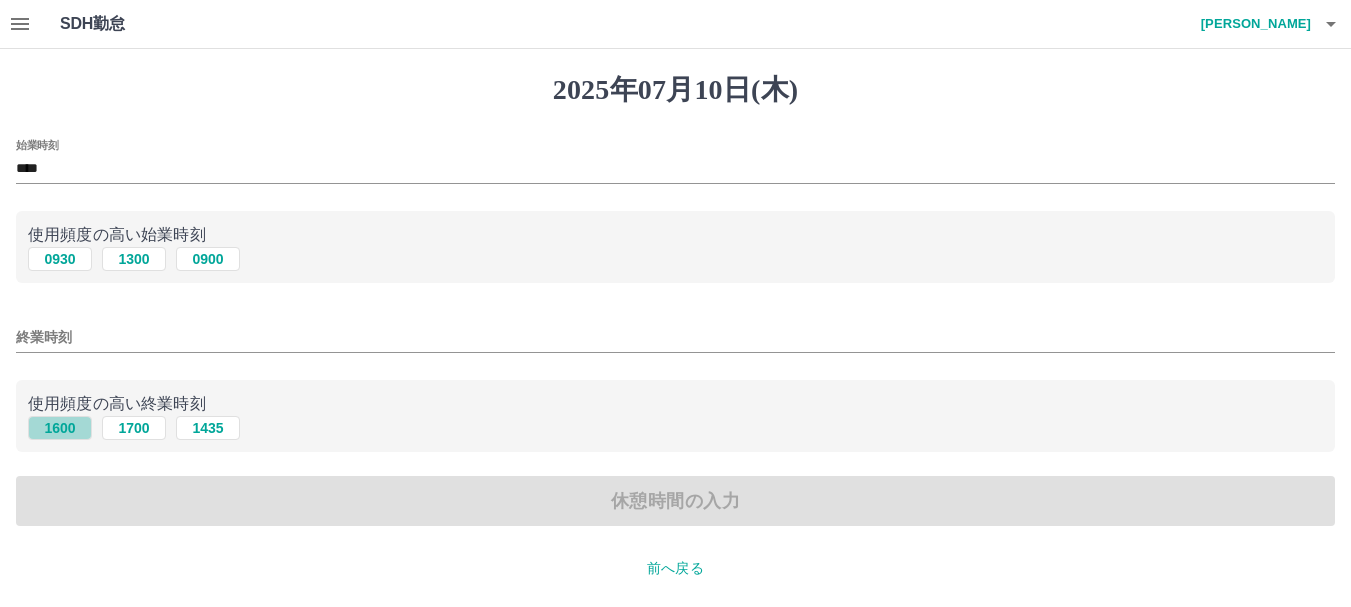 click on "1600" at bounding box center [60, 428] 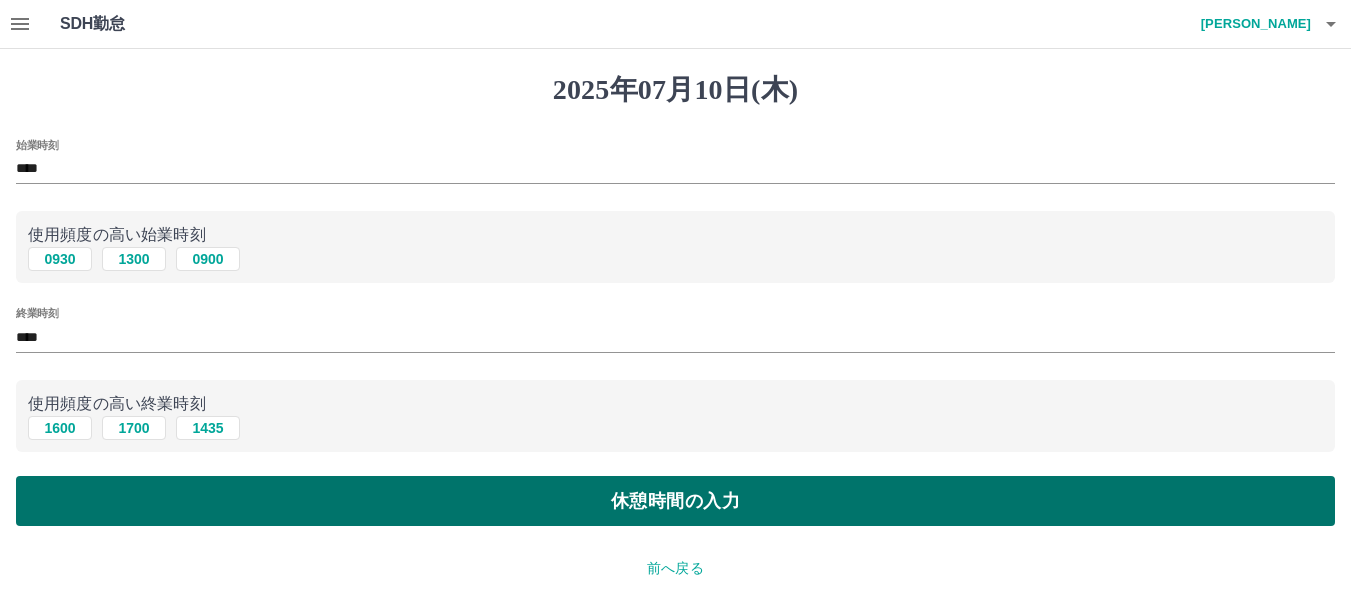 click on "休憩時間の入力" at bounding box center (675, 501) 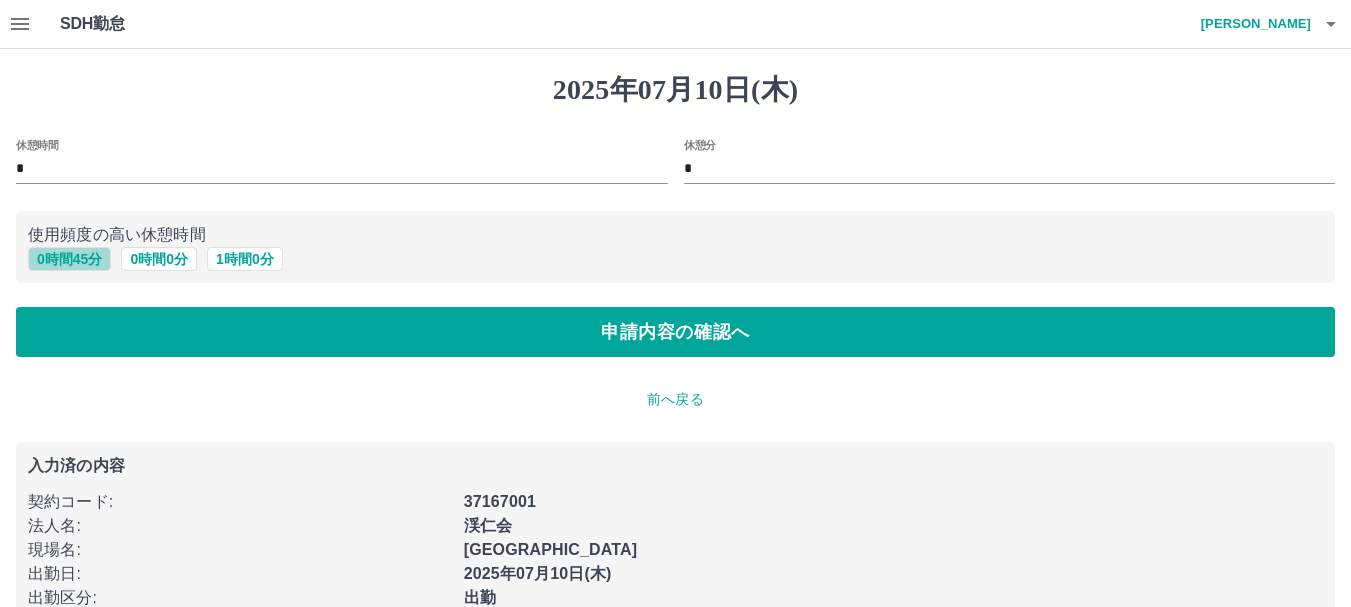 click on "0 時間 45 分" at bounding box center [69, 259] 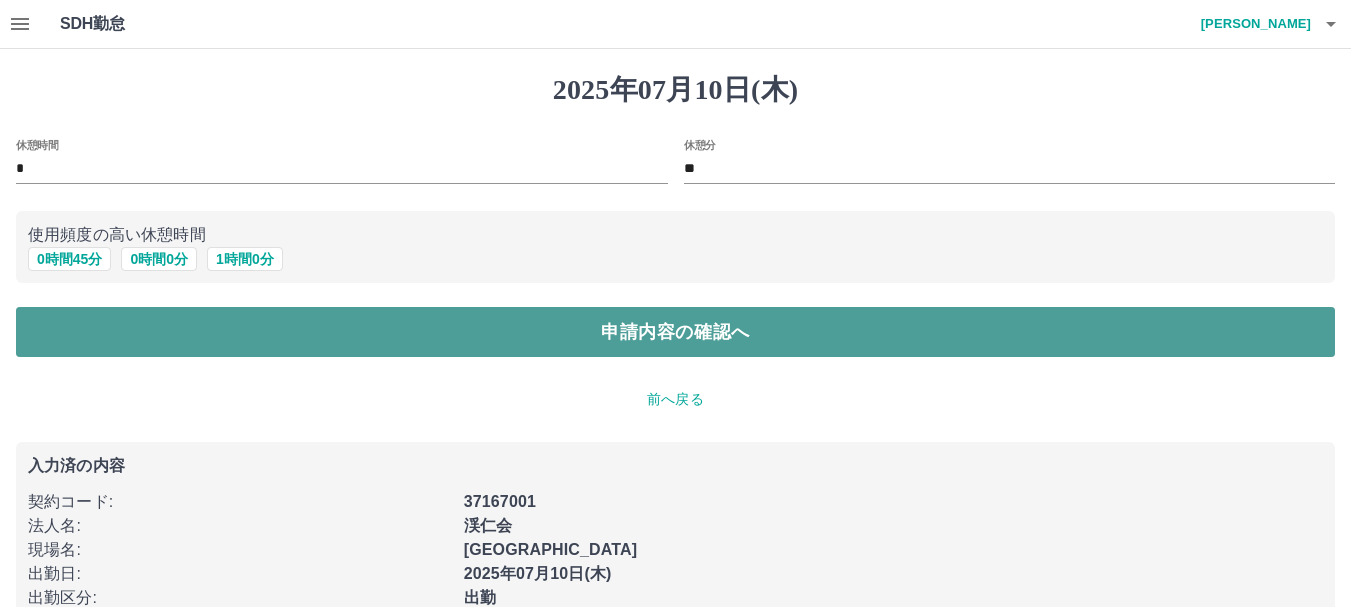 click on "申請内容の確認へ" at bounding box center (675, 332) 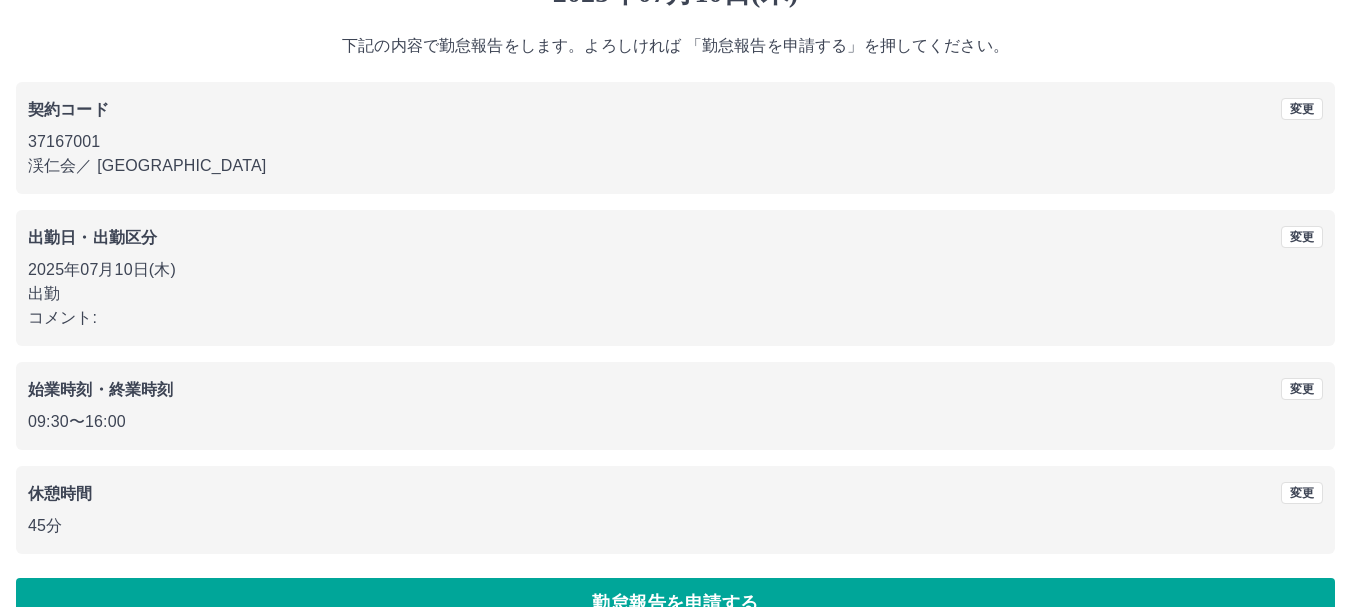 scroll, scrollTop: 142, scrollLeft: 0, axis: vertical 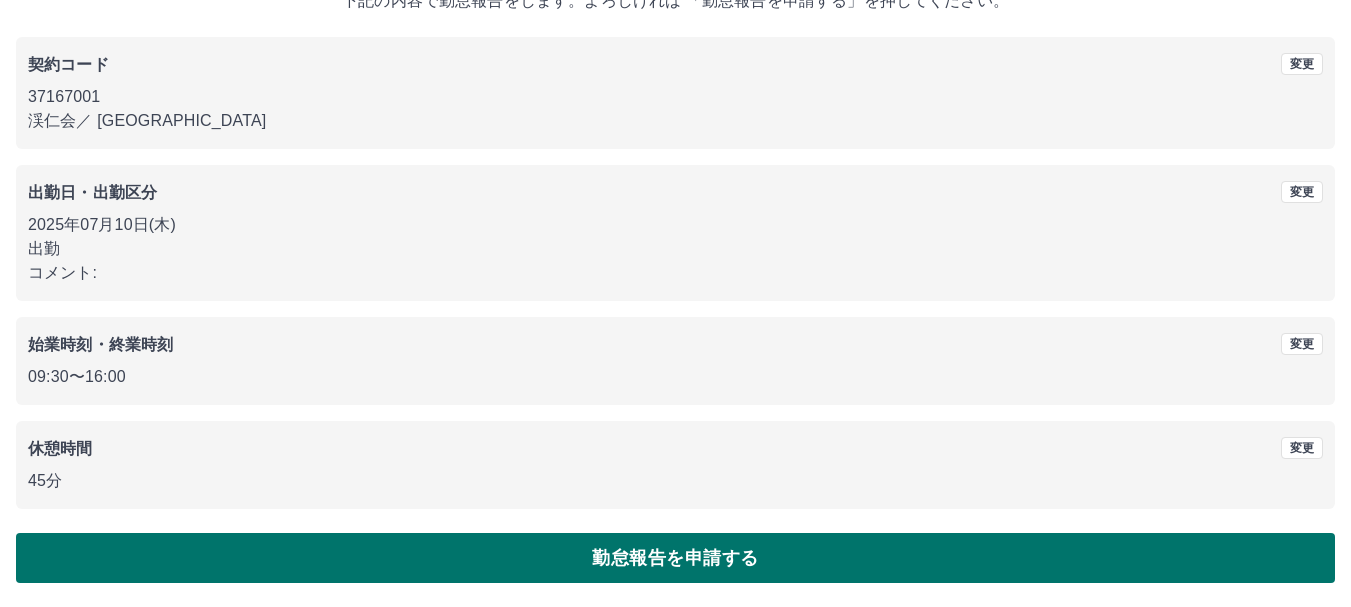 click on "勤怠報告を申請する" at bounding box center [675, 558] 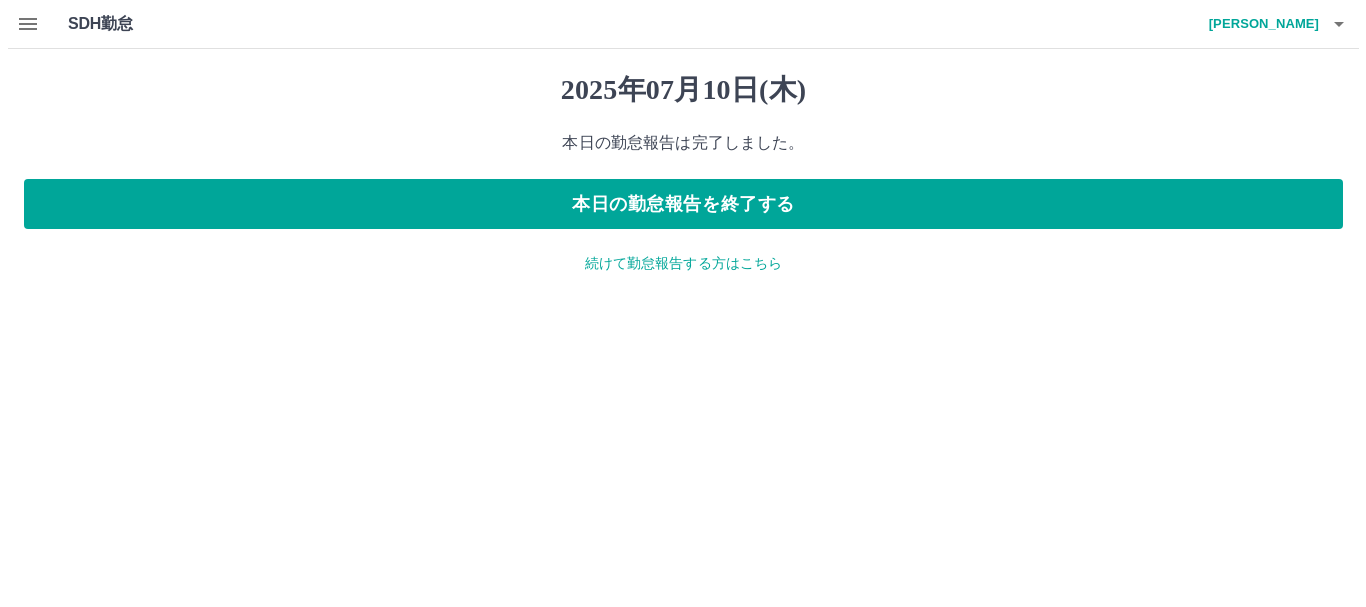 scroll, scrollTop: 0, scrollLeft: 0, axis: both 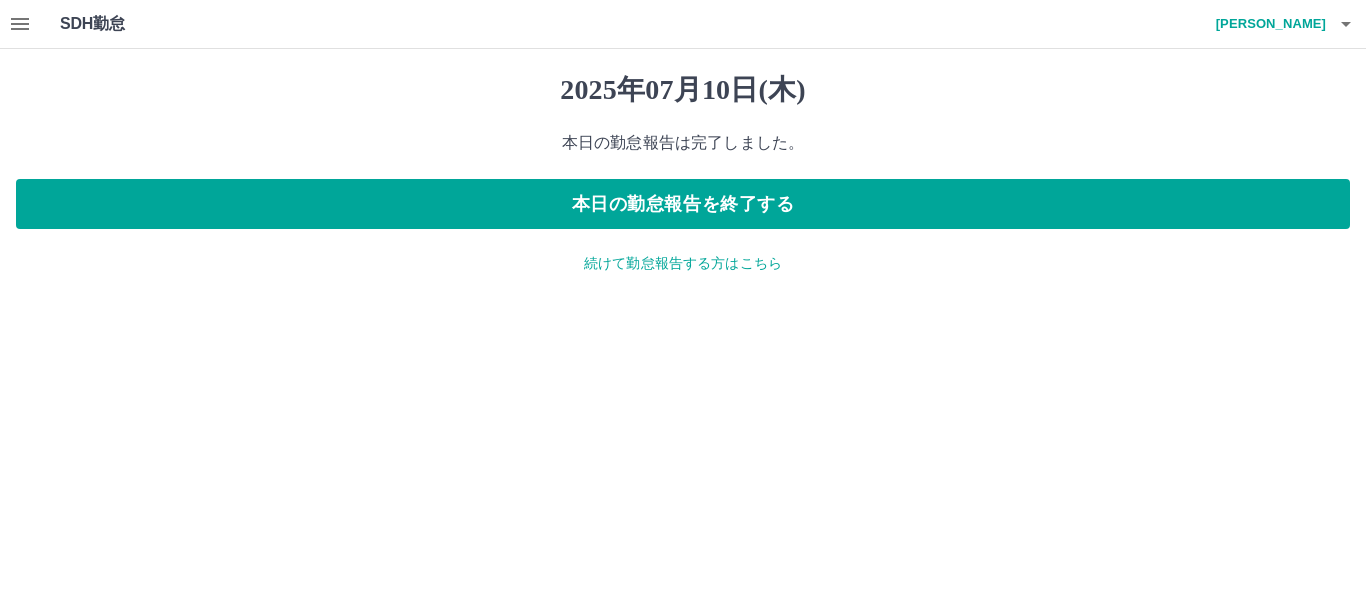 click on "続けて勤怠報告する方はこちら" at bounding box center [683, 263] 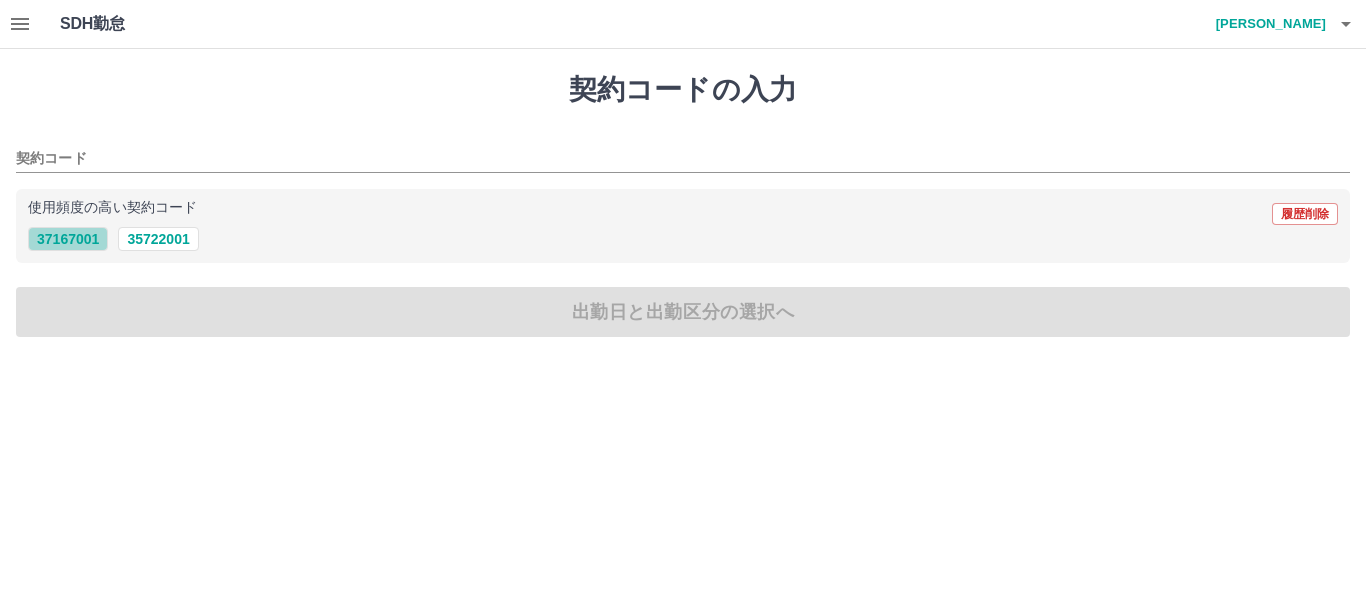 click on "37167001" at bounding box center [68, 239] 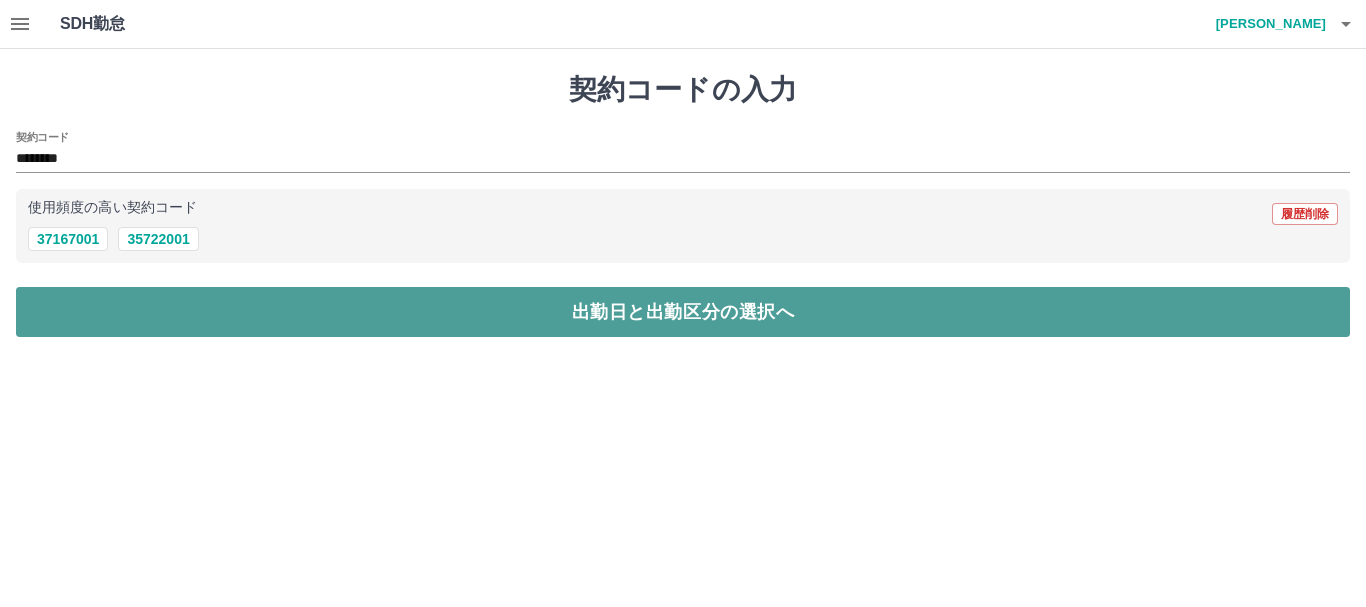 click on "出勤日と出勤区分の選択へ" at bounding box center [683, 312] 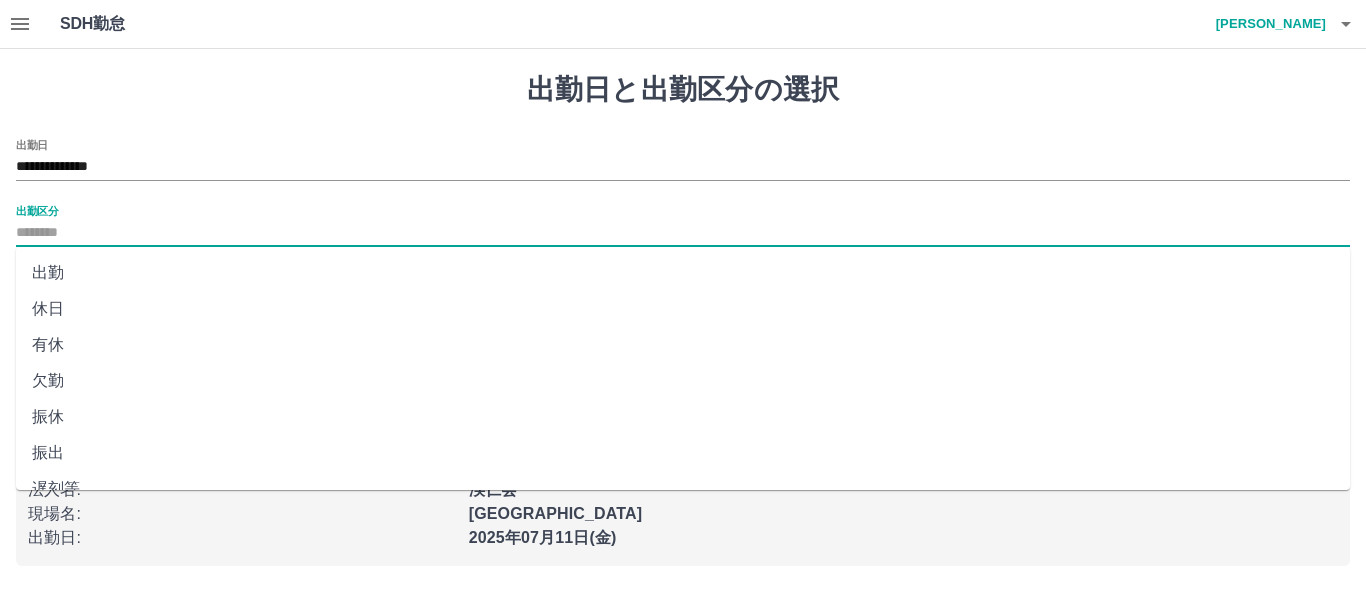 click on "出勤区分" at bounding box center (683, 233) 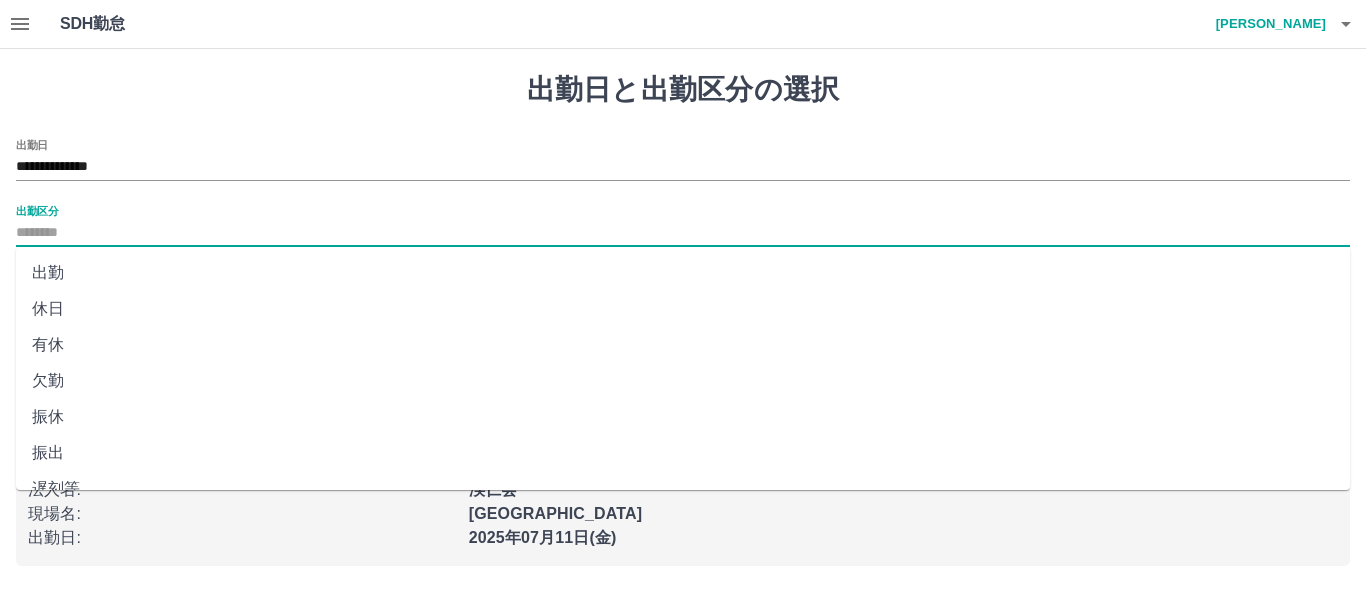 click on "休日" at bounding box center [683, 309] 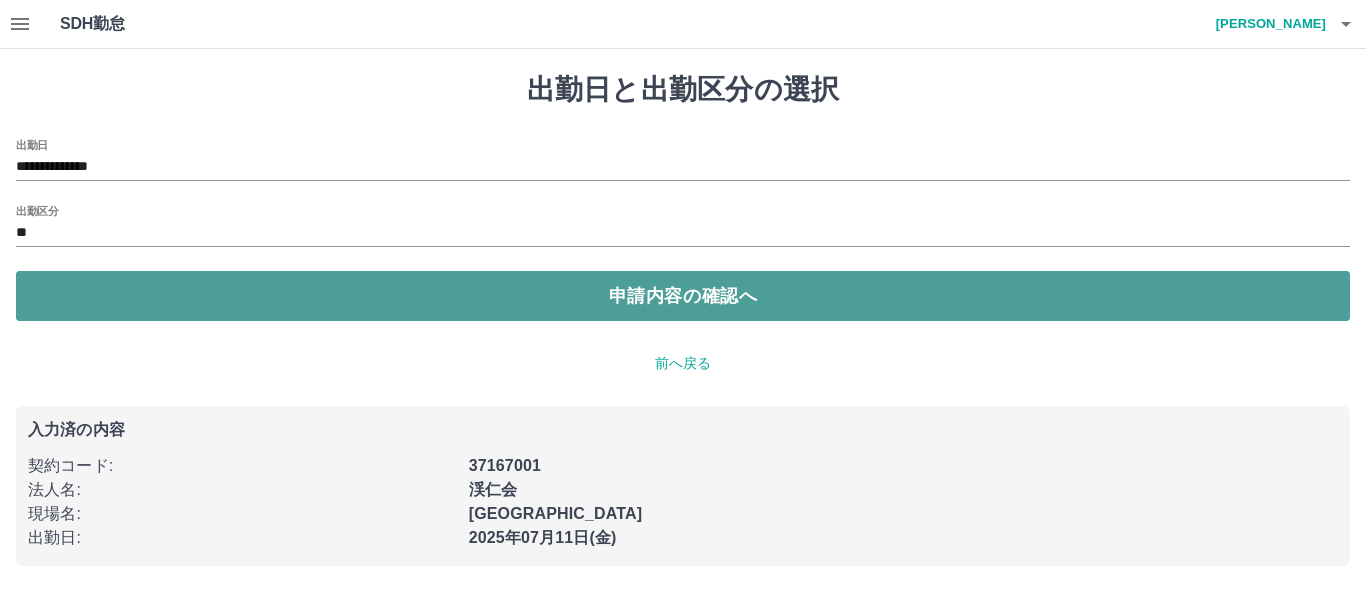 click on "申請内容の確認へ" at bounding box center (683, 296) 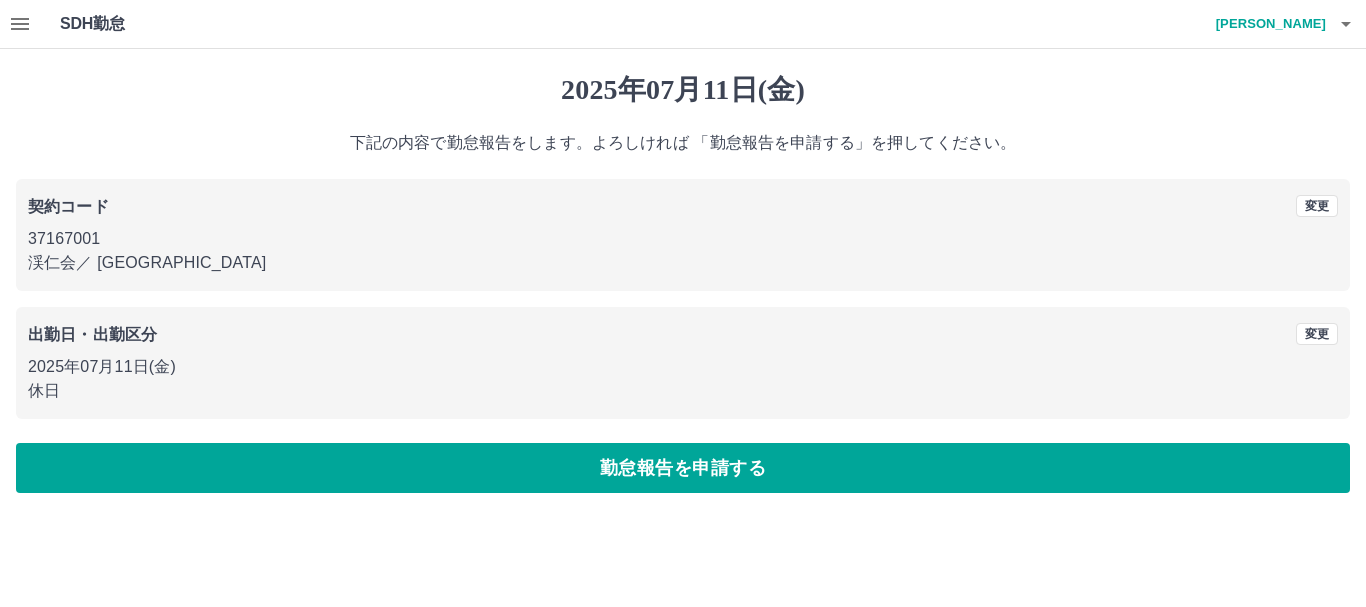 click on "勤怠報告を申請する" at bounding box center (683, 468) 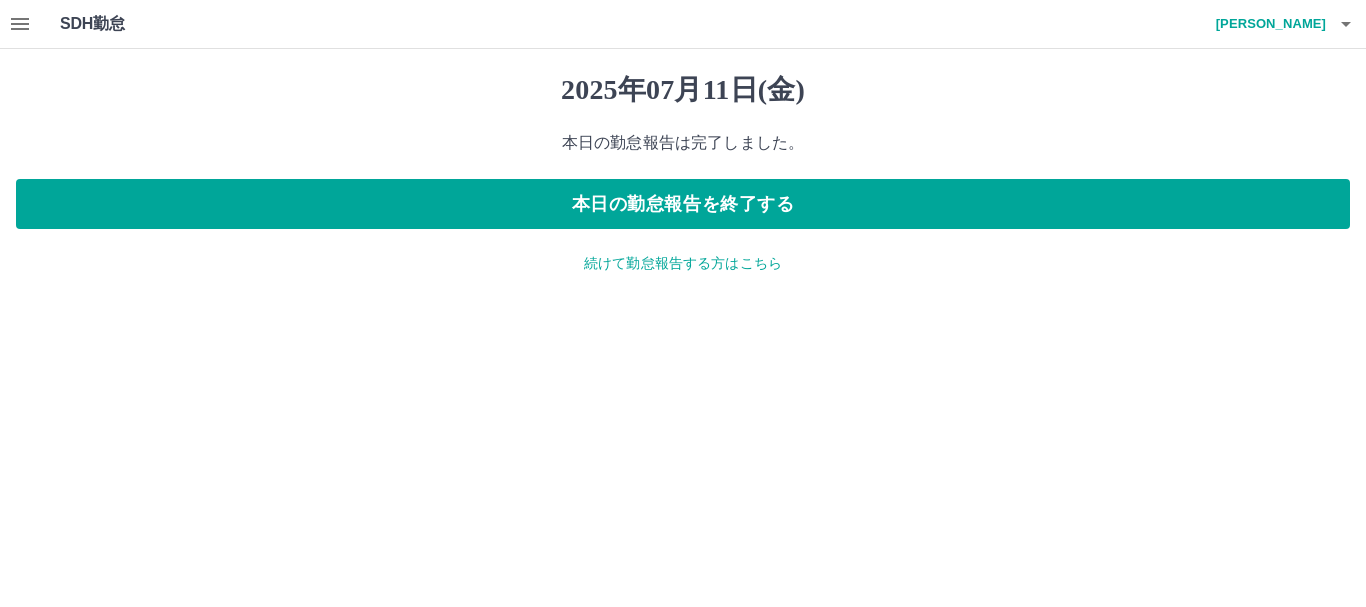 click on "早川　りえ子" at bounding box center [1266, 24] 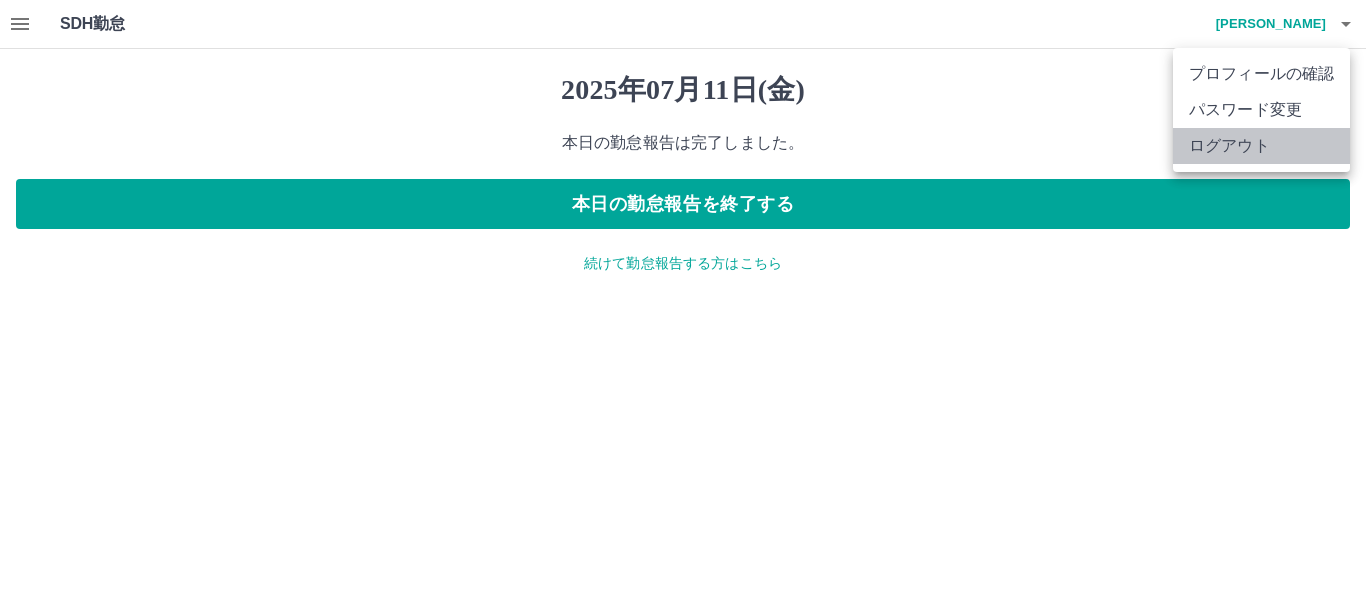 click on "ログアウト" at bounding box center [1261, 146] 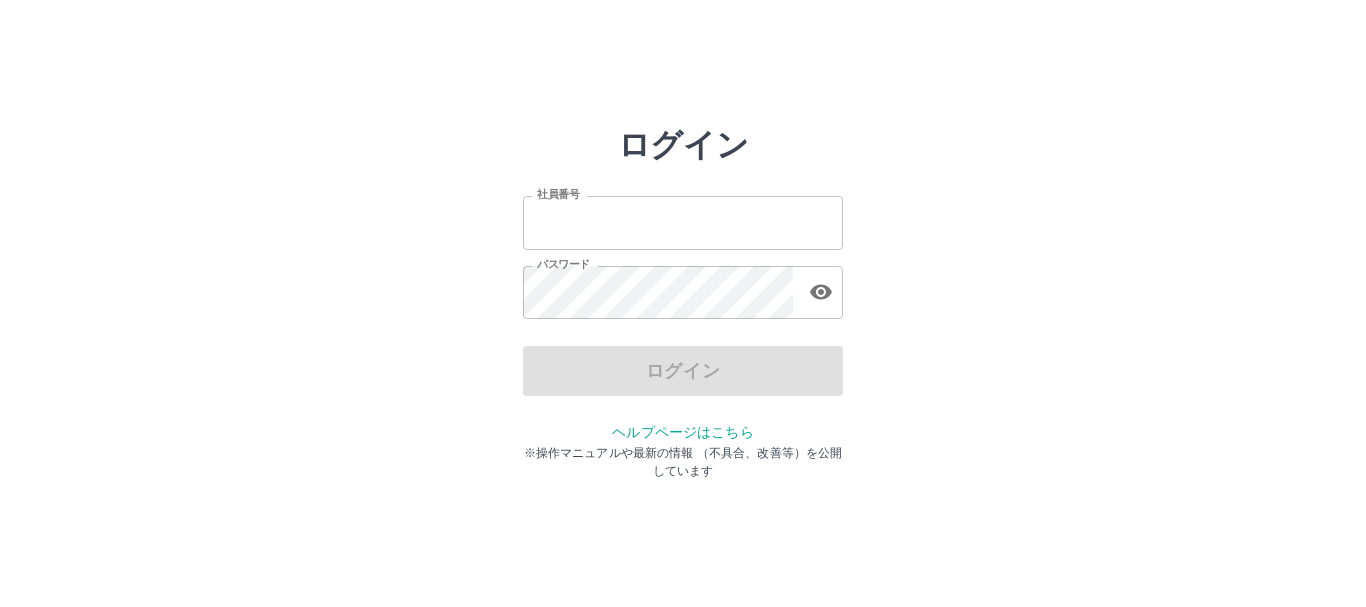 scroll, scrollTop: 0, scrollLeft: 0, axis: both 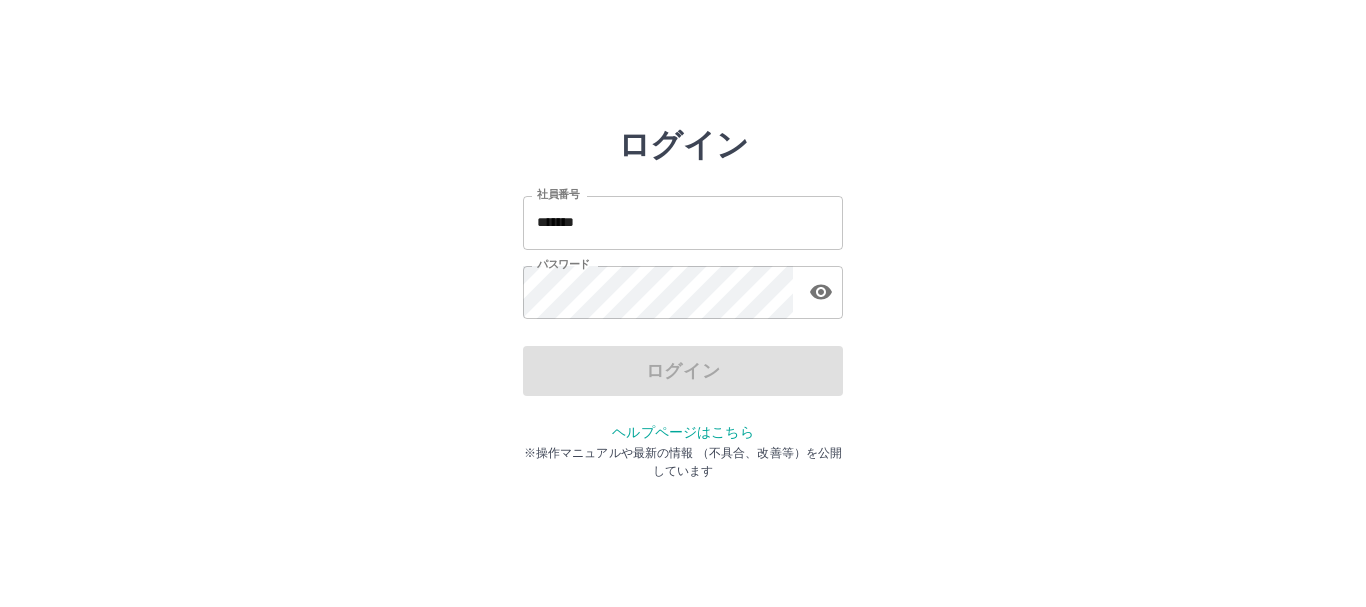 click on "*******" at bounding box center [683, 222] 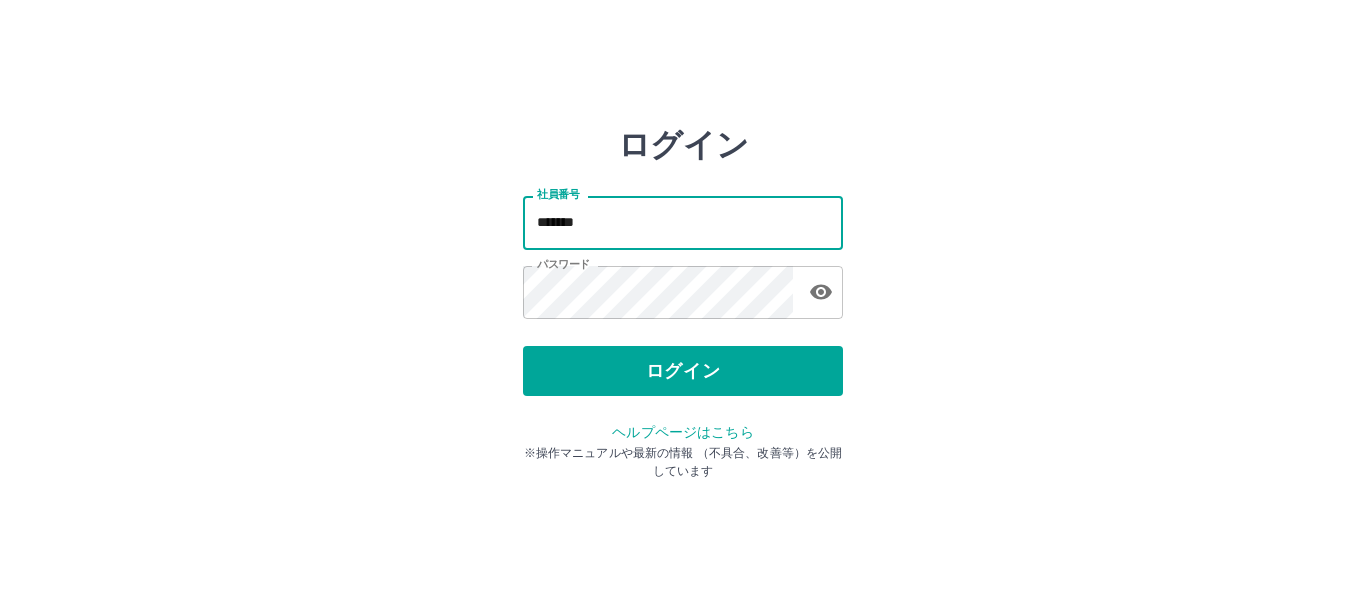 type on "*******" 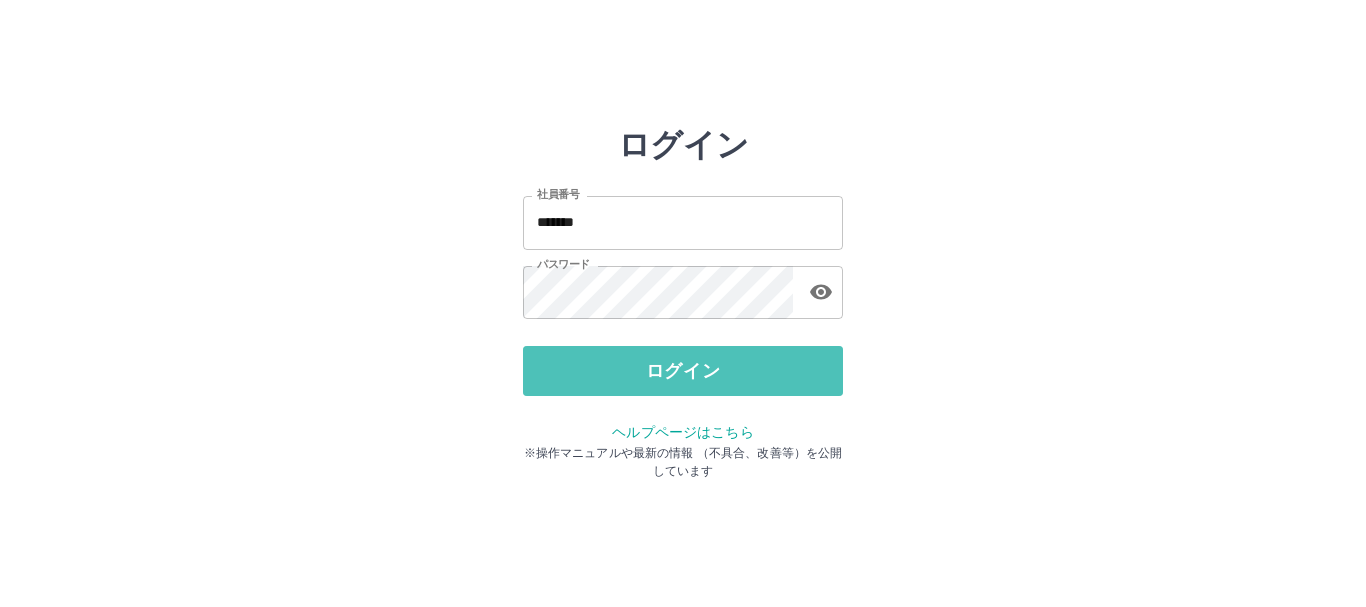 drag, startPoint x: 763, startPoint y: 358, endPoint x: 767, endPoint y: 333, distance: 25.317978 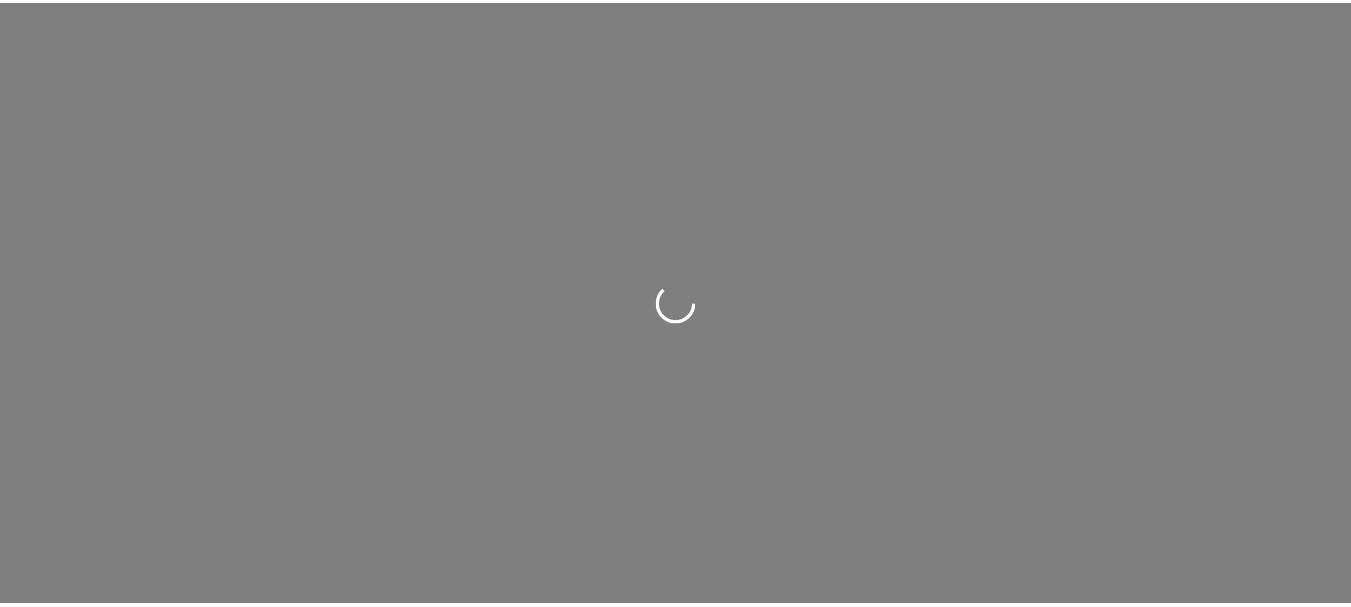 scroll, scrollTop: 0, scrollLeft: 0, axis: both 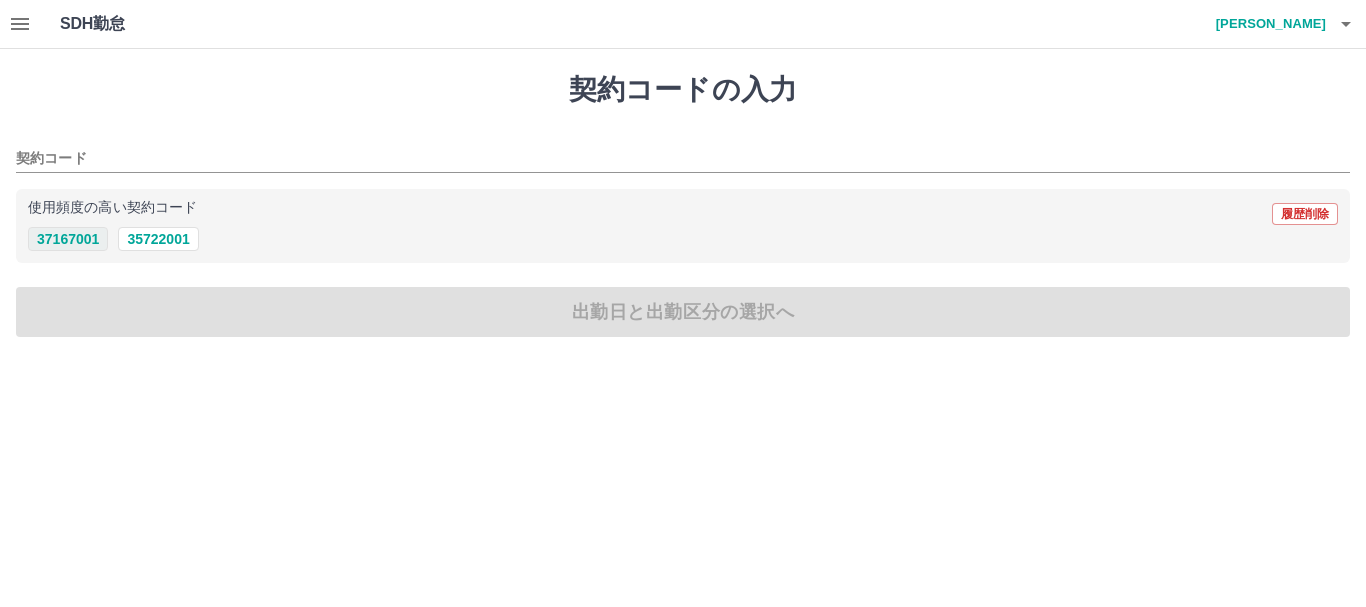 click on "37167001" at bounding box center (68, 239) 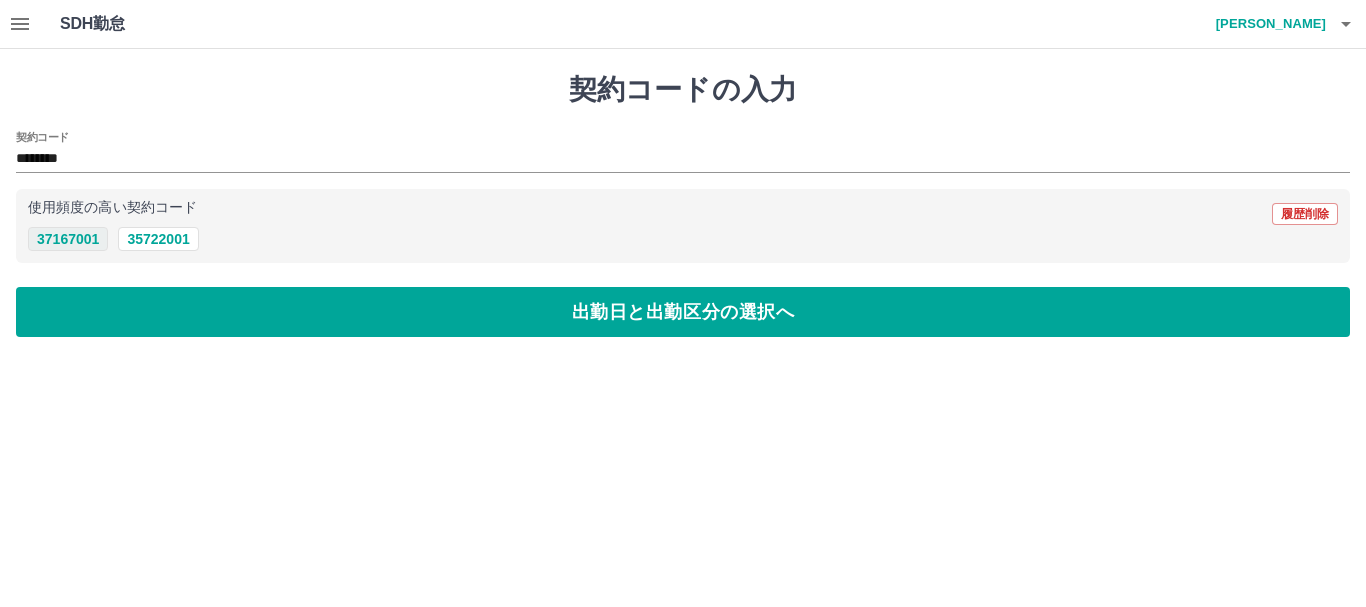 type on "********" 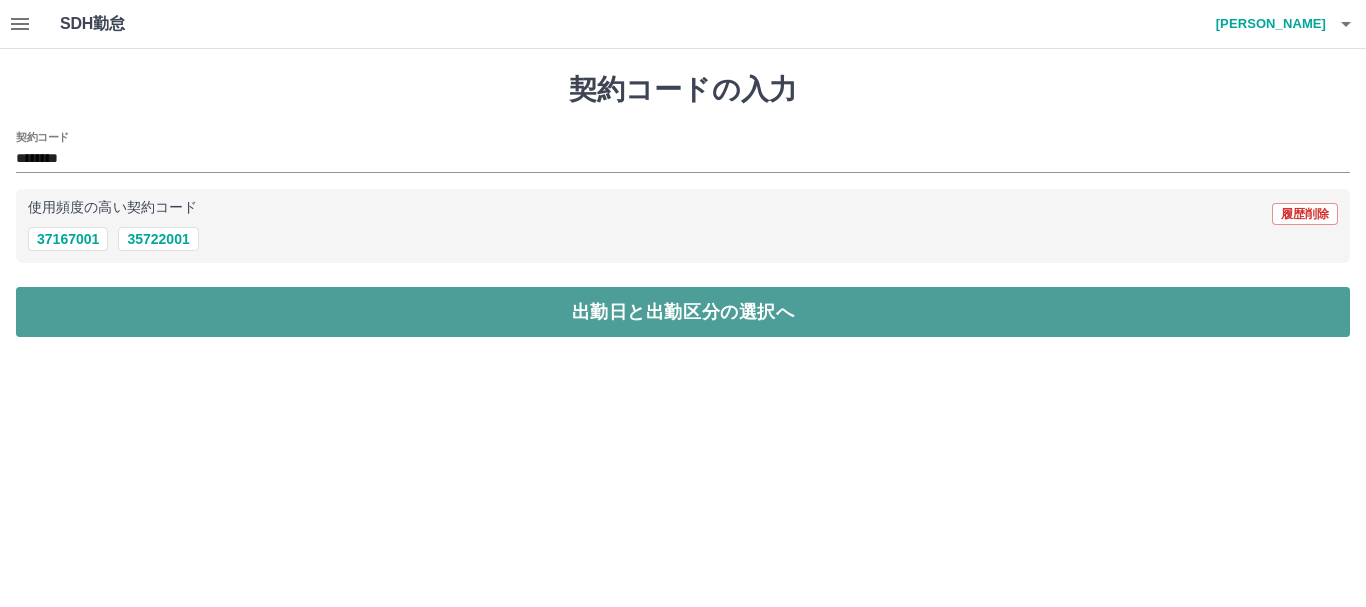 click on "出勤日と出勤区分の選択へ" at bounding box center (683, 312) 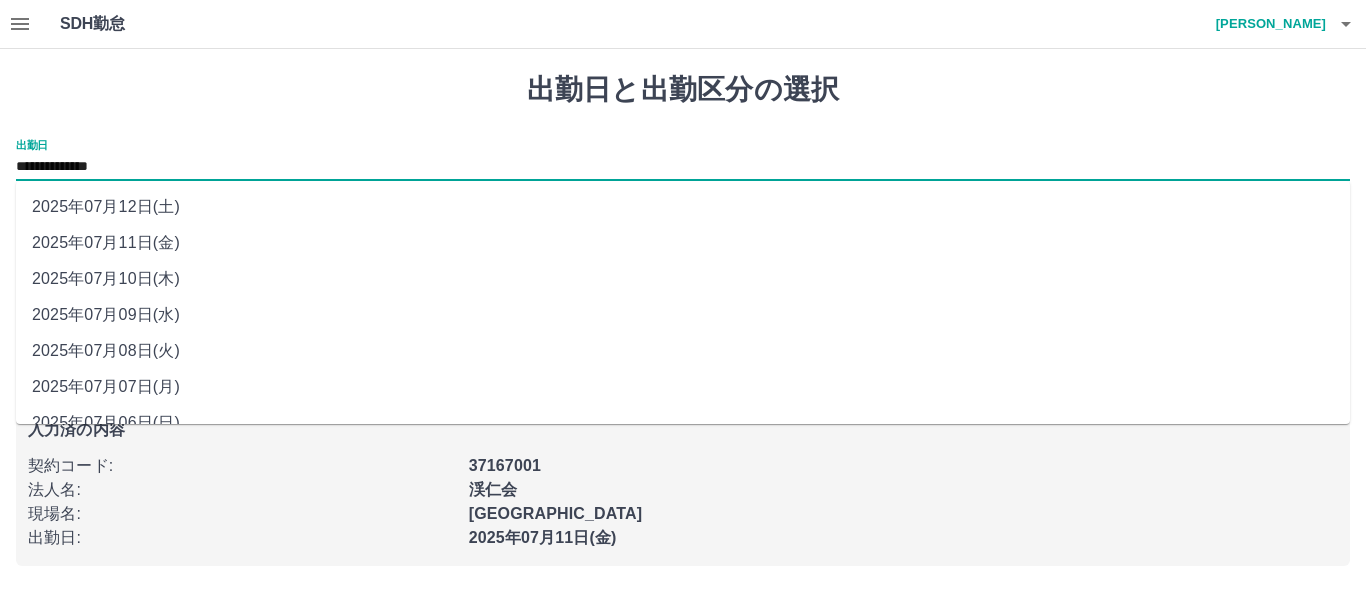 click on "**********" at bounding box center [683, 167] 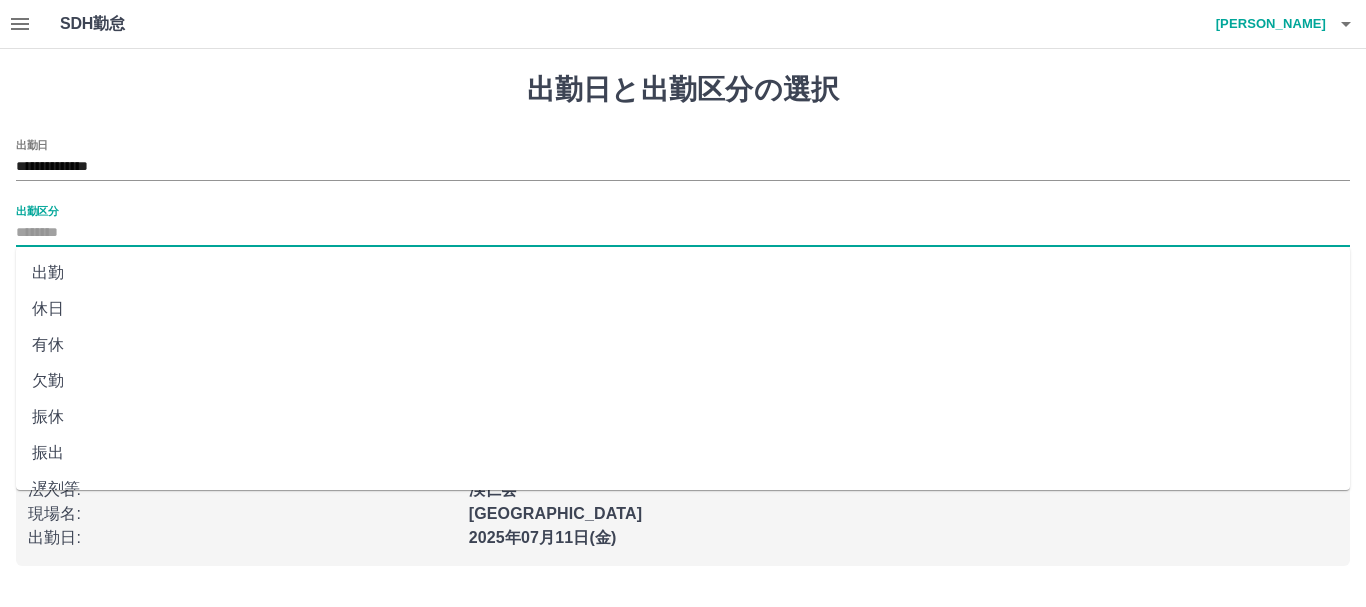 click on "出勤区分" at bounding box center (683, 233) 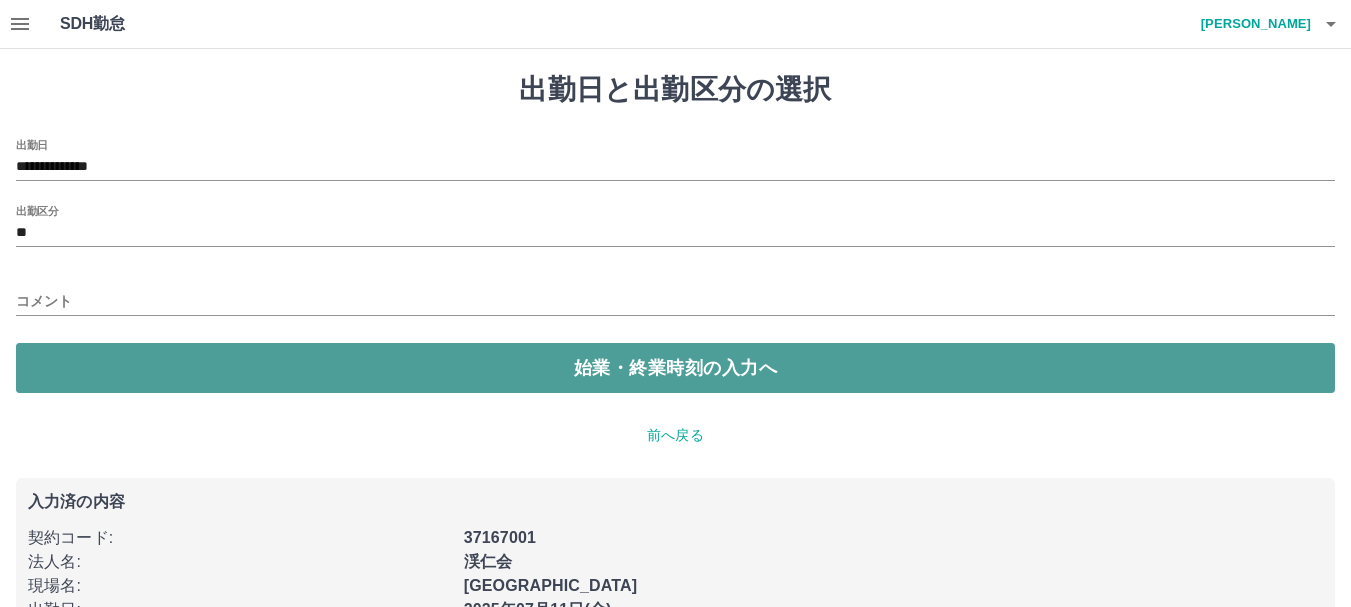 click on "始業・終業時刻の入力へ" at bounding box center (675, 368) 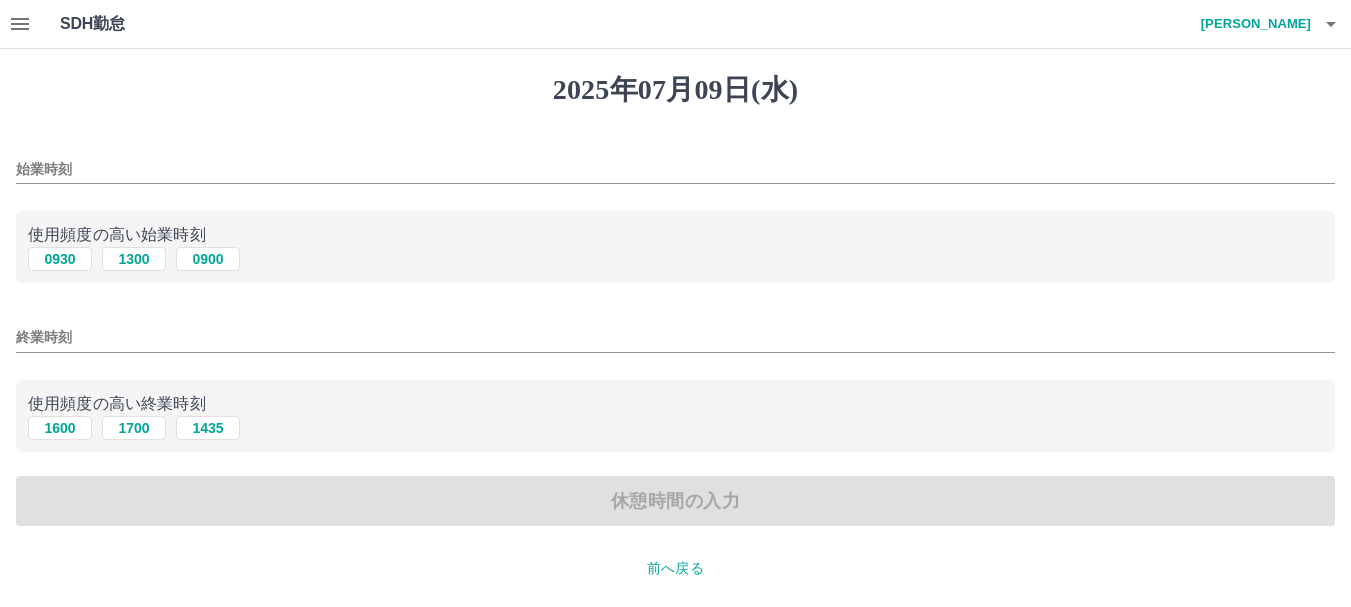click on "始業時刻" at bounding box center [675, 169] 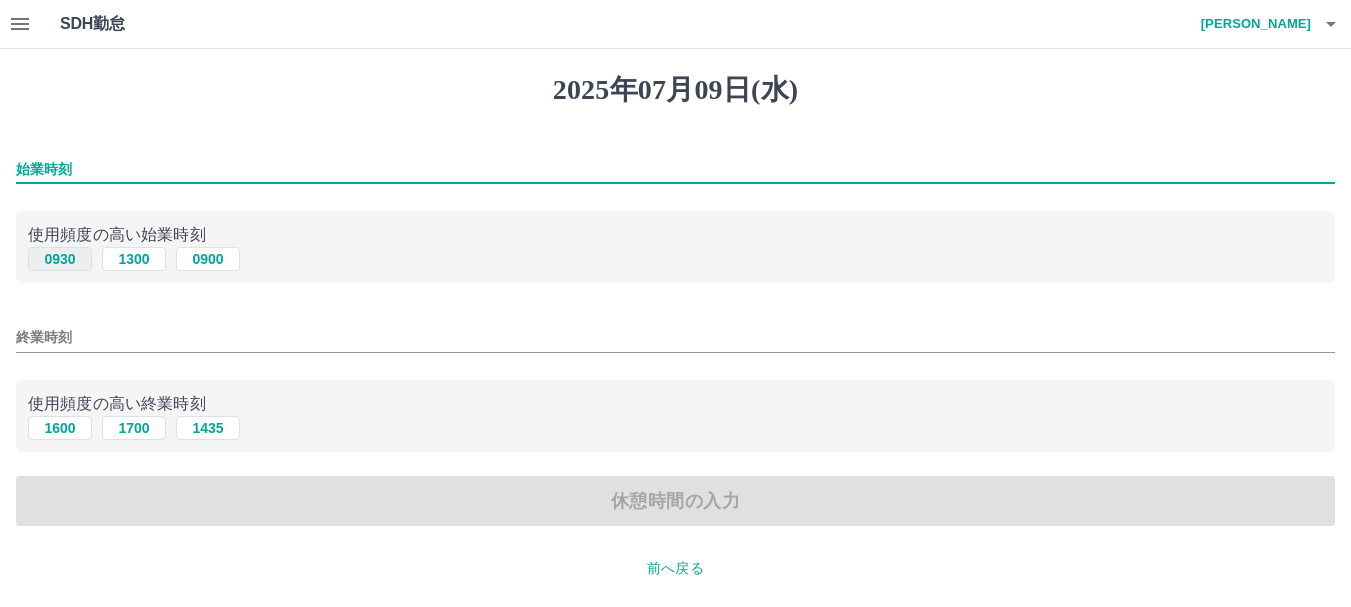 click on "0930" at bounding box center [60, 259] 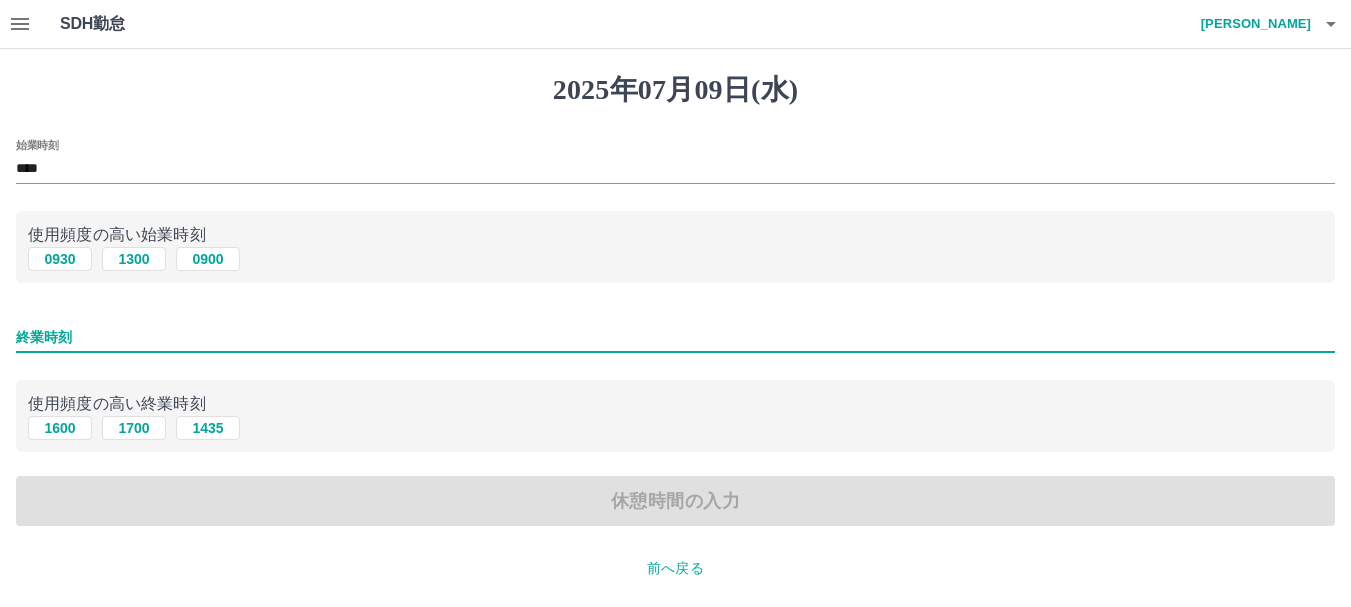 click on "終業時刻" at bounding box center [675, 337] 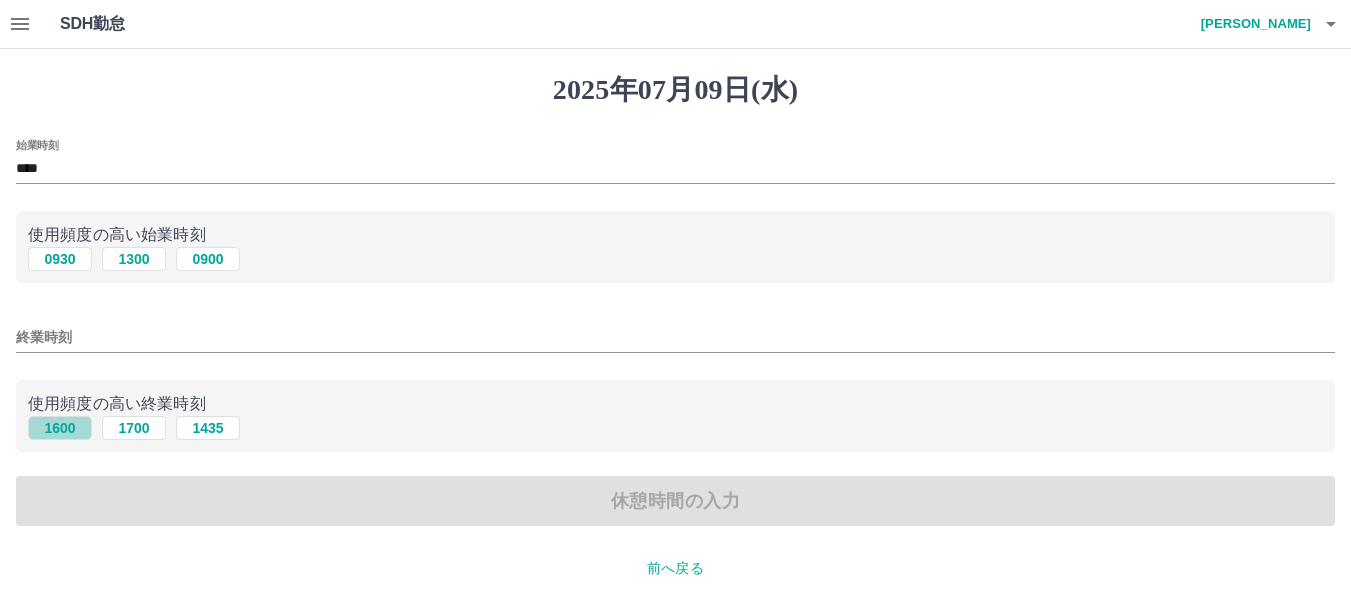 click on "1600" at bounding box center (60, 428) 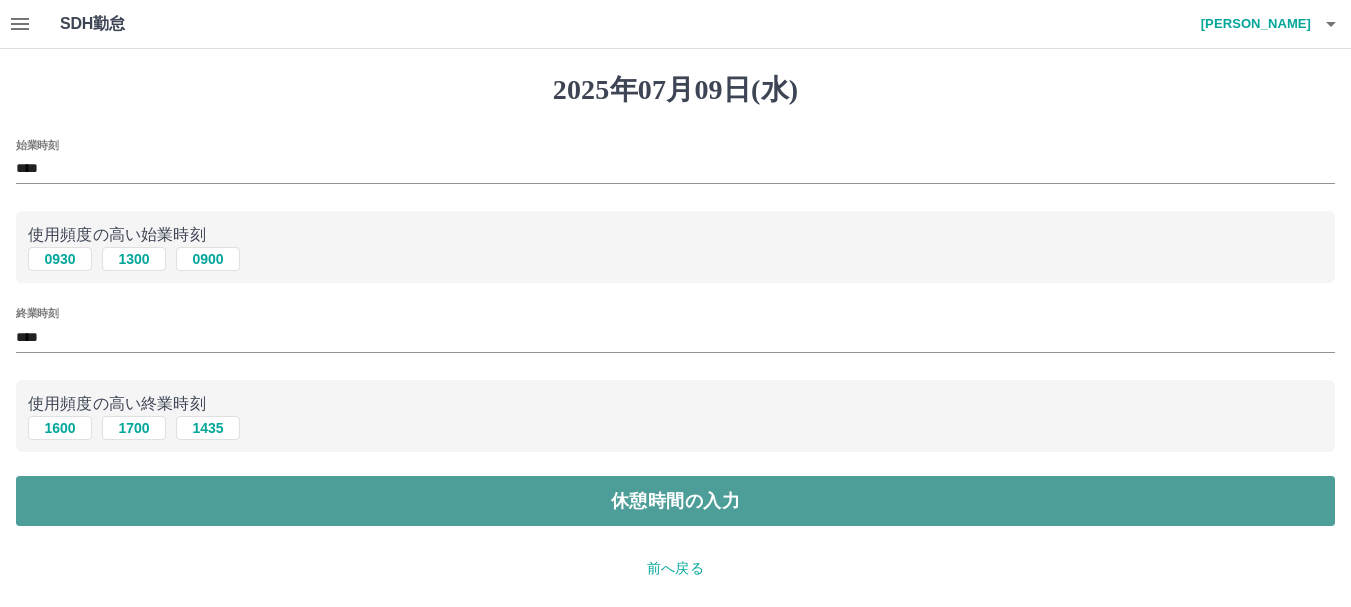 drag, startPoint x: 100, startPoint y: 508, endPoint x: 102, endPoint y: 496, distance: 12.165525 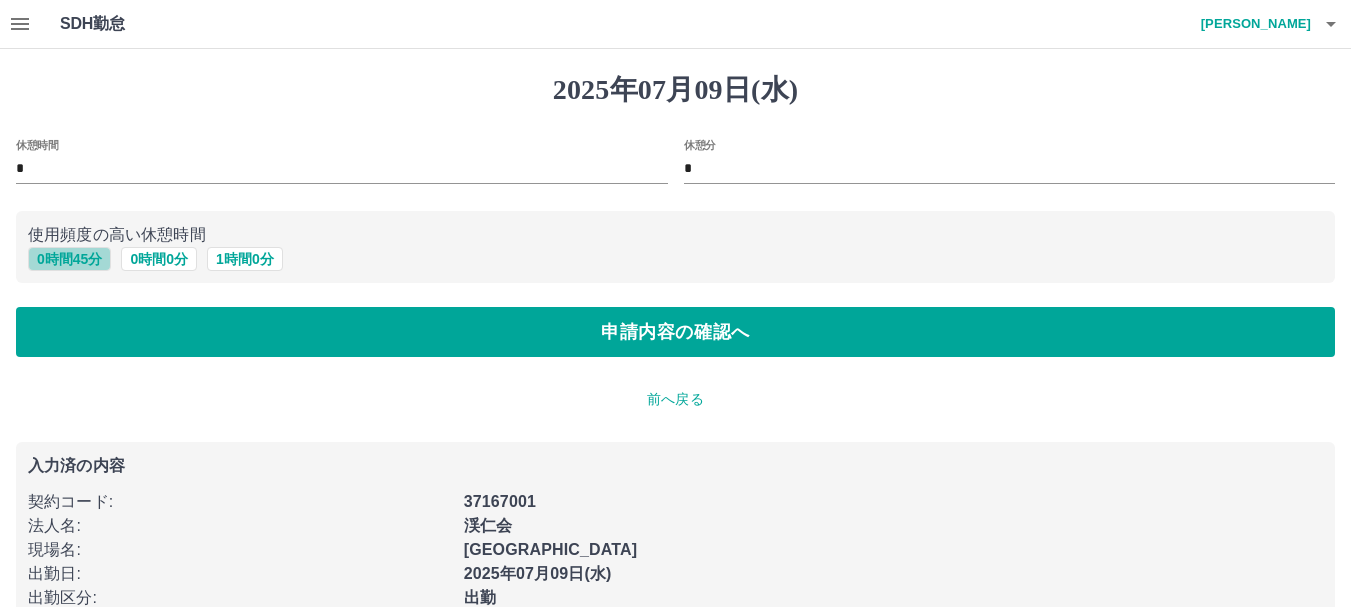 click on "0 時間 45 分" at bounding box center (69, 259) 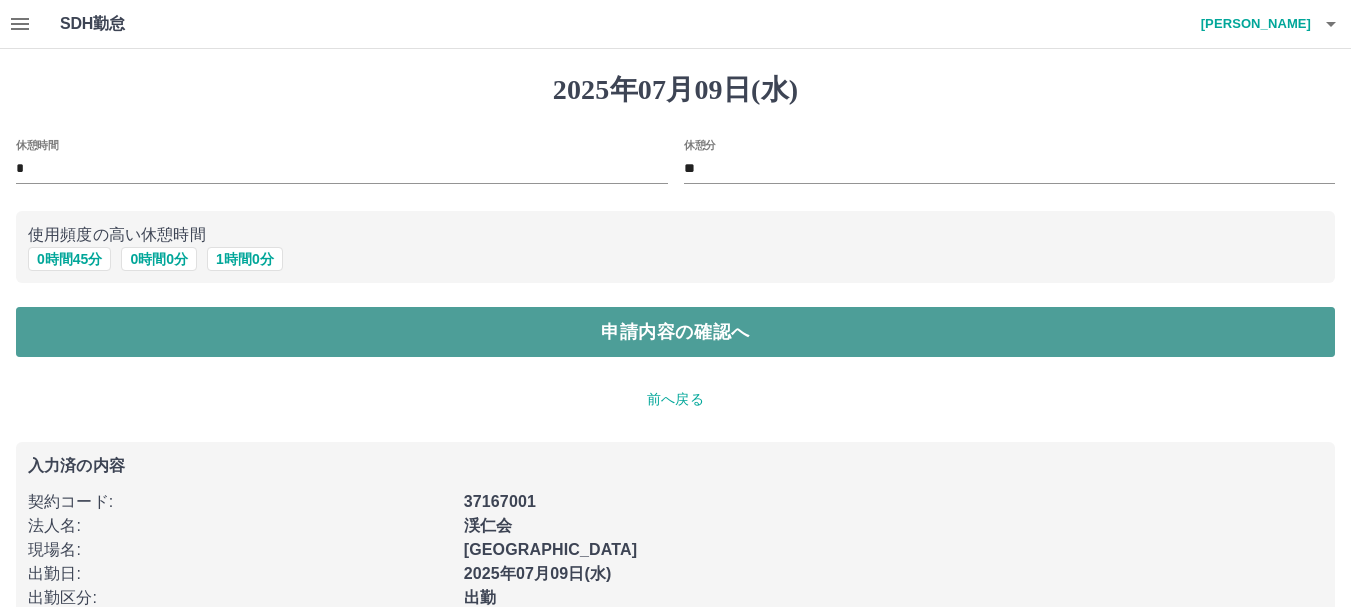 click on "申請内容の確認へ" at bounding box center (675, 332) 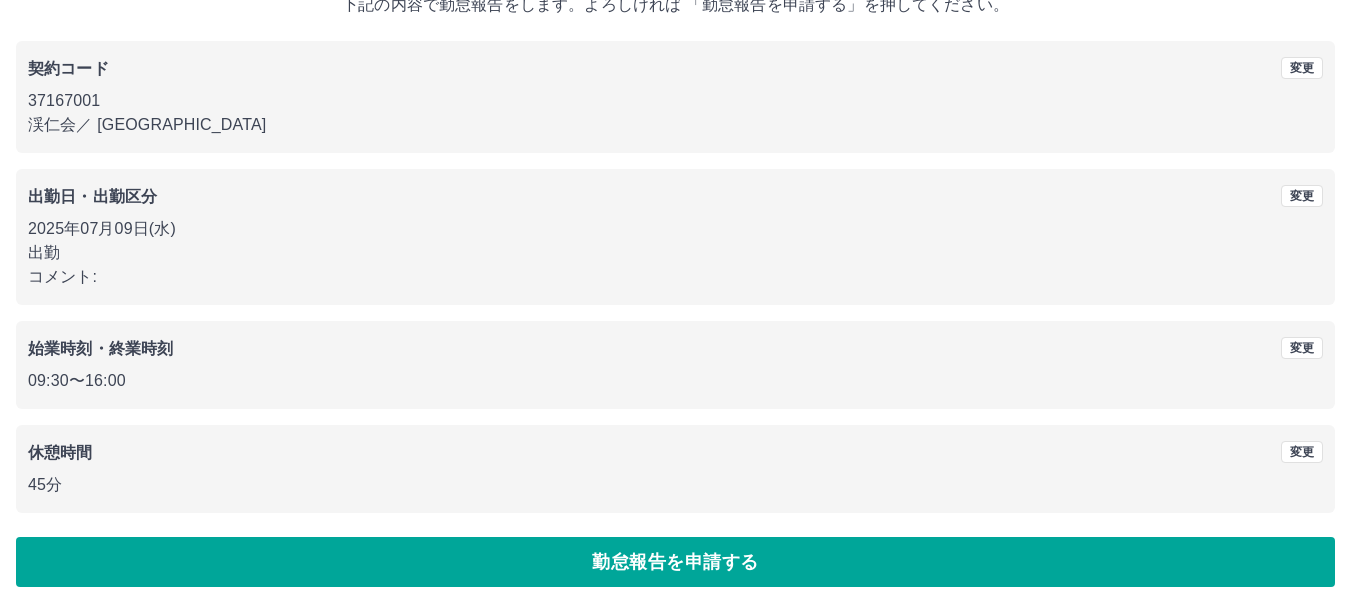 scroll, scrollTop: 142, scrollLeft: 0, axis: vertical 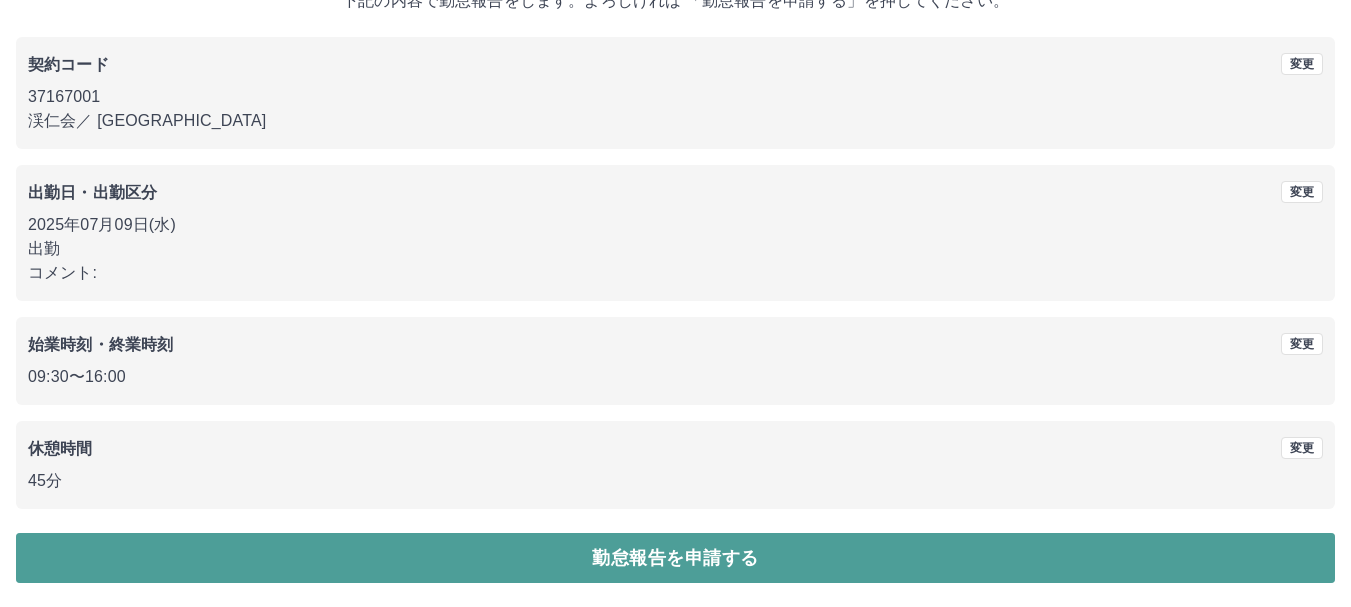 click on "勤怠報告を申請する" at bounding box center (675, 558) 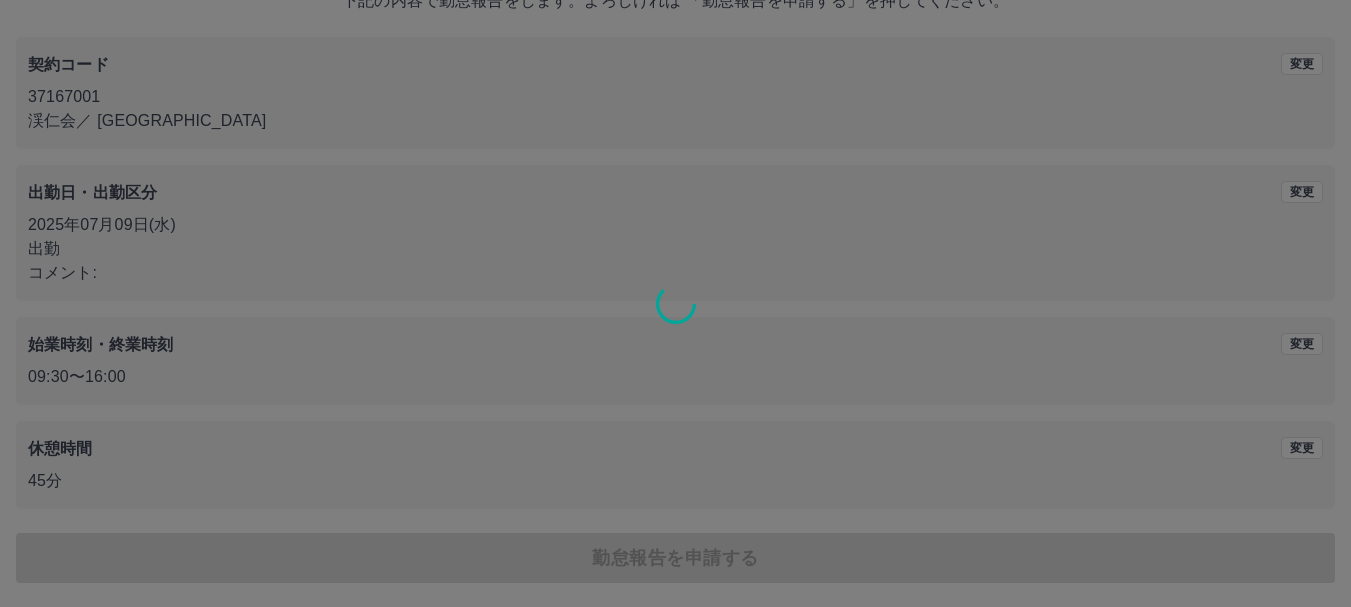 scroll, scrollTop: 0, scrollLeft: 0, axis: both 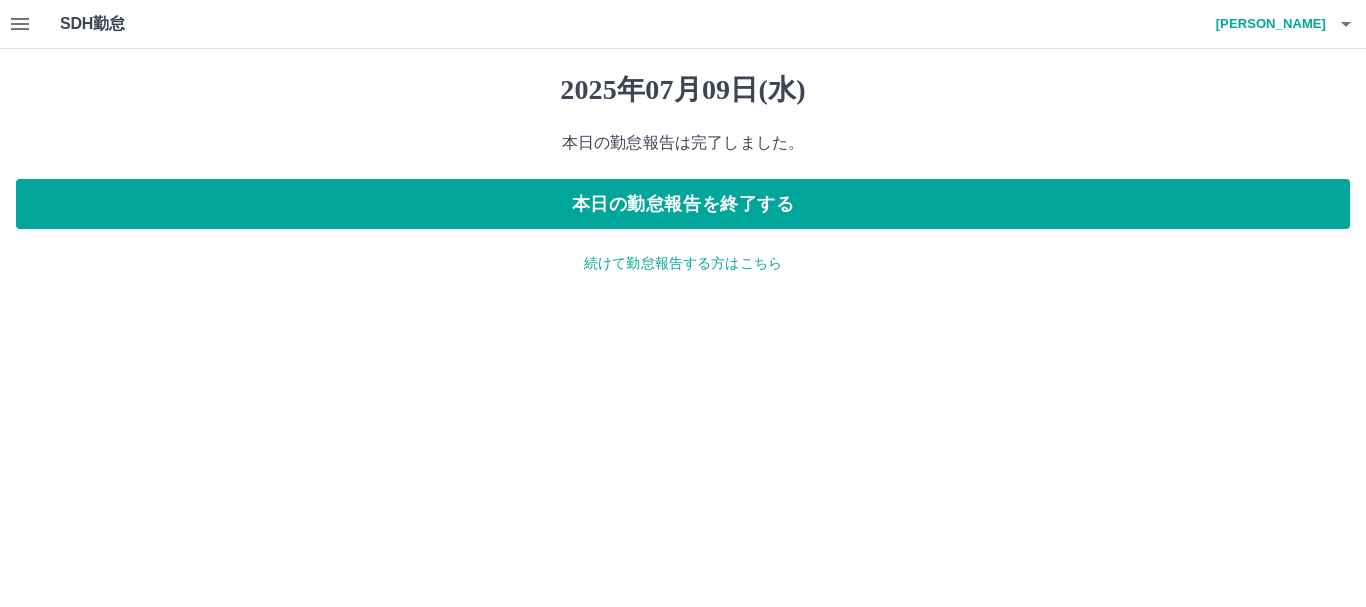 click on "続けて勤怠報告する方はこちら" at bounding box center [683, 263] 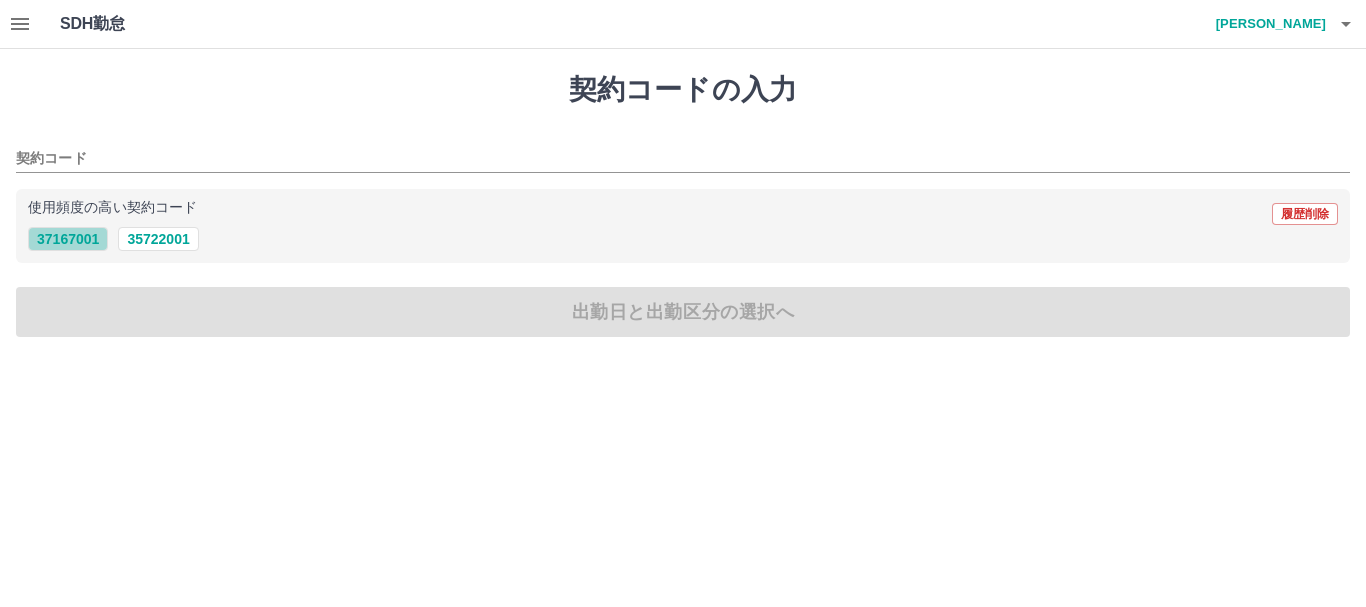 click on "37167001" at bounding box center (68, 239) 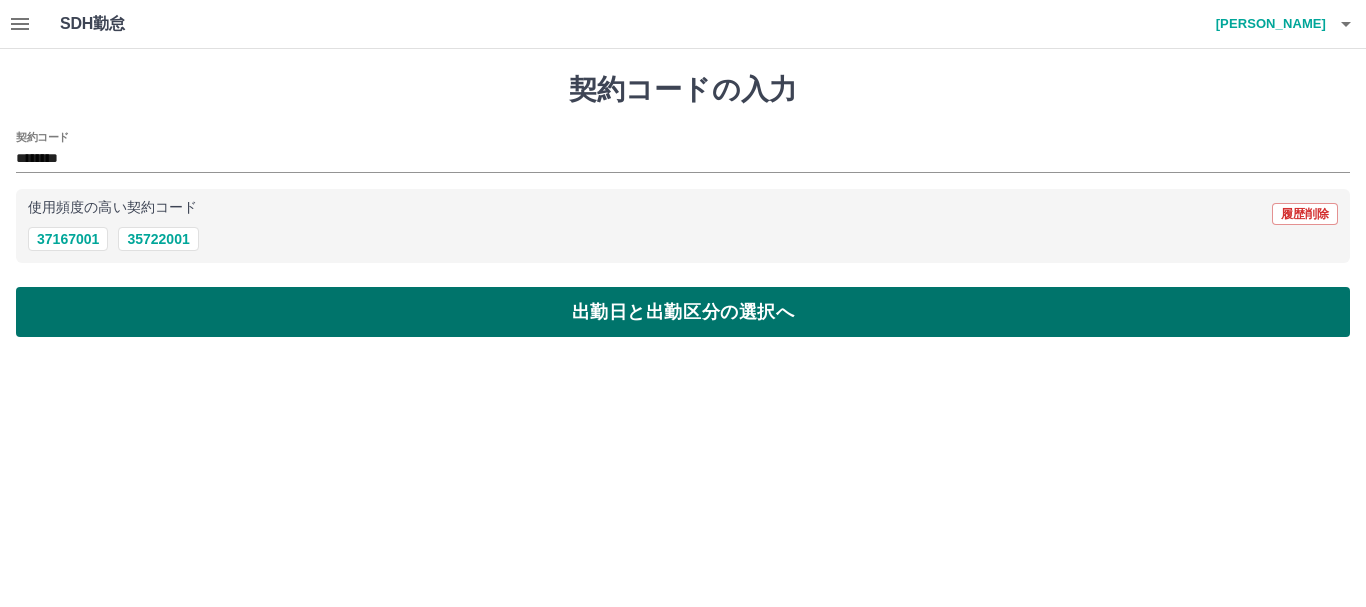 click on "出勤日と出勤区分の選択へ" at bounding box center (683, 312) 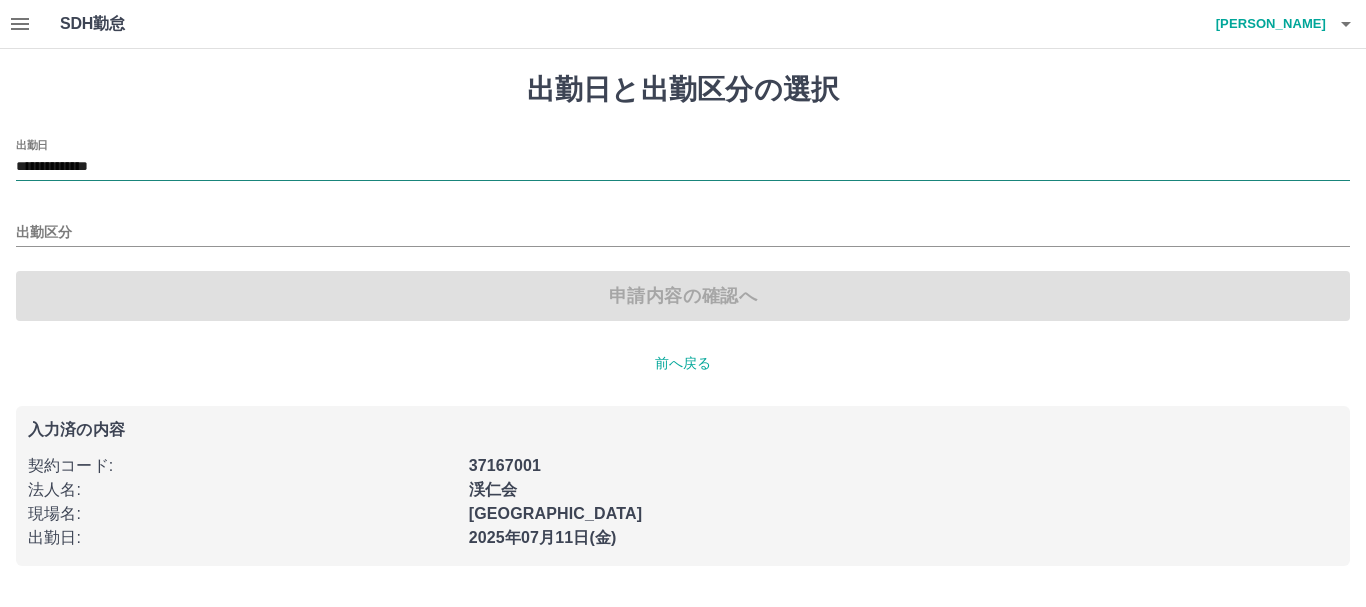click on "**********" at bounding box center (683, 167) 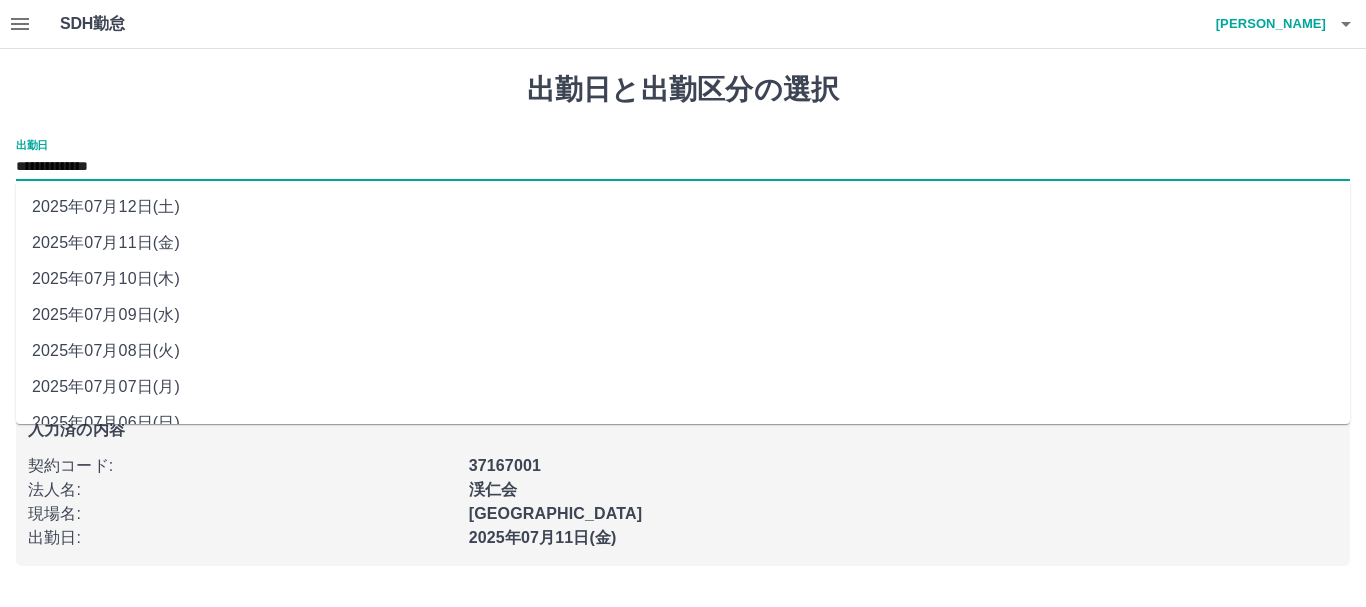 click on "2025年07月10日(木)" at bounding box center (683, 279) 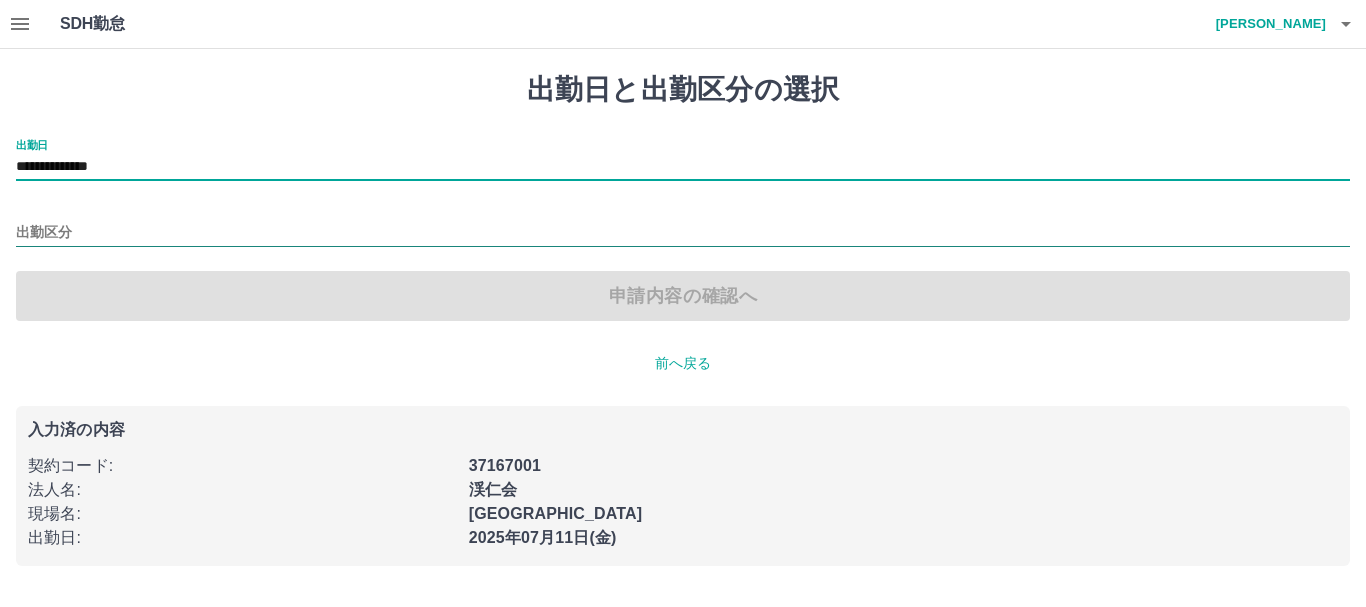 click on "出勤区分" at bounding box center (683, 233) 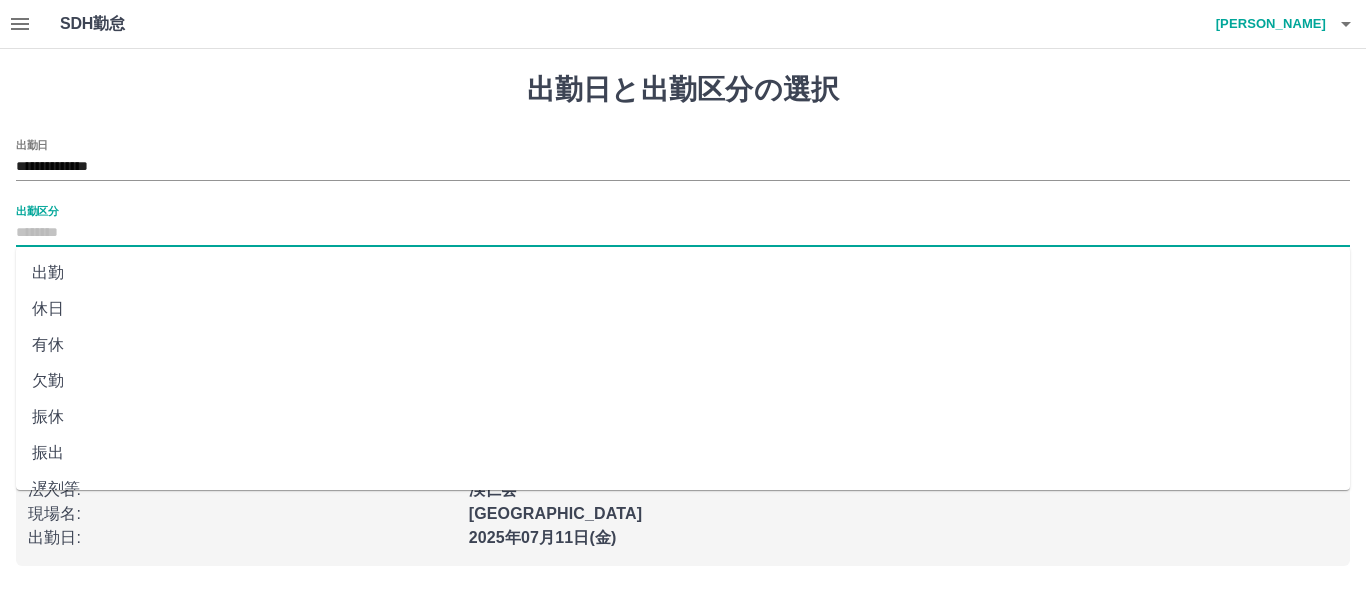 click on "休日" at bounding box center [683, 309] 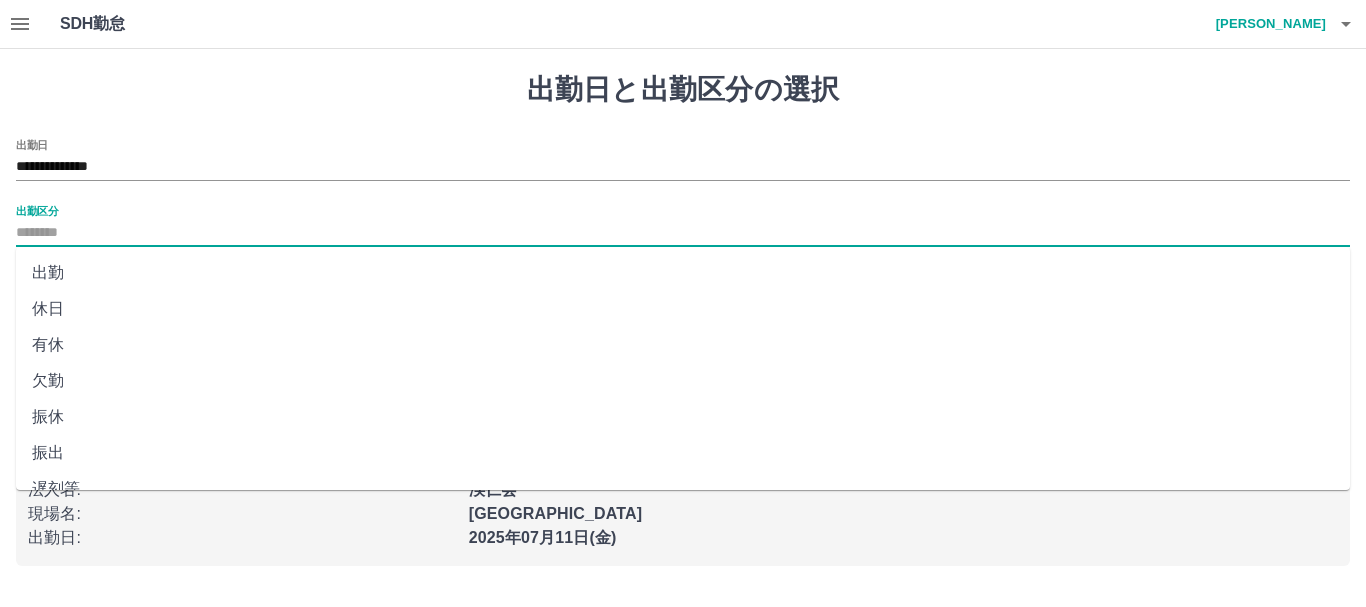 type on "**" 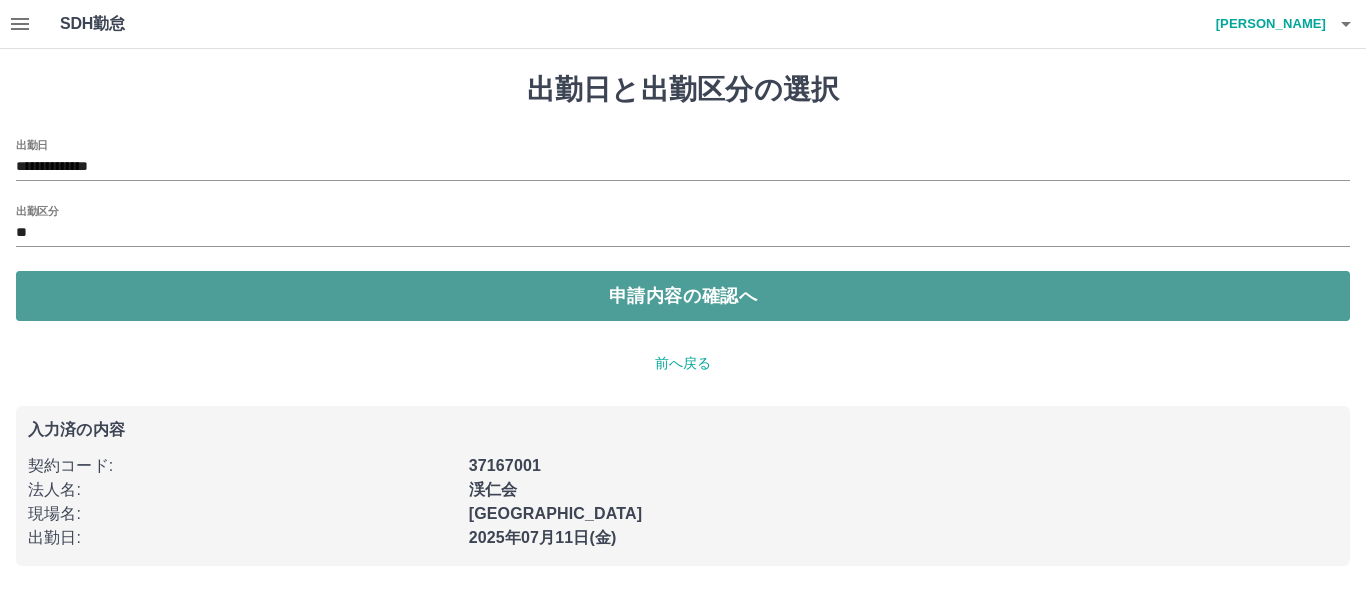 click on "申請内容の確認へ" at bounding box center (683, 296) 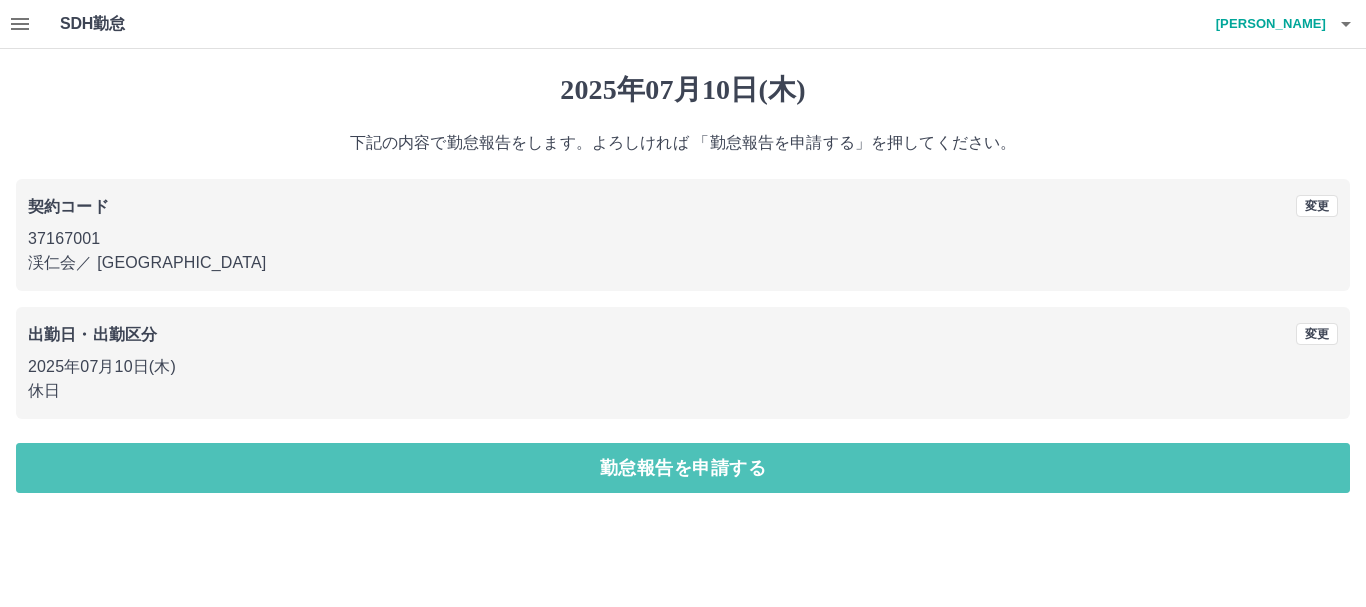 click on "勤怠報告を申請する" at bounding box center (683, 468) 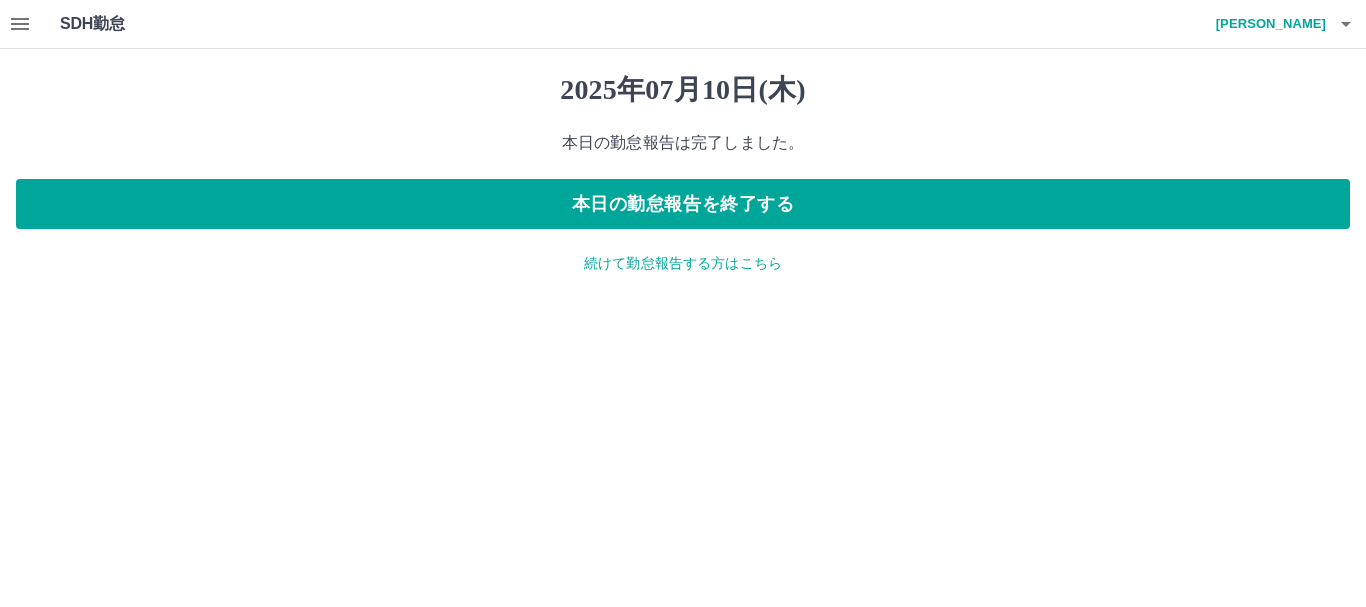 click on "続けて勤怠報告する方はこちら" at bounding box center (683, 263) 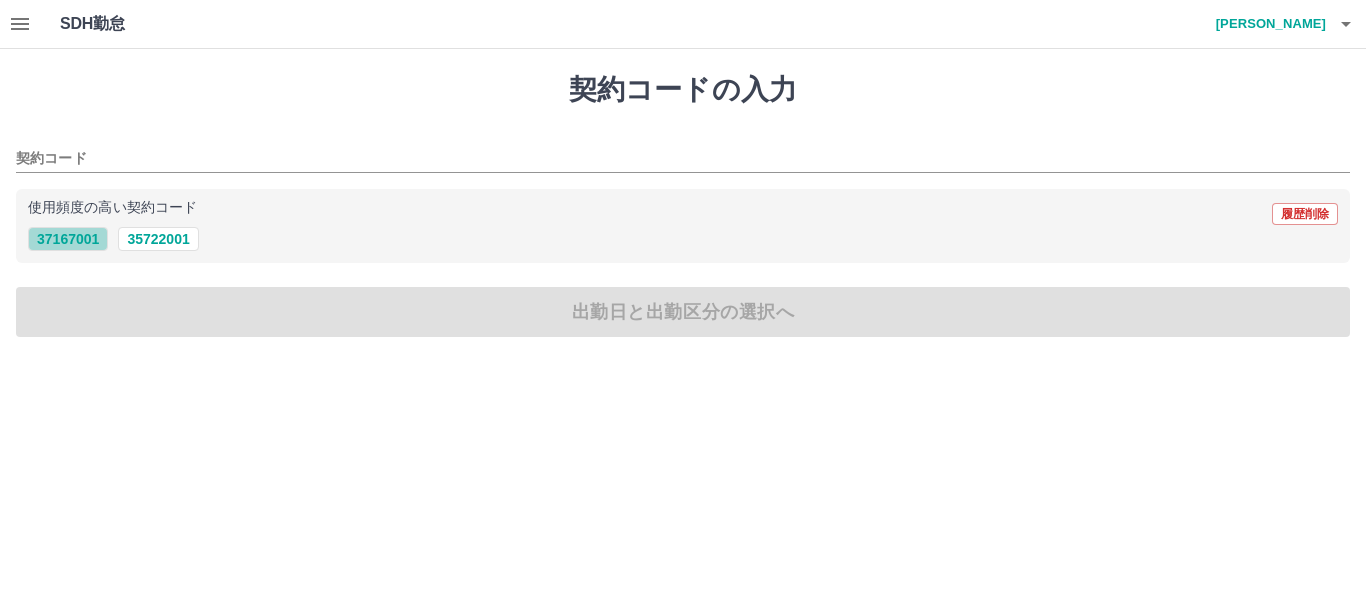 click on "37167001" at bounding box center [68, 239] 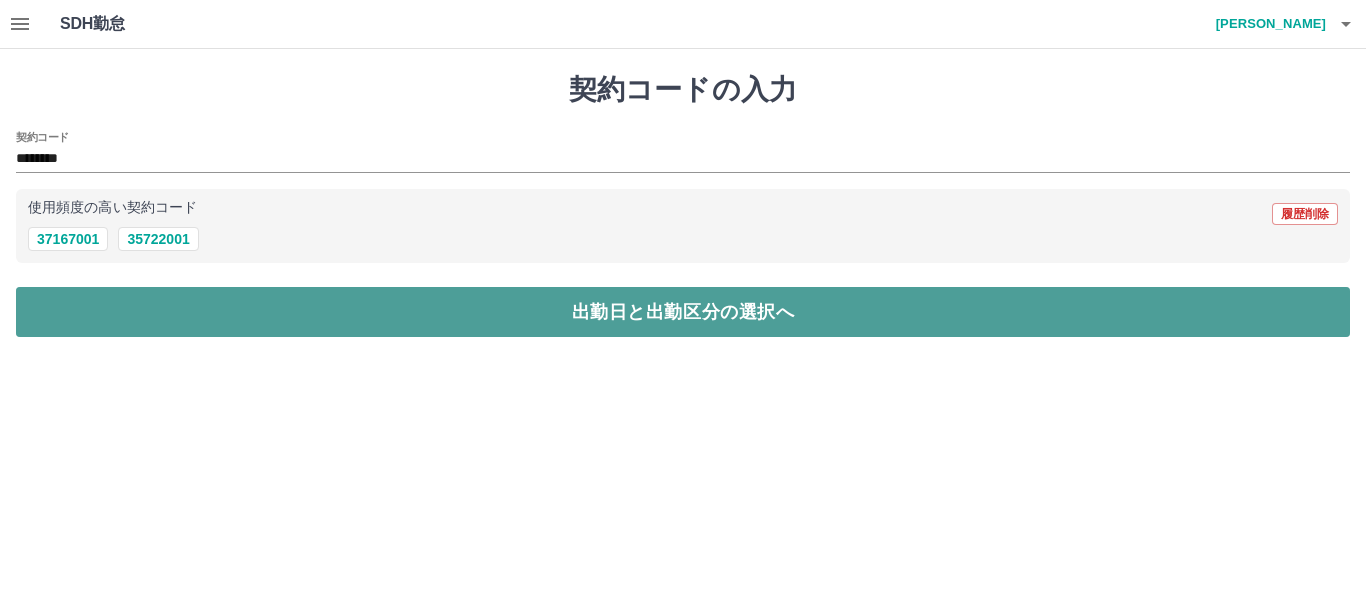 click on "出勤日と出勤区分の選択へ" at bounding box center [683, 312] 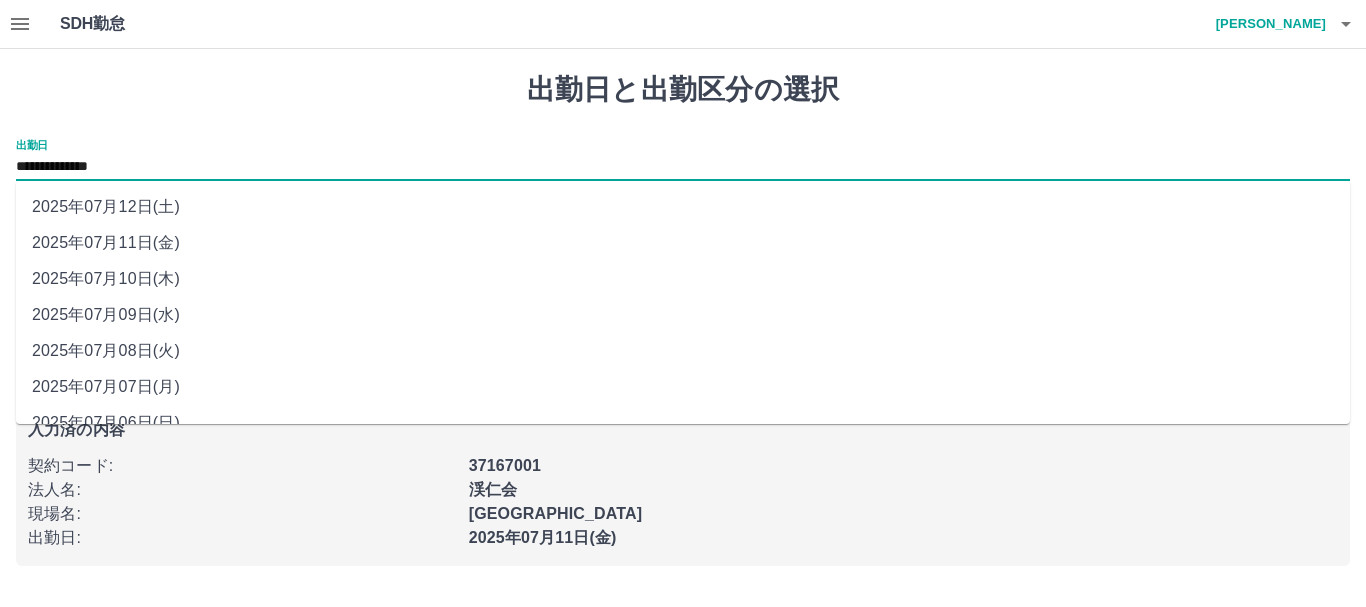 click on "**********" at bounding box center [683, 167] 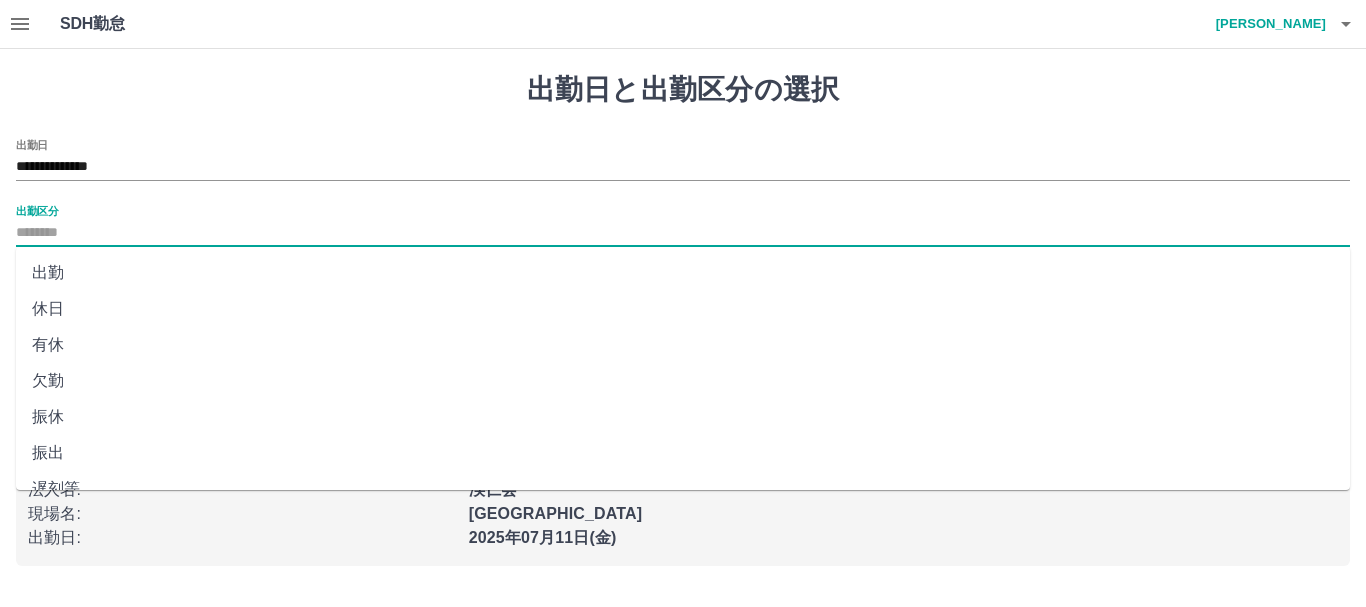 click on "出勤区分" at bounding box center [683, 233] 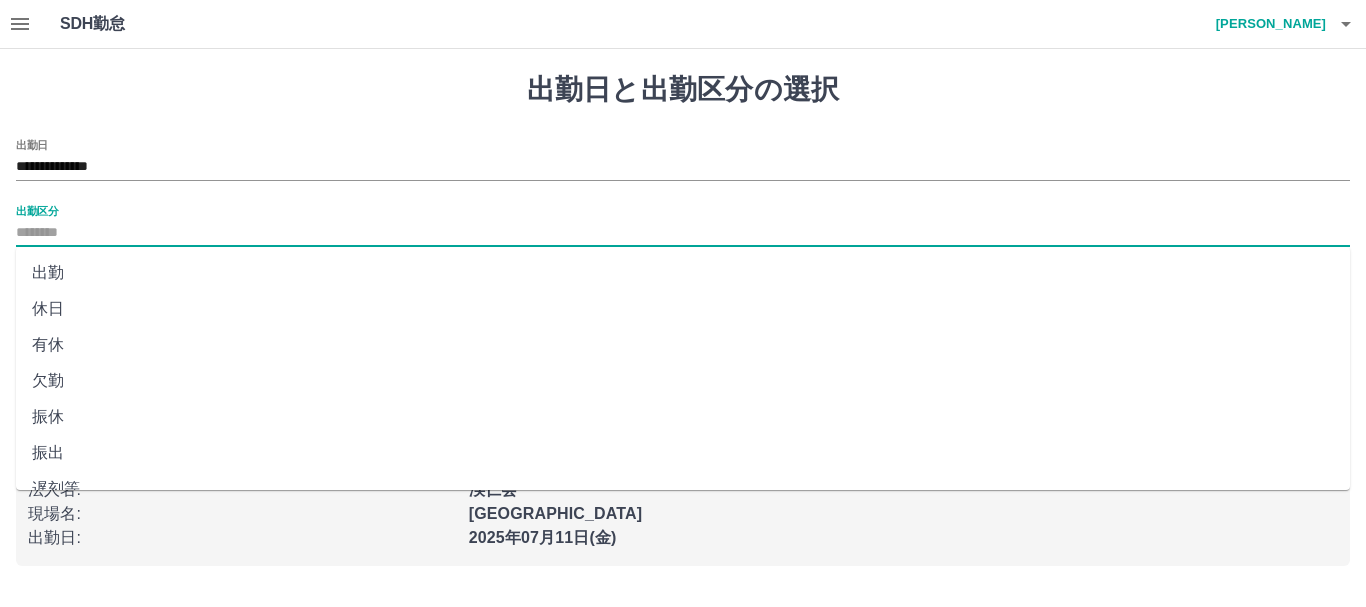 click on "出勤" at bounding box center [683, 273] 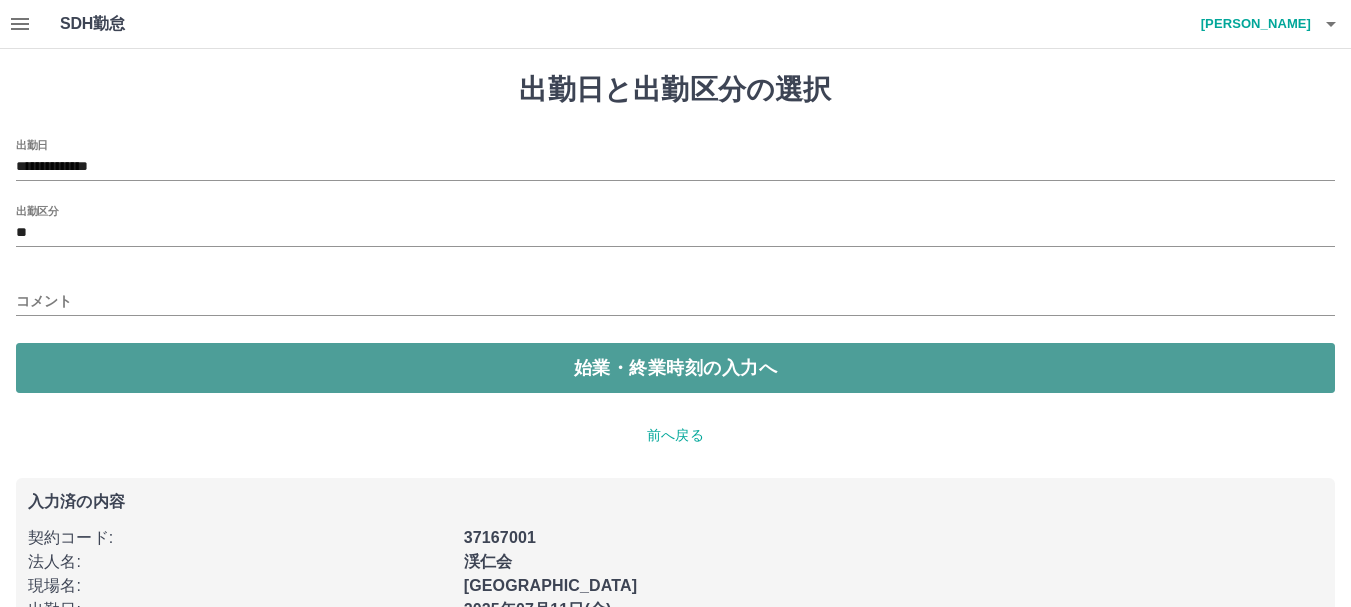 click on "始業・終業時刻の入力へ" at bounding box center (675, 368) 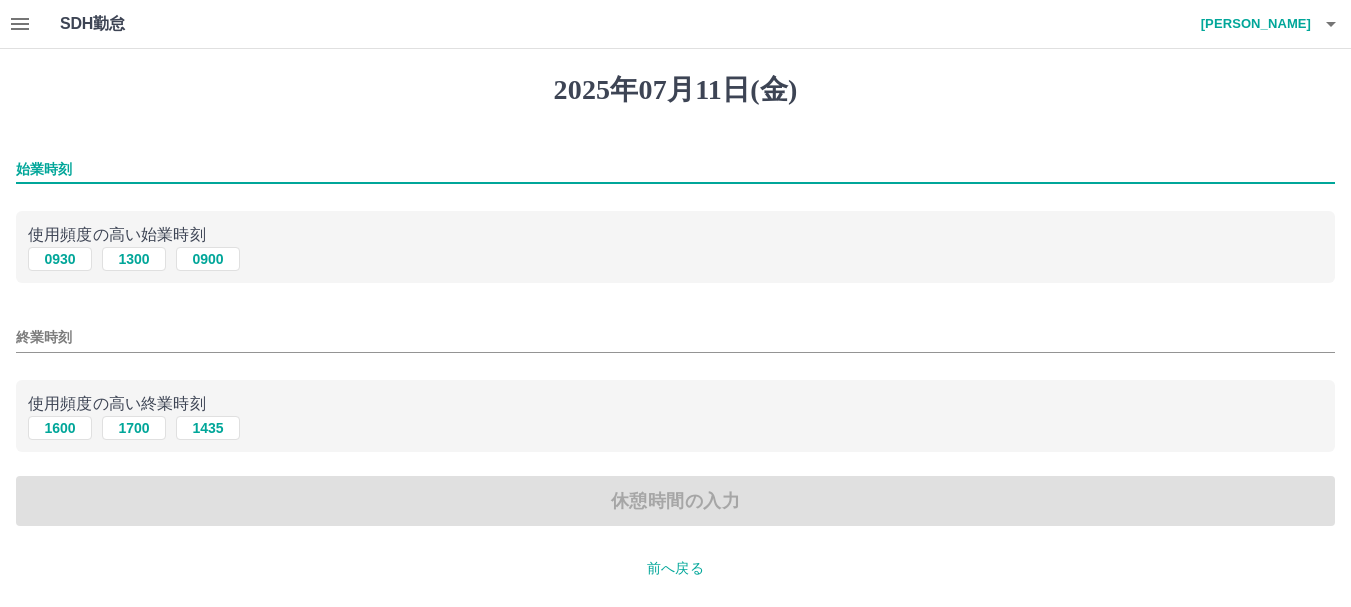 click on "始業時刻" at bounding box center [675, 169] 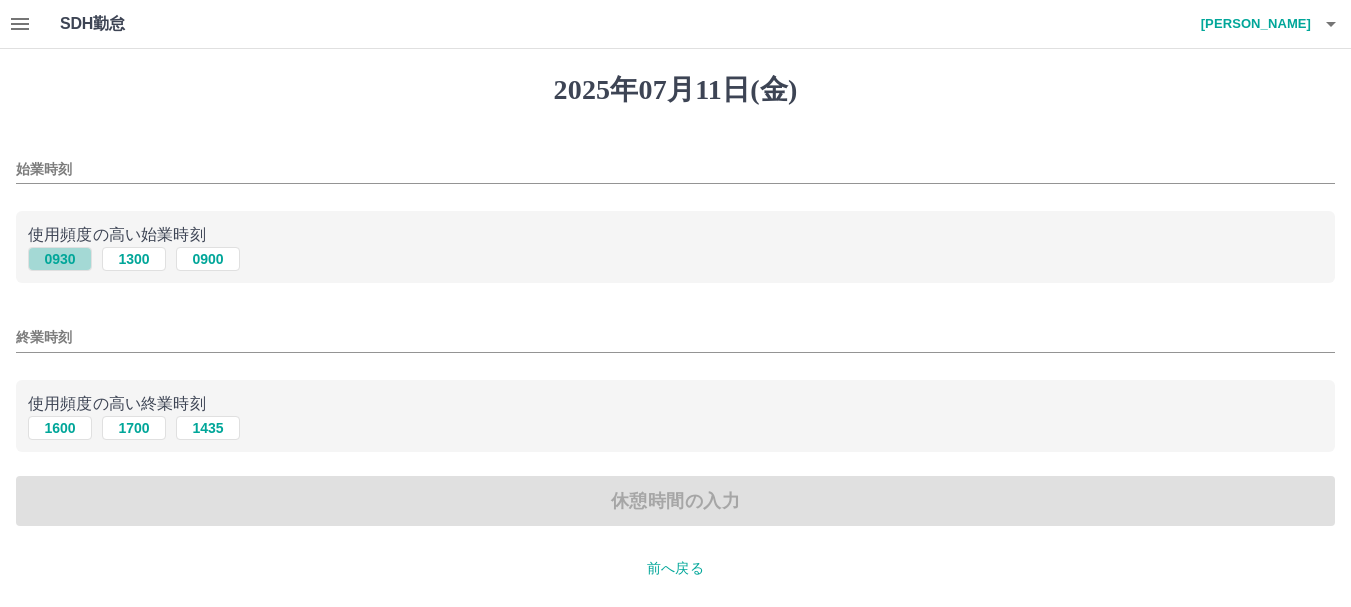 click on "0930" at bounding box center [60, 259] 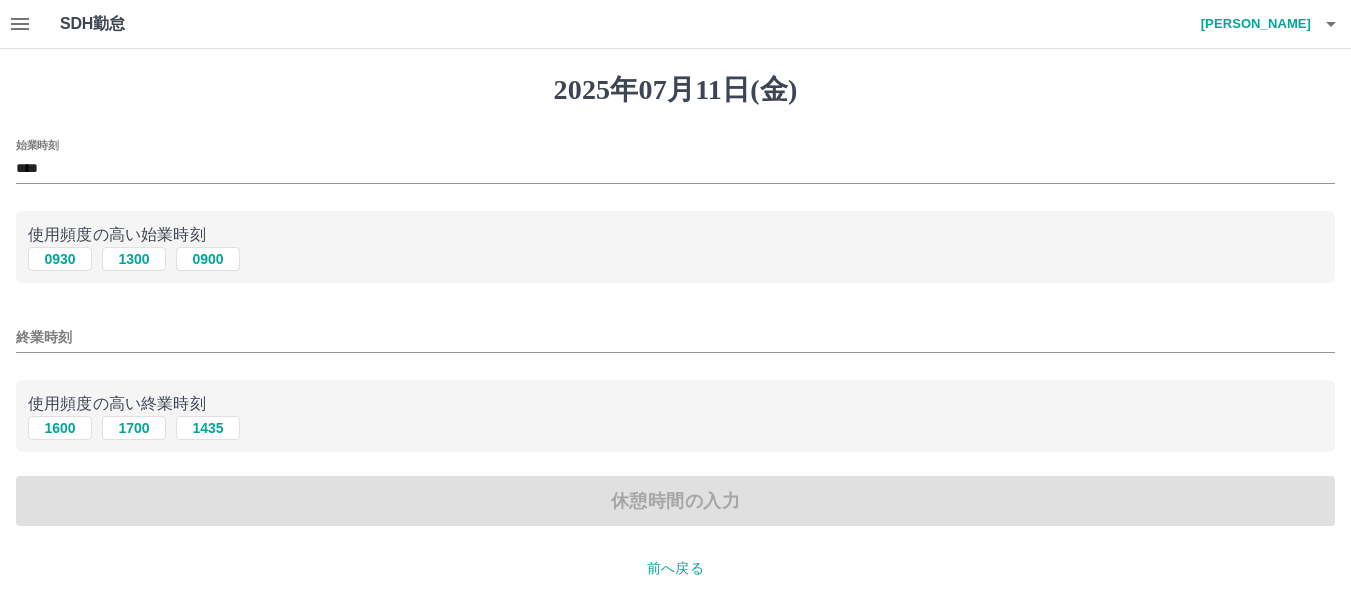 click on "終業時刻" at bounding box center (675, 337) 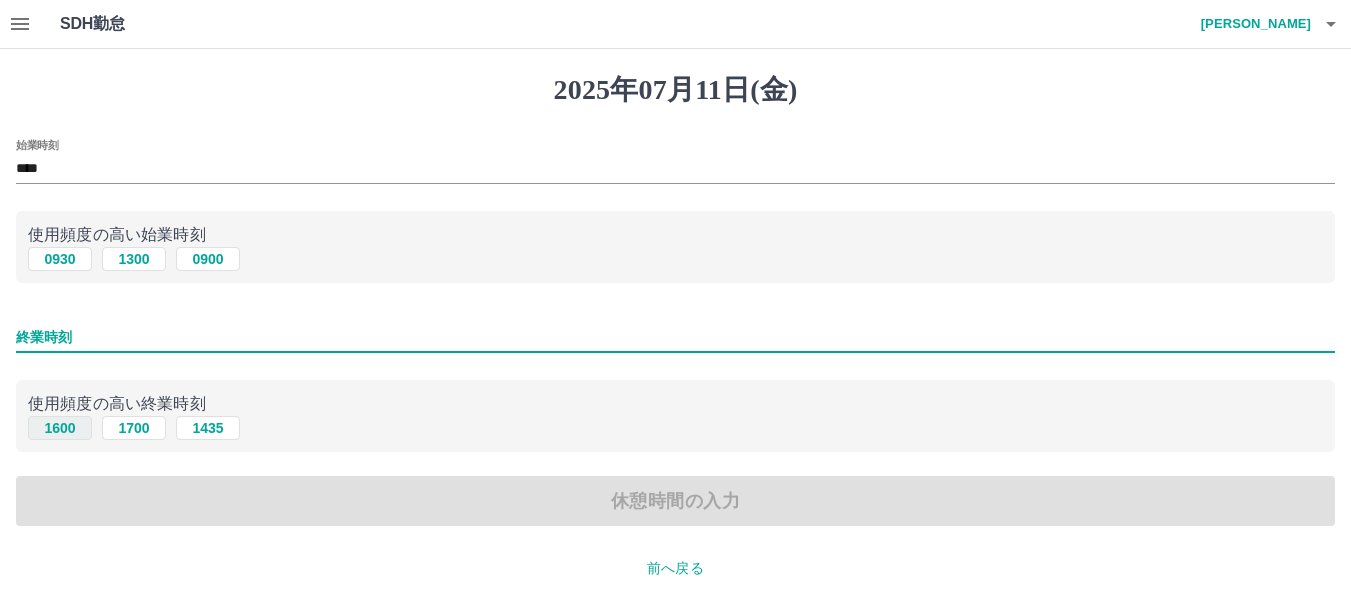click on "1600" at bounding box center (60, 428) 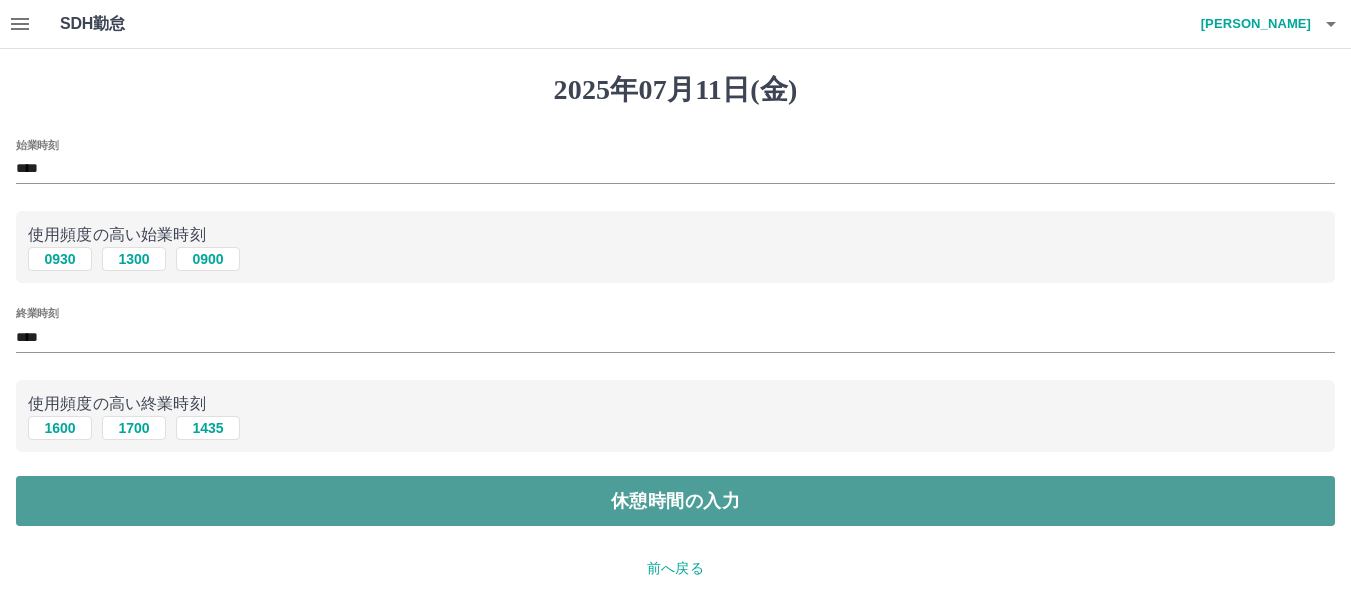 click on "休憩時間の入力" at bounding box center [675, 501] 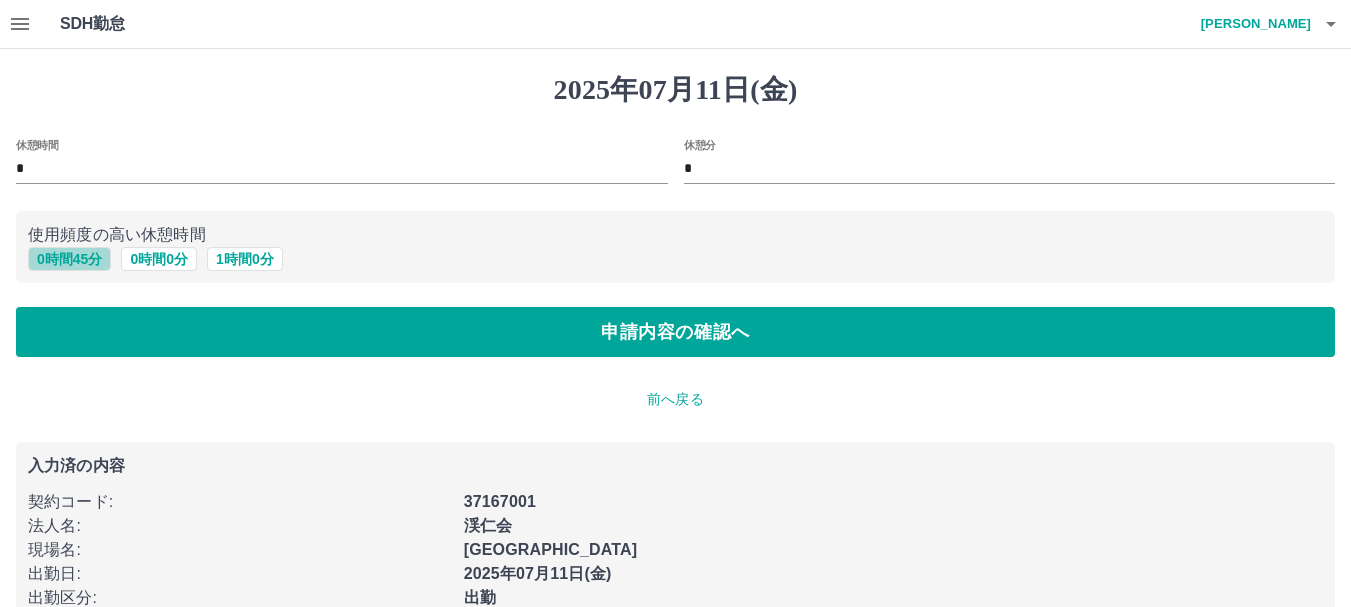 drag, startPoint x: 83, startPoint y: 255, endPoint x: 116, endPoint y: 305, distance: 59.908264 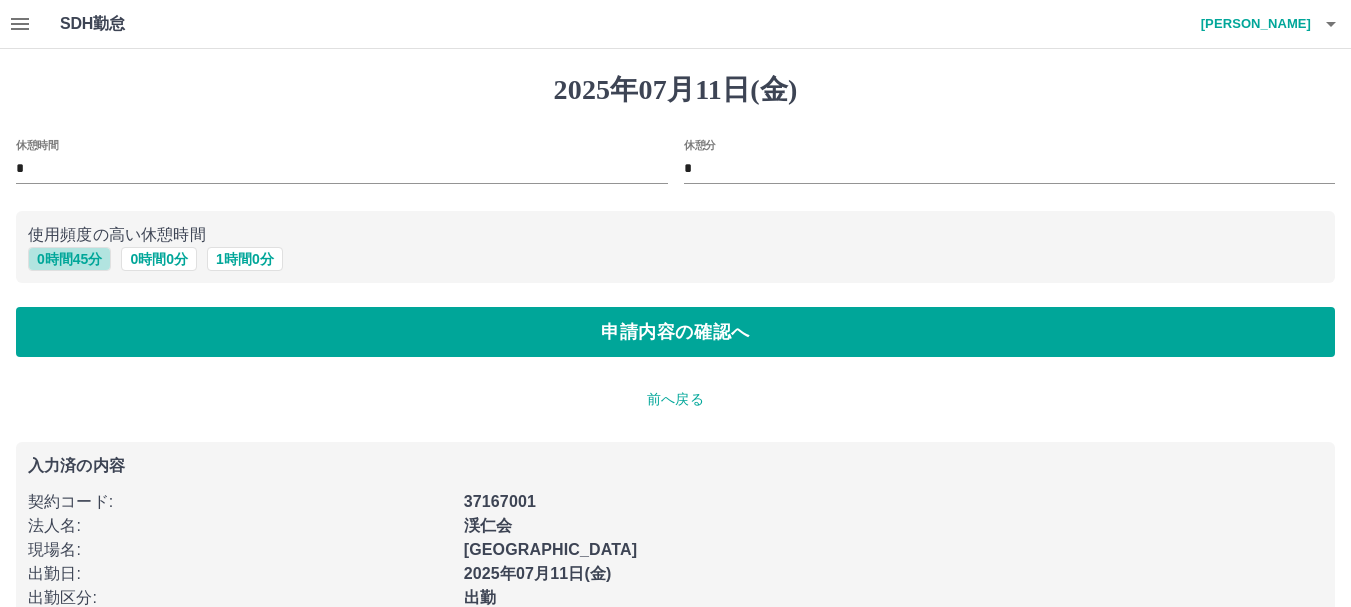 click on "0 時間 45 分" at bounding box center [69, 259] 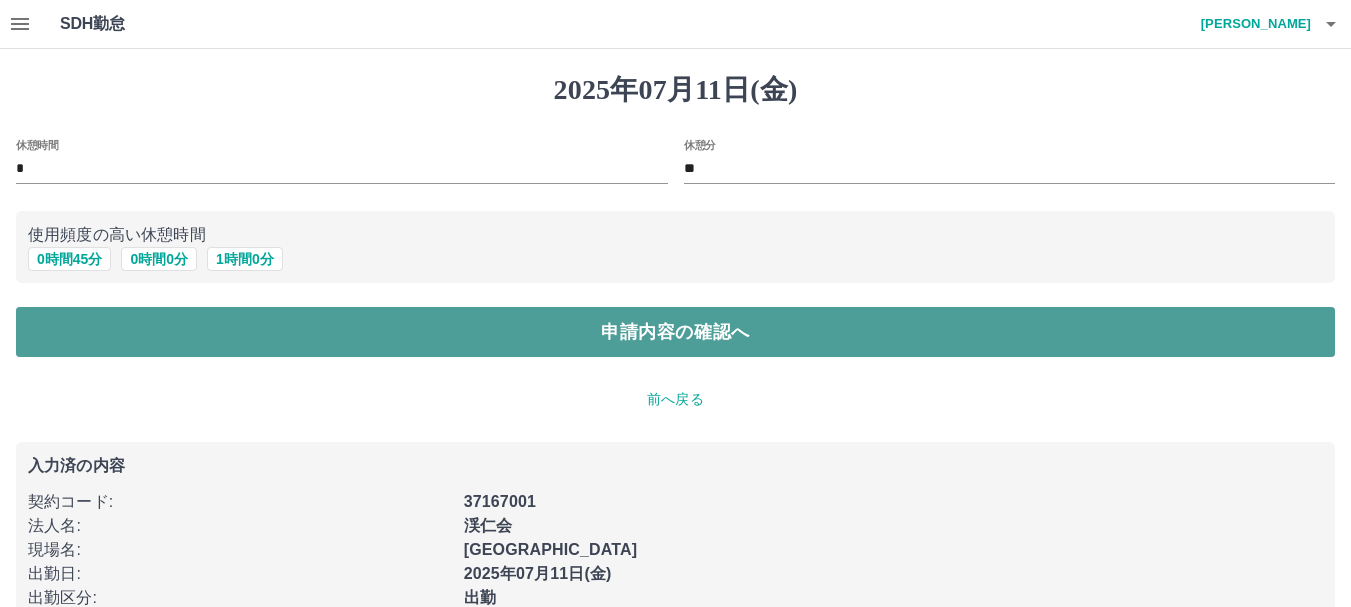click on "申請内容の確認へ" at bounding box center (675, 332) 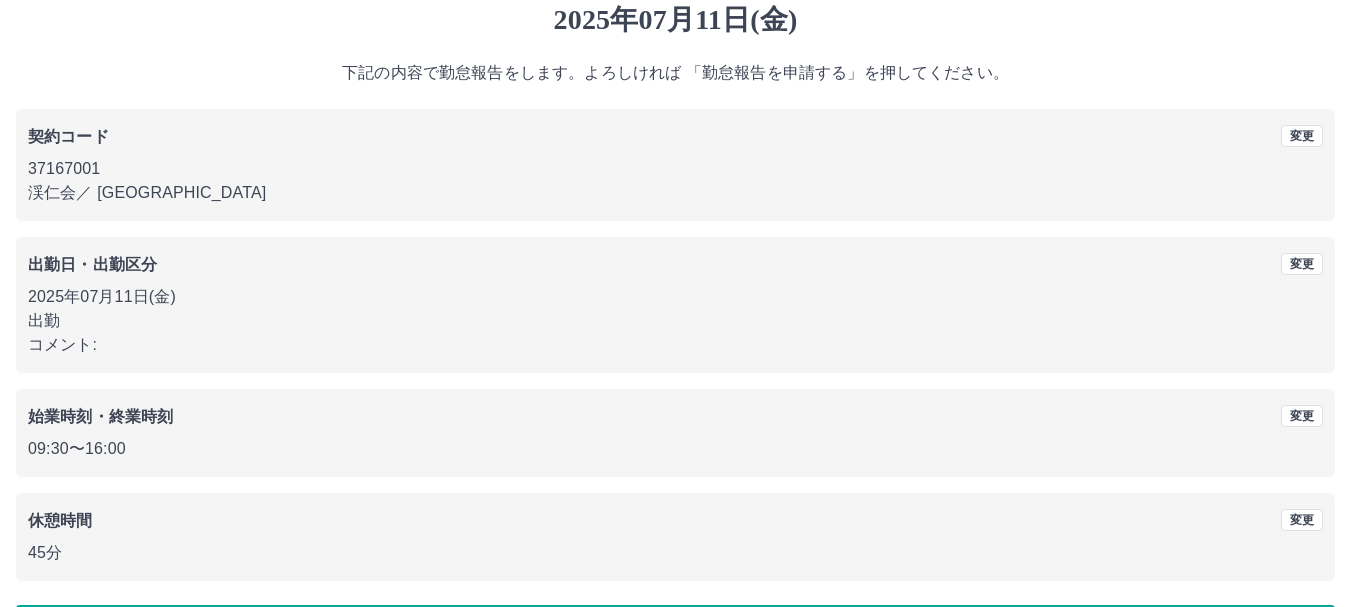 scroll, scrollTop: 142, scrollLeft: 0, axis: vertical 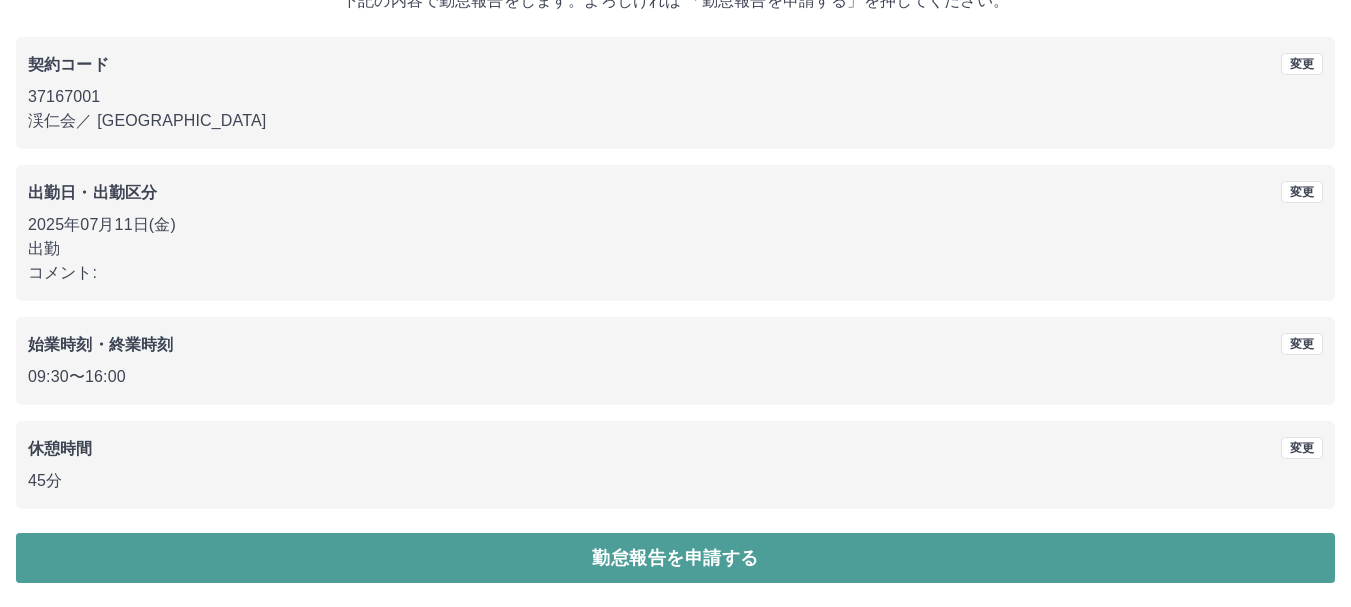 click on "勤怠報告を申請する" at bounding box center (675, 558) 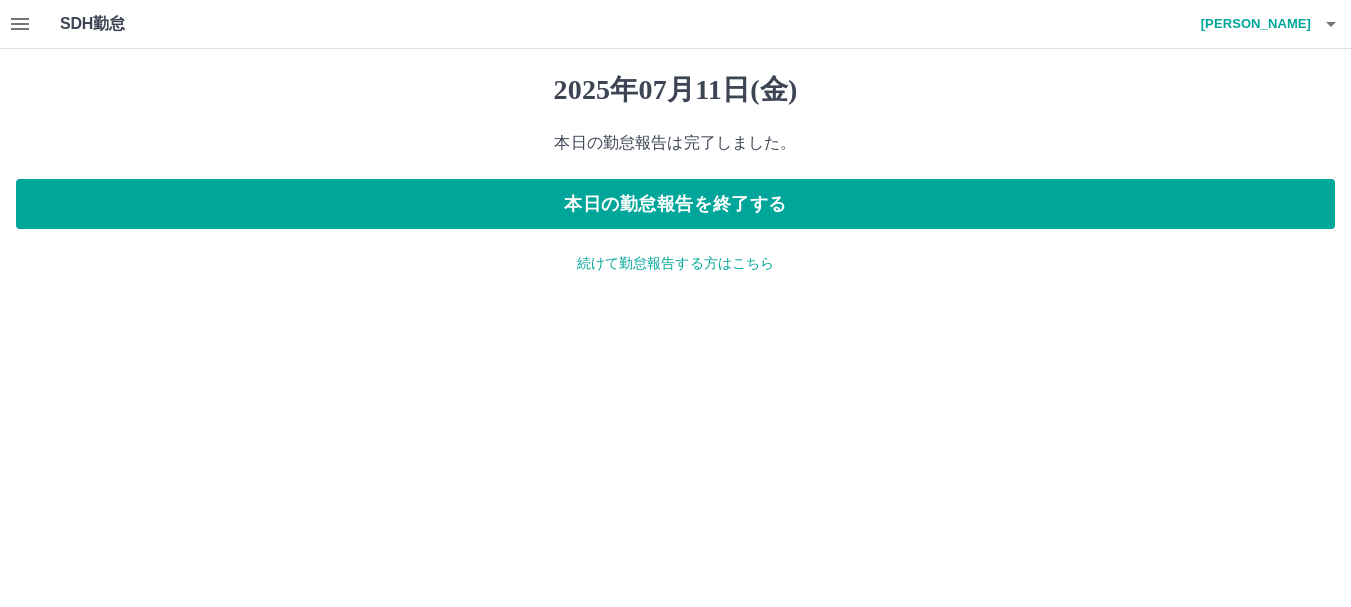 scroll, scrollTop: 0, scrollLeft: 0, axis: both 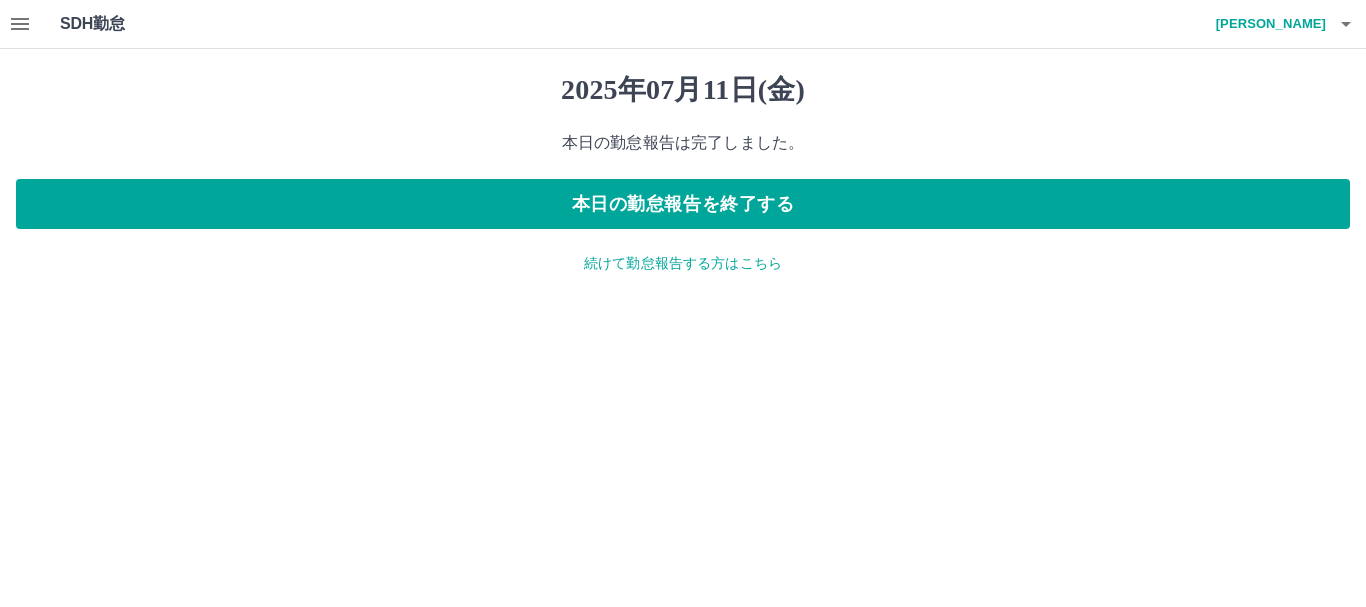 click on "続けて勤怠報告する方はこちら" at bounding box center (683, 263) 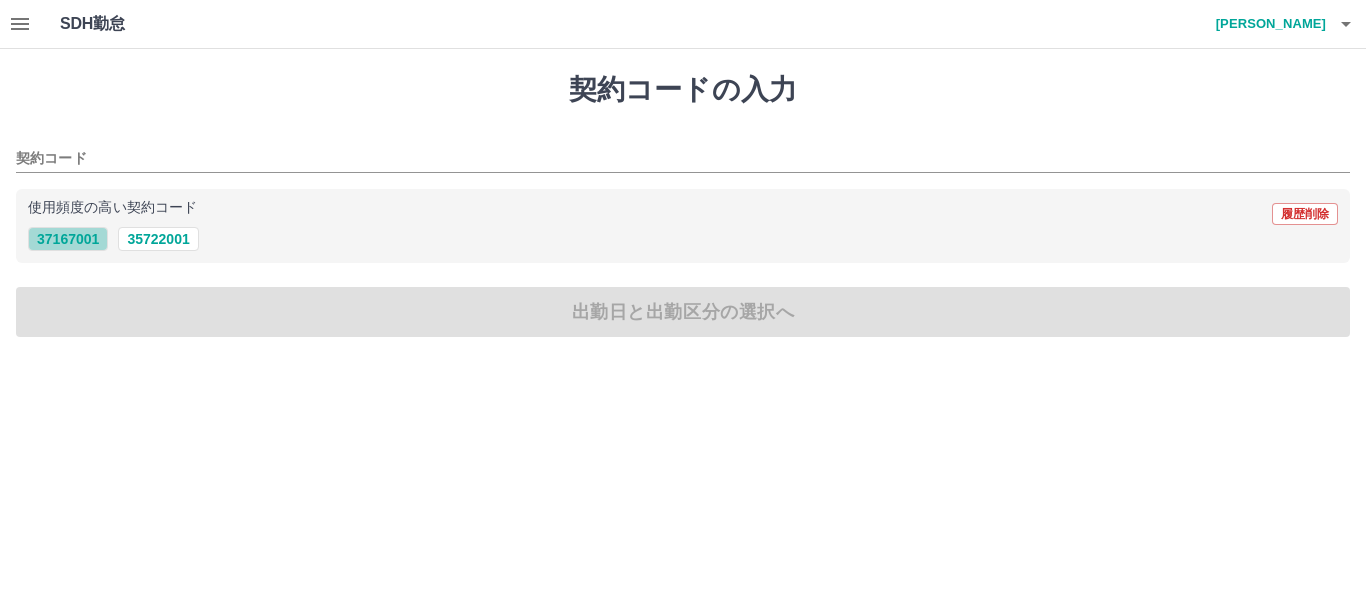 click on "37167001" at bounding box center (68, 239) 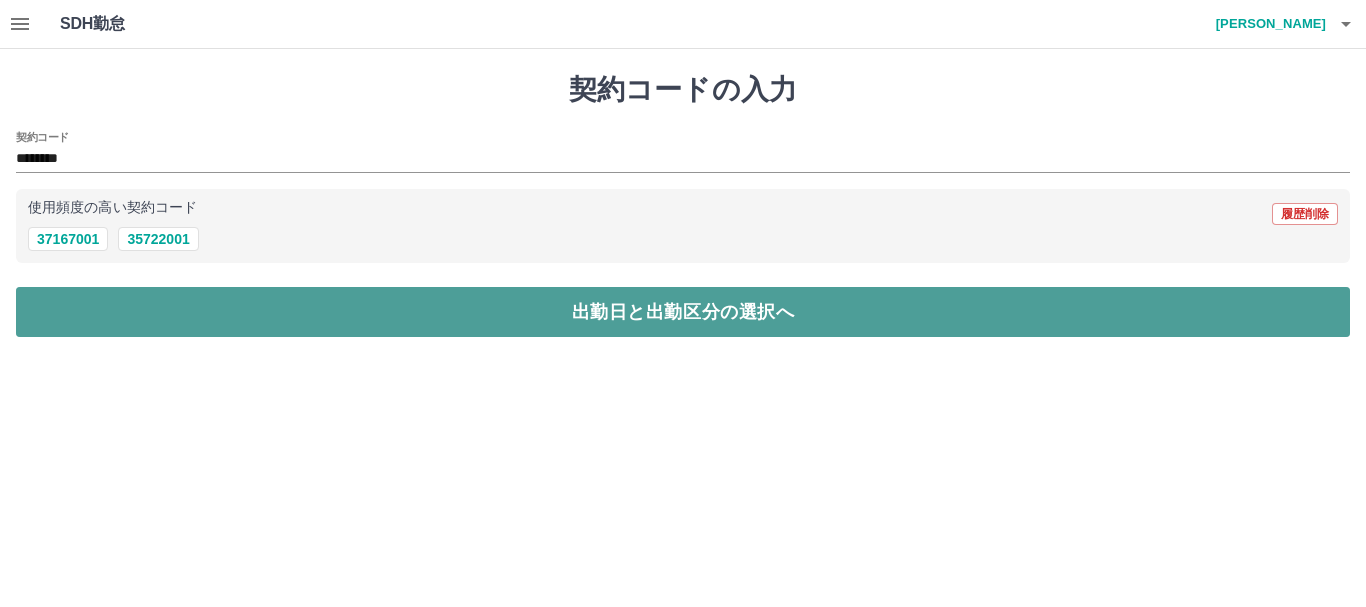 click on "出勤日と出勤区分の選択へ" at bounding box center [683, 312] 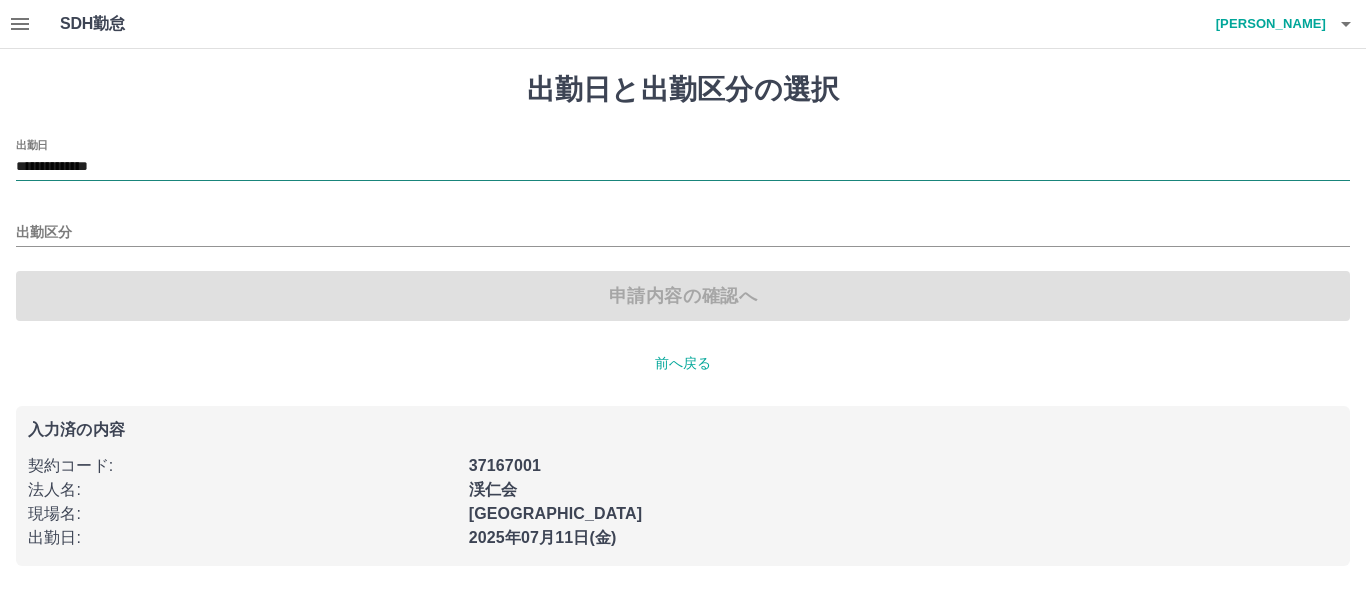 click on "**********" at bounding box center [683, 167] 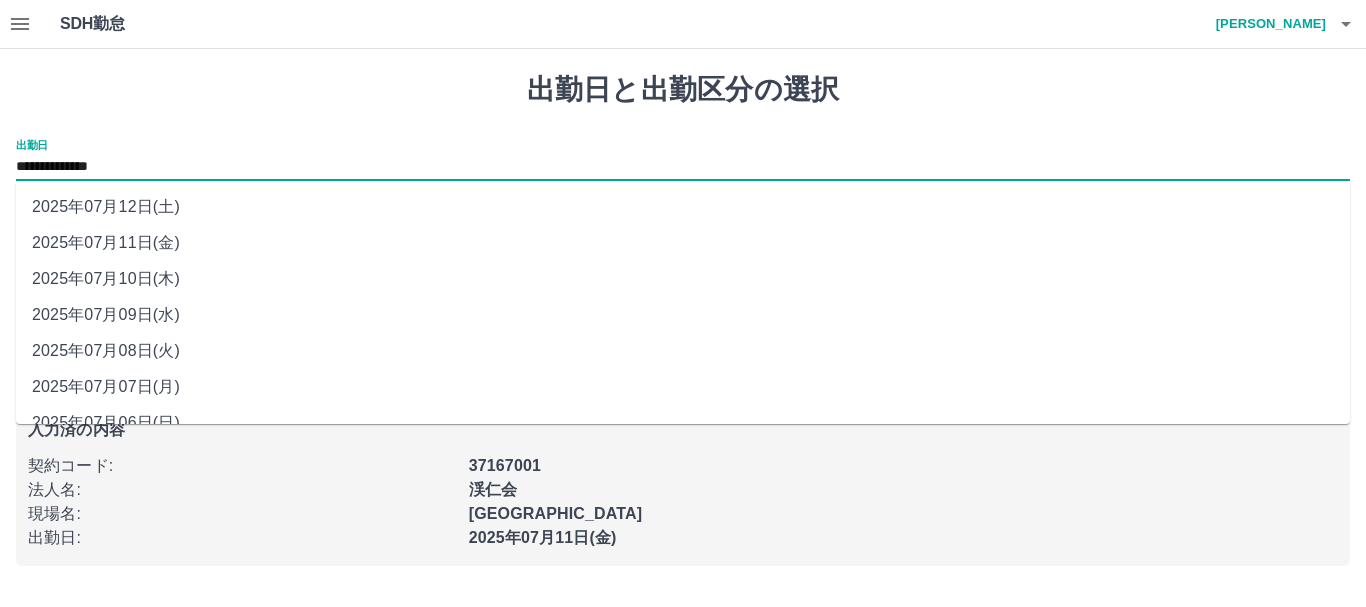 click on "2025年07月09日(水)" at bounding box center (683, 315) 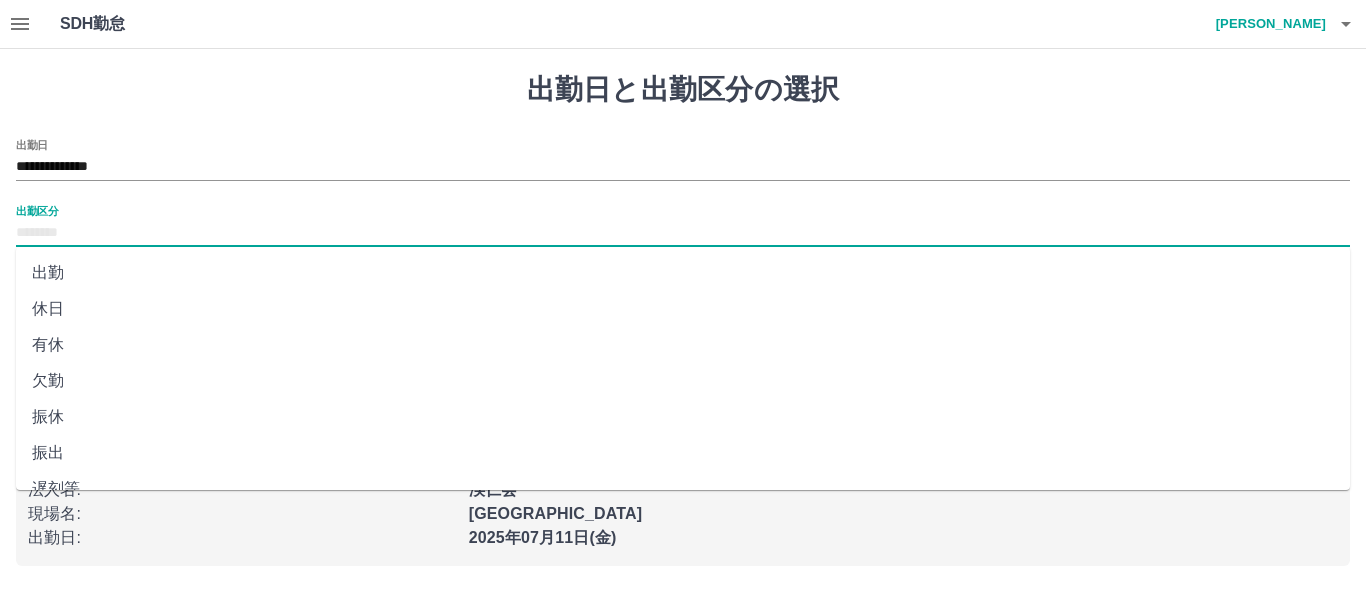 click on "出勤区分" at bounding box center [683, 233] 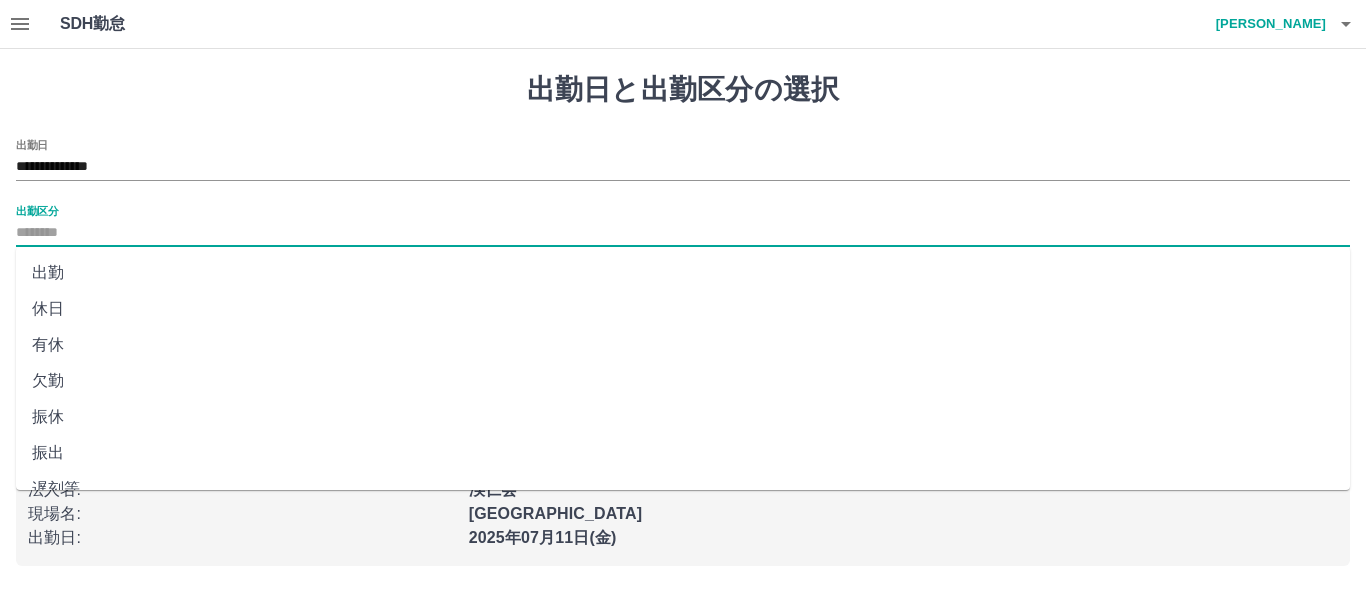 click on "出勤" at bounding box center (683, 273) 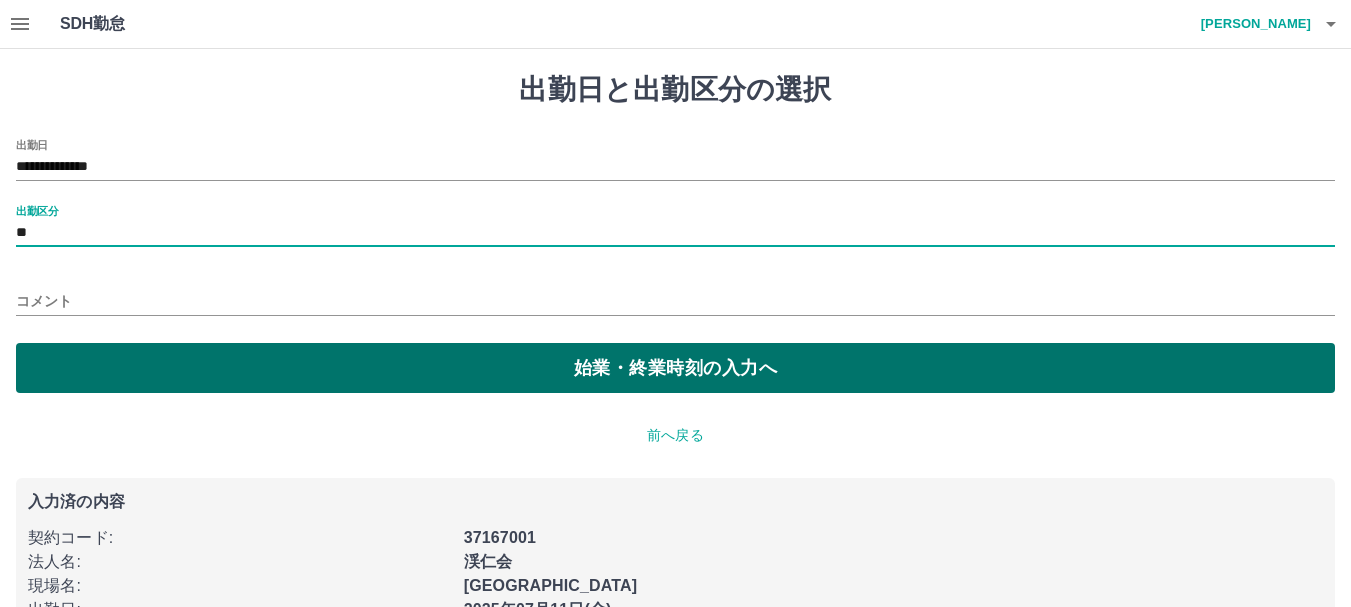click on "始業・終業時刻の入力へ" at bounding box center [675, 368] 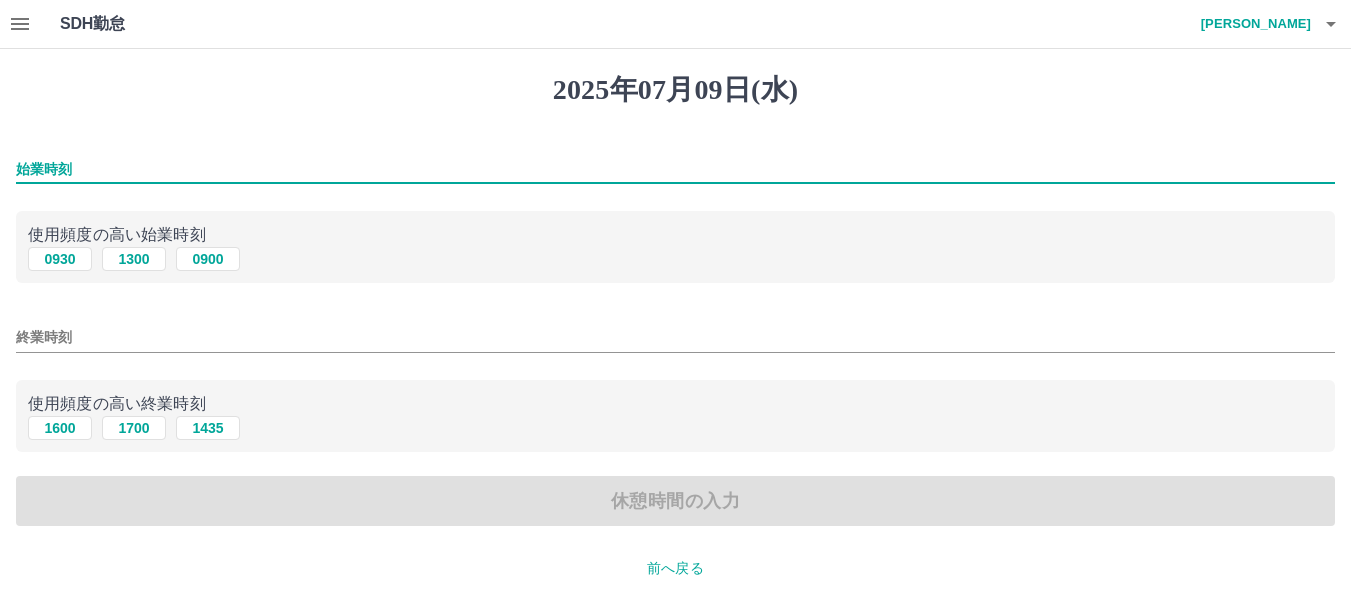 click on "始業時刻" at bounding box center (675, 169) 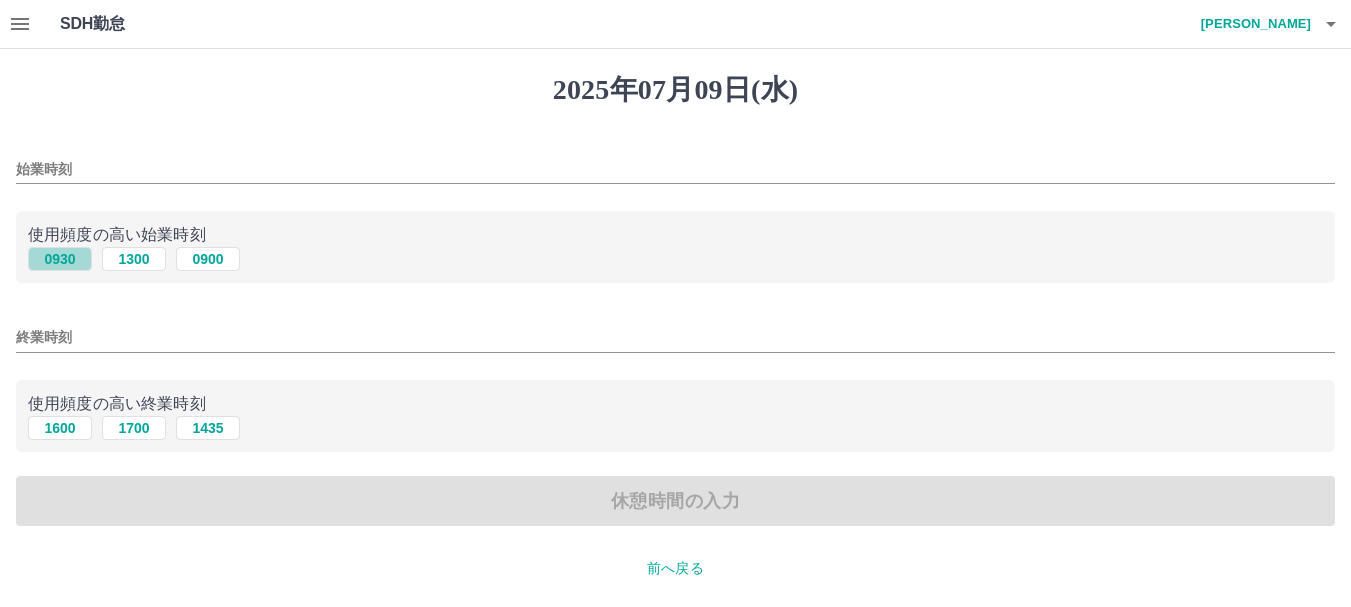 click on "0930" at bounding box center (60, 259) 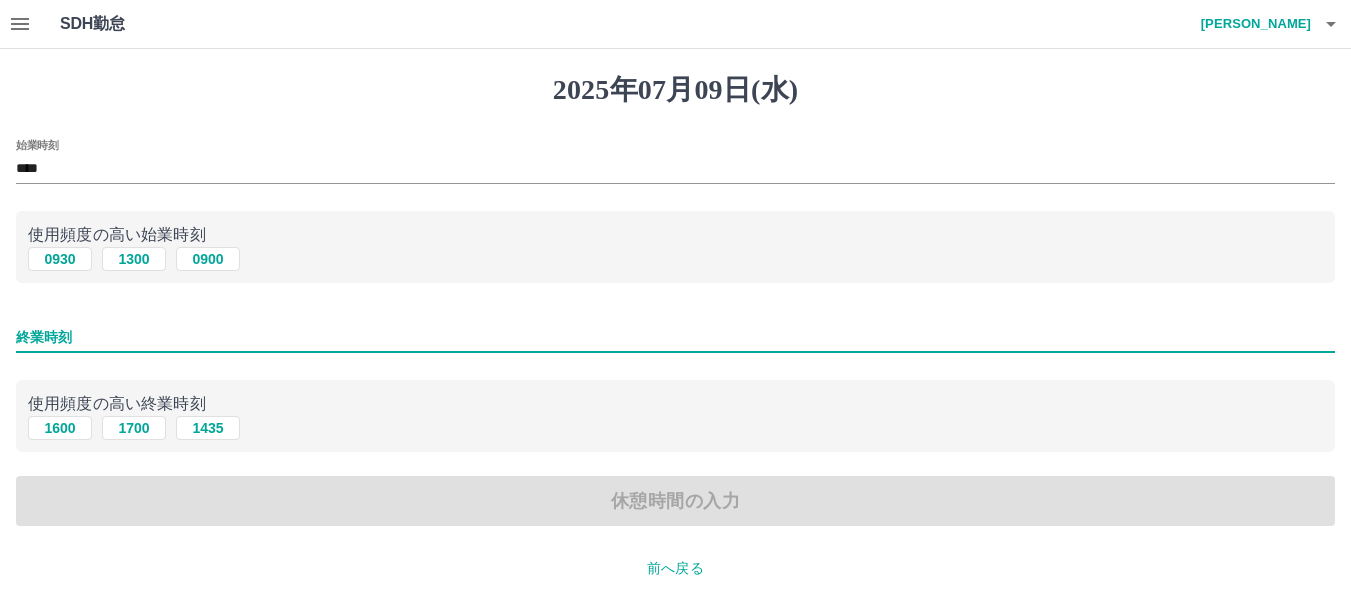click on "終業時刻" at bounding box center (675, 337) 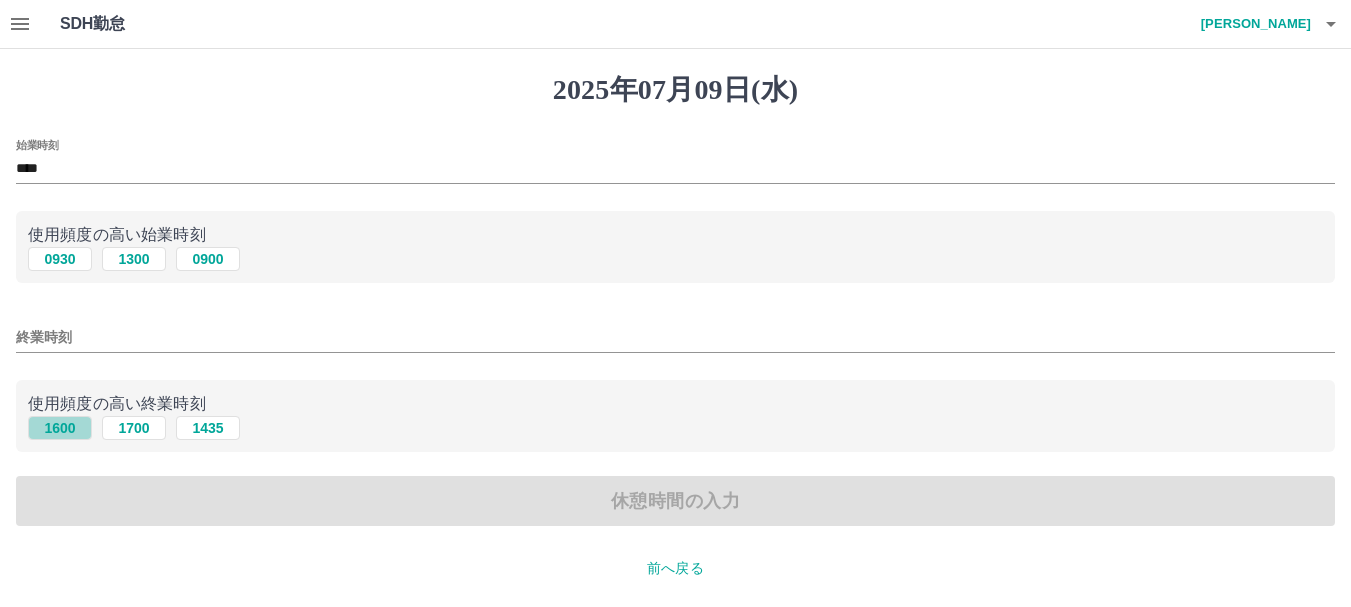 click on "1600" at bounding box center [60, 428] 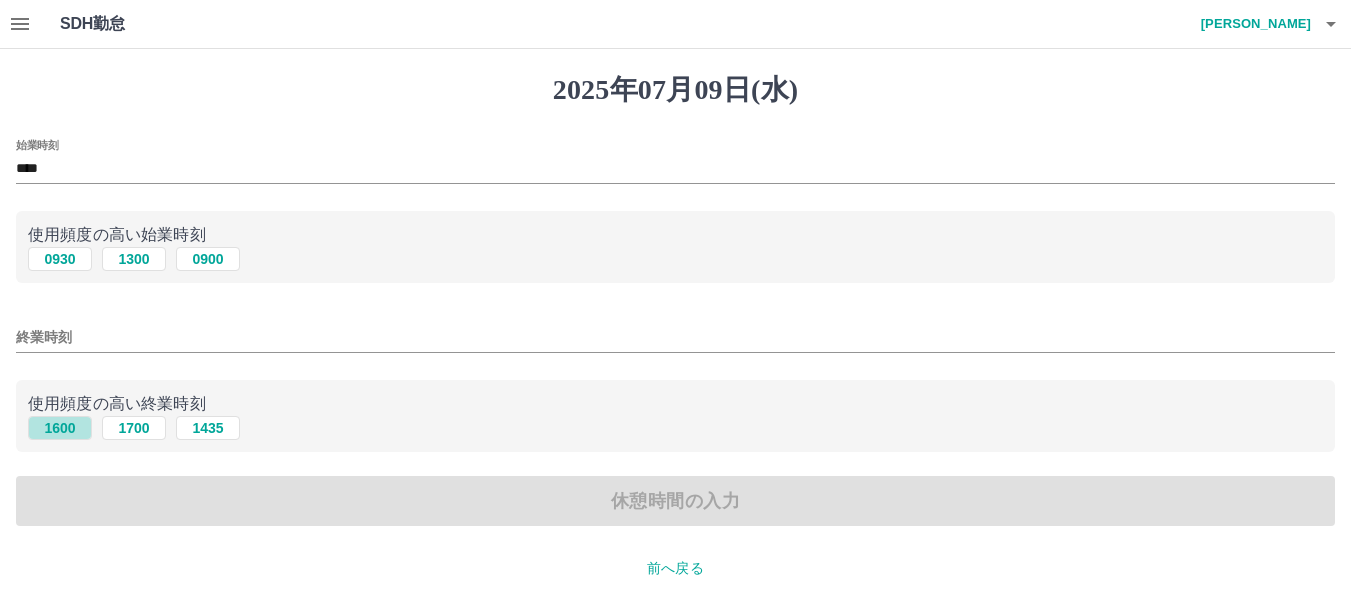 type on "****" 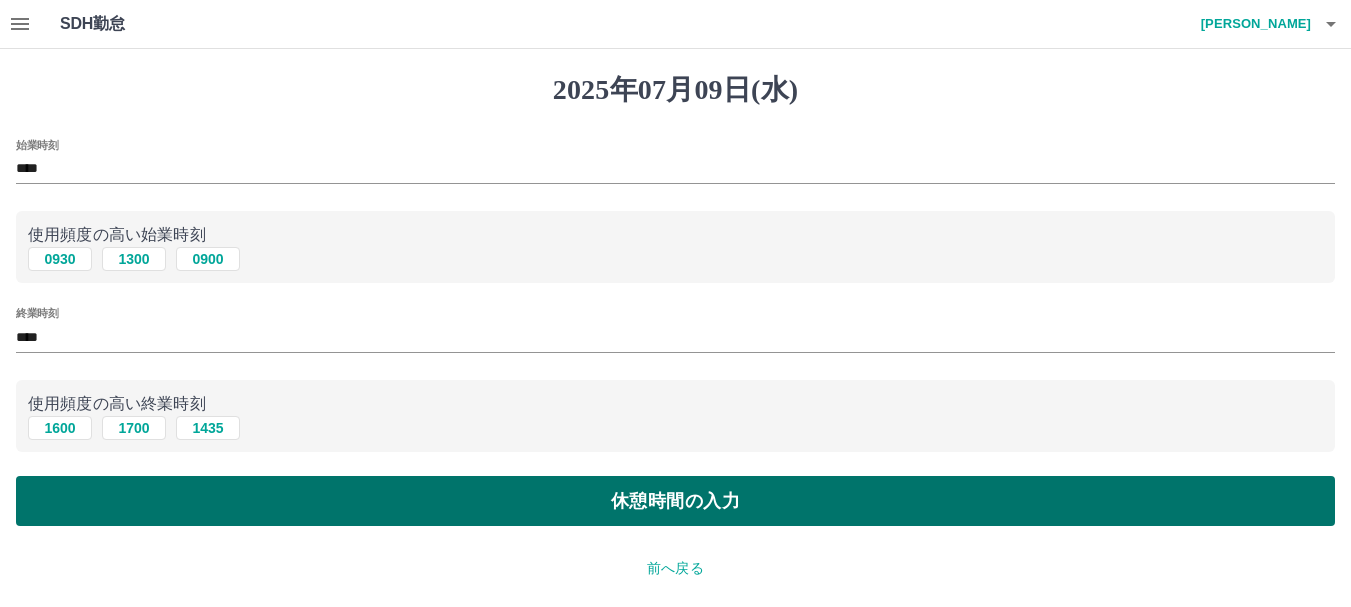 click on "休憩時間の入力" at bounding box center [675, 501] 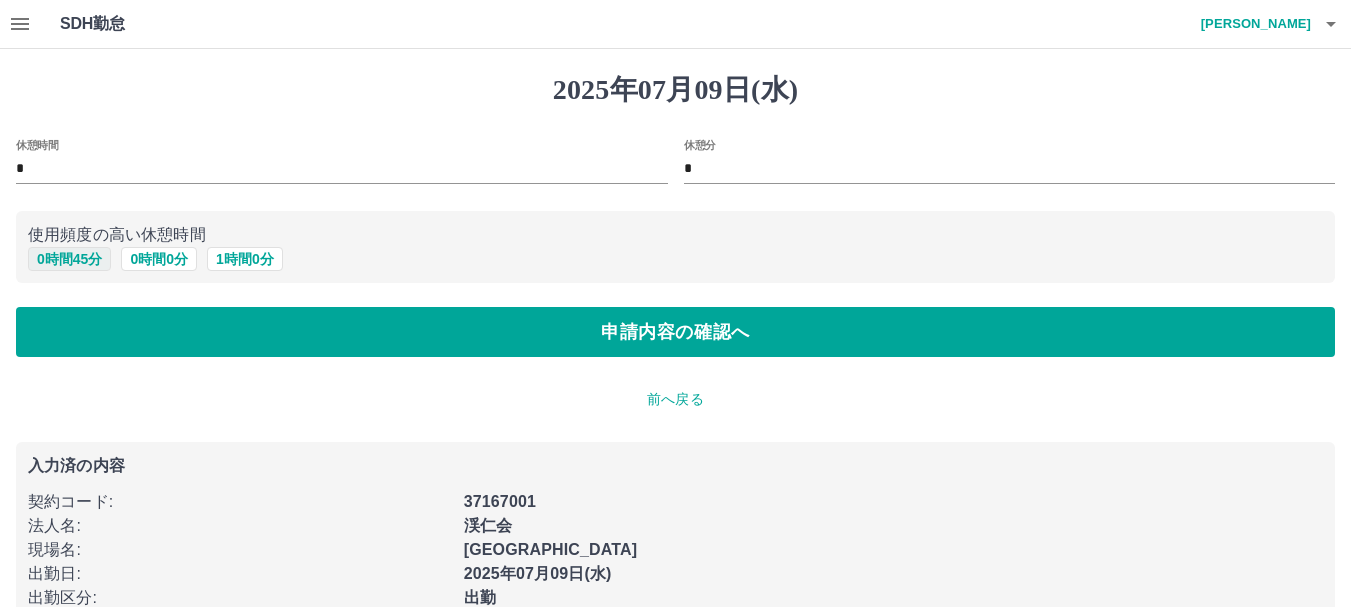 click on "0 時間 45 分" at bounding box center [69, 259] 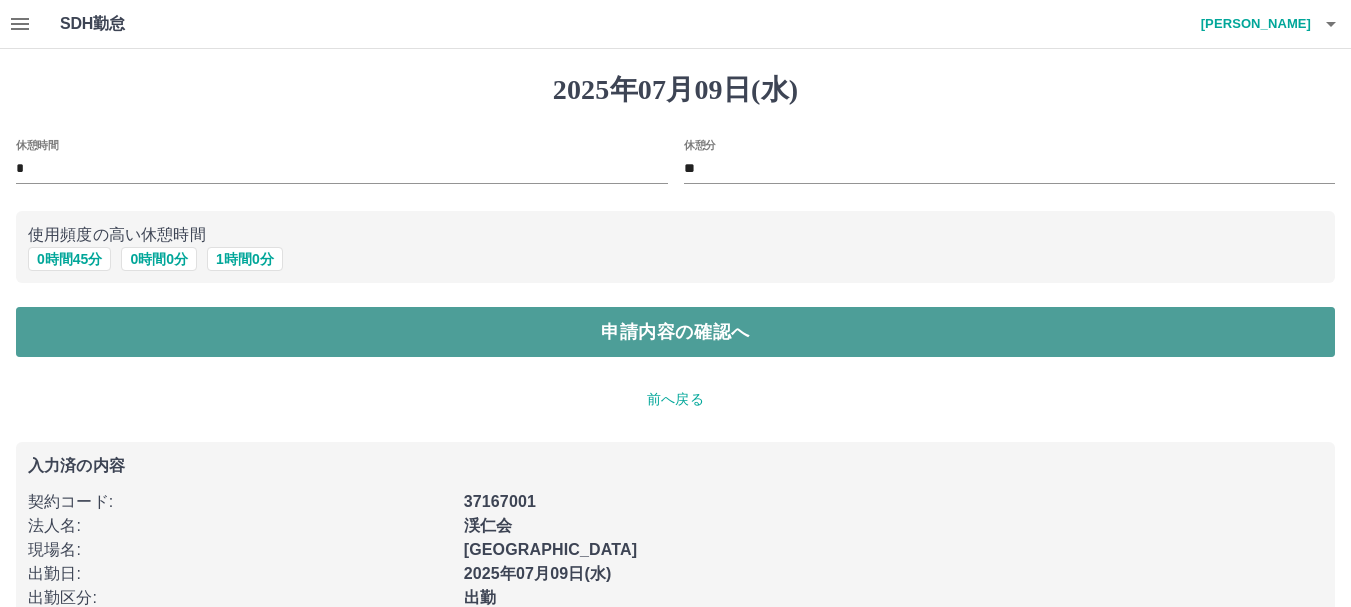 click on "申請内容の確認へ" at bounding box center (675, 332) 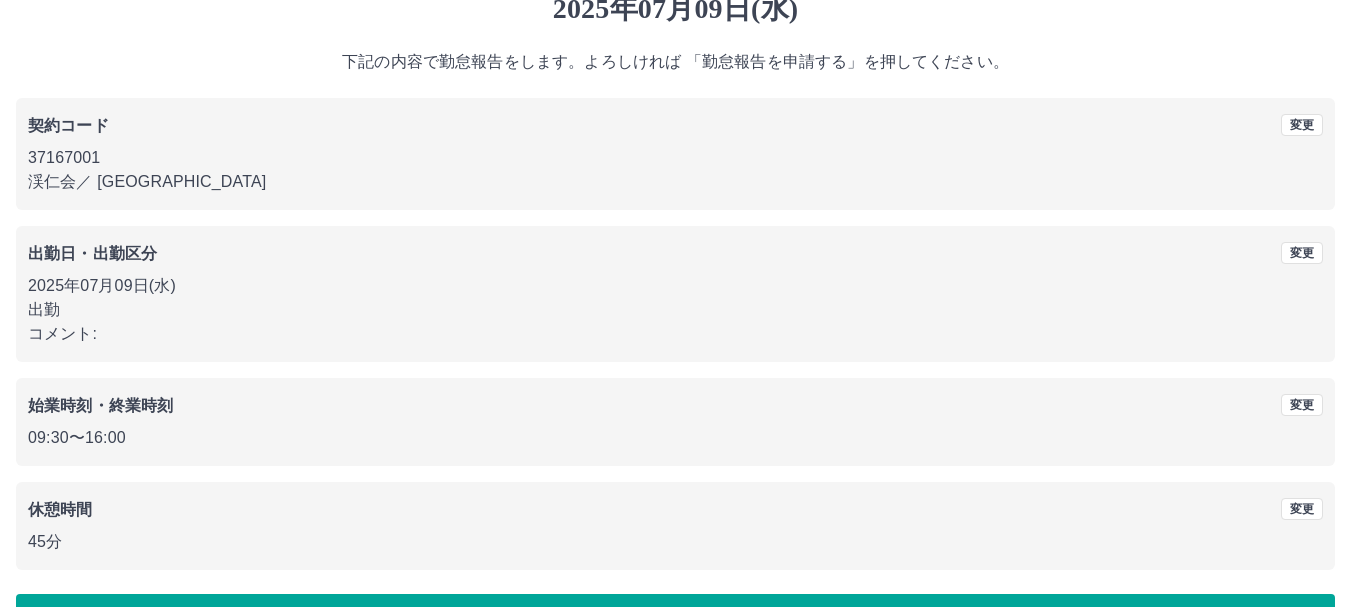 scroll, scrollTop: 142, scrollLeft: 0, axis: vertical 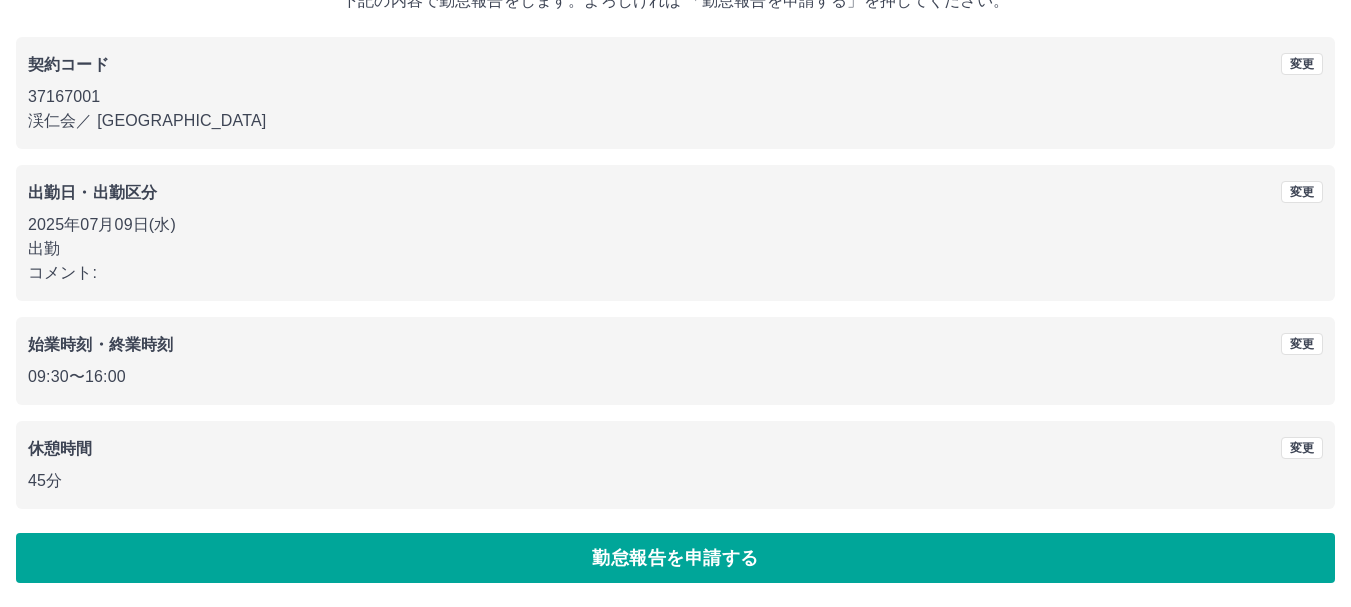 click on "勤怠報告を申請する" at bounding box center [675, 558] 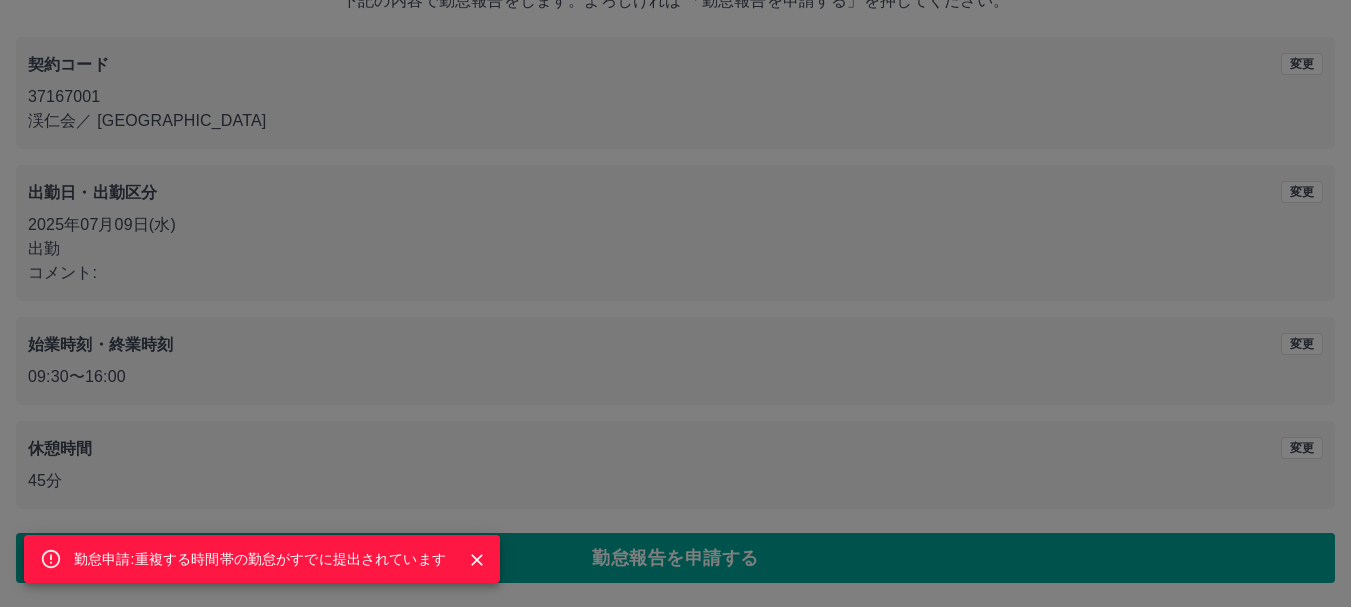 click on "勤怠申請:重複する時間帯の勤怠がすでに提出されています" at bounding box center [260, 559] 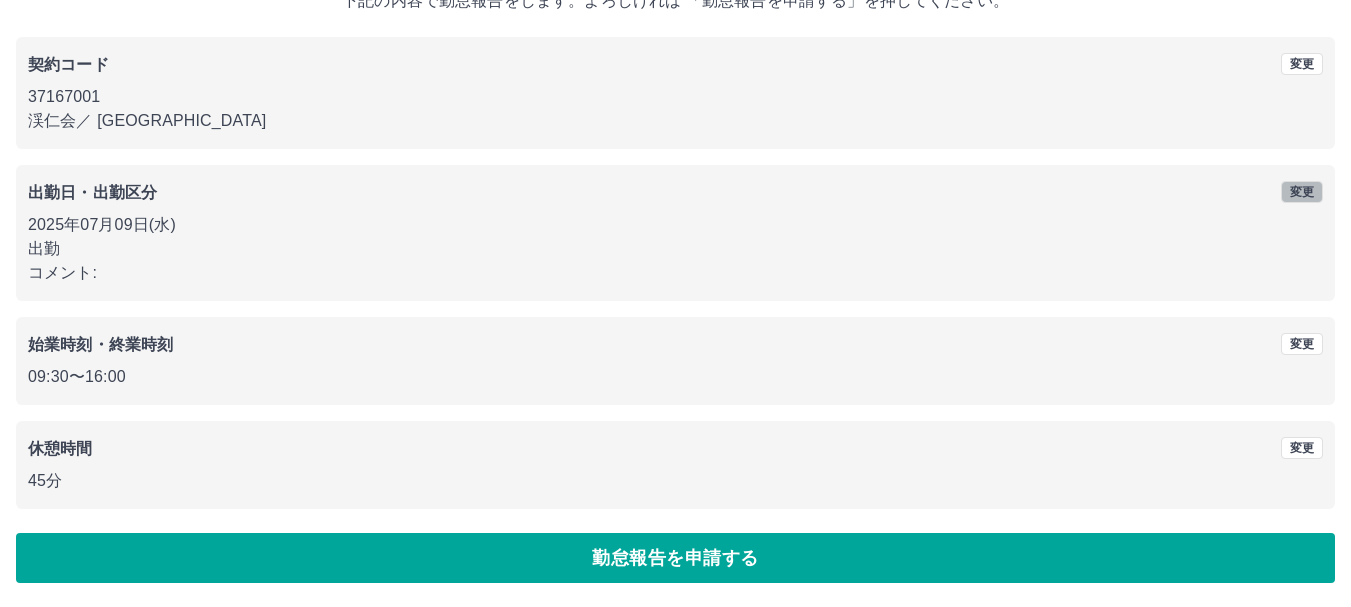 click on "変更" at bounding box center (1302, 192) 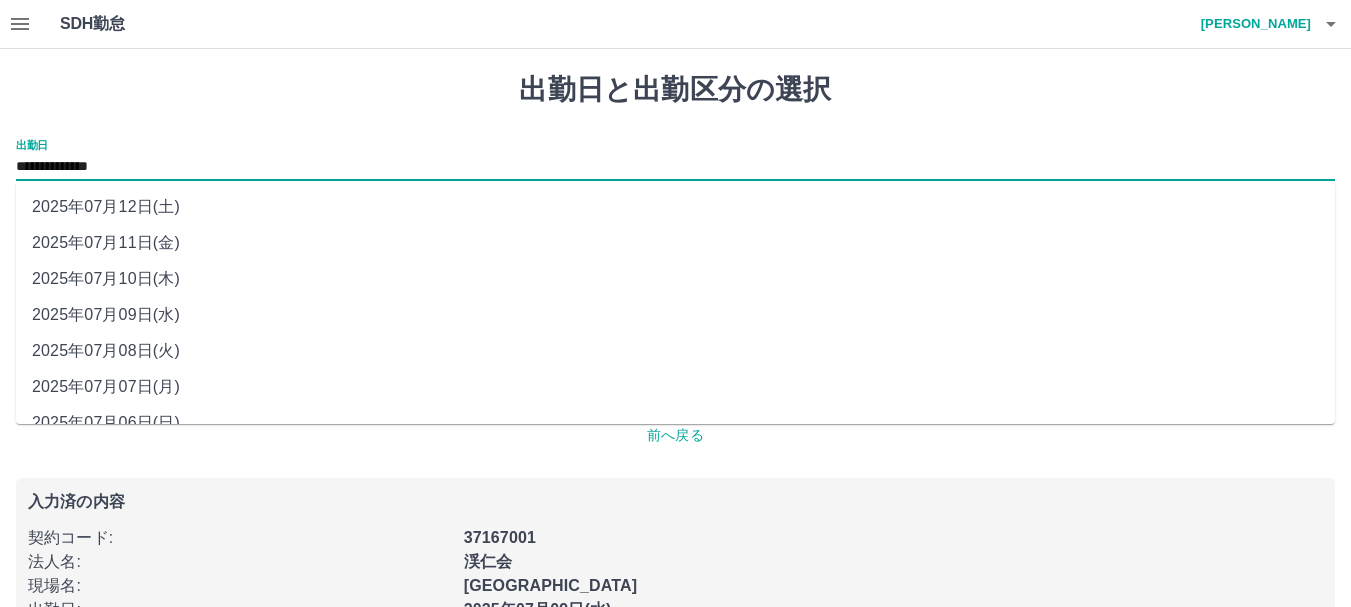 click on "**********" at bounding box center (675, 167) 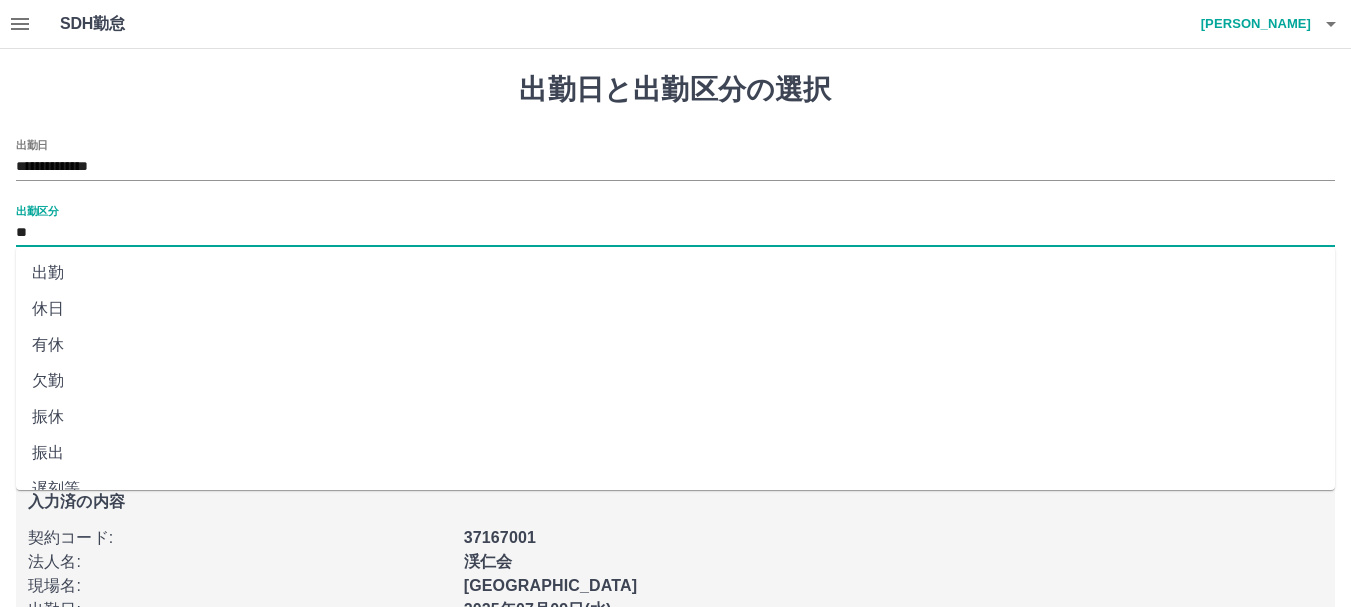 click on "**" at bounding box center [675, 233] 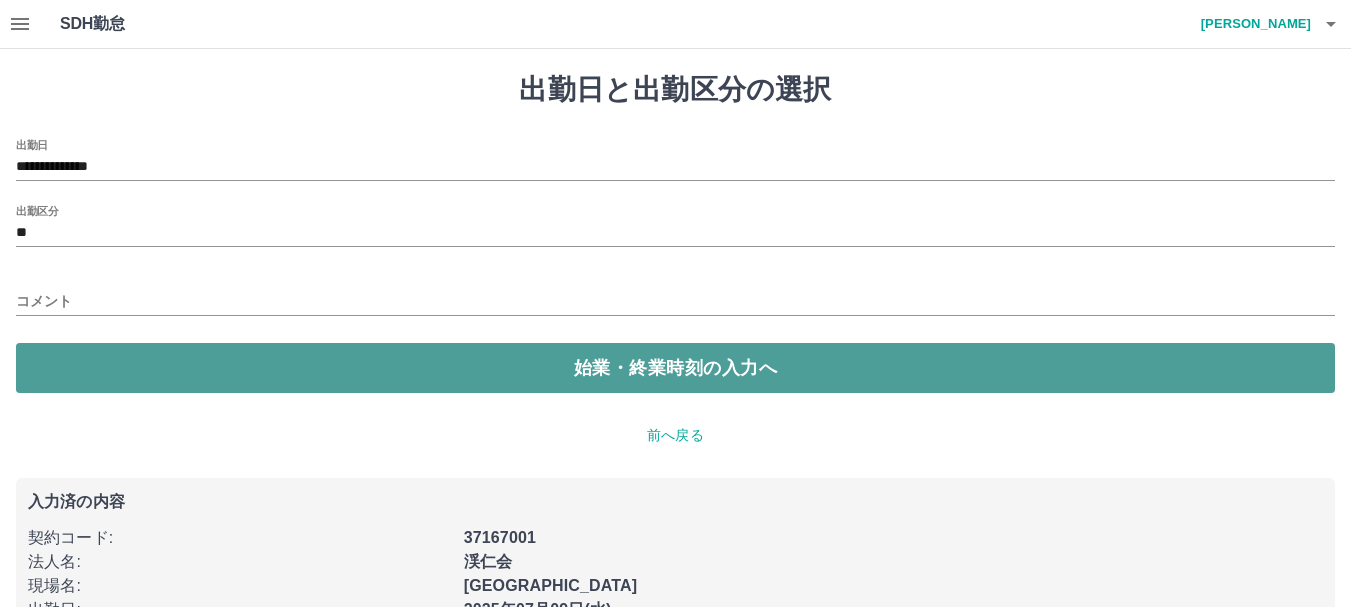 click on "始業・終業時刻の入力へ" at bounding box center [675, 368] 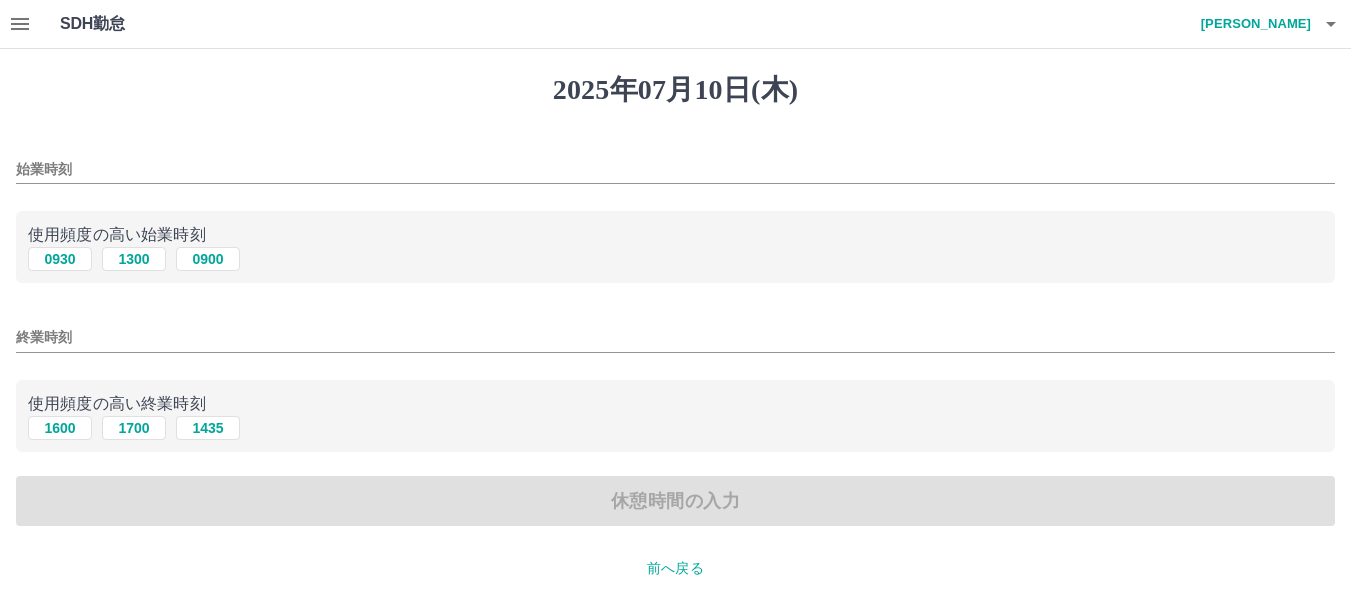 click on "始業時刻" at bounding box center [675, 169] 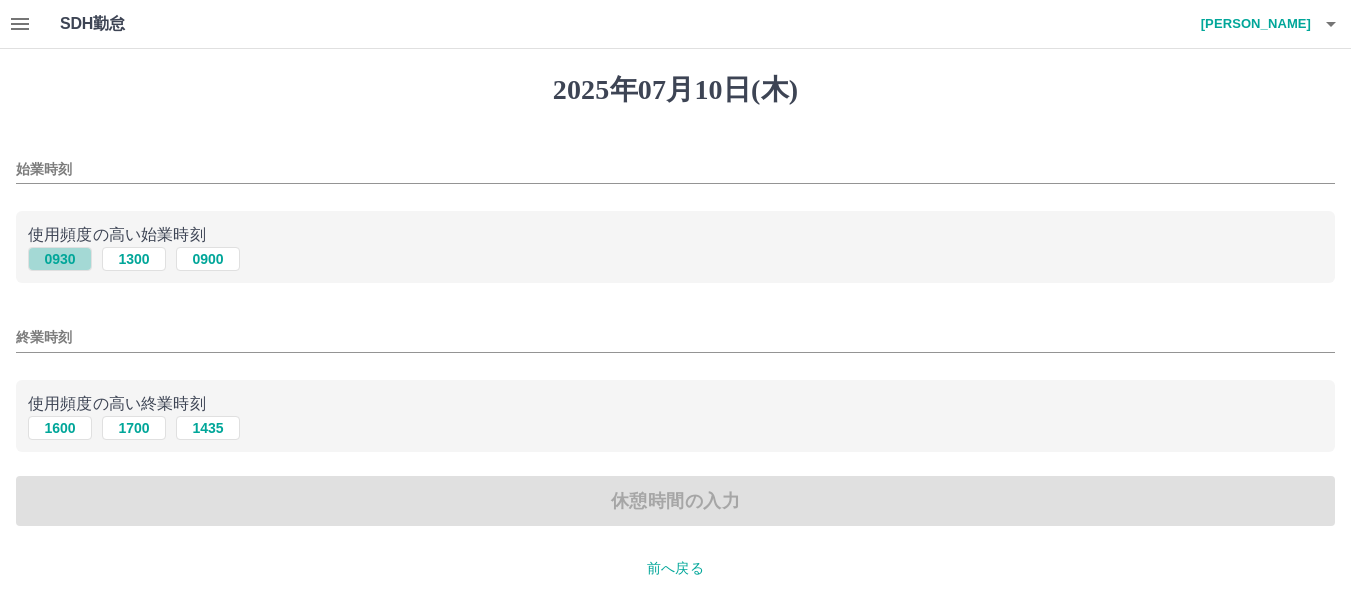 click on "0930" at bounding box center [60, 259] 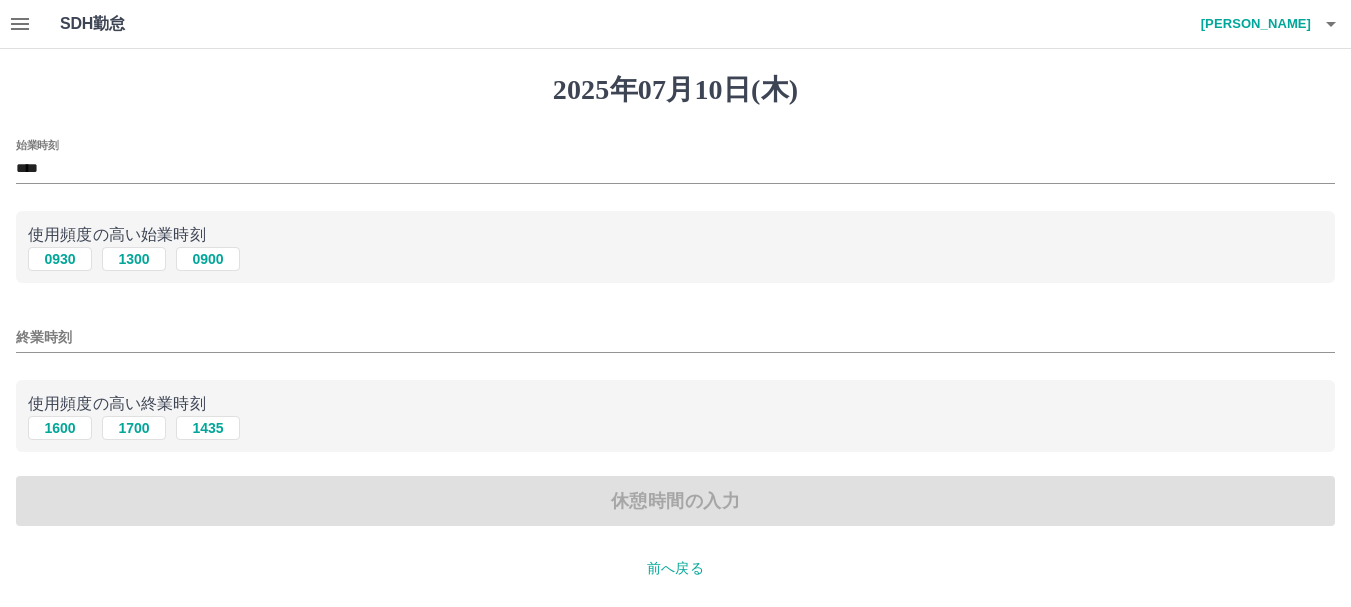 click on "終業時刻" at bounding box center [675, 337] 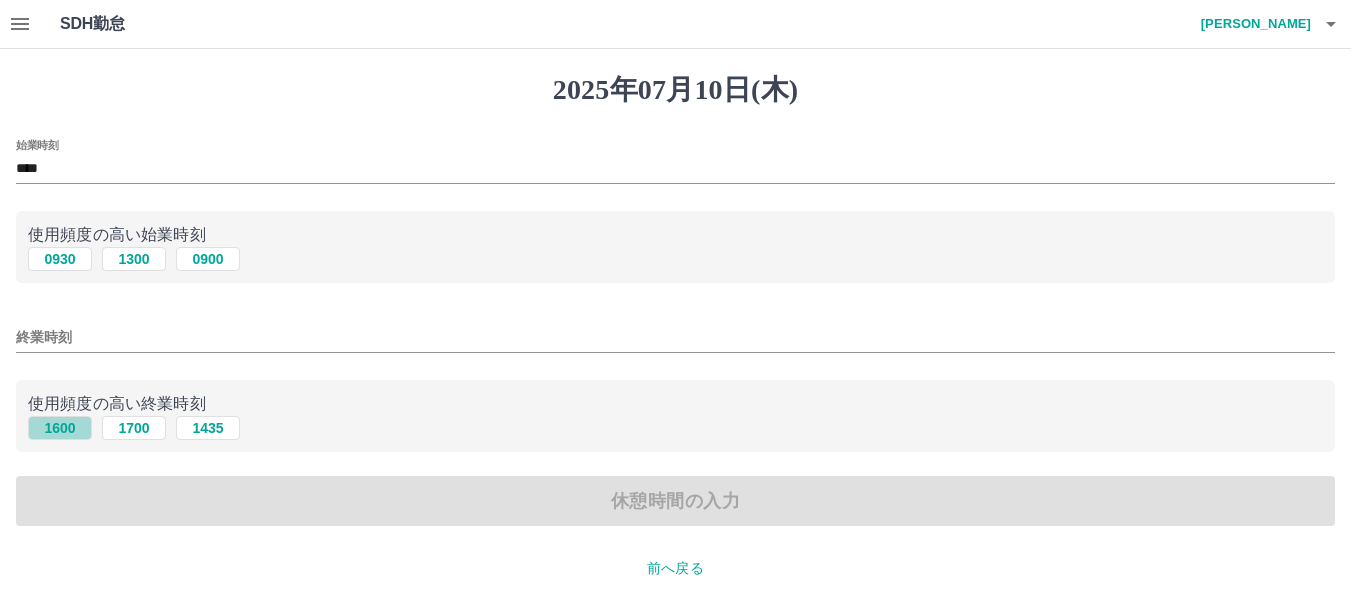 click on "1600" at bounding box center (60, 428) 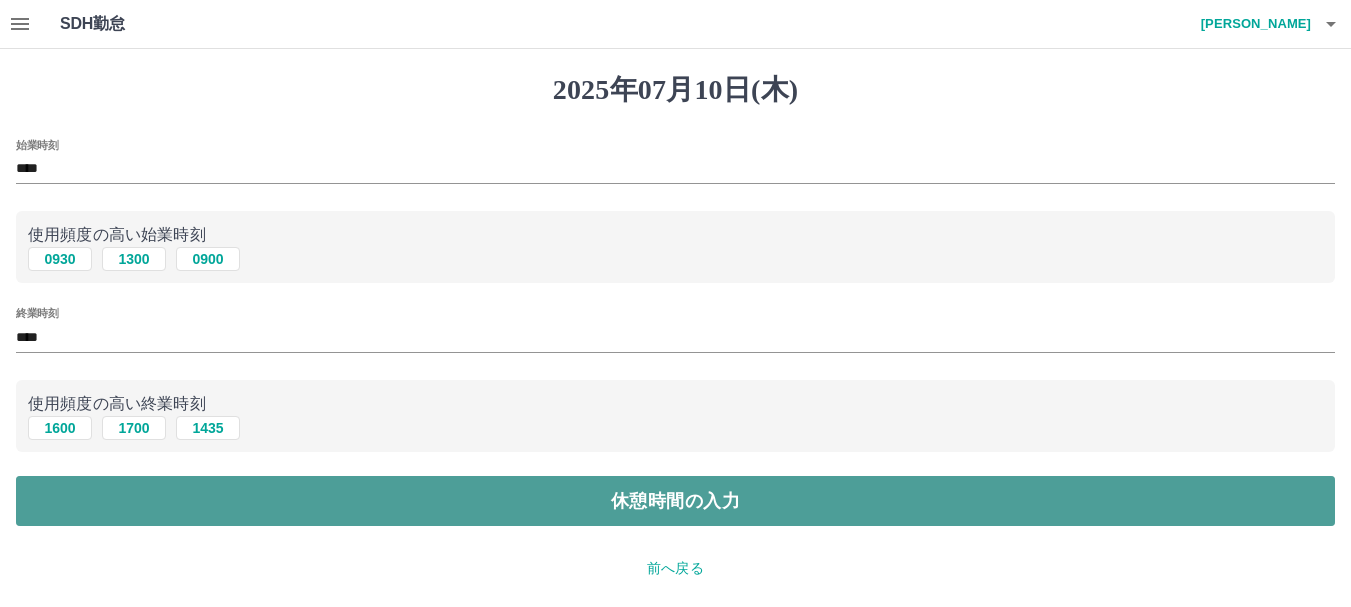click on "休憩時間の入力" at bounding box center (675, 501) 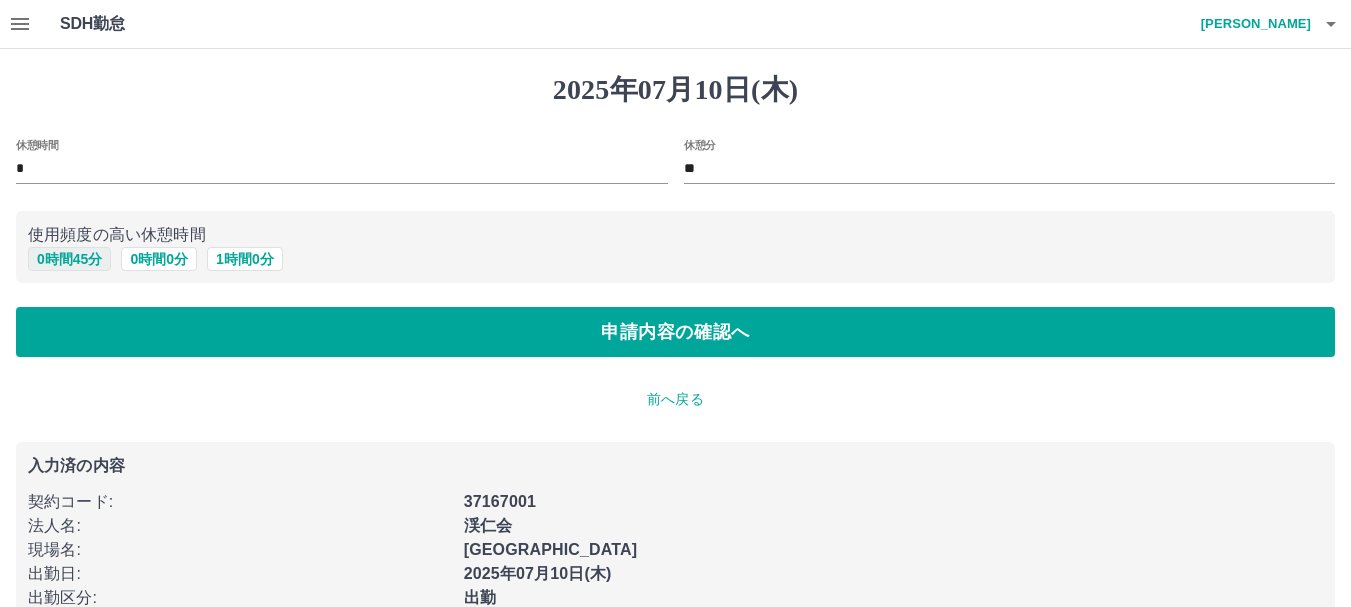 click on "0 時間 45 分" at bounding box center (69, 259) 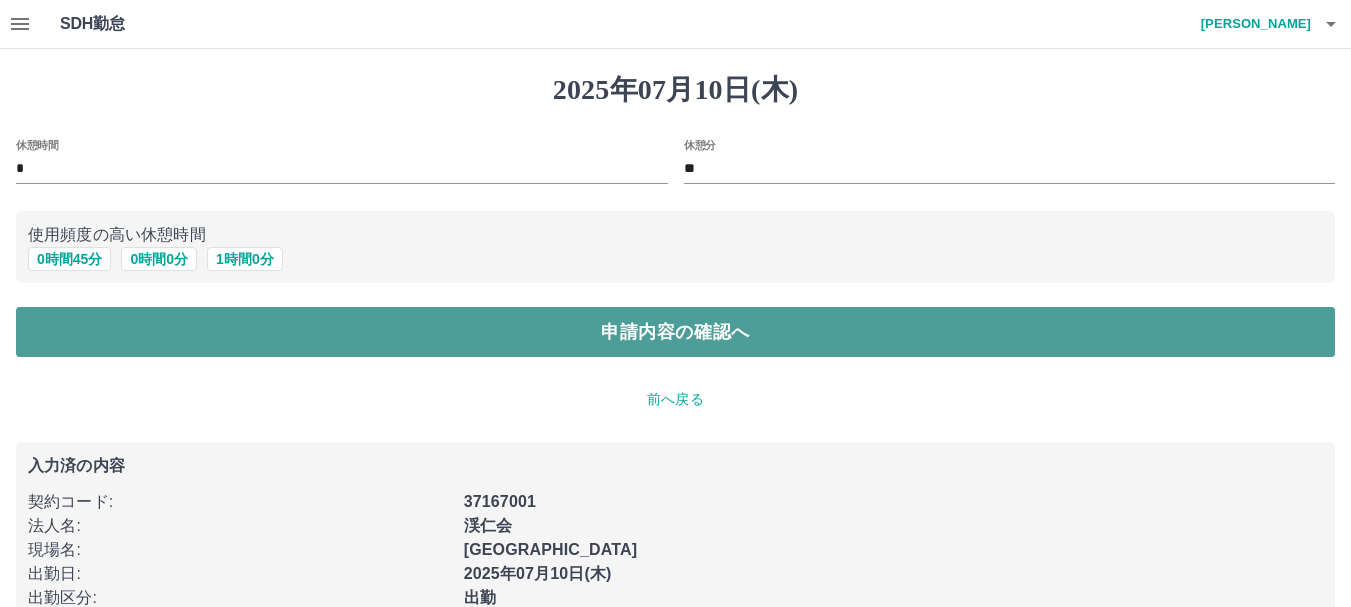 click on "申請内容の確認へ" at bounding box center (675, 332) 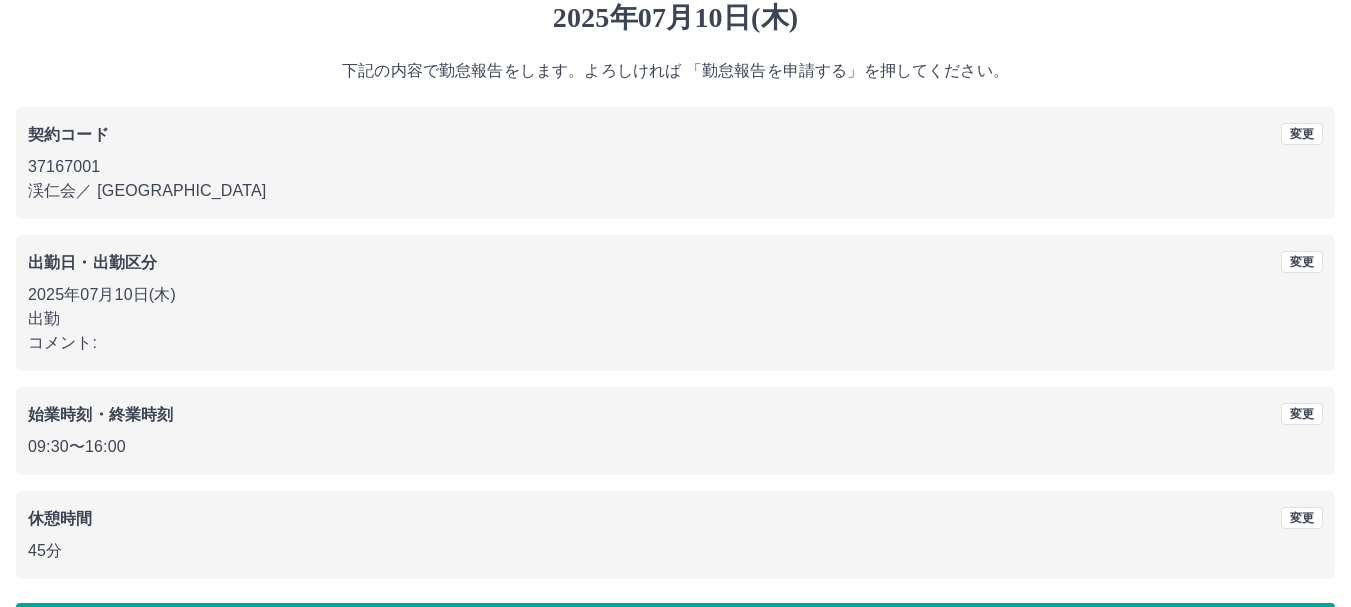 scroll, scrollTop: 142, scrollLeft: 0, axis: vertical 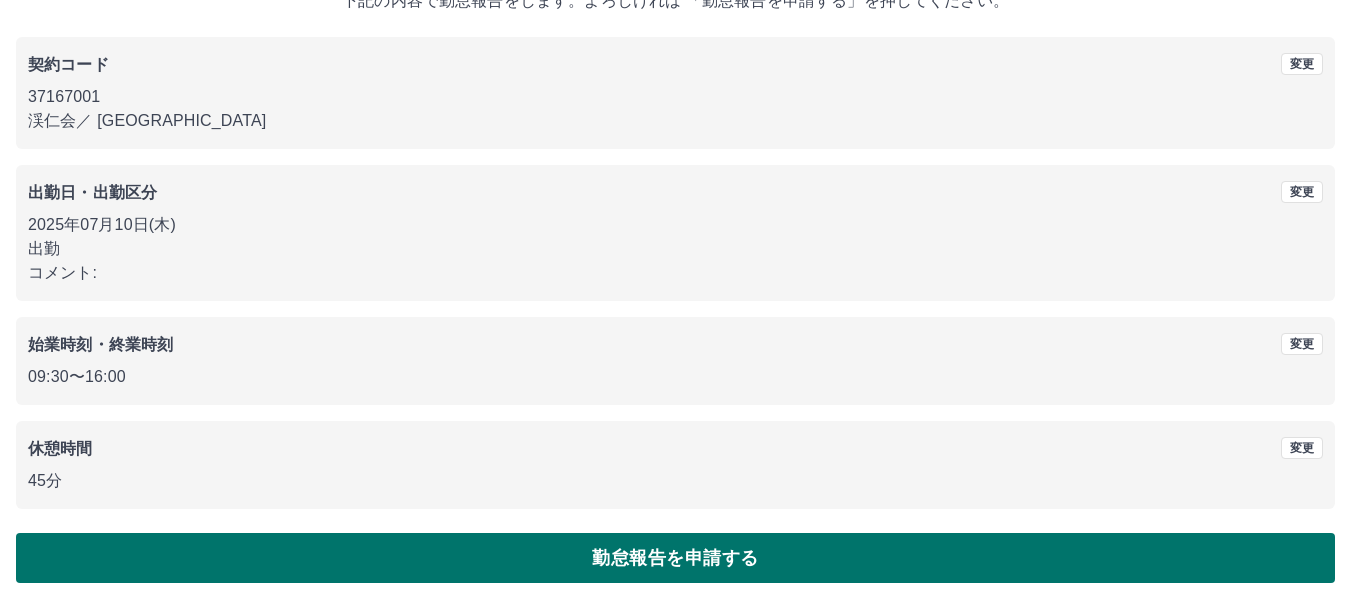 click on "勤怠報告を申請する" at bounding box center (675, 558) 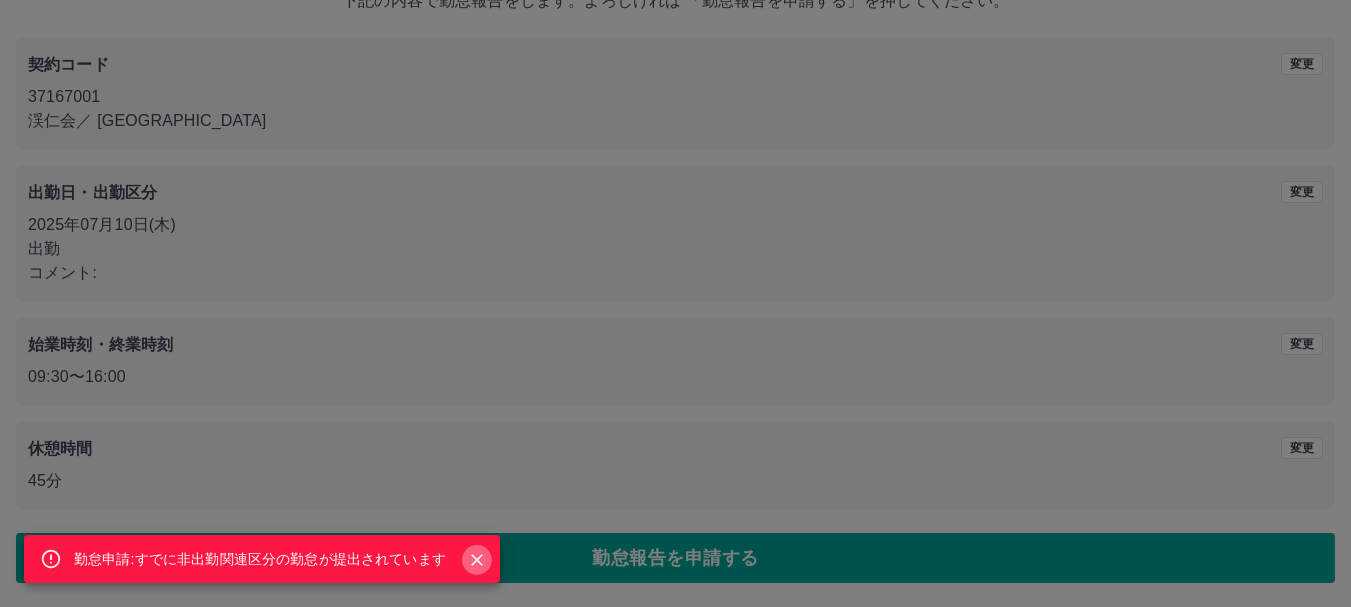 click 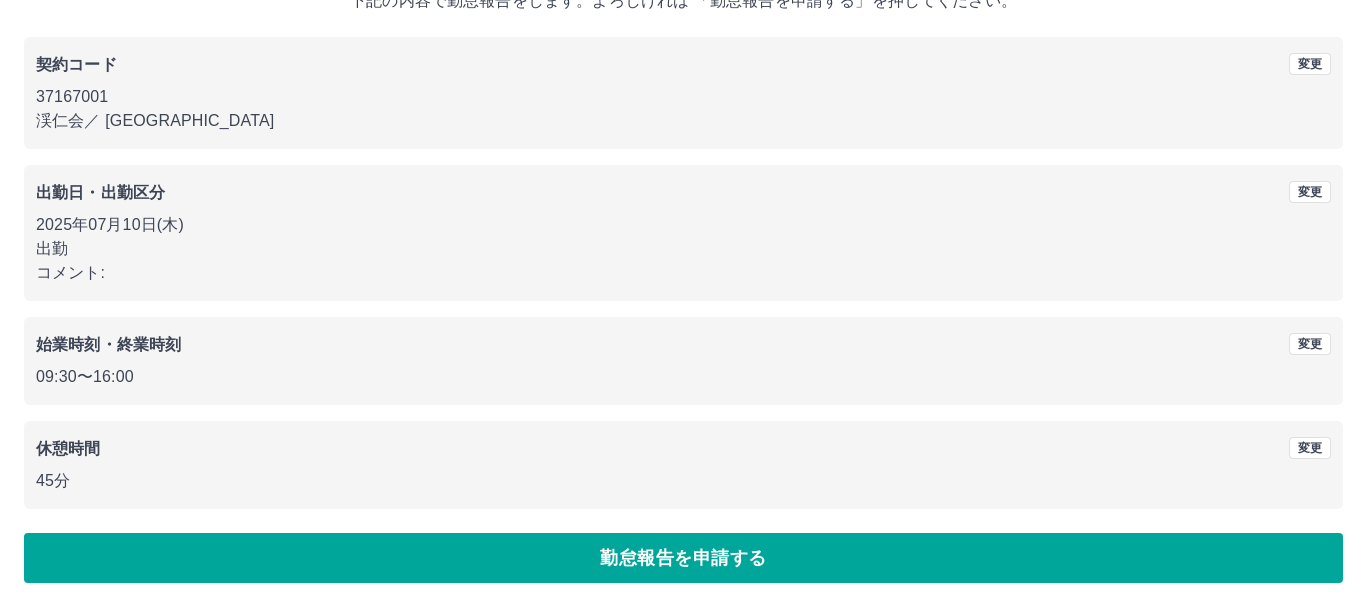 scroll, scrollTop: 0, scrollLeft: 0, axis: both 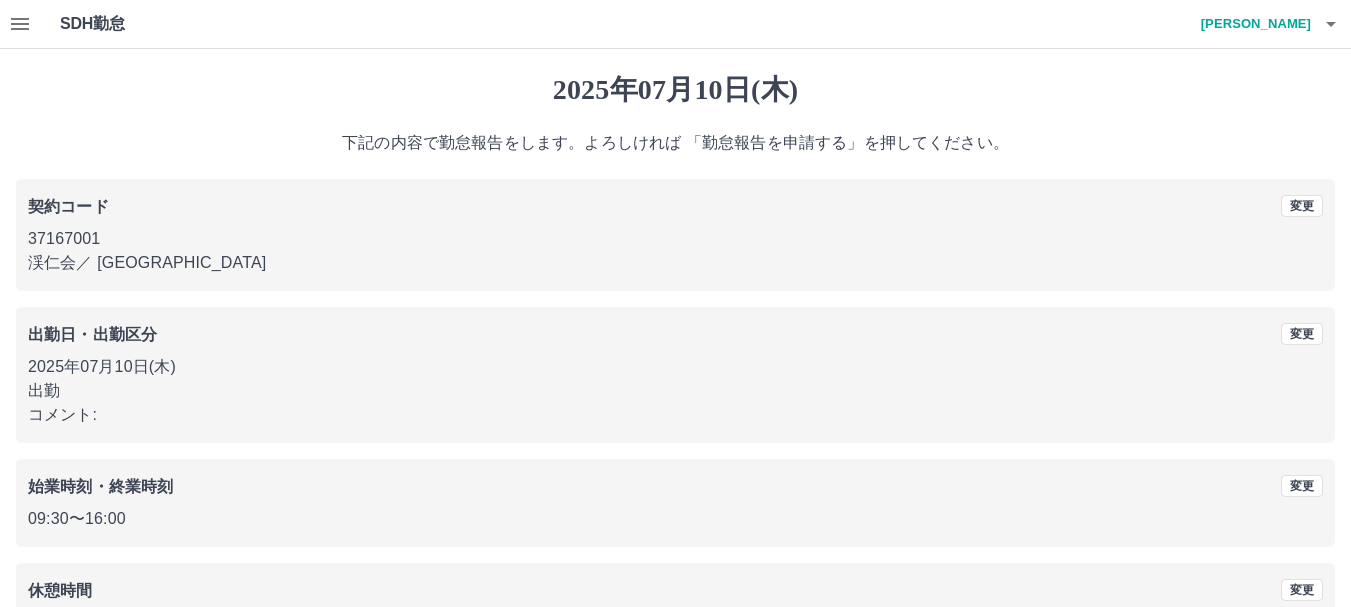 click on "後藤　真奈美" at bounding box center [1251, 24] 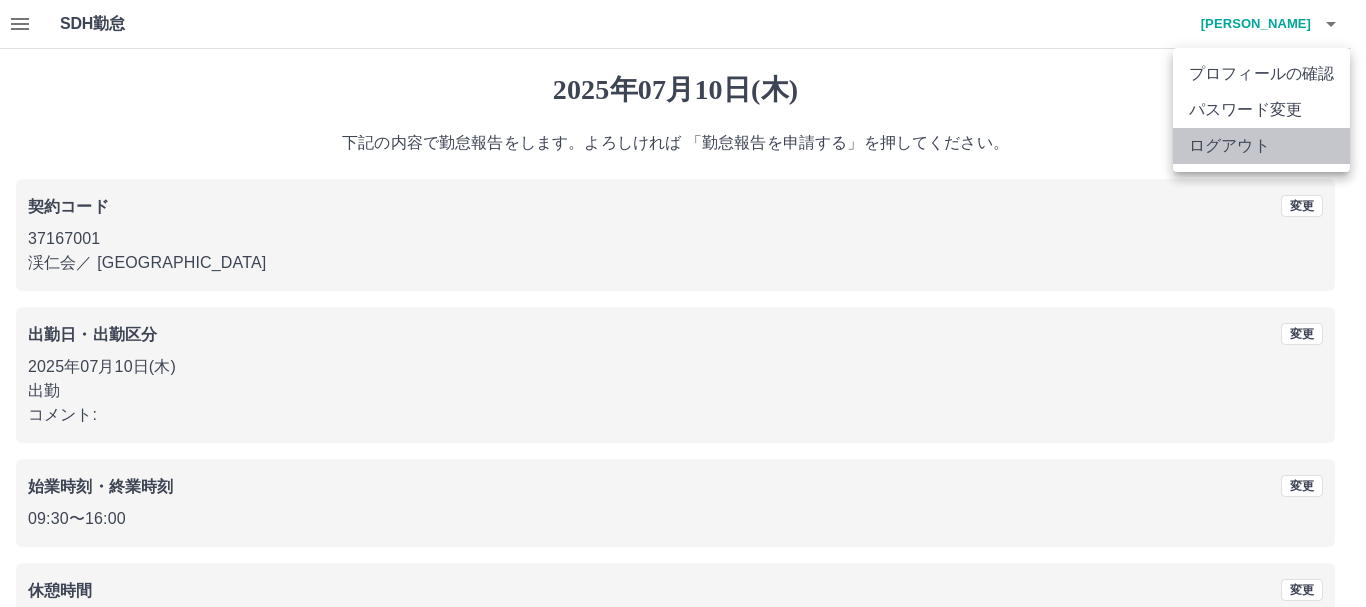 click on "ログアウト" at bounding box center [1261, 146] 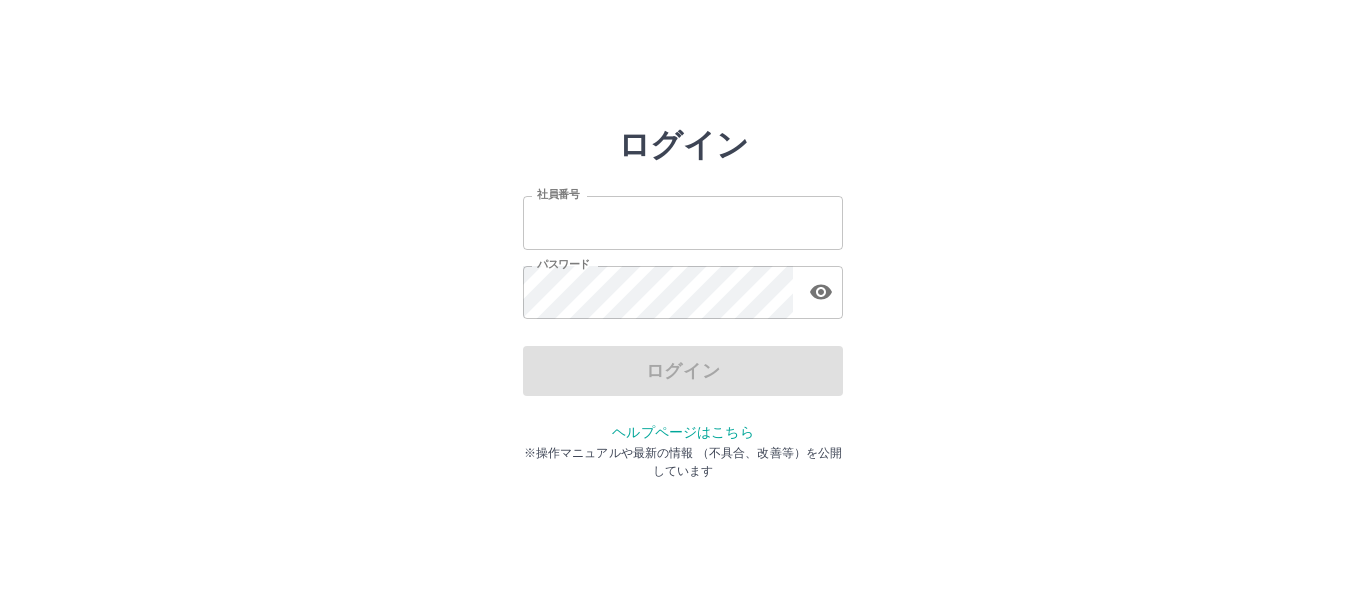 scroll, scrollTop: 0, scrollLeft: 0, axis: both 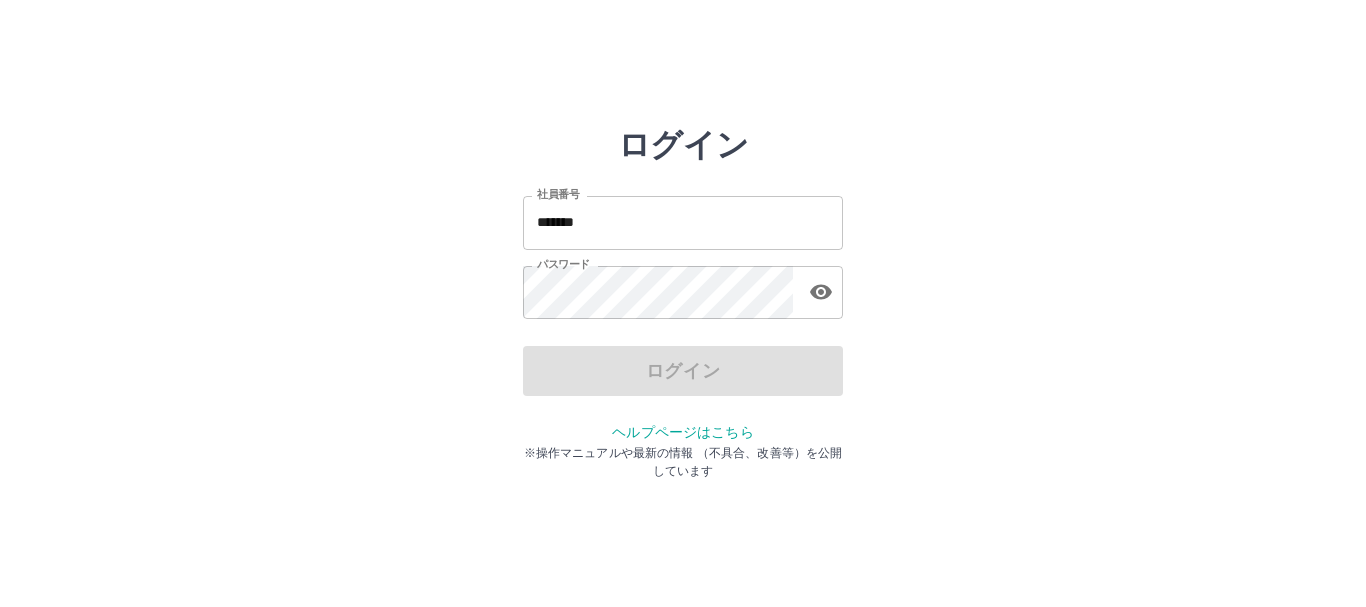 click on "*******" at bounding box center [683, 222] 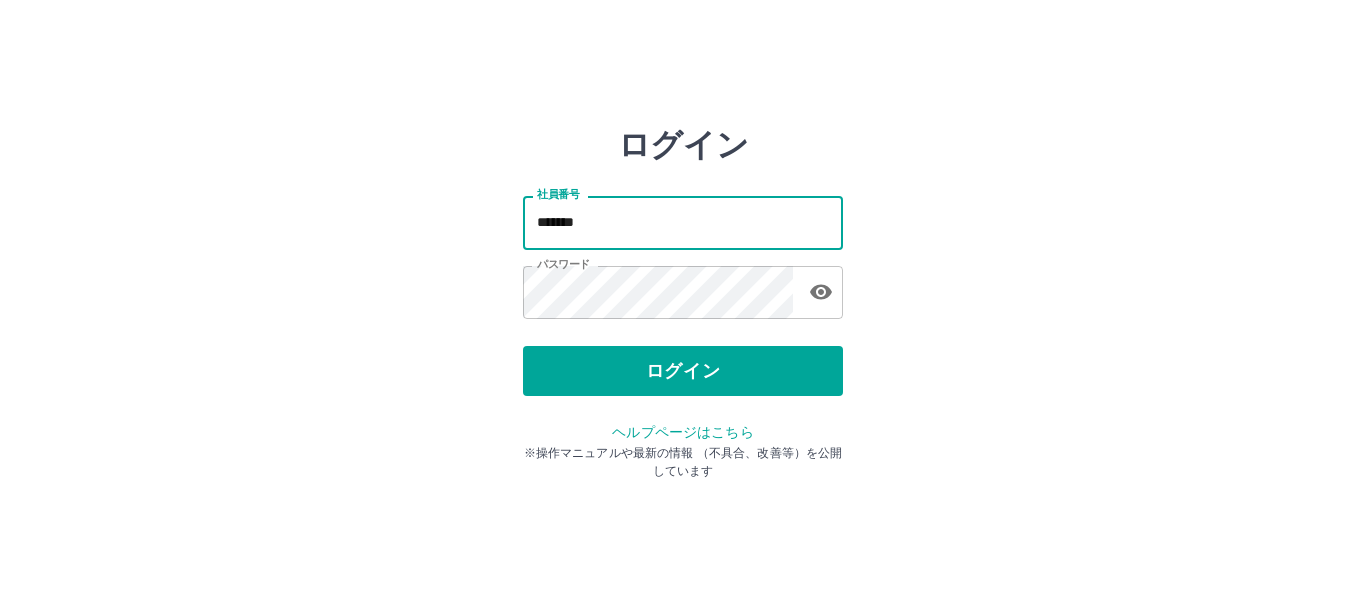 type on "*******" 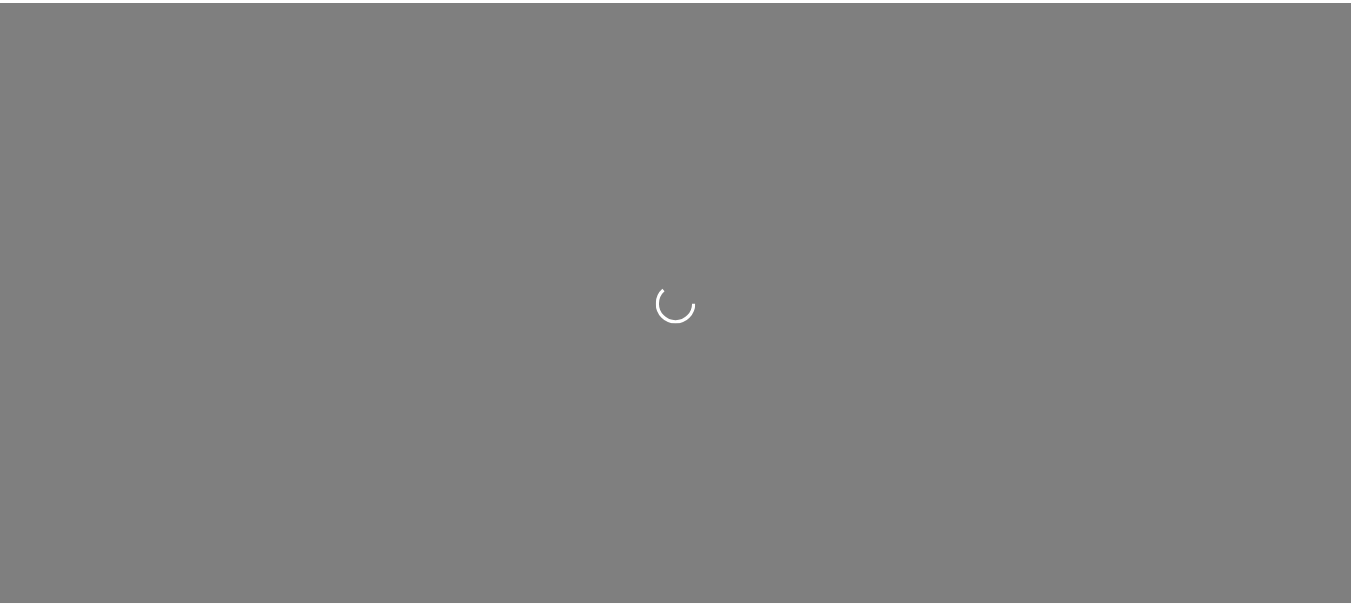 scroll, scrollTop: 0, scrollLeft: 0, axis: both 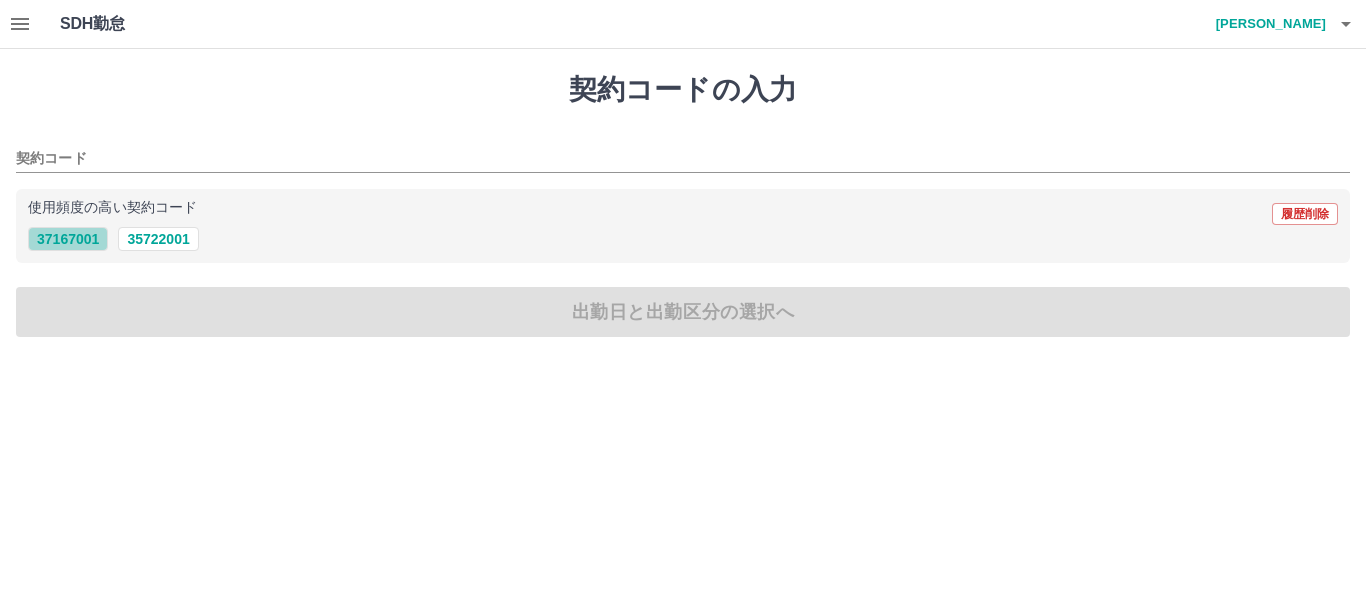 click on "37167001" at bounding box center [68, 239] 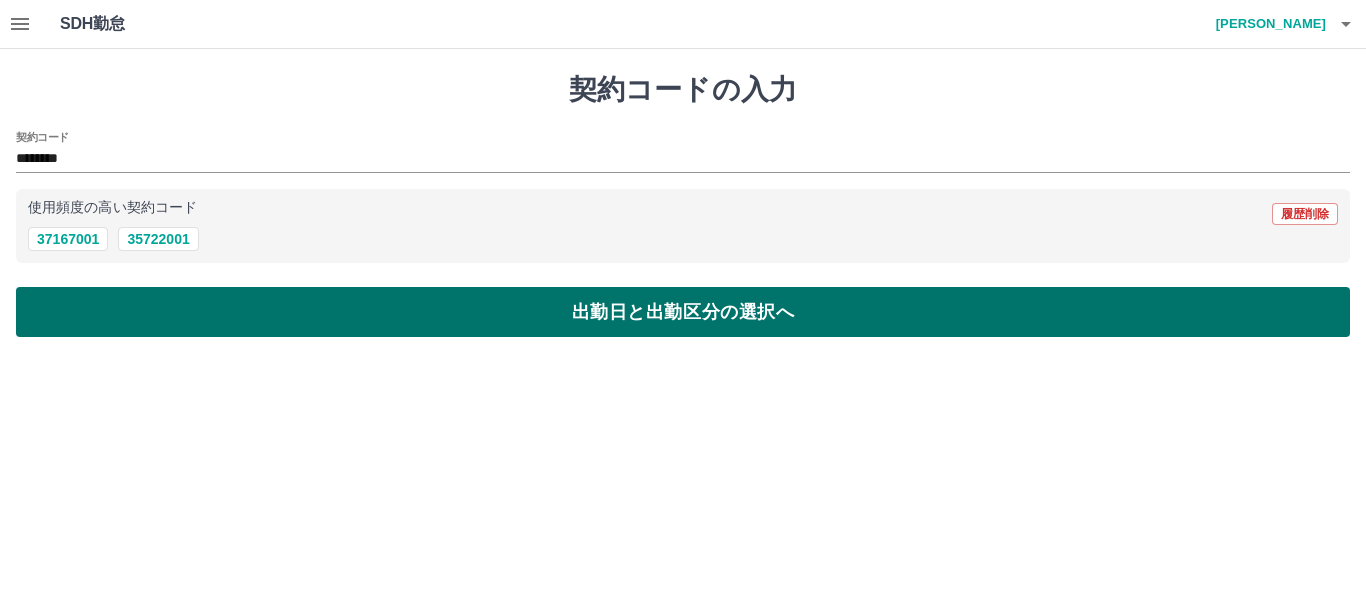 click on "出勤日と出勤区分の選択へ" at bounding box center (683, 312) 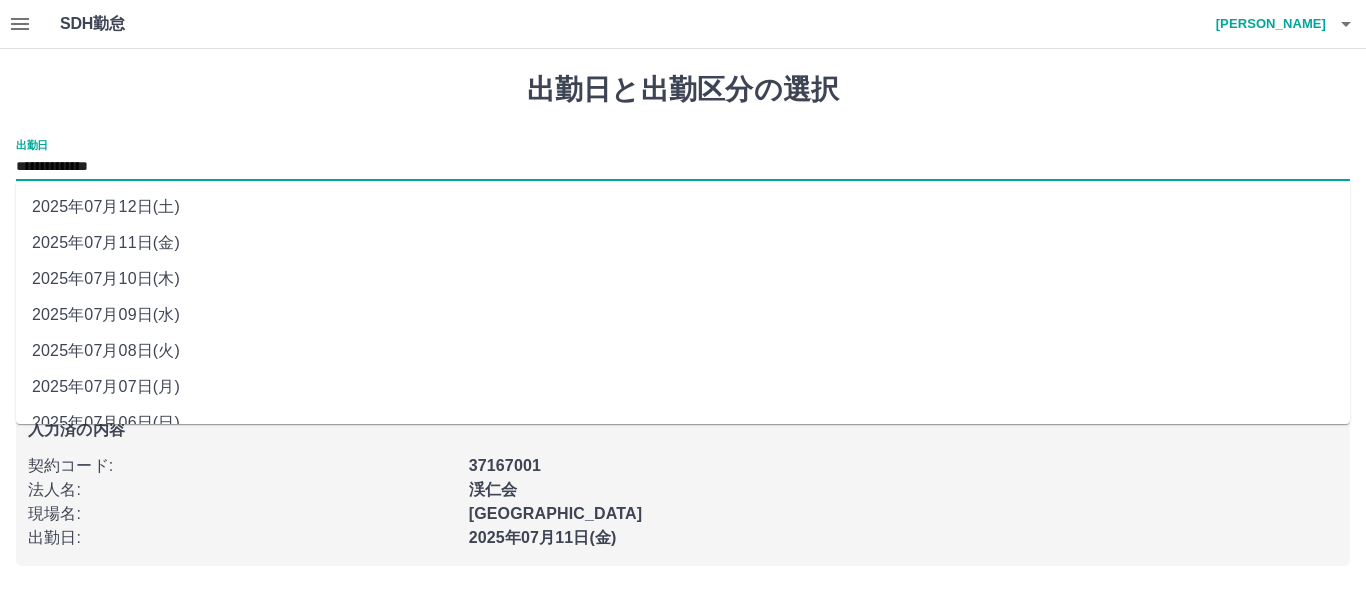 click on "**********" at bounding box center (683, 167) 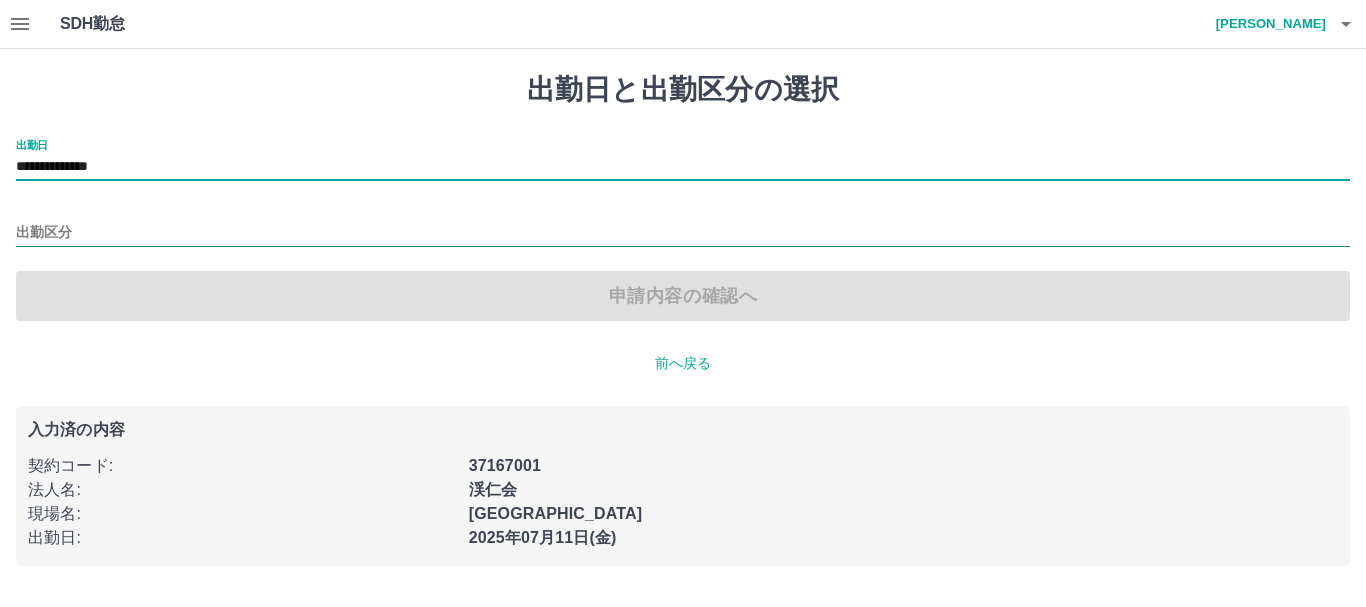 click on "出勤区分" at bounding box center (683, 233) 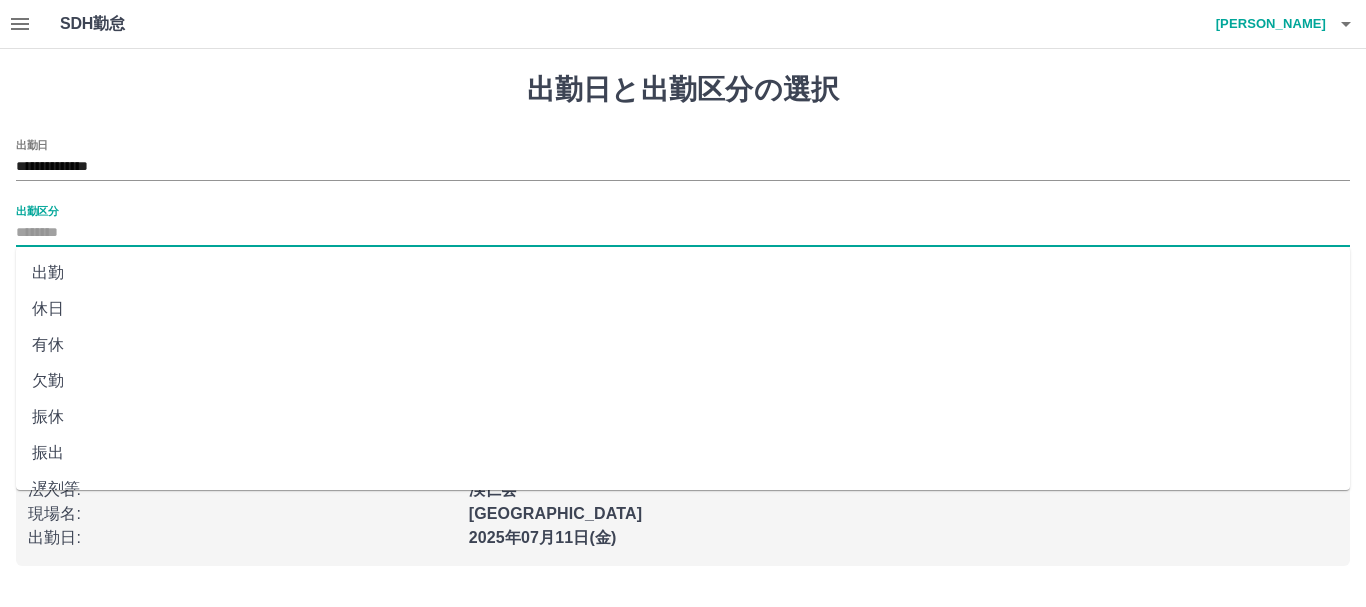 click on "出勤" at bounding box center [683, 273] 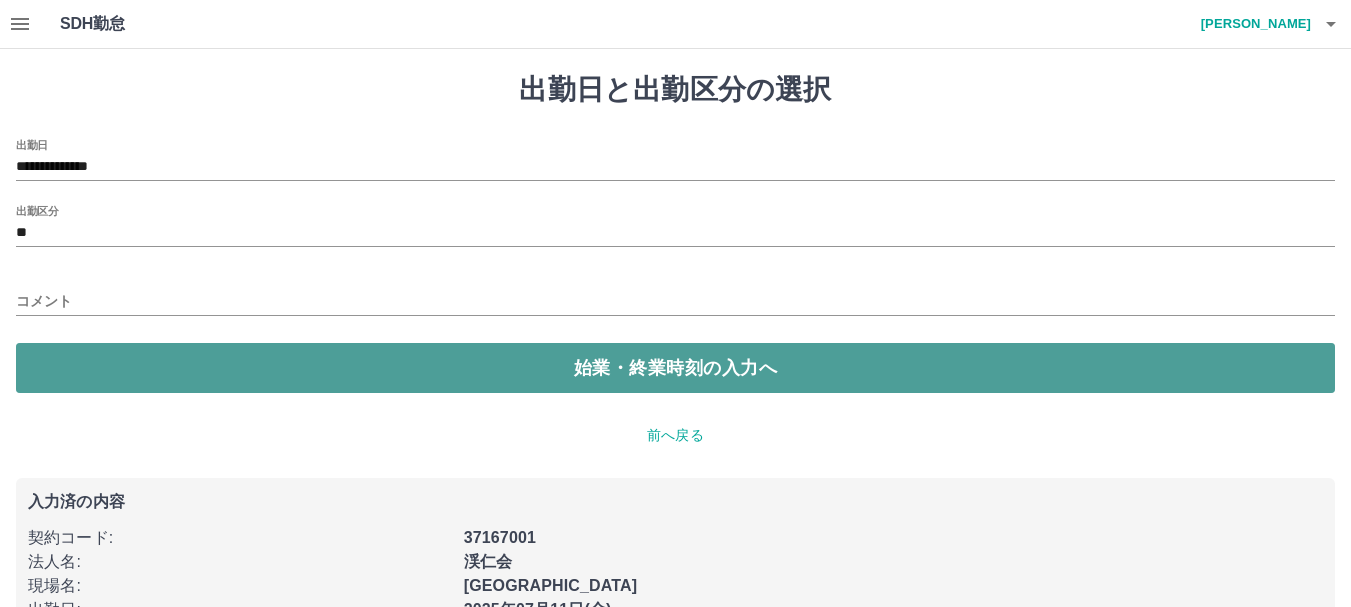 click on "始業・終業時刻の入力へ" at bounding box center (675, 368) 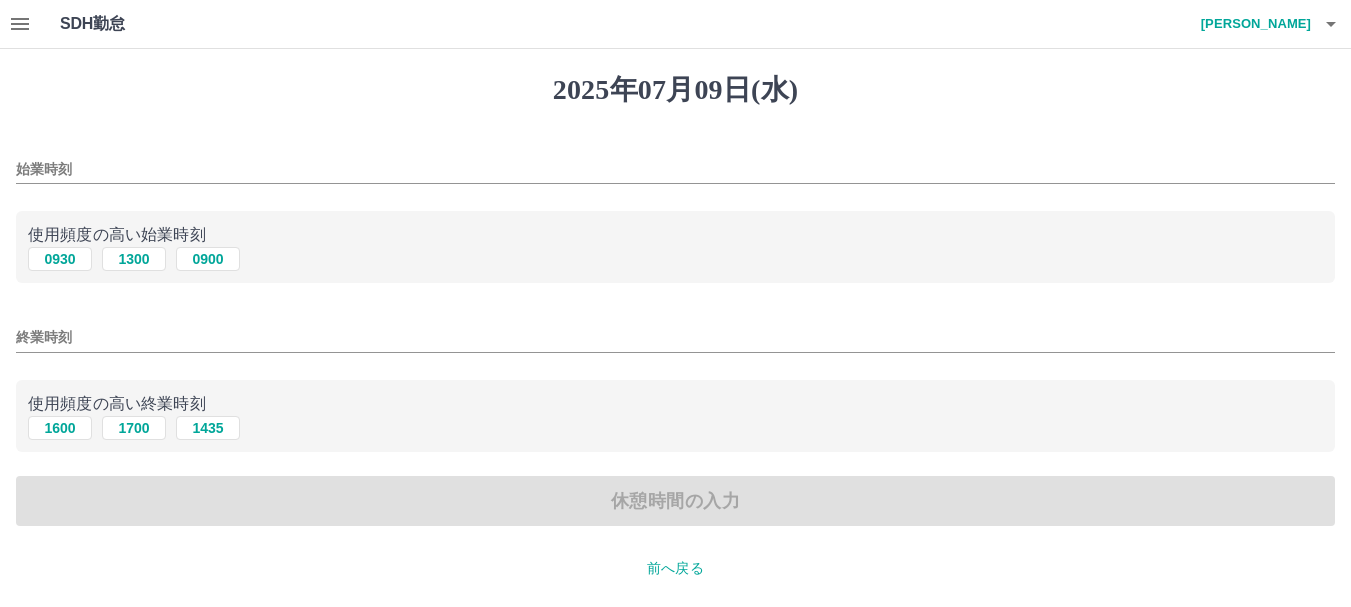 click on "始業時刻" at bounding box center (675, 169) 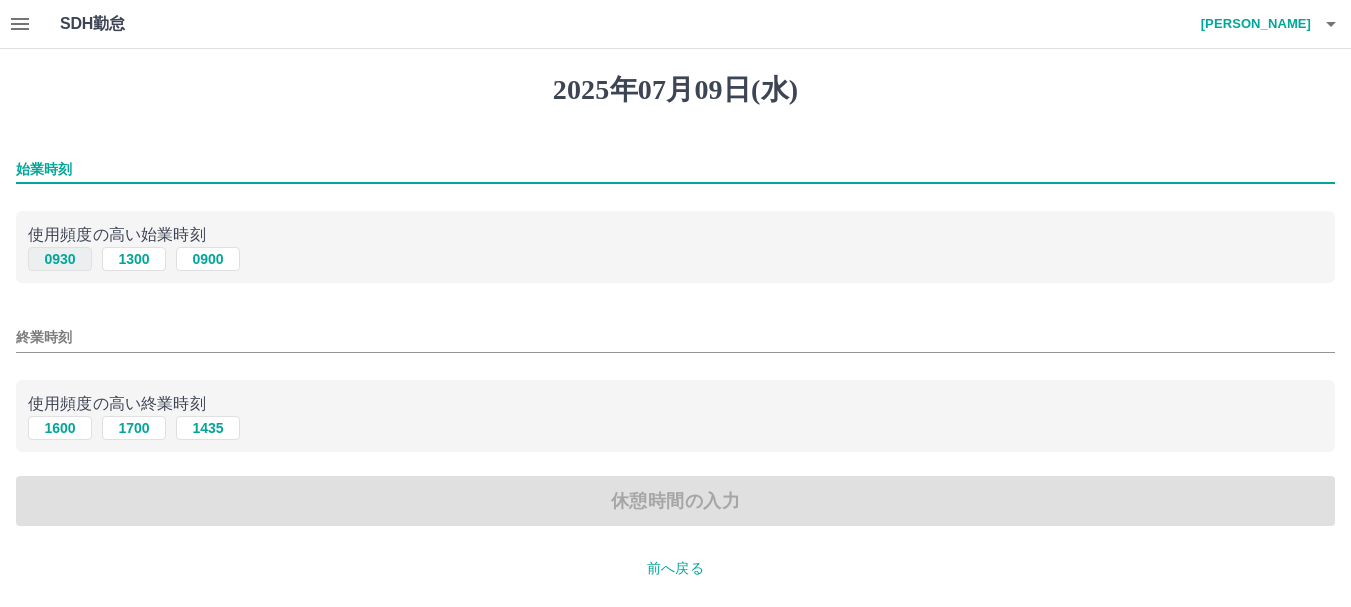 click on "0930" at bounding box center [60, 259] 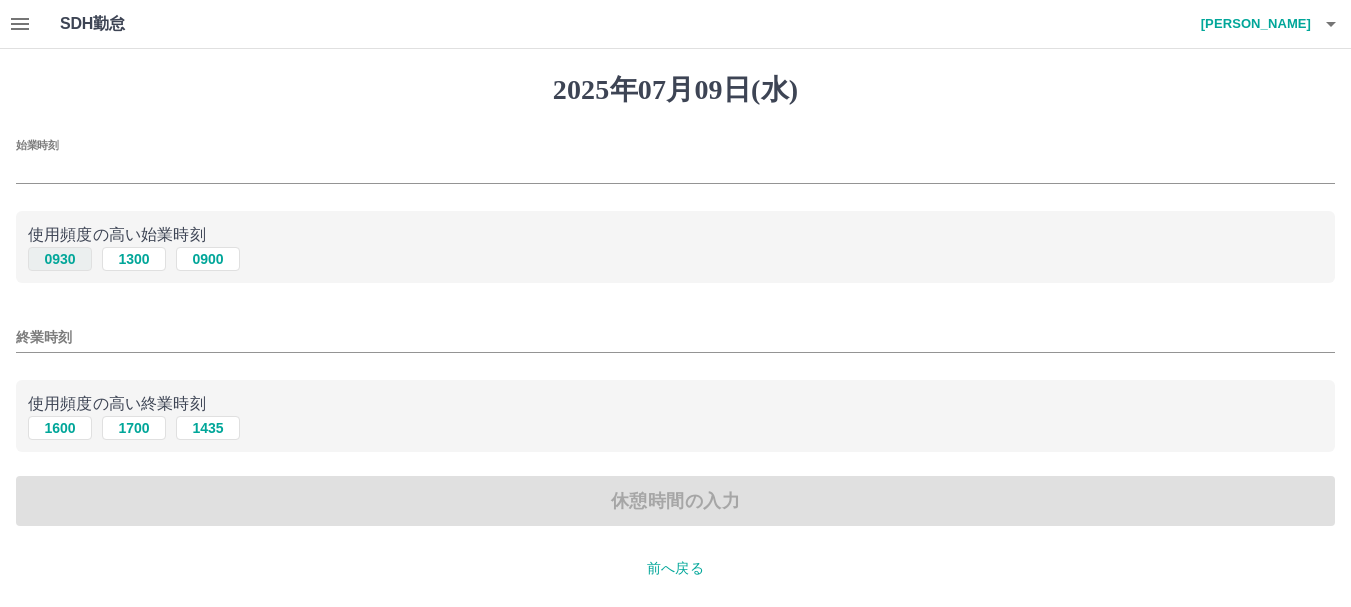 type on "****" 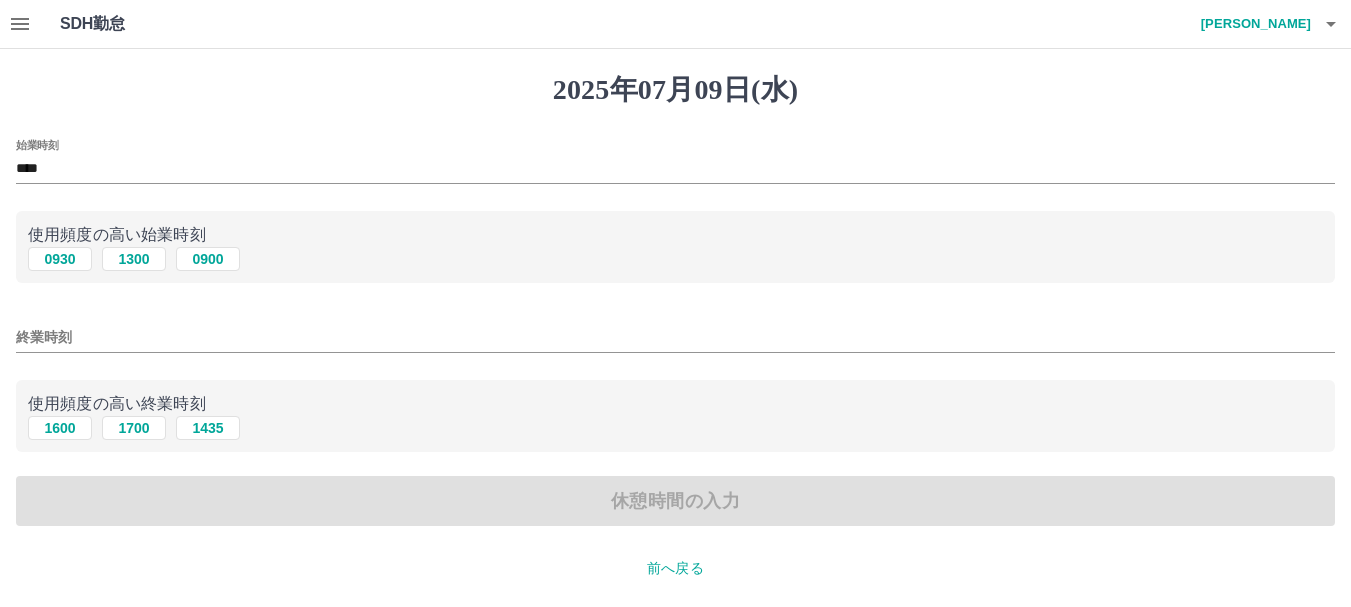 click on "終業時刻" at bounding box center (675, 331) 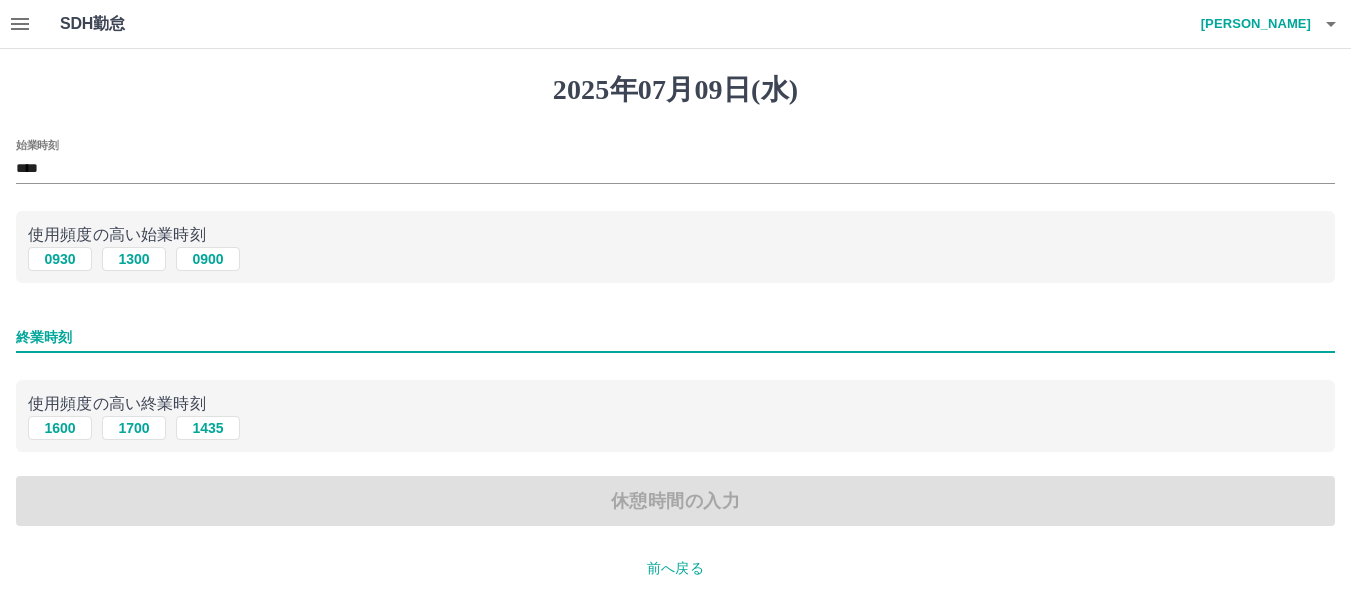 click on "終業時刻" at bounding box center [675, 337] 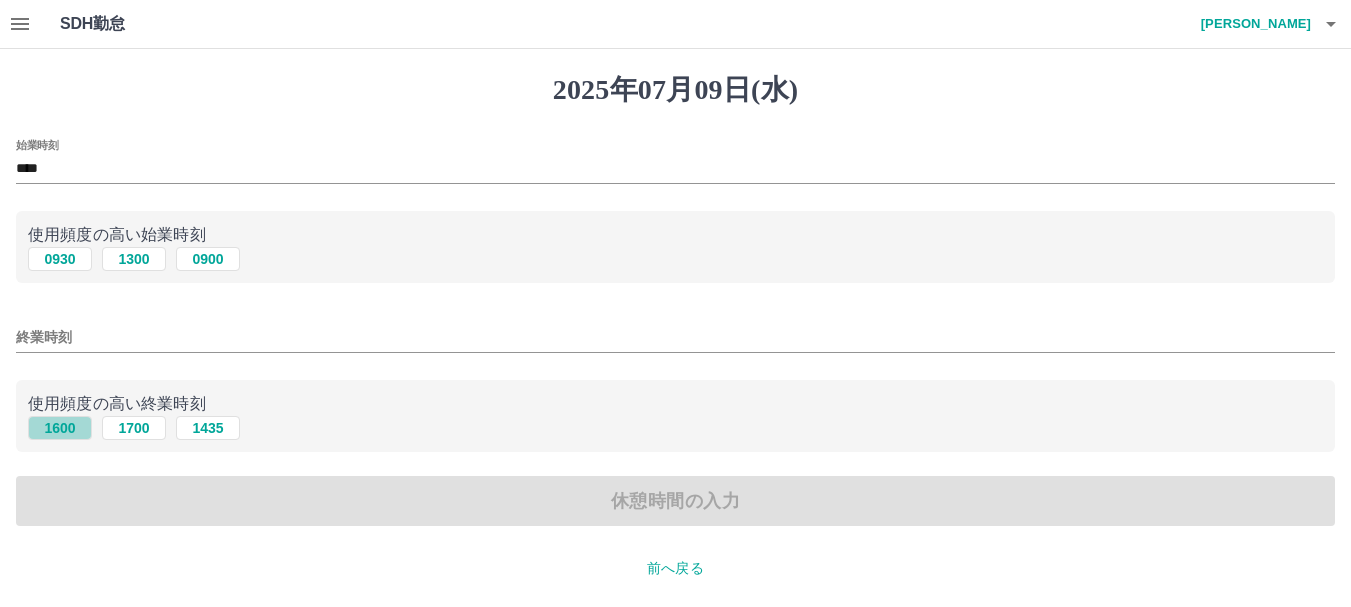 click on "1600" at bounding box center [60, 428] 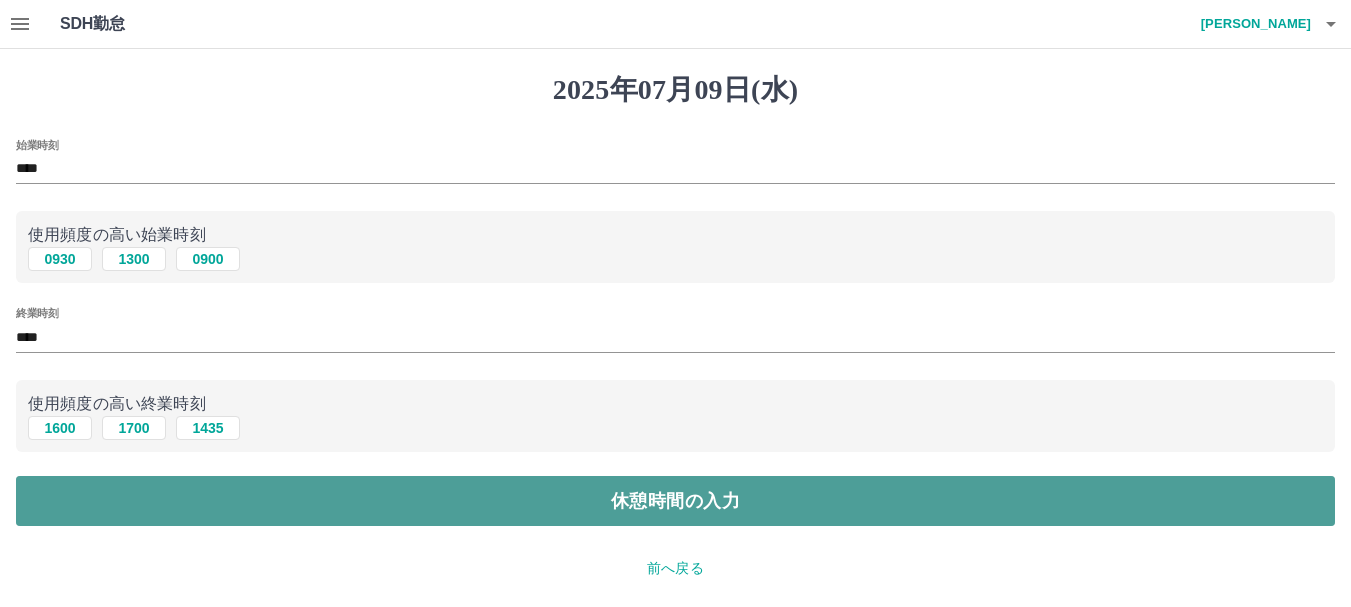 click on "休憩時間の入力" at bounding box center [675, 501] 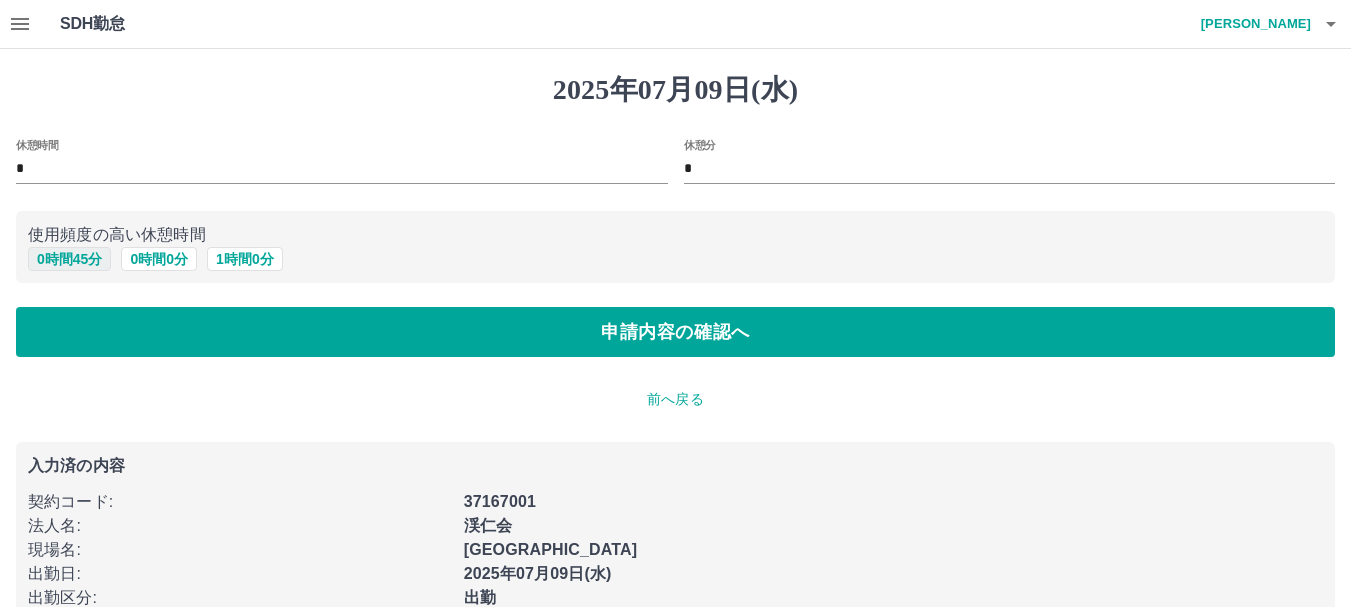 click on "0 時間 45 分" at bounding box center (69, 259) 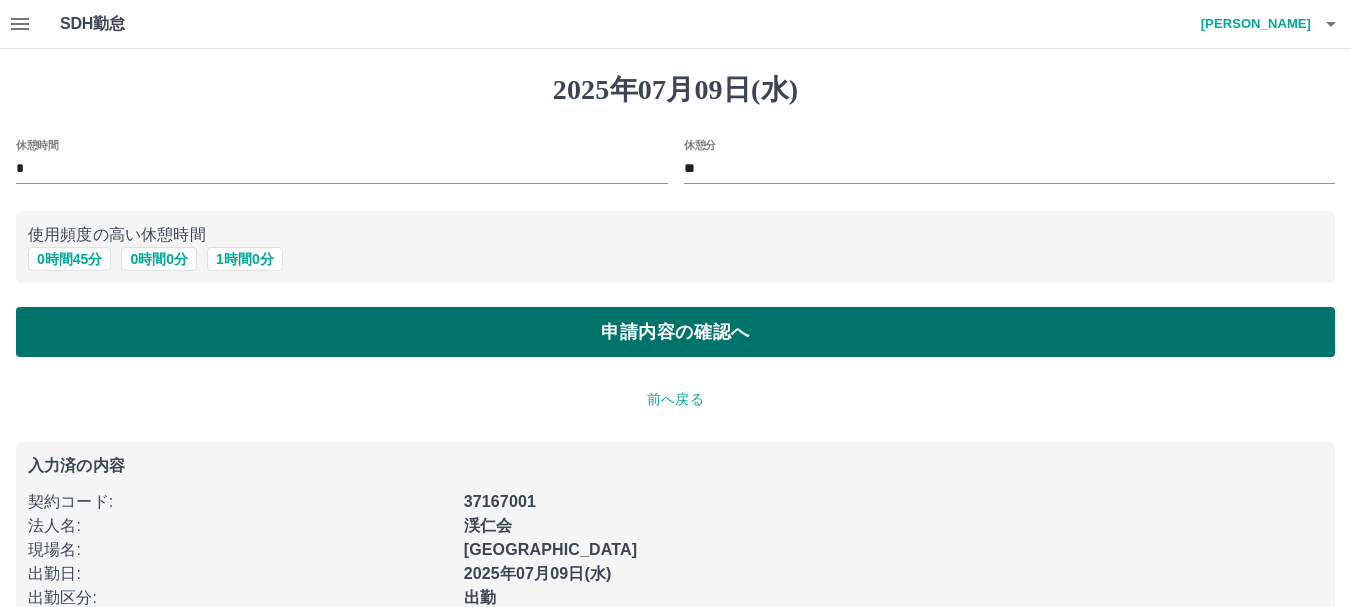 click on "申請内容の確認へ" at bounding box center [675, 332] 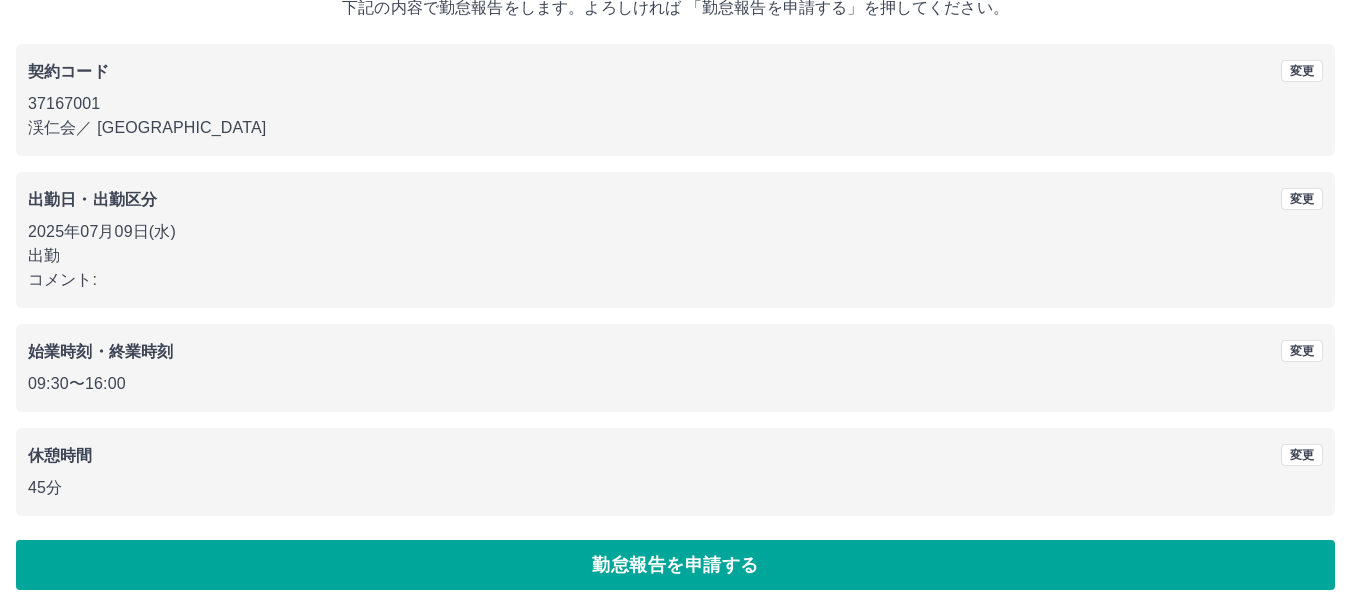 scroll, scrollTop: 142, scrollLeft: 0, axis: vertical 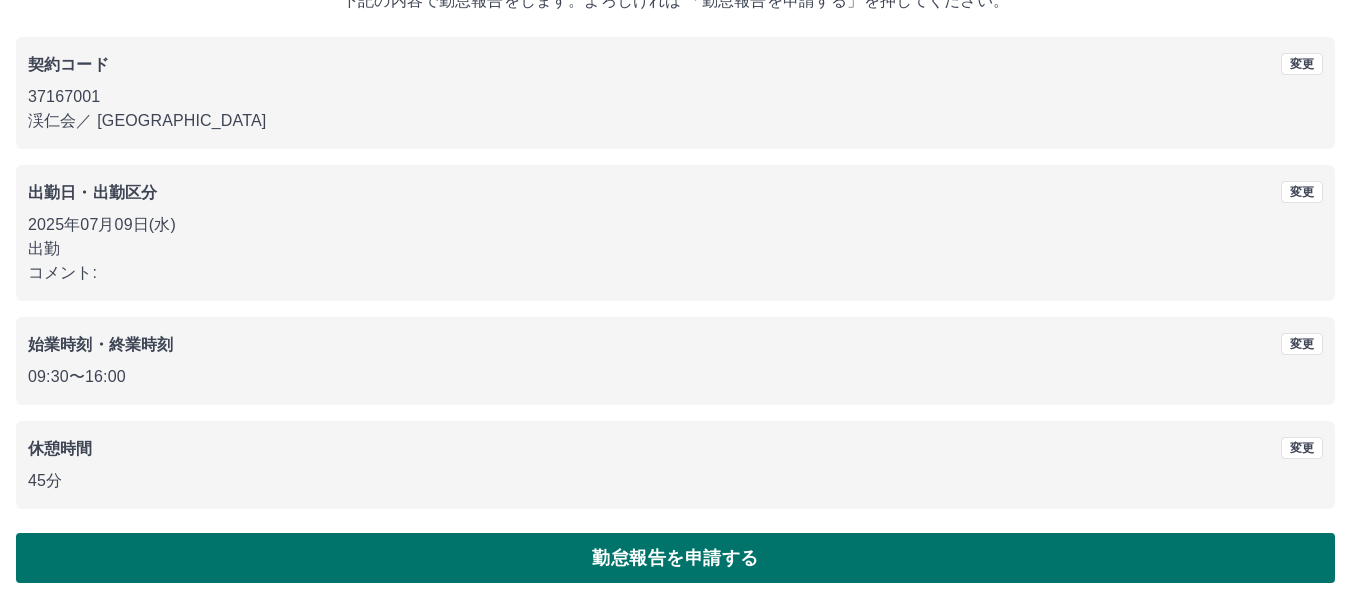 click on "勤怠報告を申請する" at bounding box center (675, 558) 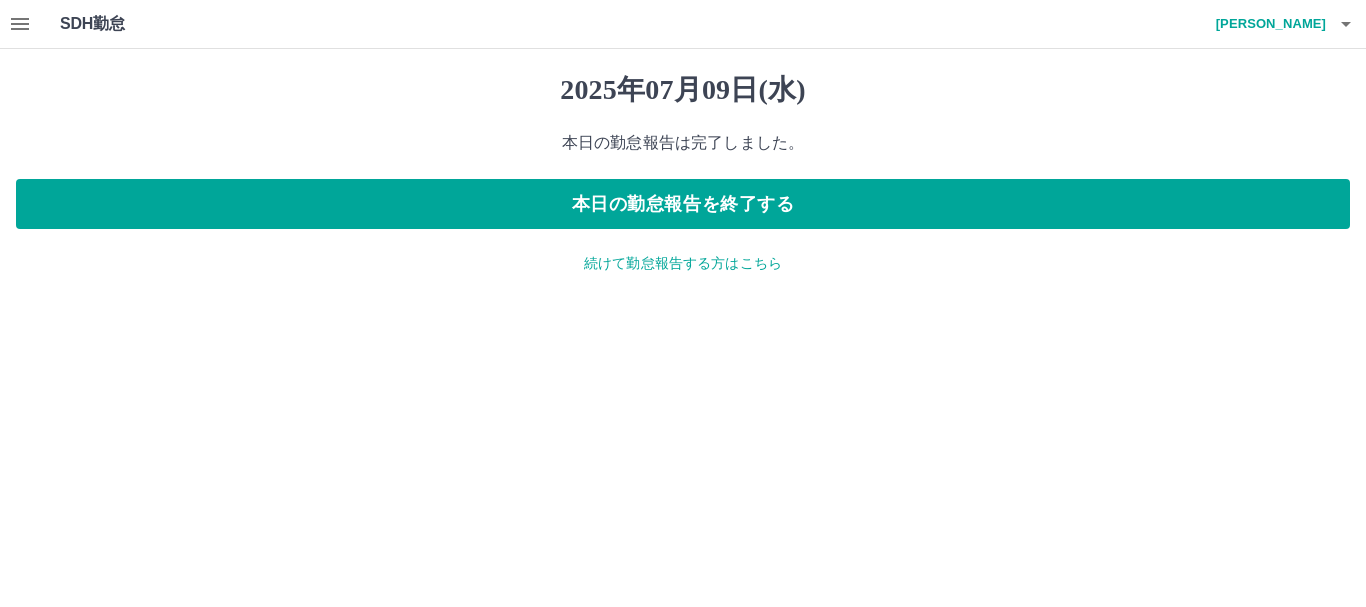 click on "続けて勤怠報告する方はこちら" at bounding box center (683, 263) 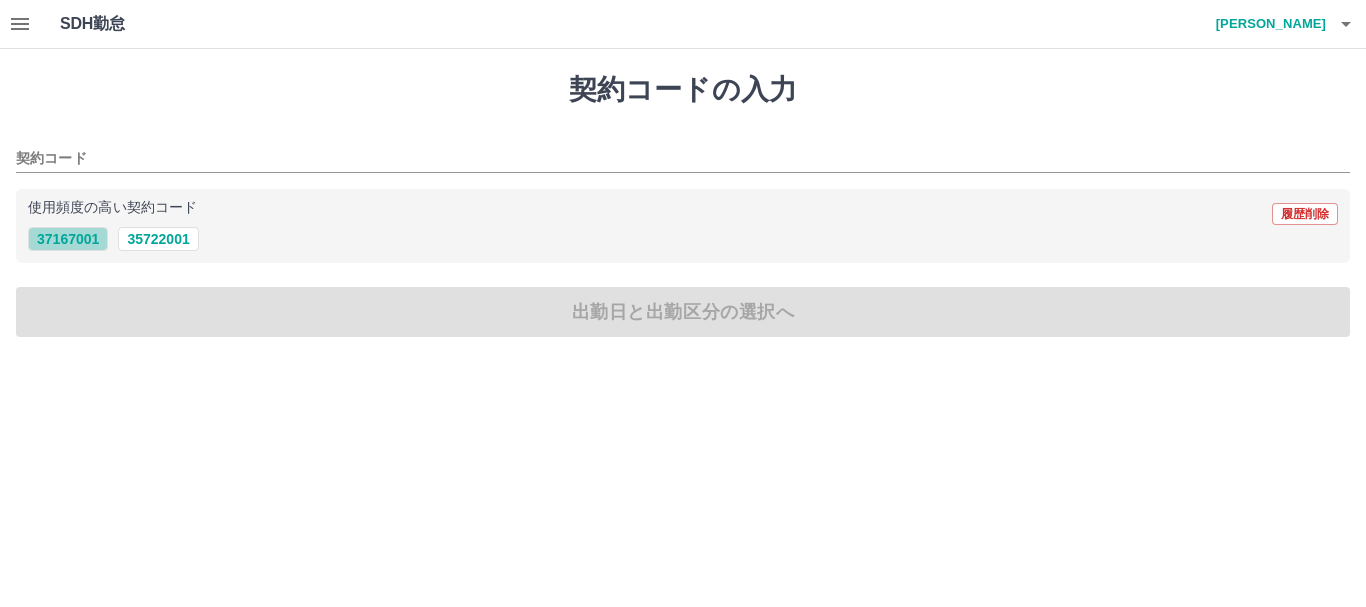 click on "37167001" at bounding box center (68, 239) 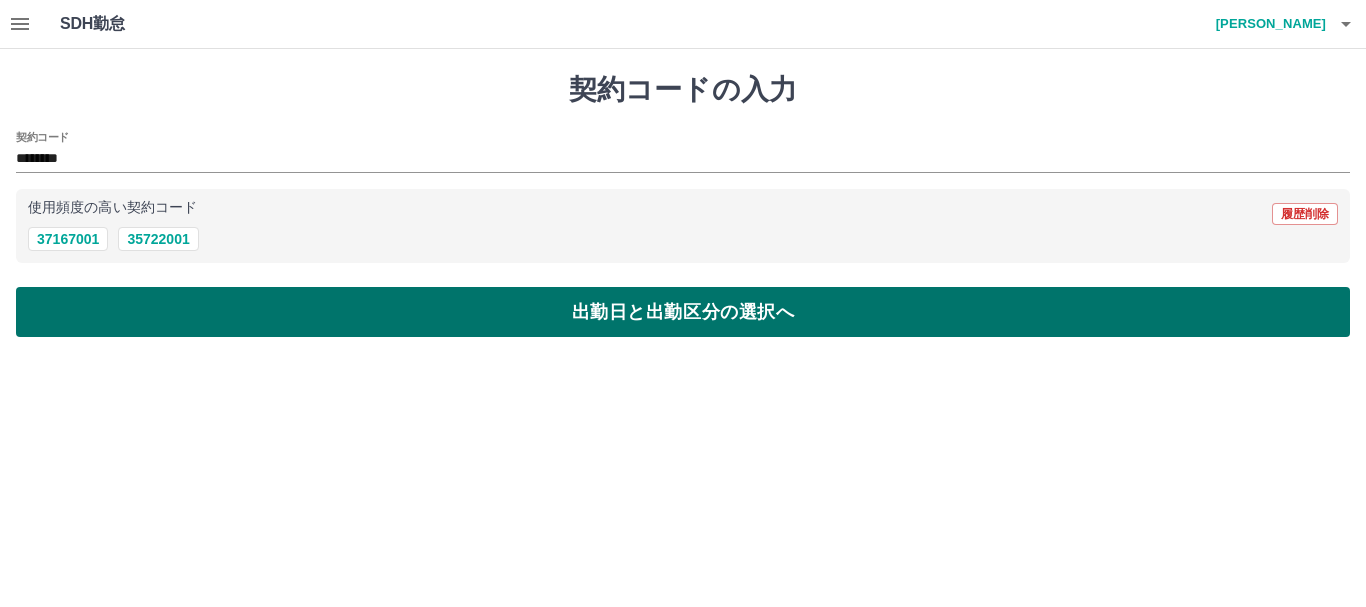click on "出勤日と出勤区分の選択へ" at bounding box center [683, 312] 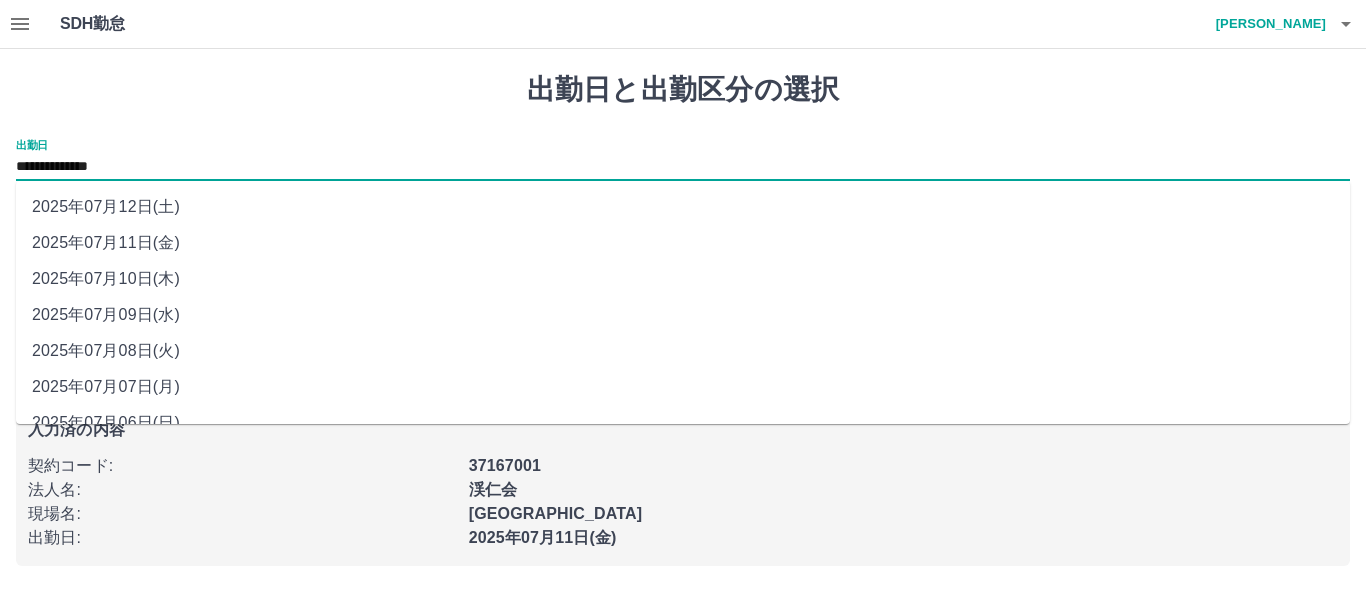click on "**********" at bounding box center [683, 167] 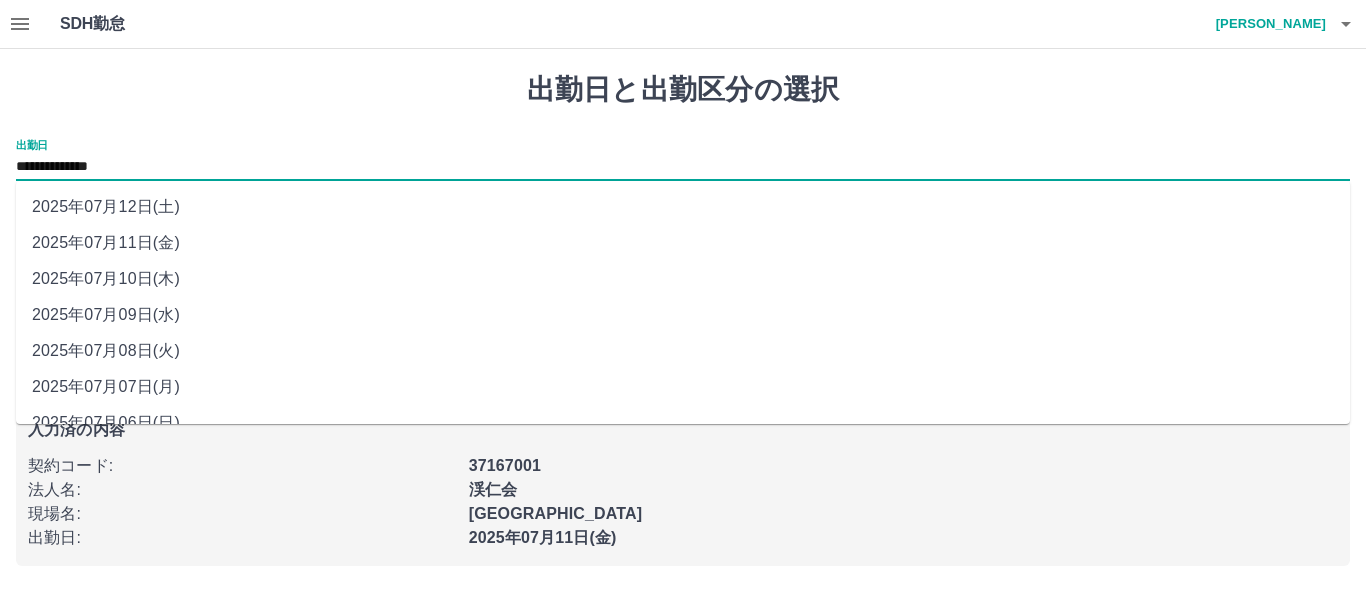 click on "2025年07月10日(木)" at bounding box center [683, 279] 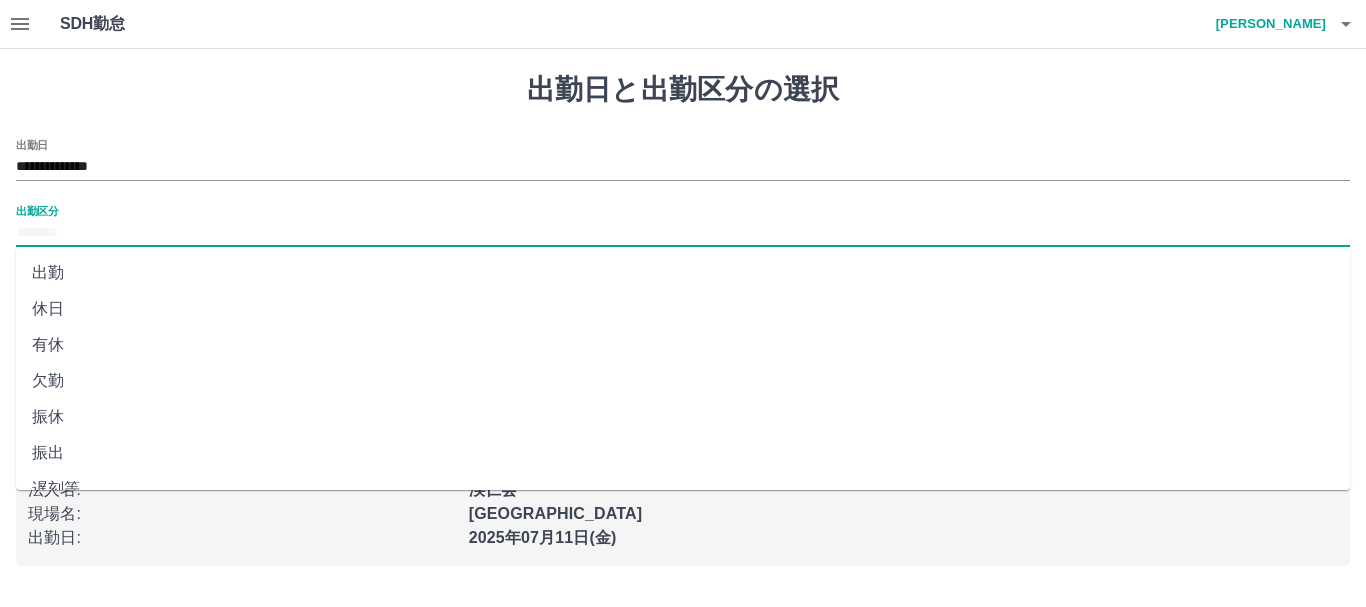 click on "出勤区分" at bounding box center [683, 233] 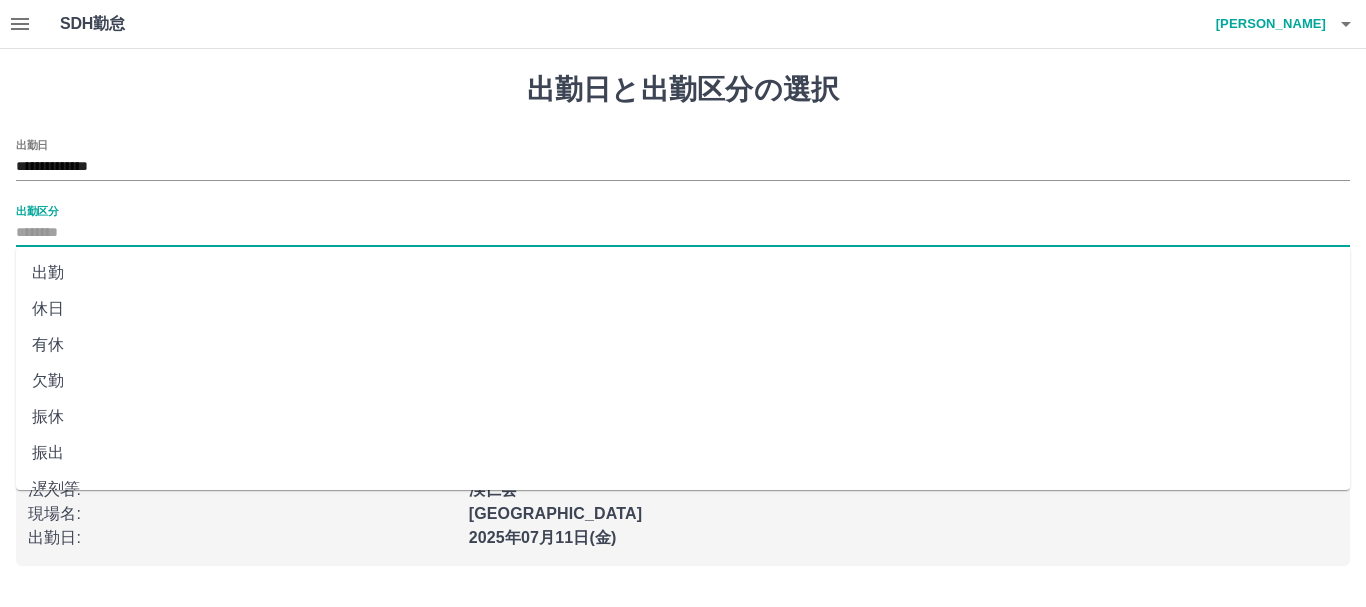 click on "出勤" at bounding box center [683, 273] 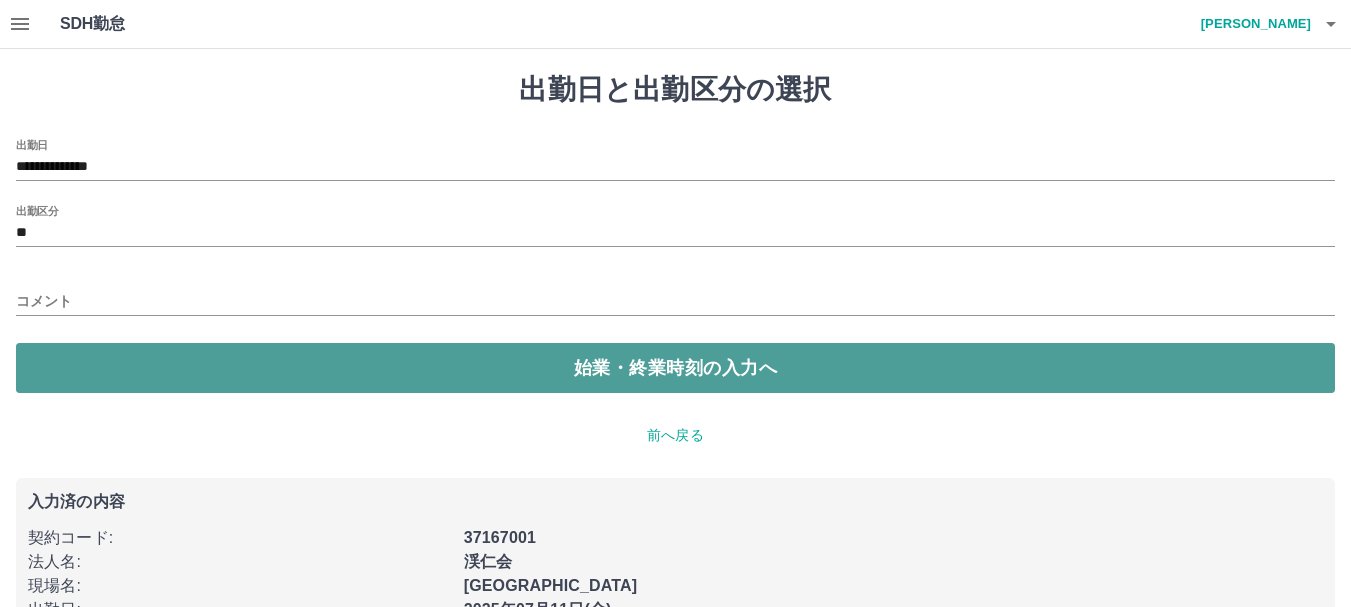 click on "始業・終業時刻の入力へ" at bounding box center [675, 368] 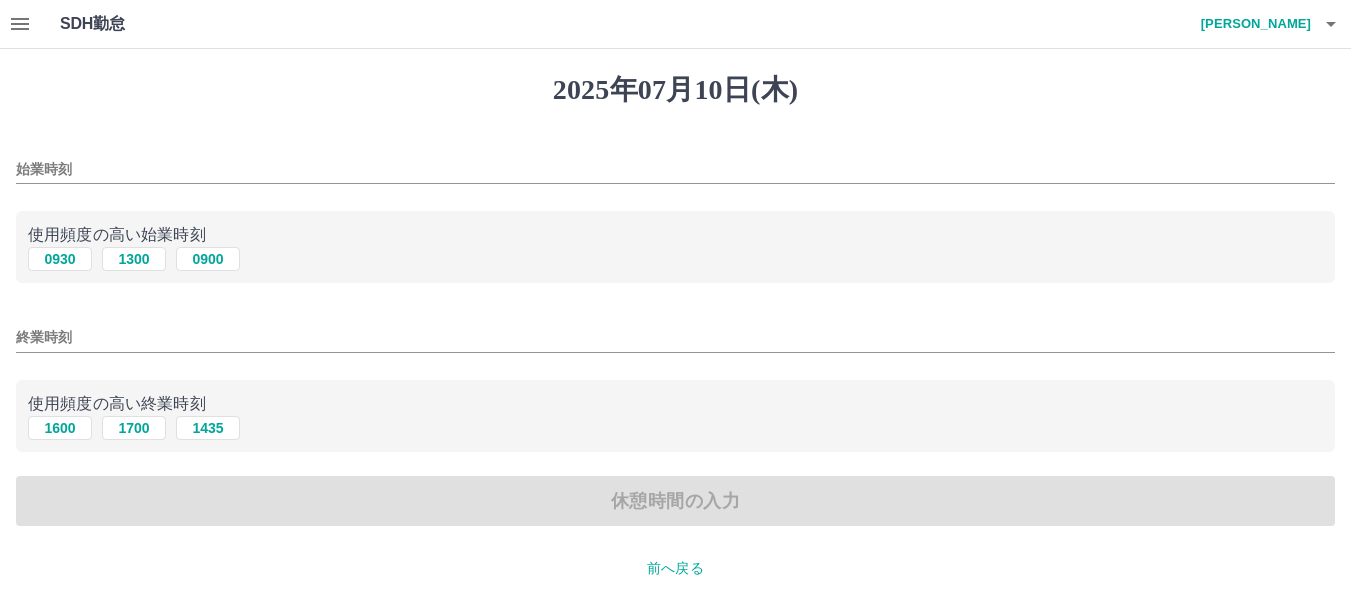 click on "始業時刻" at bounding box center [675, 169] 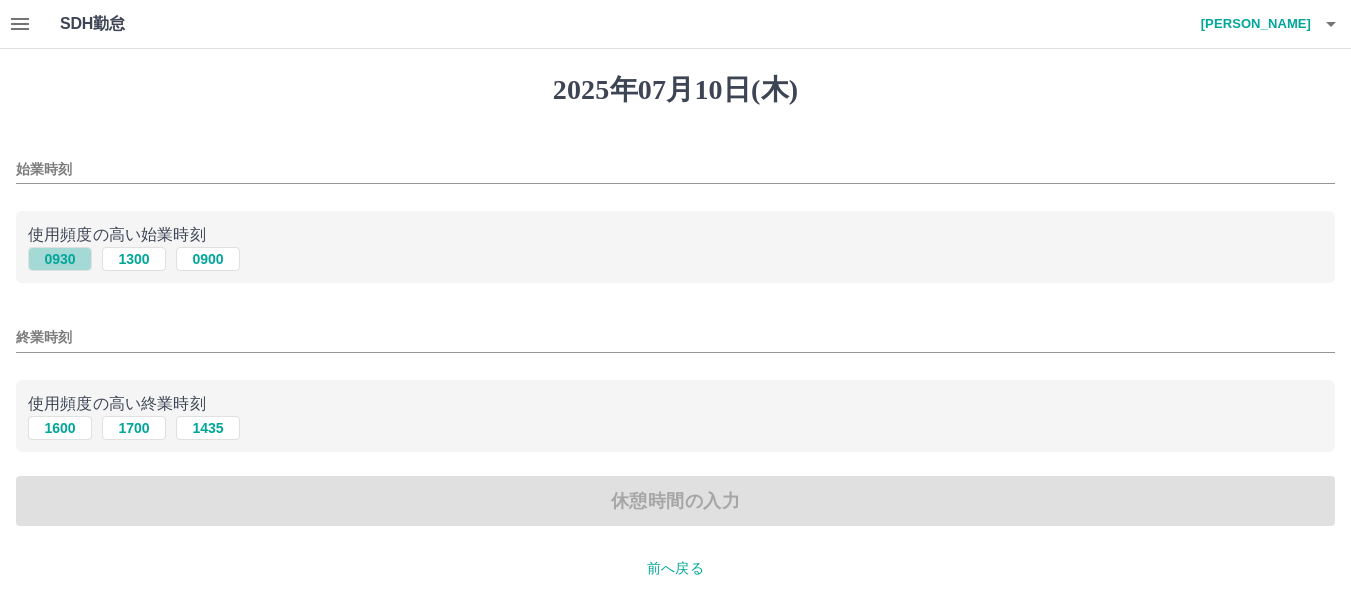 click on "0930" at bounding box center [60, 259] 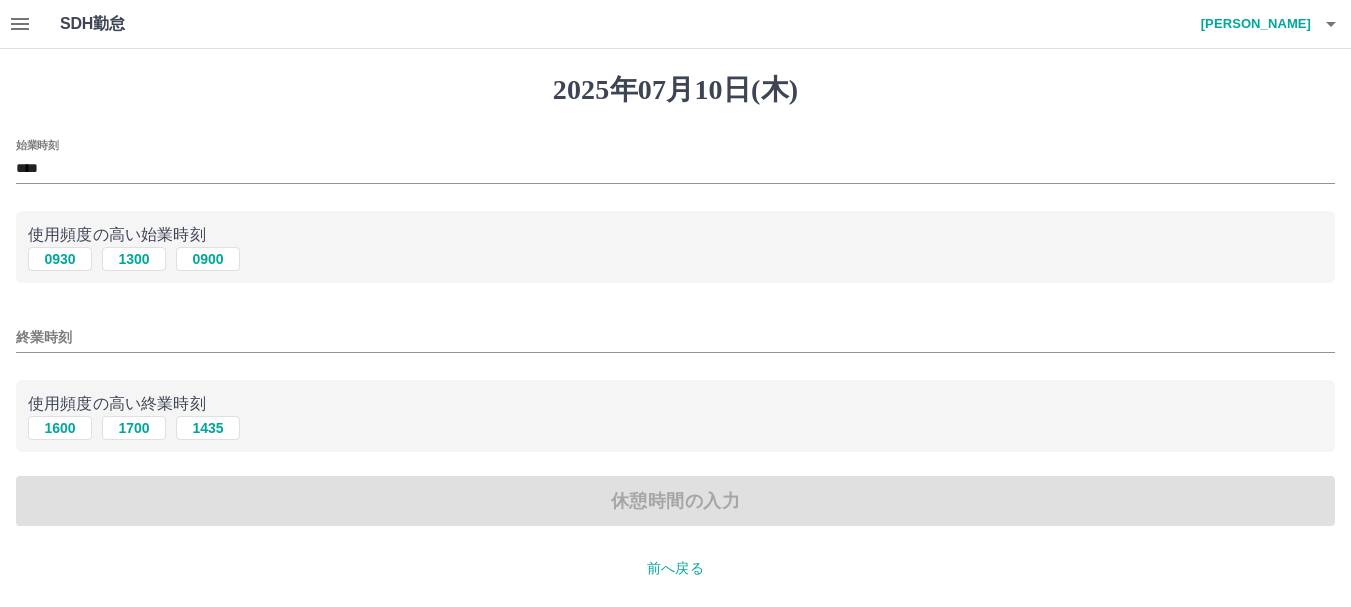 click on "終業時刻" at bounding box center (675, 337) 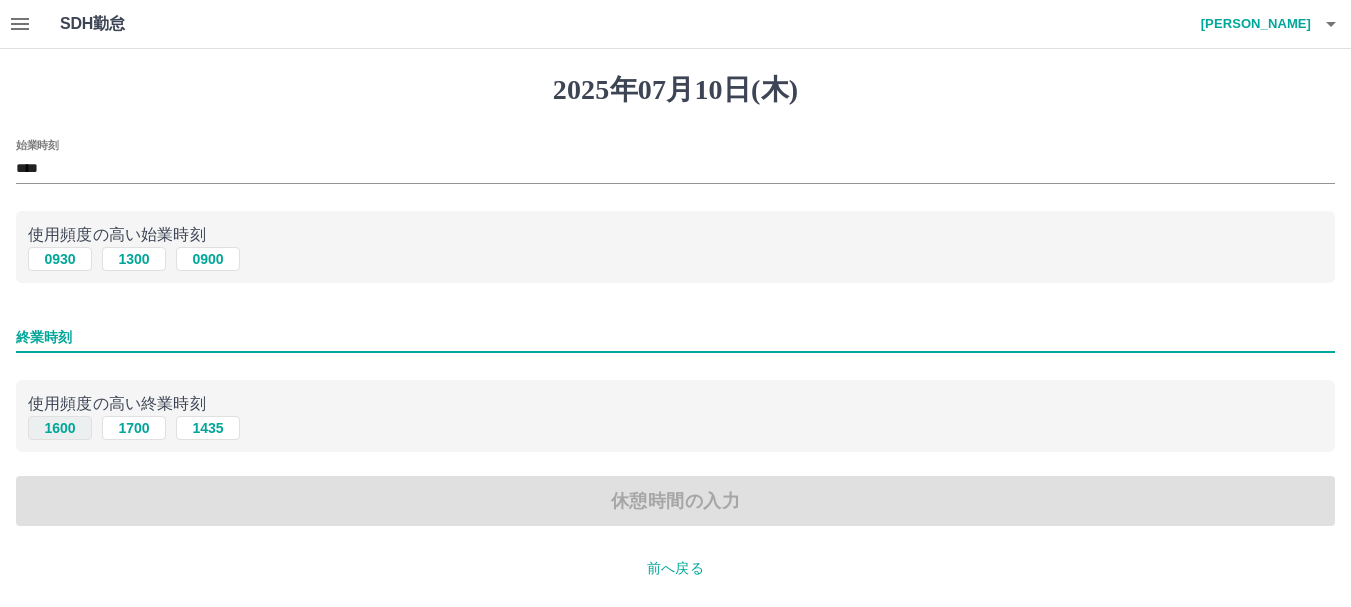 click on "1600" at bounding box center (60, 428) 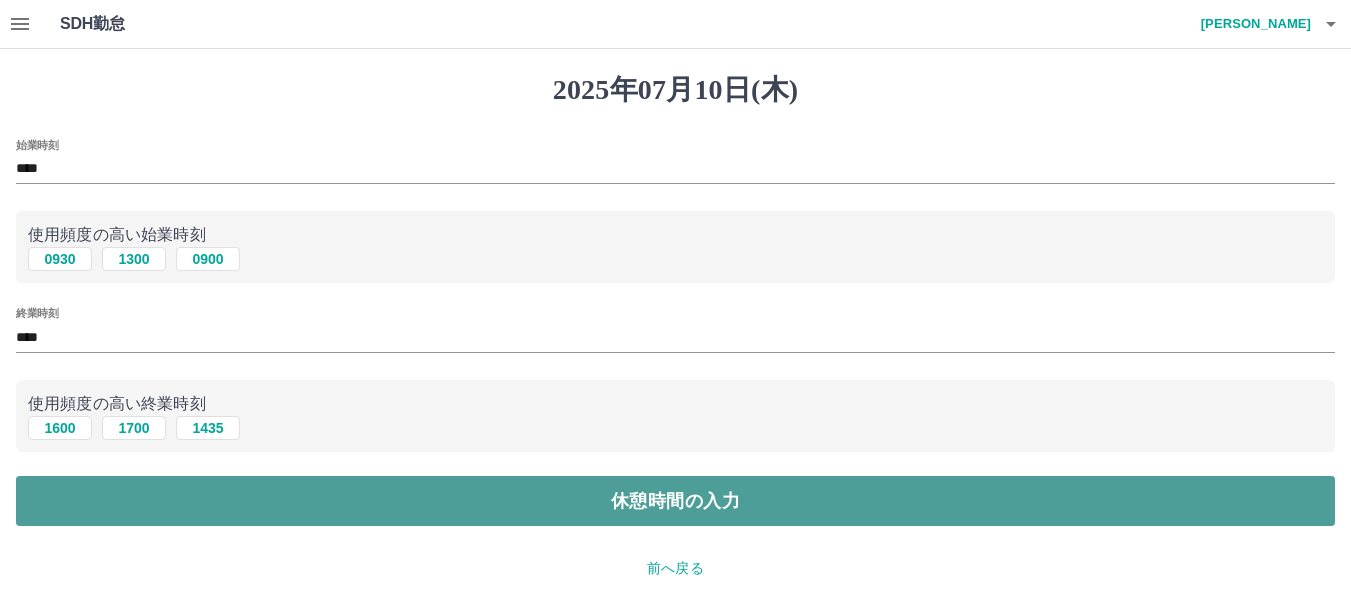 click on "休憩時間の入力" at bounding box center (675, 501) 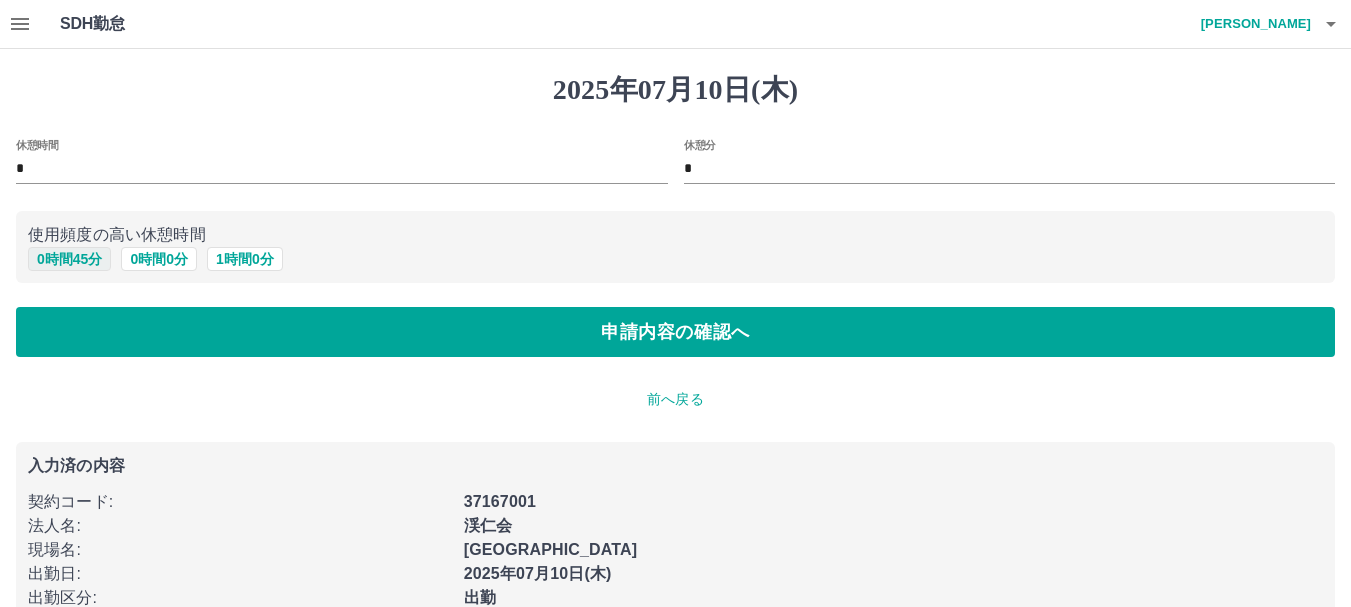 click on "0 時間 45 分" at bounding box center (69, 259) 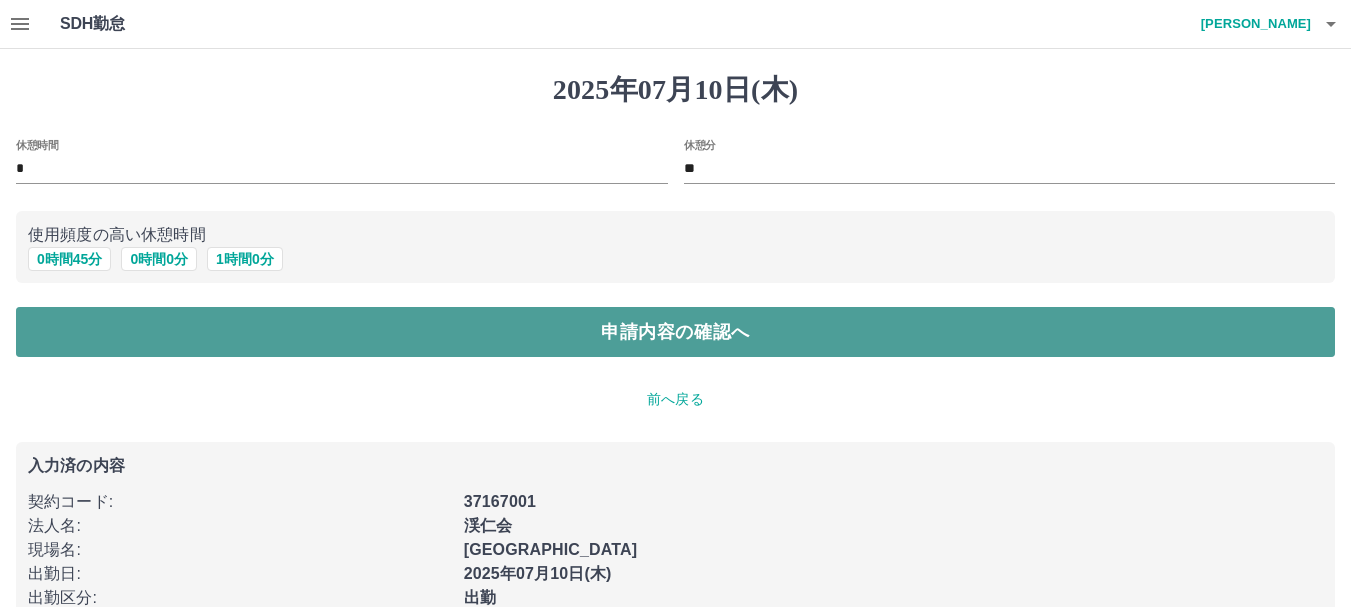 click on "申請内容の確認へ" at bounding box center [675, 332] 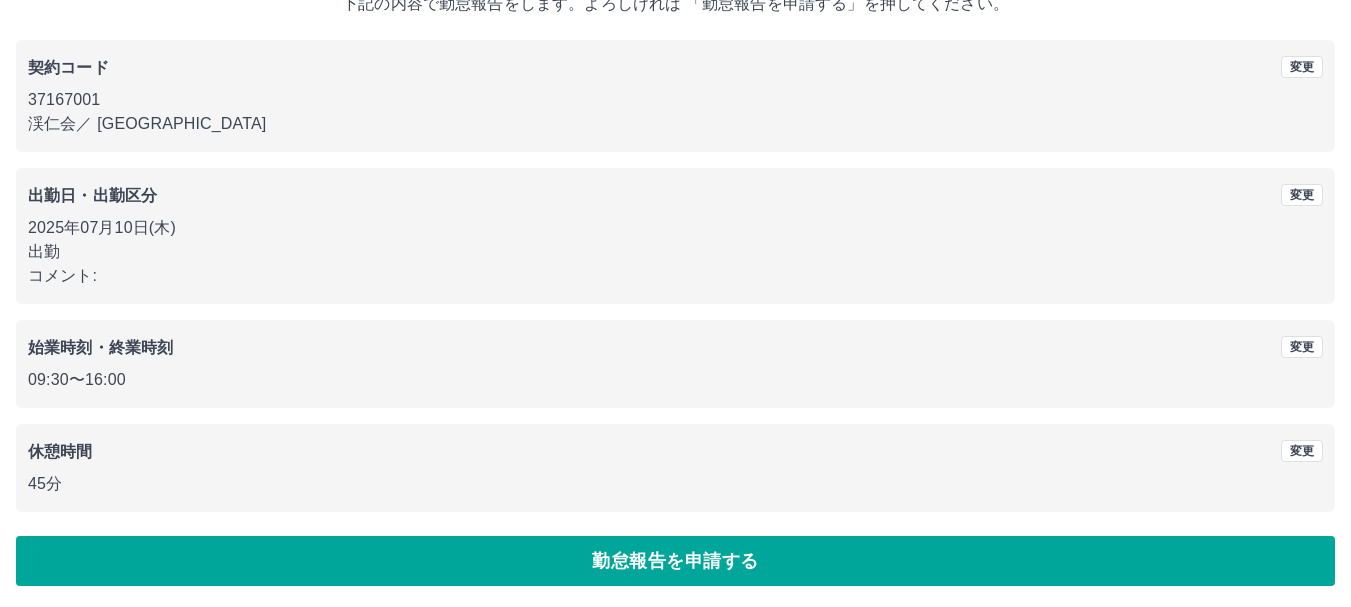 scroll, scrollTop: 142, scrollLeft: 0, axis: vertical 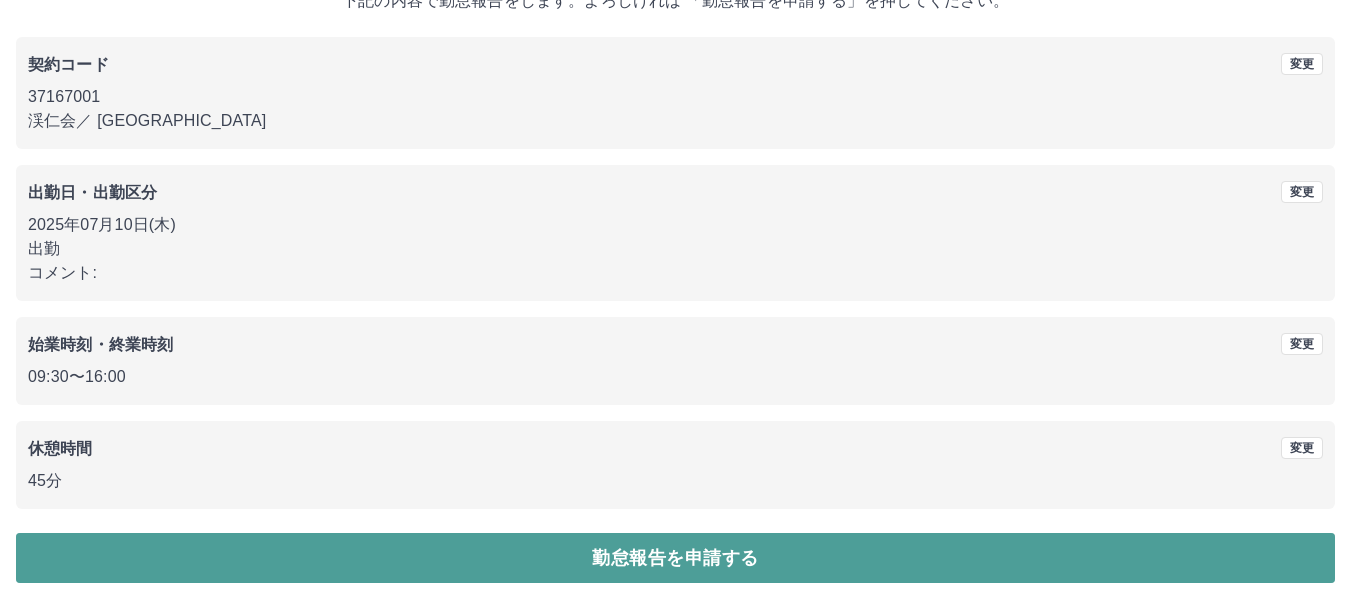 click on "勤怠報告を申請する" at bounding box center [675, 558] 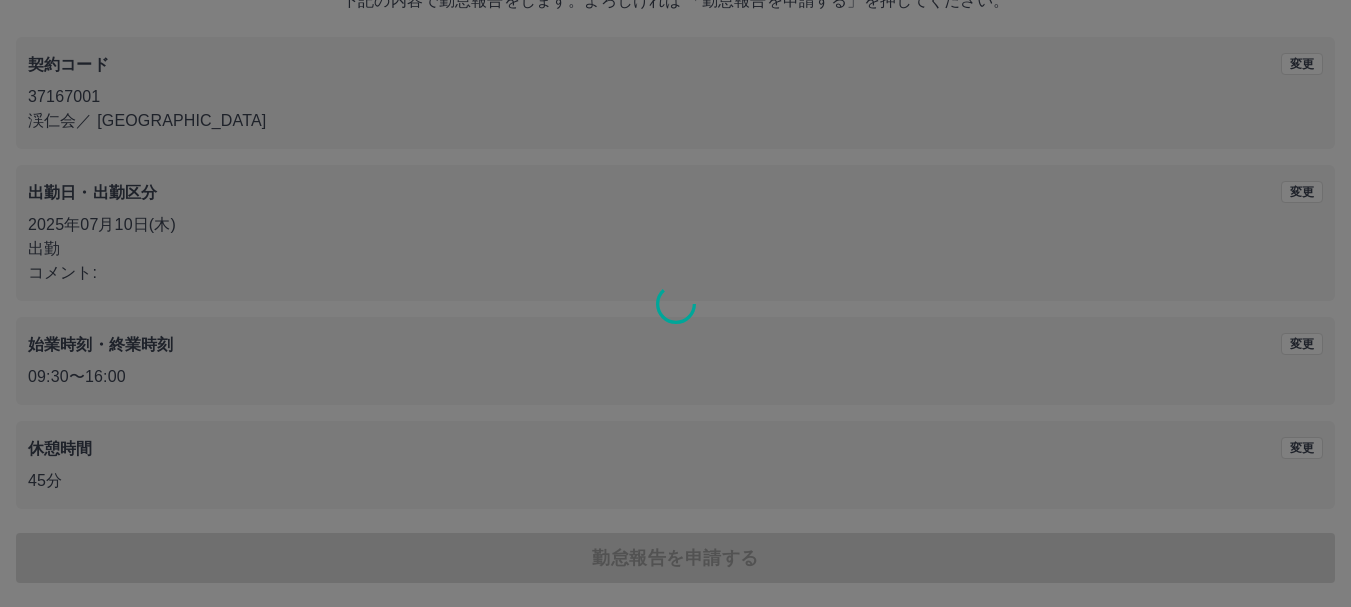 scroll, scrollTop: 0, scrollLeft: 0, axis: both 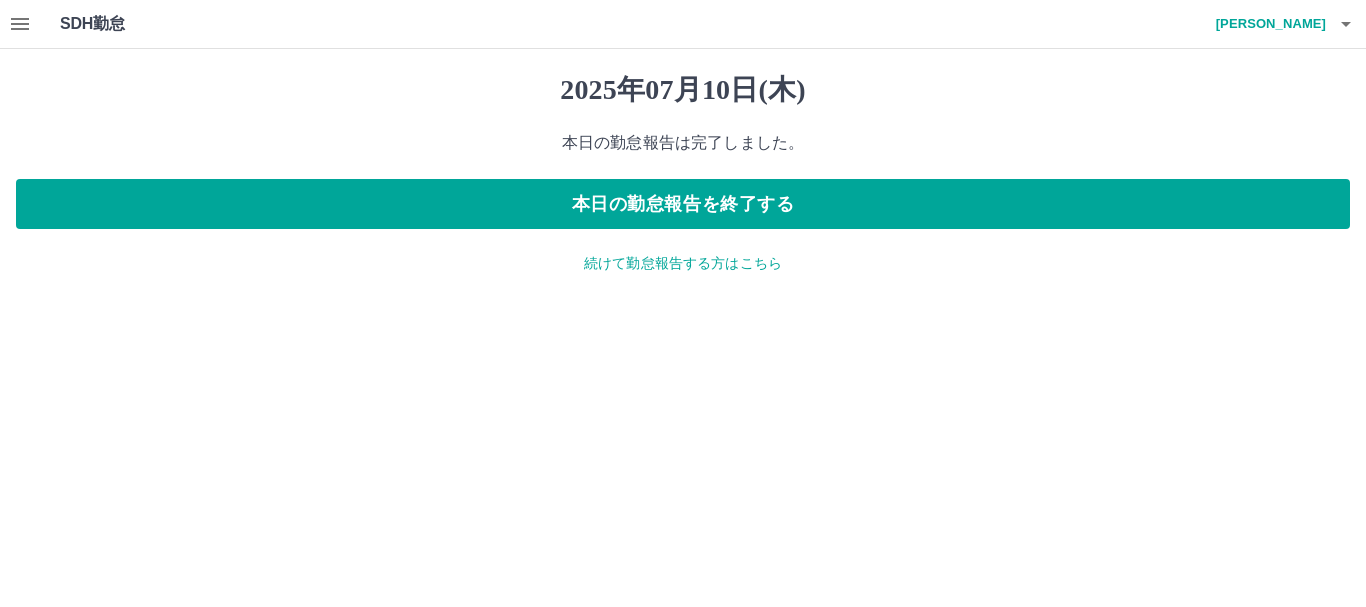 click on "続けて勤怠報告する方はこちら" at bounding box center [683, 263] 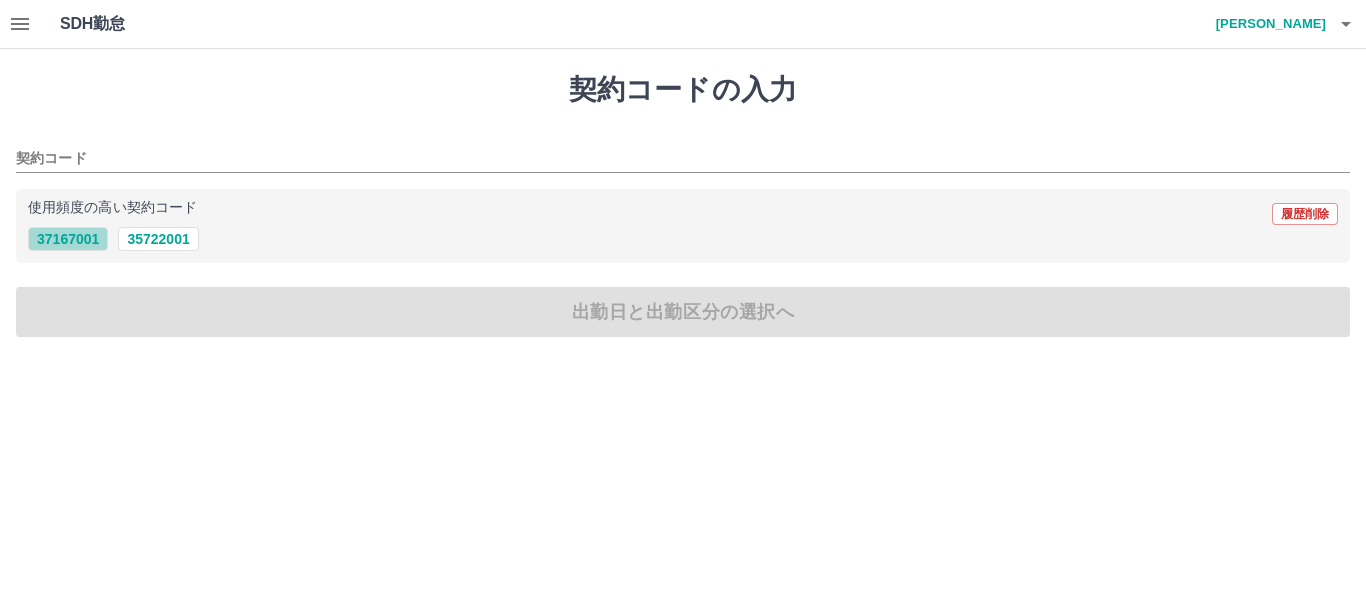 drag, startPoint x: 70, startPoint y: 242, endPoint x: 83, endPoint y: 257, distance: 19.849434 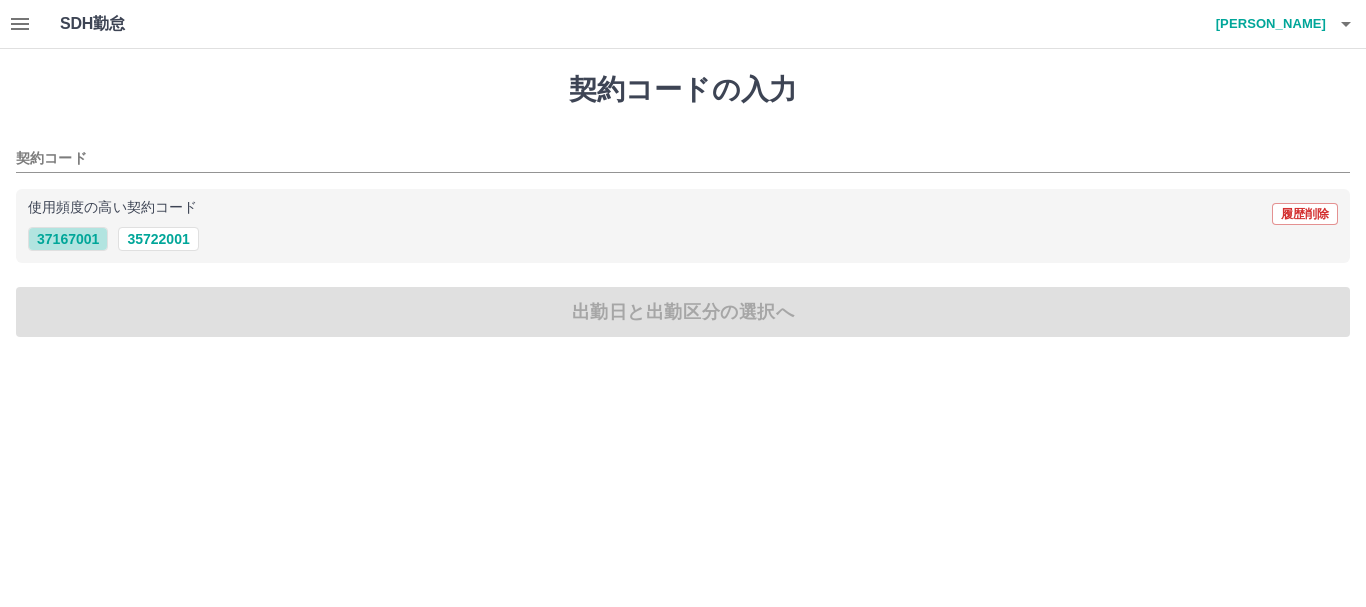 click on "37167001" at bounding box center (68, 239) 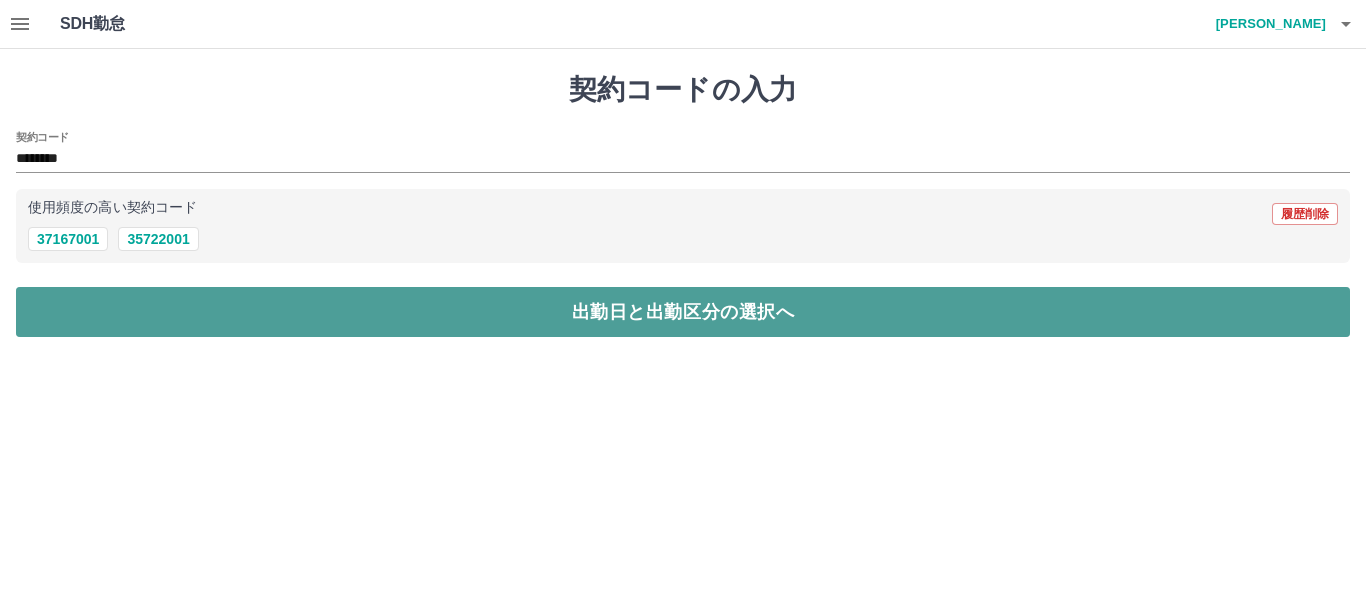 click on "出勤日と出勤区分の選択へ" at bounding box center (683, 312) 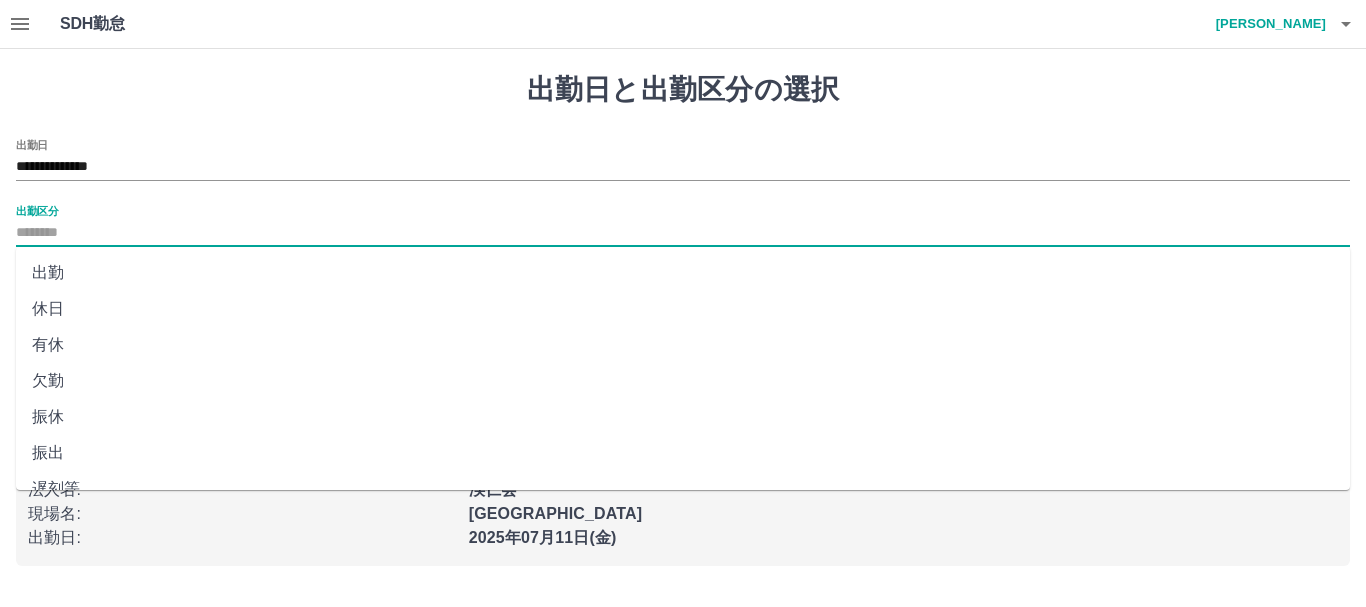 click on "出勤区分" at bounding box center [683, 233] 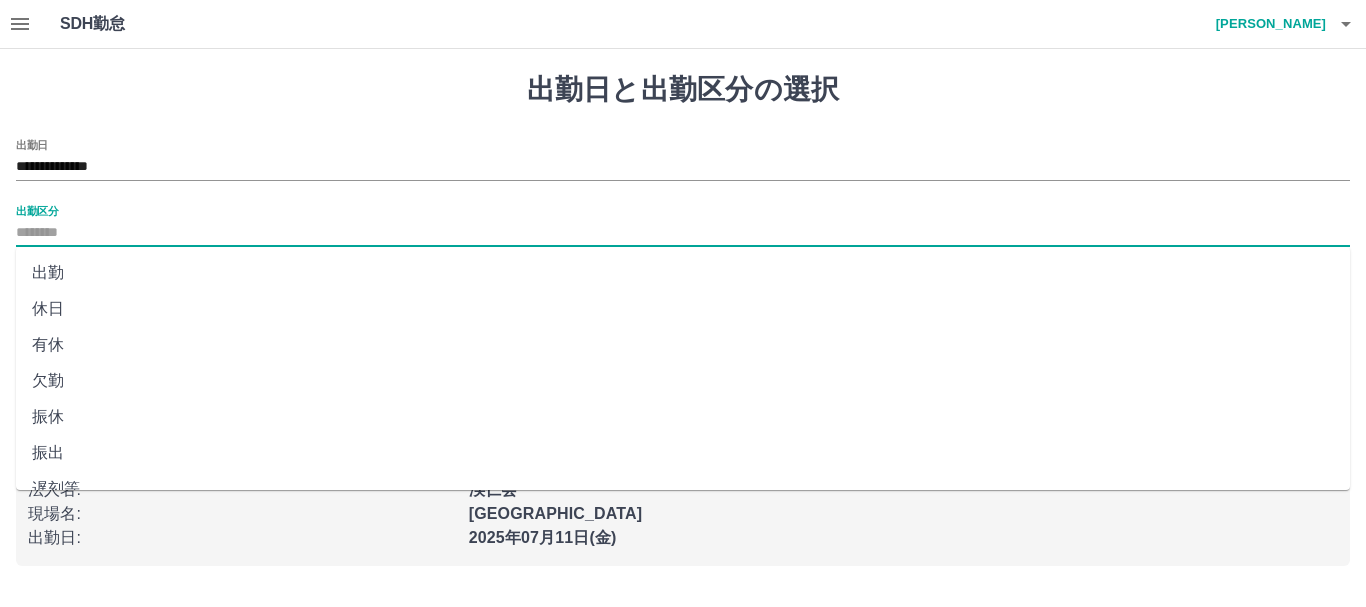 click on "出勤" at bounding box center [683, 273] 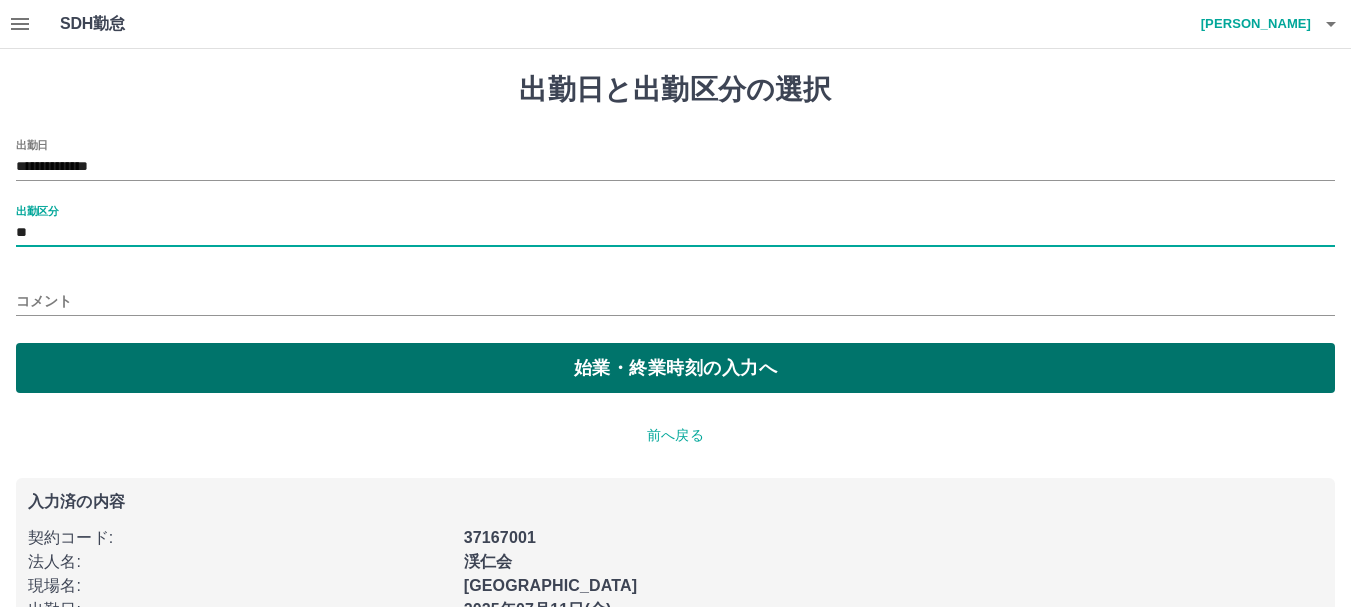 click on "始業・終業時刻の入力へ" at bounding box center (675, 368) 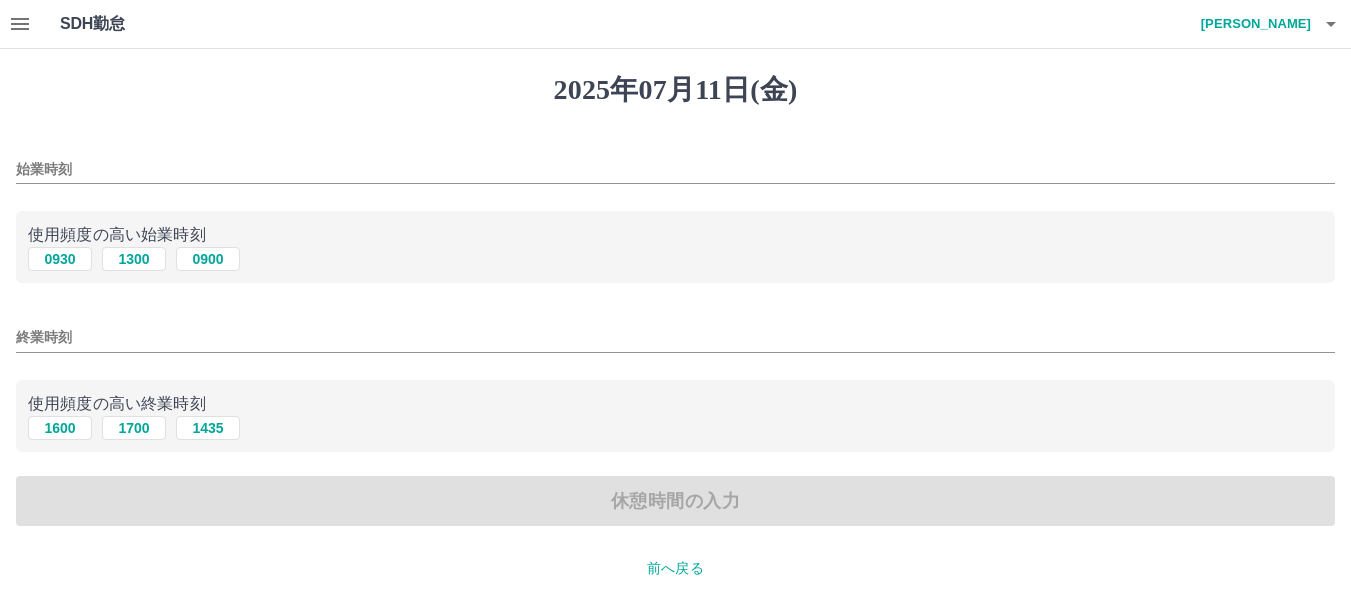click on "始業時刻" at bounding box center (675, 169) 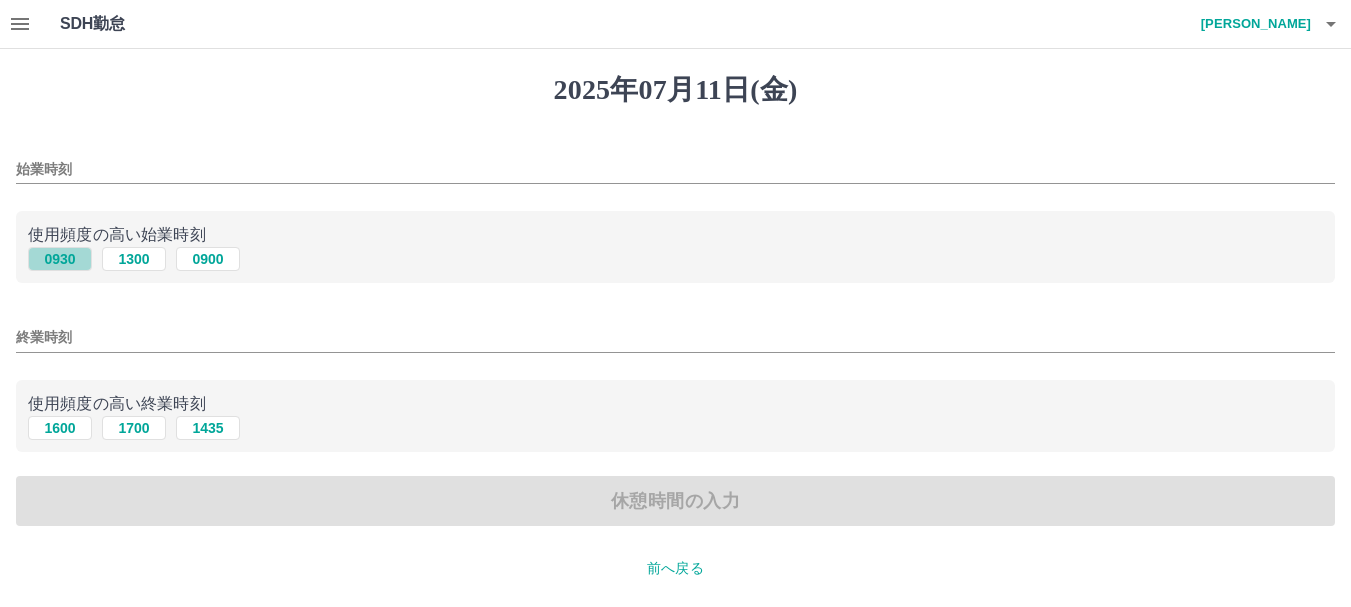 click on "0930" at bounding box center (60, 259) 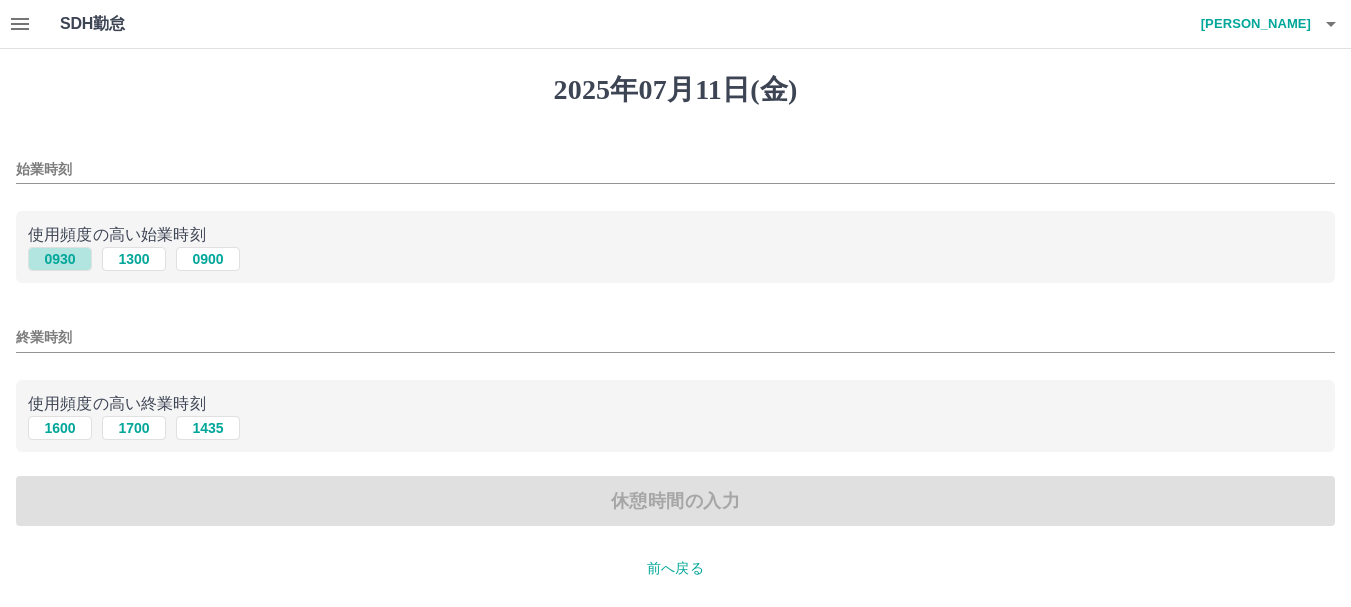 type on "****" 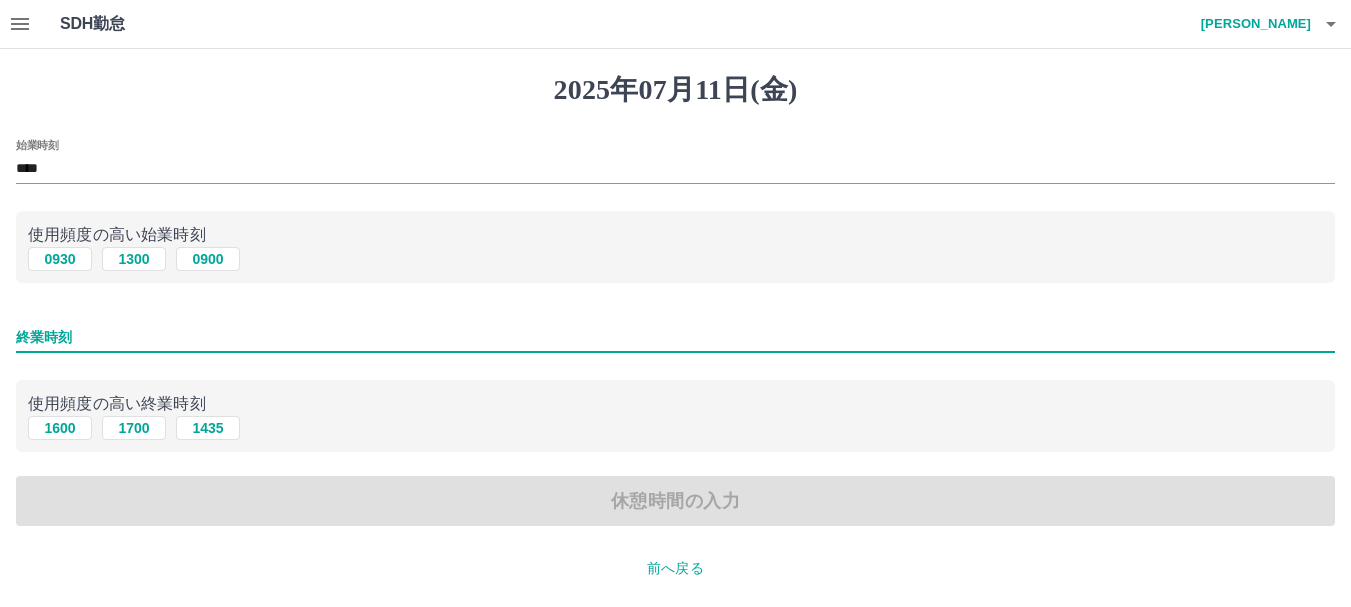 click on "終業時刻" at bounding box center [675, 337] 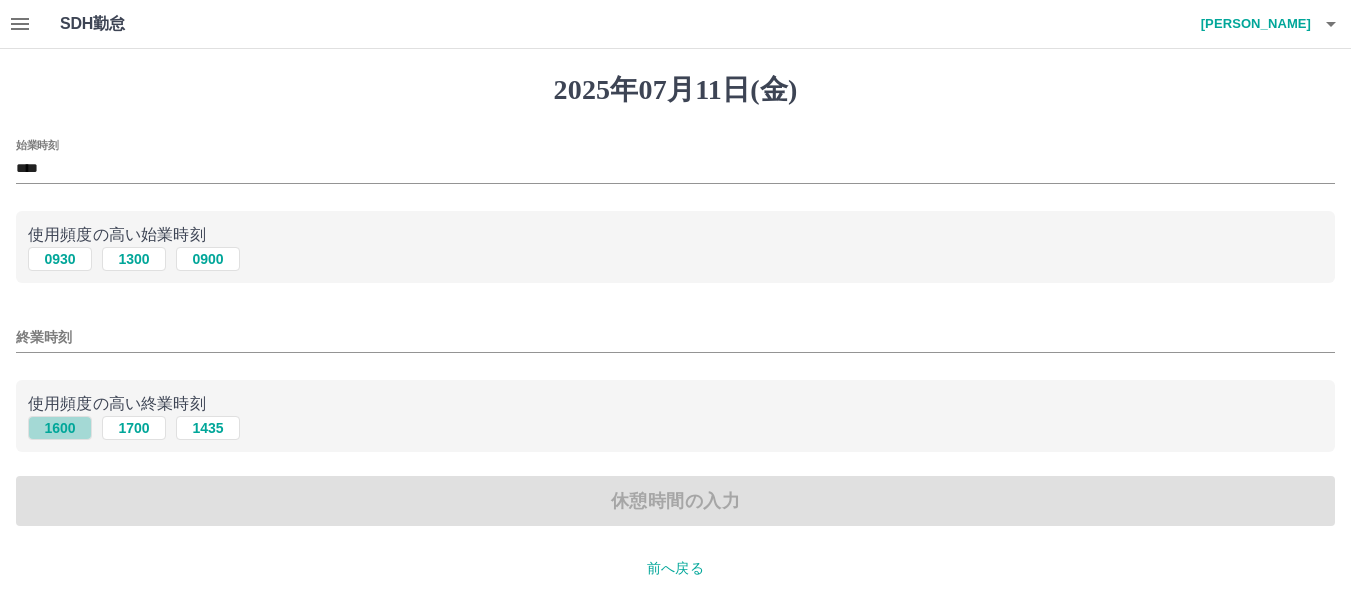 click on "1600" at bounding box center [60, 428] 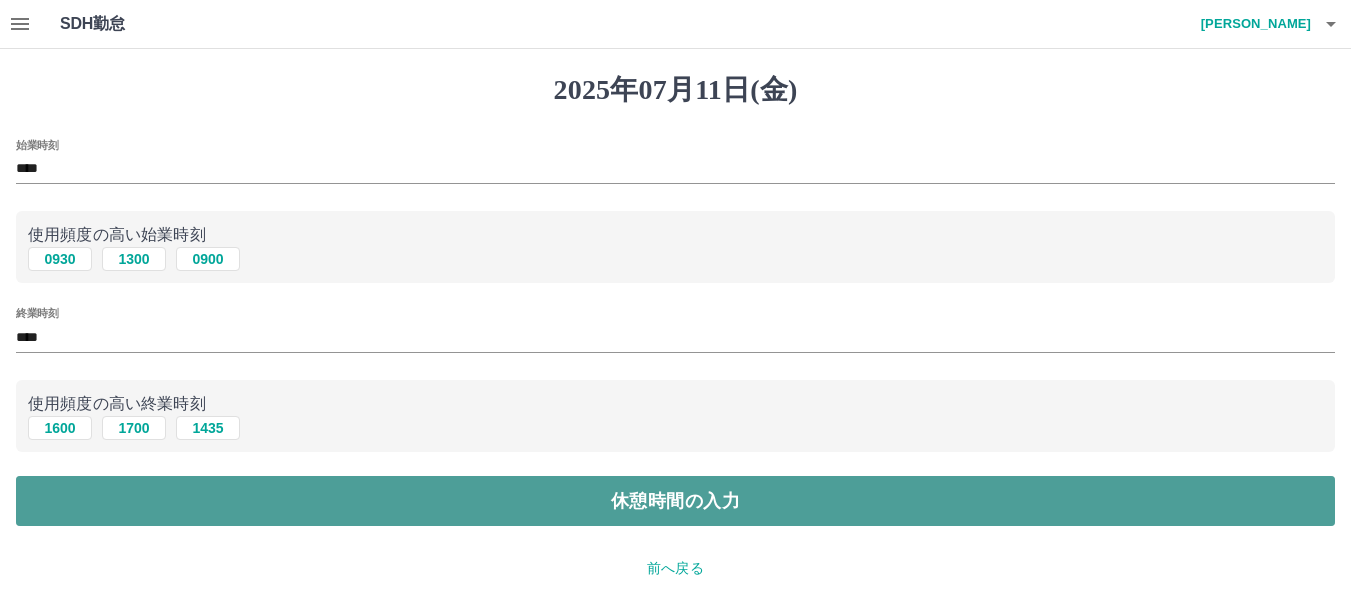 click on "休憩時間の入力" at bounding box center (675, 501) 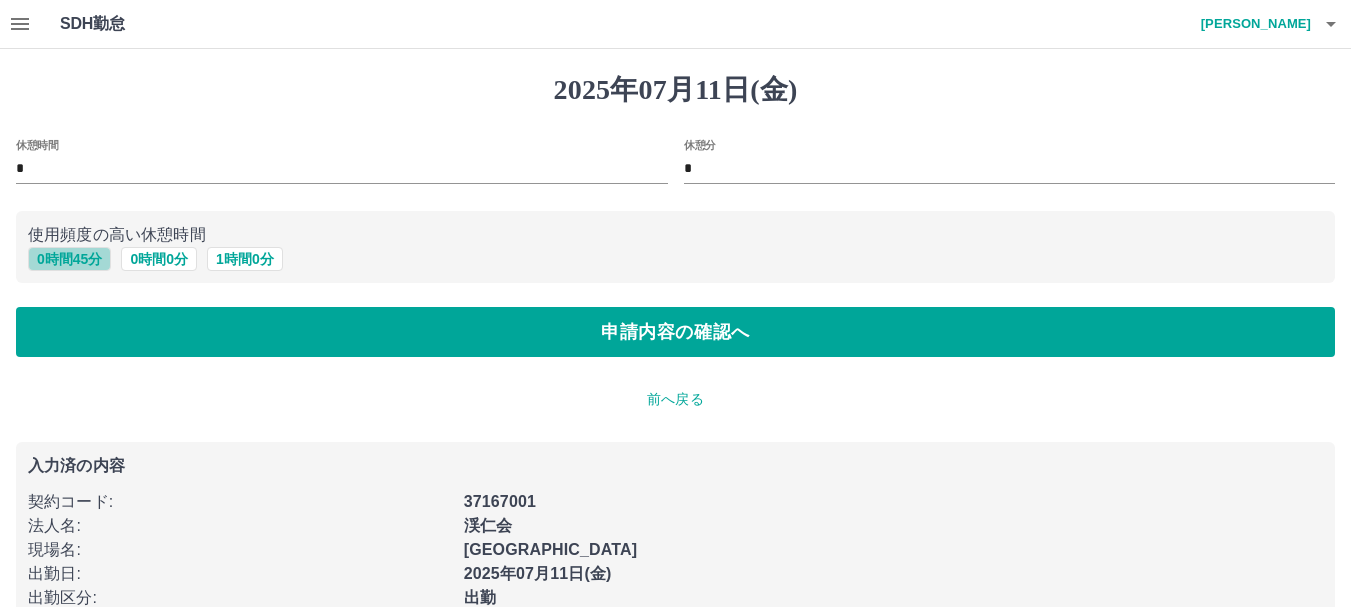 click on "0 時間 45 分" at bounding box center [69, 259] 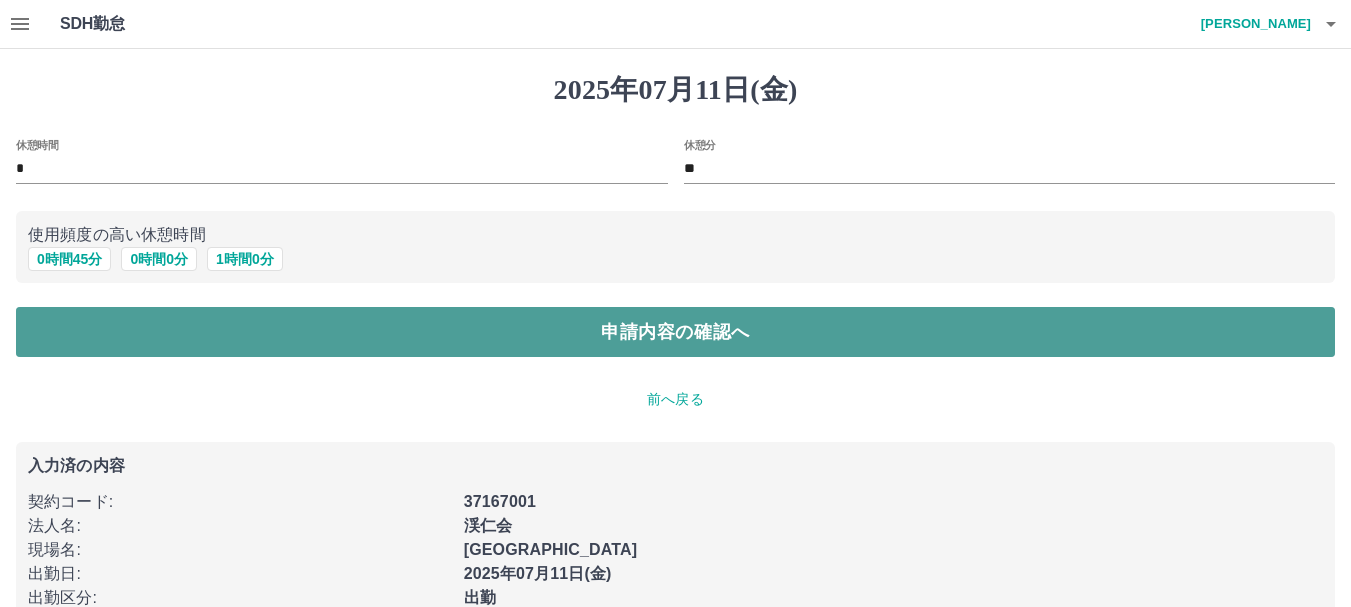 click on "申請内容の確認へ" at bounding box center (675, 332) 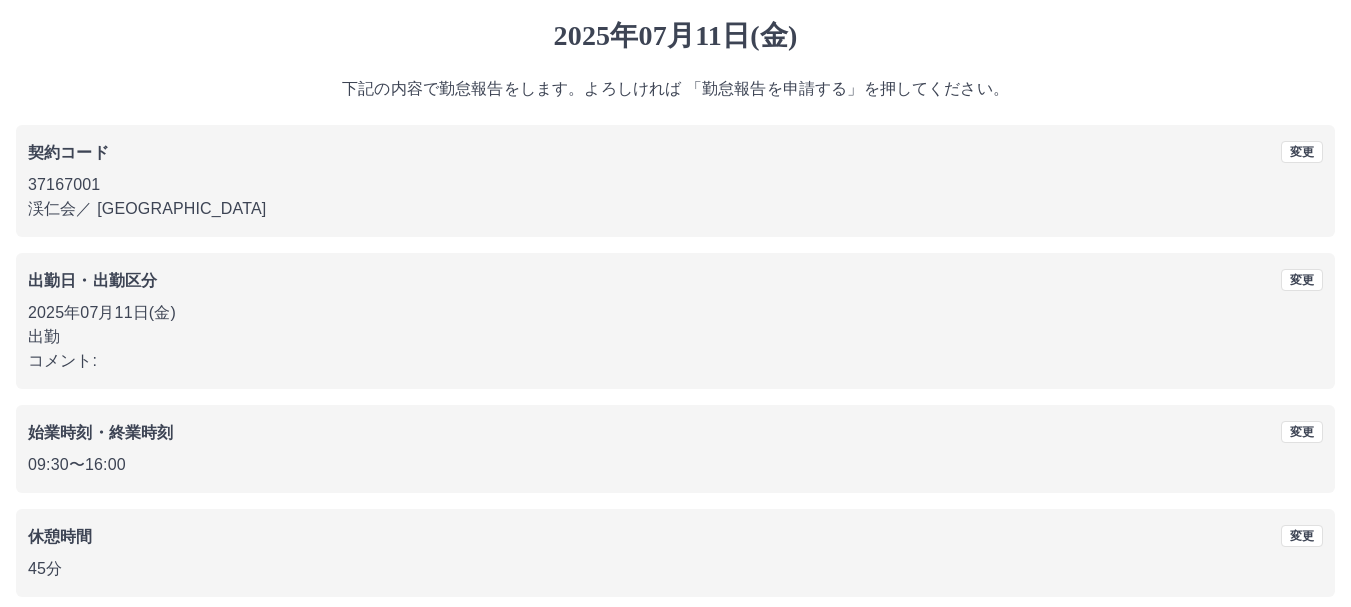 scroll, scrollTop: 142, scrollLeft: 0, axis: vertical 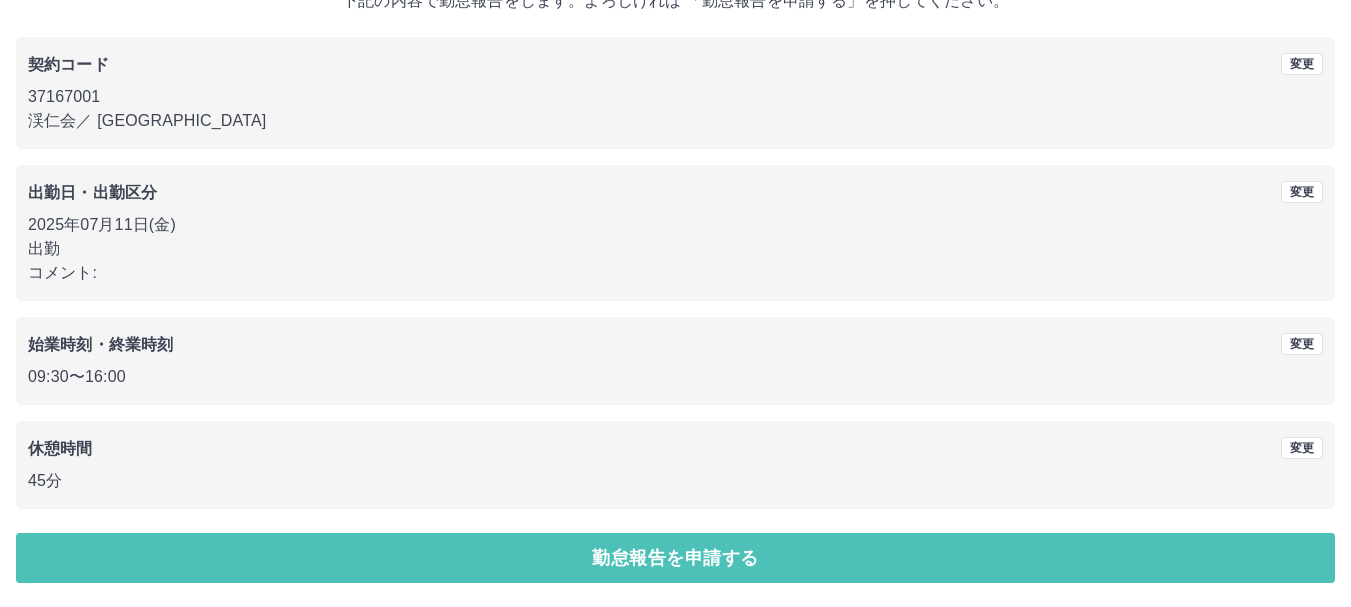 drag, startPoint x: 365, startPoint y: 560, endPoint x: 372, endPoint y: 548, distance: 13.892444 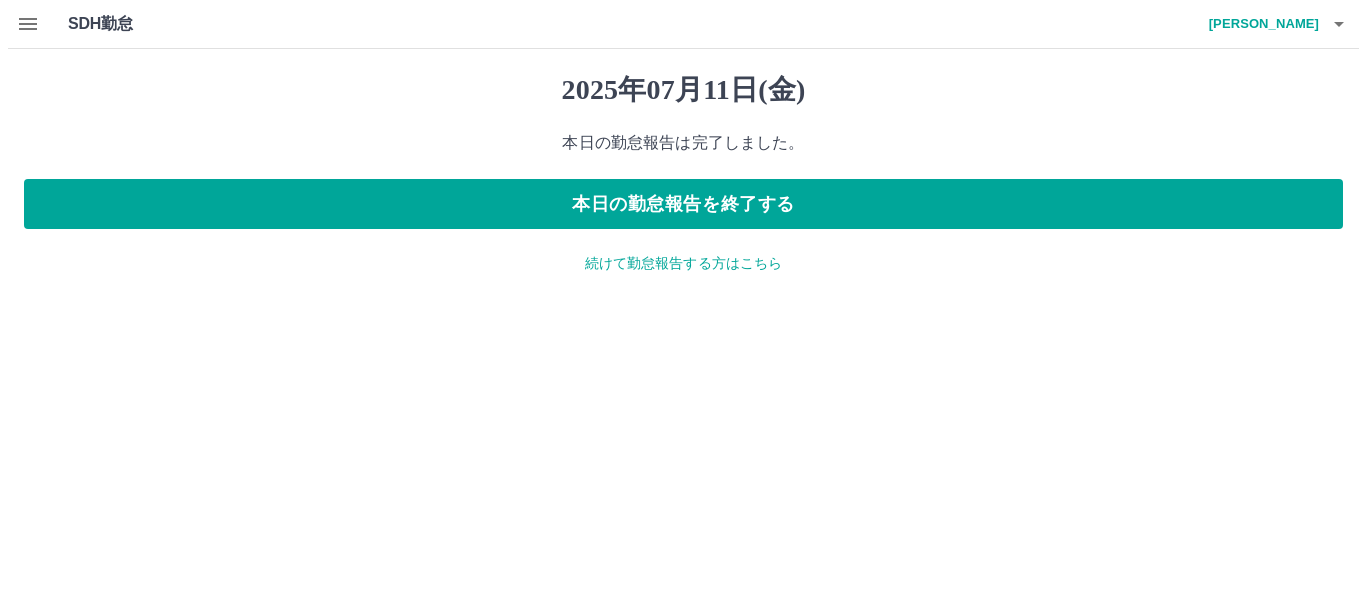 scroll, scrollTop: 0, scrollLeft: 0, axis: both 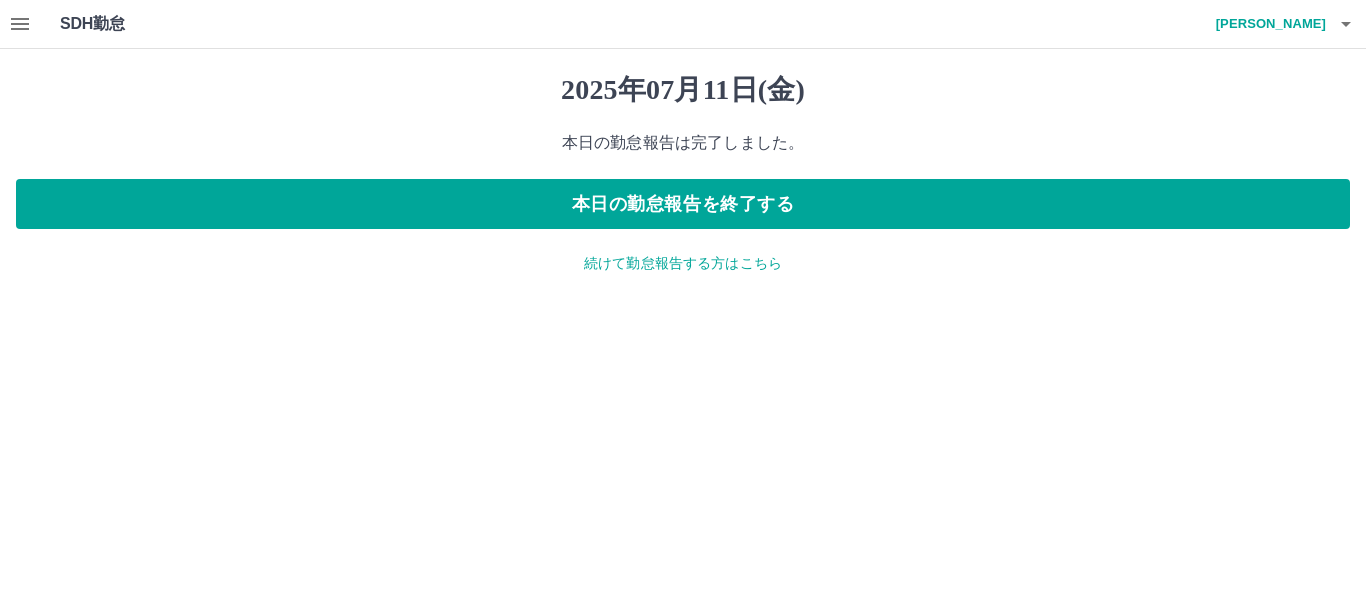 click on "溝口　明姫" at bounding box center (1266, 24) 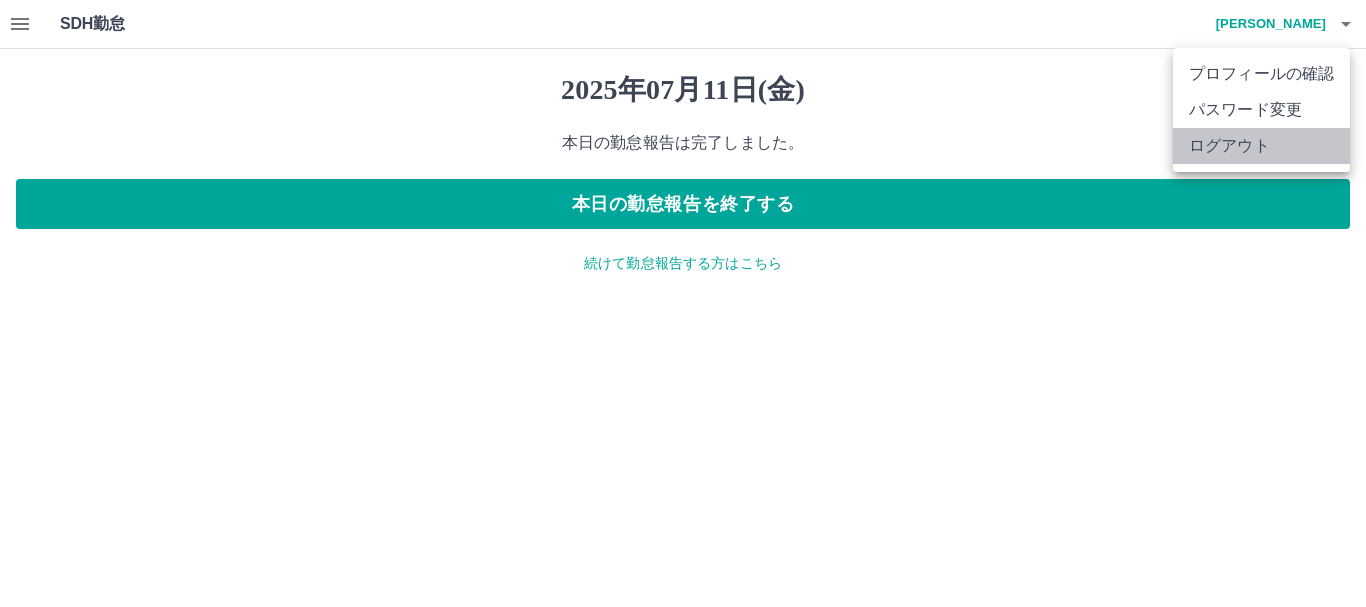 click on "ログアウト" at bounding box center [1261, 146] 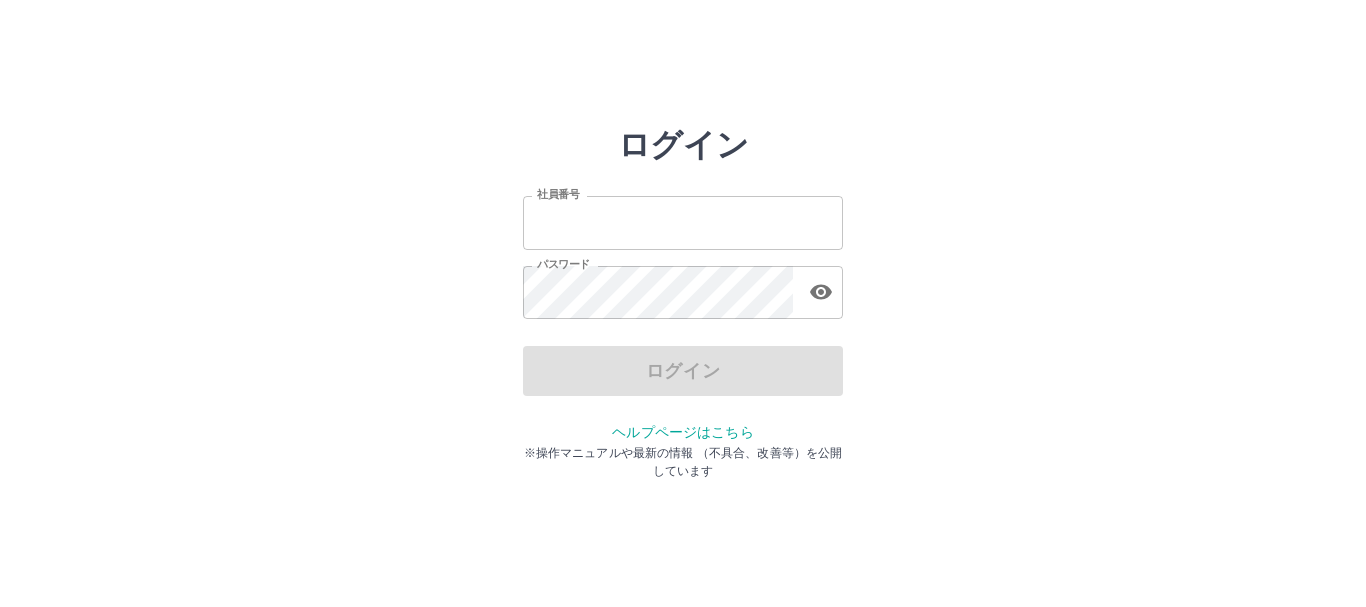 scroll, scrollTop: 0, scrollLeft: 0, axis: both 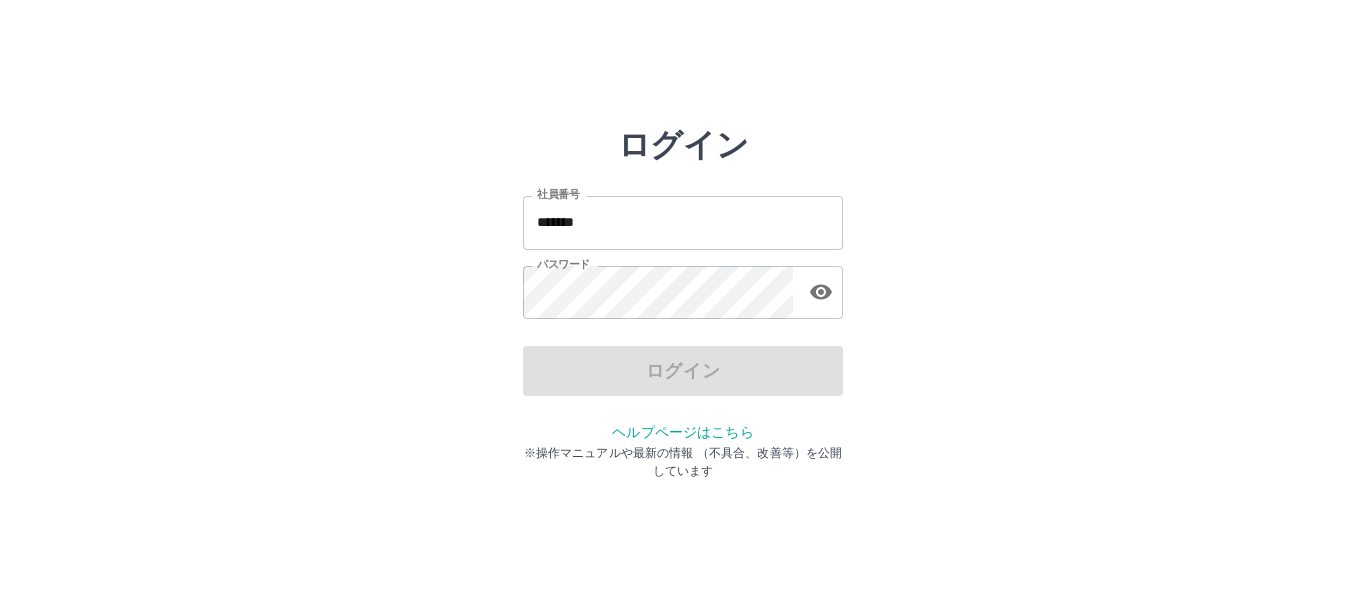 click on "*******" at bounding box center [683, 222] 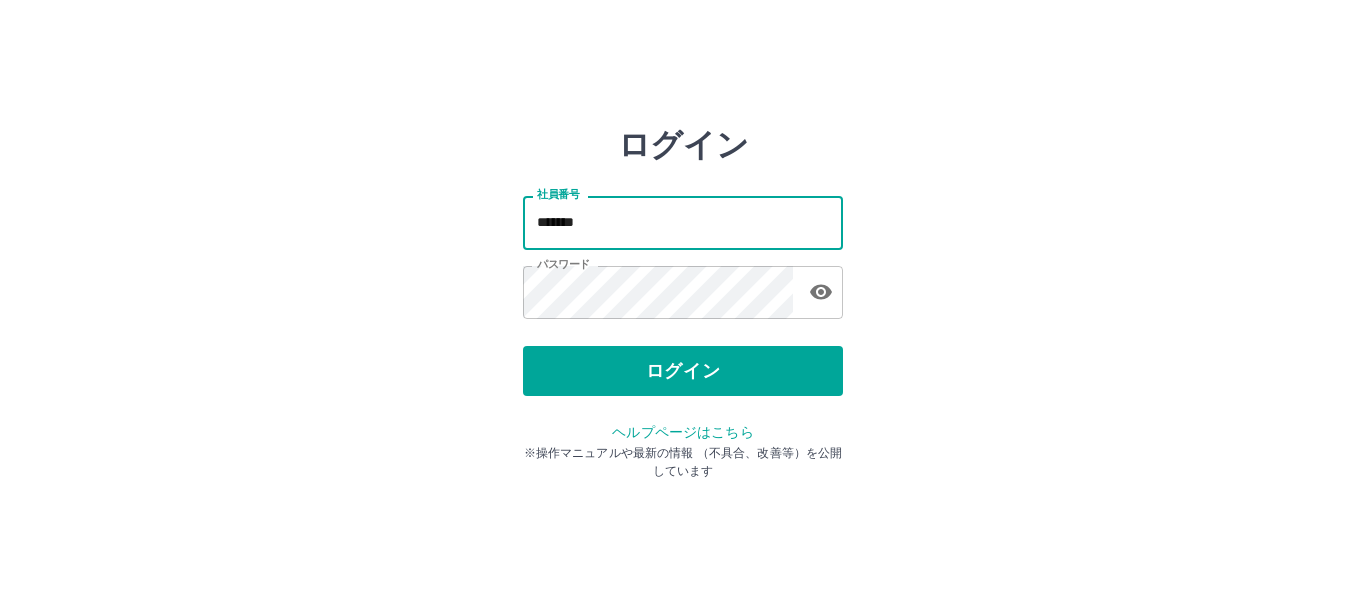 type on "*******" 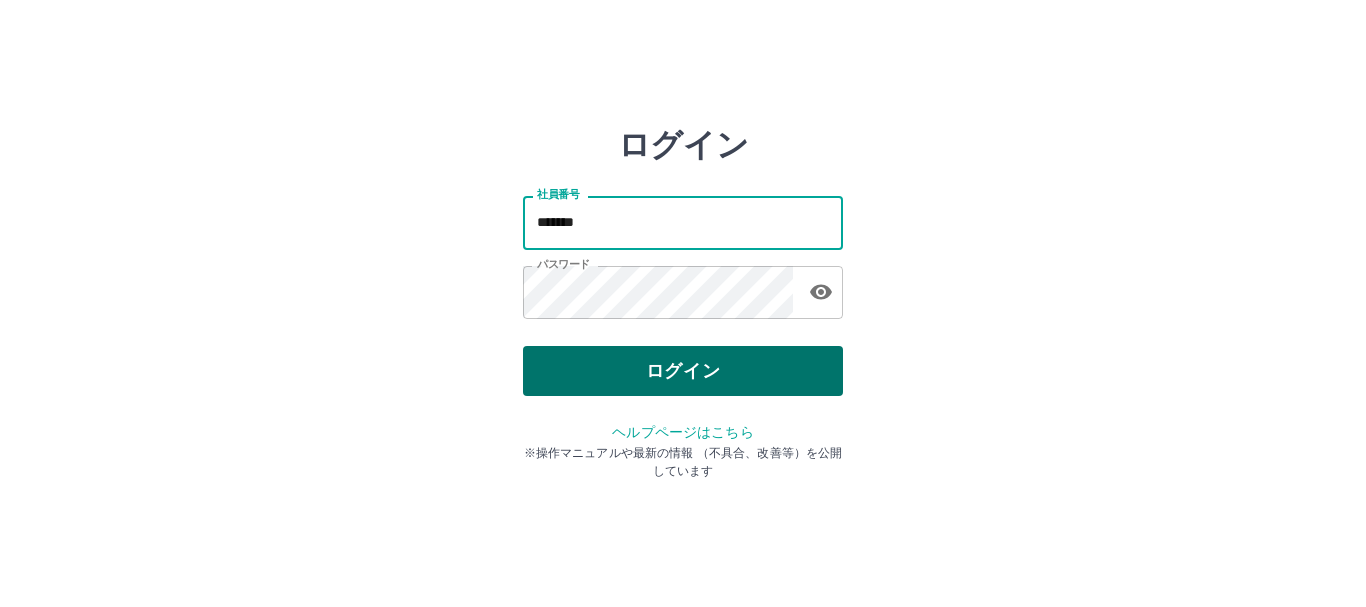 click on "ログイン" at bounding box center [683, 371] 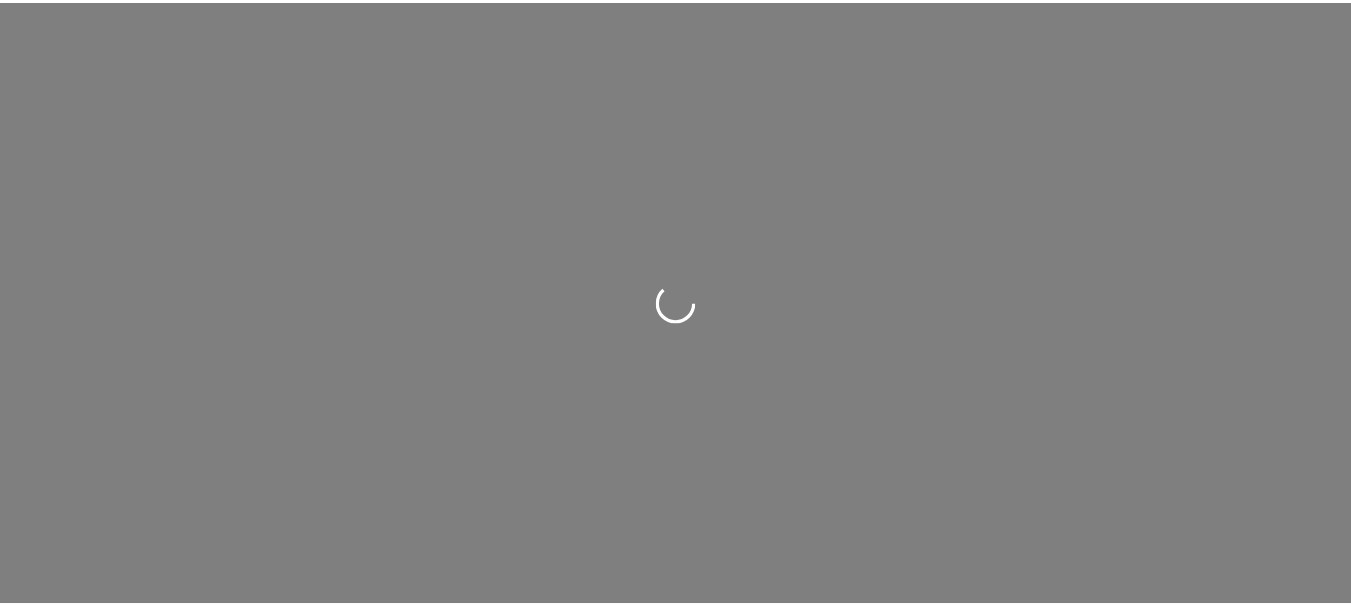scroll, scrollTop: 0, scrollLeft: 0, axis: both 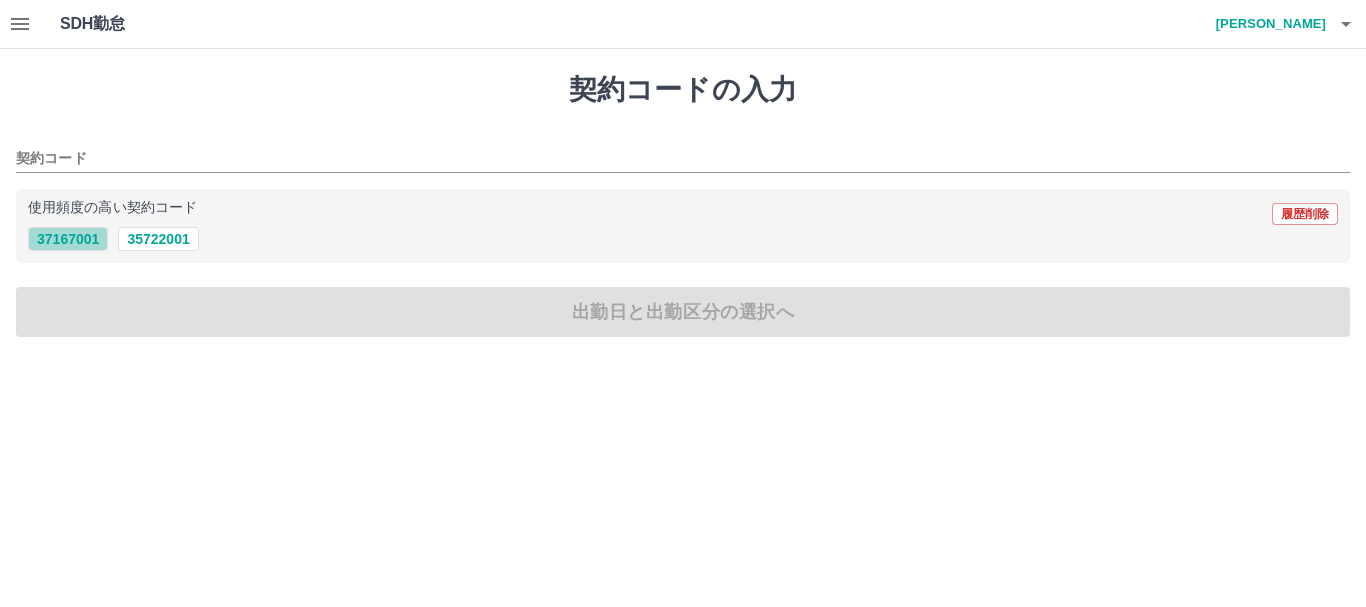 click on "37167001" at bounding box center (68, 239) 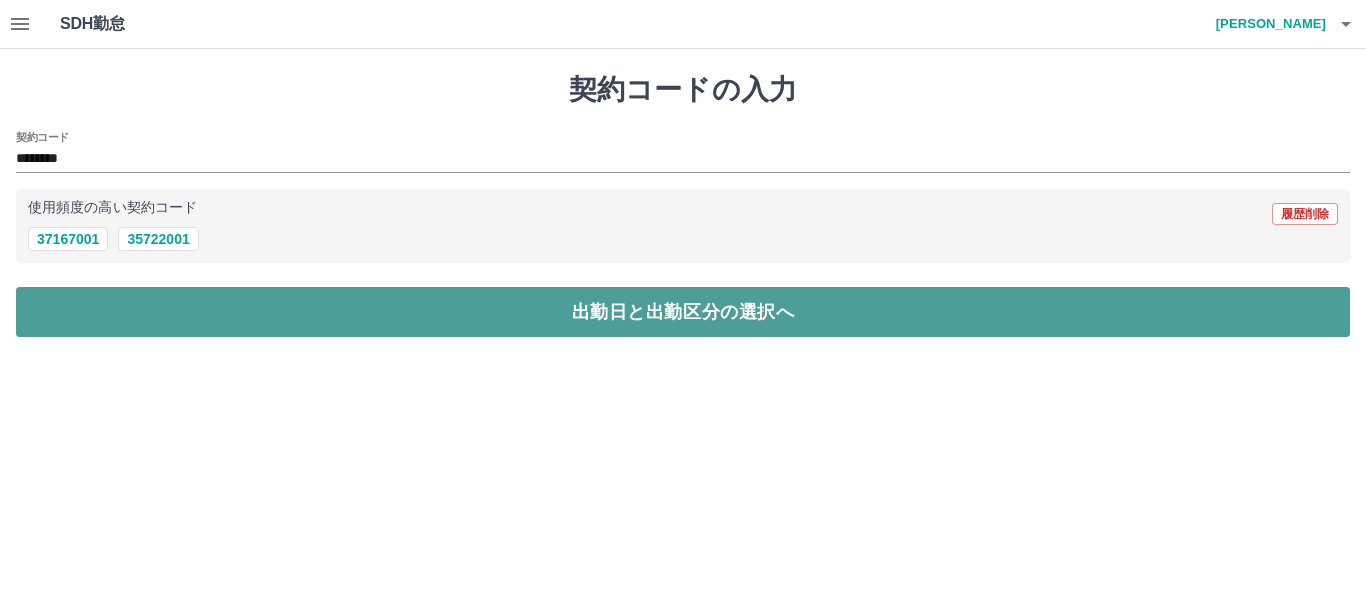 click on "出勤日と出勤区分の選択へ" at bounding box center [683, 312] 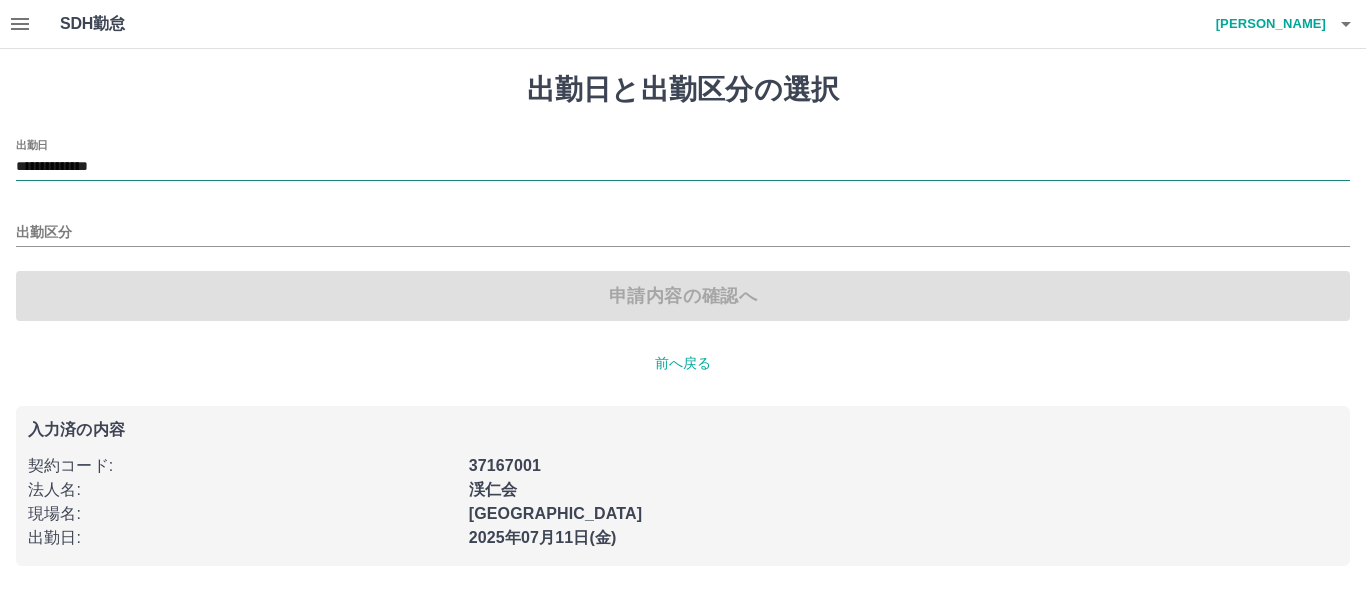 click on "**********" at bounding box center (683, 167) 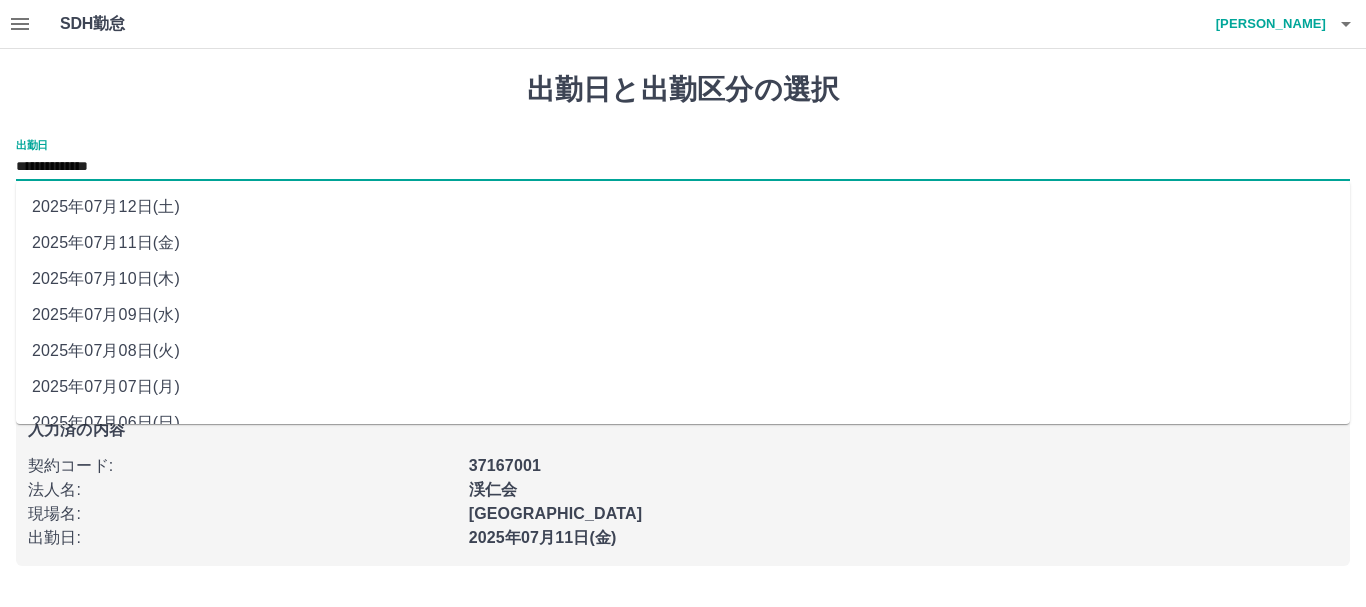 click on "2025年07月09日(水)" at bounding box center (683, 315) 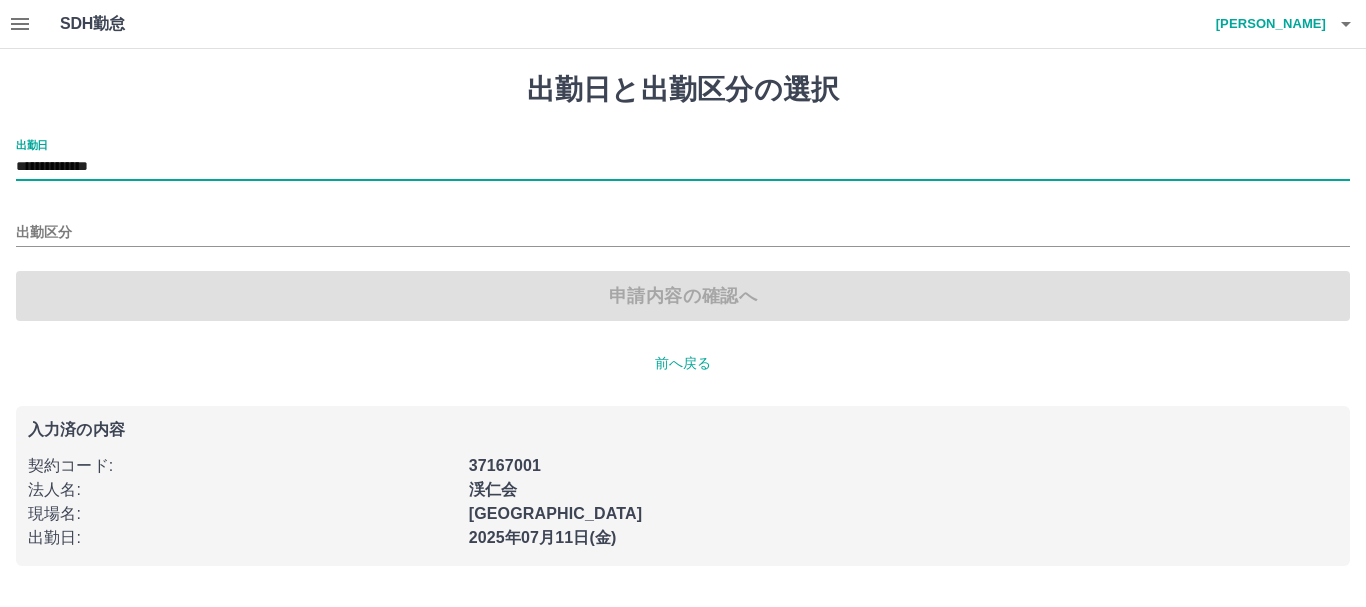 click on "出勤区分" at bounding box center (683, 226) 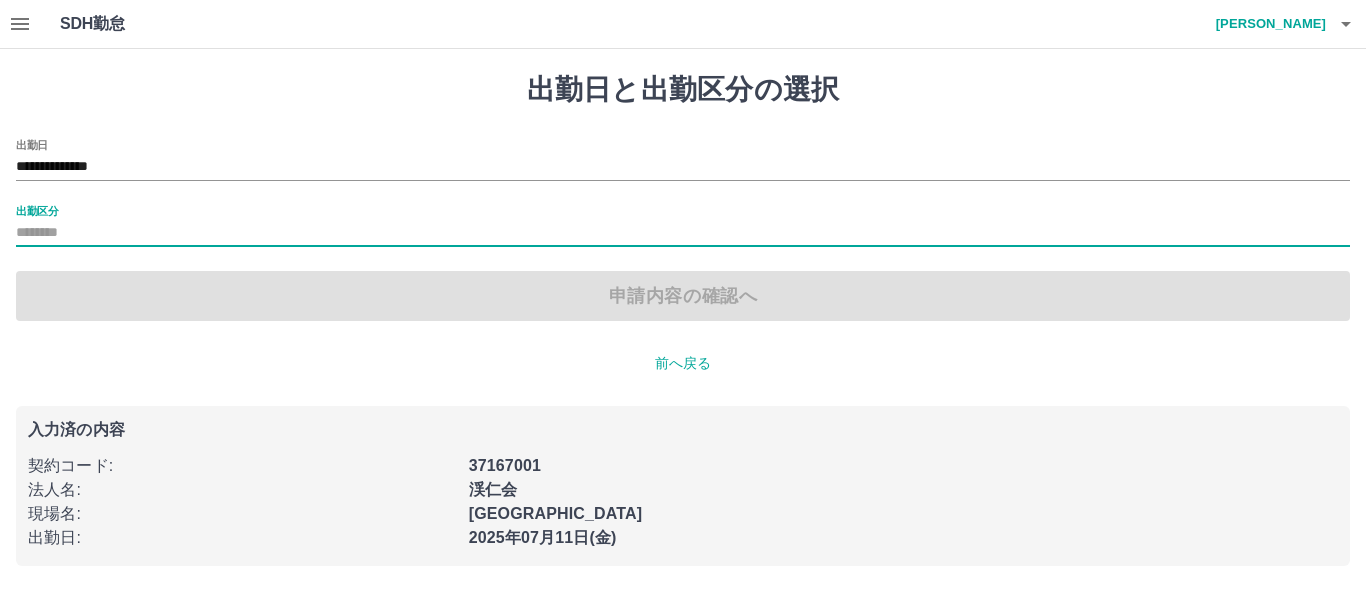 click on "出勤区分" at bounding box center (683, 226) 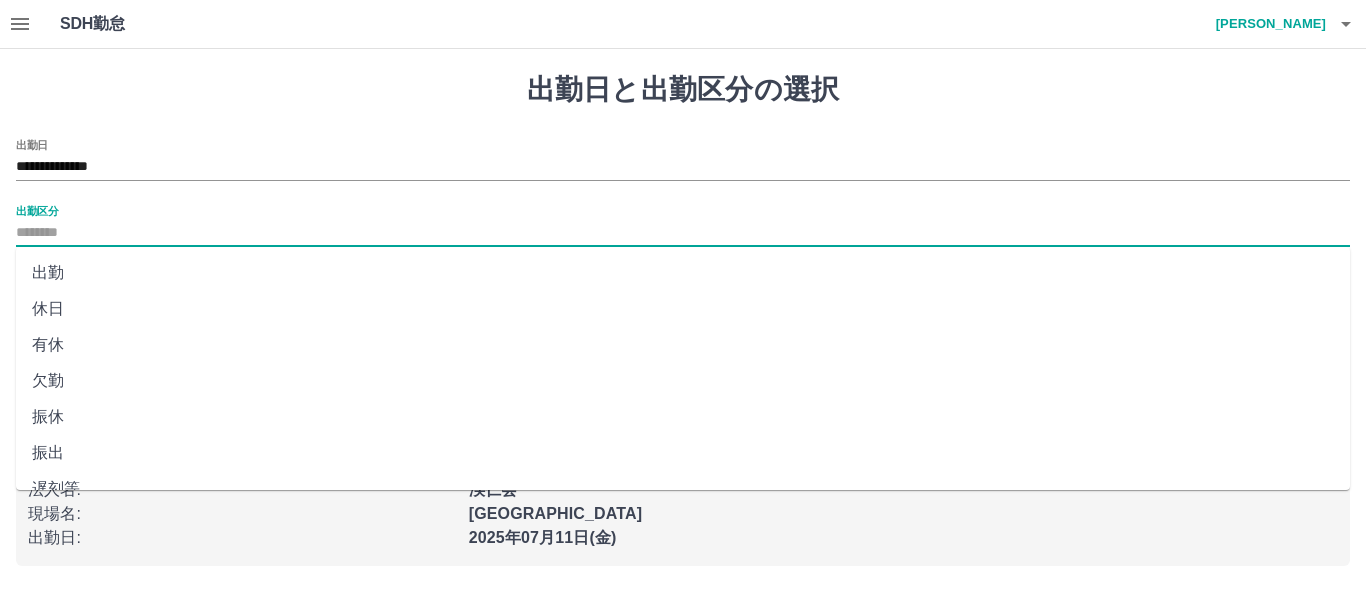 click on "出勤区分" at bounding box center [683, 233] 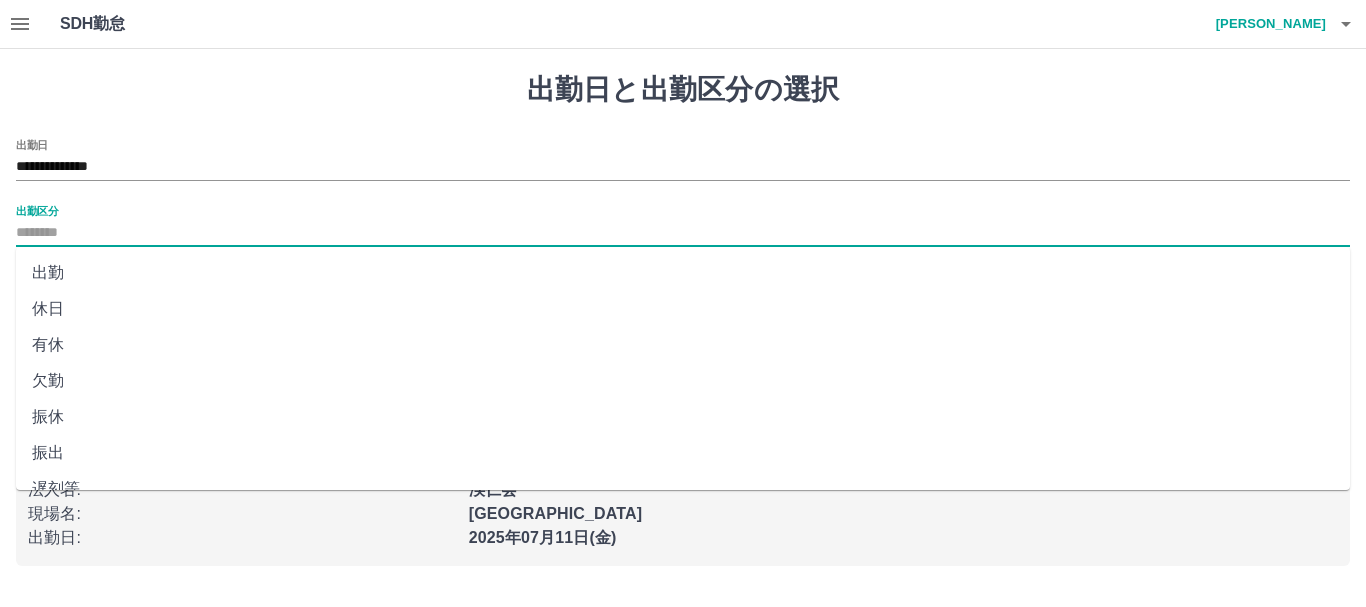 click on "休日" at bounding box center (683, 309) 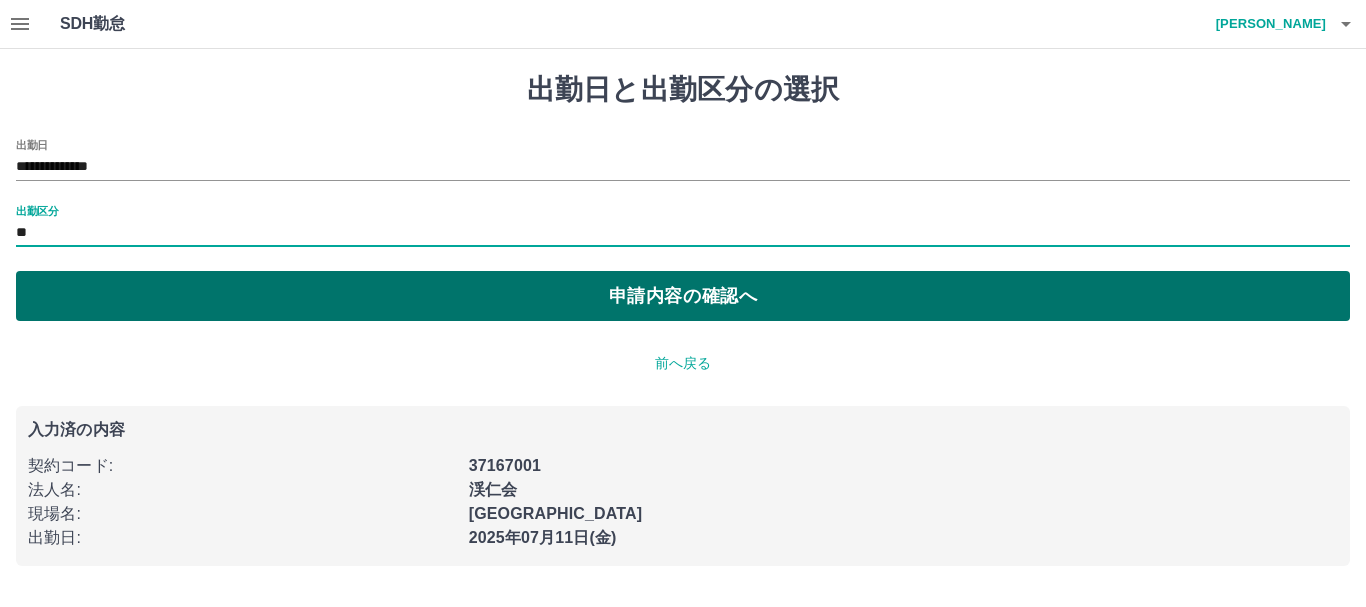 click on "申請内容の確認へ" at bounding box center (683, 296) 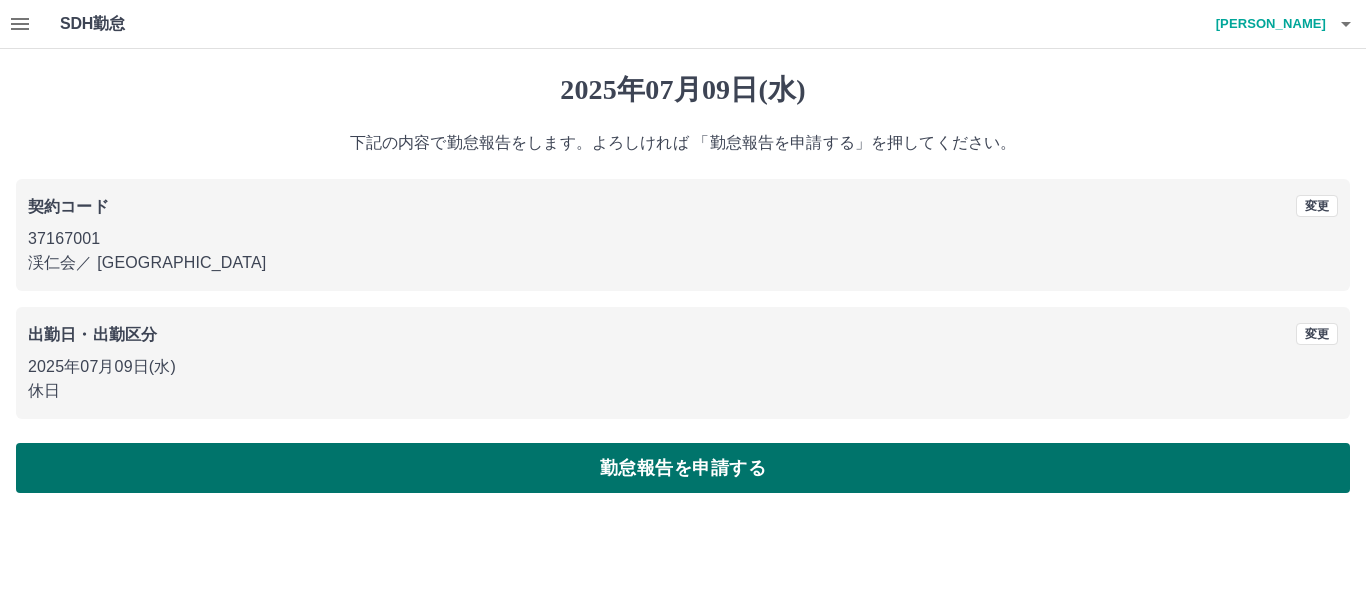 click on "勤怠報告を申請する" at bounding box center [683, 468] 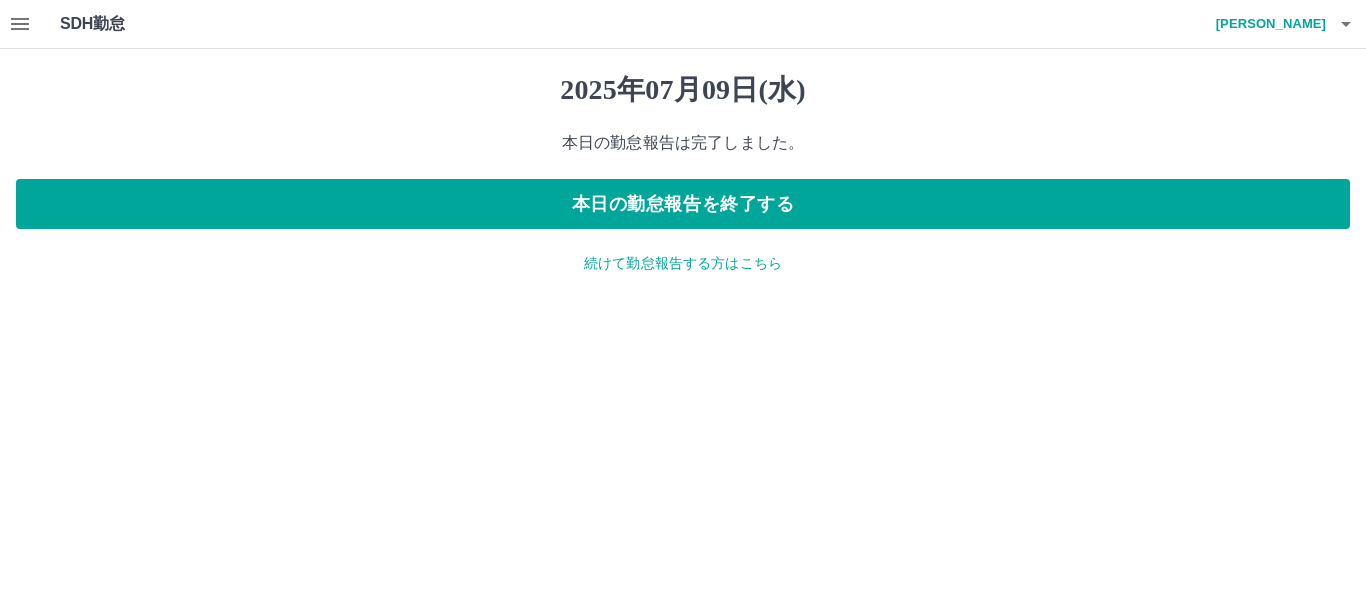 click on "続けて勤怠報告する方はこちら" at bounding box center [683, 263] 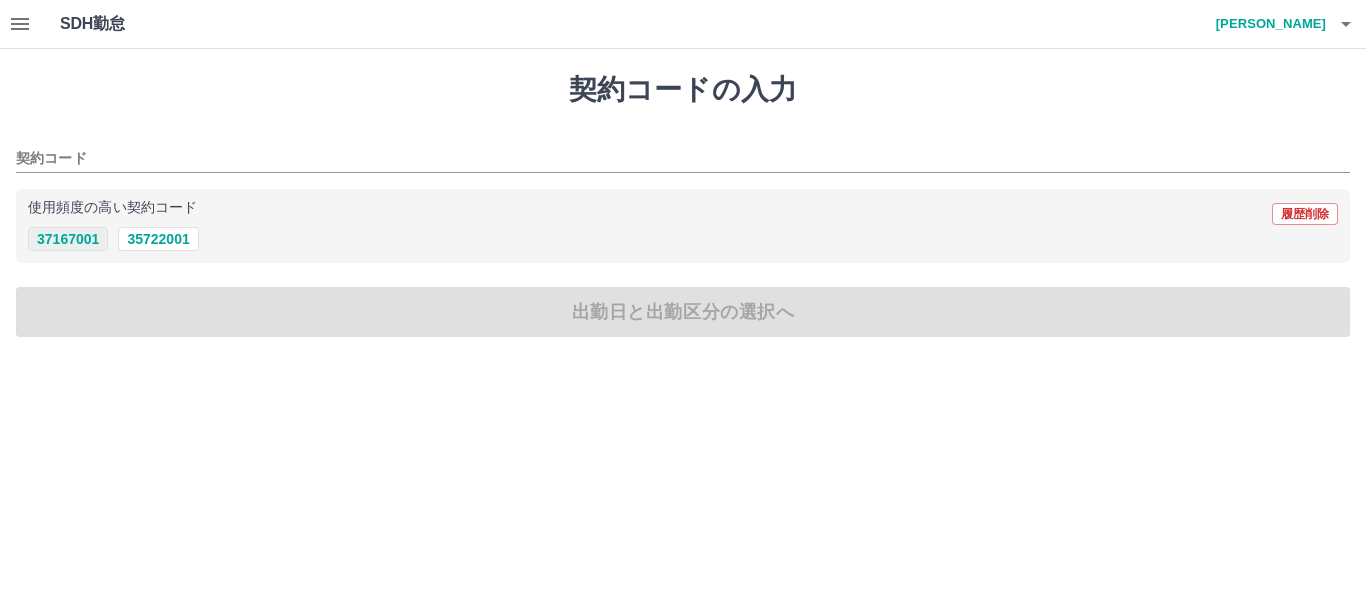 click on "37167001" at bounding box center (68, 239) 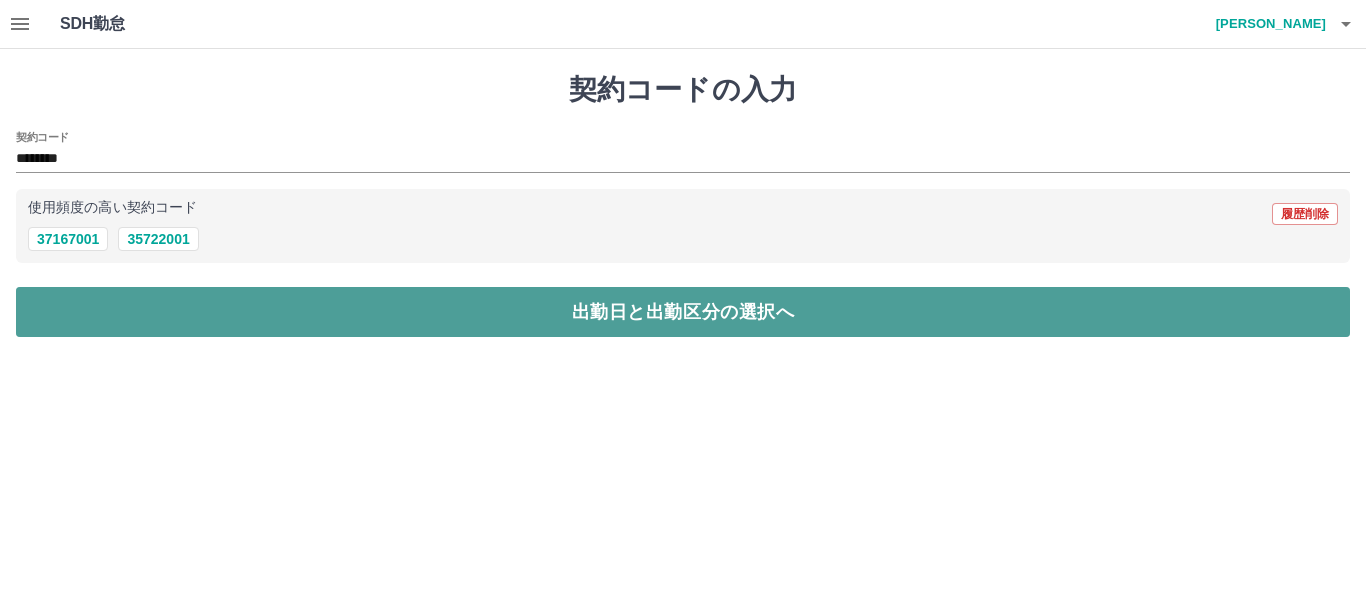 click on "出勤日と出勤区分の選択へ" at bounding box center (683, 312) 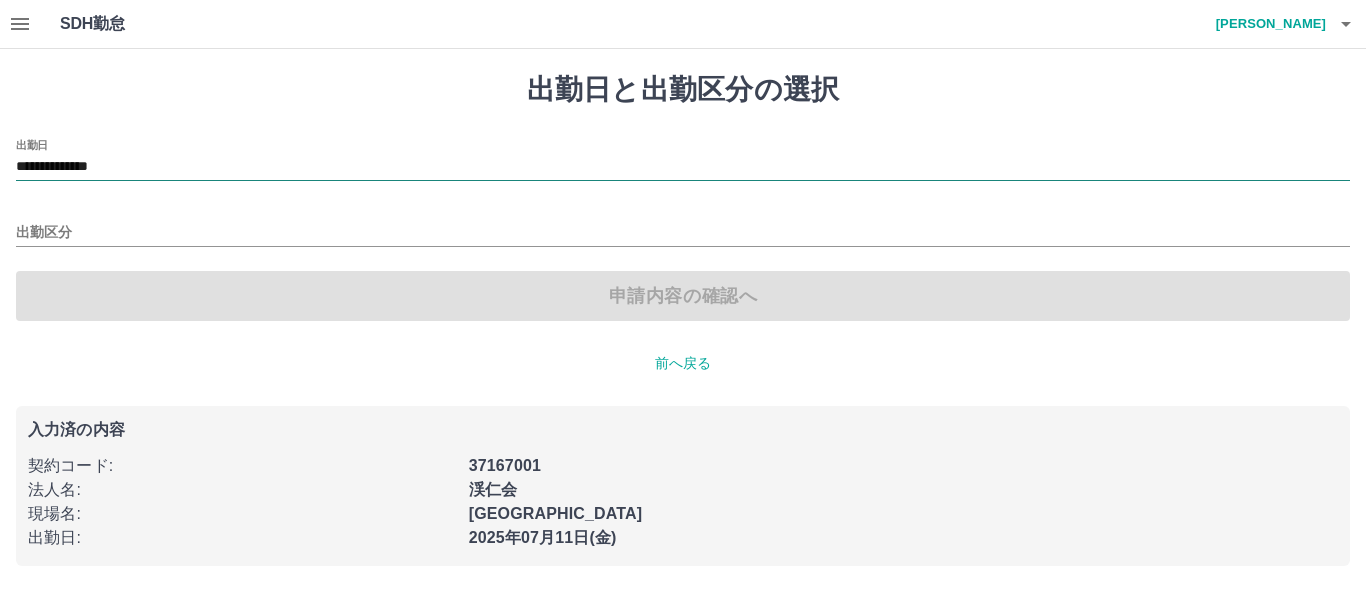 click on "**********" at bounding box center (683, 167) 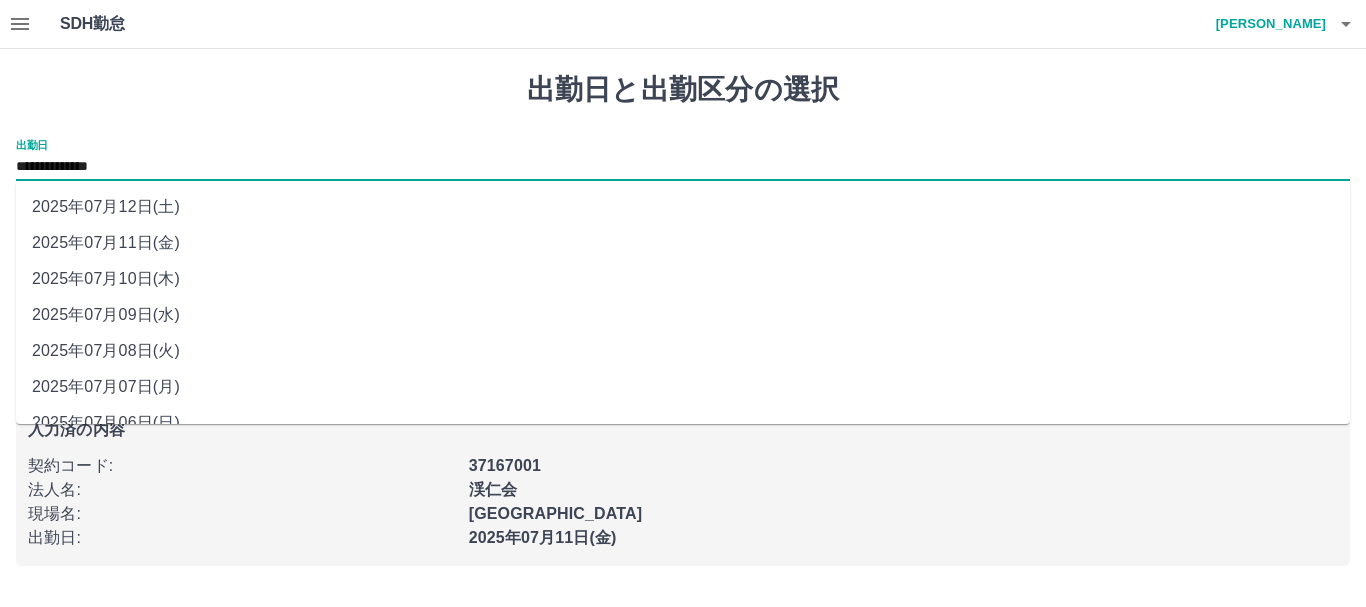 click on "2025年07月10日(木)" at bounding box center (683, 279) 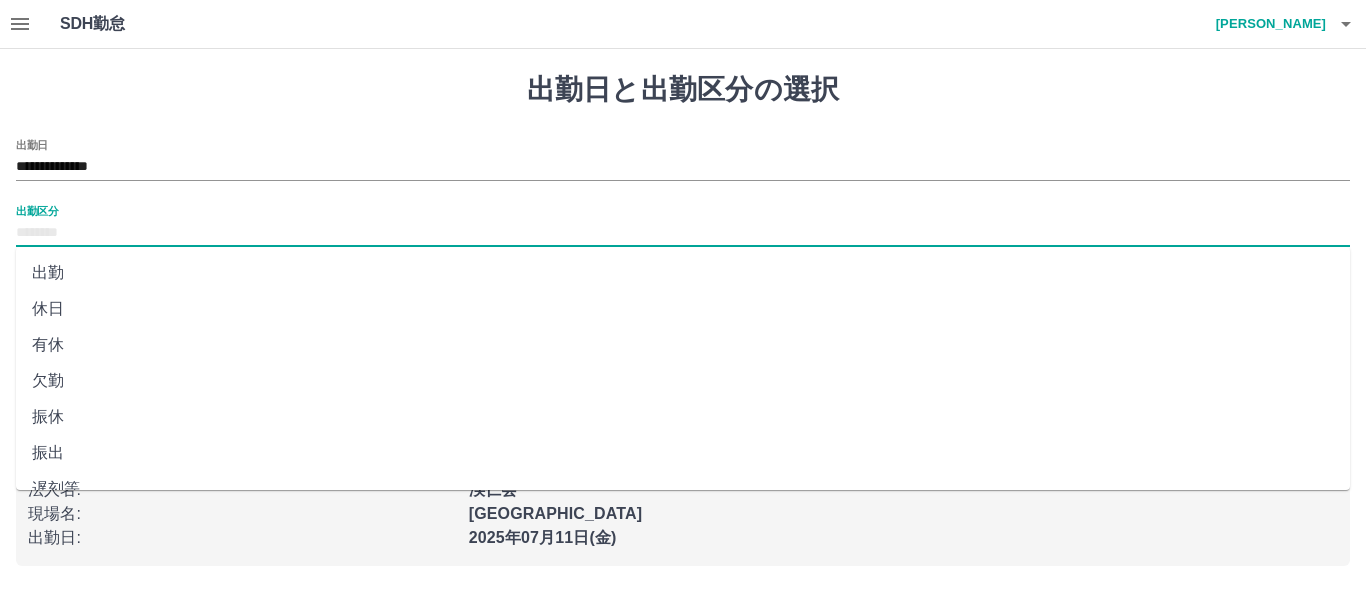 click on "出勤区分" at bounding box center [683, 233] 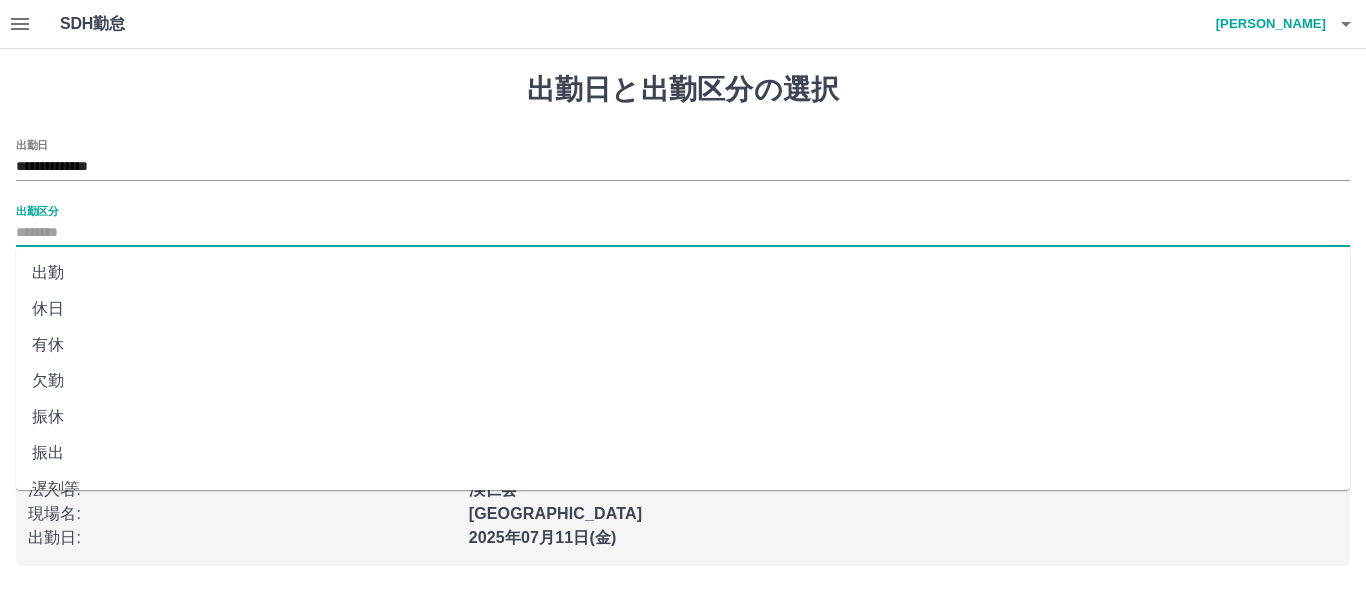 click on "出勤" at bounding box center (683, 273) 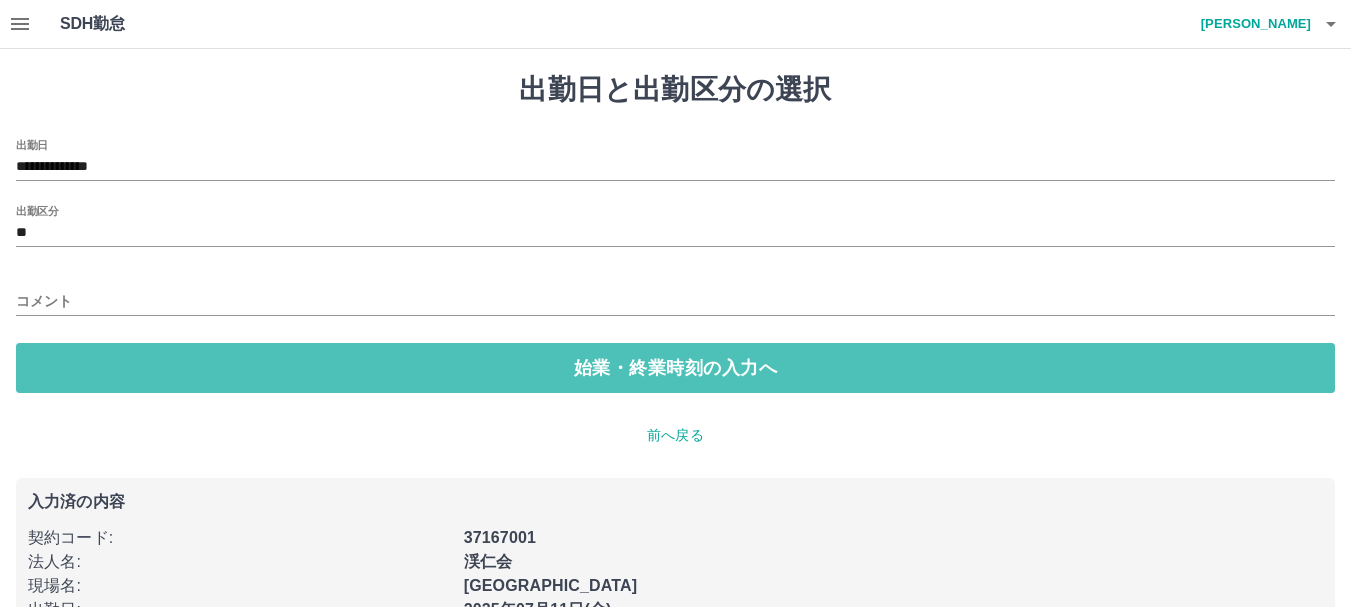 drag, startPoint x: 73, startPoint y: 358, endPoint x: 65, endPoint y: 338, distance: 21.540659 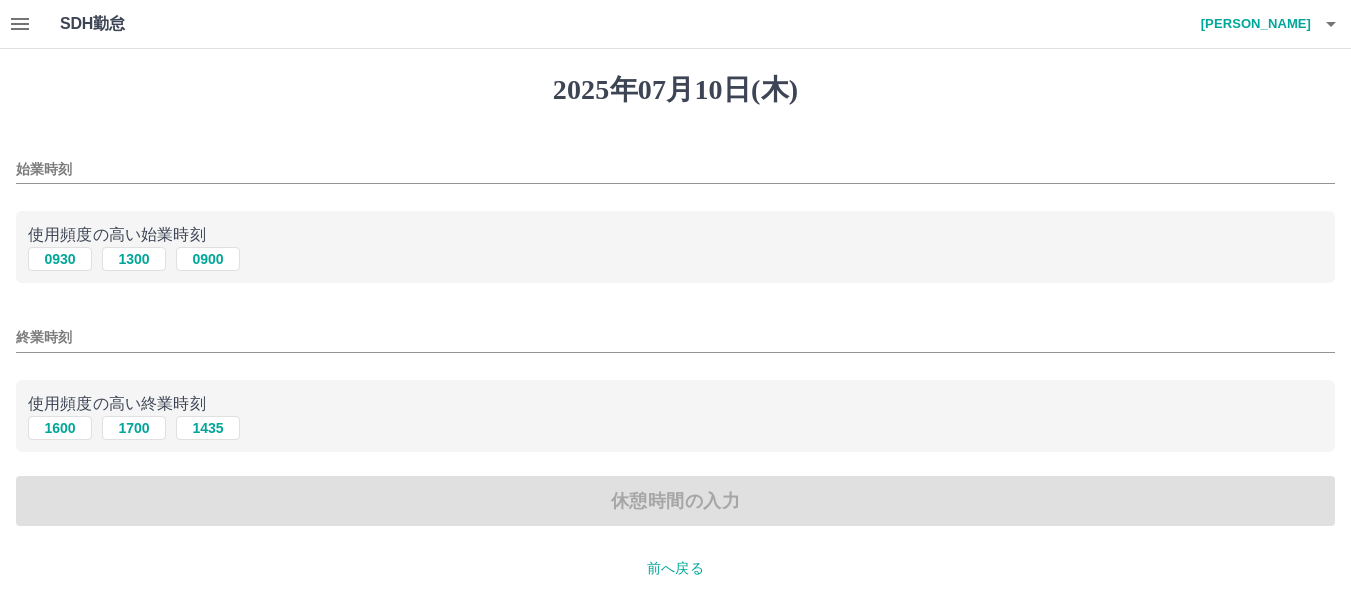 drag, startPoint x: 90, startPoint y: 169, endPoint x: 77, endPoint y: 186, distance: 21.400934 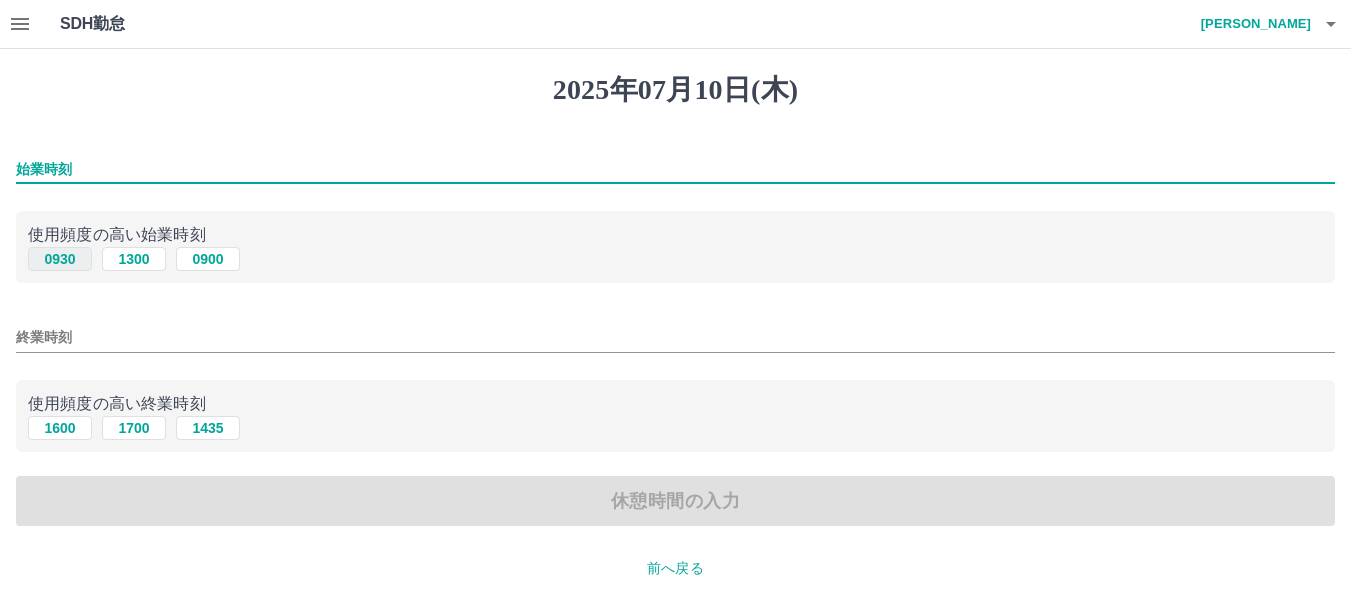 click on "0930" at bounding box center [60, 259] 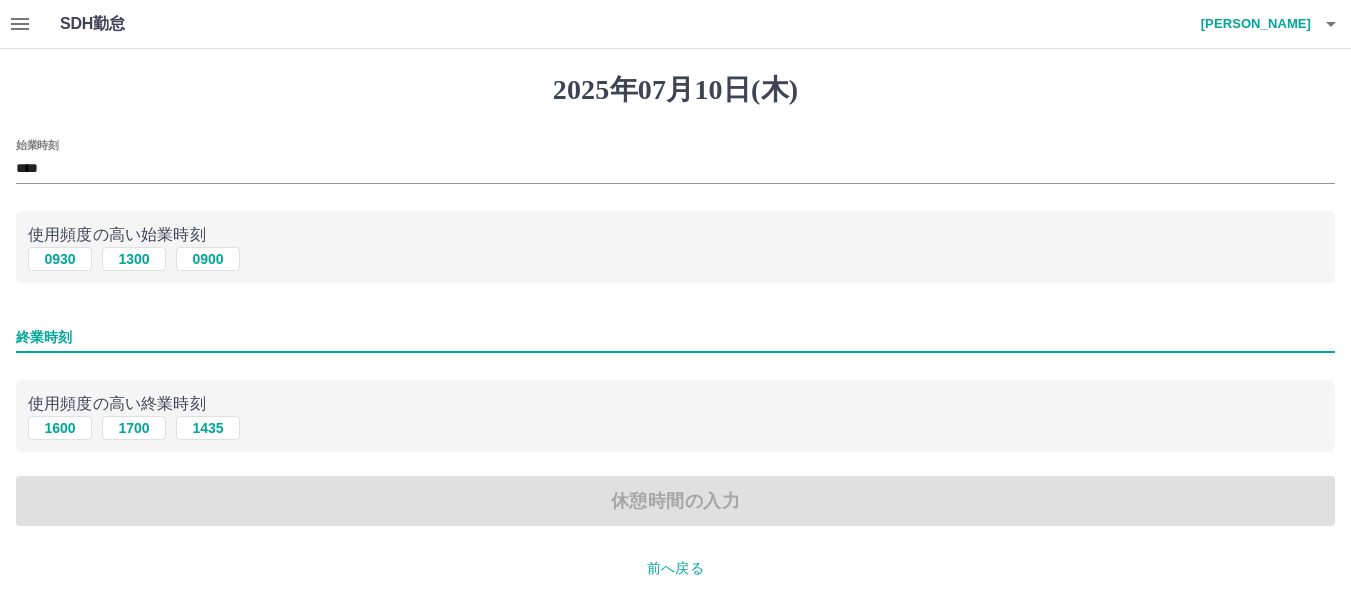 click on "終業時刻" at bounding box center [675, 337] 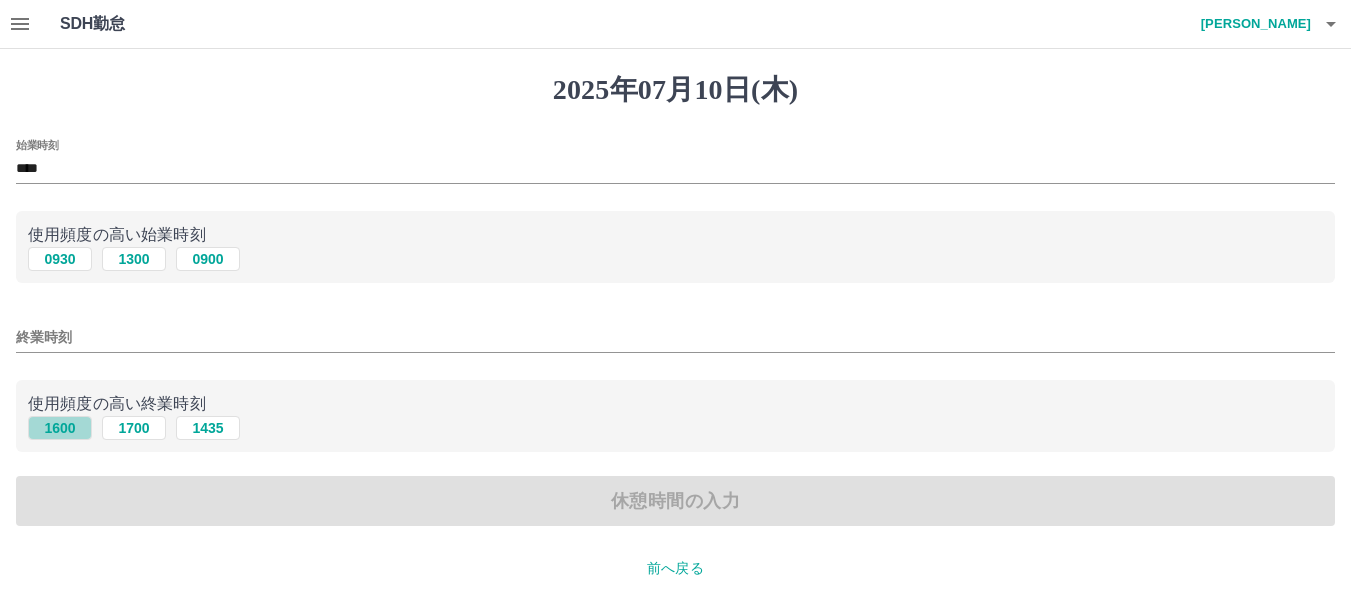 click on "1600" at bounding box center (60, 428) 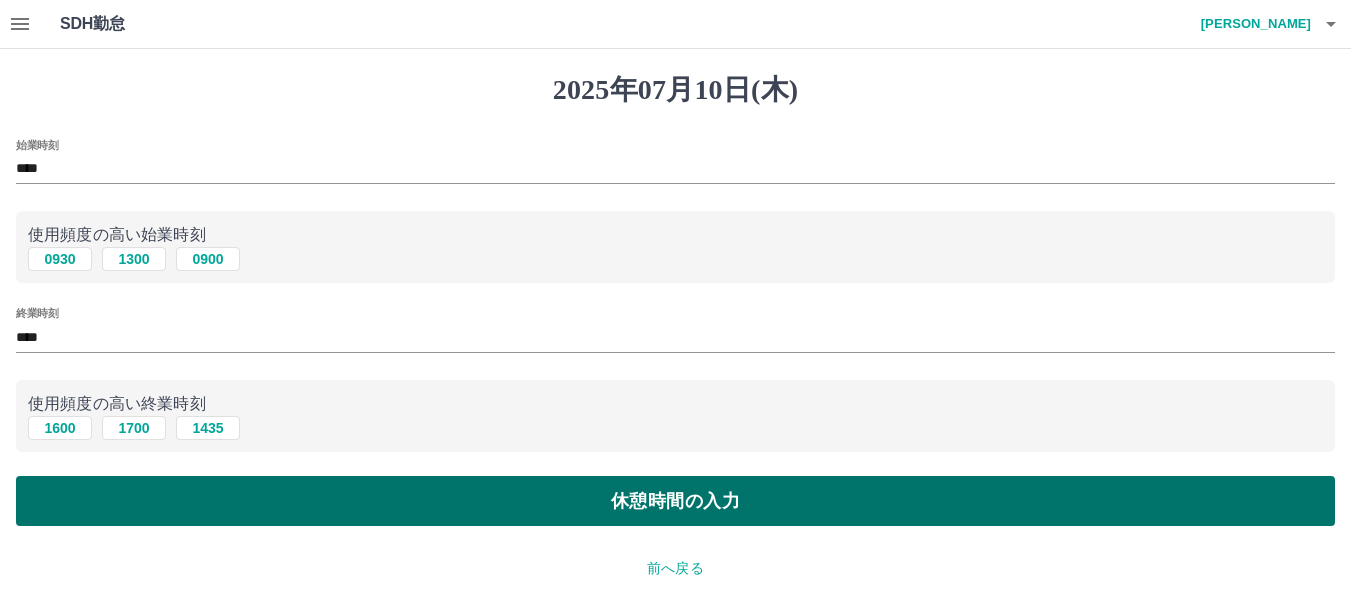 click on "休憩時間の入力" at bounding box center (675, 501) 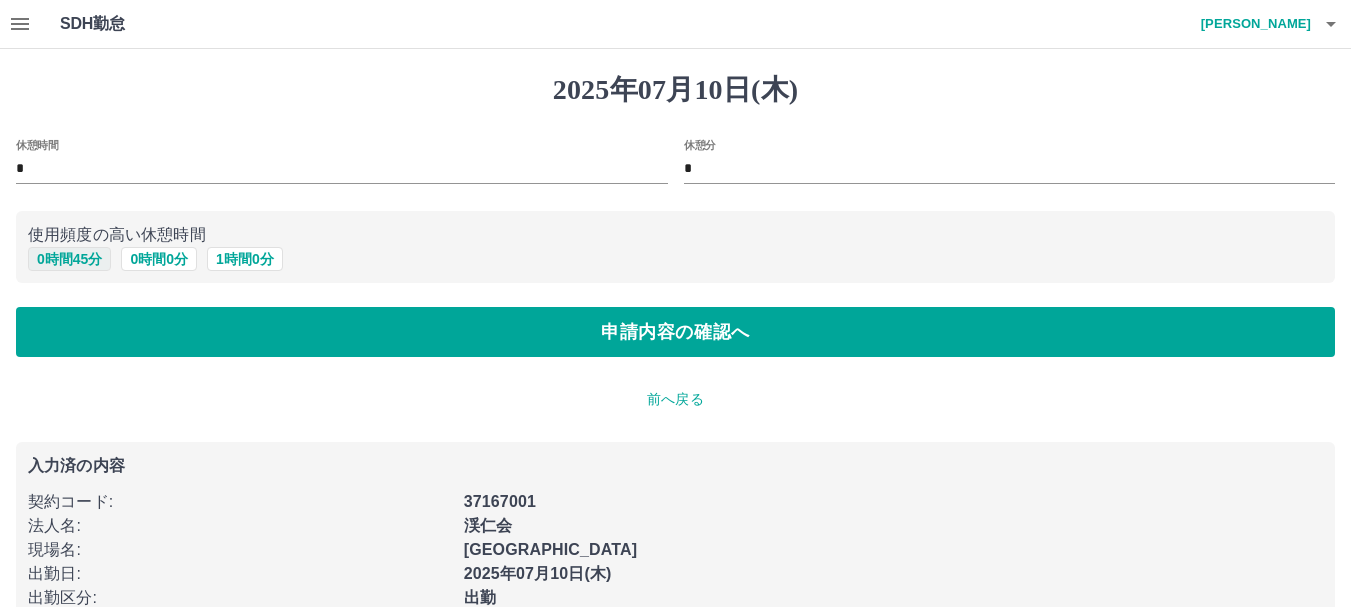 click on "0 時間 45 分" at bounding box center (69, 259) 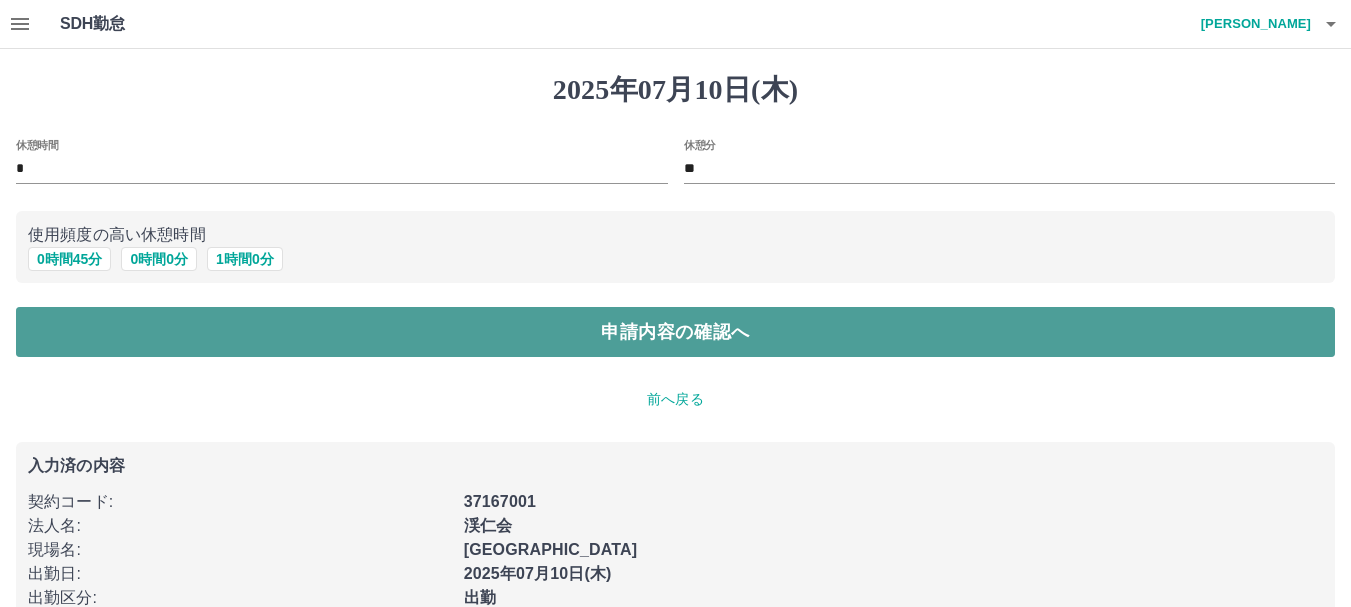 click on "申請内容の確認へ" at bounding box center [675, 332] 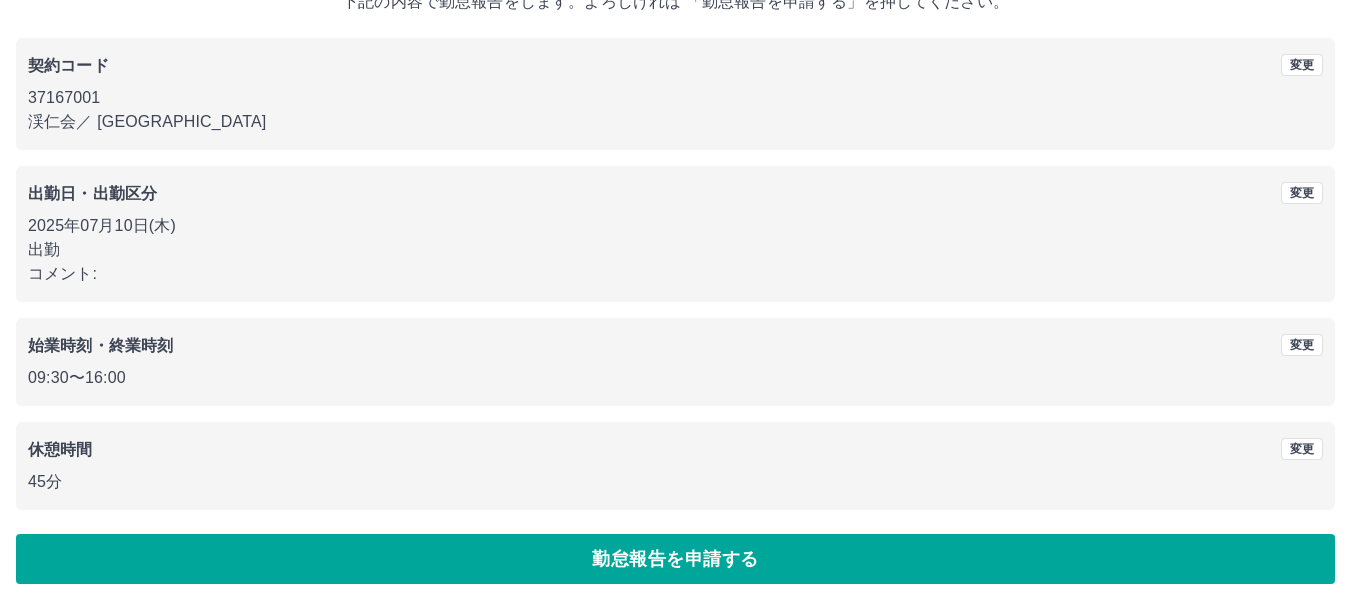scroll, scrollTop: 142, scrollLeft: 0, axis: vertical 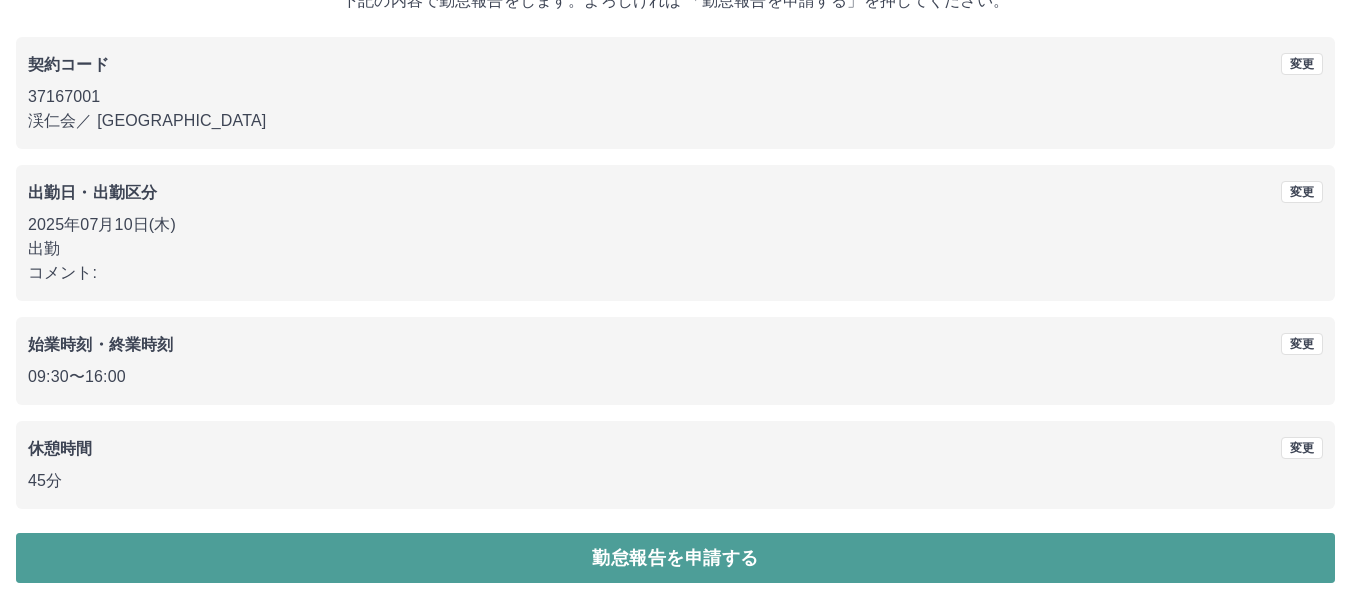 click on "勤怠報告を申請する" at bounding box center [675, 558] 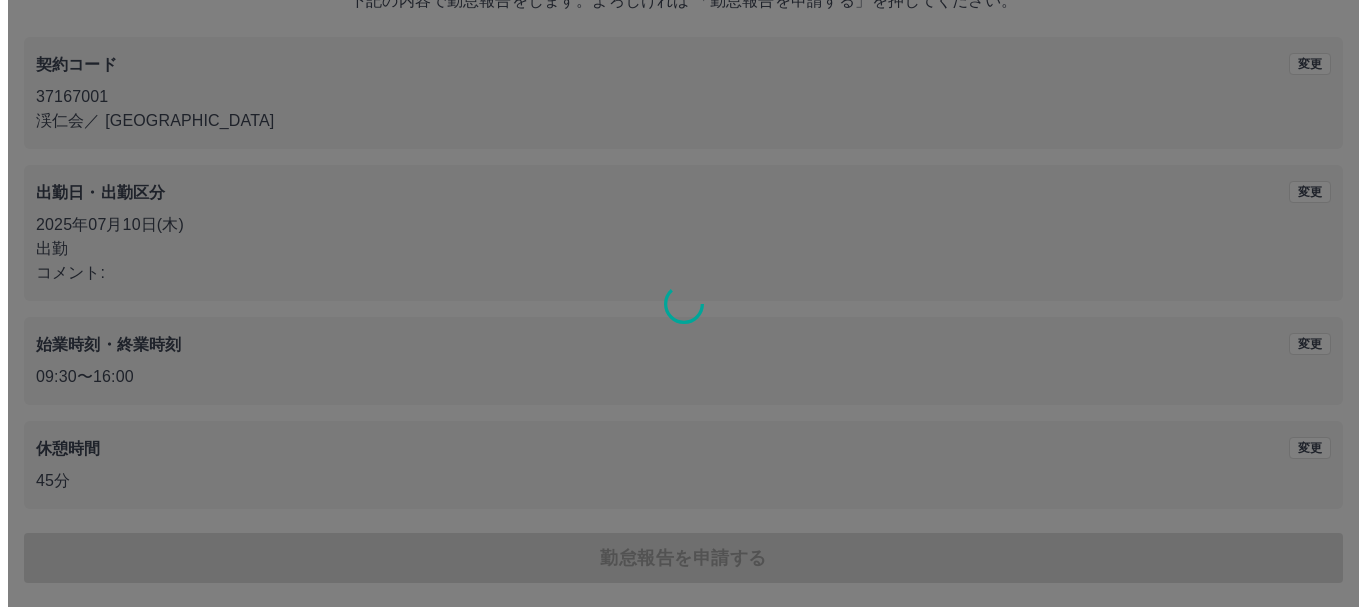 scroll, scrollTop: 0, scrollLeft: 0, axis: both 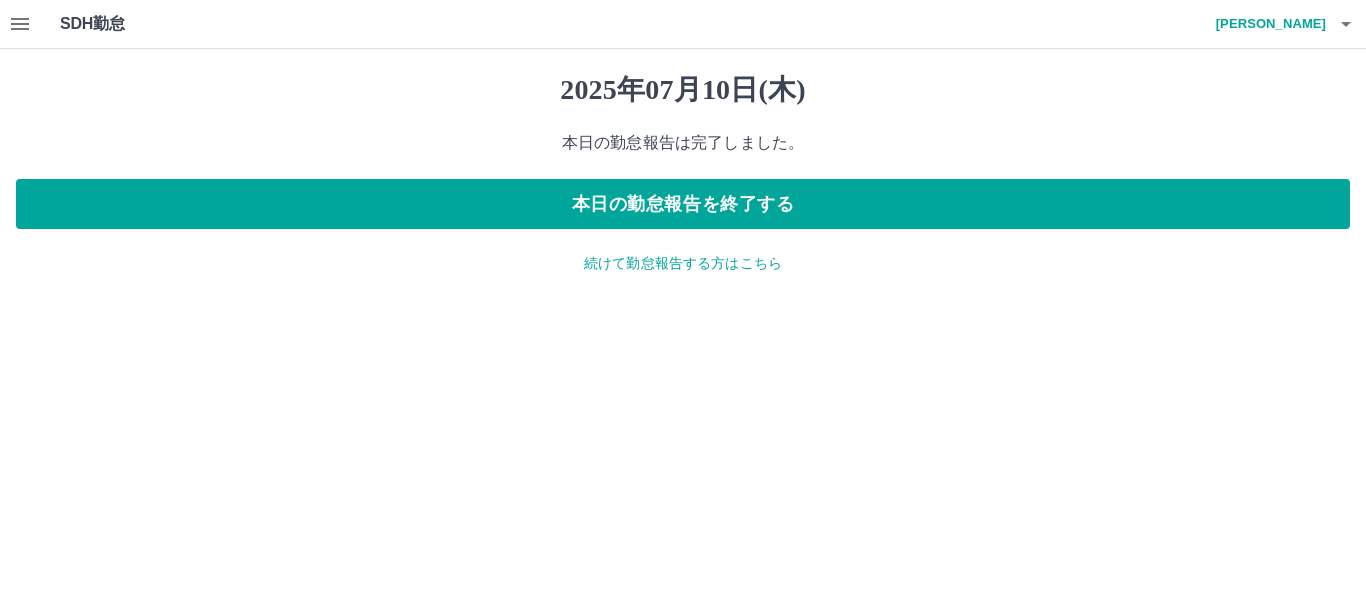 click on "[PERSON_NAME]" at bounding box center (1266, 24) 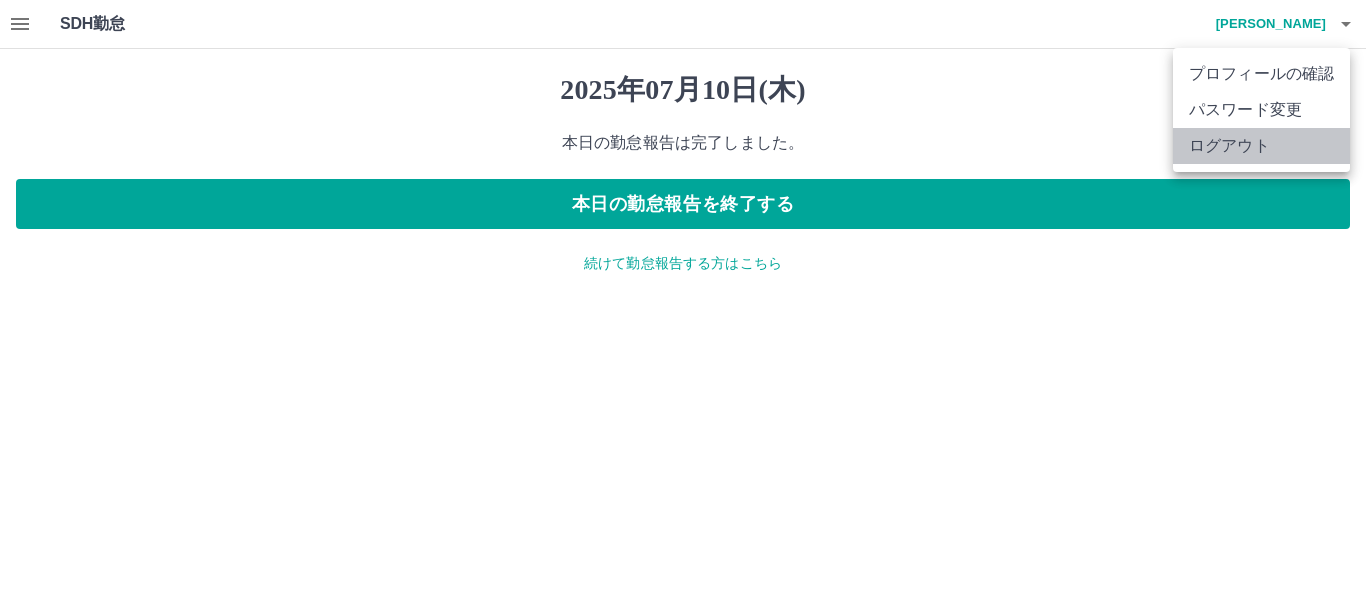 click on "ログアウト" at bounding box center [1261, 146] 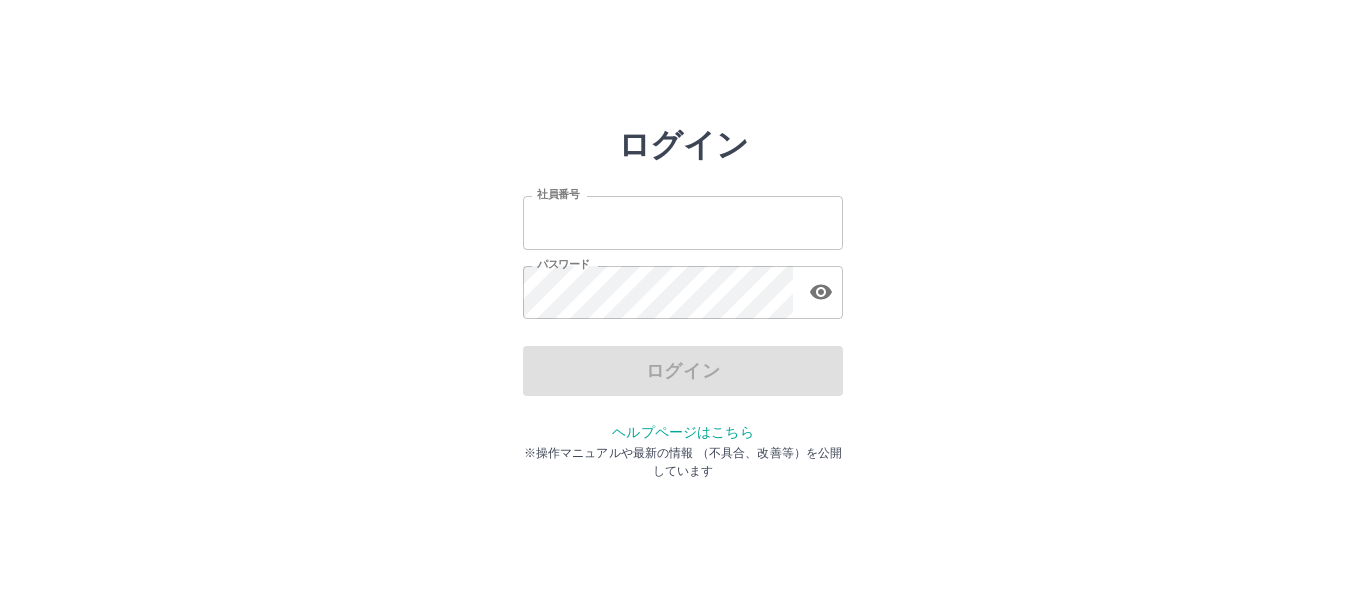 scroll, scrollTop: 0, scrollLeft: 0, axis: both 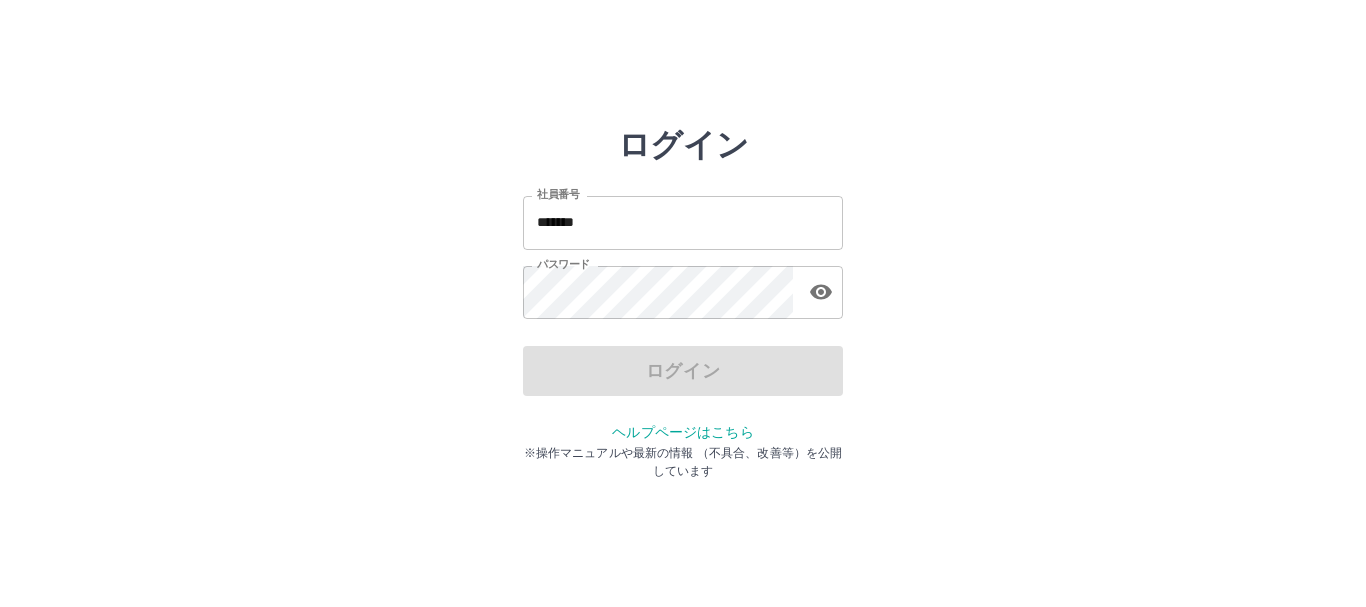click on "*******" at bounding box center (683, 222) 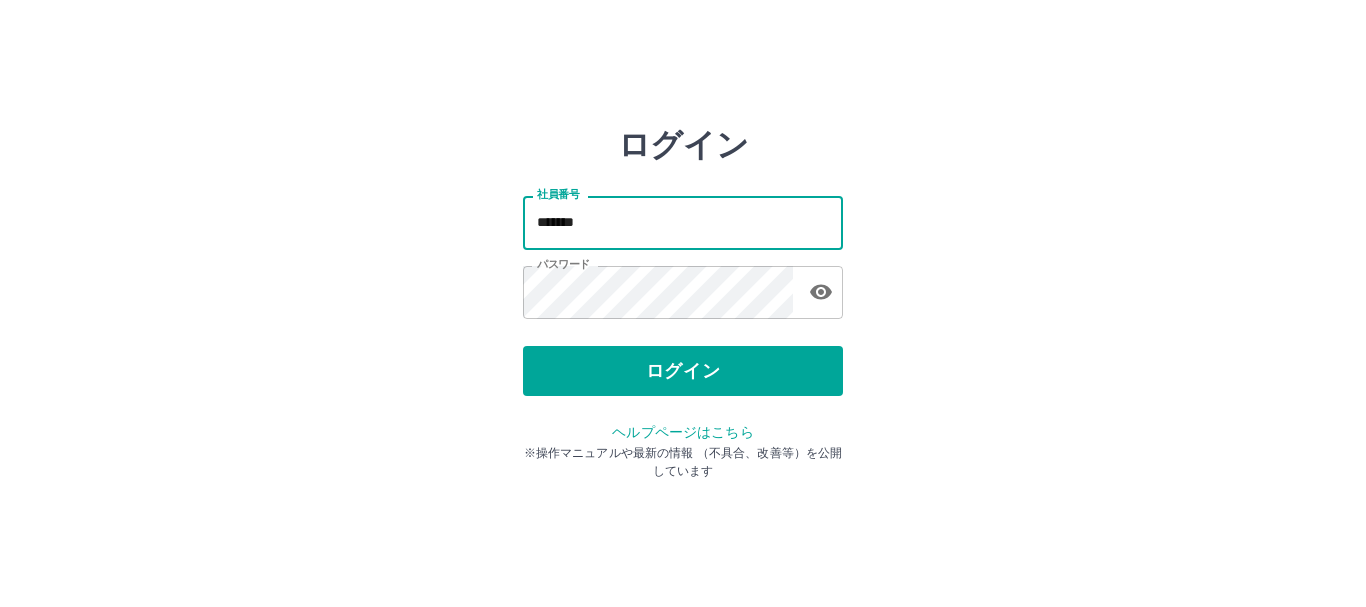 type on "*******" 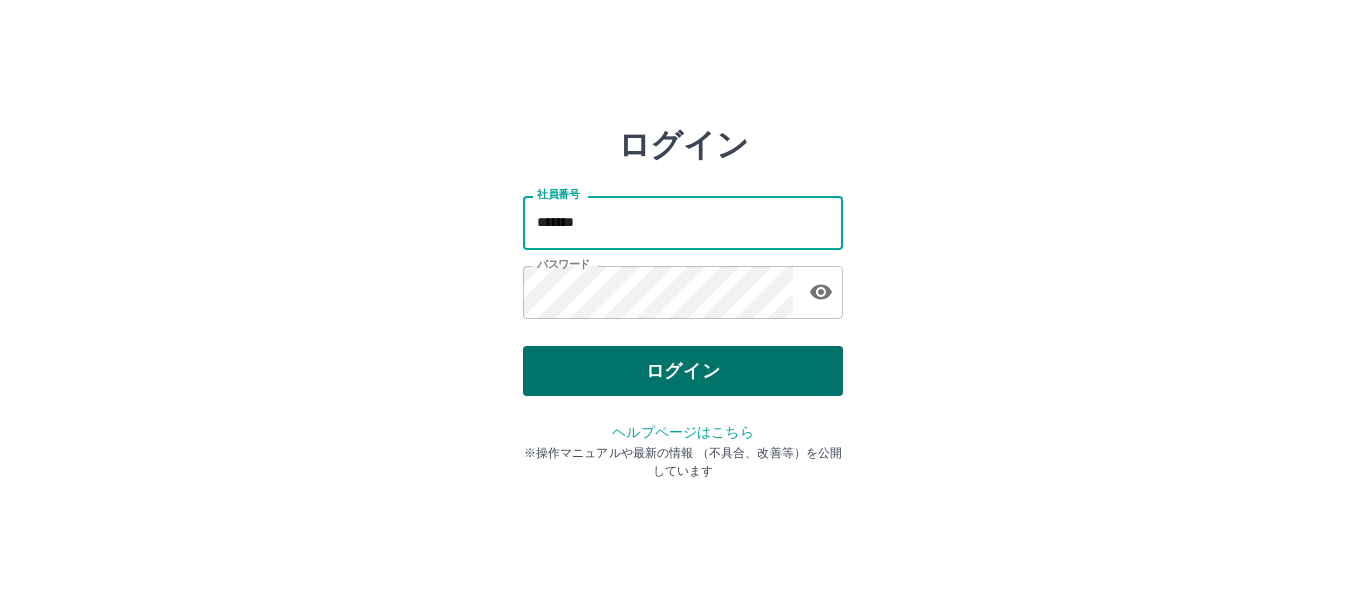 click on "ログイン" at bounding box center (683, 371) 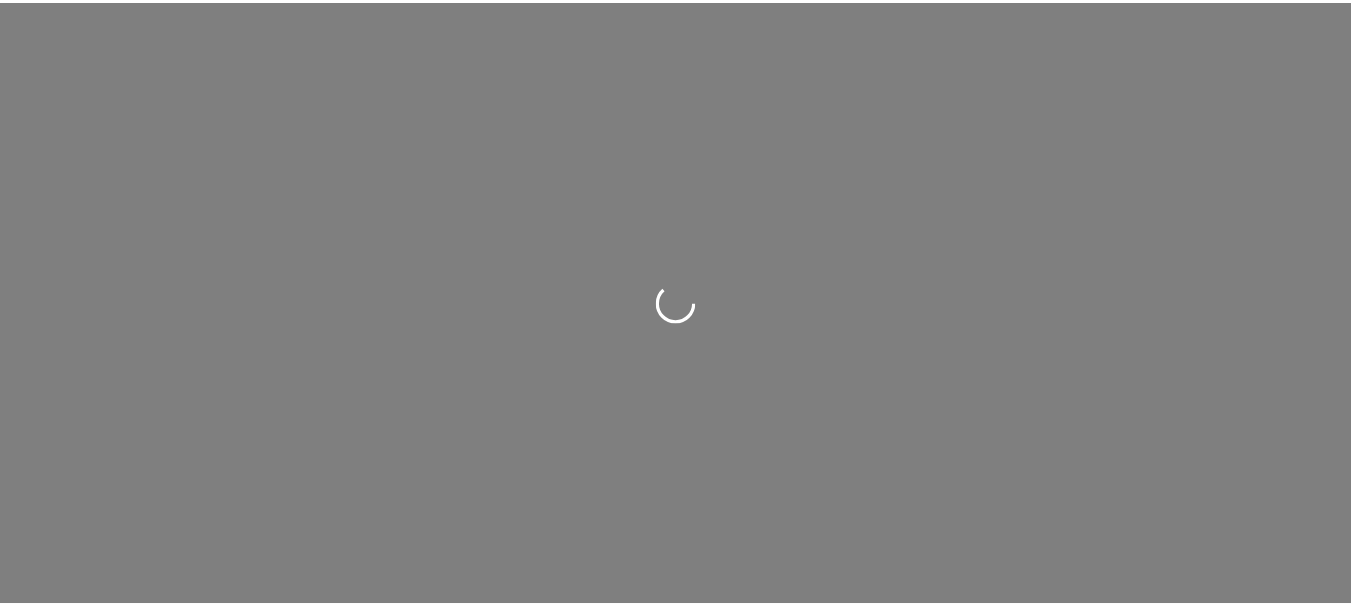 scroll, scrollTop: 0, scrollLeft: 0, axis: both 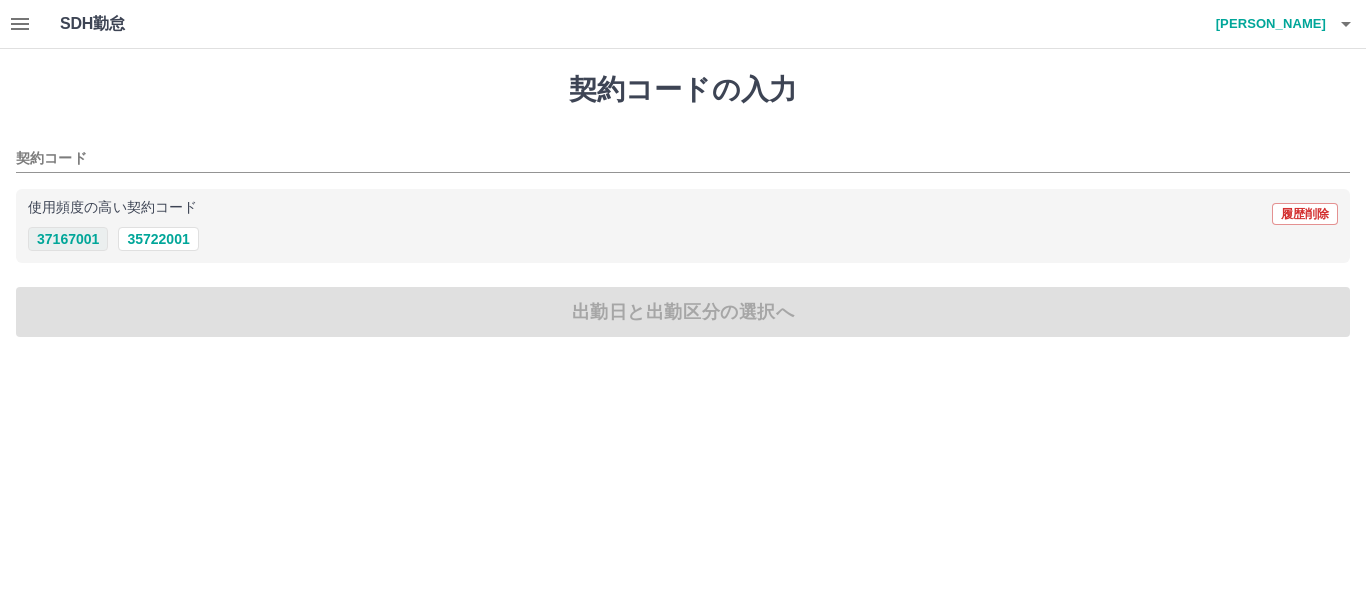 click on "37167001" at bounding box center (68, 239) 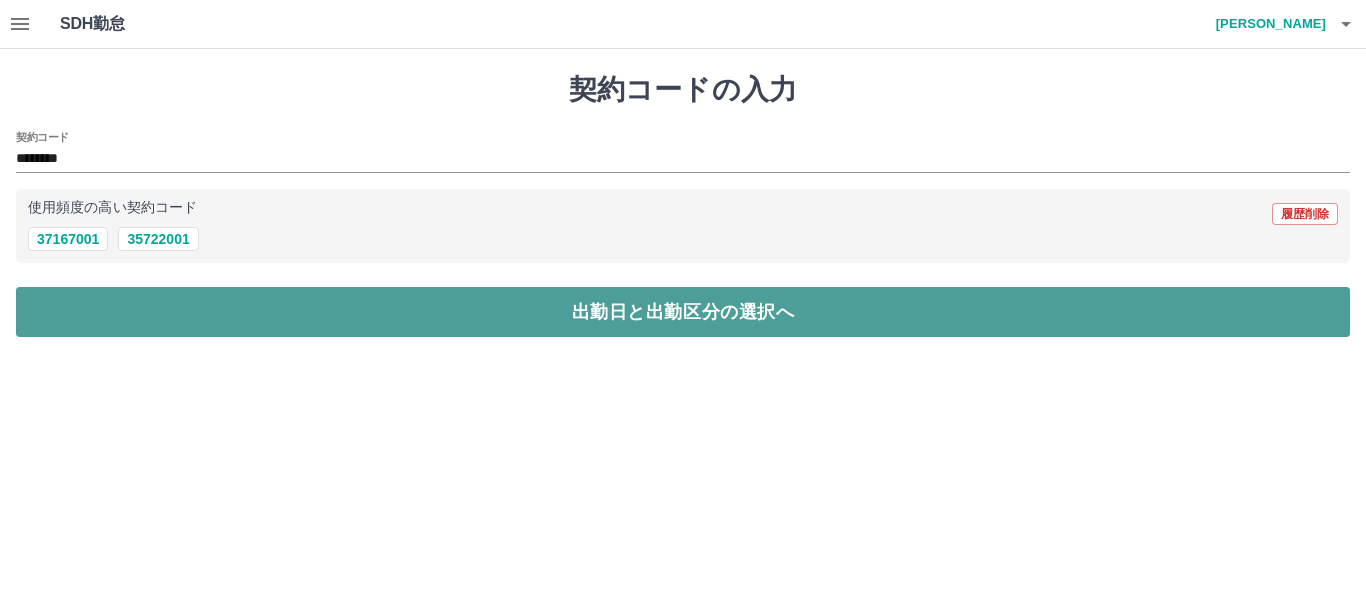 click on "出勤日と出勤区分の選択へ" at bounding box center [683, 312] 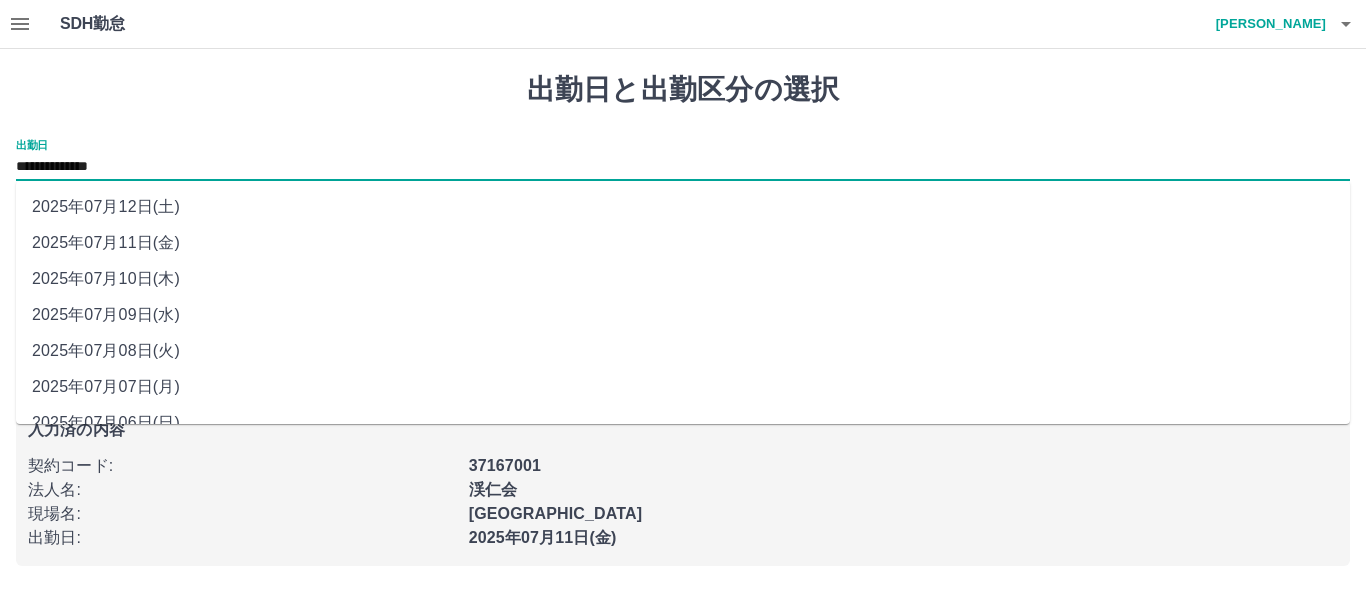 click on "**********" at bounding box center [683, 167] 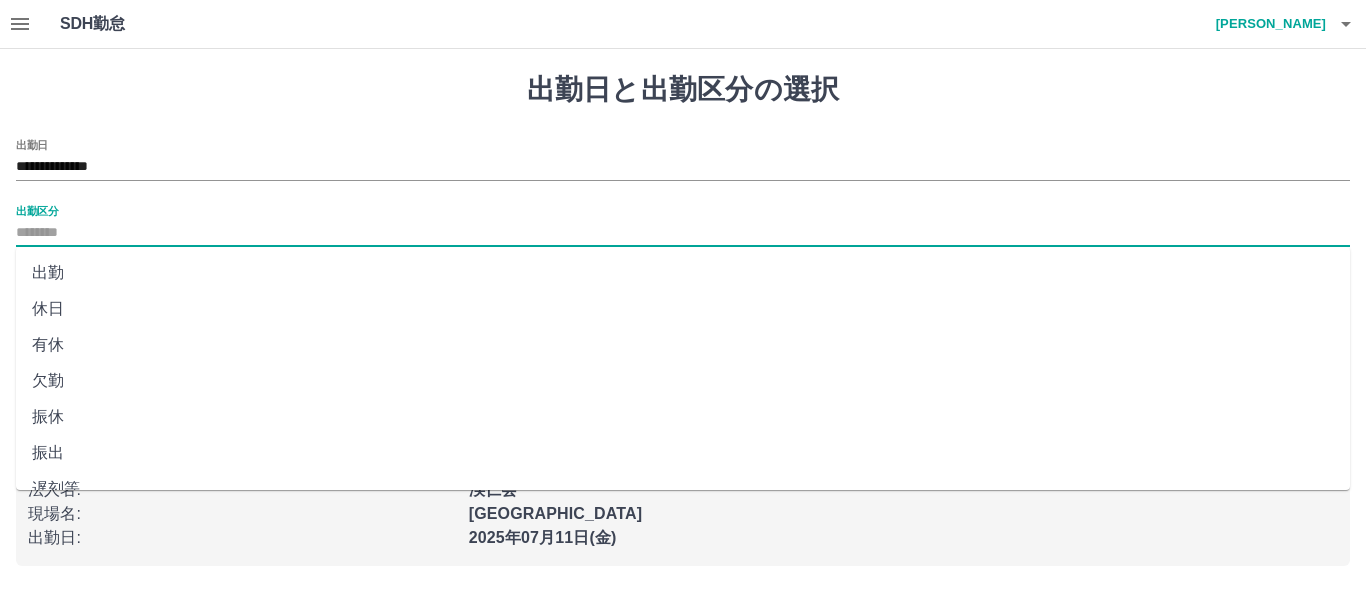 click on "出勤区分" at bounding box center (683, 233) 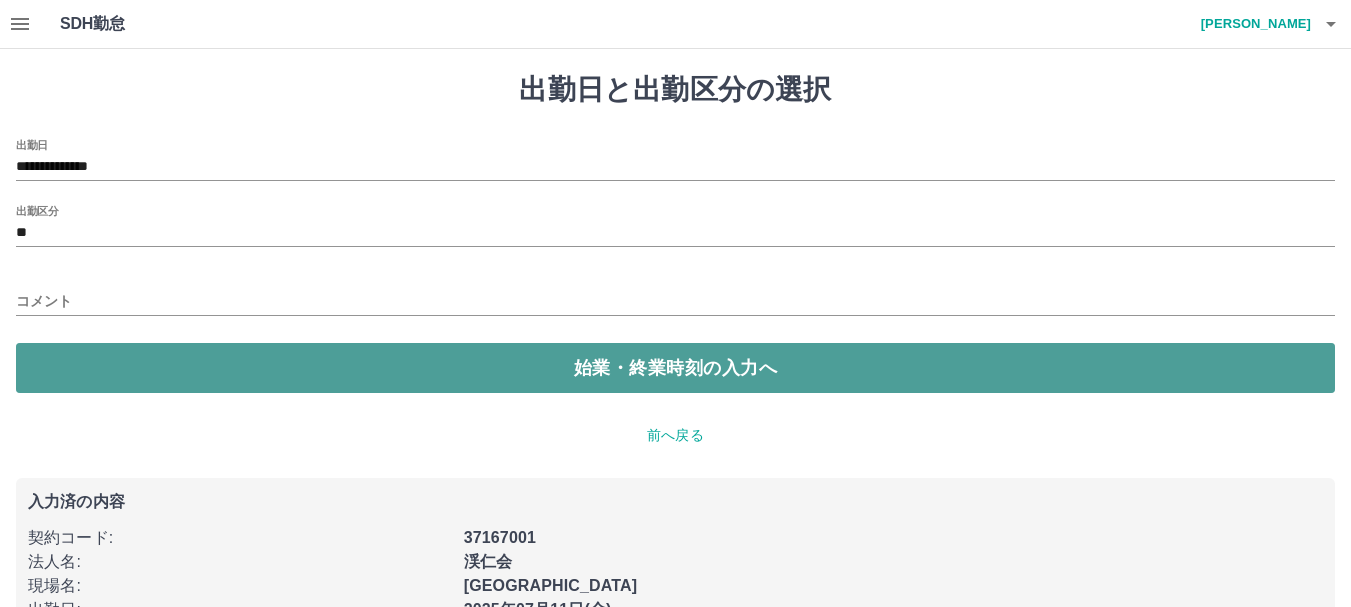 click on "始業・終業時刻の入力へ" at bounding box center (675, 368) 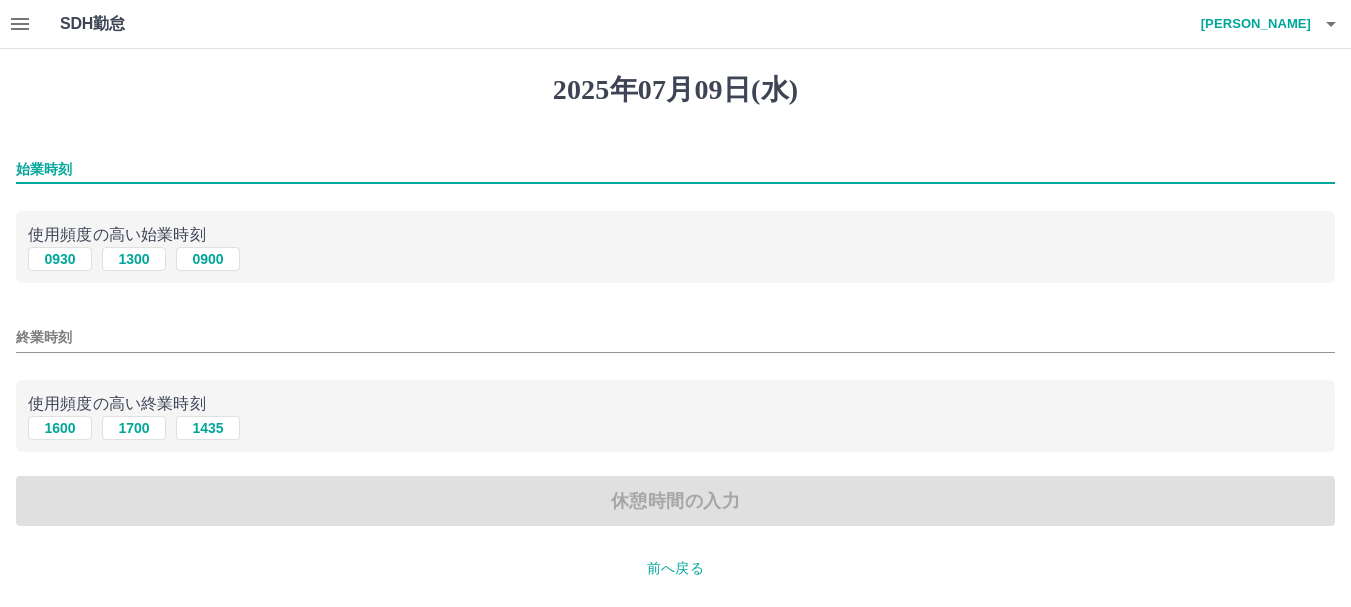 click on "始業時刻" at bounding box center [675, 169] 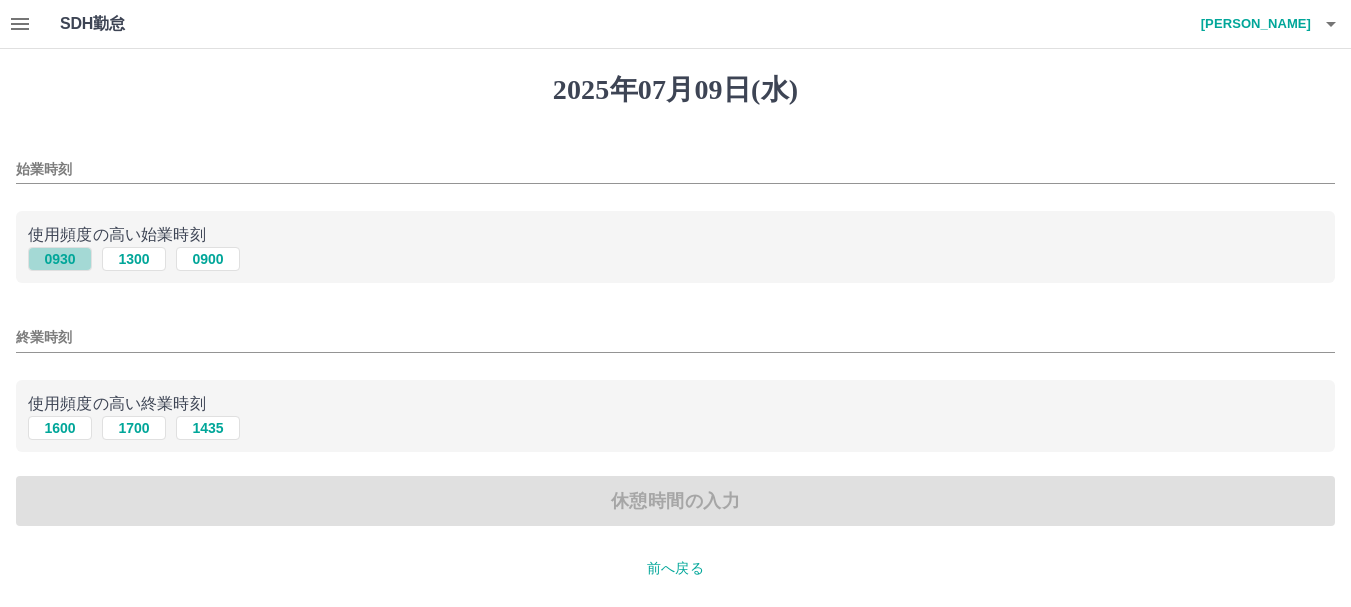 click on "0930" at bounding box center (60, 259) 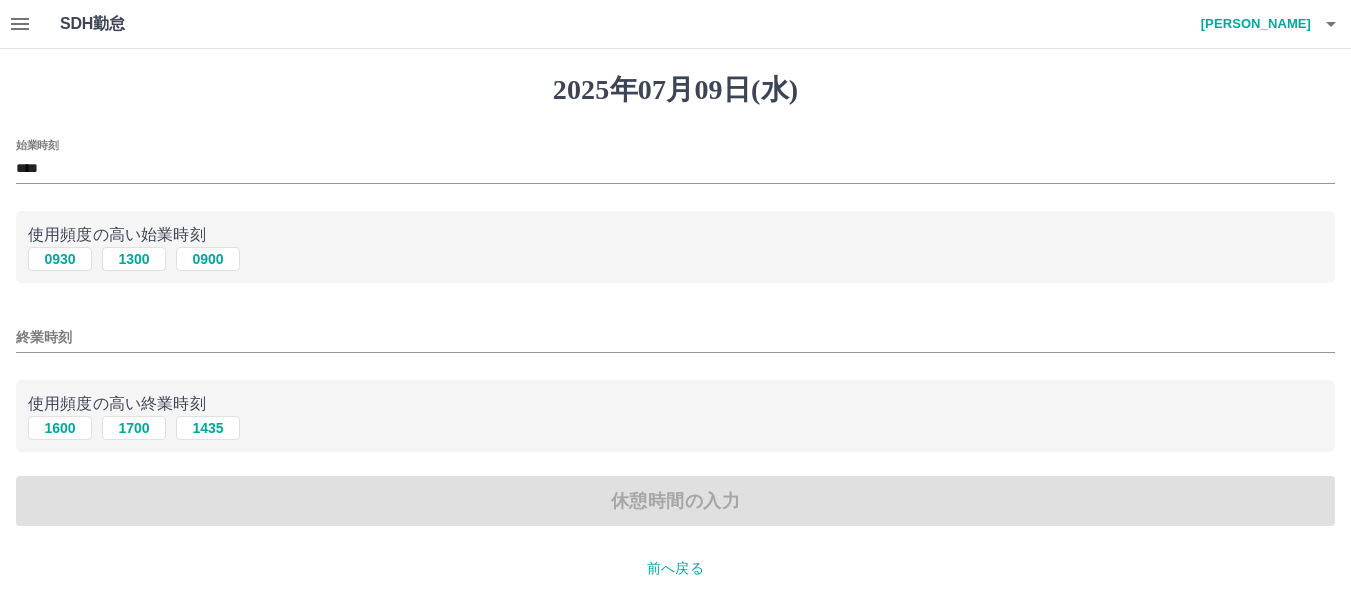 click on "終業時刻" at bounding box center [675, 337] 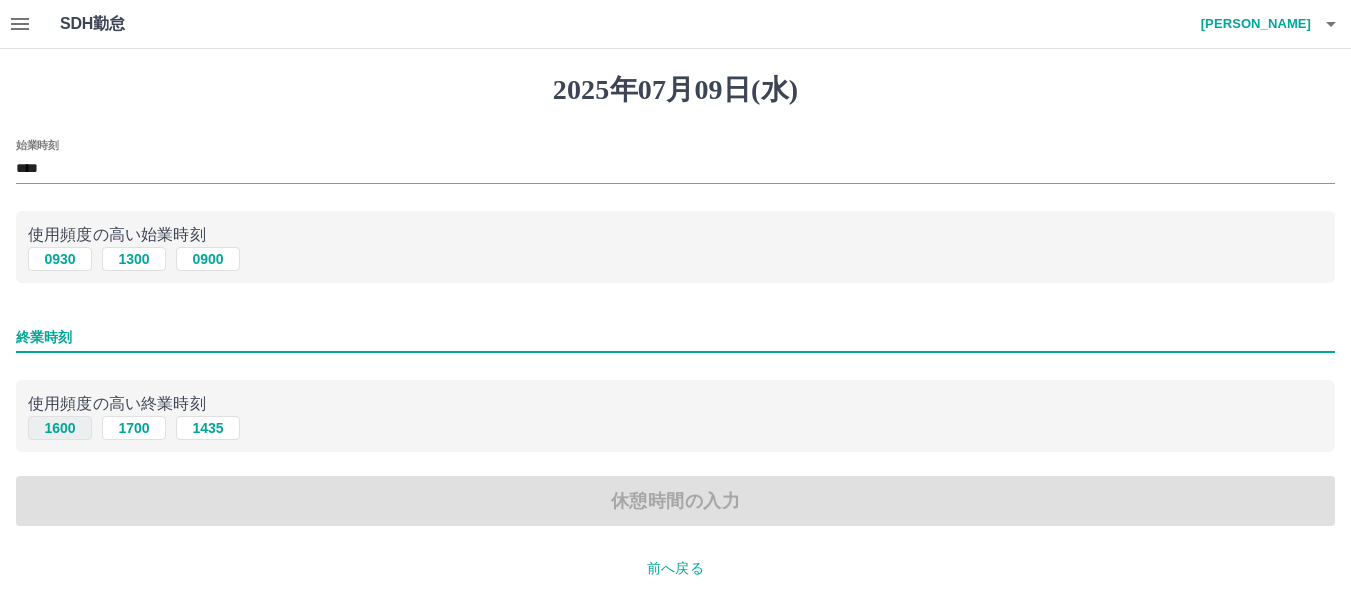 click on "1600" at bounding box center [60, 428] 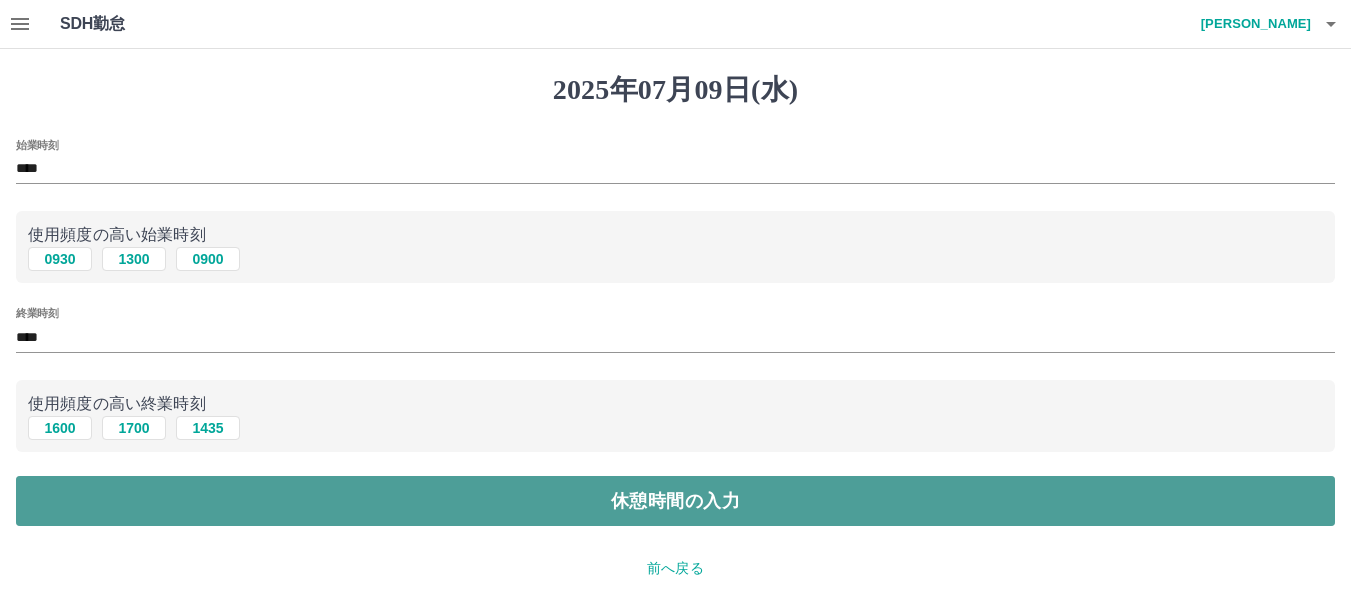 drag, startPoint x: 88, startPoint y: 508, endPoint x: 112, endPoint y: 494, distance: 27.784887 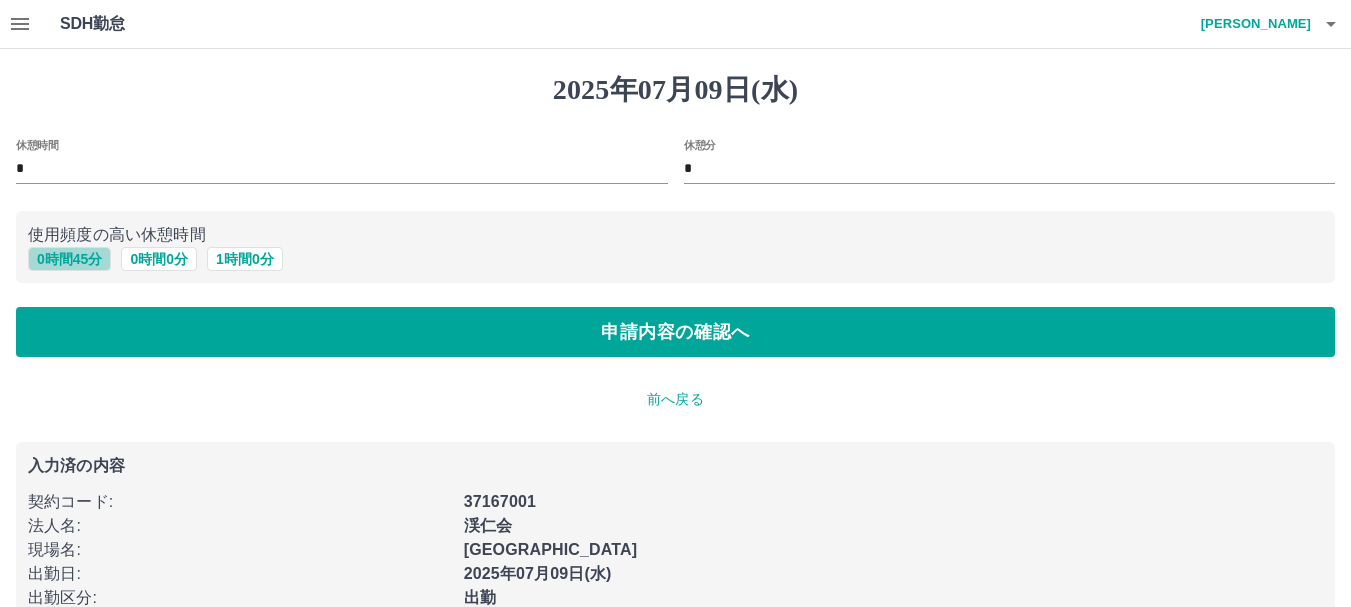 click on "0 時間 45 分" at bounding box center (69, 259) 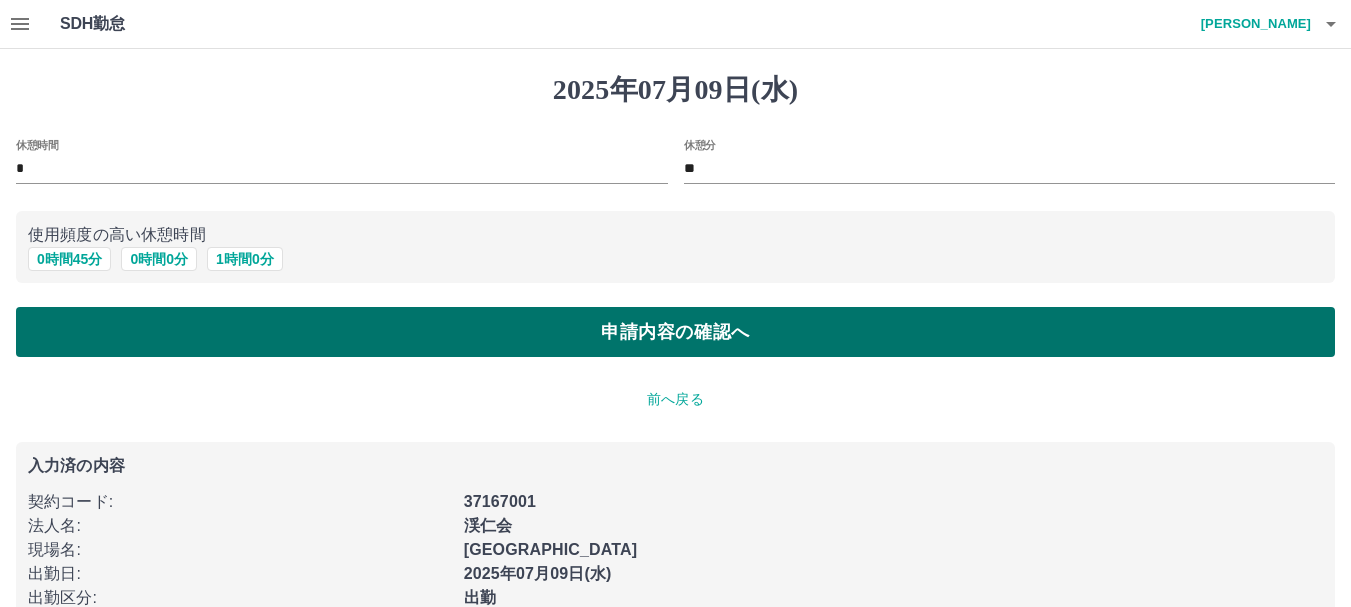 click on "申請内容の確認へ" at bounding box center [675, 332] 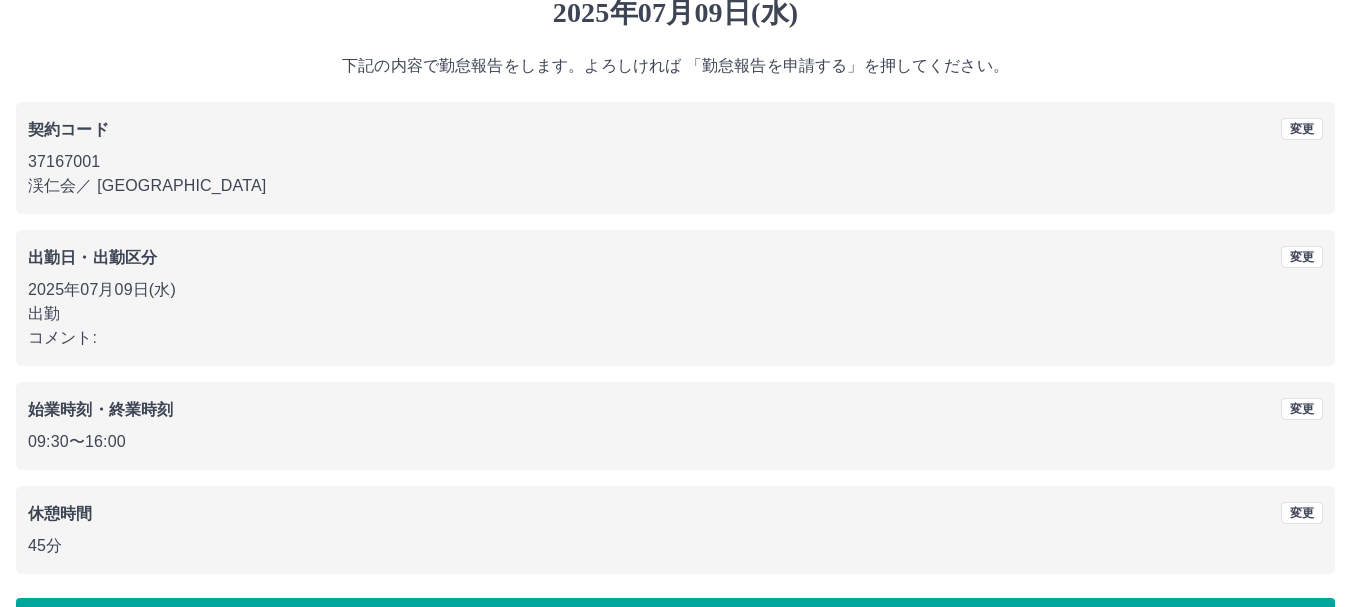 scroll, scrollTop: 142, scrollLeft: 0, axis: vertical 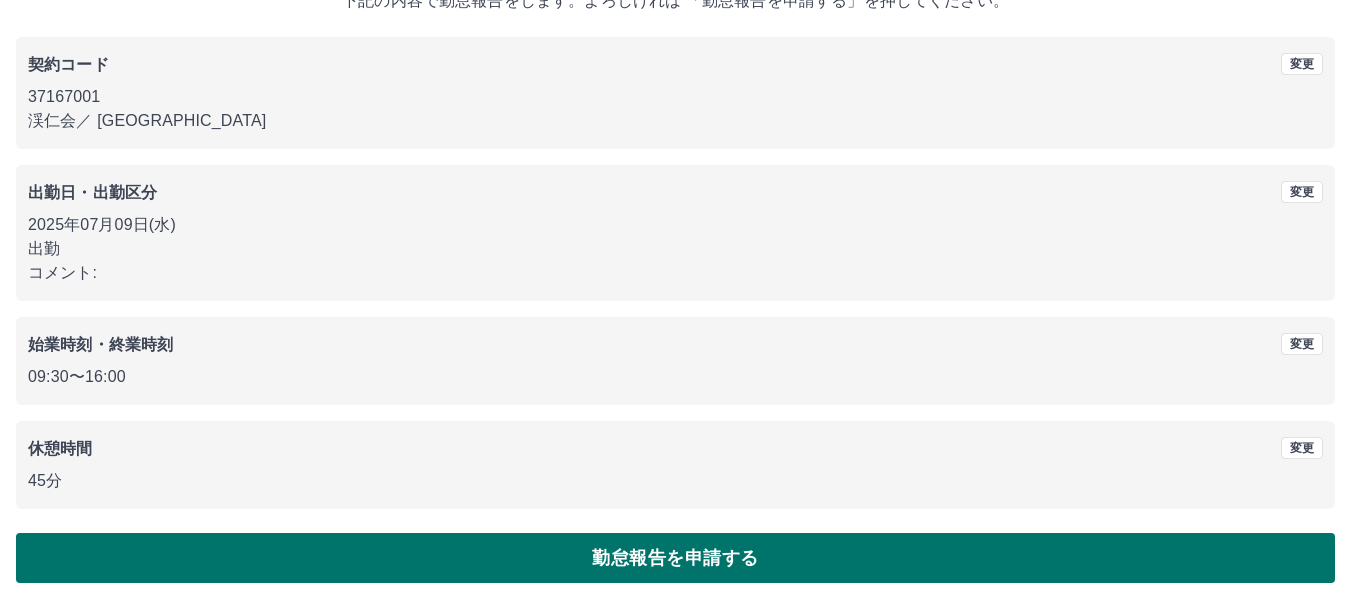 click on "勤怠報告を申請する" at bounding box center (675, 558) 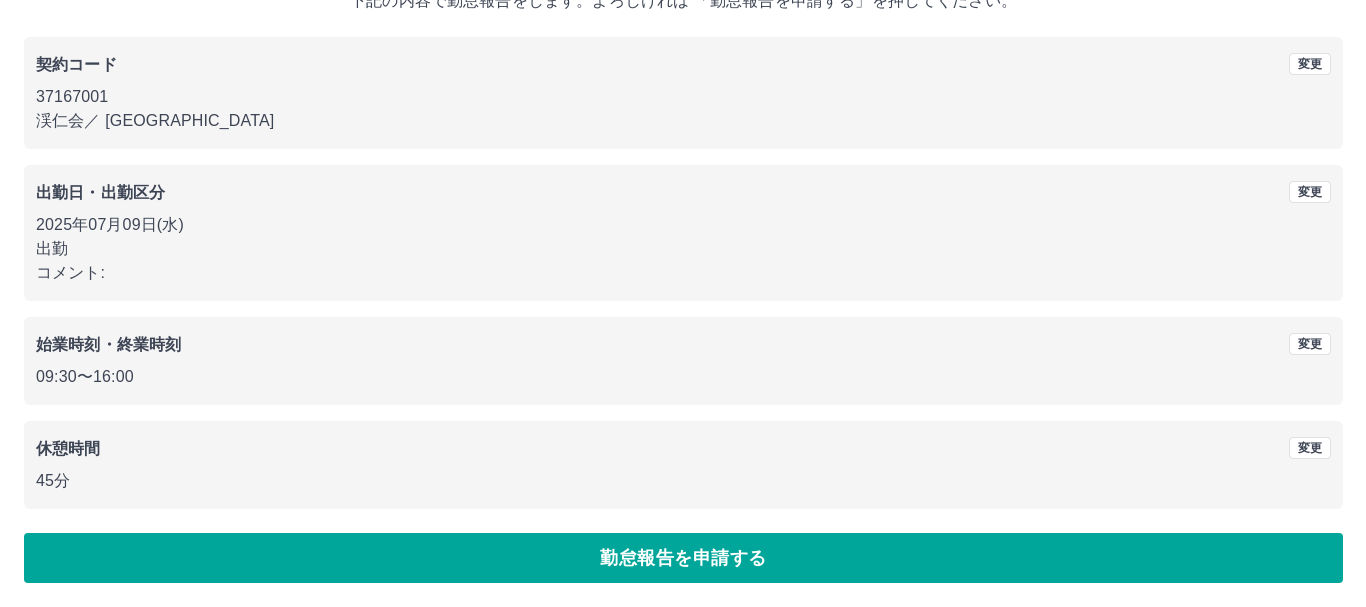 scroll, scrollTop: 0, scrollLeft: 0, axis: both 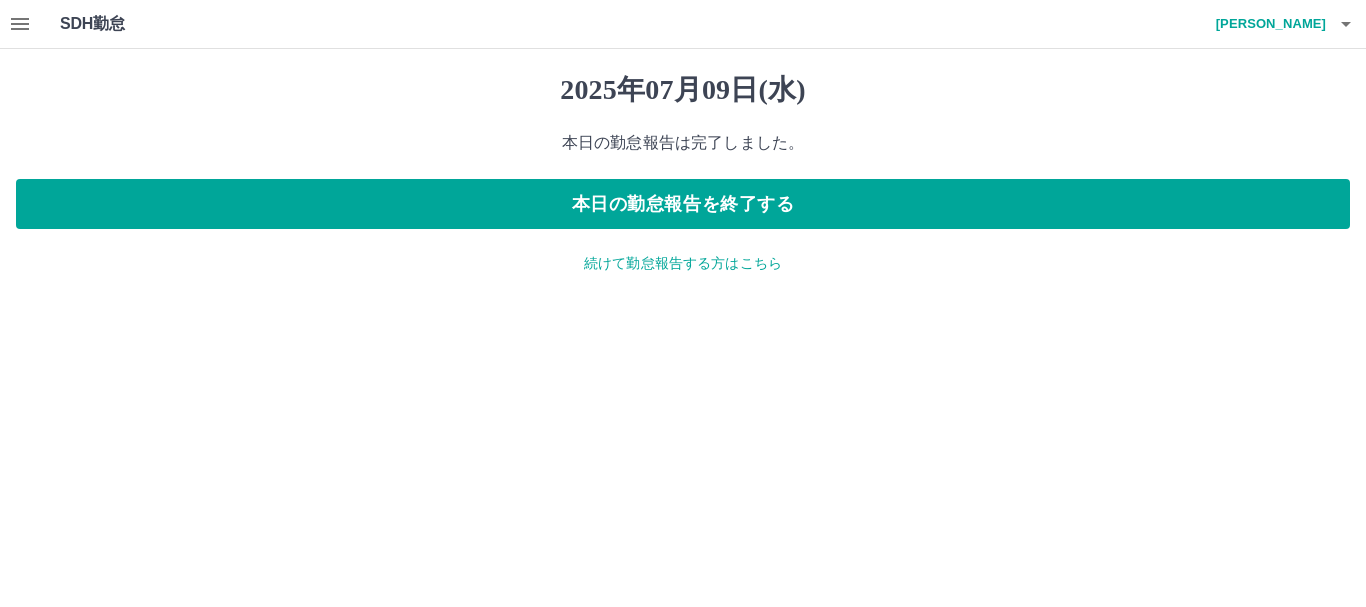click on "続けて勤怠報告する方はこちら" at bounding box center [683, 263] 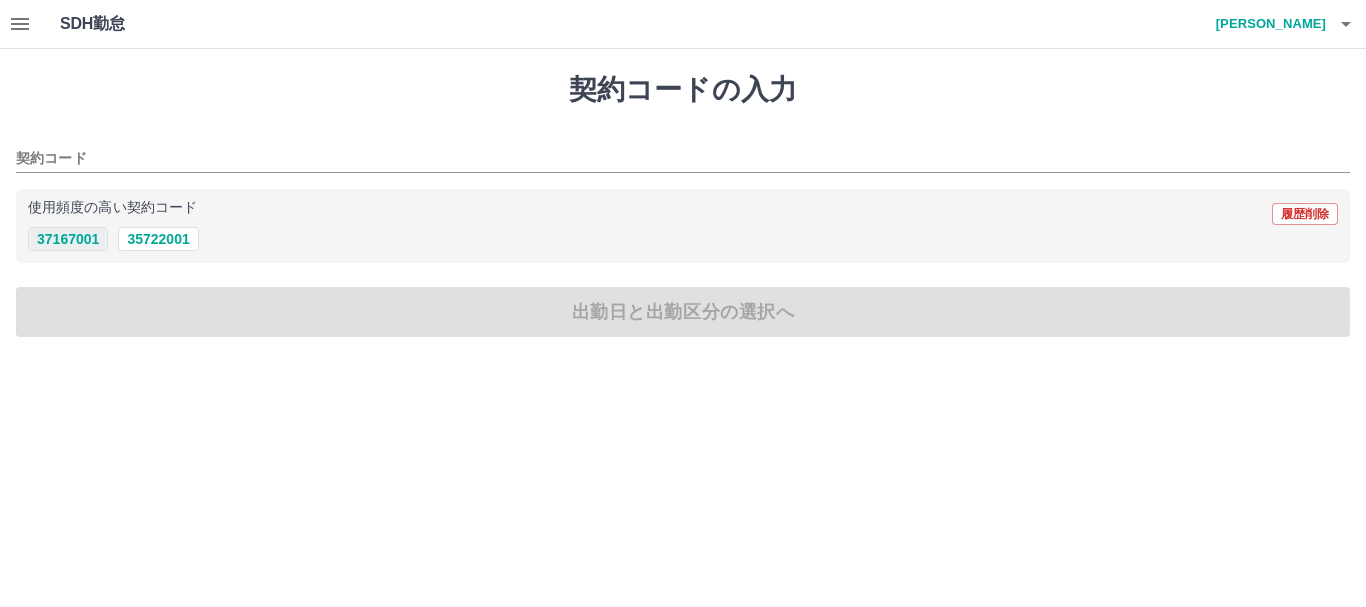 click on "37167001" at bounding box center [68, 239] 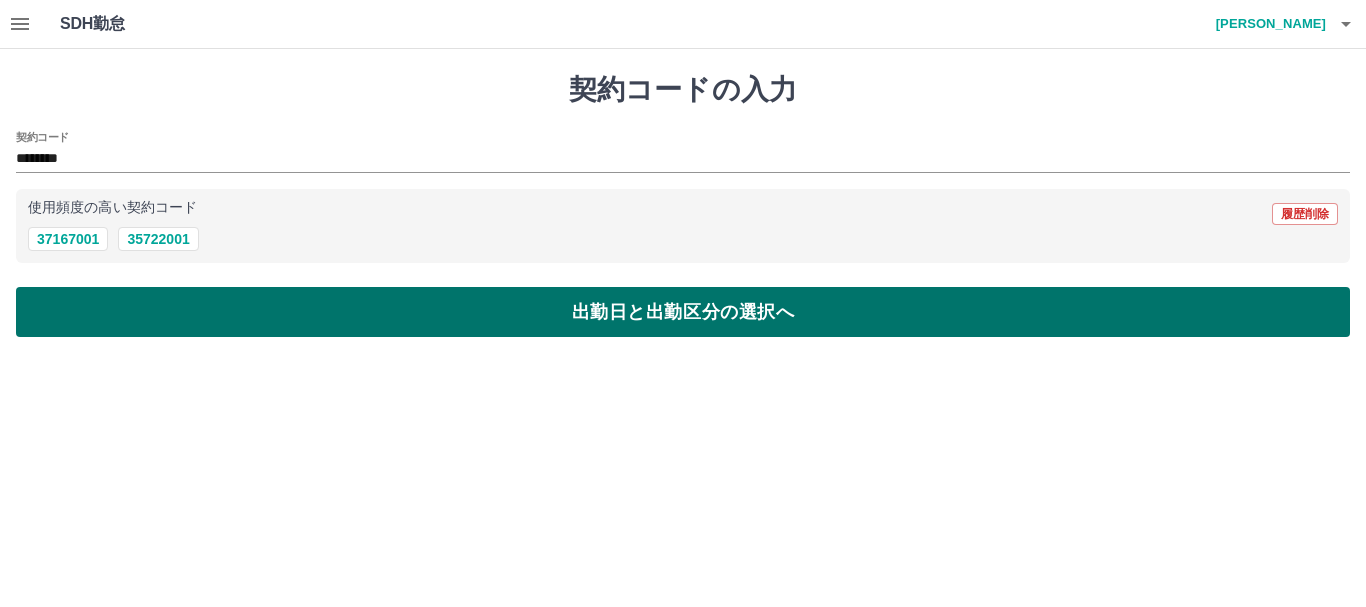 click on "出勤日と出勤区分の選択へ" at bounding box center [683, 312] 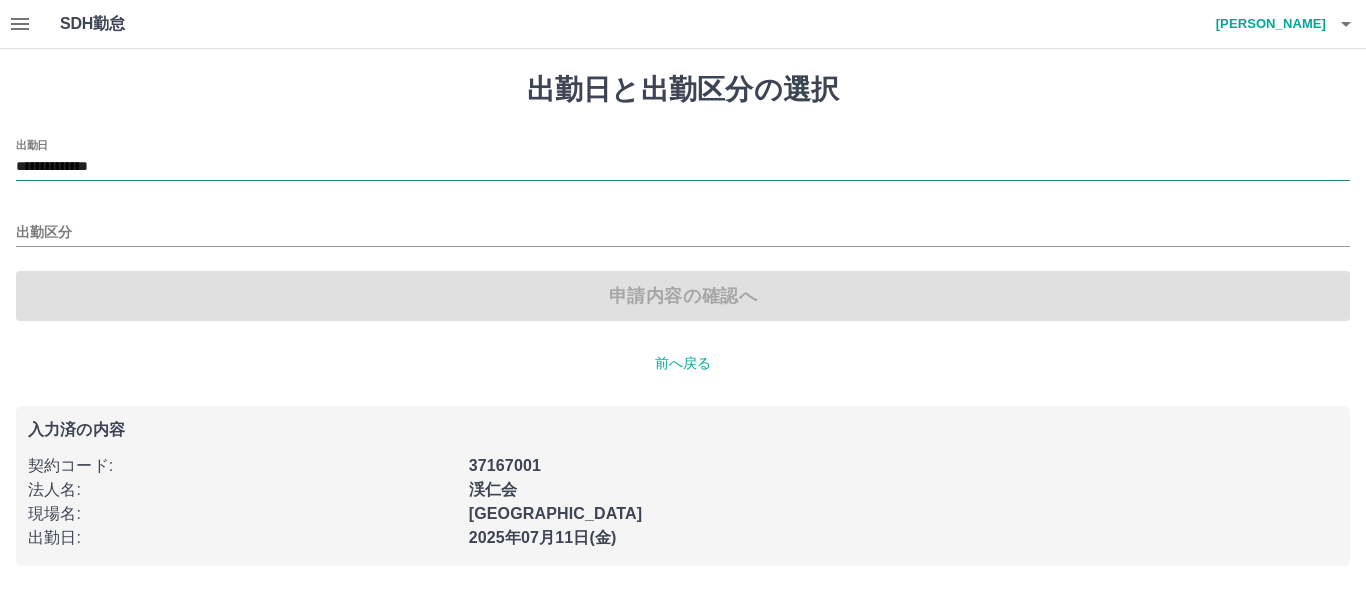 click on "**********" at bounding box center (683, 167) 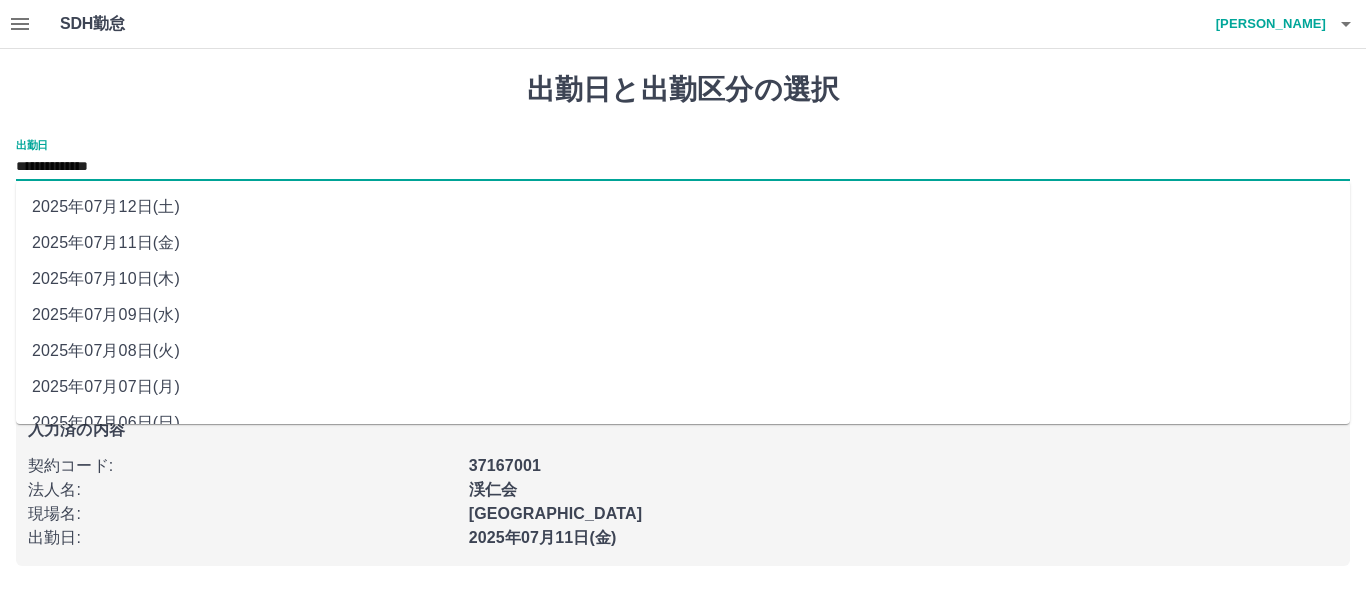 click on "2025年07月10日(木)" at bounding box center (683, 279) 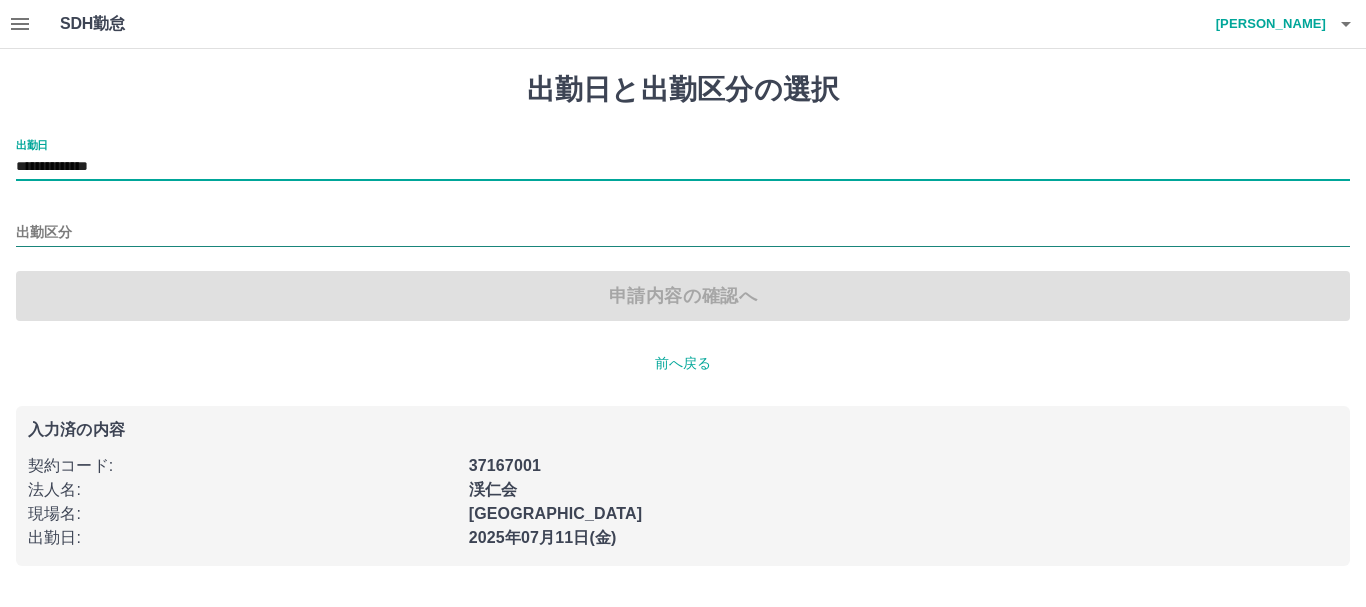 click on "出勤区分" at bounding box center (683, 233) 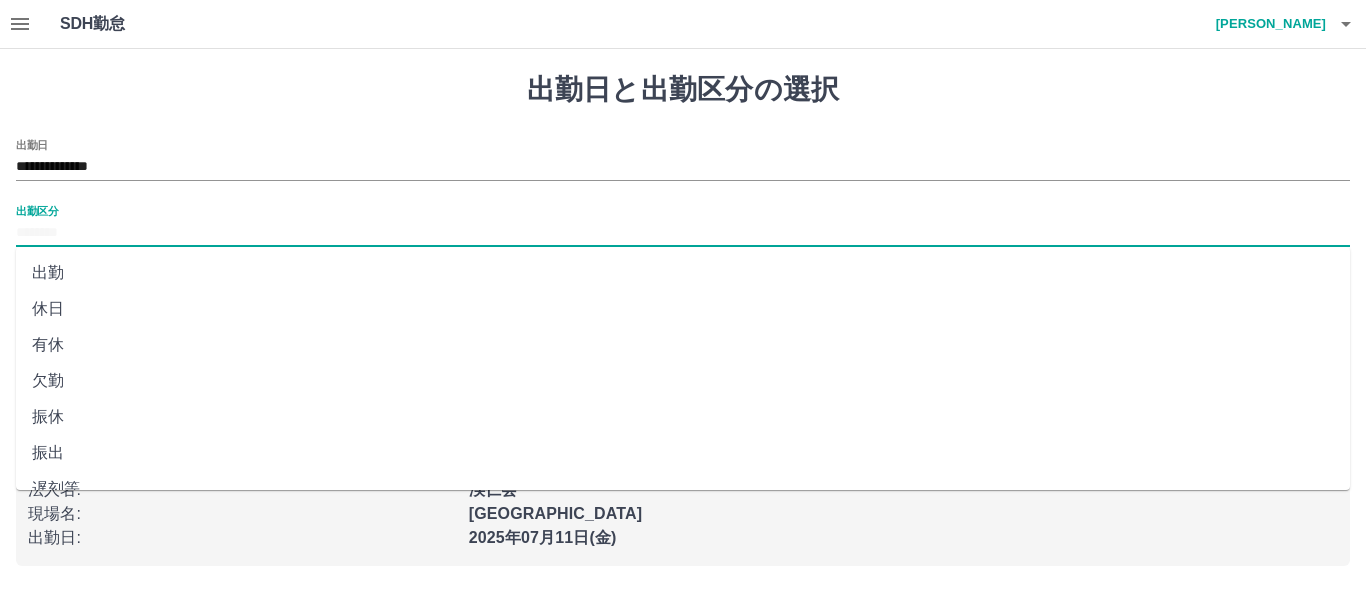 click on "休日" at bounding box center (683, 309) 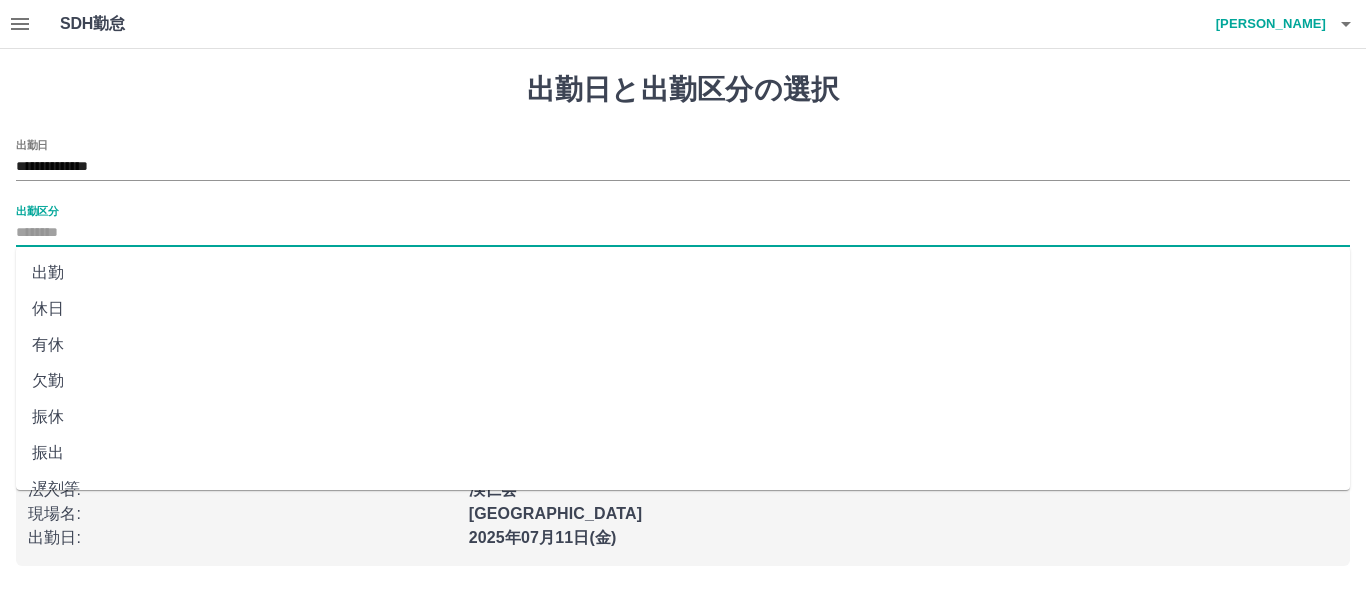 type on "**" 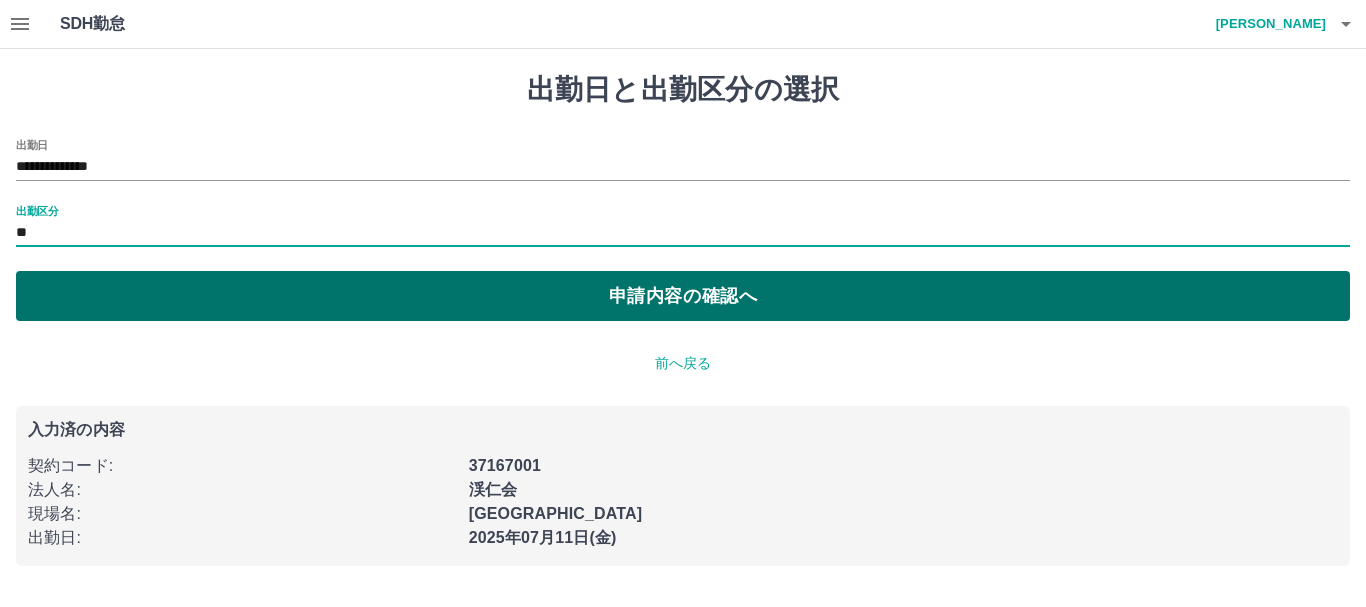 click on "申請内容の確認へ" at bounding box center [683, 296] 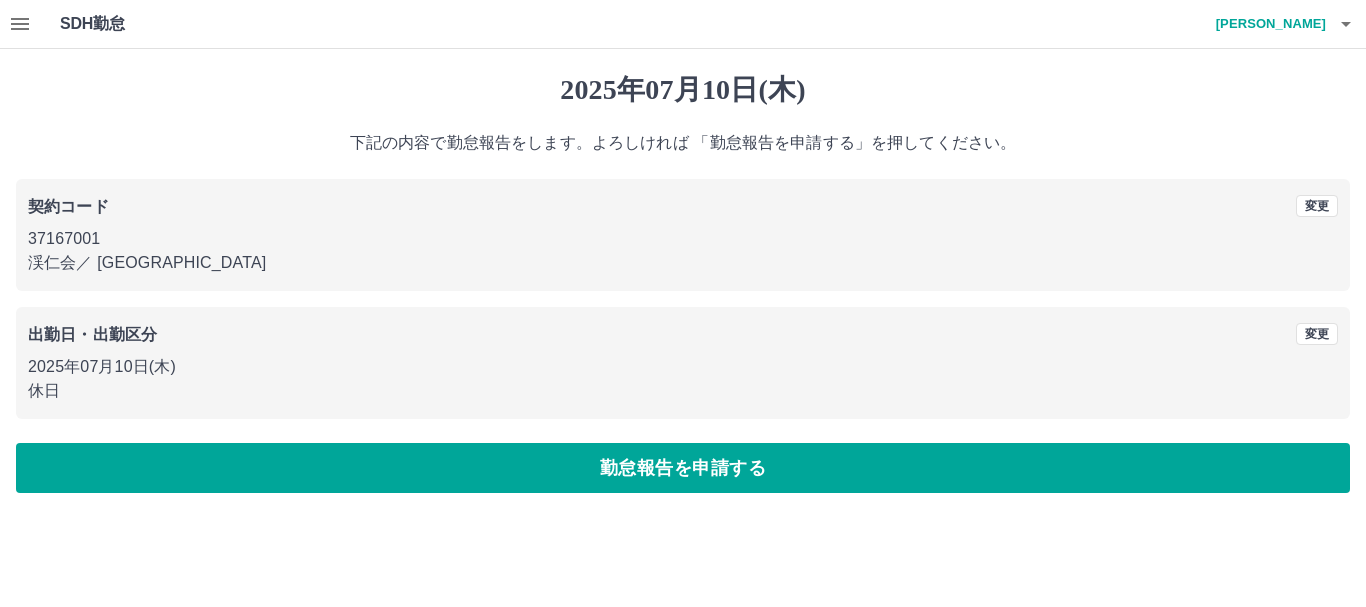 drag, startPoint x: 320, startPoint y: 464, endPoint x: 339, endPoint y: 447, distance: 25.495098 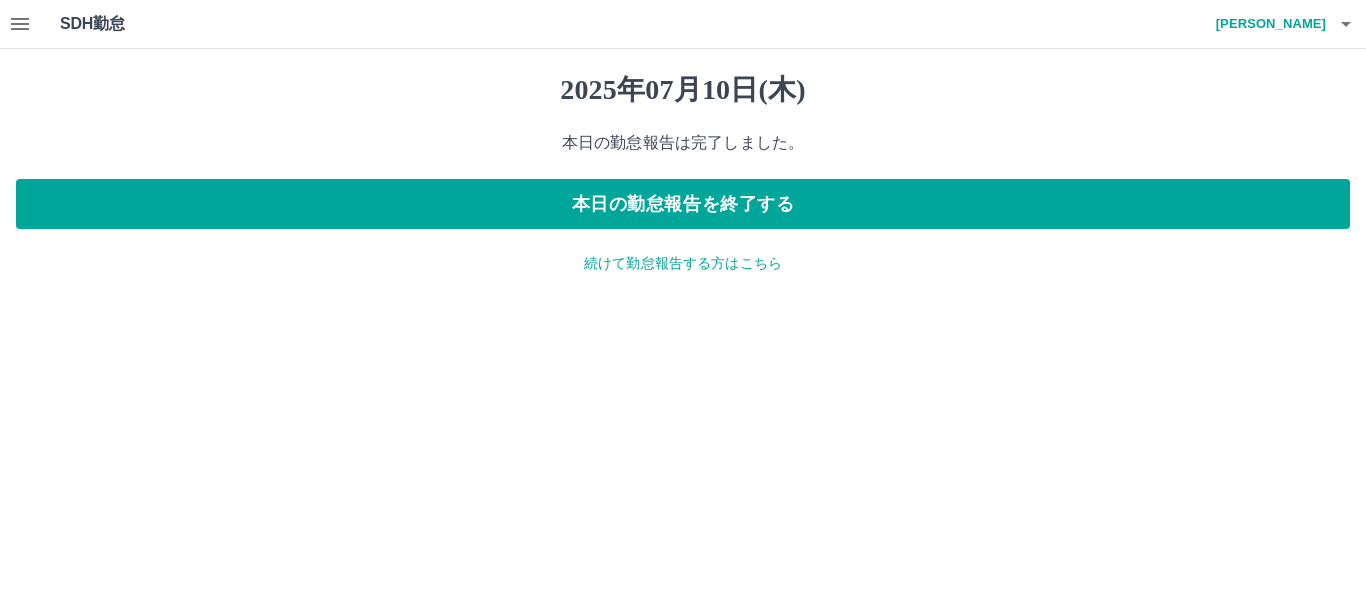 click on "堀川　佳子" at bounding box center [1266, 24] 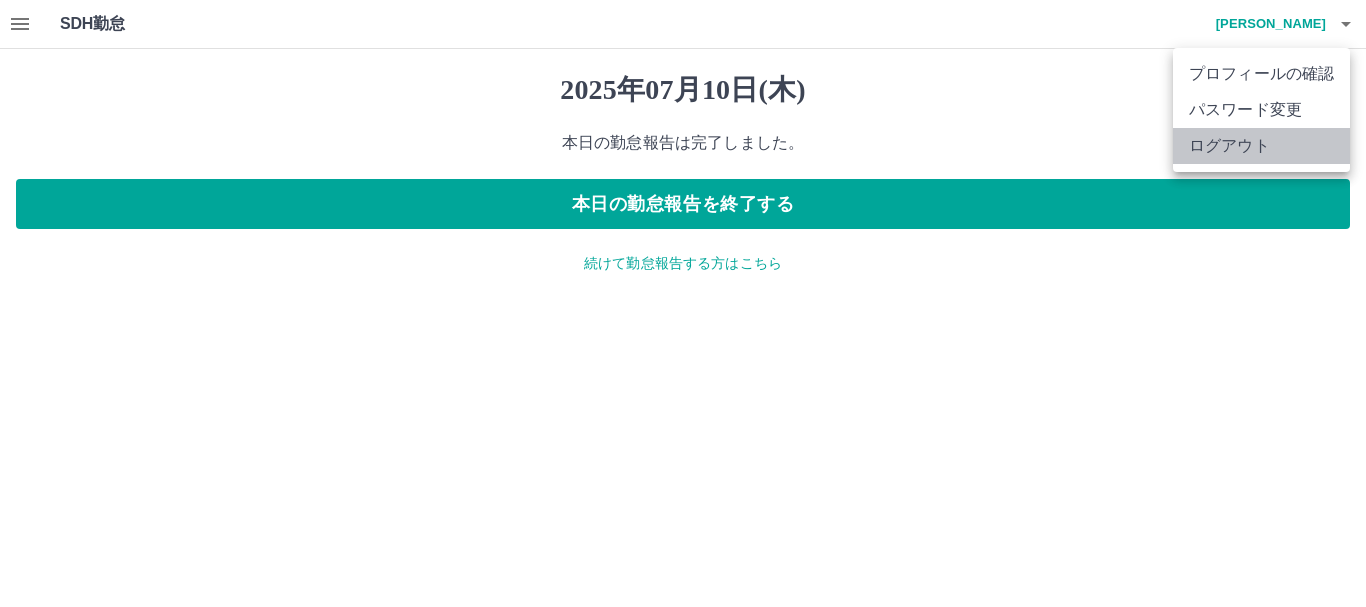 click on "ログアウト" at bounding box center (1261, 146) 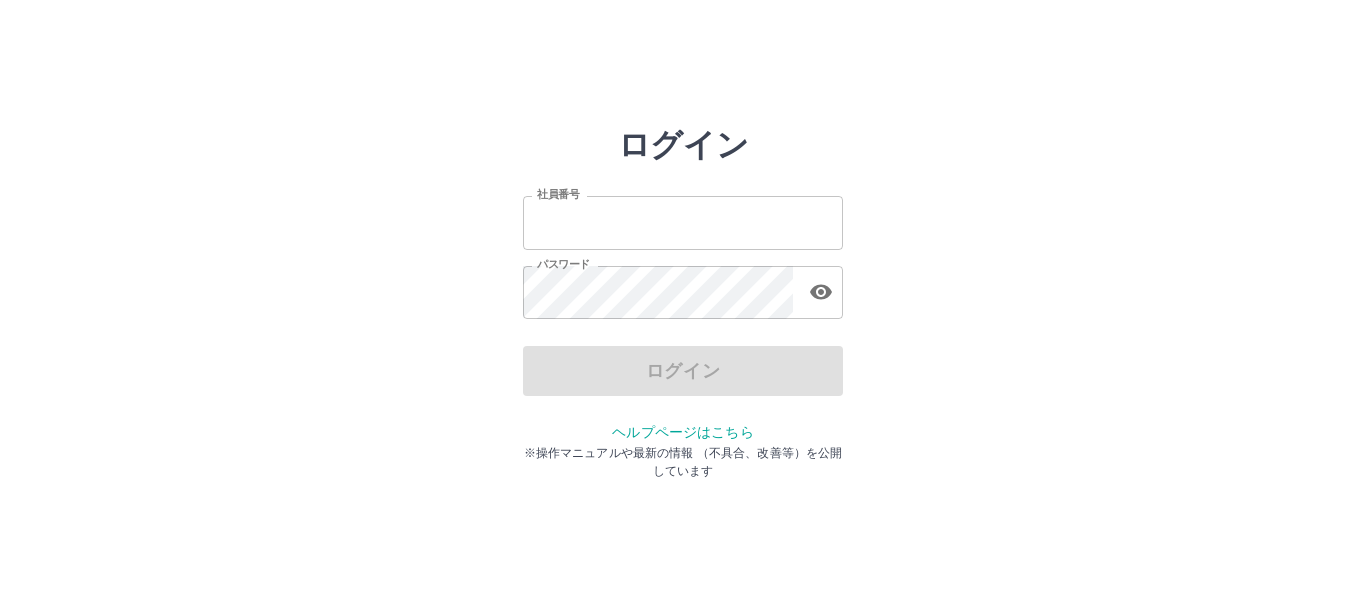 scroll, scrollTop: 0, scrollLeft: 0, axis: both 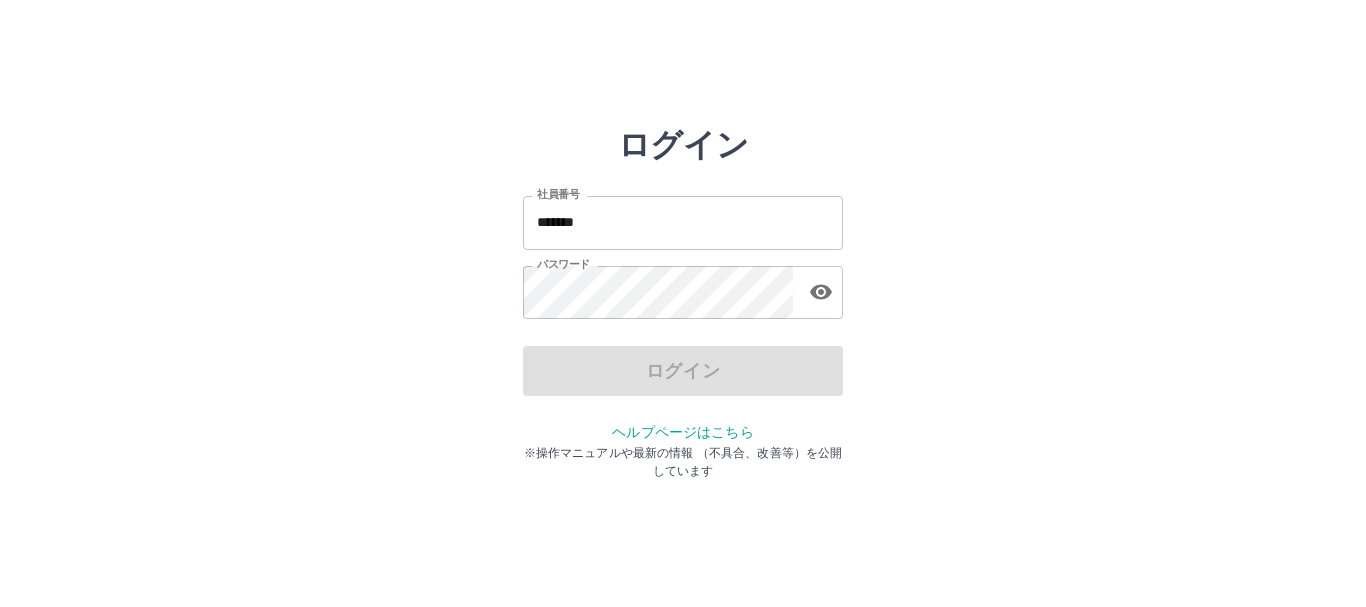click on "*******" at bounding box center (683, 222) 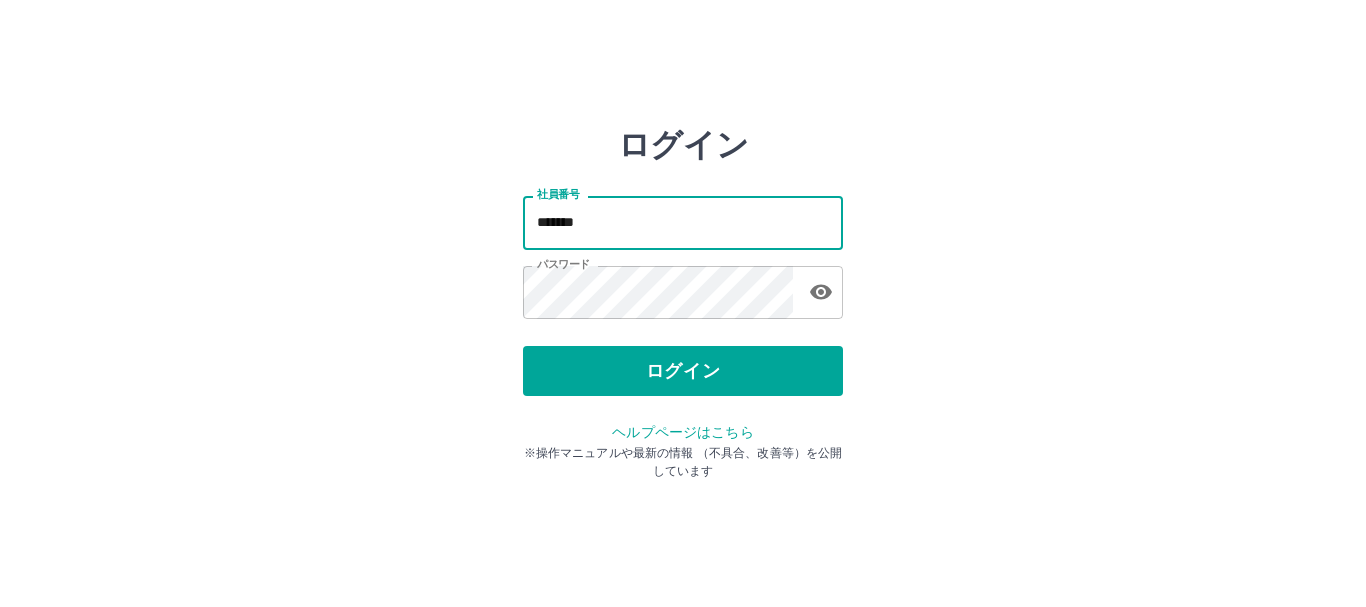 type on "*******" 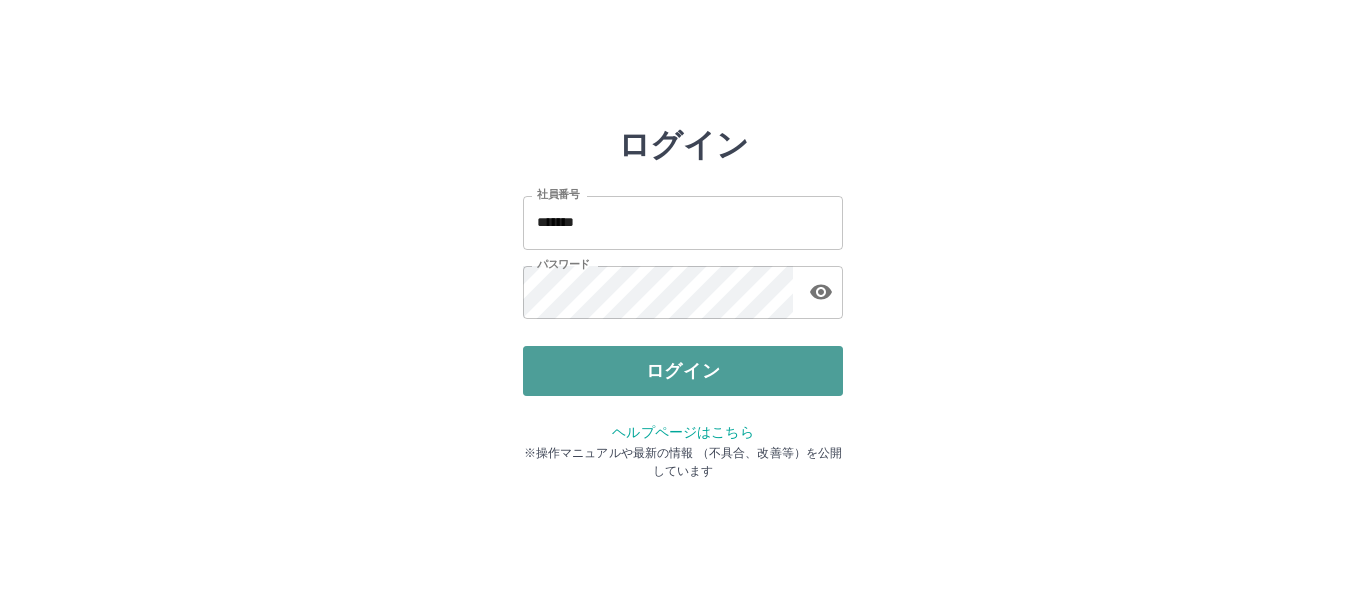click on "ログイン" at bounding box center [683, 371] 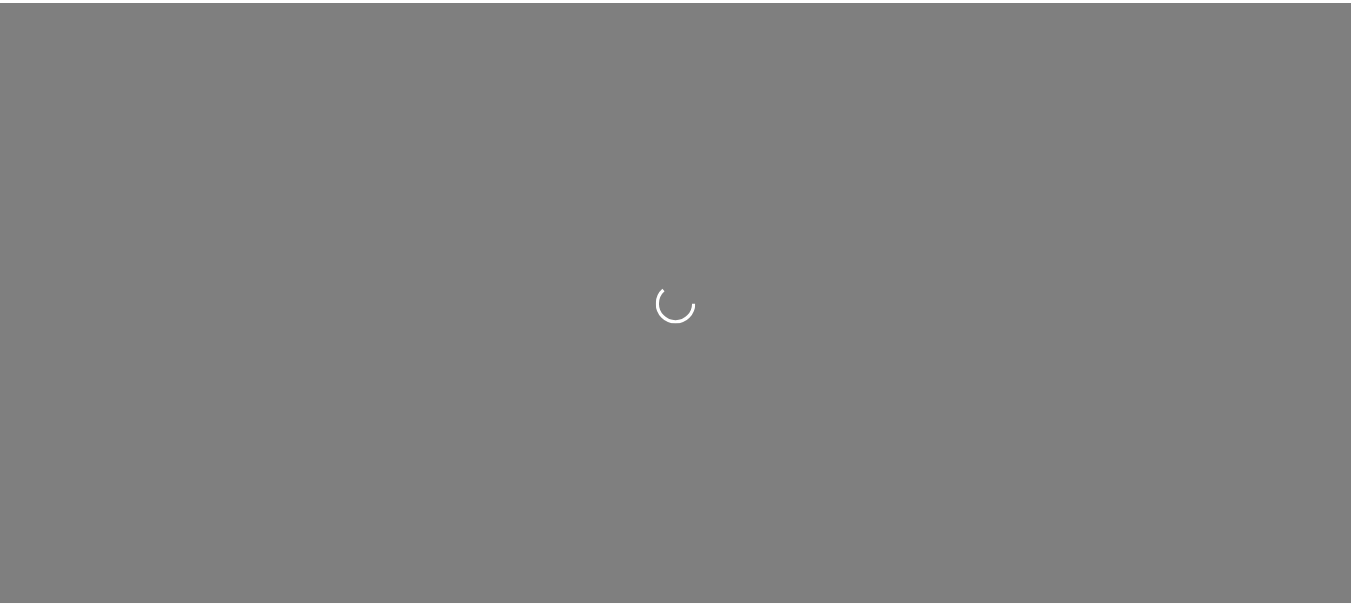 scroll, scrollTop: 0, scrollLeft: 0, axis: both 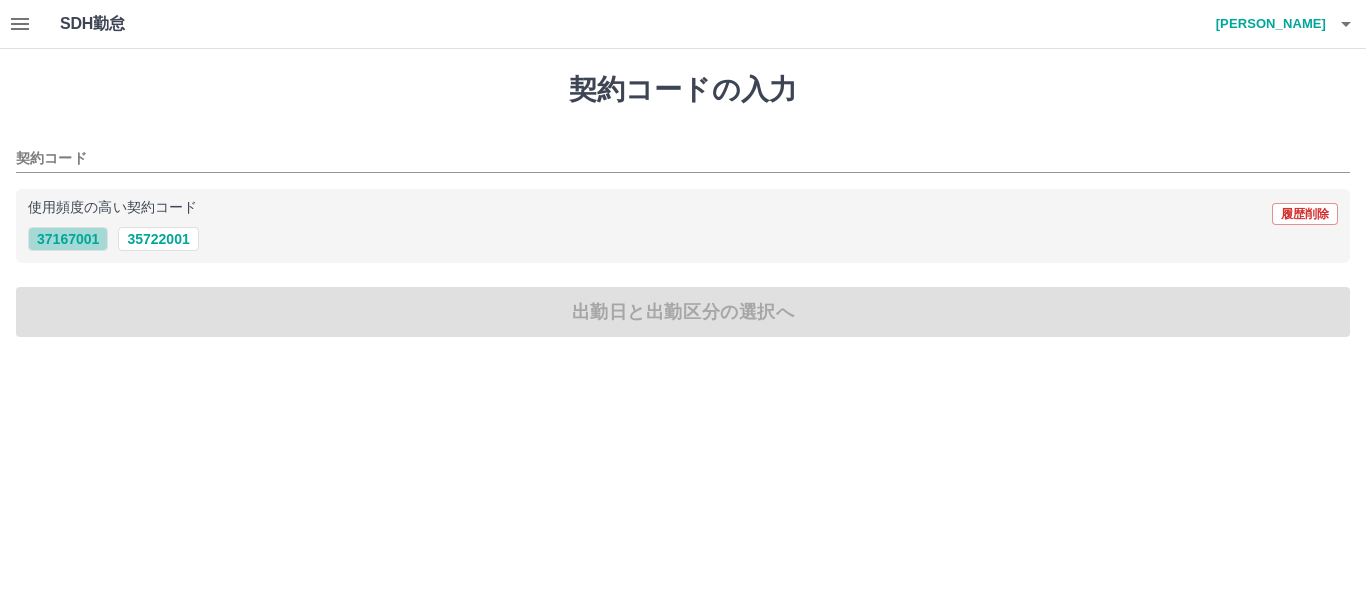 click on "37167001" at bounding box center [68, 239] 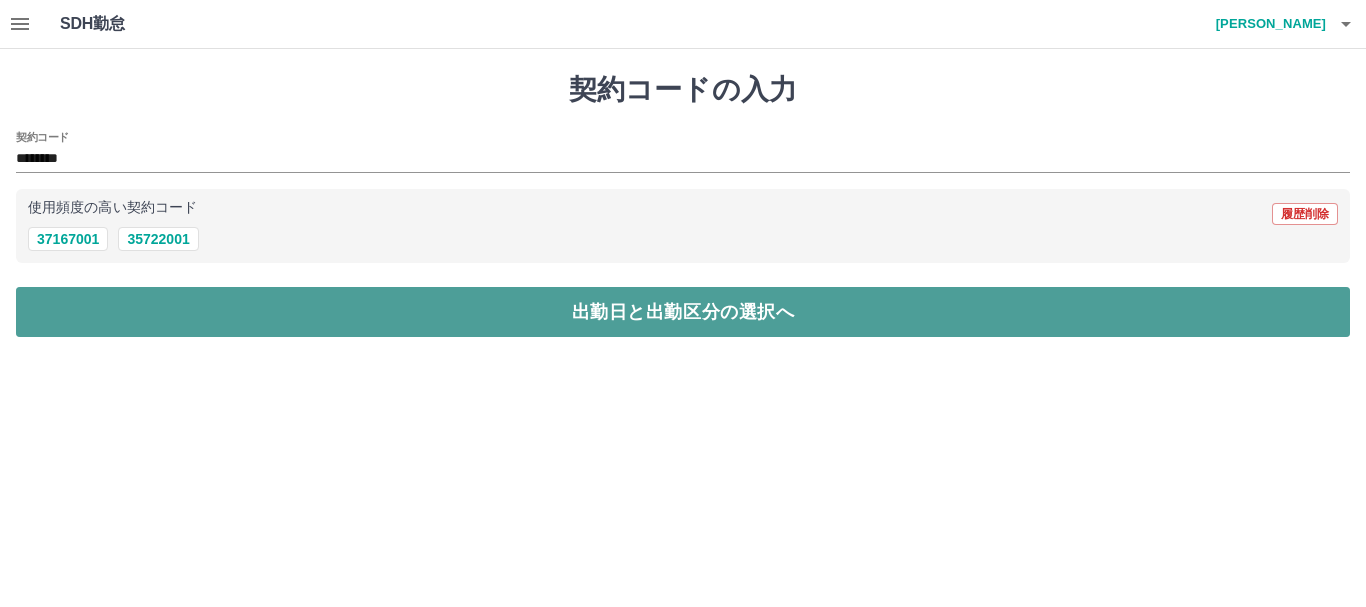 click on "出勤日と出勤区分の選択へ" at bounding box center [683, 312] 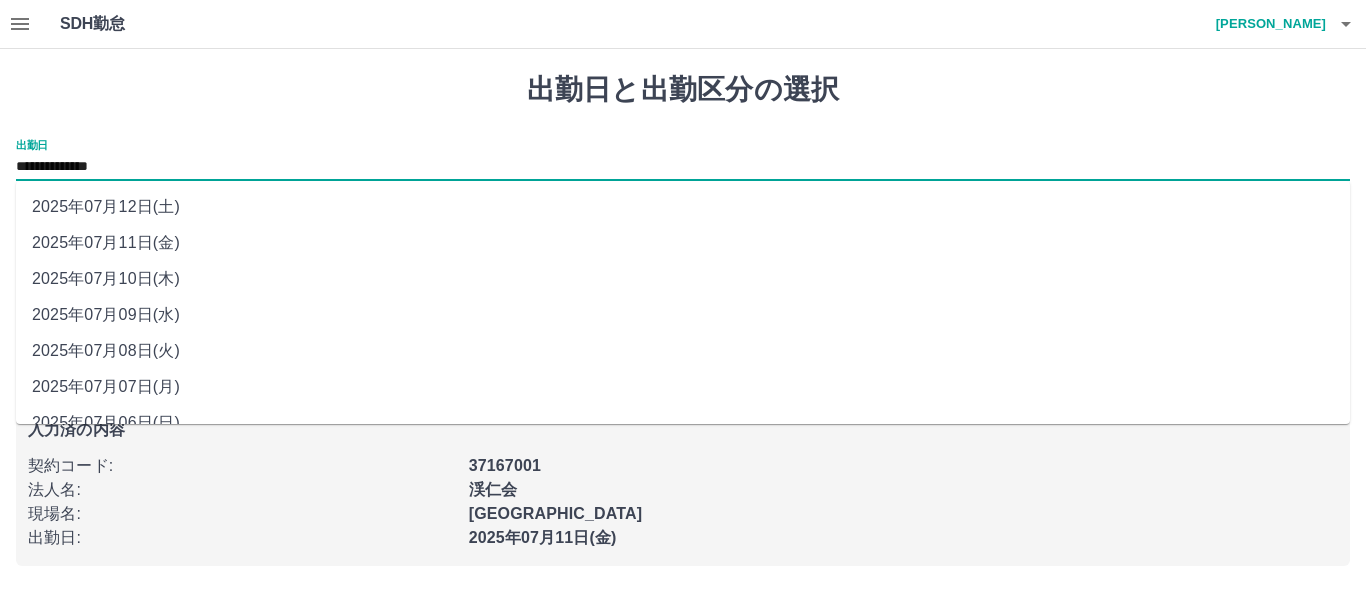 click on "**********" at bounding box center [683, 167] 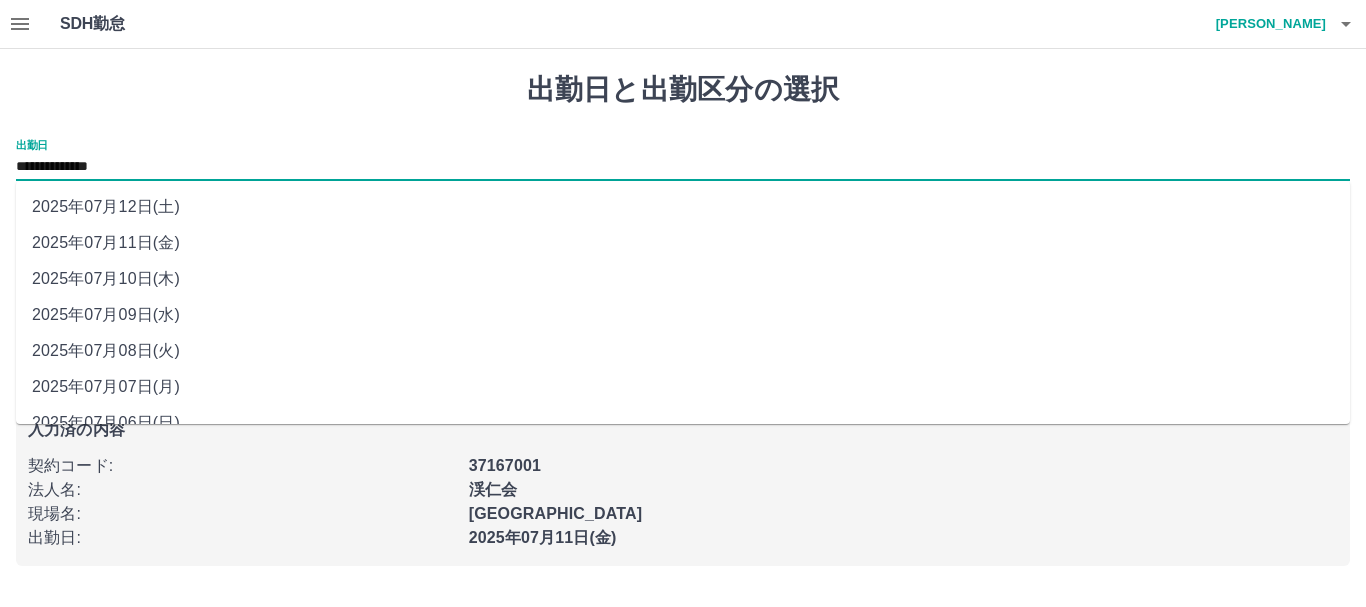 click on "2025年07月09日(水)" at bounding box center (683, 315) 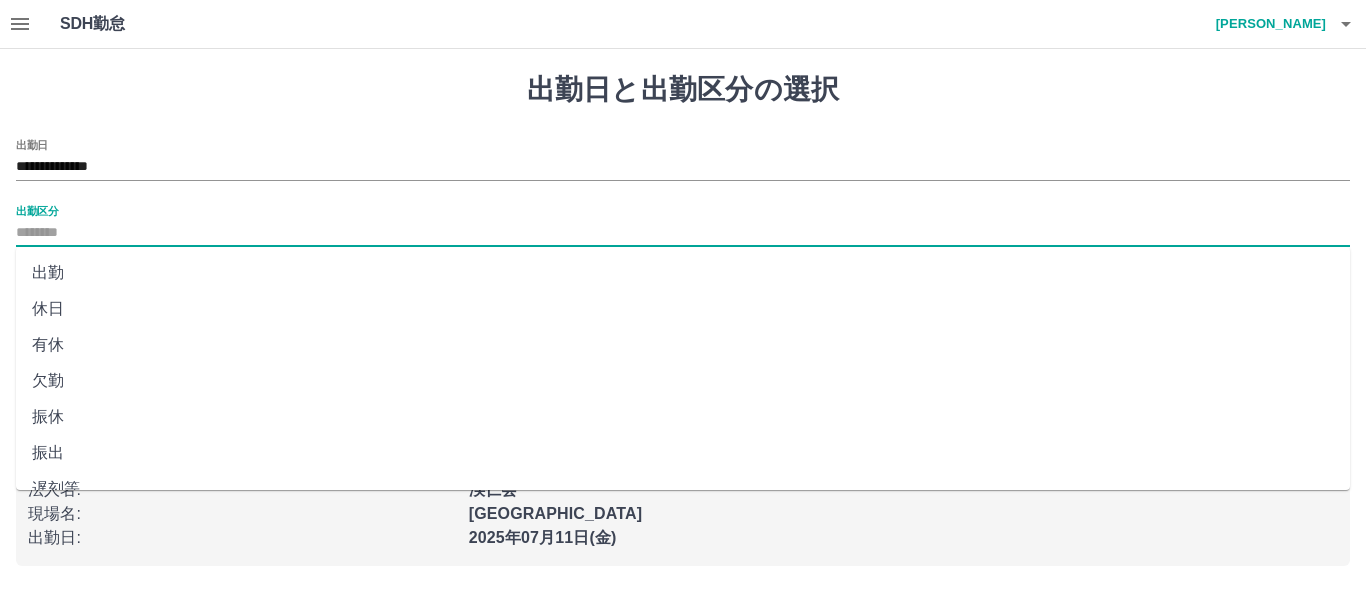 click on "出勤区分" at bounding box center (683, 233) 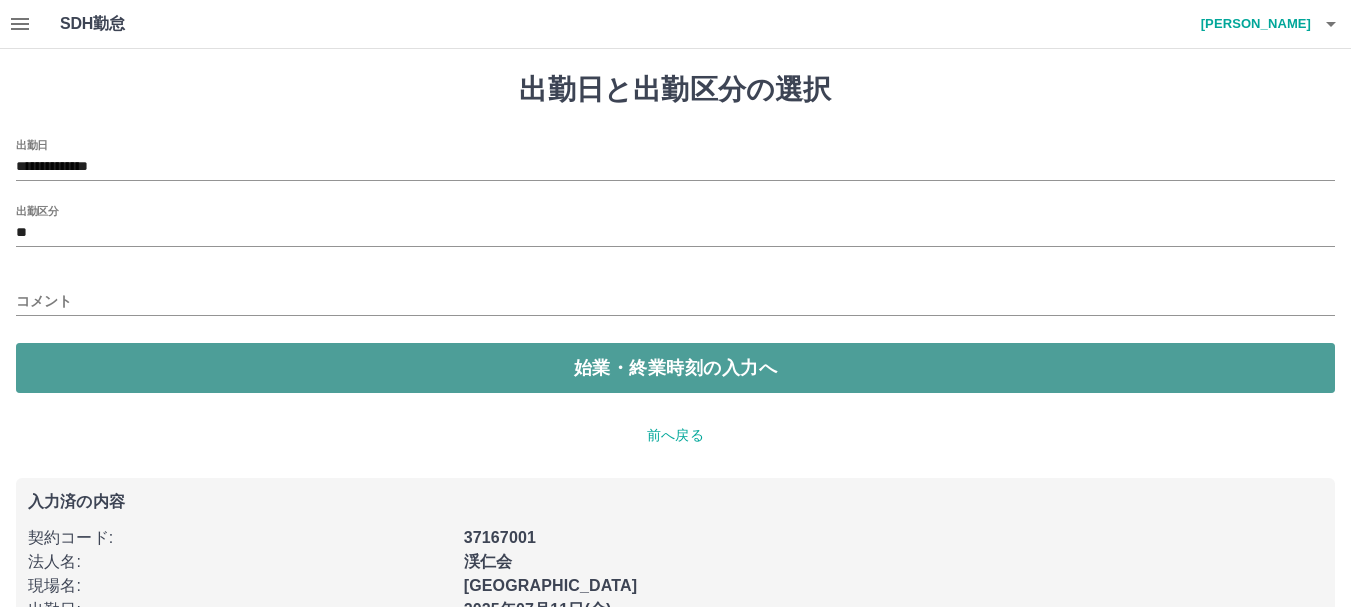 click on "始業・終業時刻の入力へ" at bounding box center (675, 368) 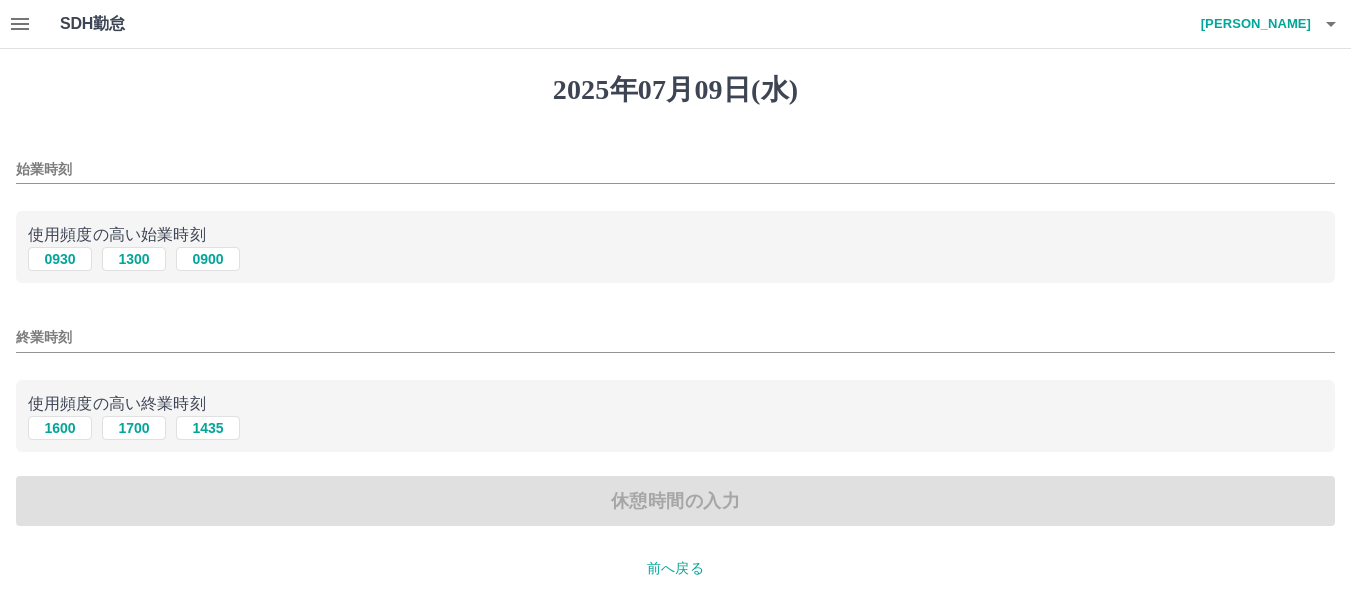 click on "始業時刻" at bounding box center (675, 169) 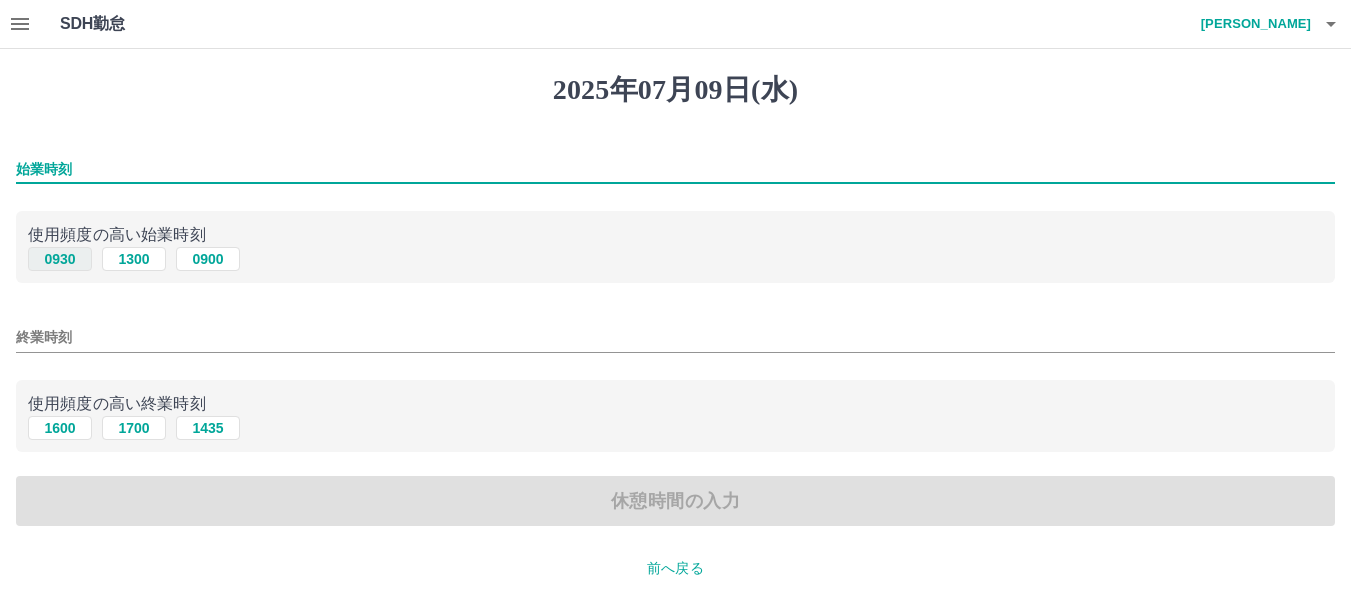 click on "0930" at bounding box center [60, 259] 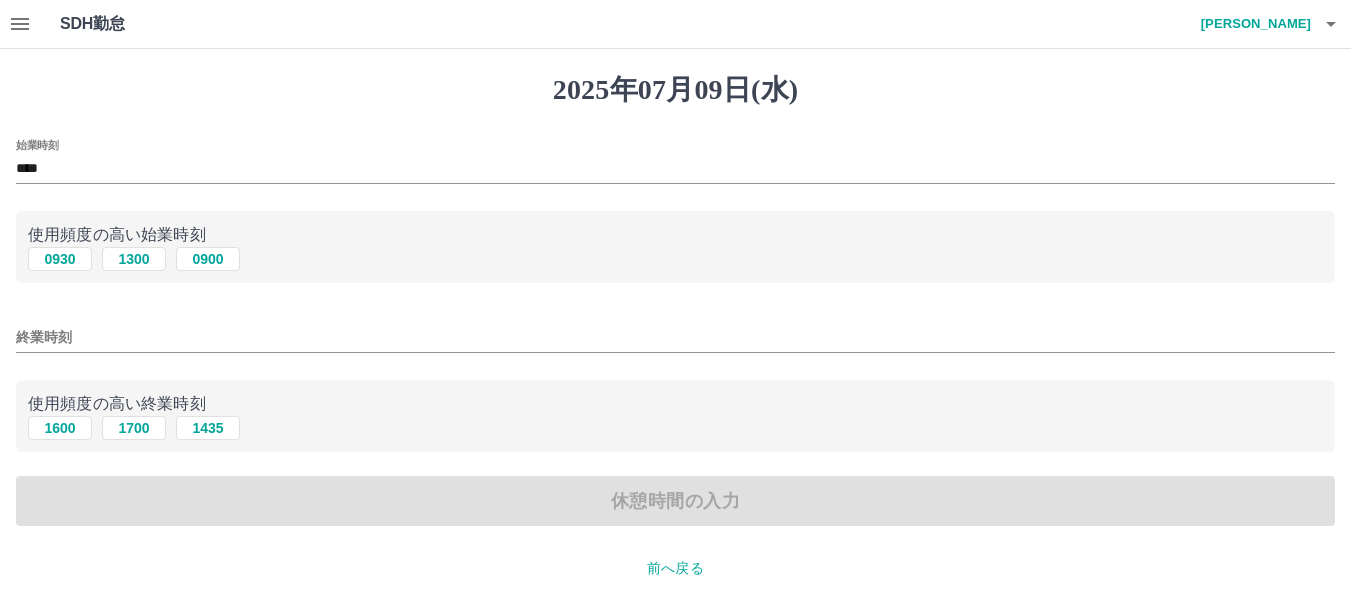 drag, startPoint x: 77, startPoint y: 327, endPoint x: 70, endPoint y: 343, distance: 17.464249 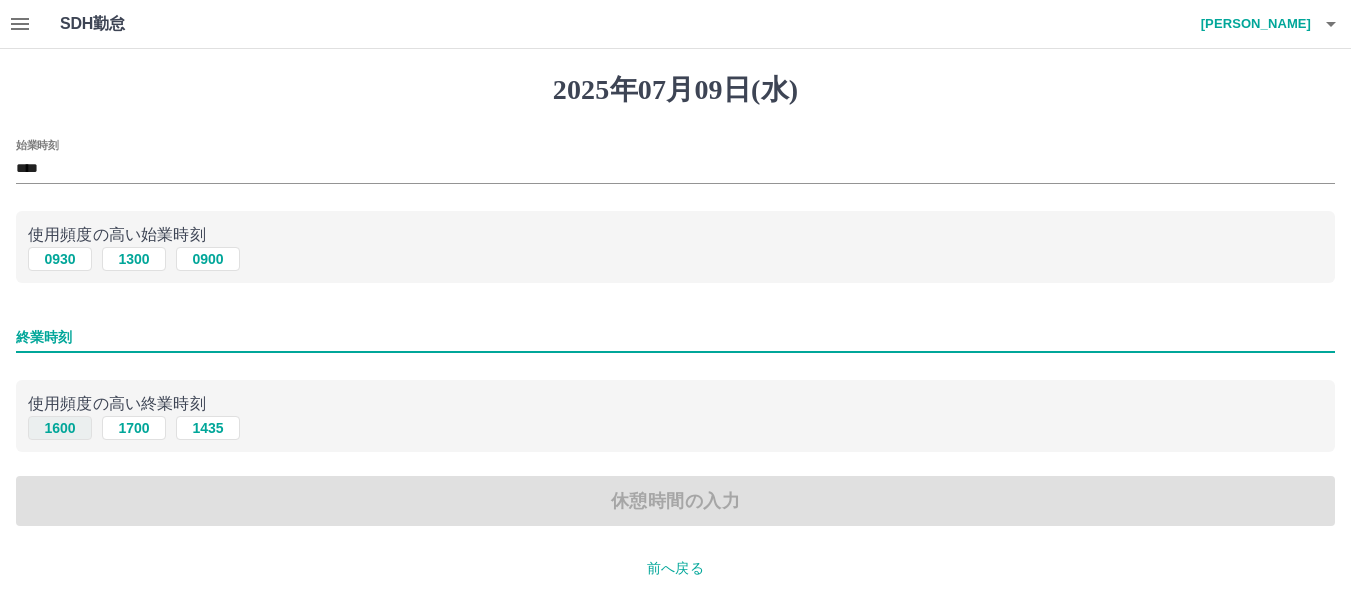 click on "1600" at bounding box center [60, 428] 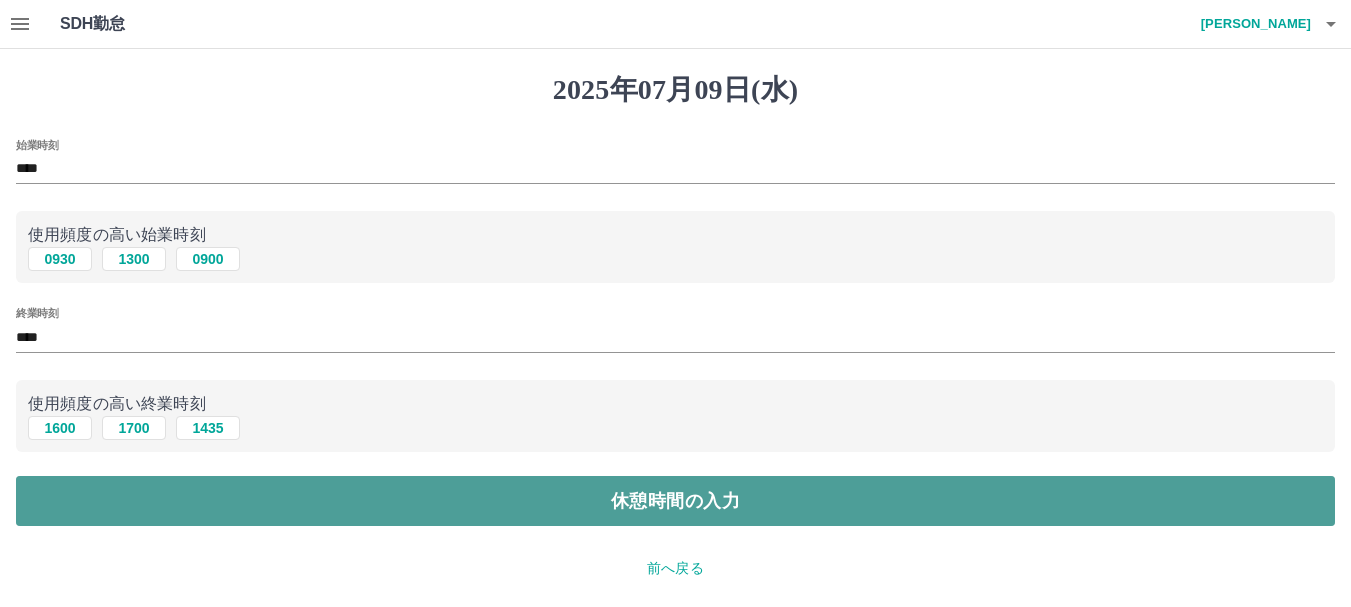 click on "休憩時間の入力" at bounding box center (675, 501) 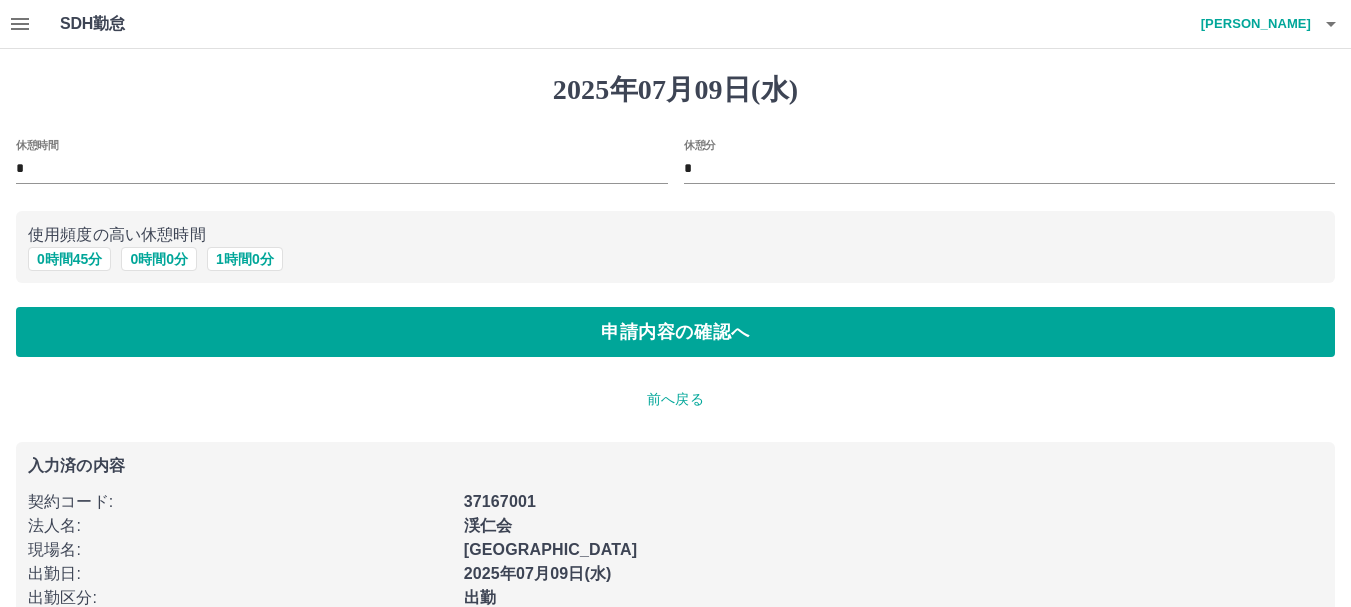 drag, startPoint x: 87, startPoint y: 254, endPoint x: 86, endPoint y: 282, distance: 28.01785 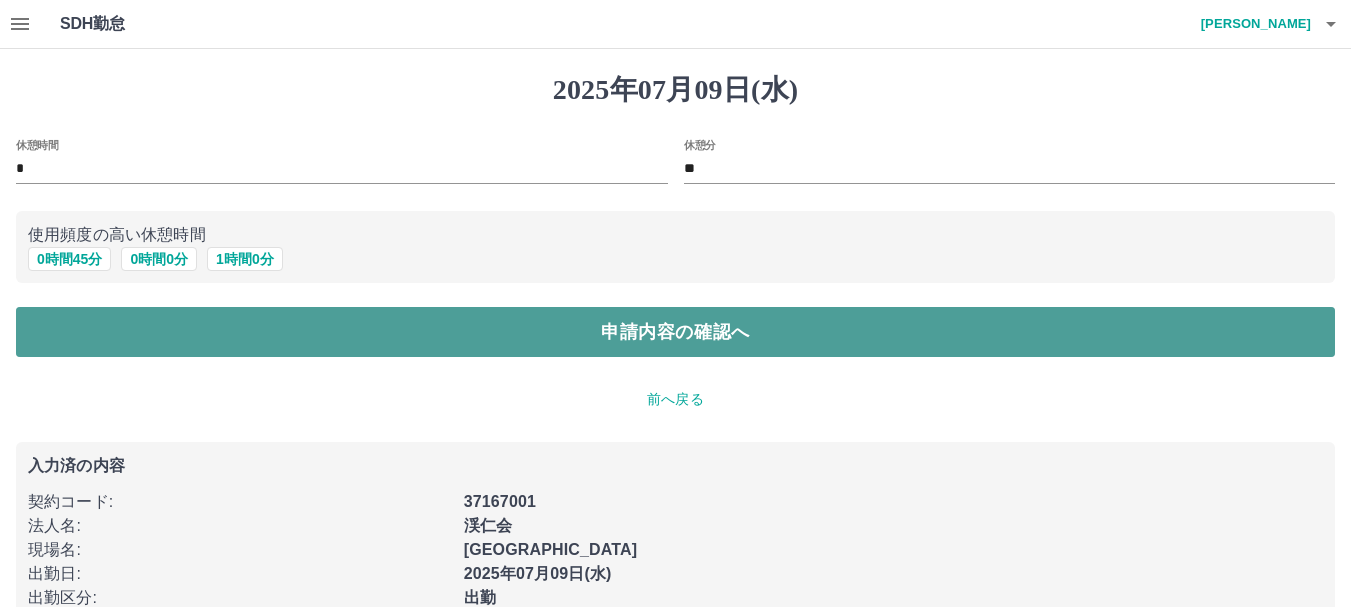 click on "申請内容の確認へ" at bounding box center [675, 332] 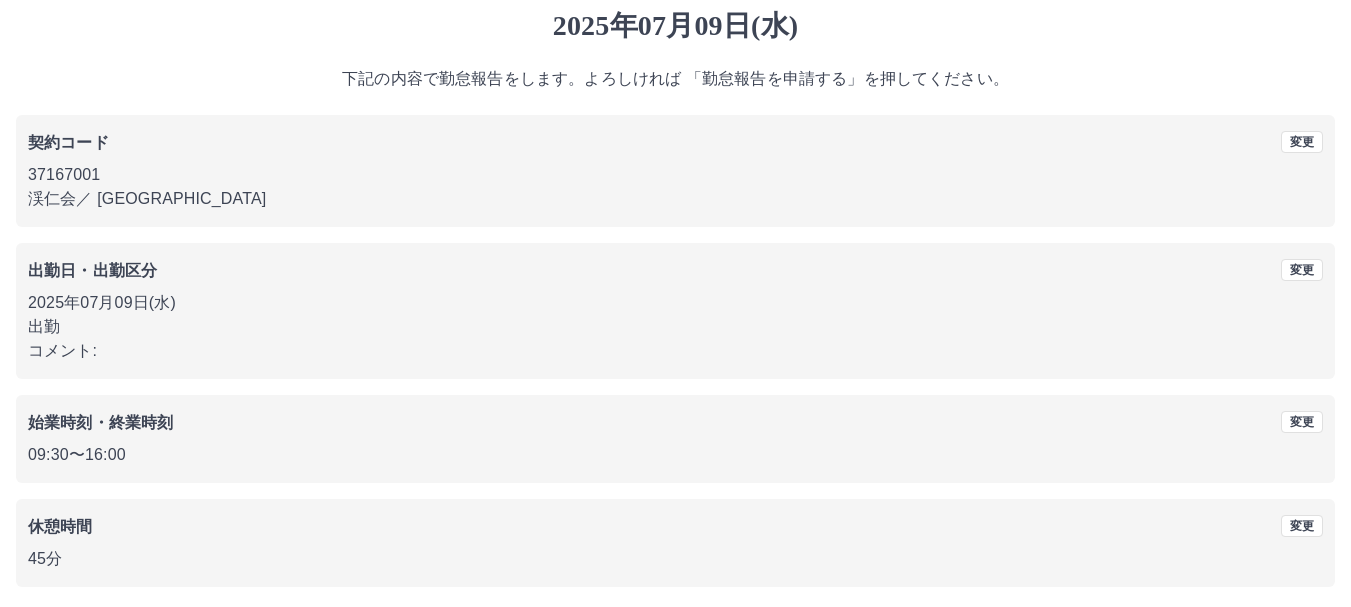scroll, scrollTop: 142, scrollLeft: 0, axis: vertical 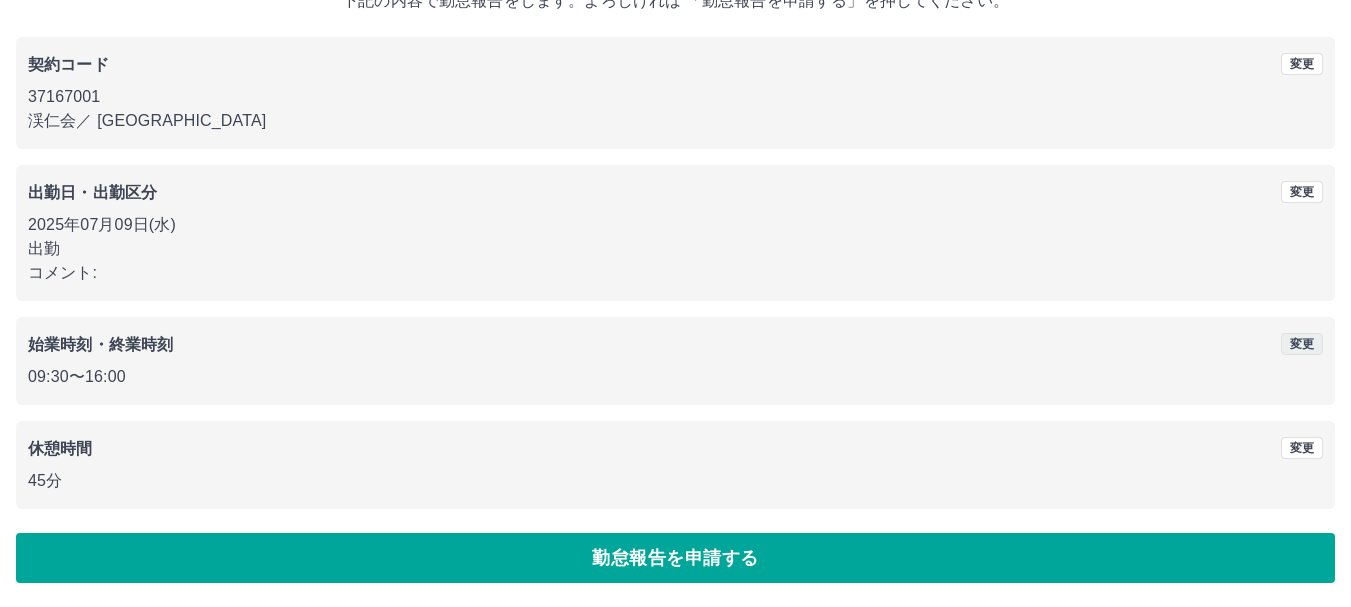 click on "変更" at bounding box center (1302, 344) 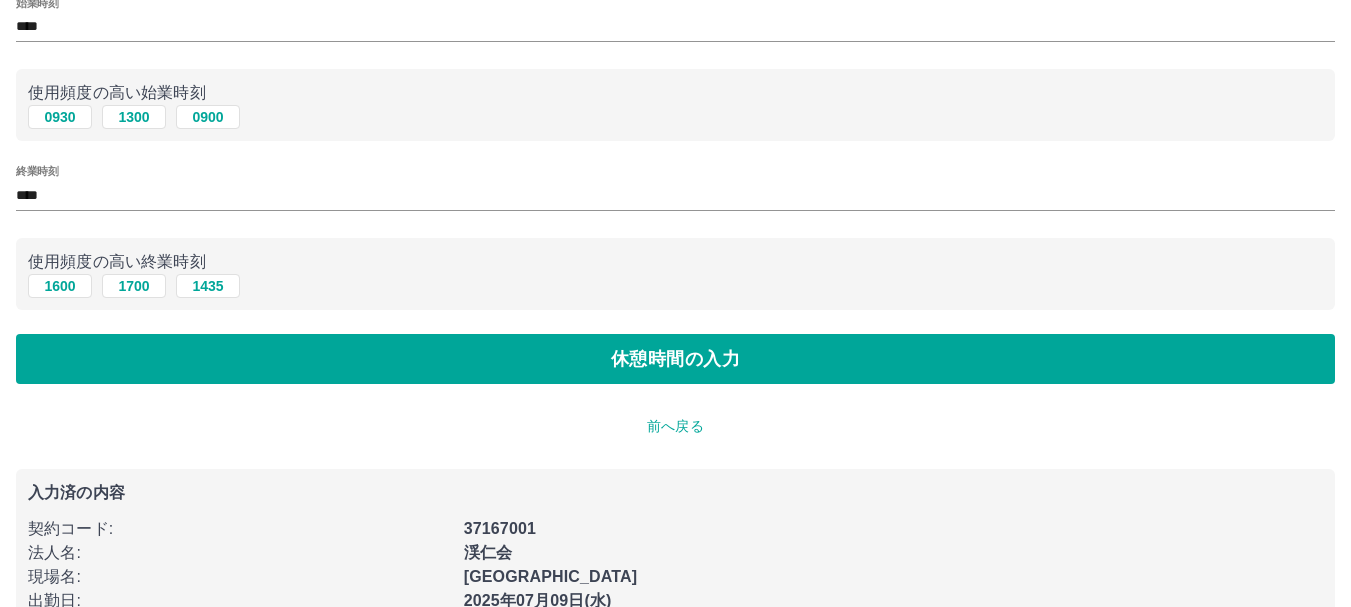scroll, scrollTop: 0, scrollLeft: 0, axis: both 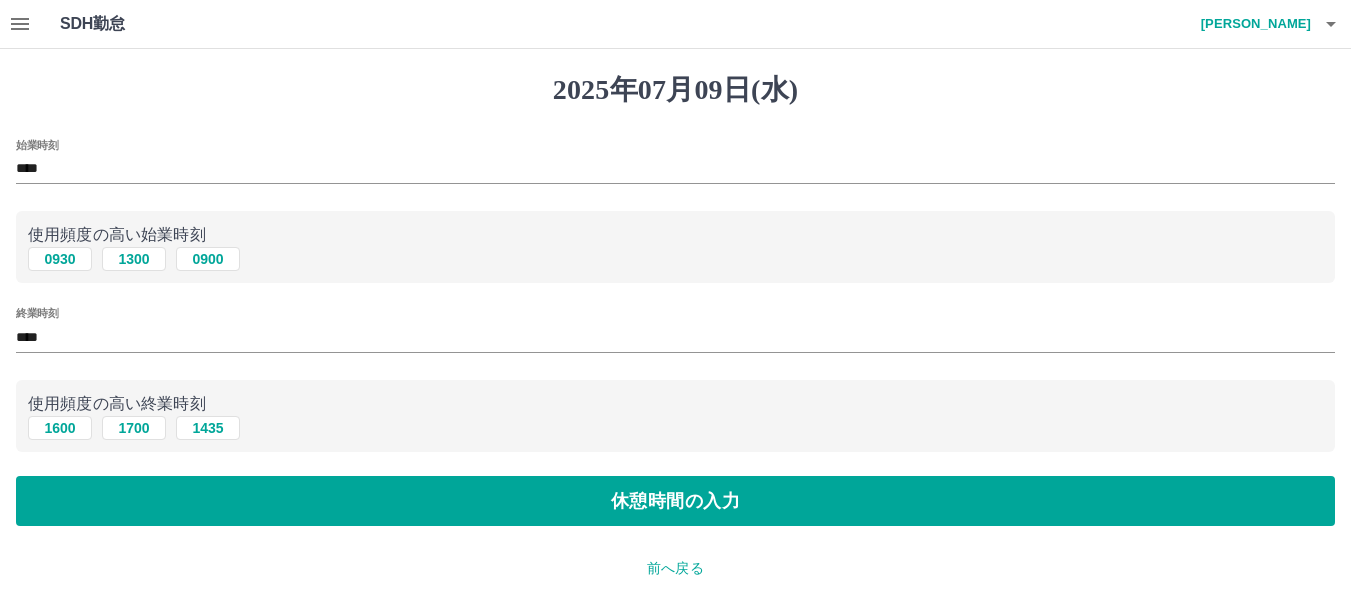 click on "****" at bounding box center [675, 337] 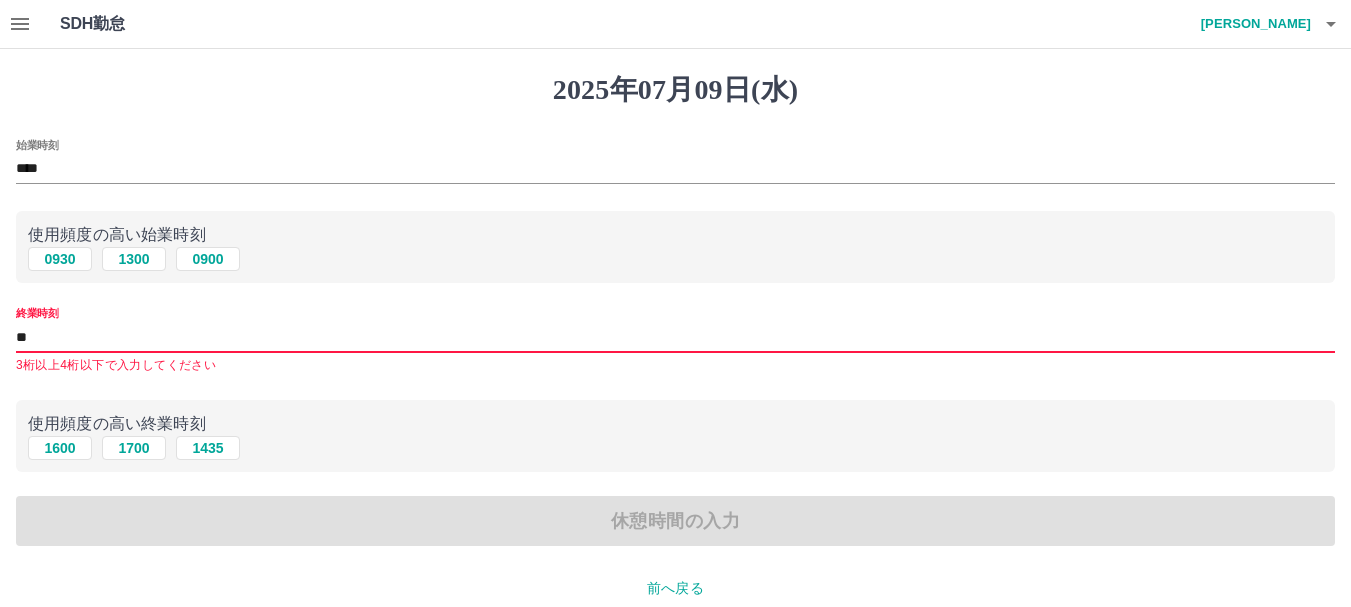 type on "*" 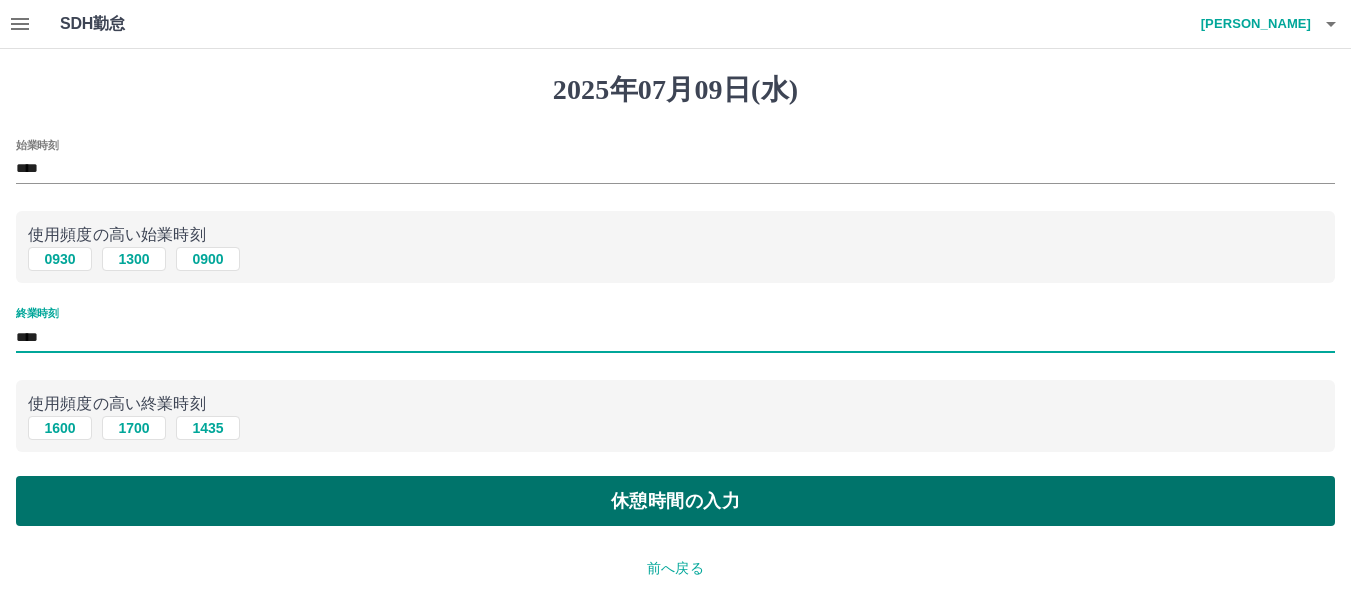 type on "****" 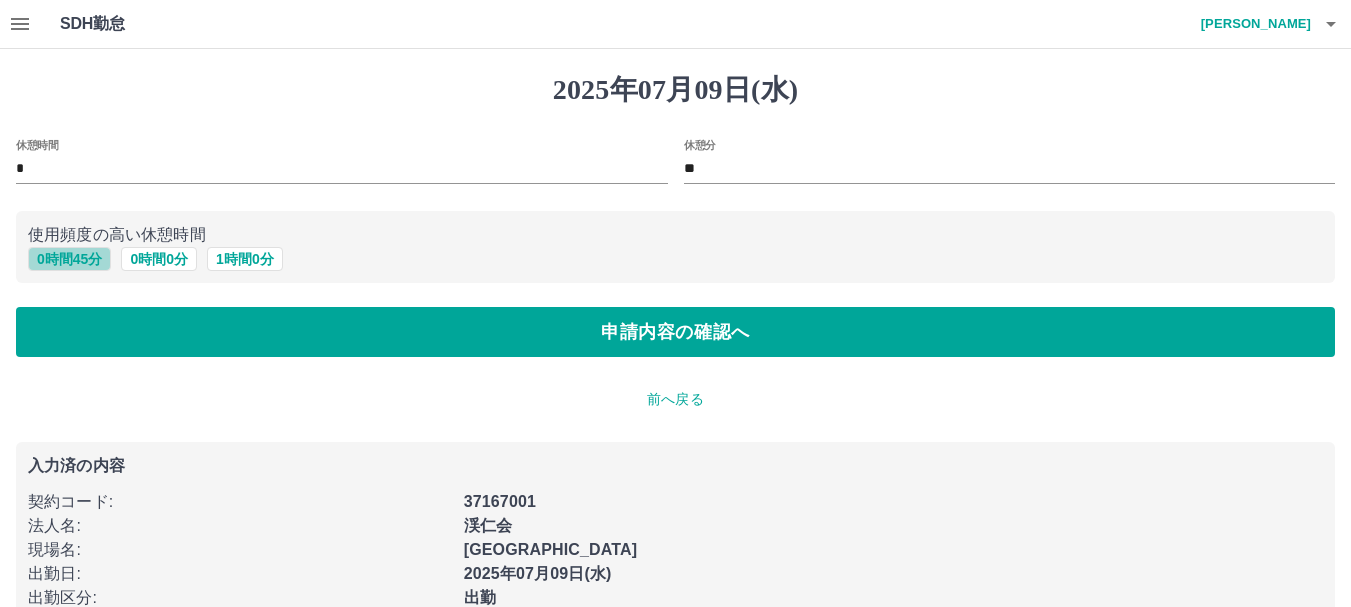 click on "0 時間 45 分" at bounding box center [69, 259] 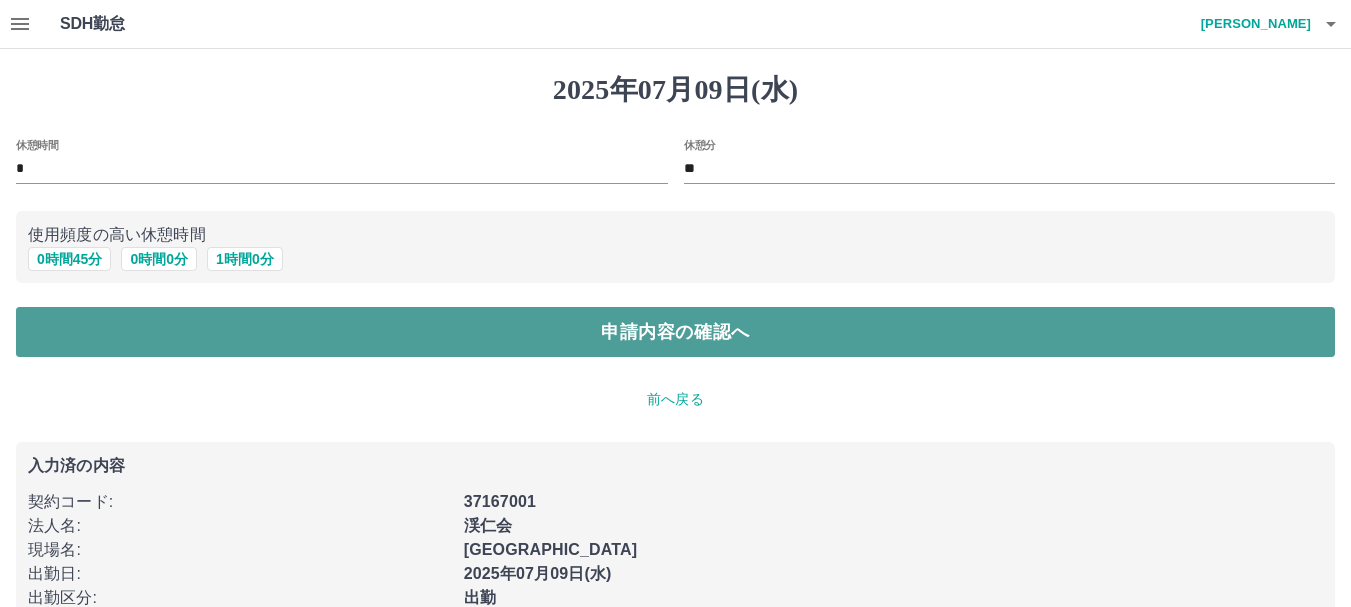 click on "申請内容の確認へ" at bounding box center [675, 332] 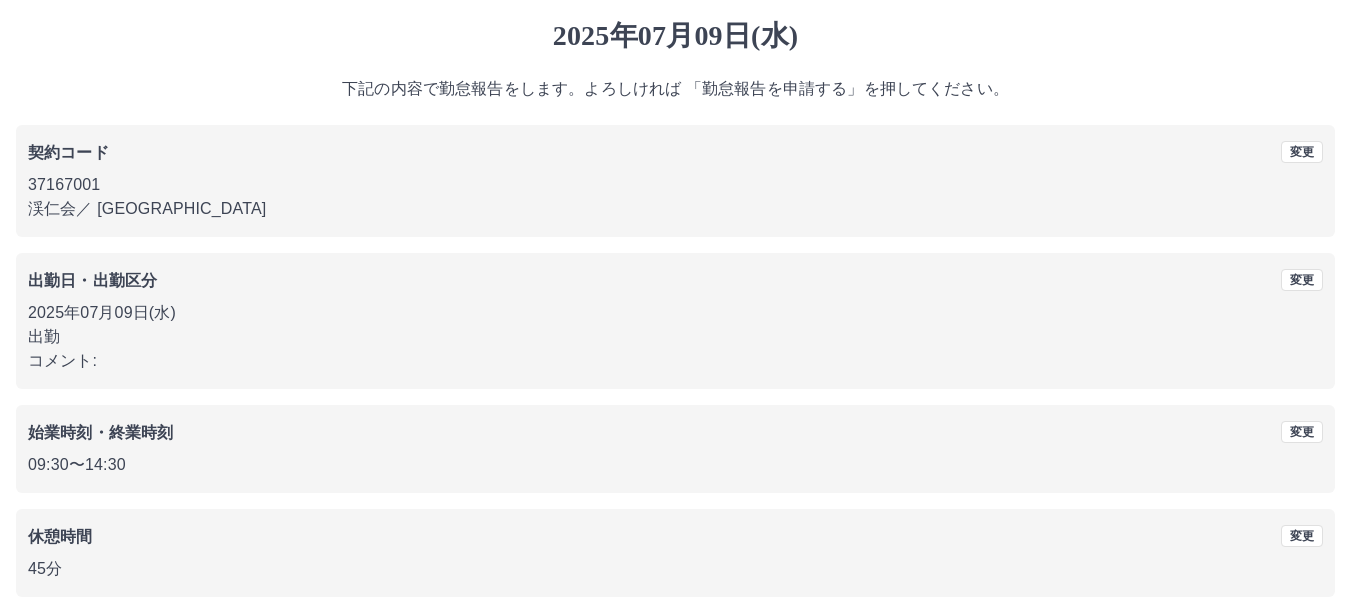 scroll, scrollTop: 142, scrollLeft: 0, axis: vertical 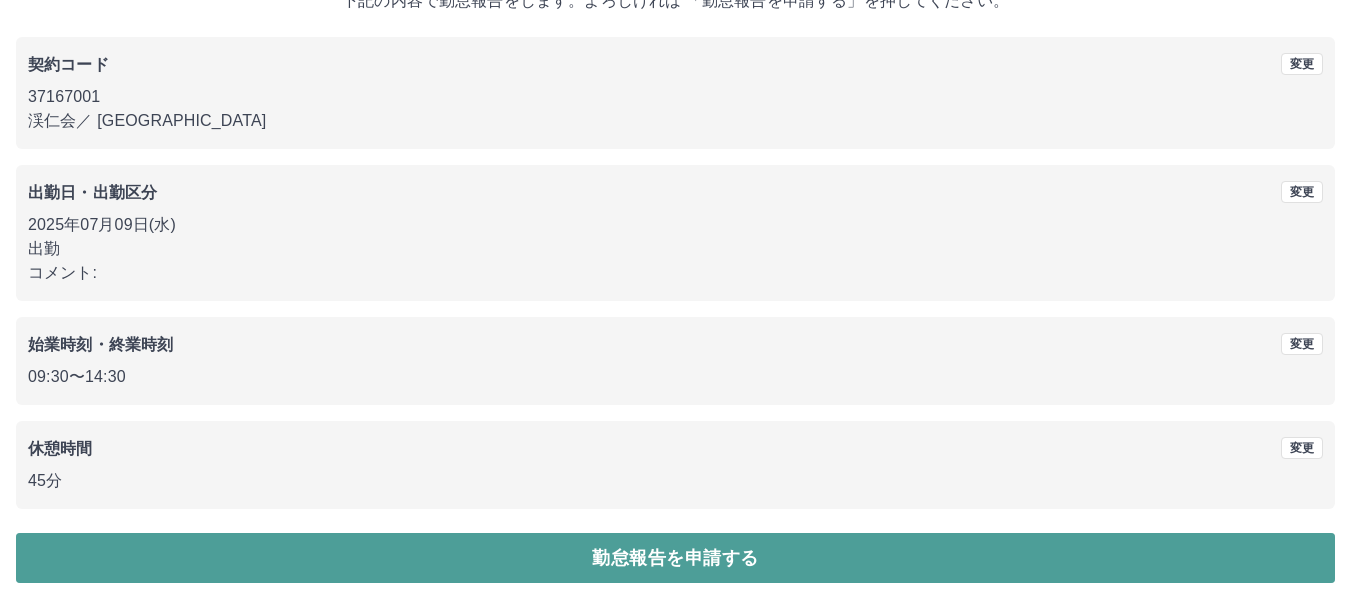 click on "勤怠報告を申請する" at bounding box center (675, 558) 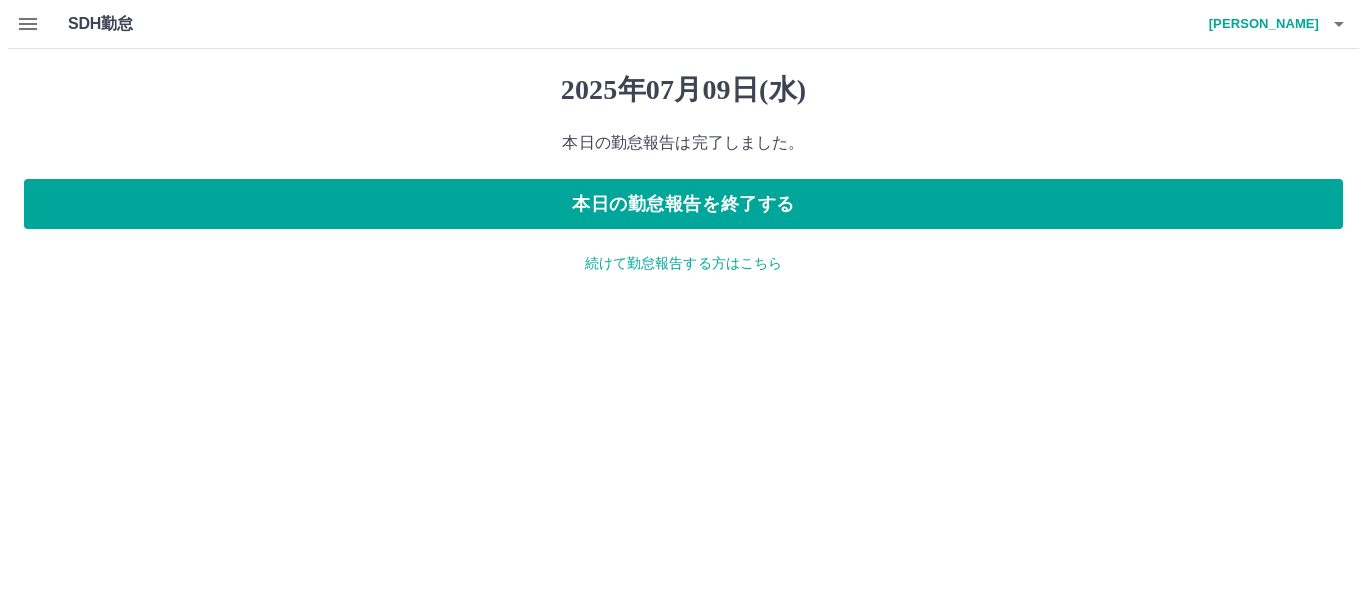 scroll, scrollTop: 0, scrollLeft: 0, axis: both 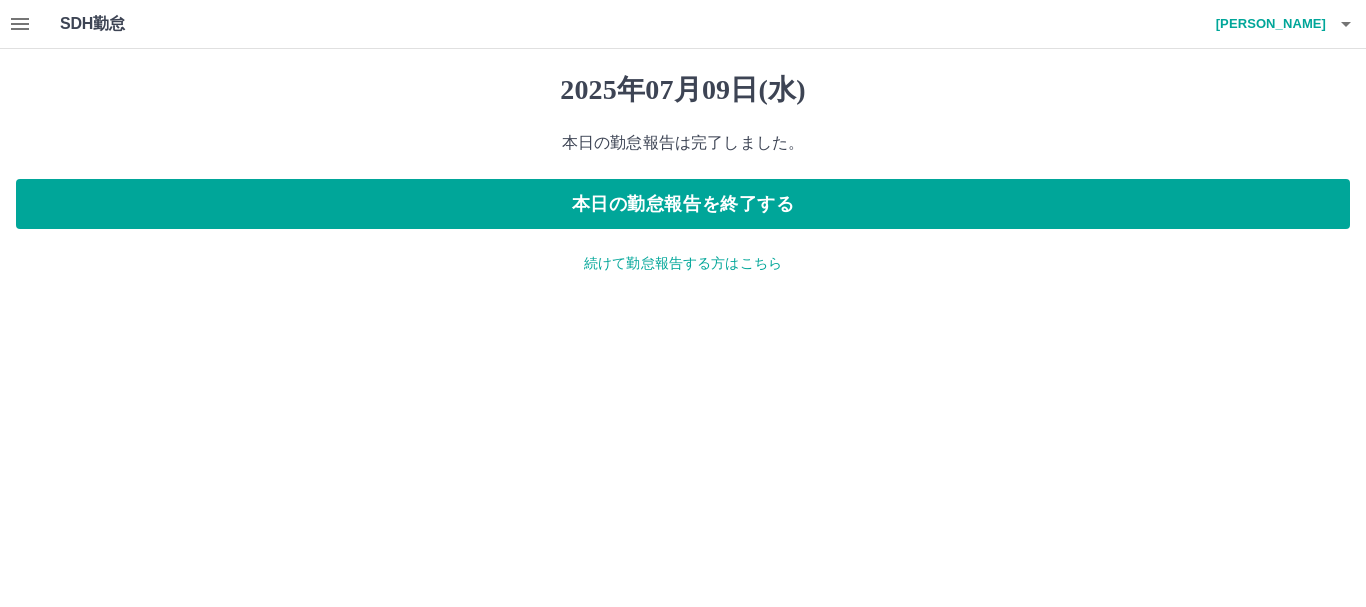 click on "続けて勤怠報告する方はこちら" at bounding box center (683, 263) 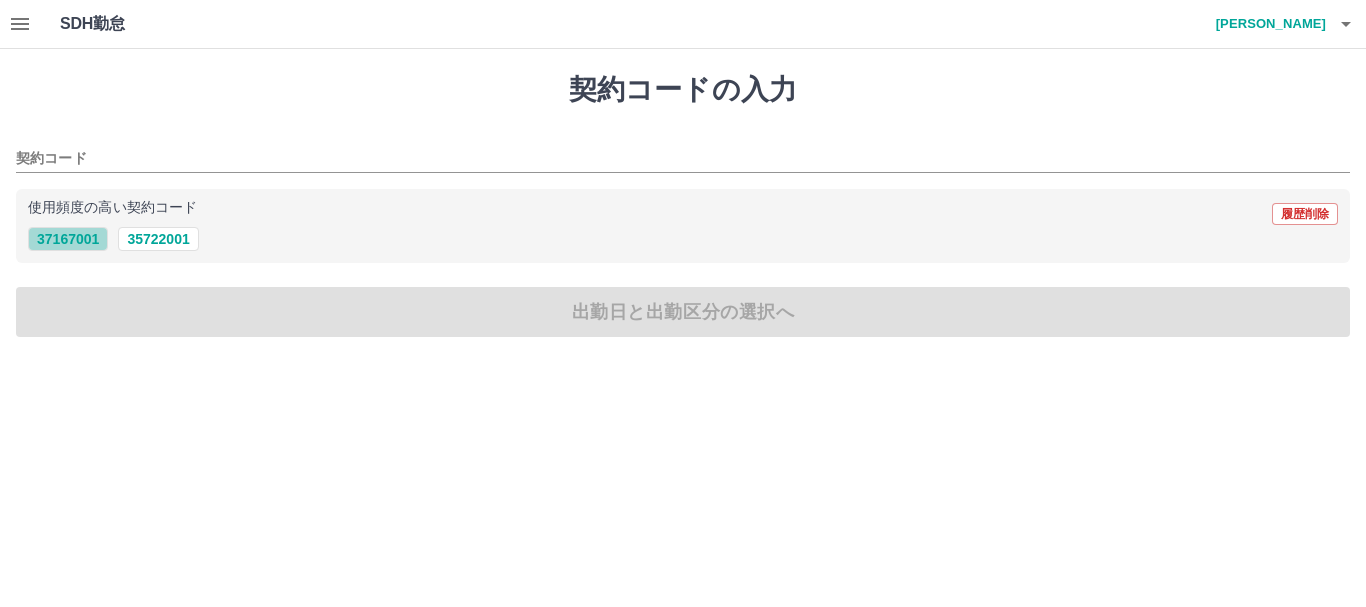 click on "37167001" at bounding box center (68, 239) 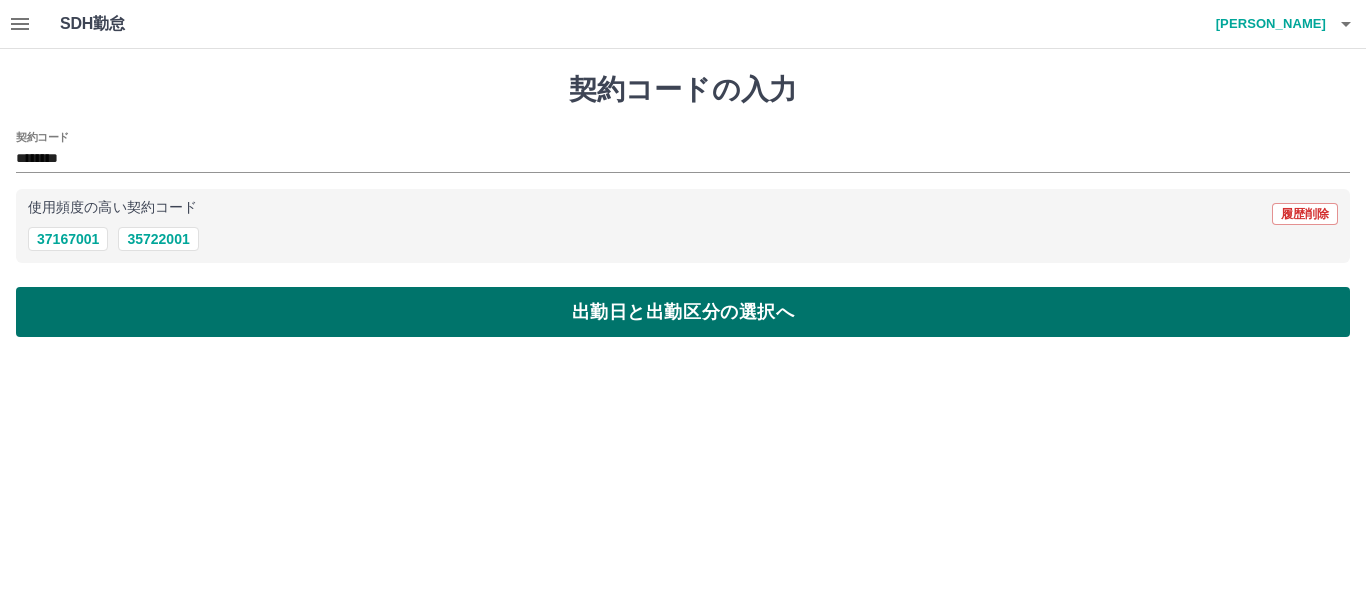 click on "出勤日と出勤区分の選択へ" at bounding box center [683, 312] 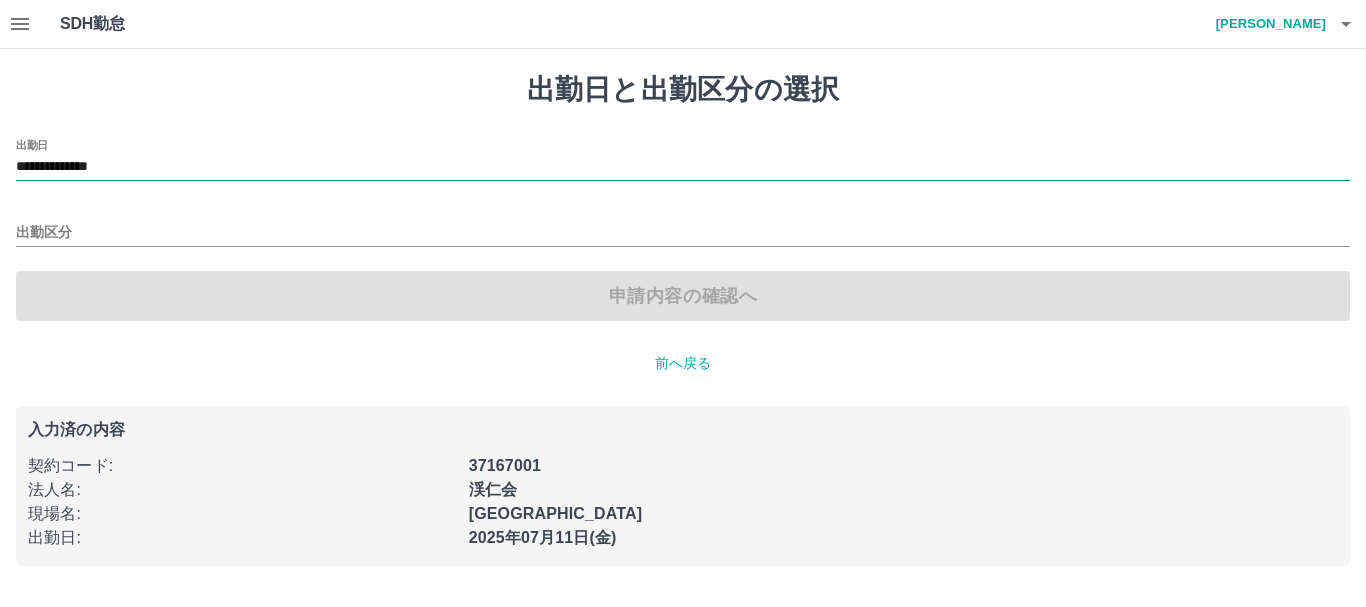 click on "**********" at bounding box center [683, 167] 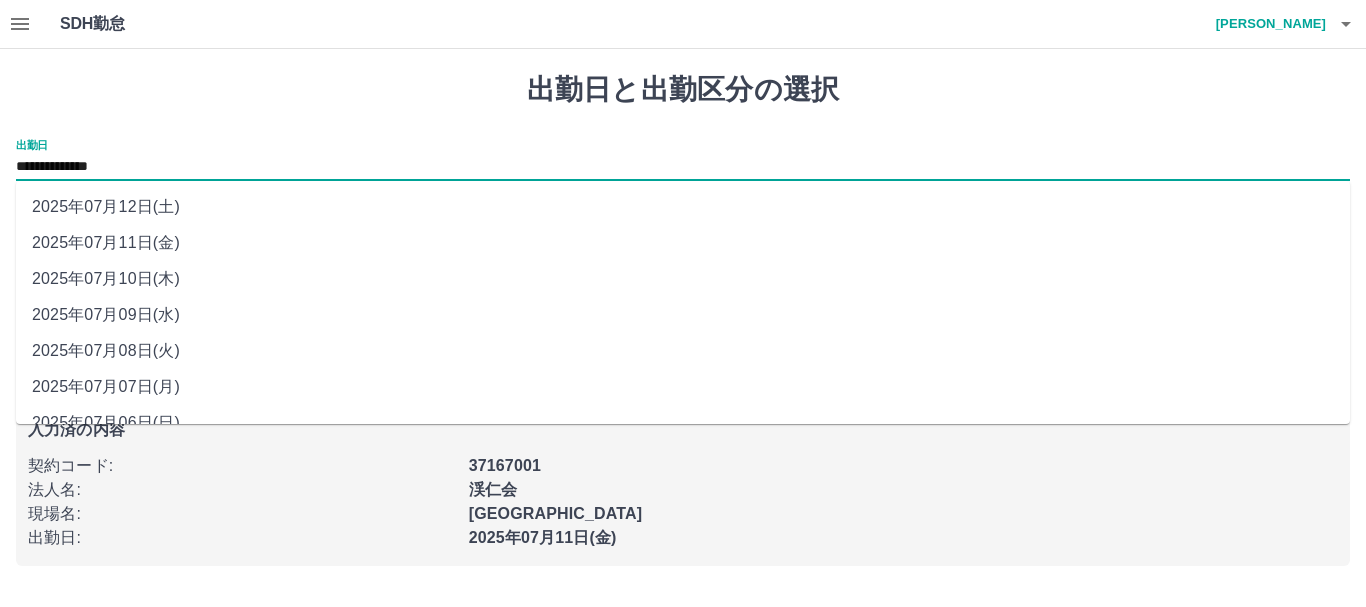 click on "2025年07月10日(木)" at bounding box center [683, 279] 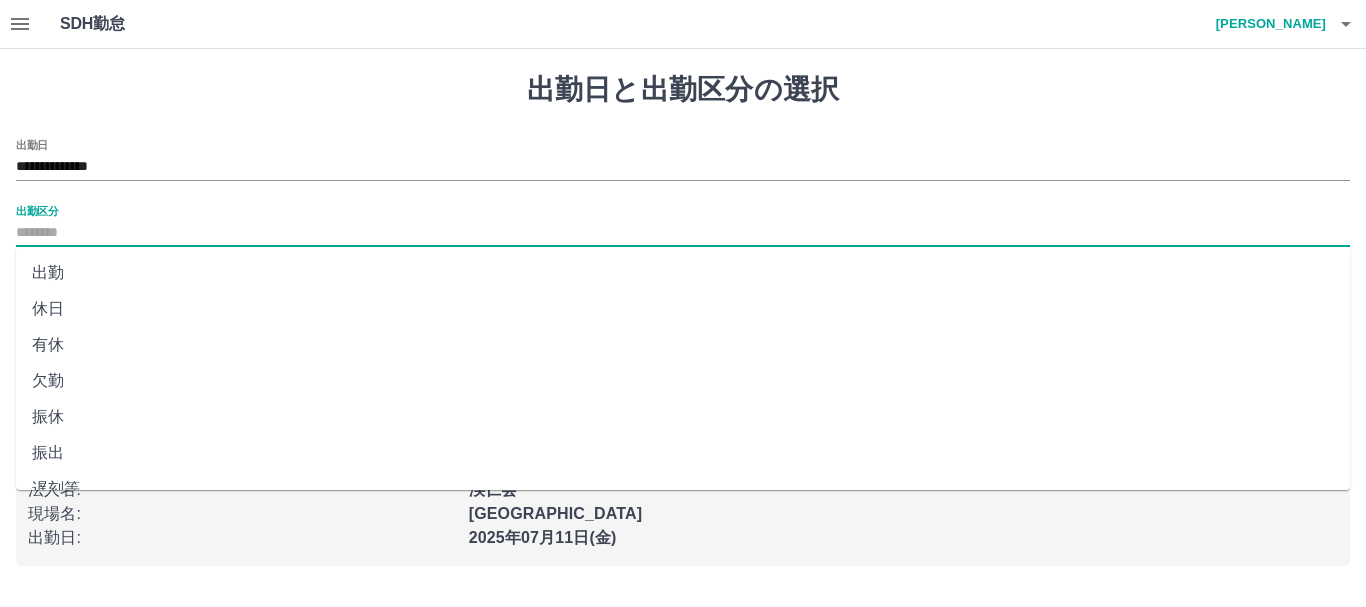 click on "出勤区分" at bounding box center (683, 233) 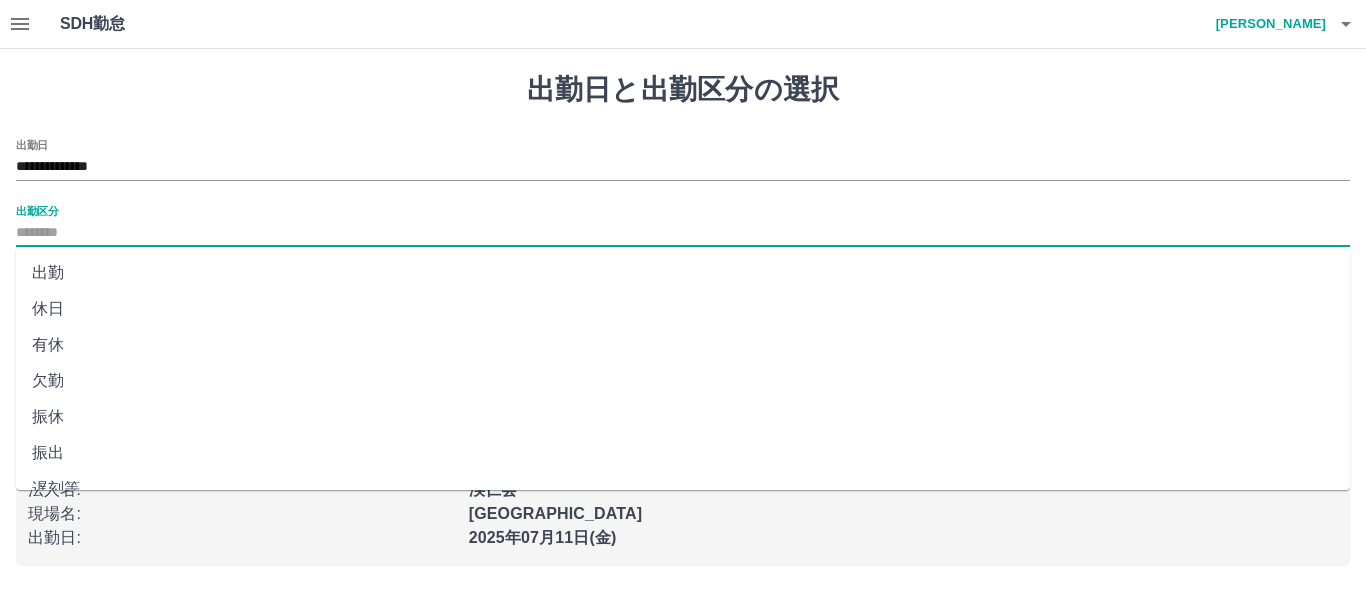 click on "休日" at bounding box center (683, 309) 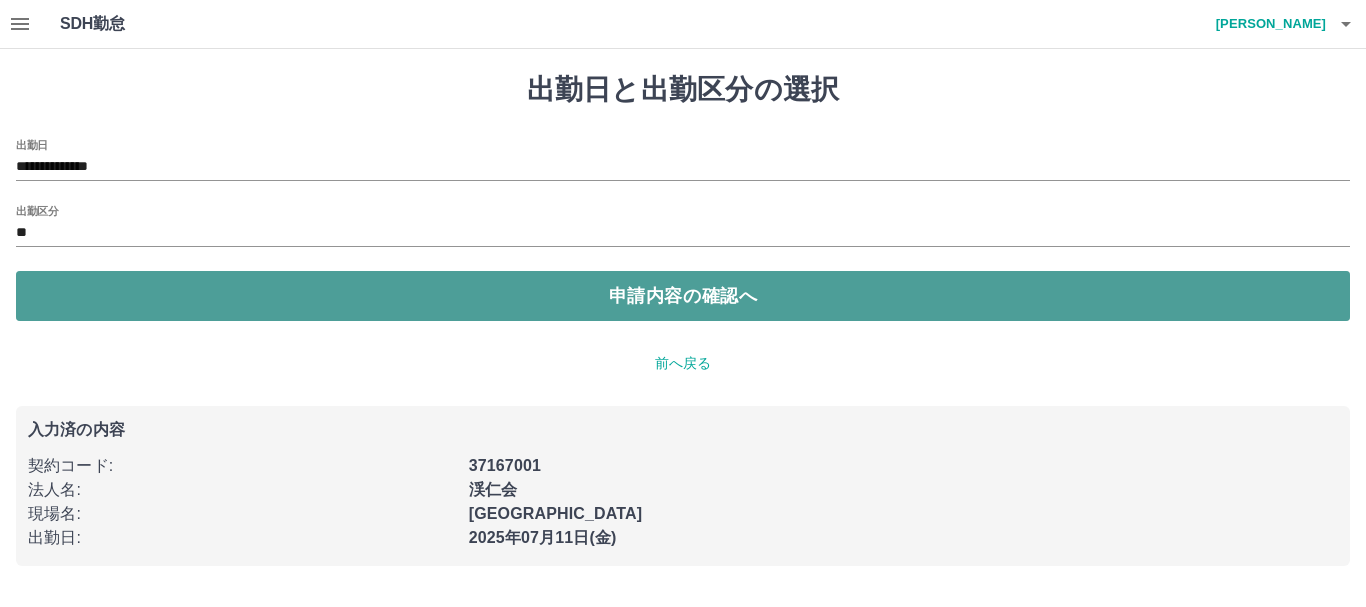 click on "申請内容の確認へ" at bounding box center [683, 296] 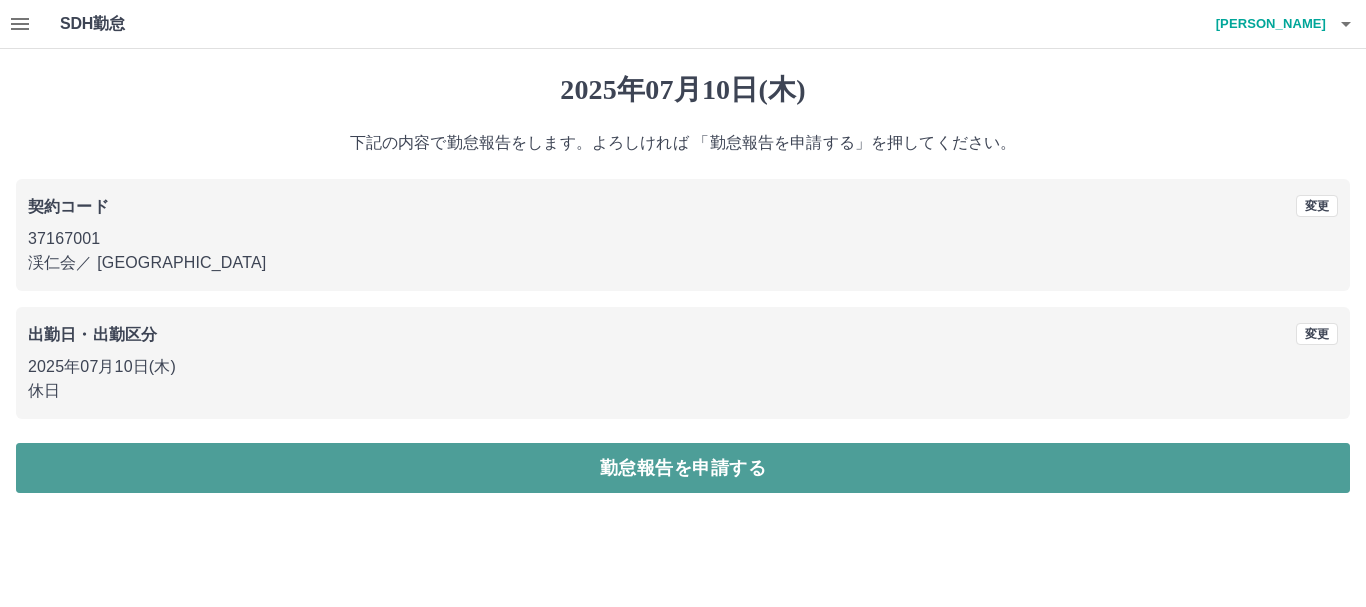 click on "勤怠報告を申請する" at bounding box center [683, 468] 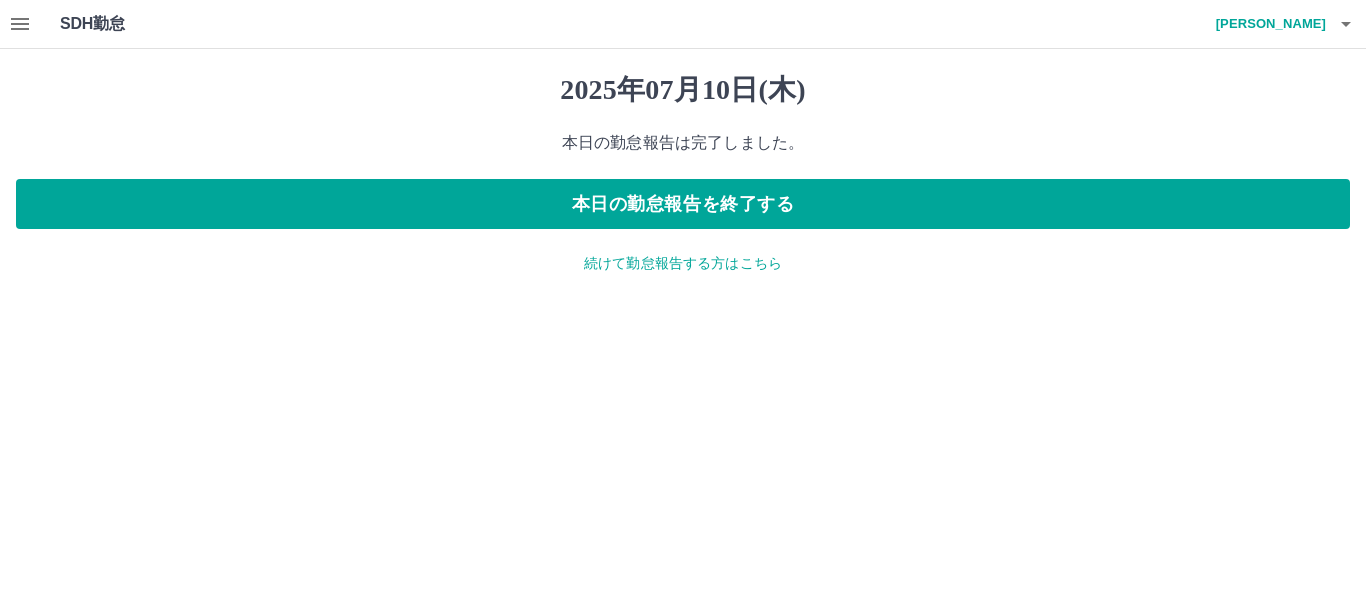 click on "澤口　幸恵" at bounding box center (1266, 24) 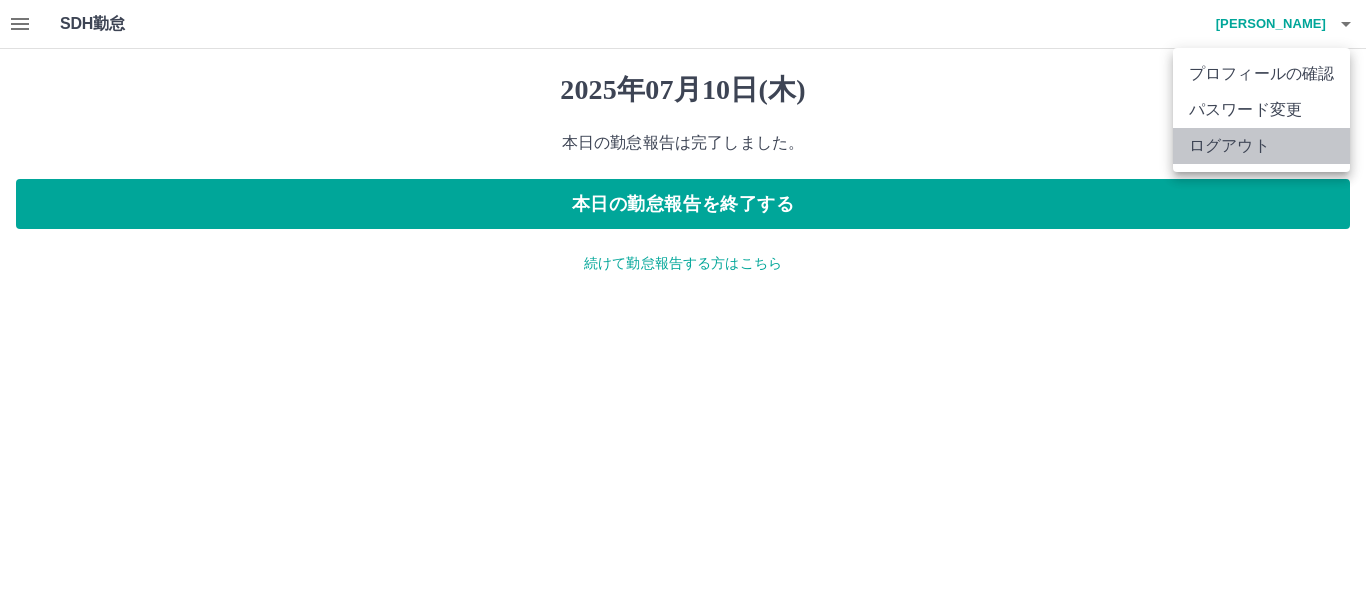 click on "ログアウト" at bounding box center (1261, 146) 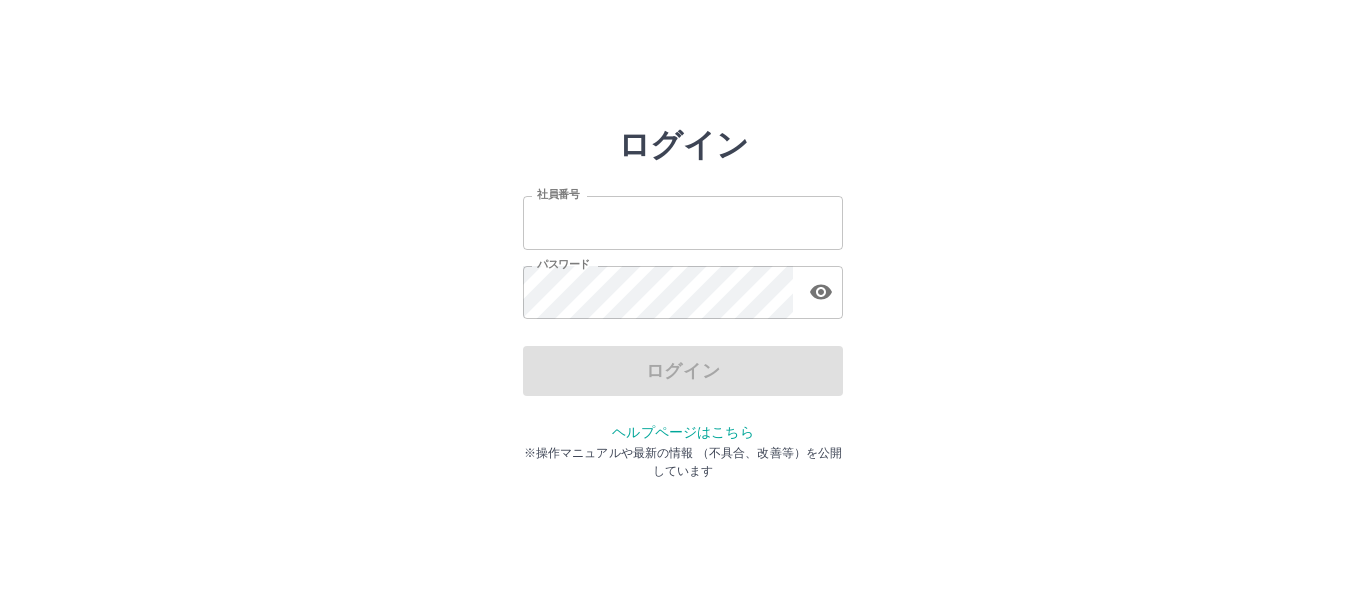 scroll, scrollTop: 0, scrollLeft: 0, axis: both 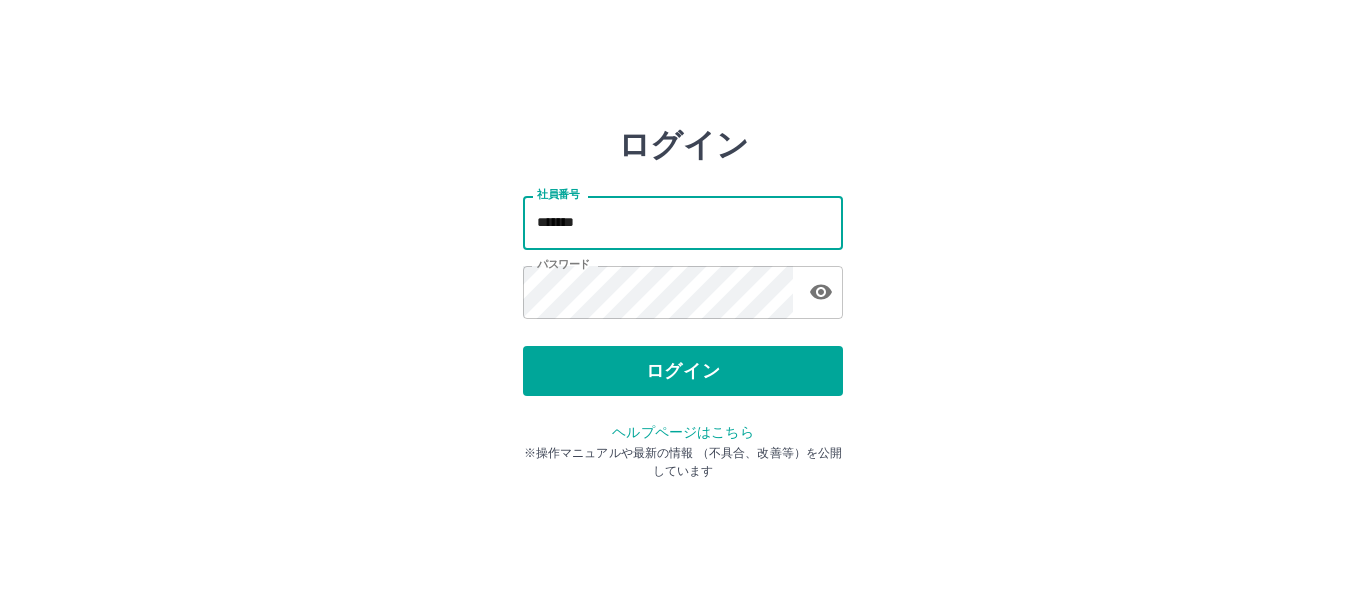 click on "*******" at bounding box center (683, 222) 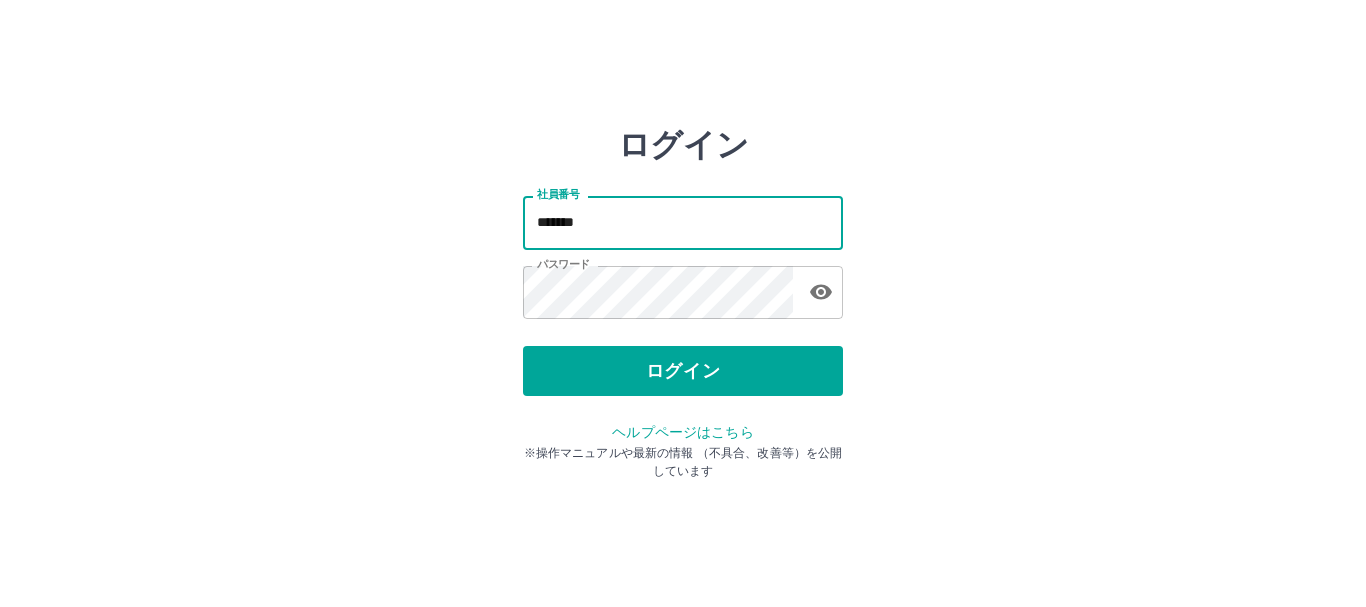 type on "*******" 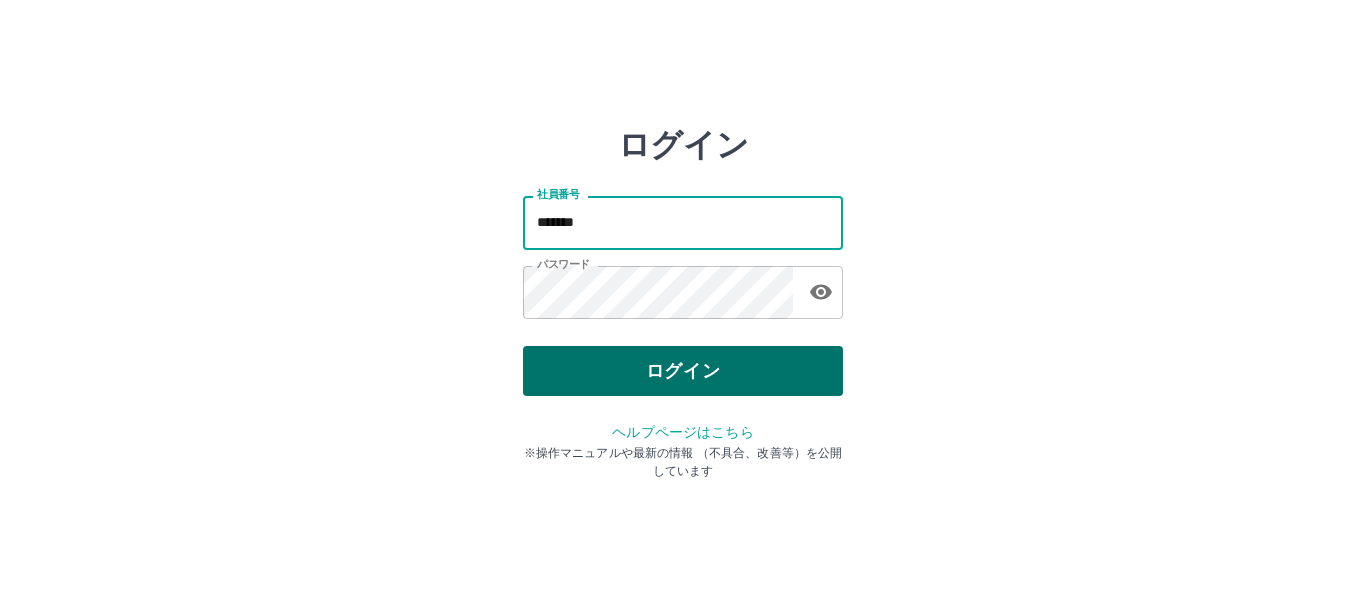drag, startPoint x: 810, startPoint y: 388, endPoint x: 800, endPoint y: 370, distance: 20.59126 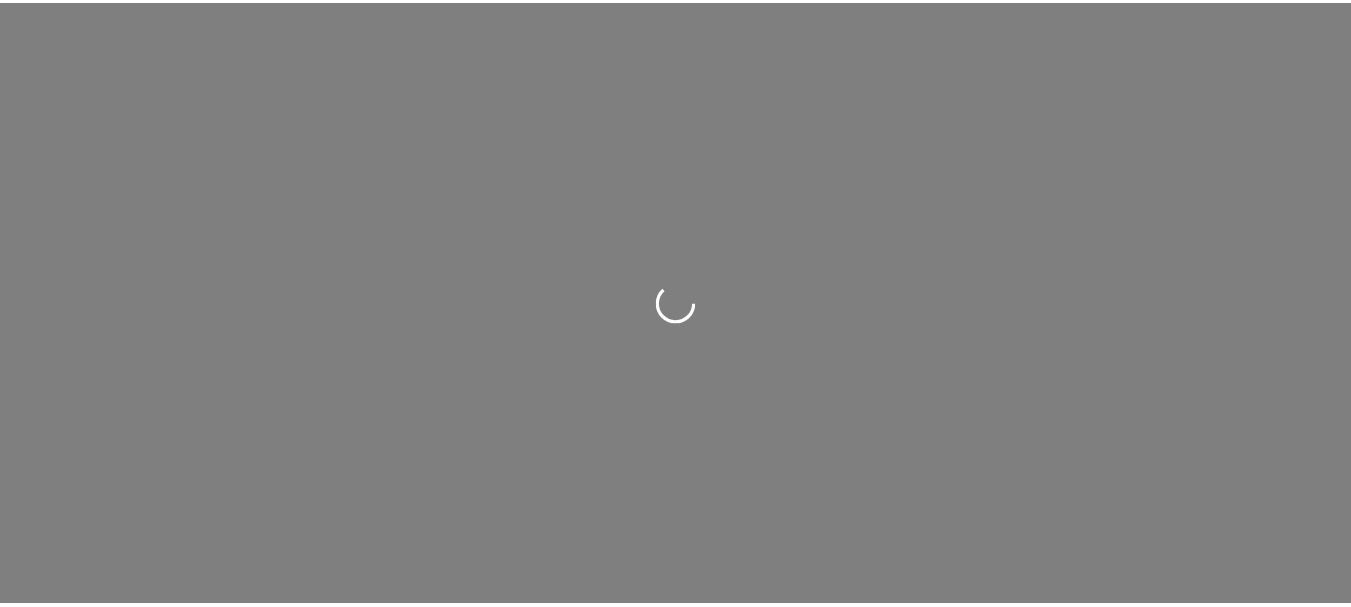 scroll, scrollTop: 0, scrollLeft: 0, axis: both 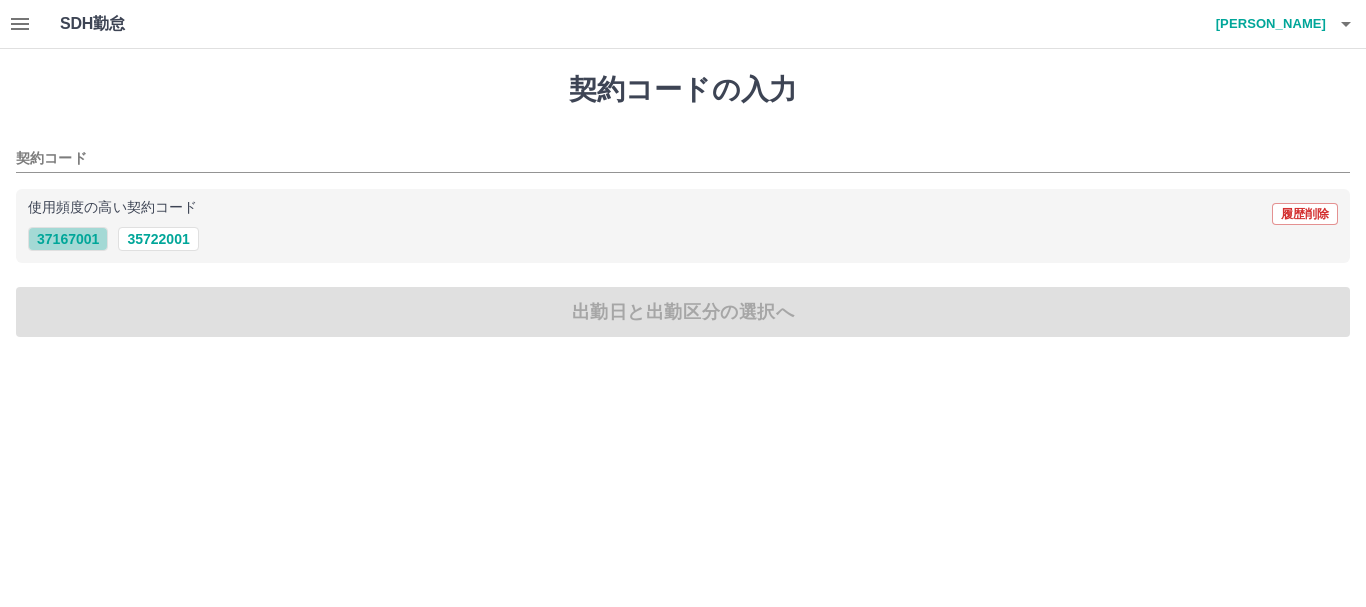 click on "37167001" at bounding box center [68, 239] 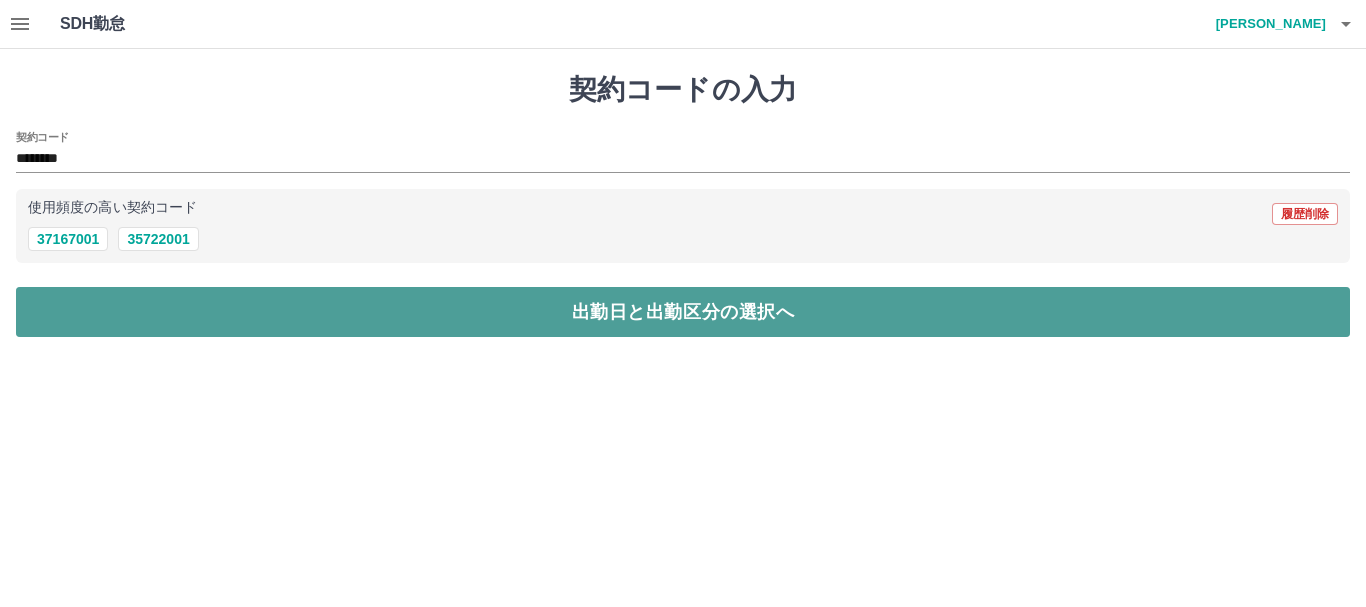 drag, startPoint x: 110, startPoint y: 315, endPoint x: 142, endPoint y: 228, distance: 92.69843 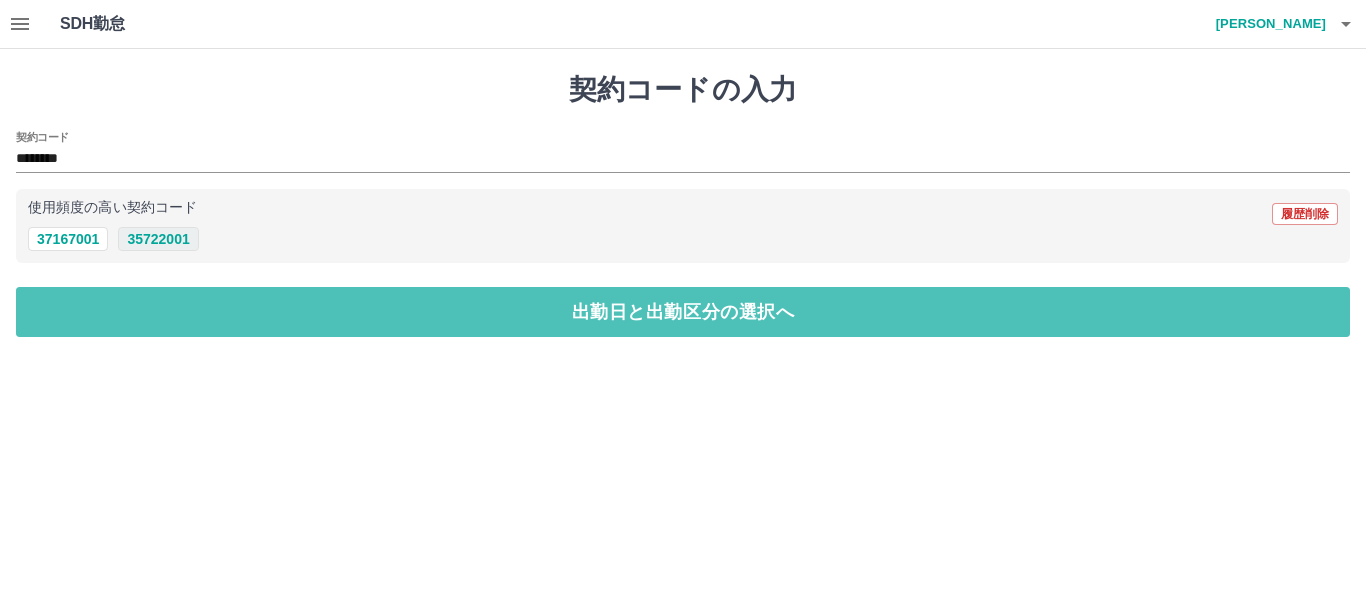 click on "出勤日と出勤区分の選択へ" at bounding box center (683, 312) 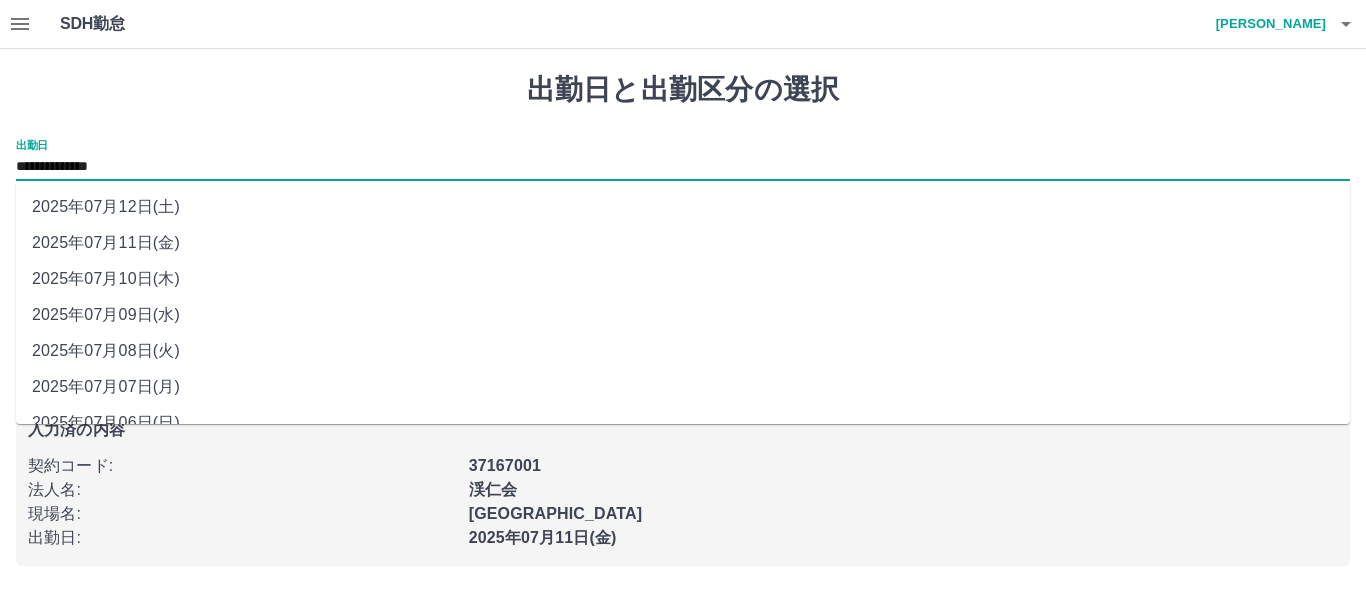 click on "**********" at bounding box center (683, 167) 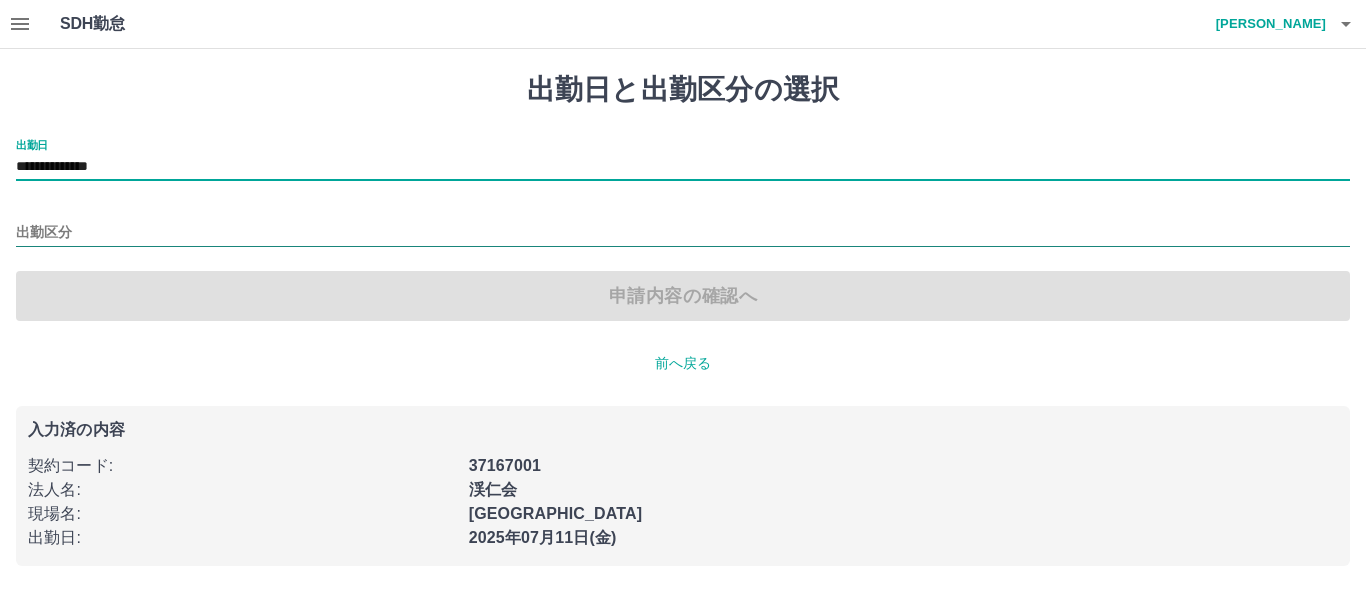 click on "出勤区分" at bounding box center (683, 233) 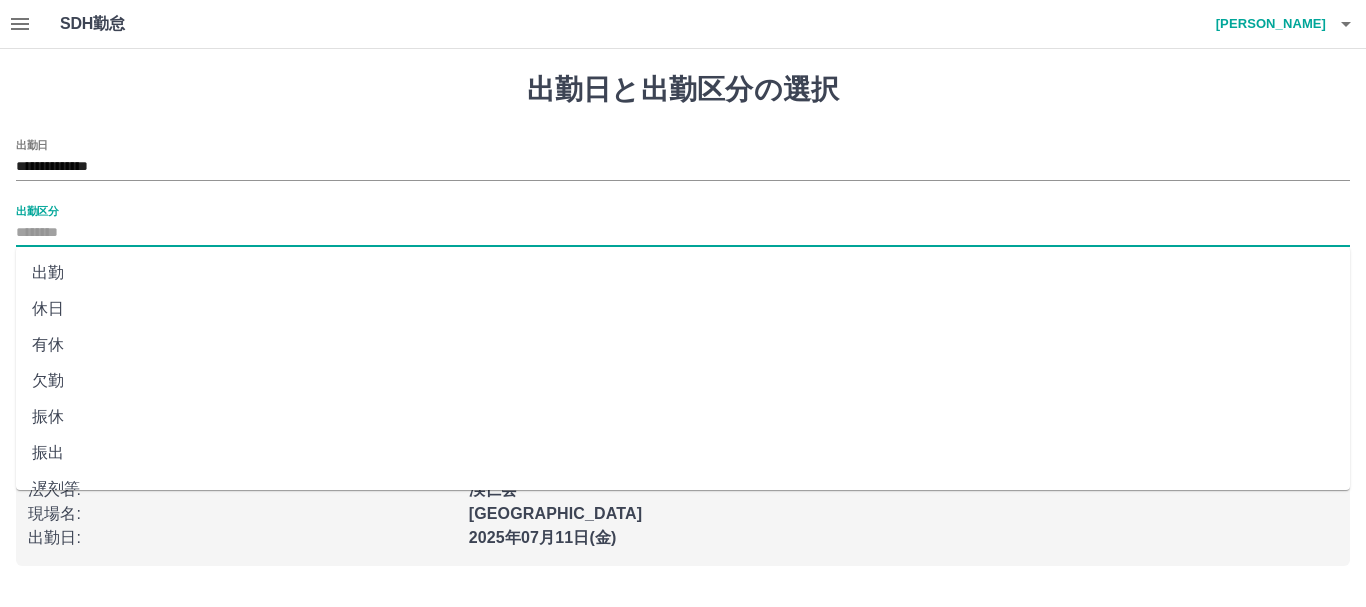 click on "休日" at bounding box center [683, 309] 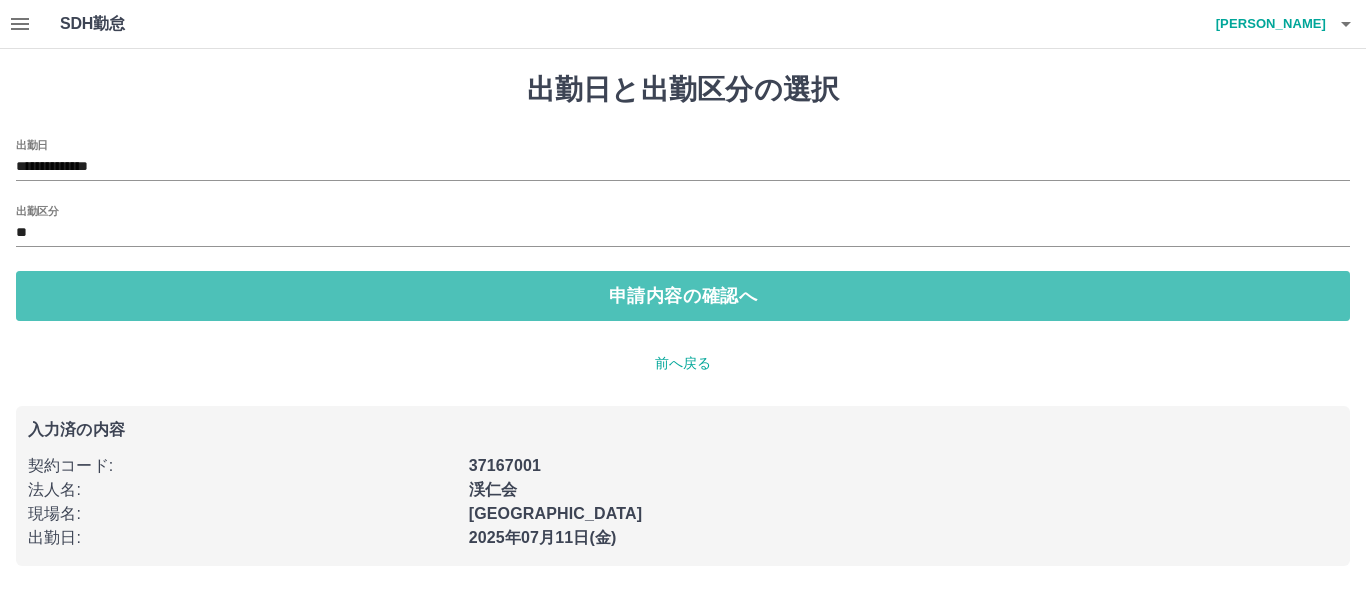 drag, startPoint x: 258, startPoint y: 317, endPoint x: 261, endPoint y: 294, distance: 23.194826 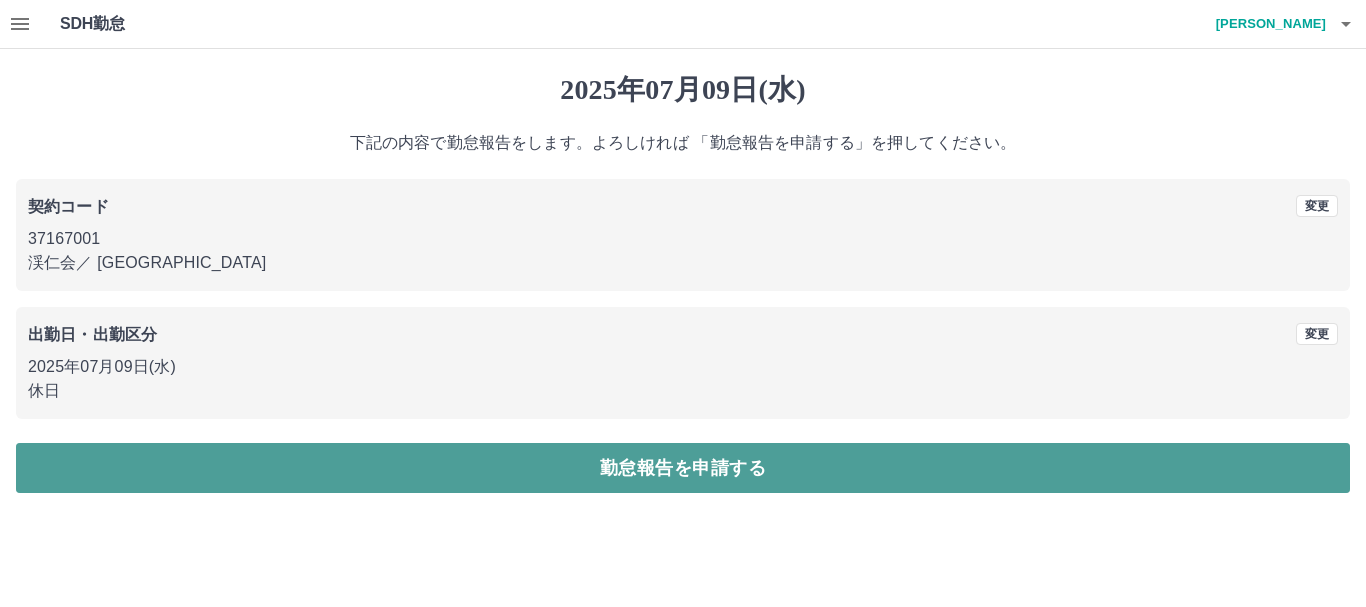 click on "勤怠報告を申請する" at bounding box center (683, 468) 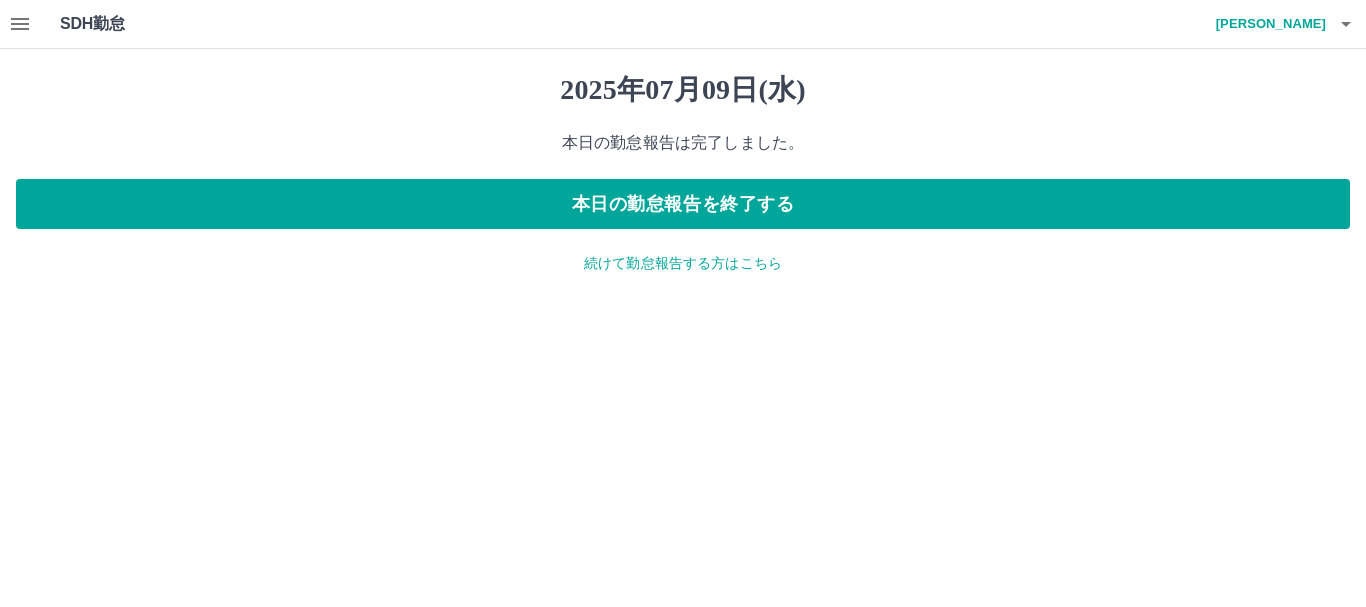 click on "続けて勤怠報告する方はこちら" at bounding box center [683, 263] 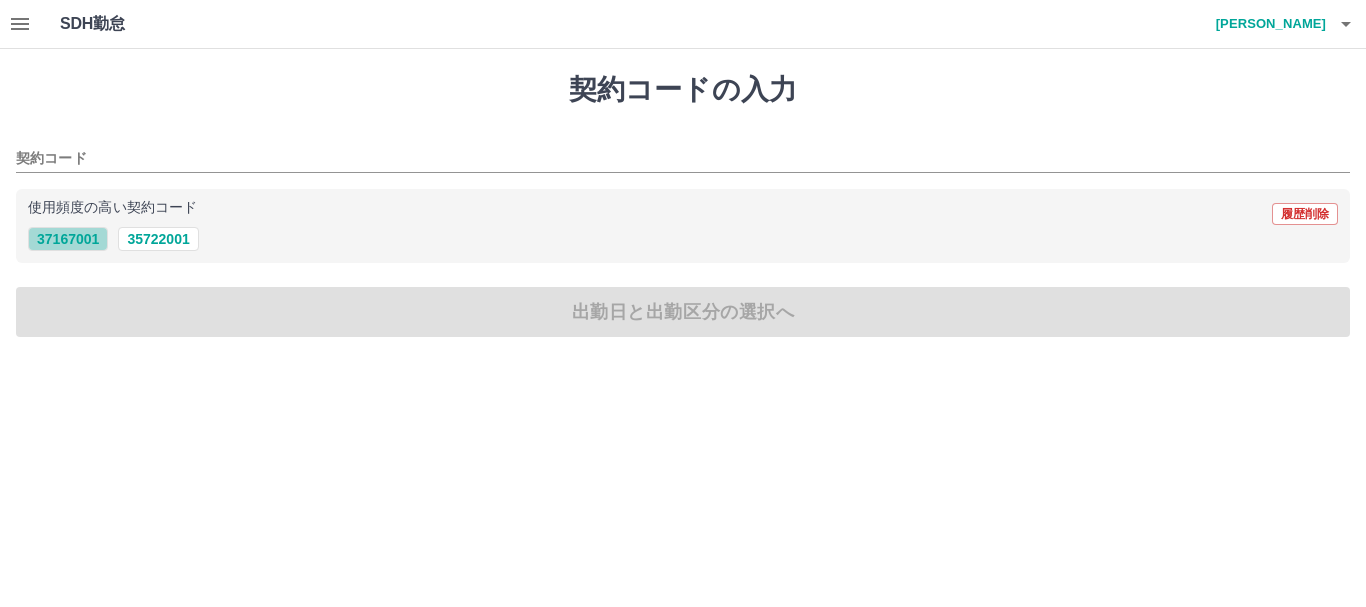 click on "37167001" at bounding box center [68, 239] 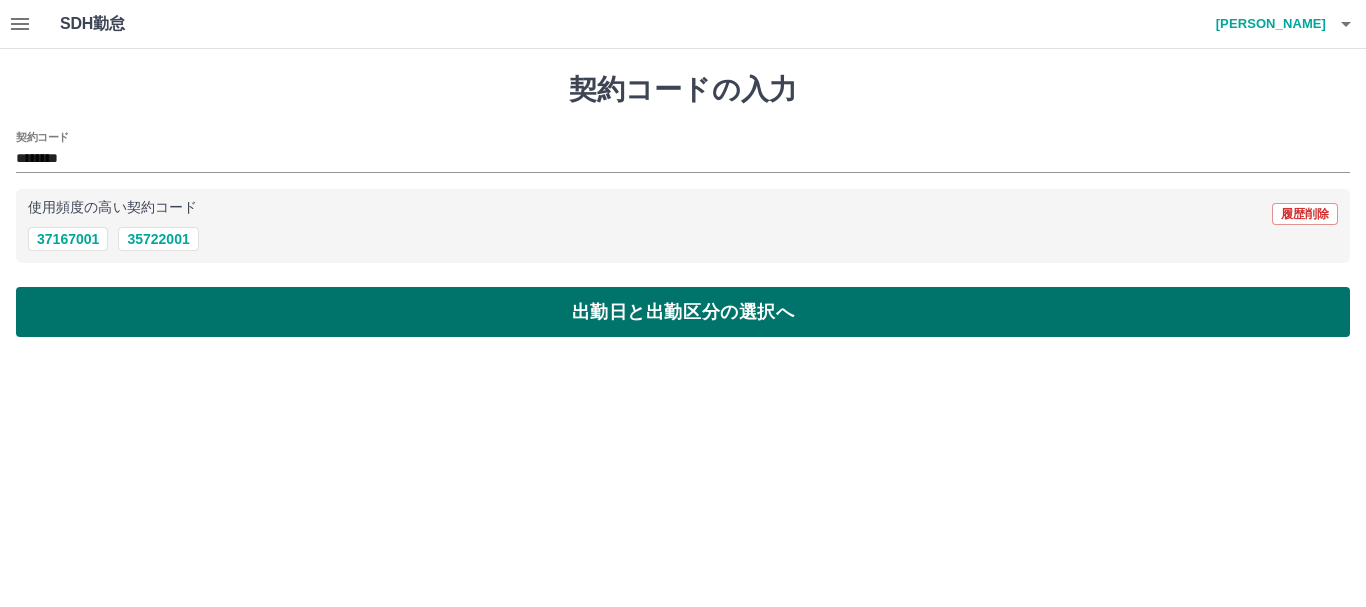 click on "出勤日と出勤区分の選択へ" at bounding box center (683, 312) 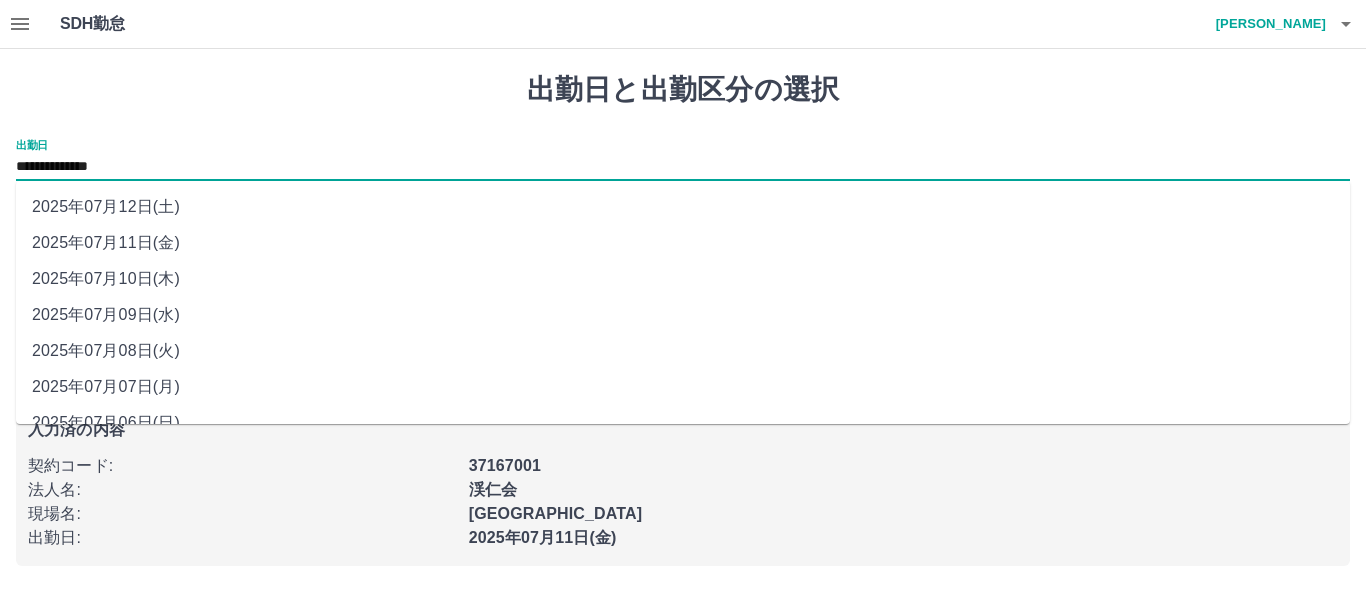 click on "**********" at bounding box center (683, 167) 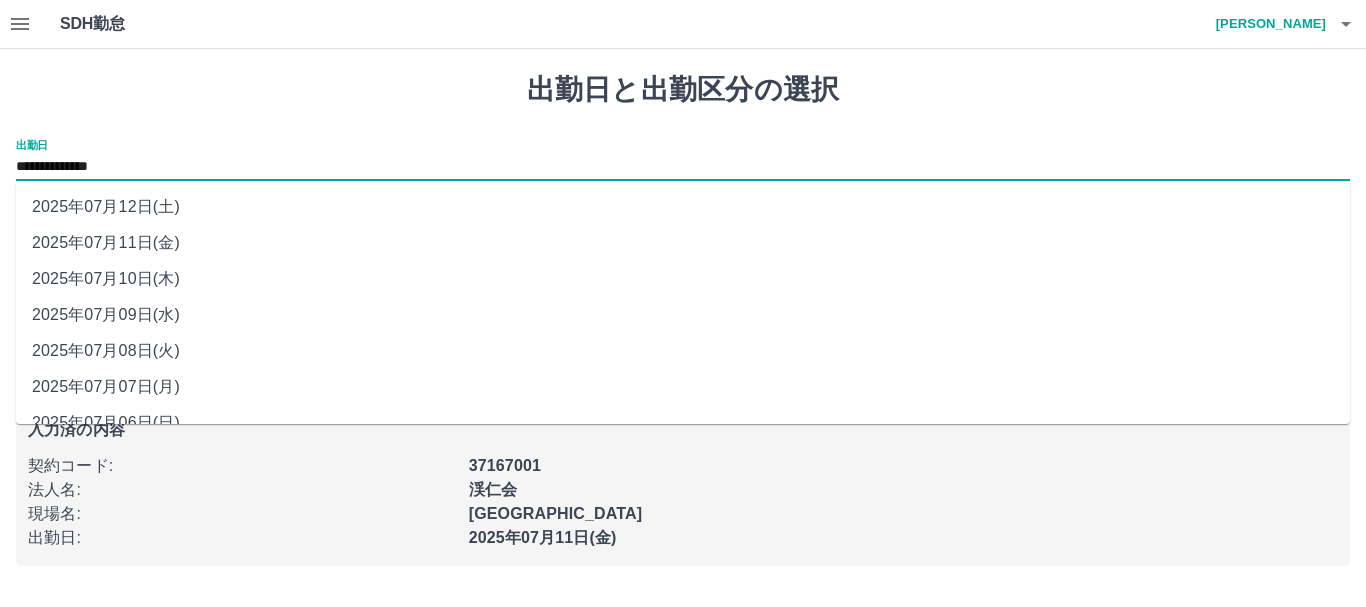 click on "2025年07月11日(金)" at bounding box center [683, 243] 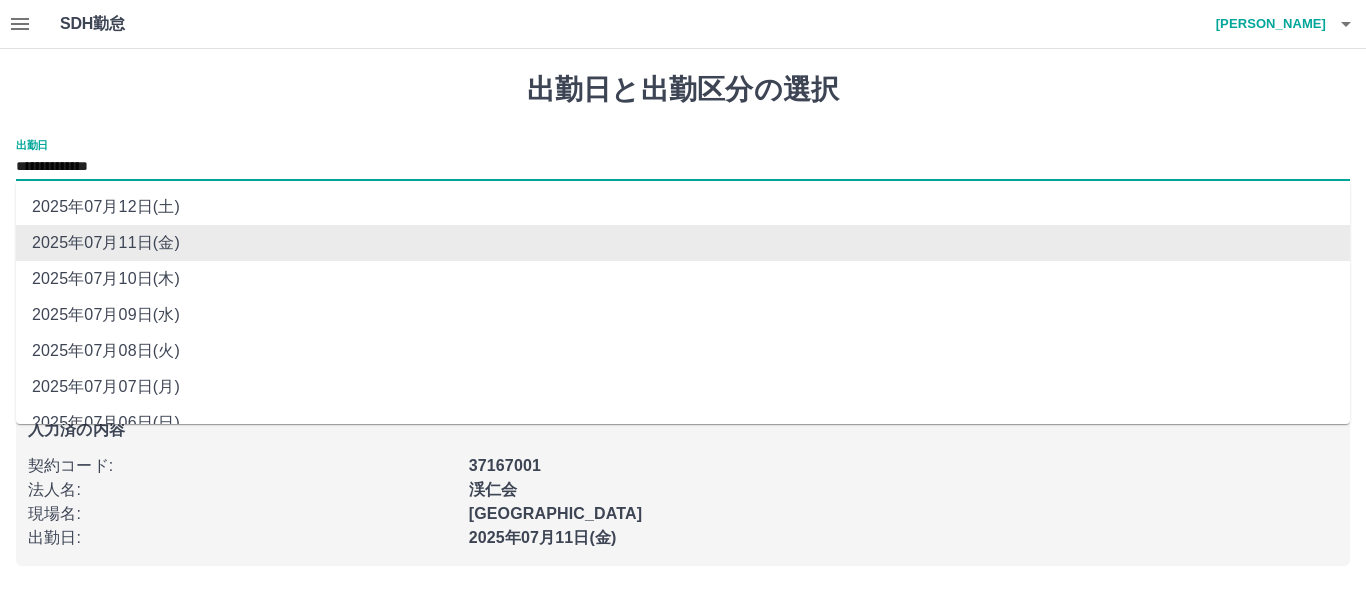 click on "**********" at bounding box center (683, 167) 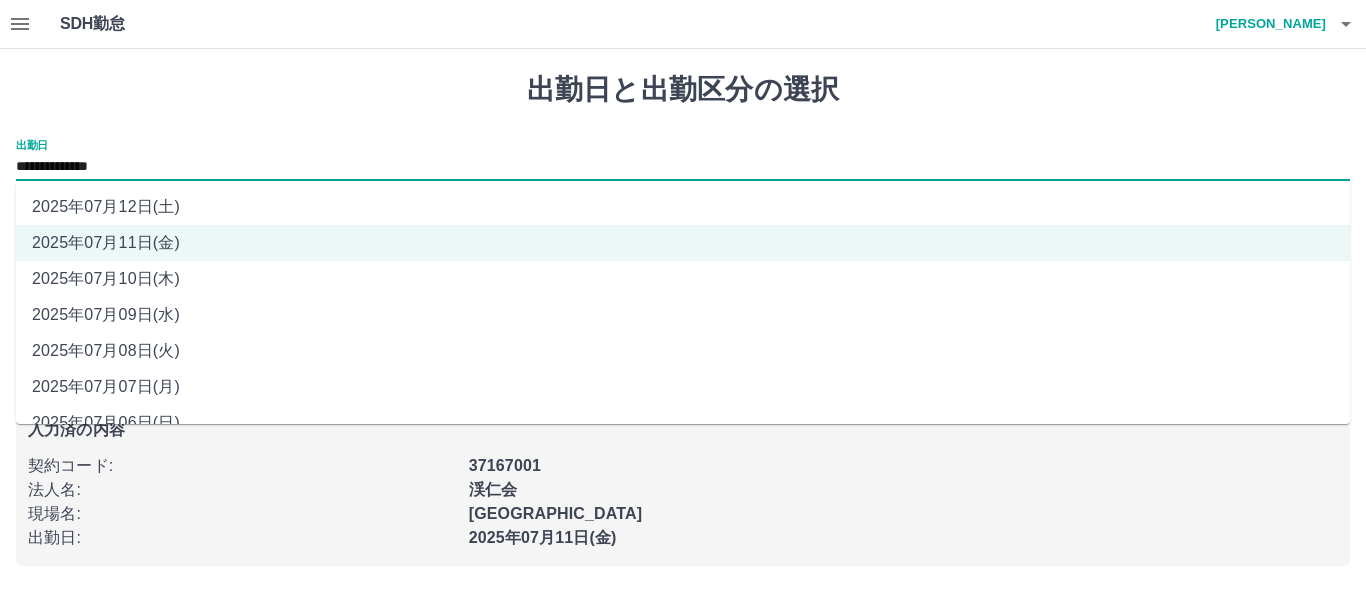 click on "2025年07月10日(木)" at bounding box center (683, 279) 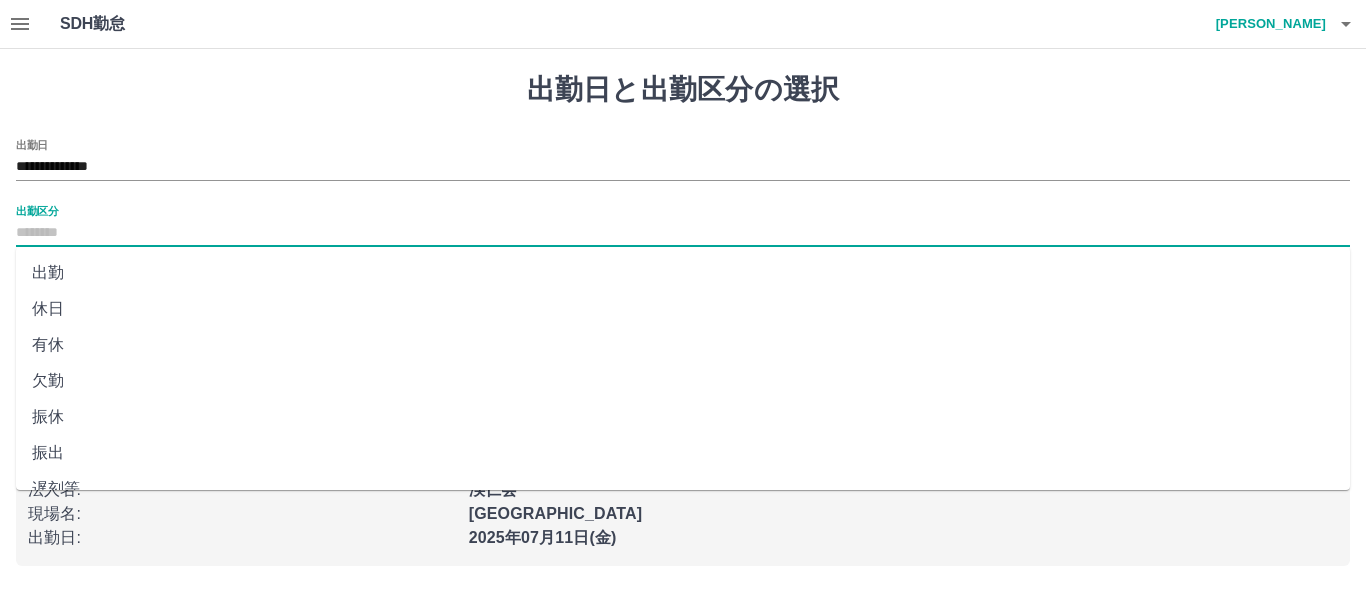 click on "出勤区分" at bounding box center [683, 233] 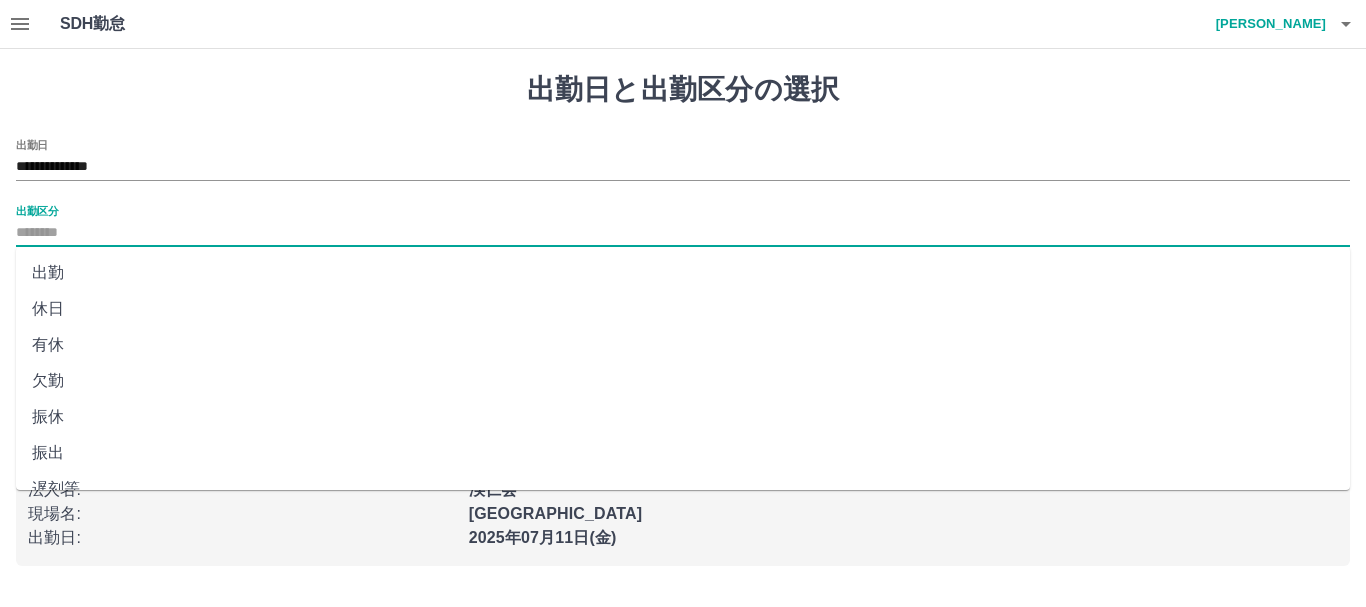click on "出勤" at bounding box center (683, 273) 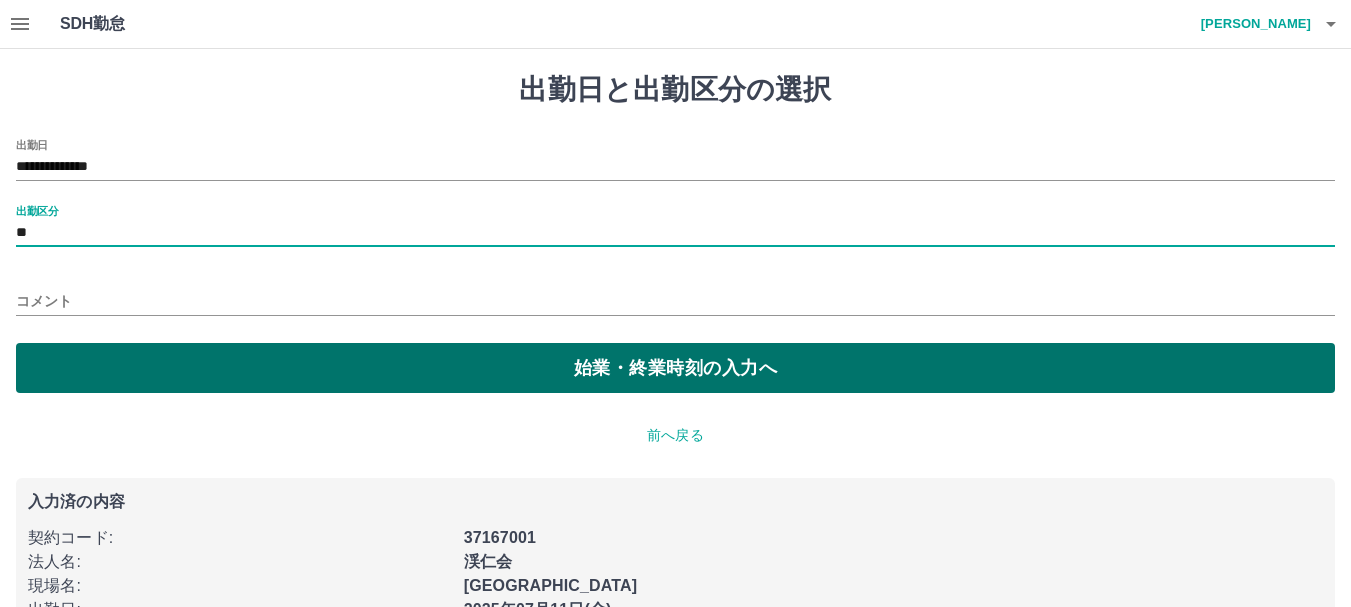 click on "始業・終業時刻の入力へ" at bounding box center [675, 368] 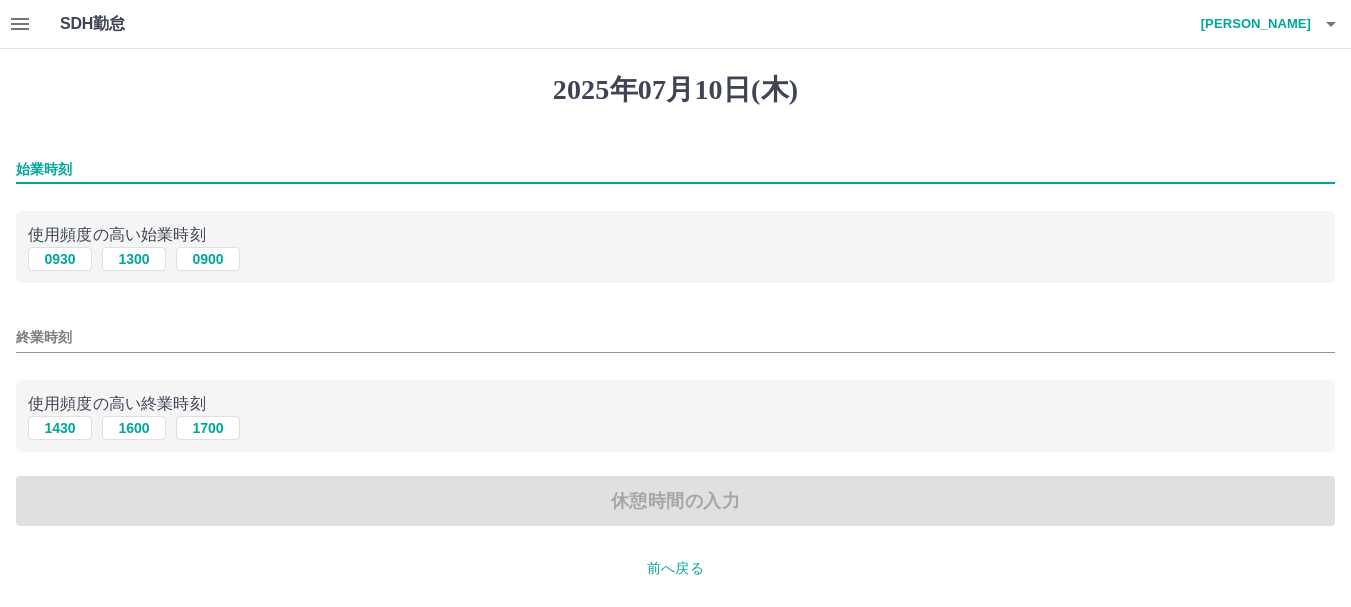 click on "始業時刻" at bounding box center [675, 169] 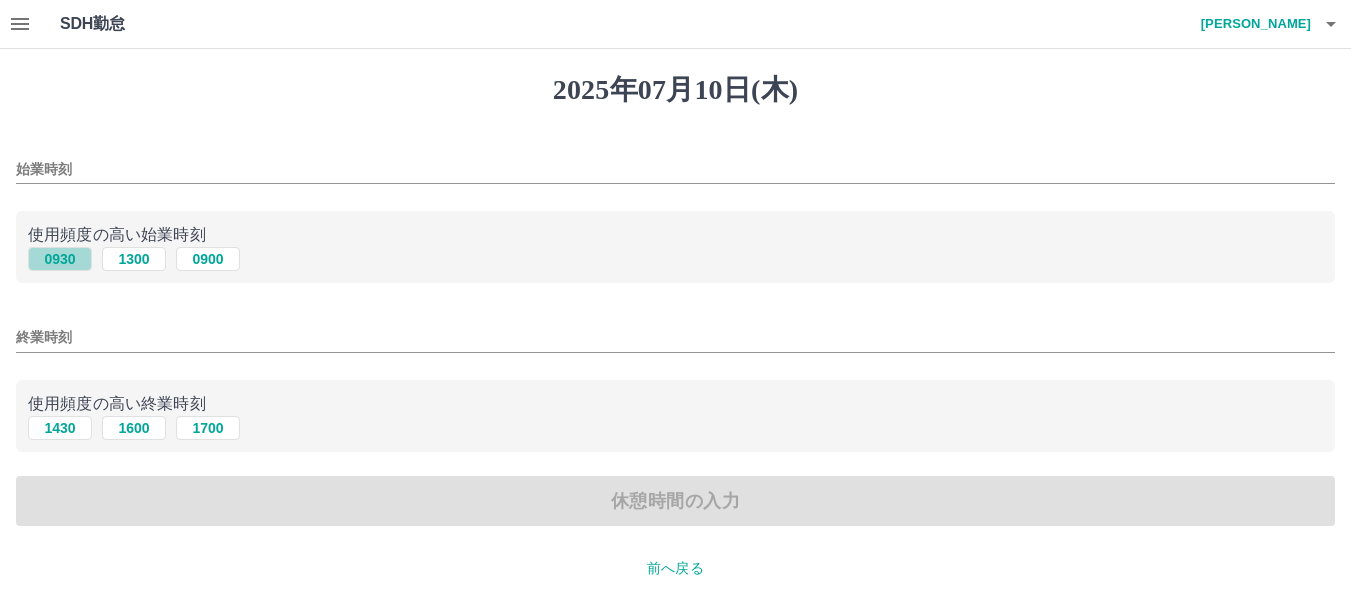 click on "0930" at bounding box center (60, 259) 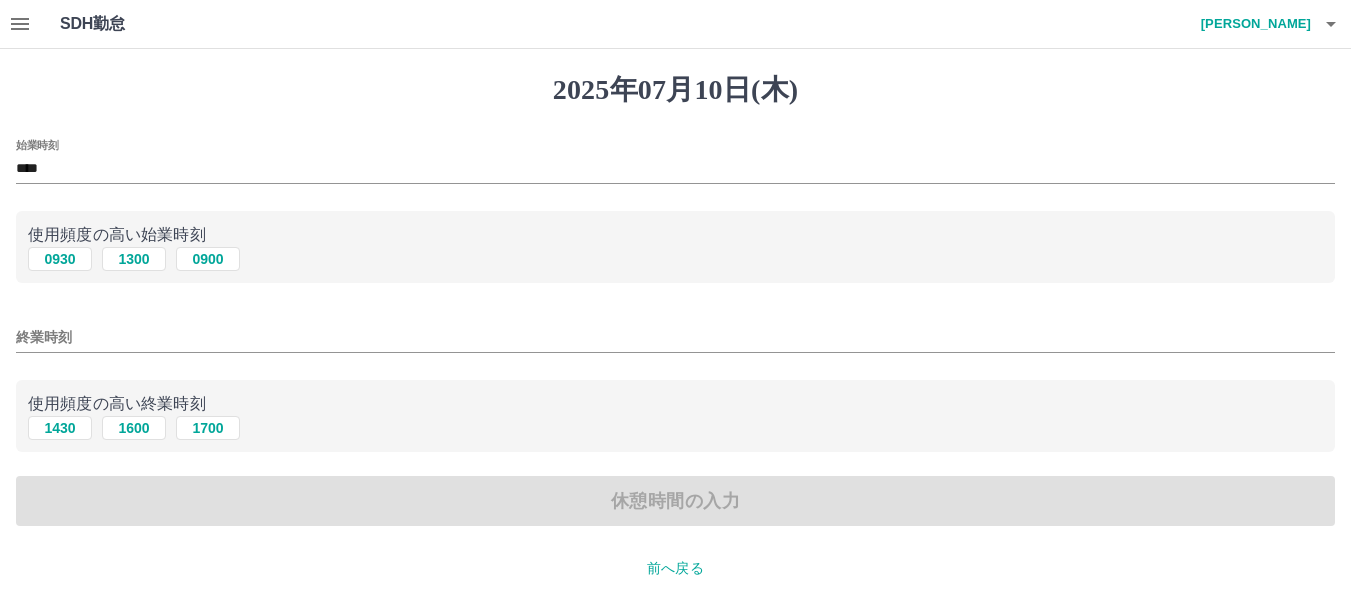 click on "終業時刻" at bounding box center [675, 331] 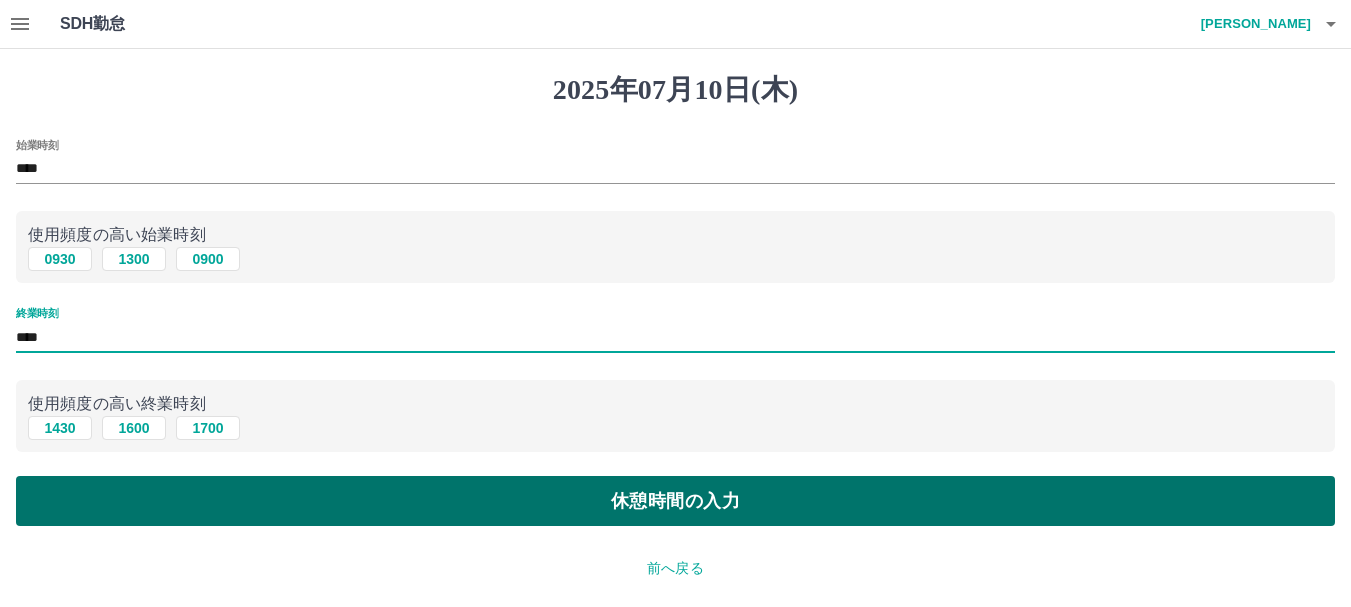 type on "****" 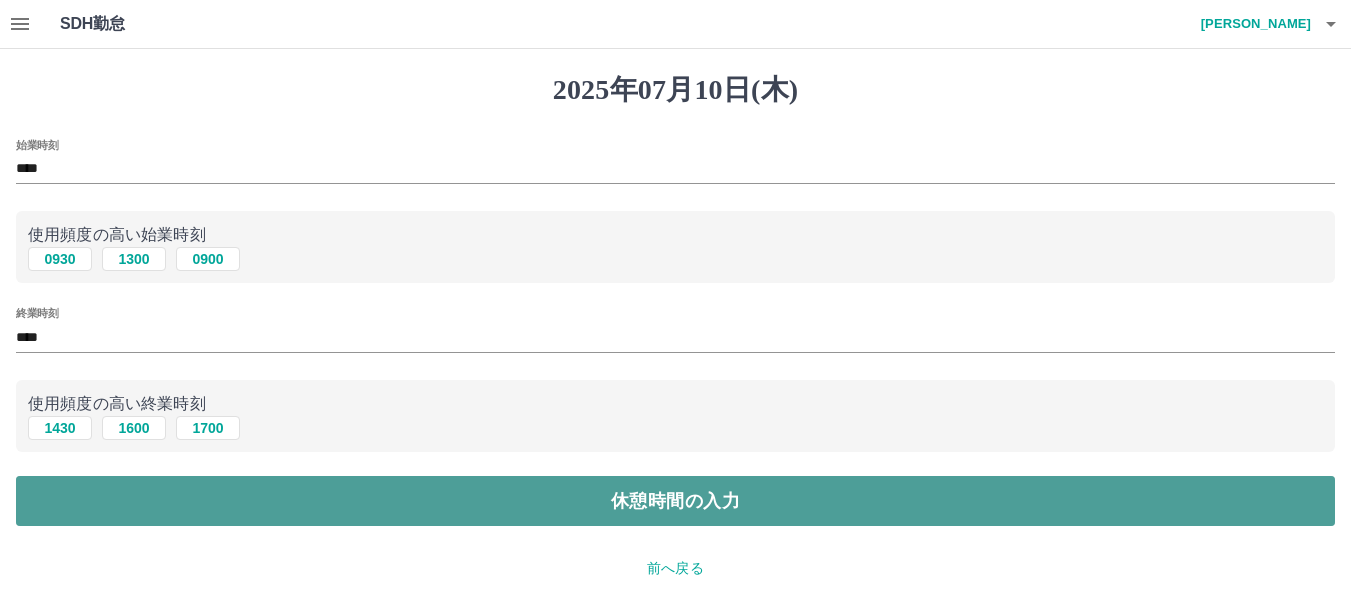 click on "休憩時間の入力" at bounding box center (675, 501) 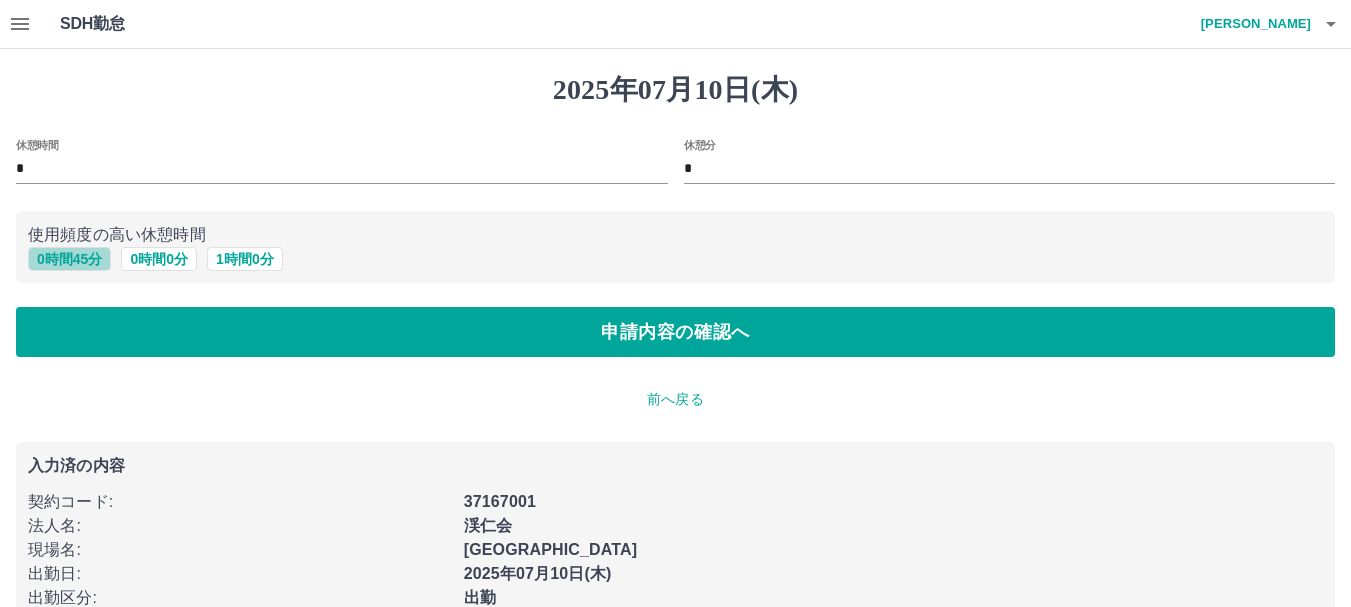 click on "0 時間 45 分" at bounding box center [69, 259] 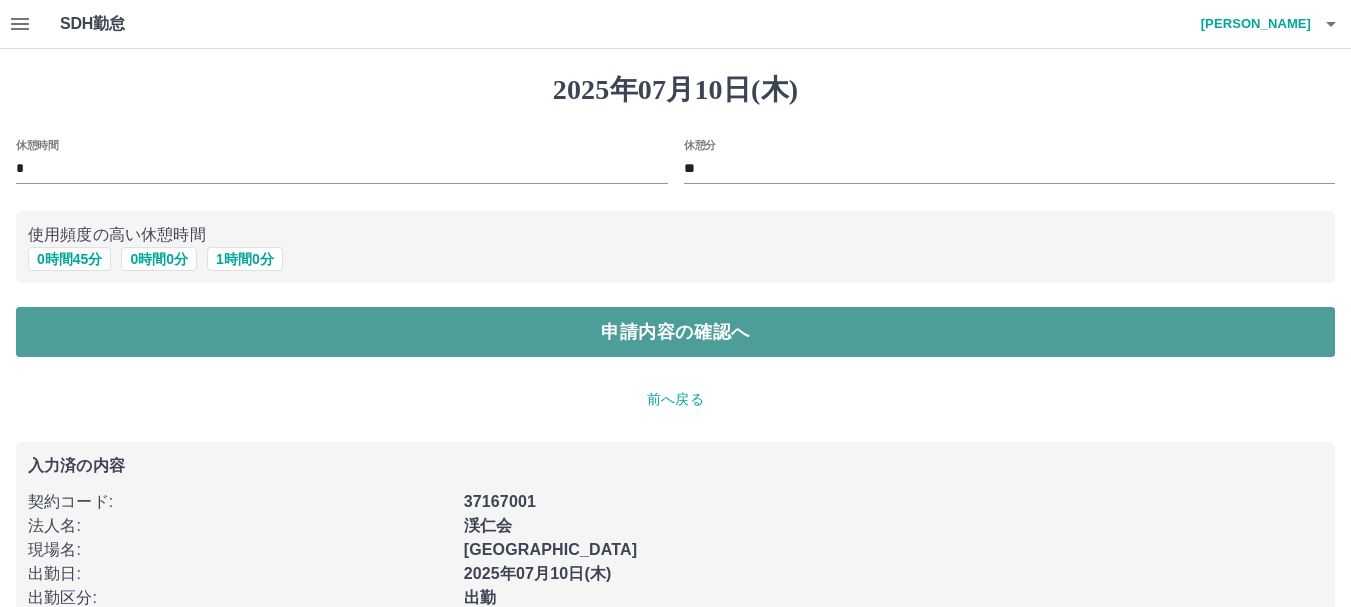 click on "申請内容の確認へ" at bounding box center [675, 332] 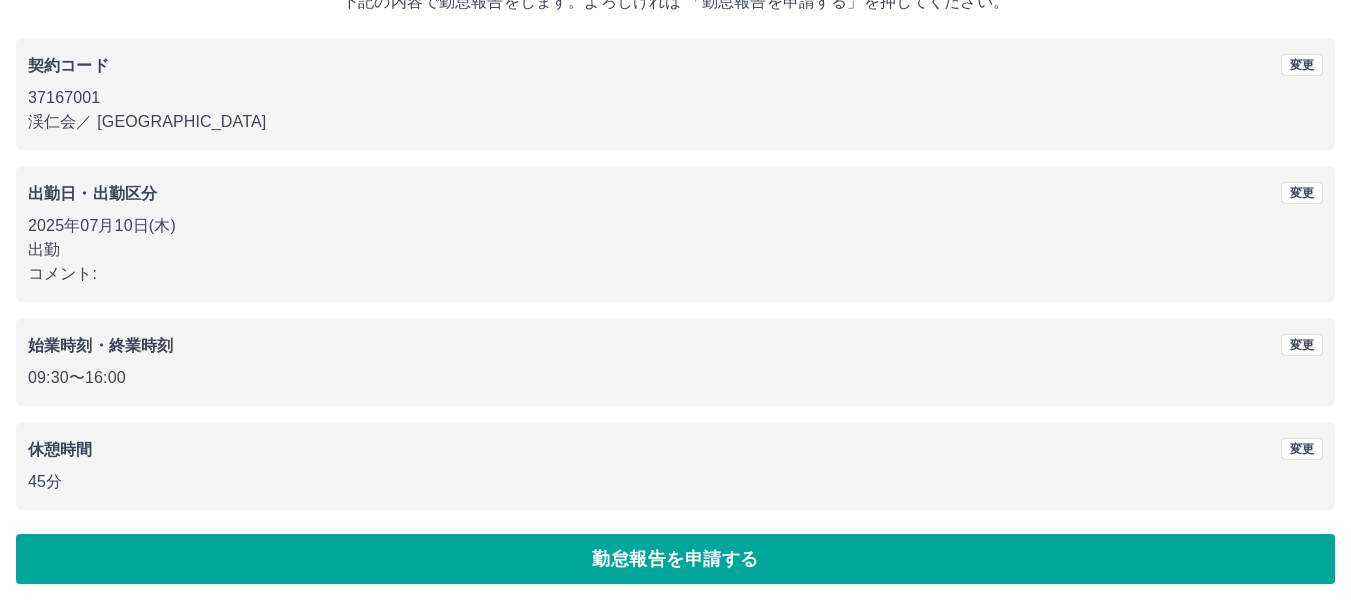 scroll, scrollTop: 142, scrollLeft: 0, axis: vertical 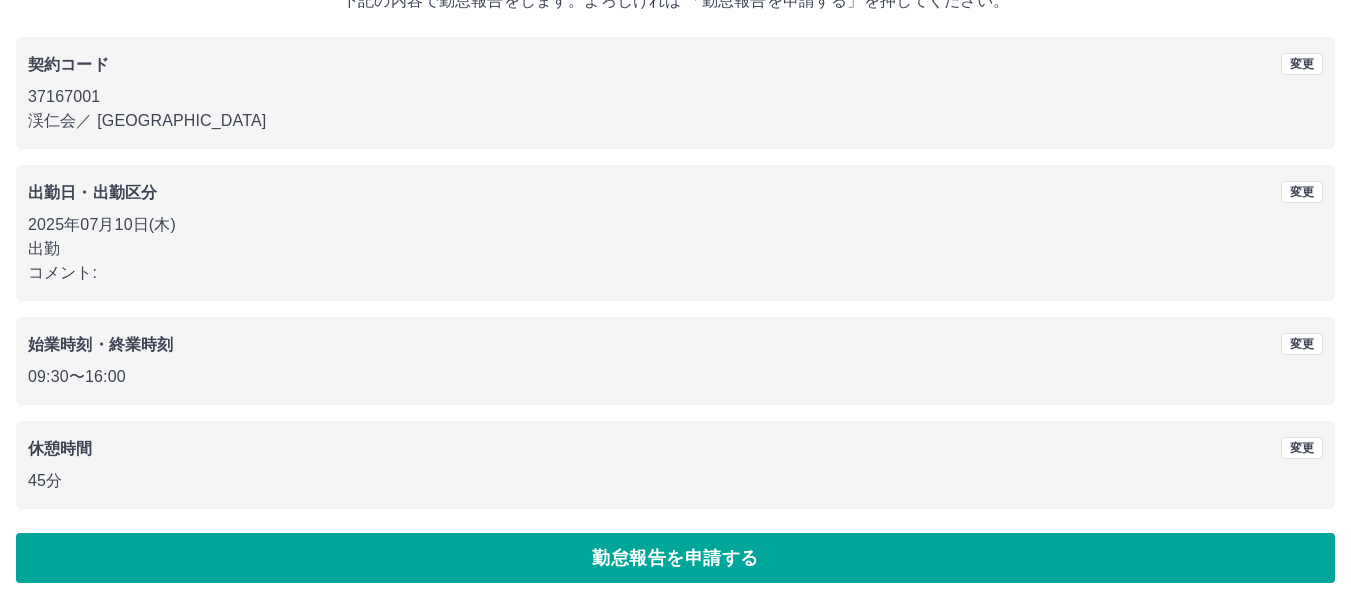 drag, startPoint x: 133, startPoint y: 568, endPoint x: 142, endPoint y: 563, distance: 10.29563 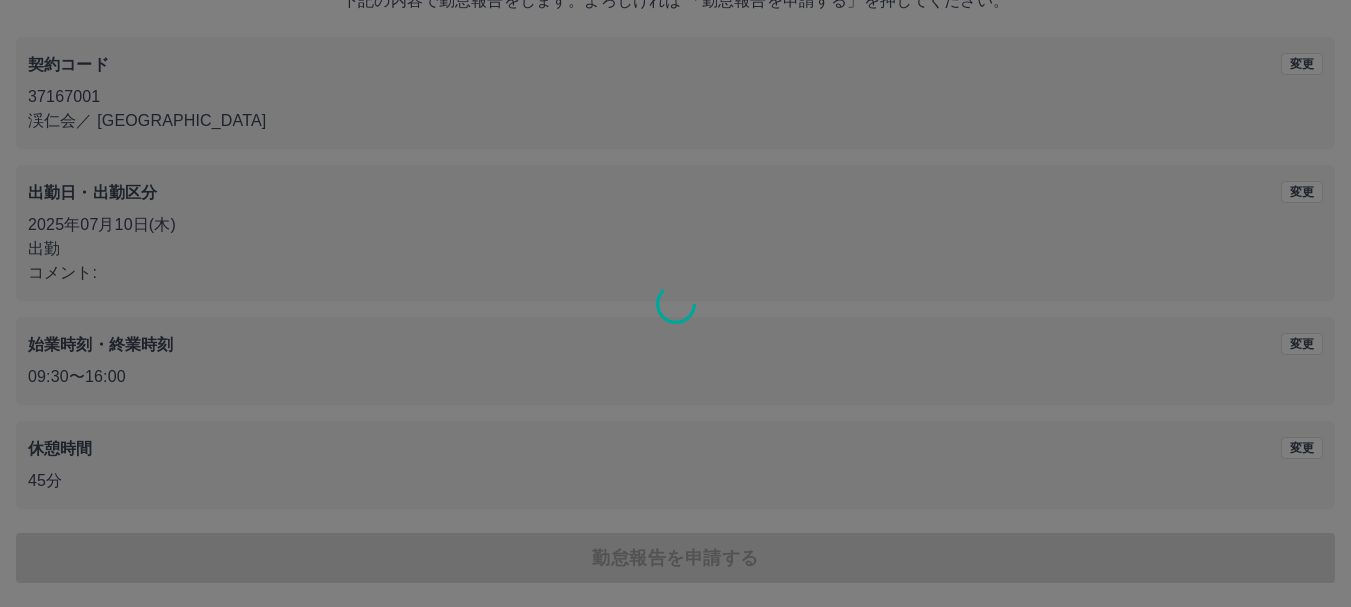 scroll, scrollTop: 0, scrollLeft: 0, axis: both 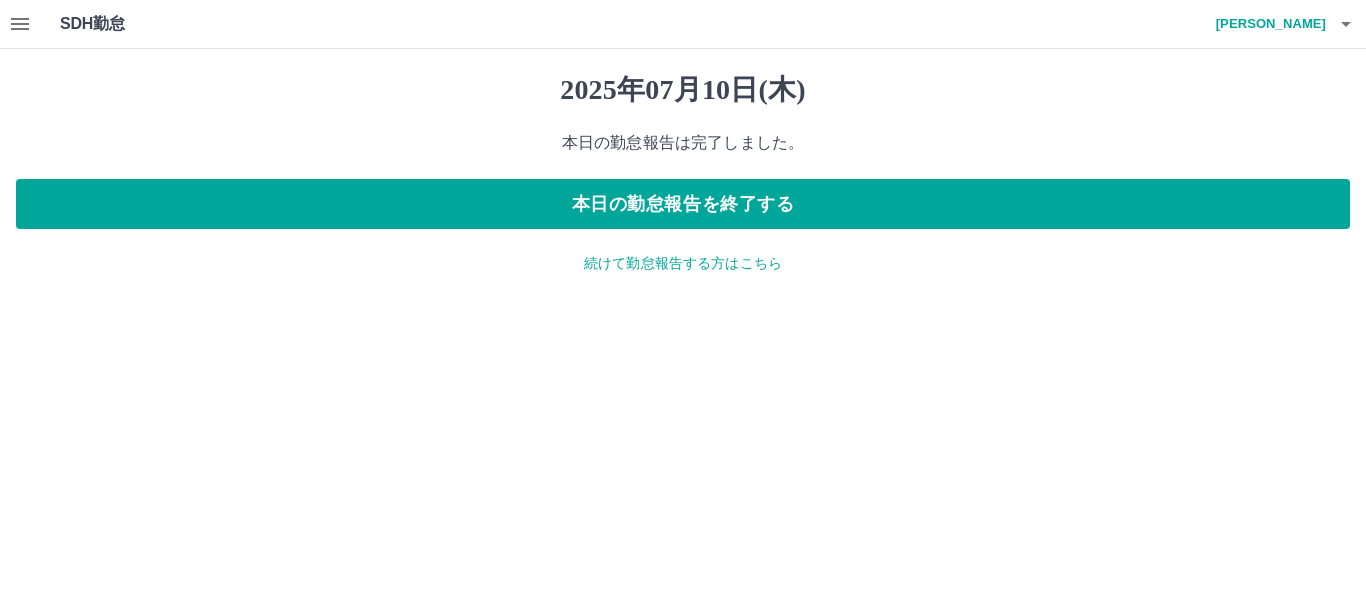 click on "続けて勤怠報告する方はこちら" at bounding box center (683, 263) 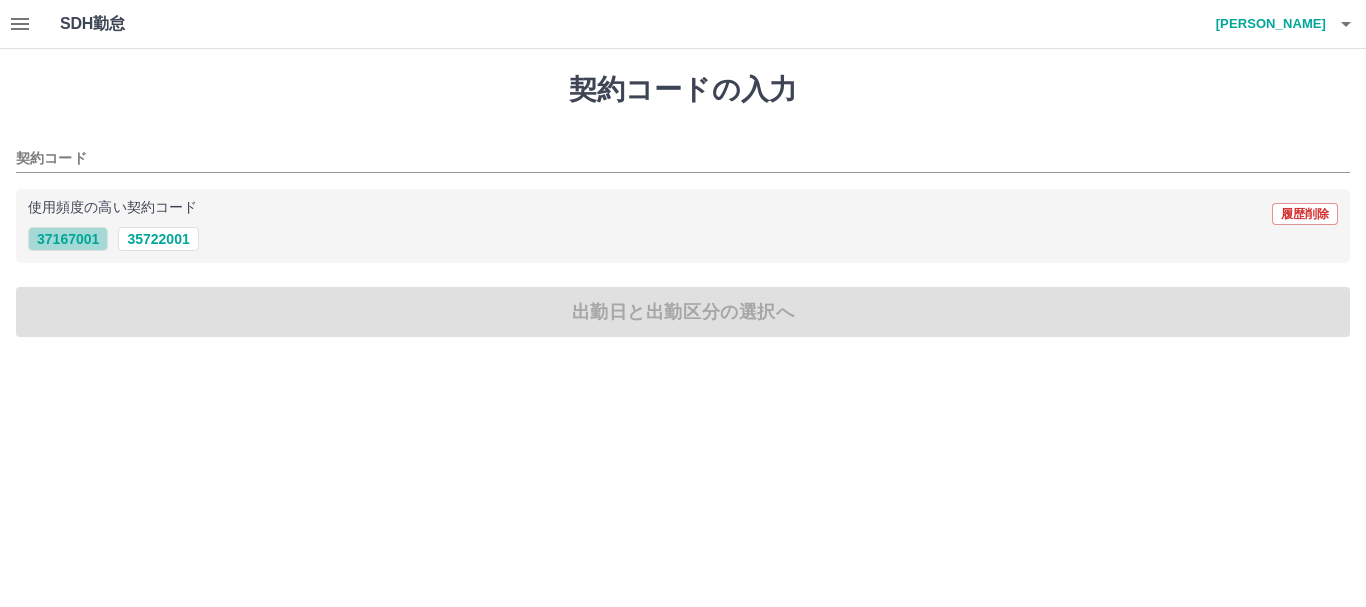 click on "37167001" at bounding box center (68, 239) 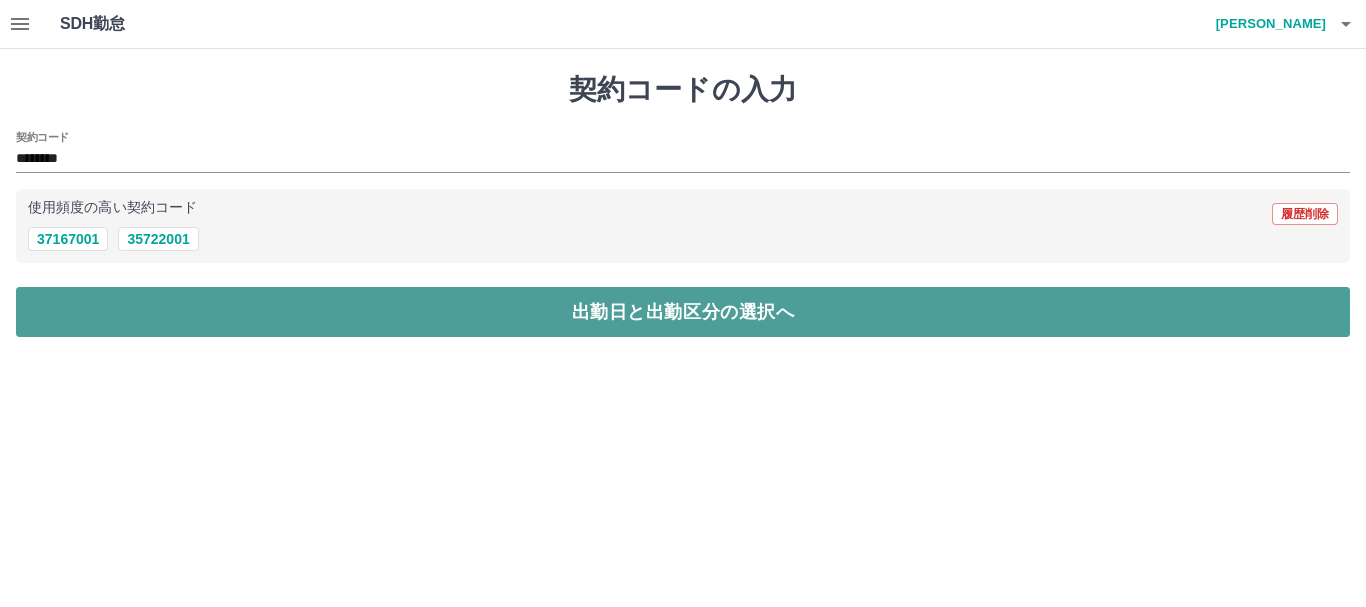 click on "出勤日と出勤区分の選択へ" at bounding box center (683, 312) 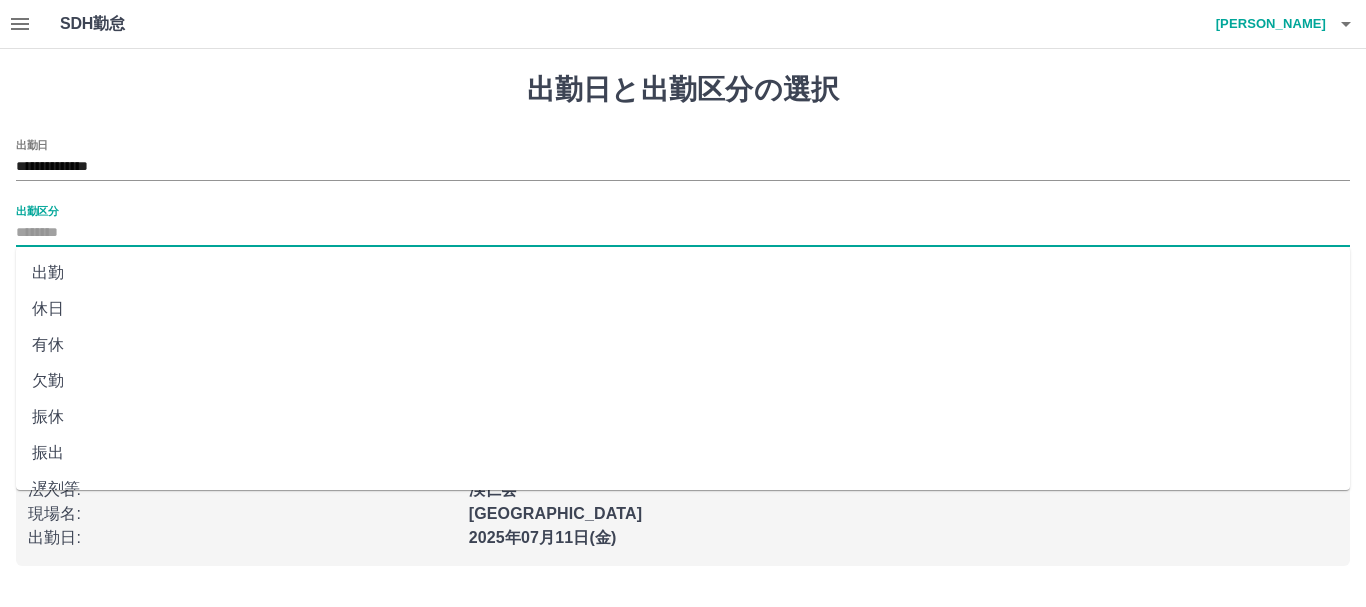 click on "出勤区分" at bounding box center (683, 233) 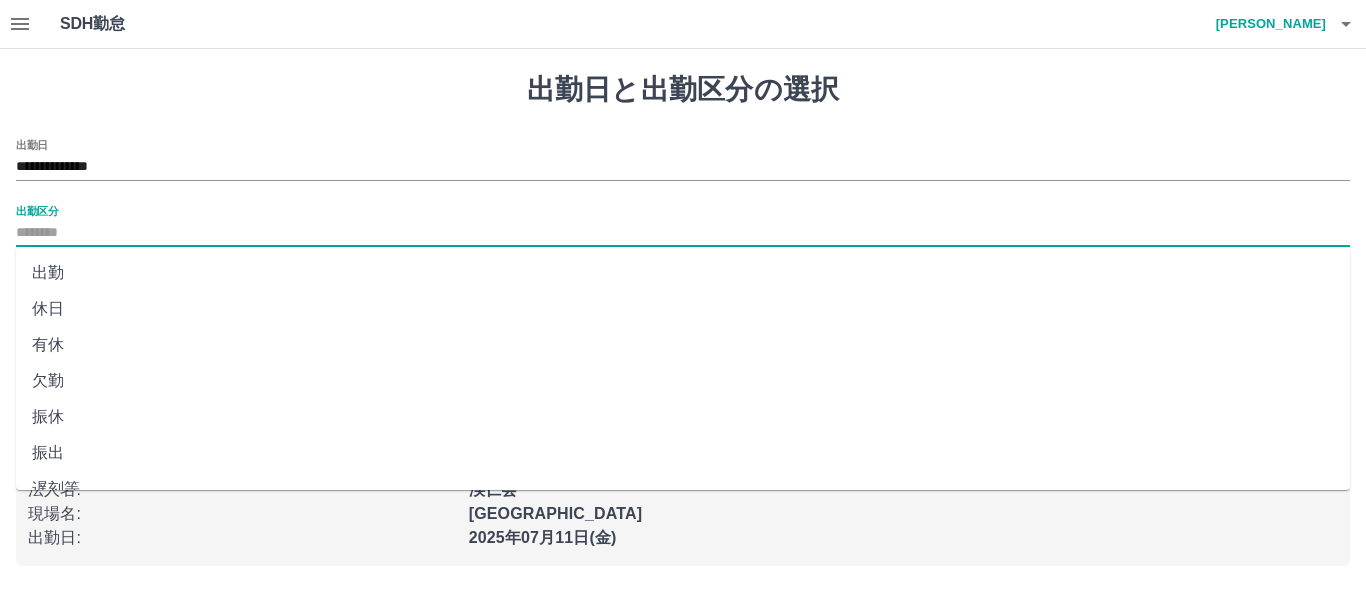 click on "出勤" at bounding box center (683, 273) 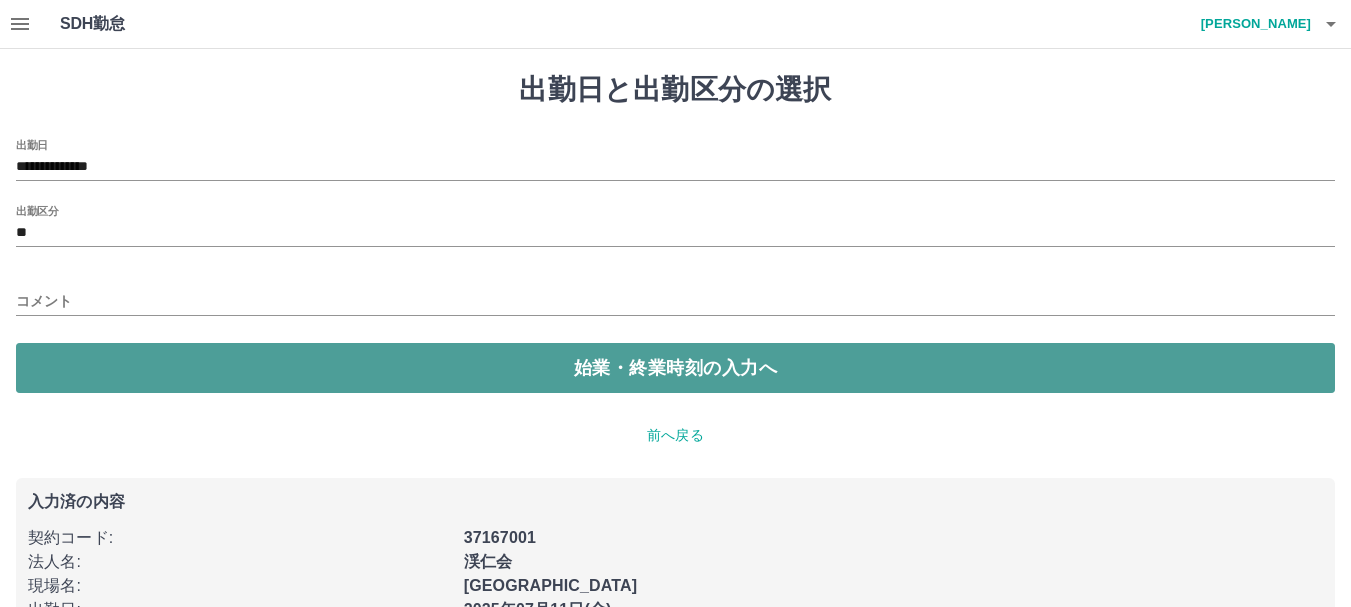 click on "始業・終業時刻の入力へ" at bounding box center (675, 368) 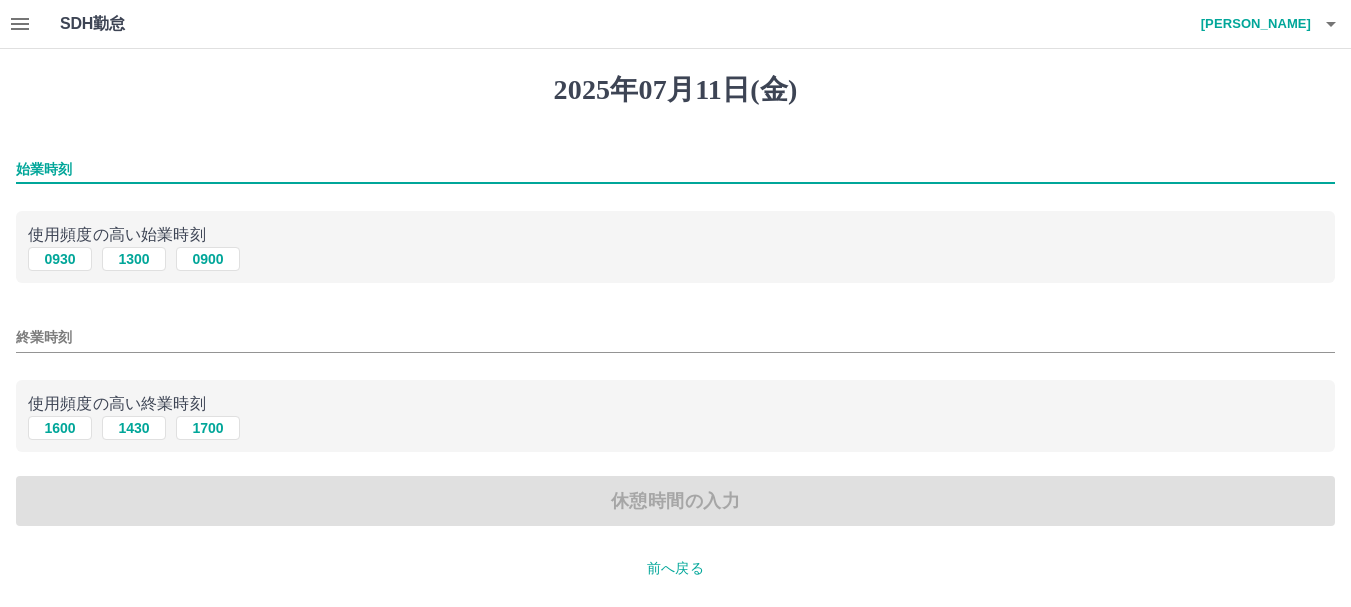 click on "始業時刻" at bounding box center (675, 169) 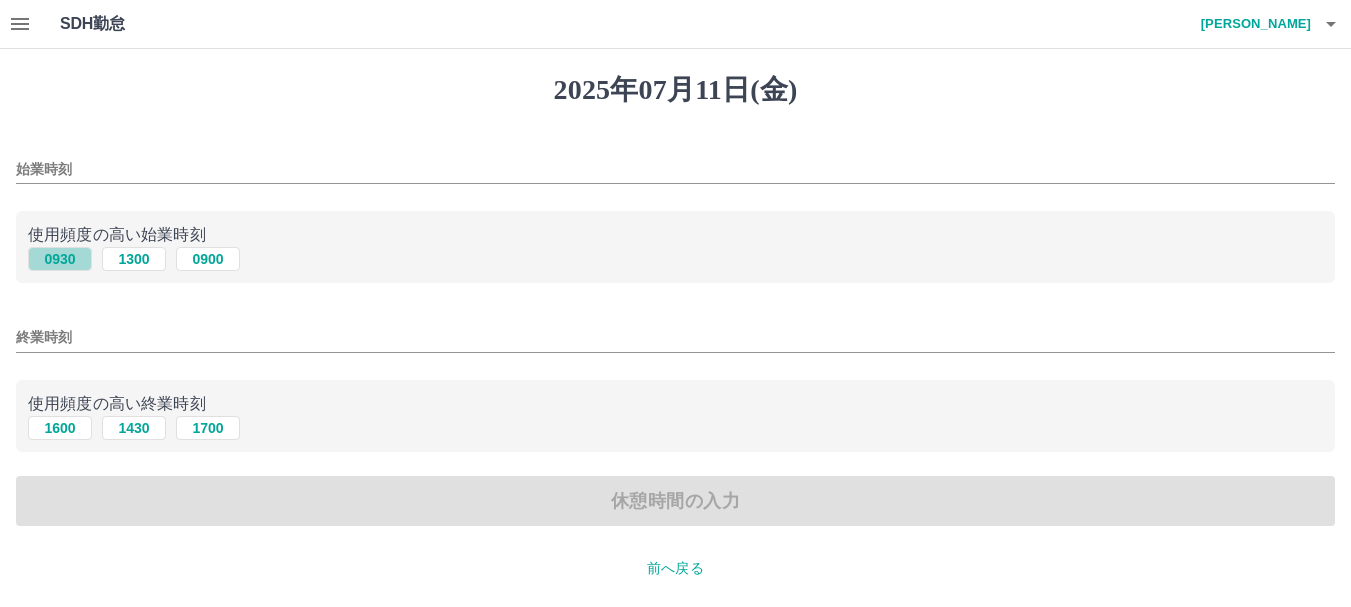 click on "0930" at bounding box center (60, 259) 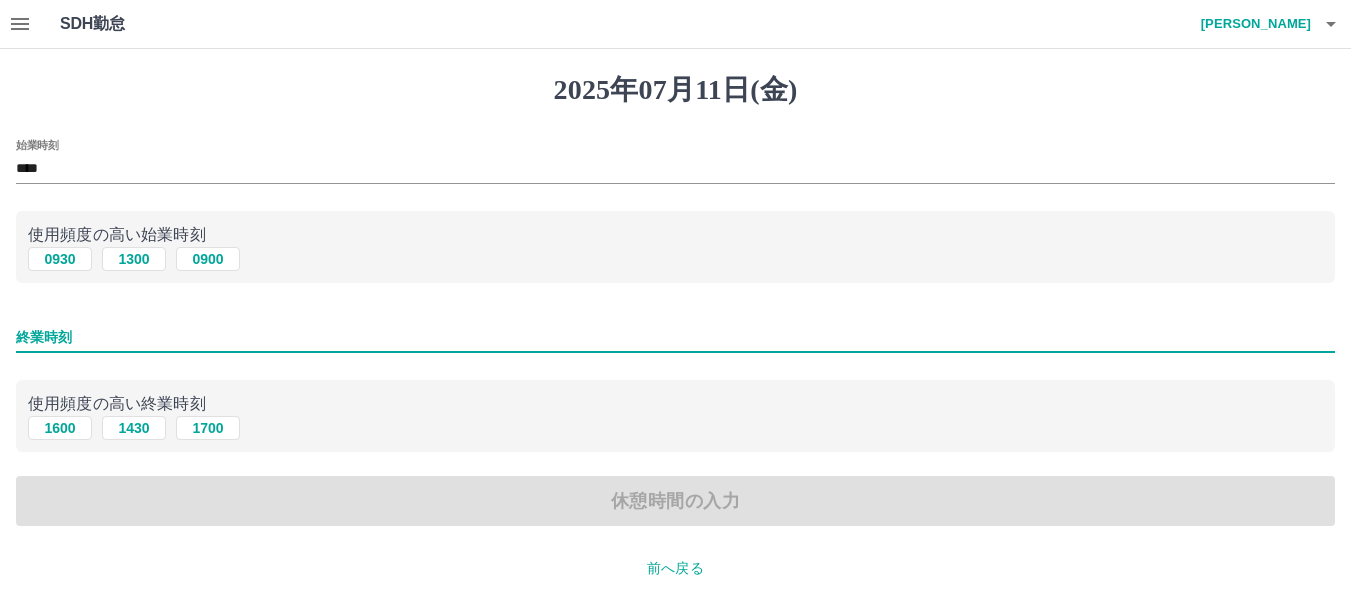 click on "終業時刻" at bounding box center [675, 337] 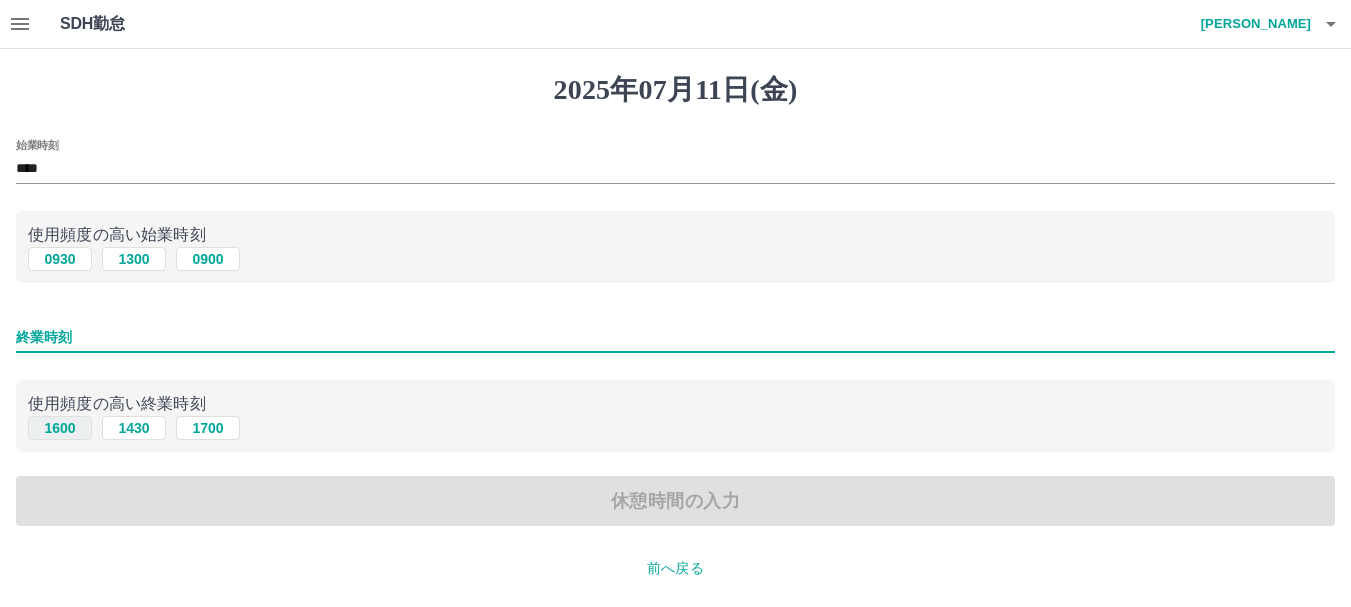 click on "1600" at bounding box center (60, 428) 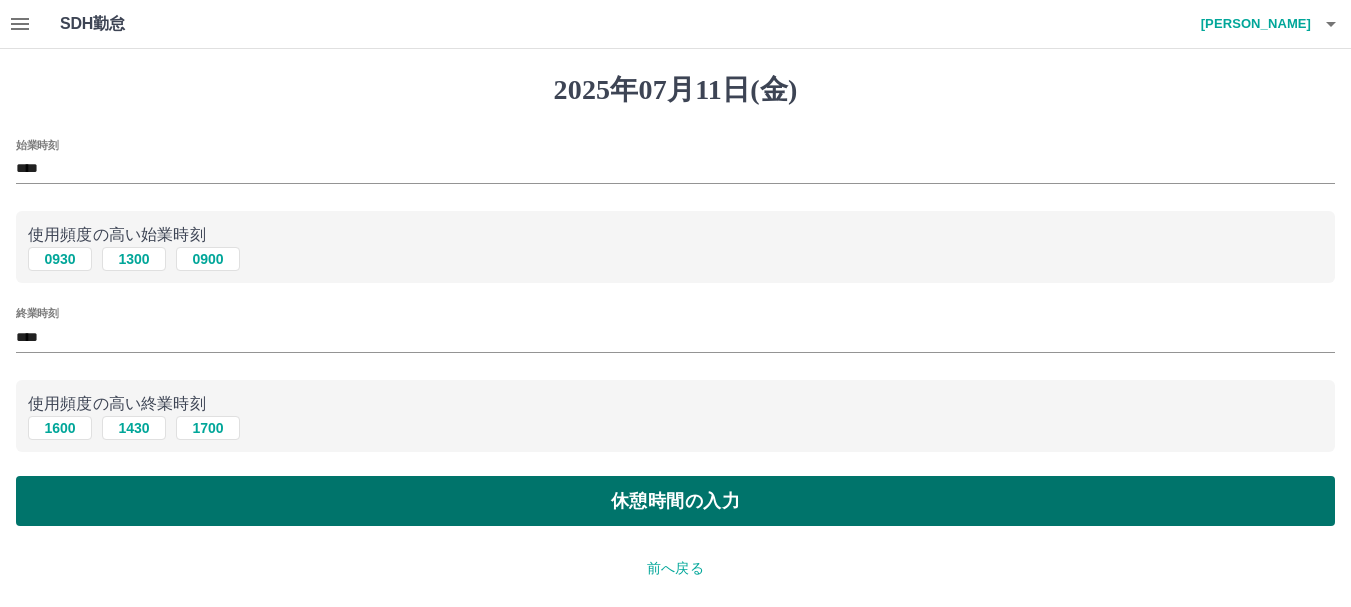 drag, startPoint x: 76, startPoint y: 519, endPoint x: 98, endPoint y: 513, distance: 22.803509 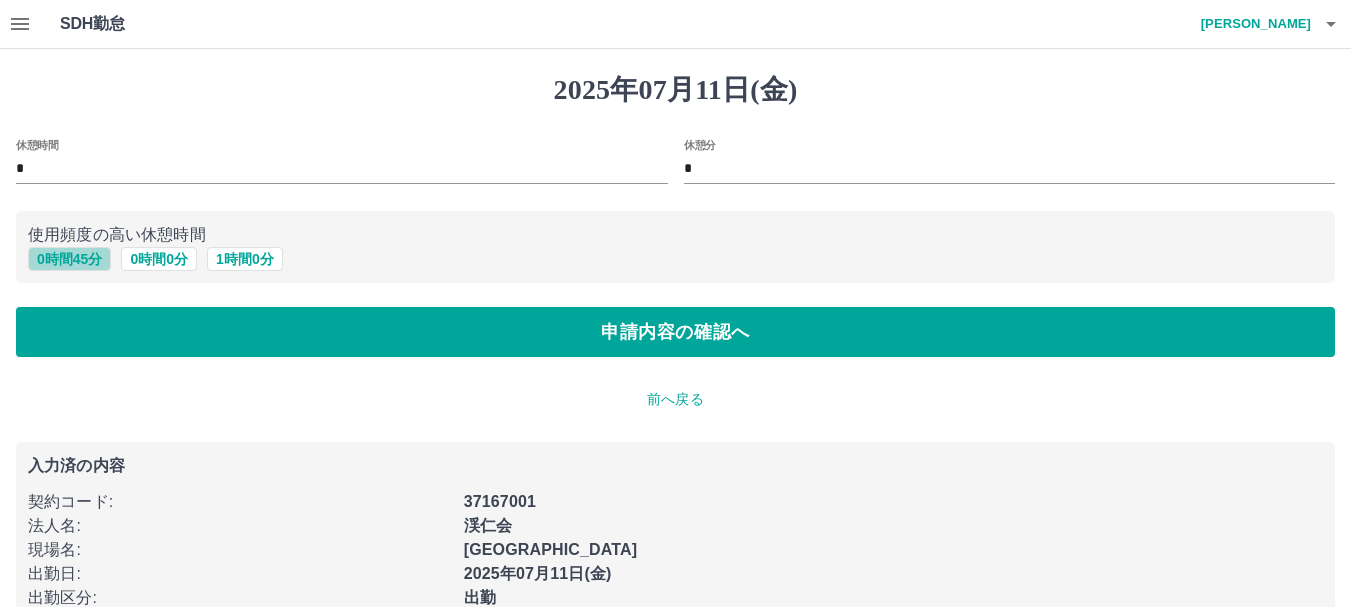 click on "0 時間 45 分" at bounding box center [69, 259] 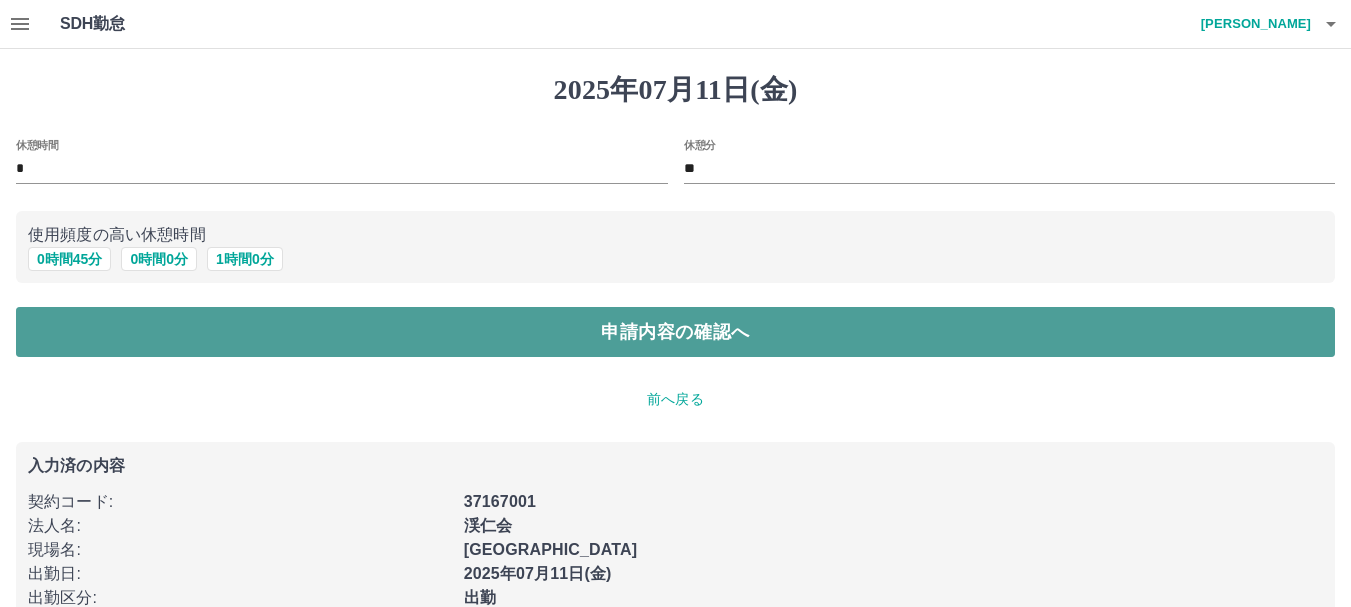 click on "申請内容の確認へ" at bounding box center (675, 332) 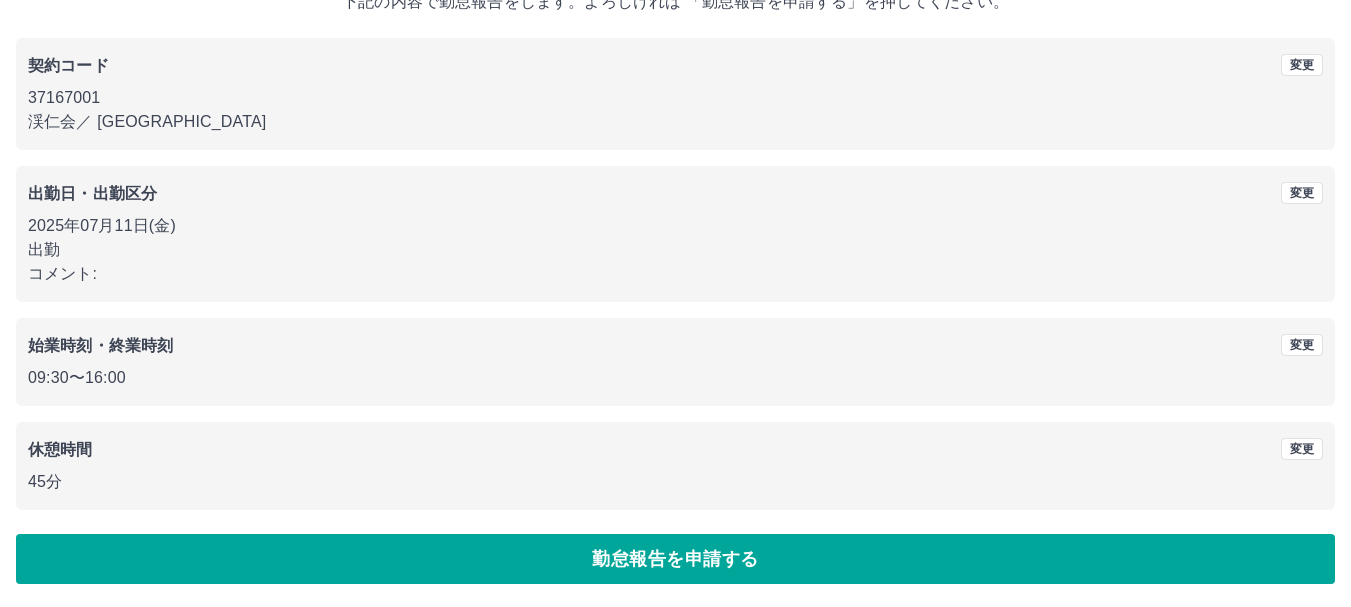 scroll, scrollTop: 142, scrollLeft: 0, axis: vertical 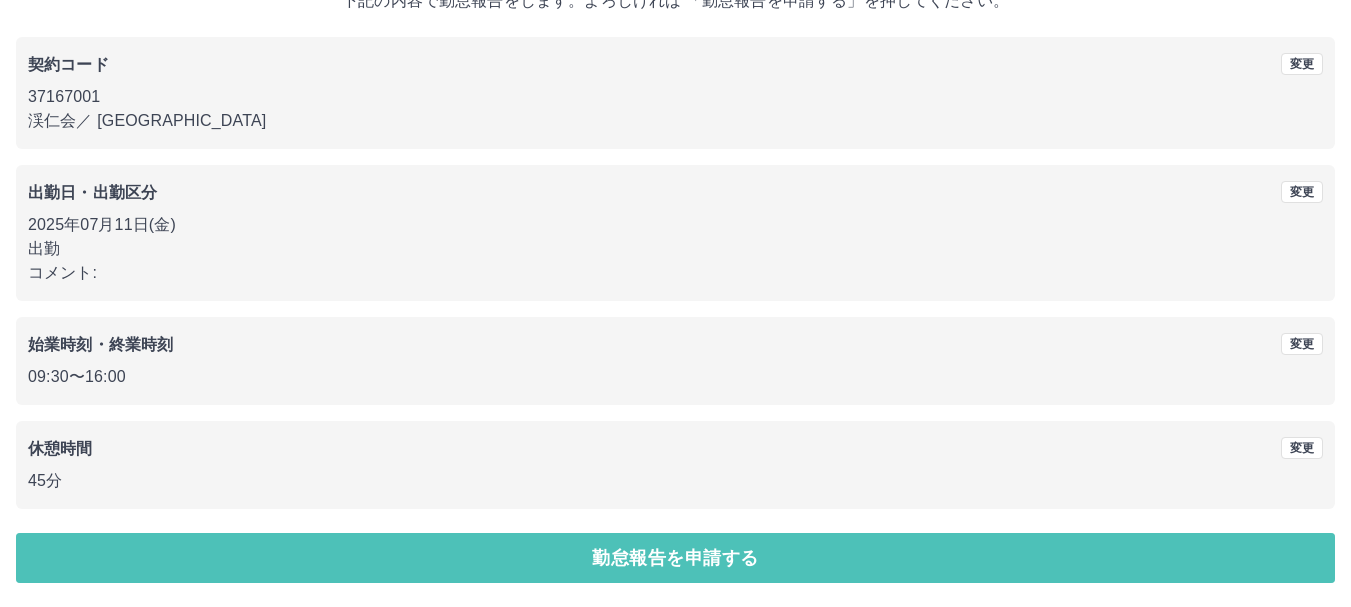 click on "勤怠報告を申請する" at bounding box center (675, 558) 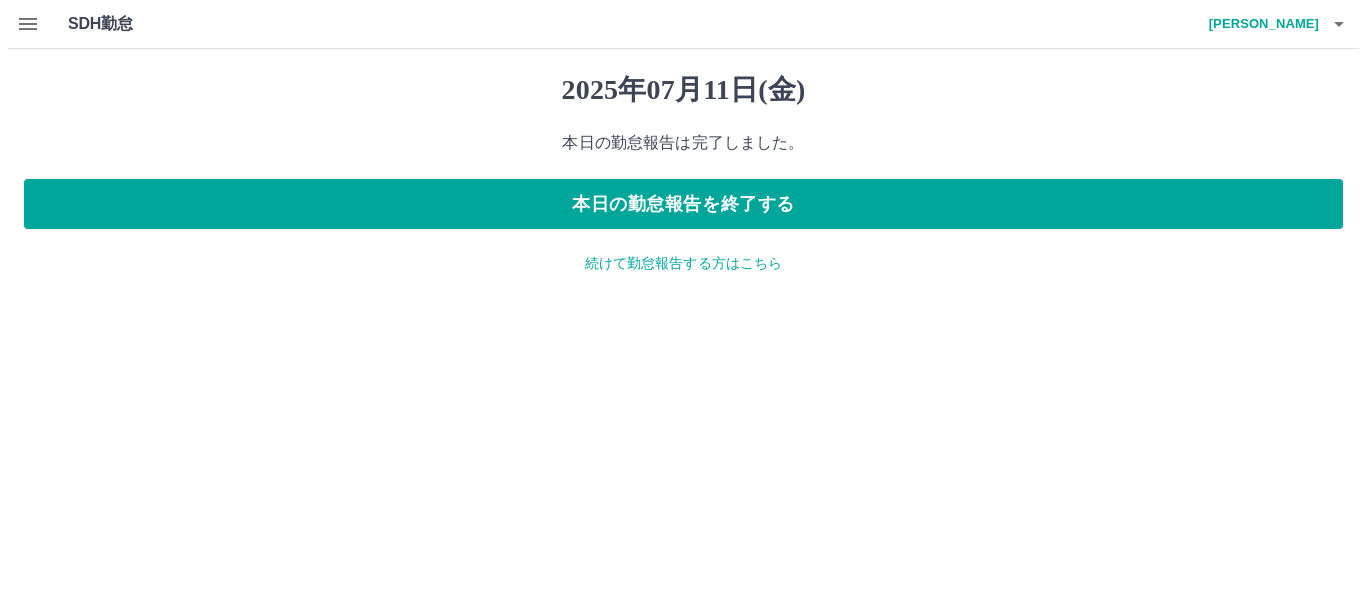 scroll, scrollTop: 0, scrollLeft: 0, axis: both 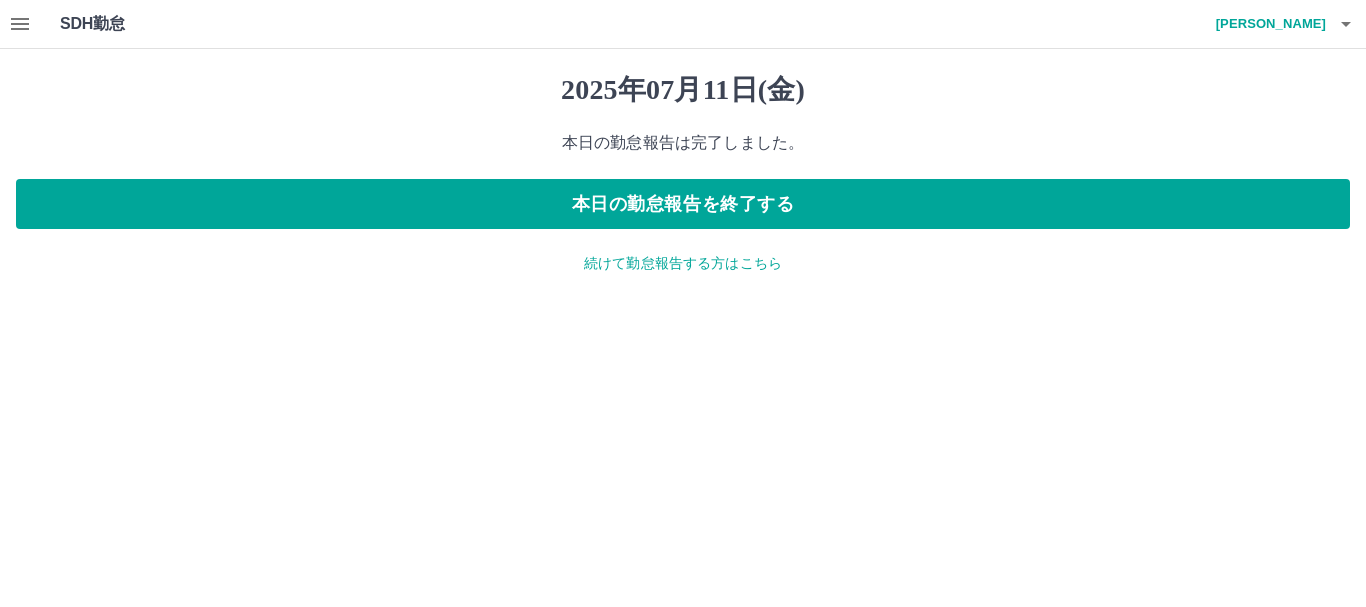 click on "北村　麻利恵" at bounding box center [1266, 24] 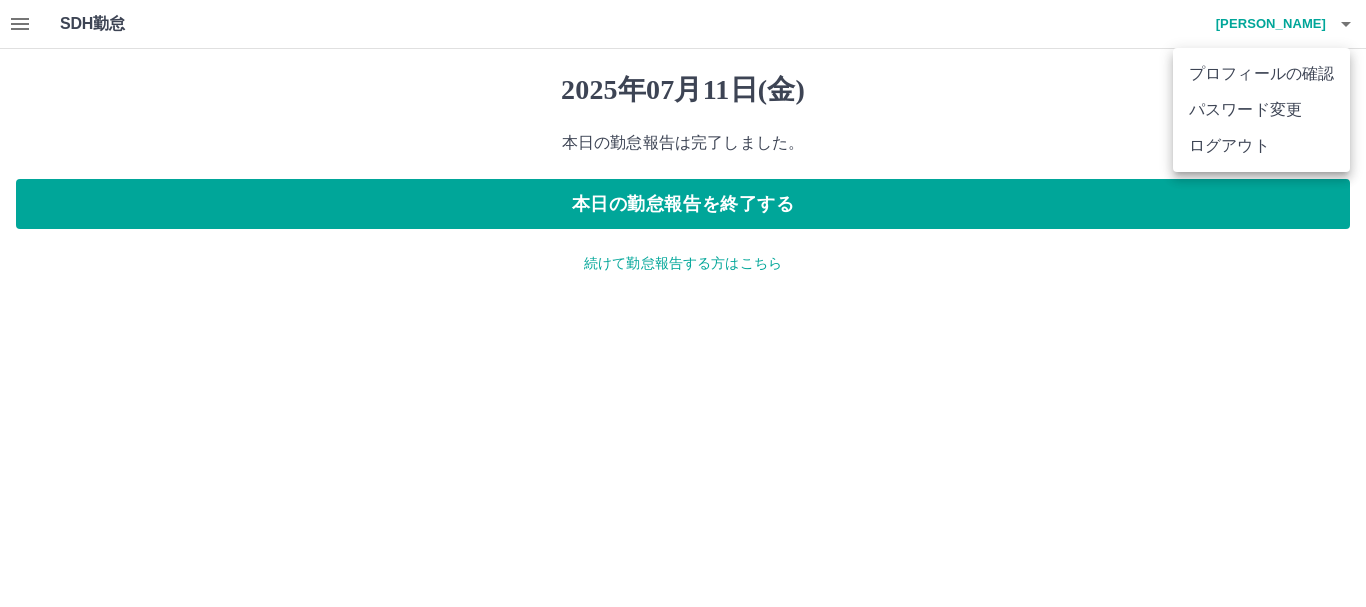 click on "ログアウト" at bounding box center (1261, 146) 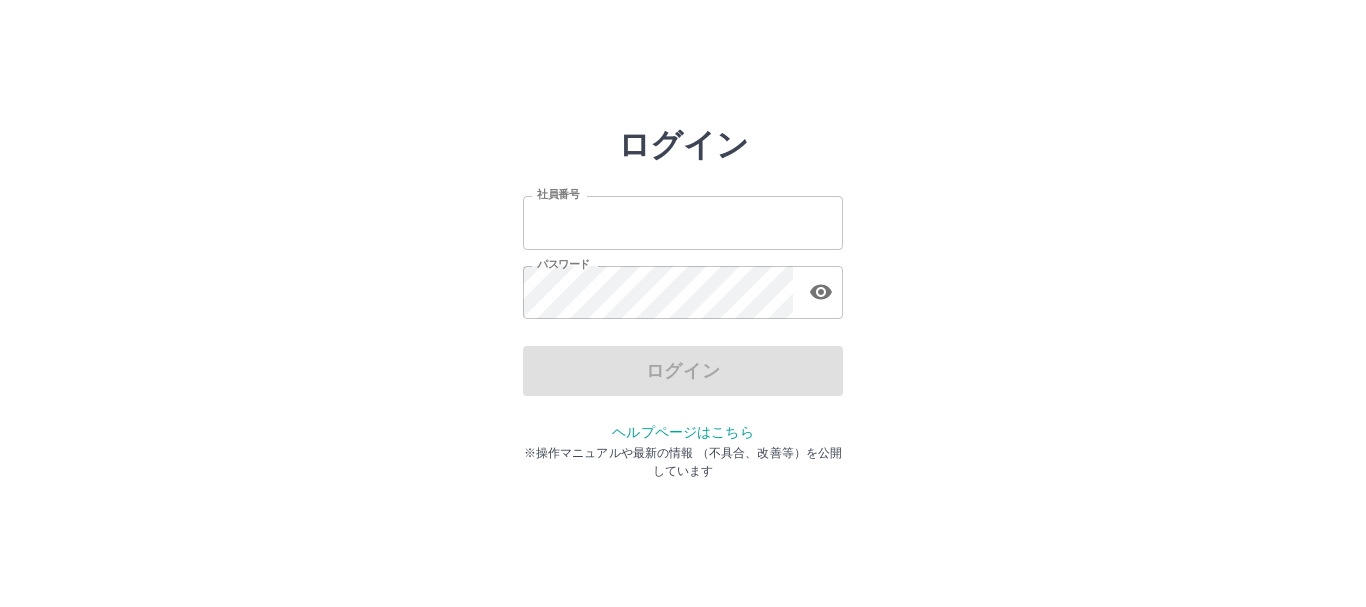 scroll, scrollTop: 0, scrollLeft: 0, axis: both 